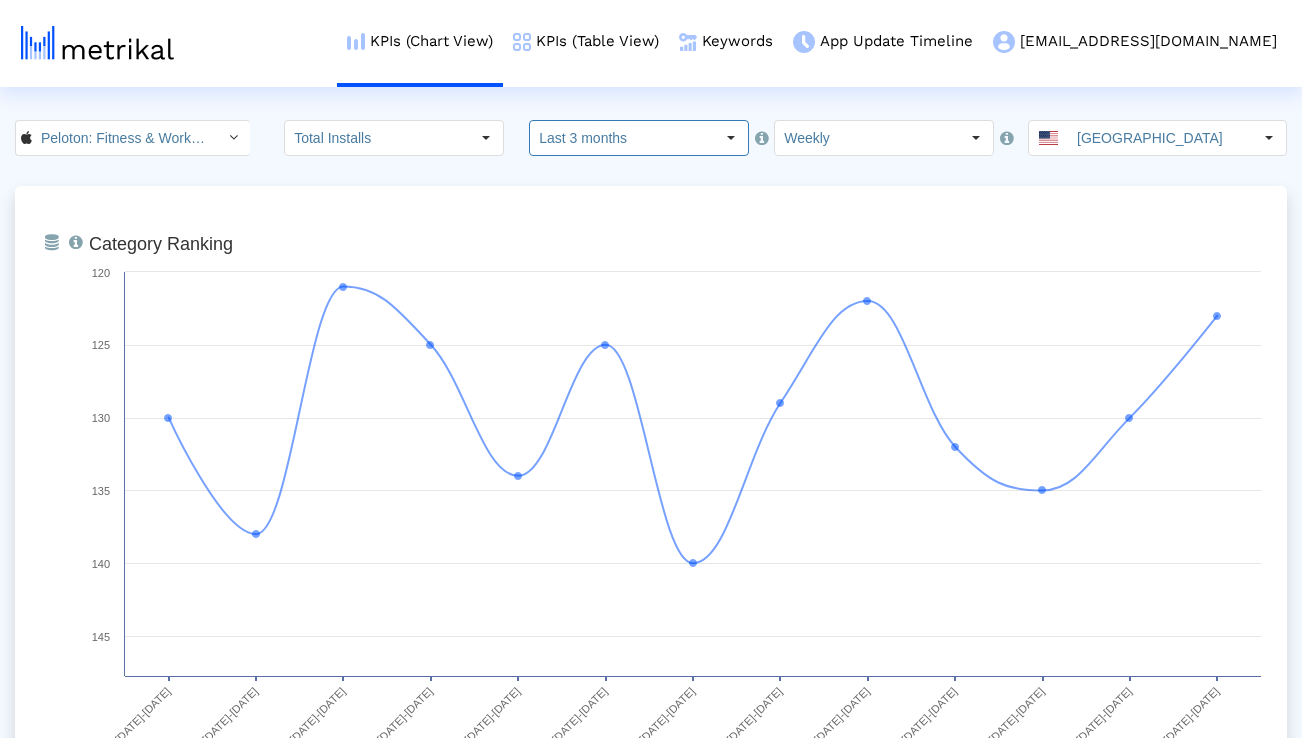 scroll, scrollTop: 0, scrollLeft: 0, axis: both 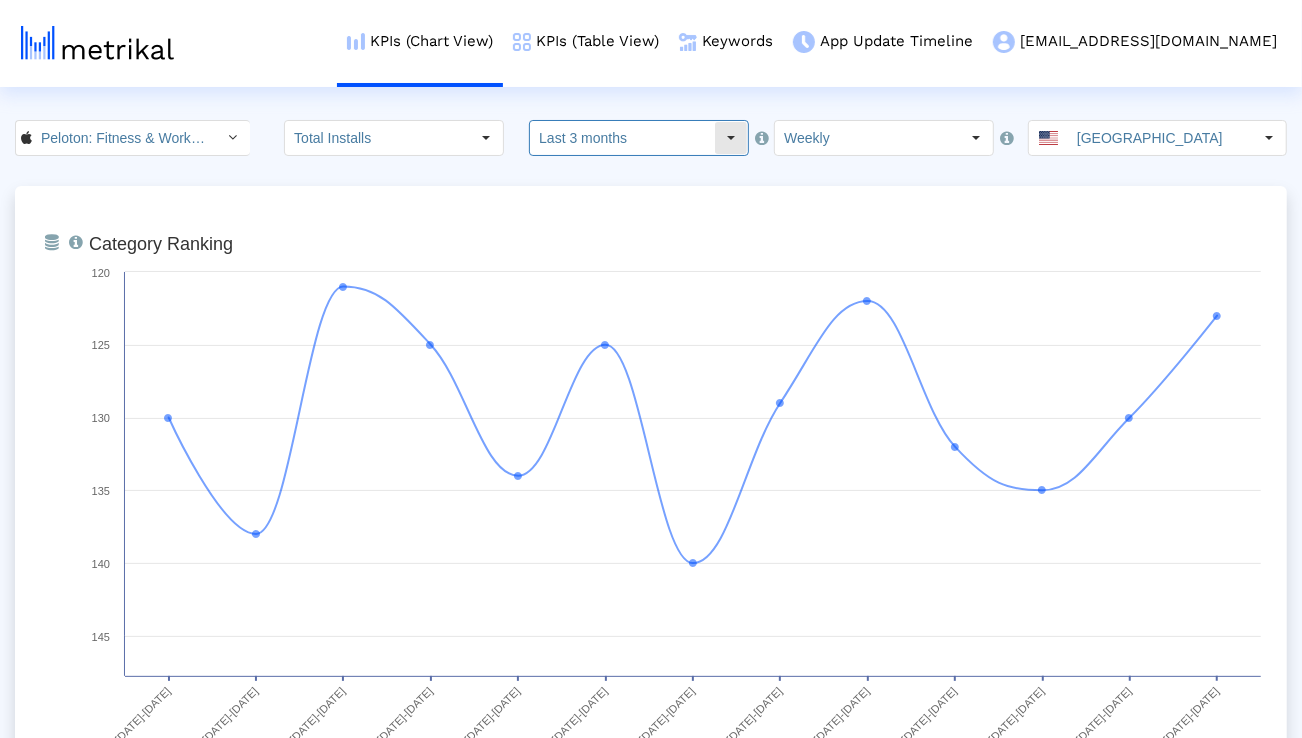 click on "Last 3 months" 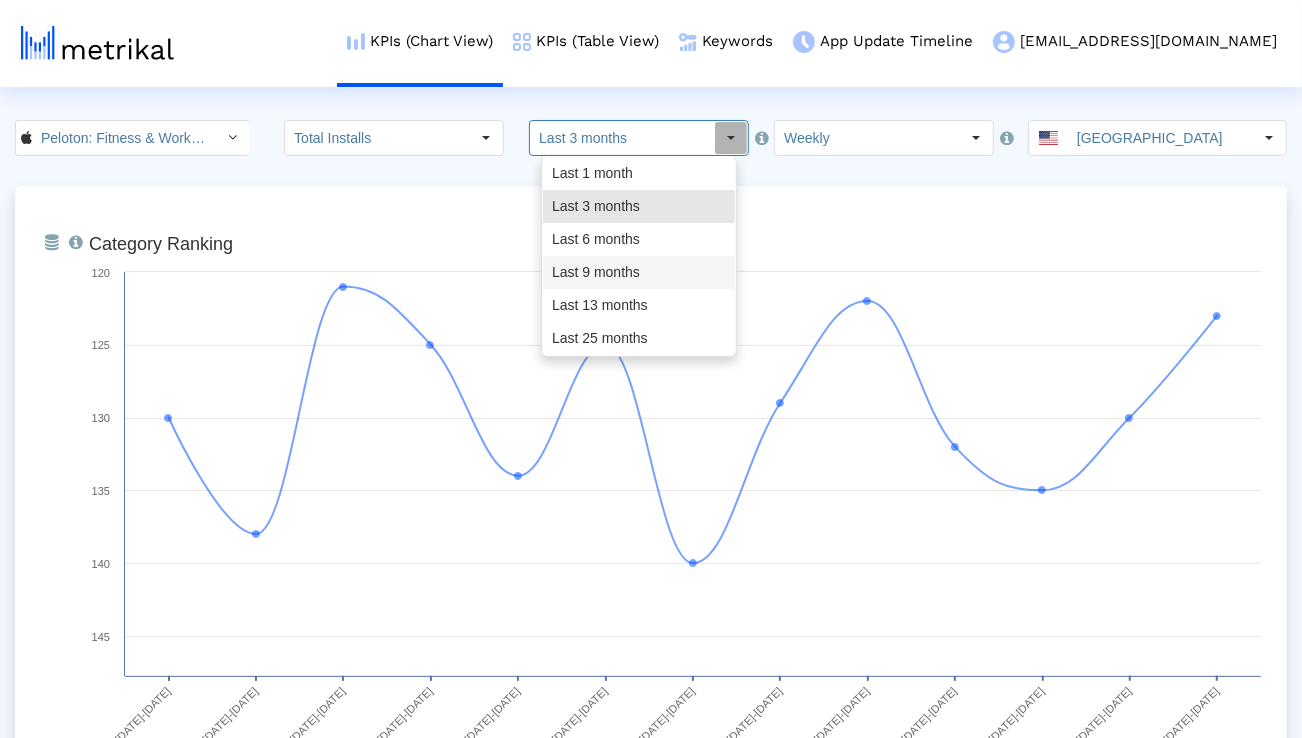 click on "Last 9 months" at bounding box center (639, 272) 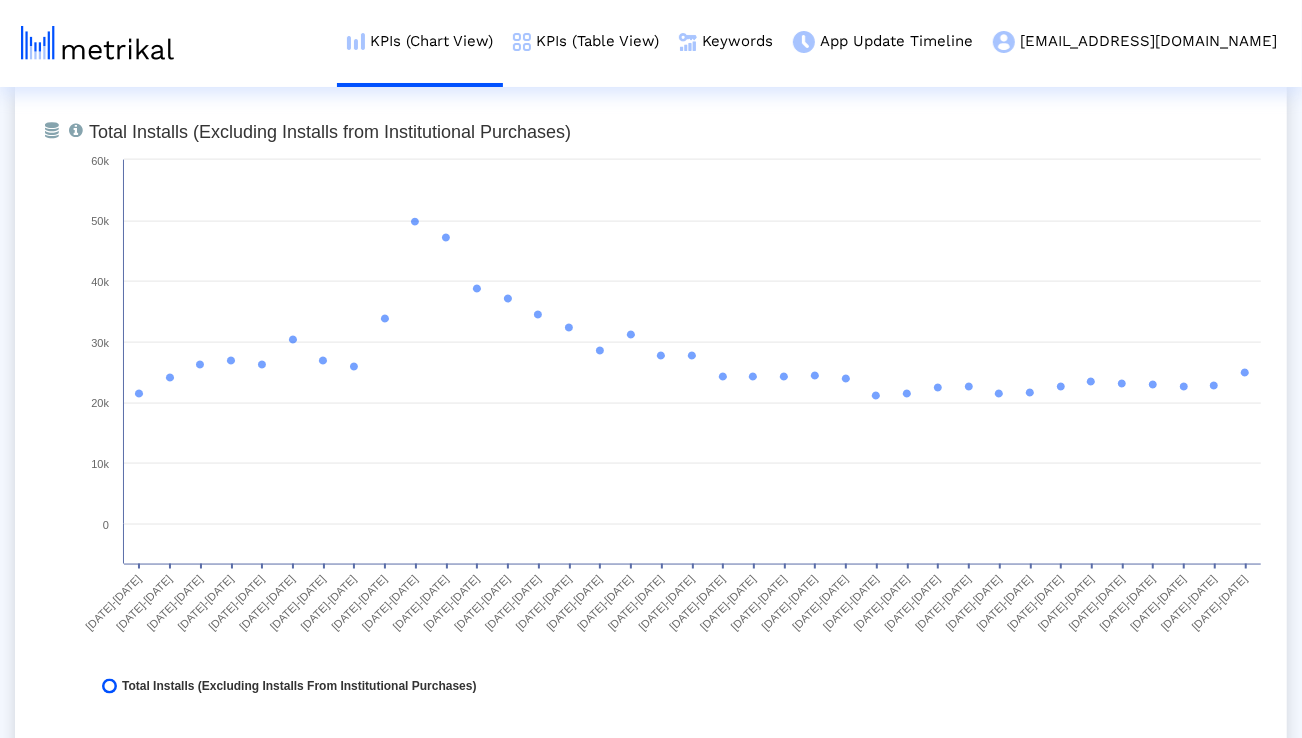 scroll, scrollTop: 1576, scrollLeft: 0, axis: vertical 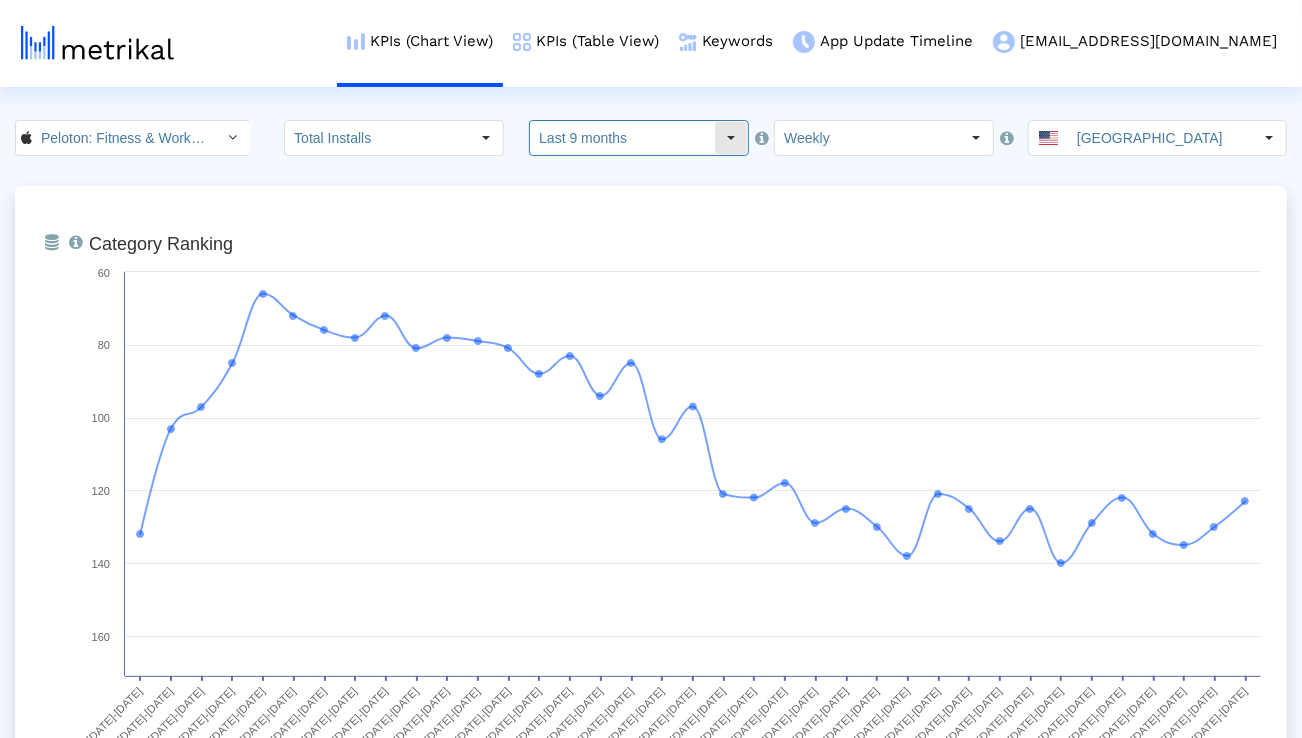 click on "Last 9 months" 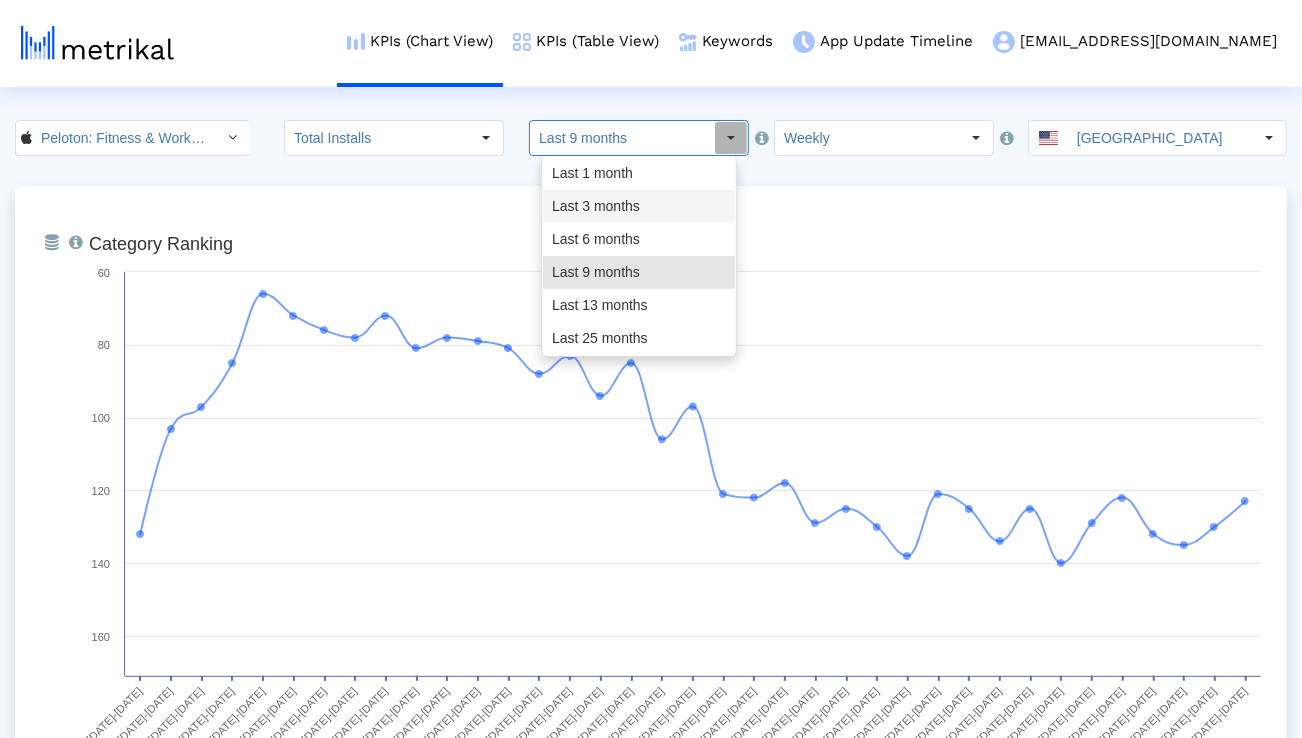 click on "Last 3 months" at bounding box center (639, 206) 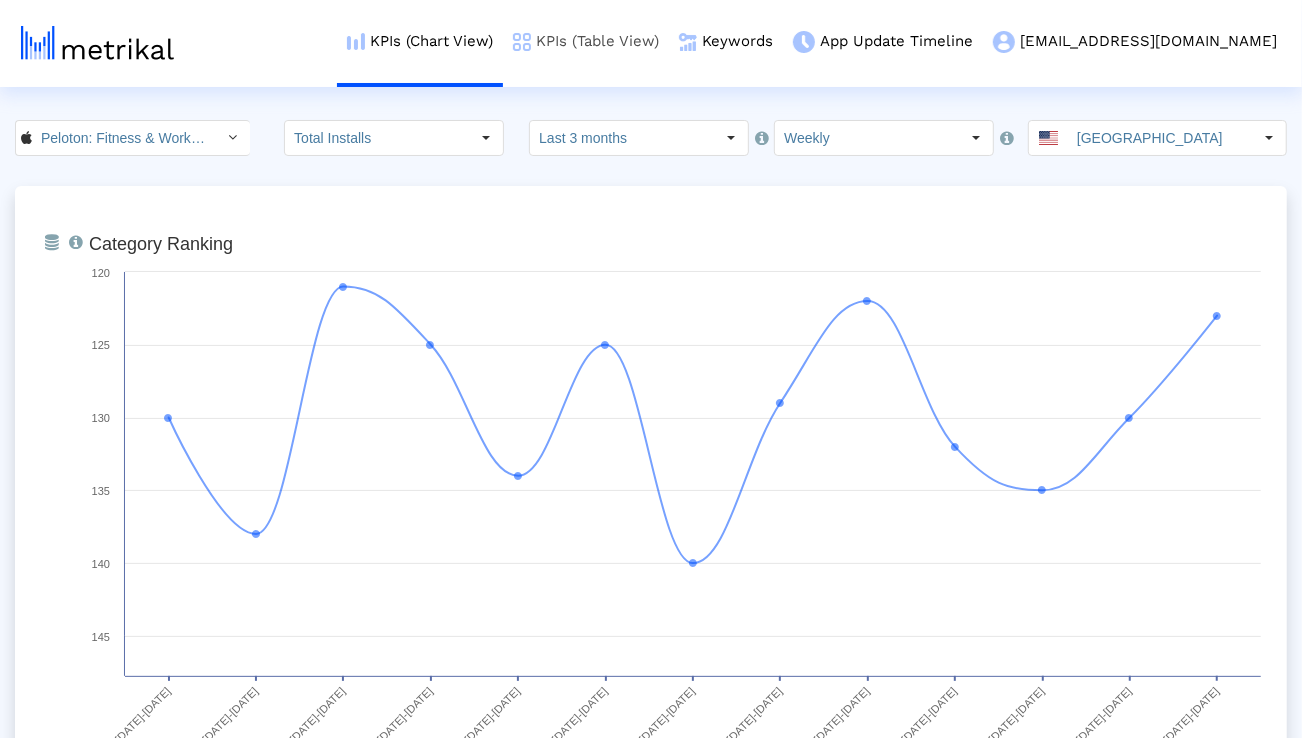 click on "KPIs (Table View)" at bounding box center [586, 41] 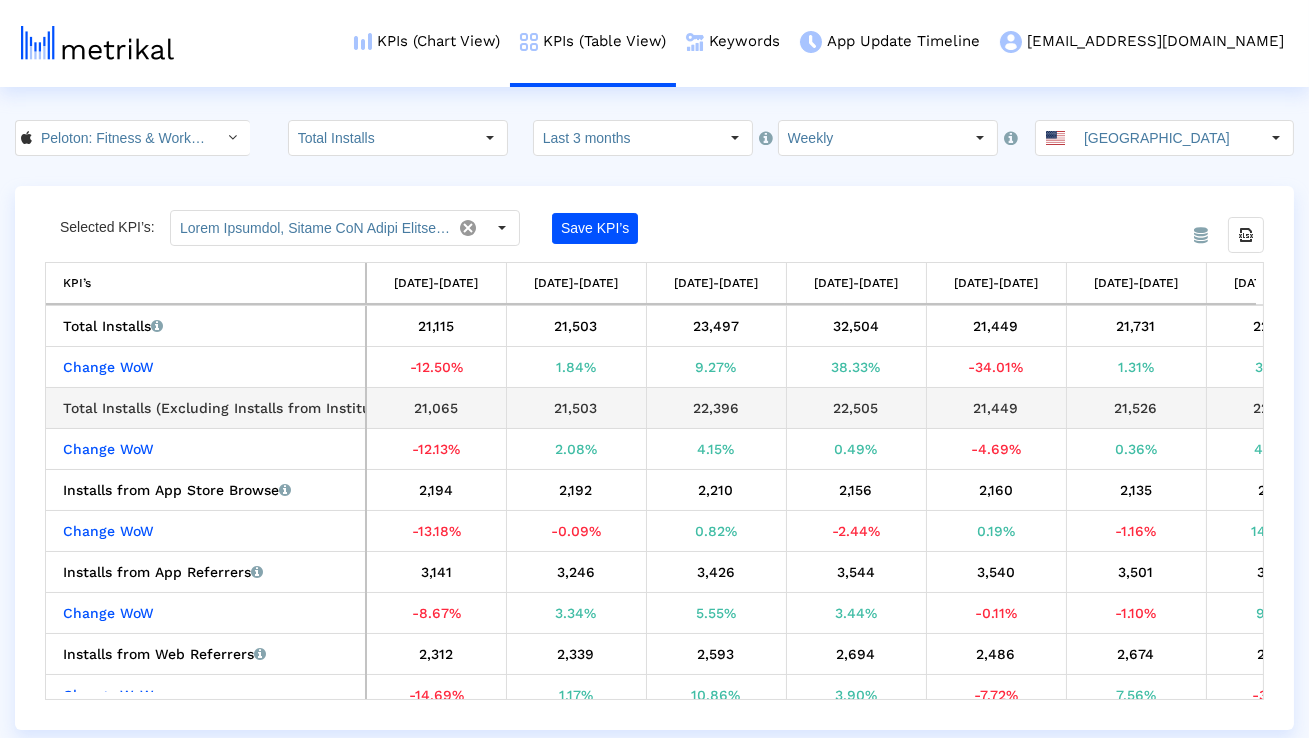 scroll, scrollTop: 0, scrollLeft: 691, axis: horizontal 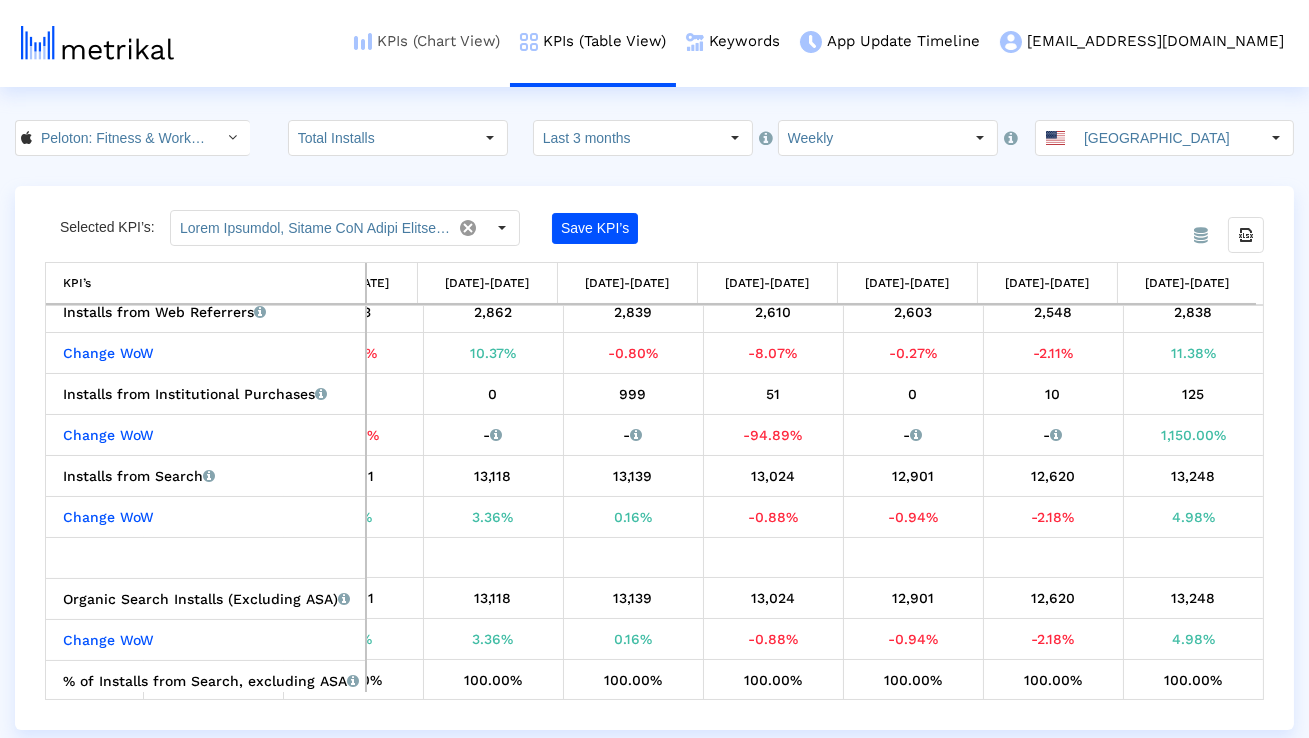 click on "KPIs (Chart View)" at bounding box center [427, 41] 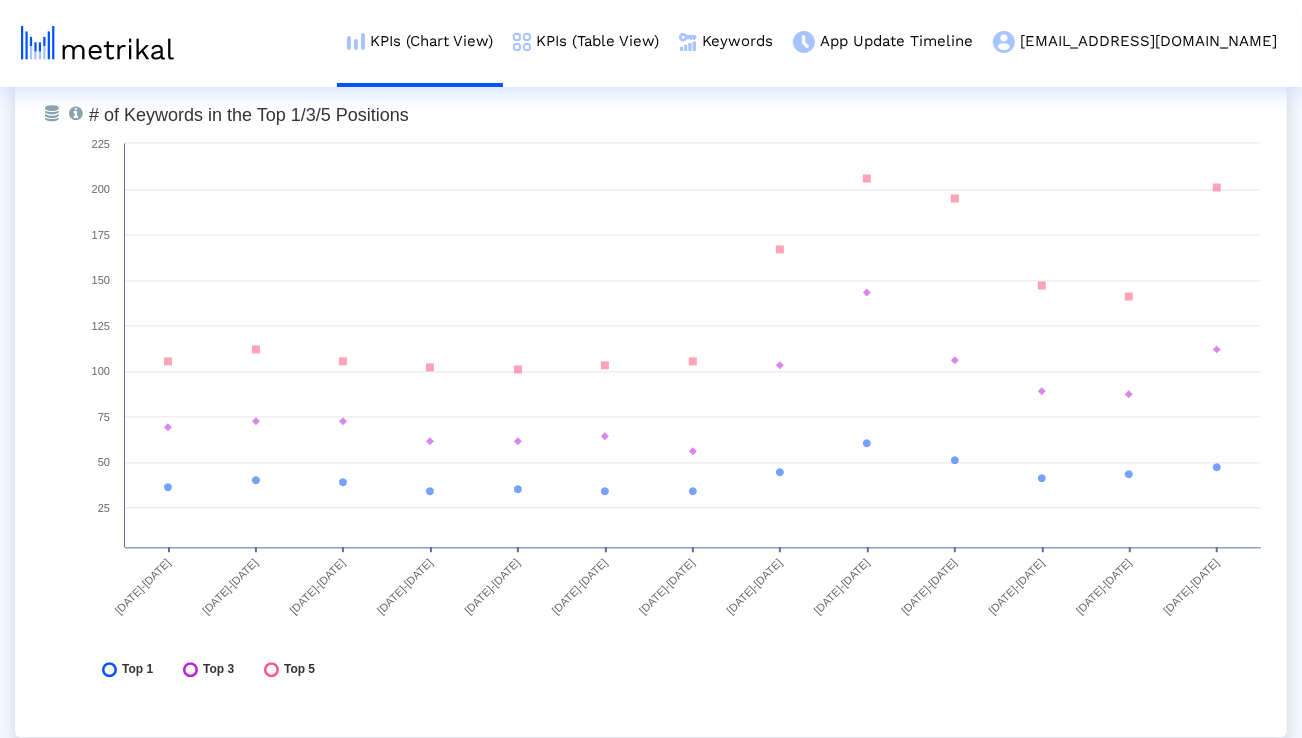 scroll, scrollTop: 7396, scrollLeft: 0, axis: vertical 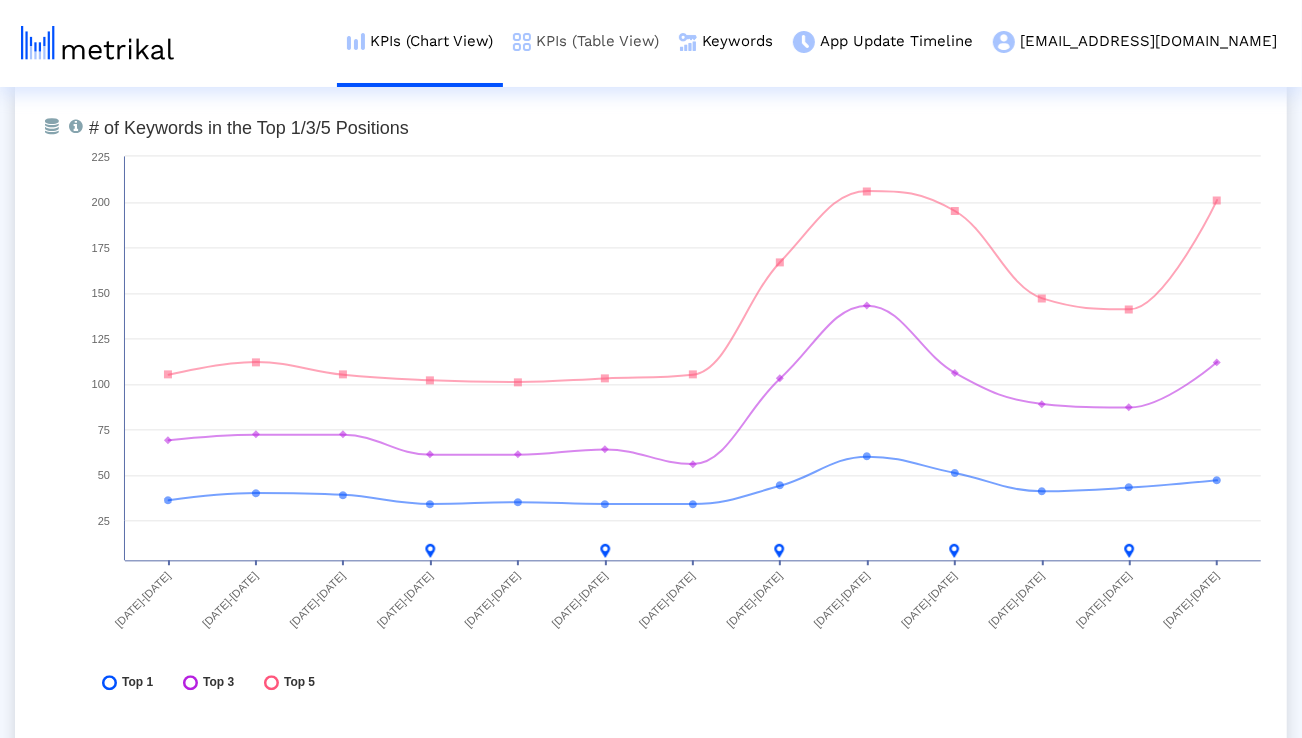 click on "KPIs (Table View)" at bounding box center [586, 41] 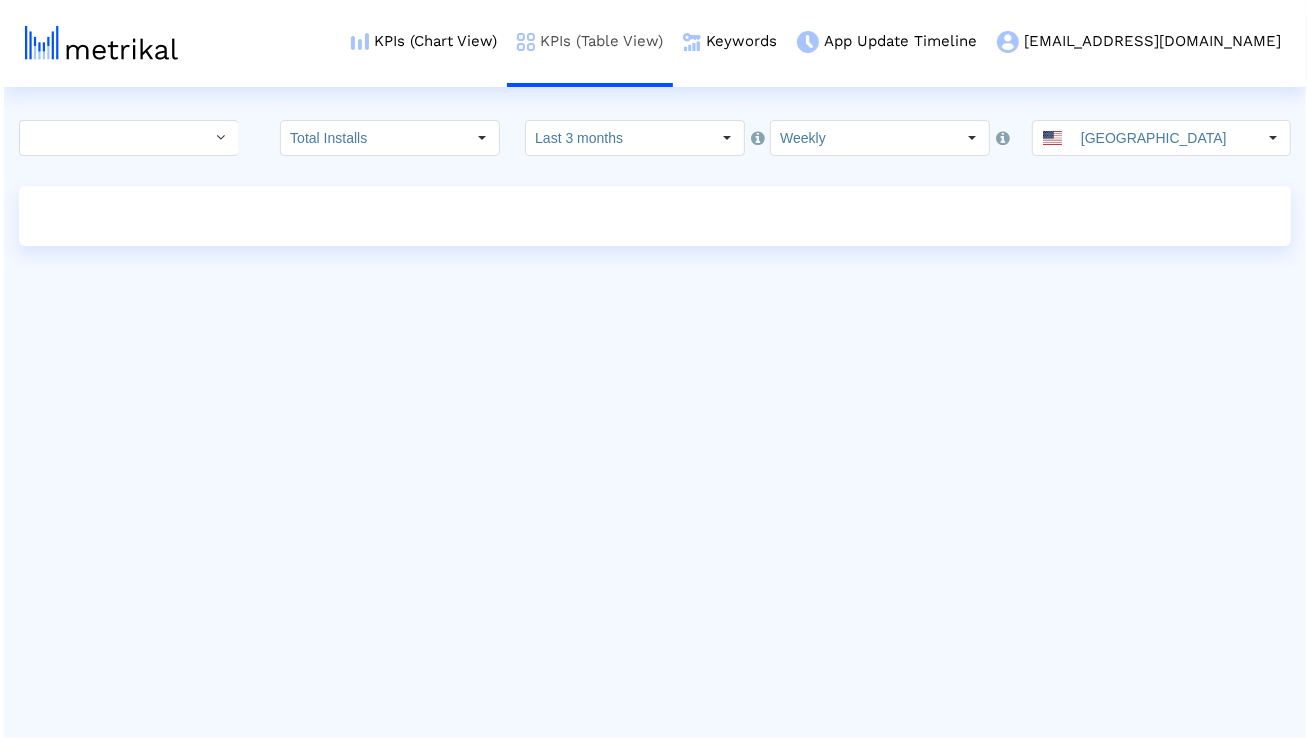 scroll, scrollTop: 0, scrollLeft: 0, axis: both 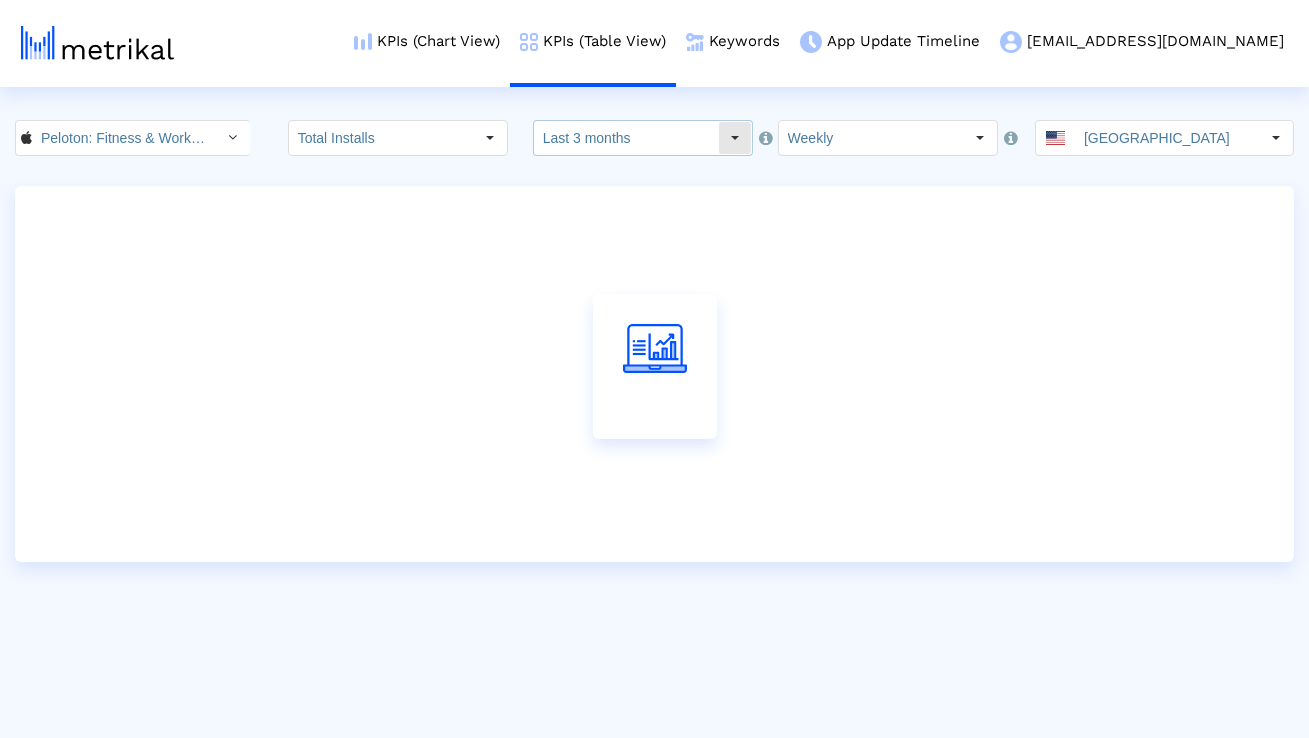 click on "Last 3 months" 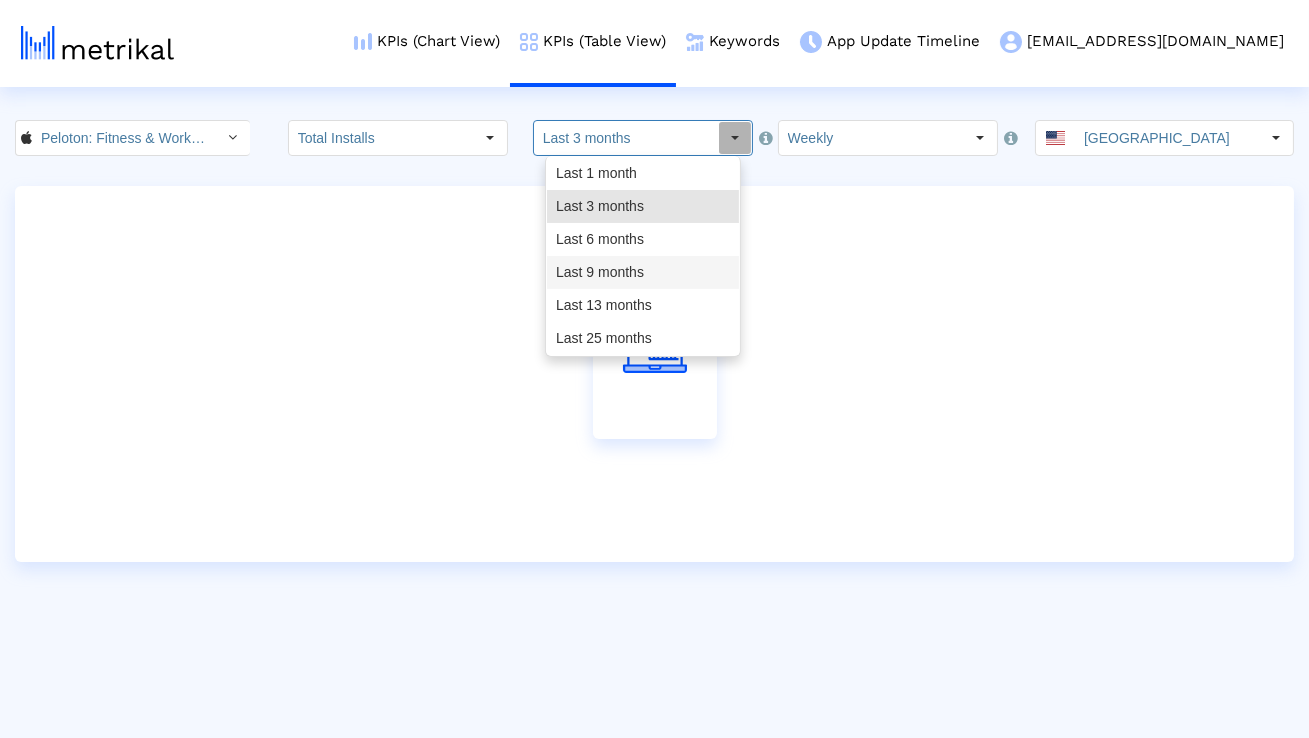 click on "Last 13 months" at bounding box center (643, 305) 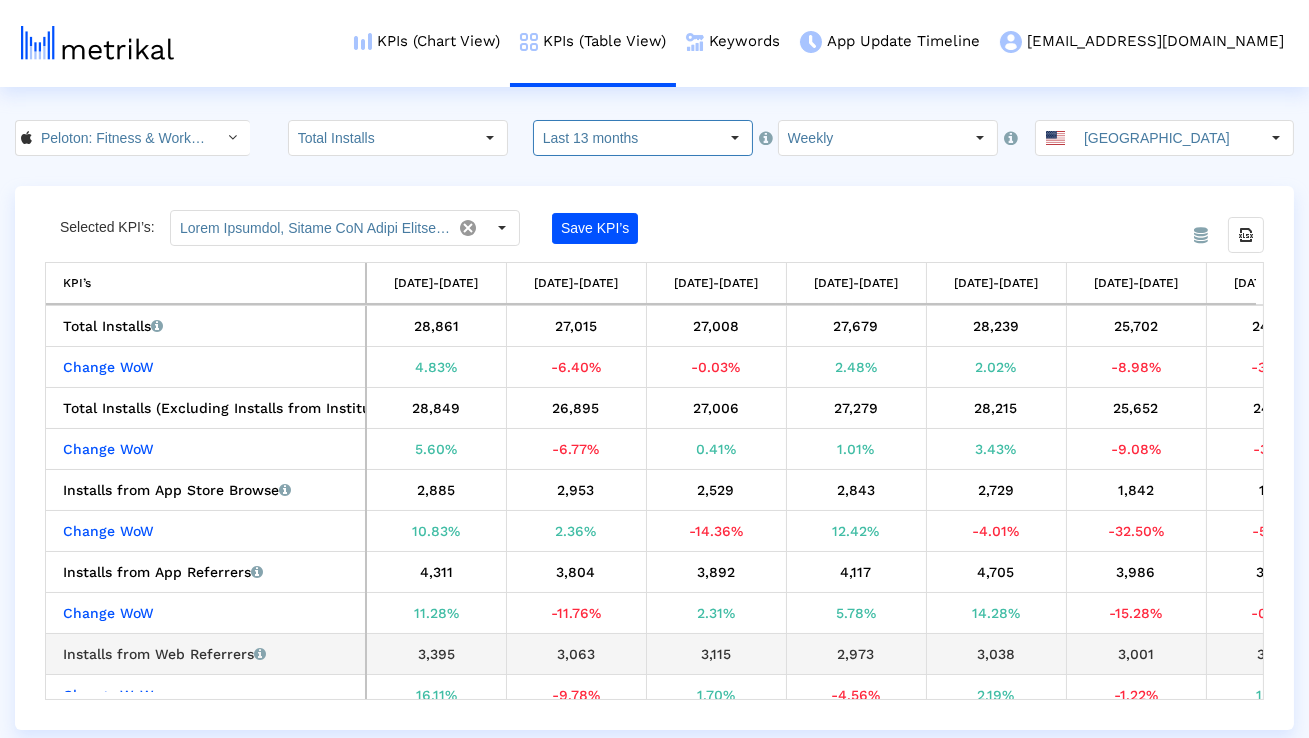 scroll, scrollTop: 243, scrollLeft: 0, axis: vertical 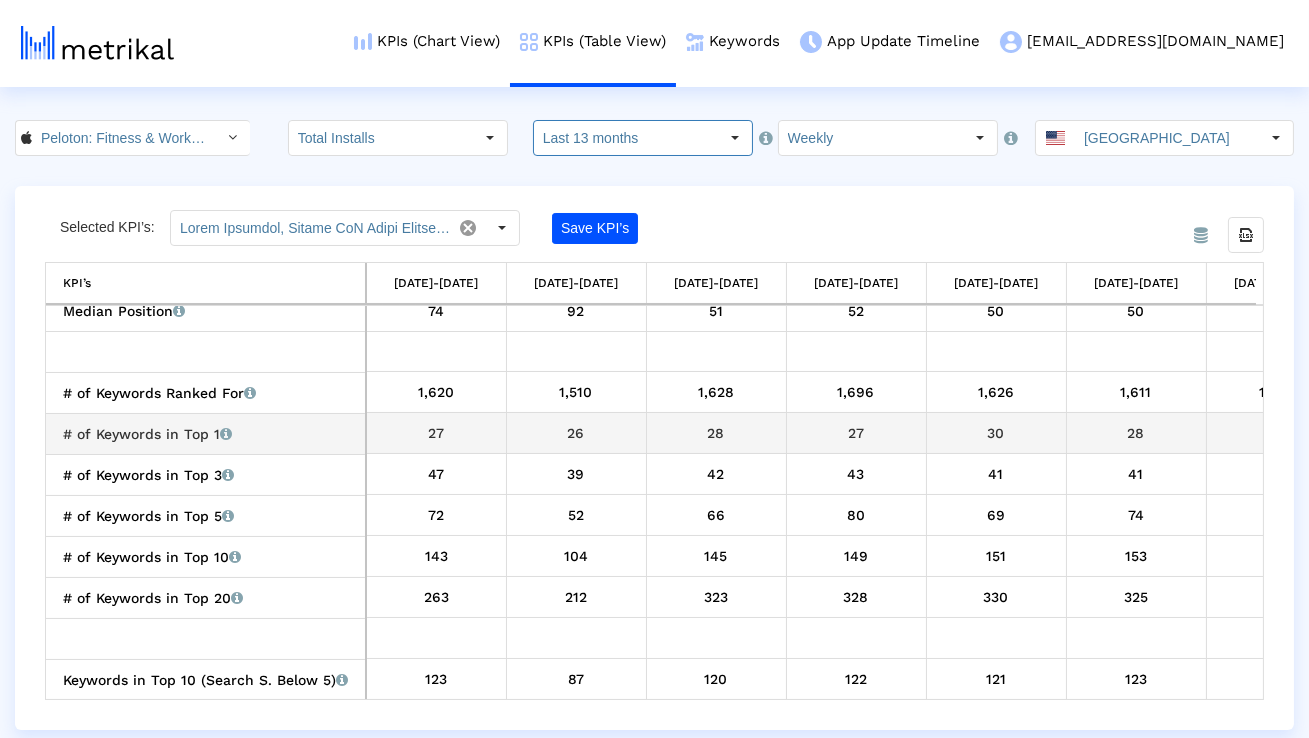 click on "# of Keywords in Top 1   Total number of keywords that the app currently ranks for in the Top 1 position." at bounding box center (210, 434) 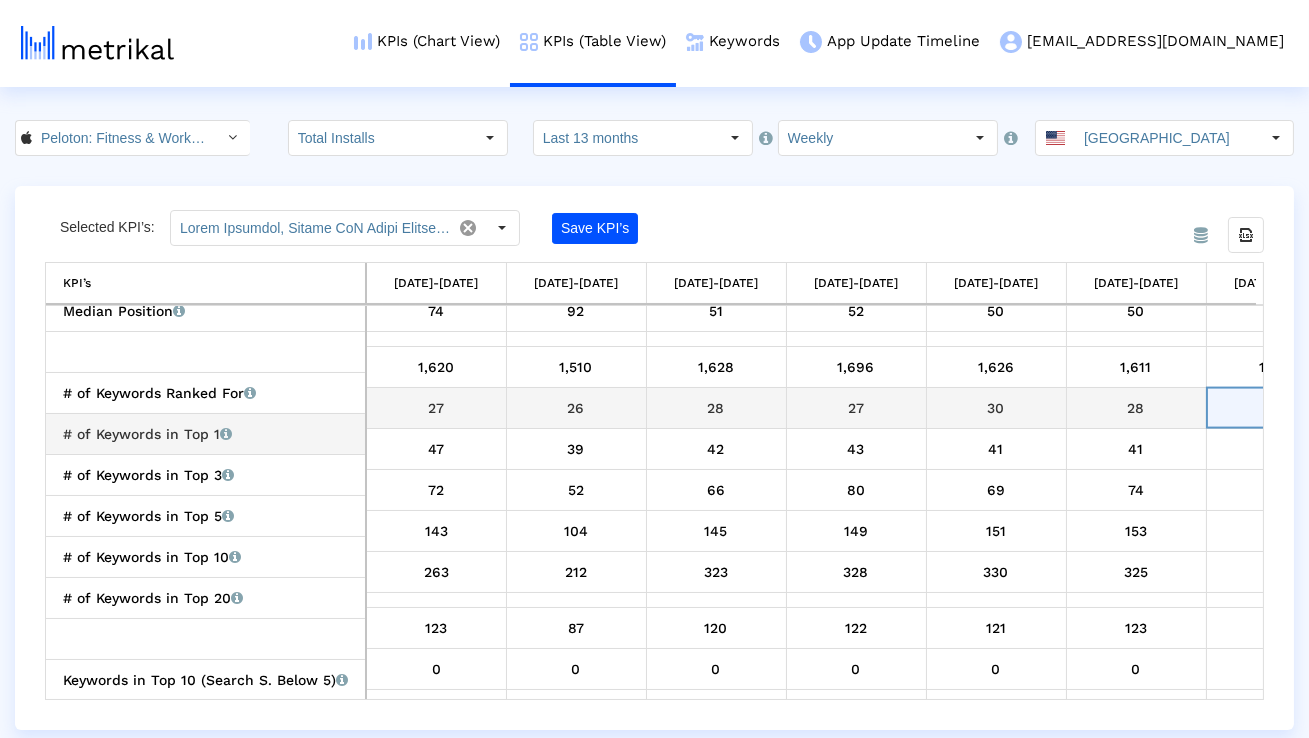 scroll, scrollTop: 2561, scrollLeft: 0, axis: vertical 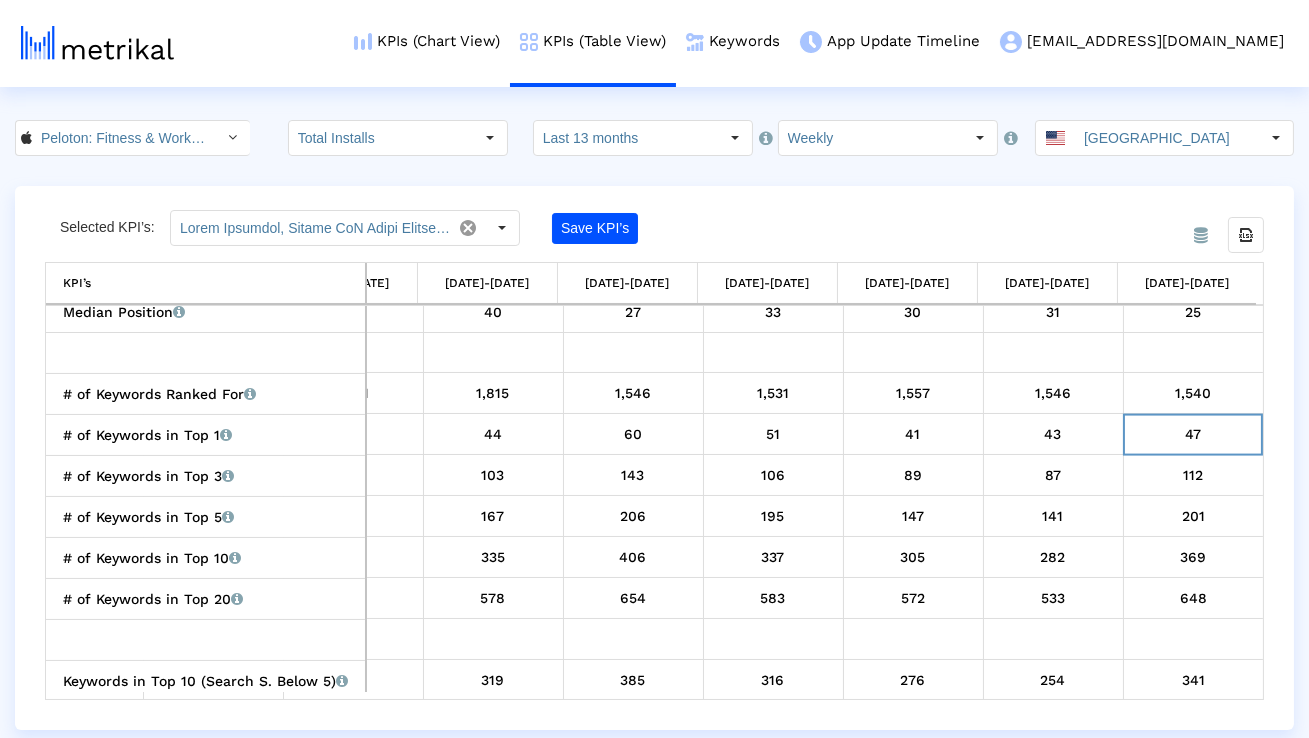 click on "Last 13 months" 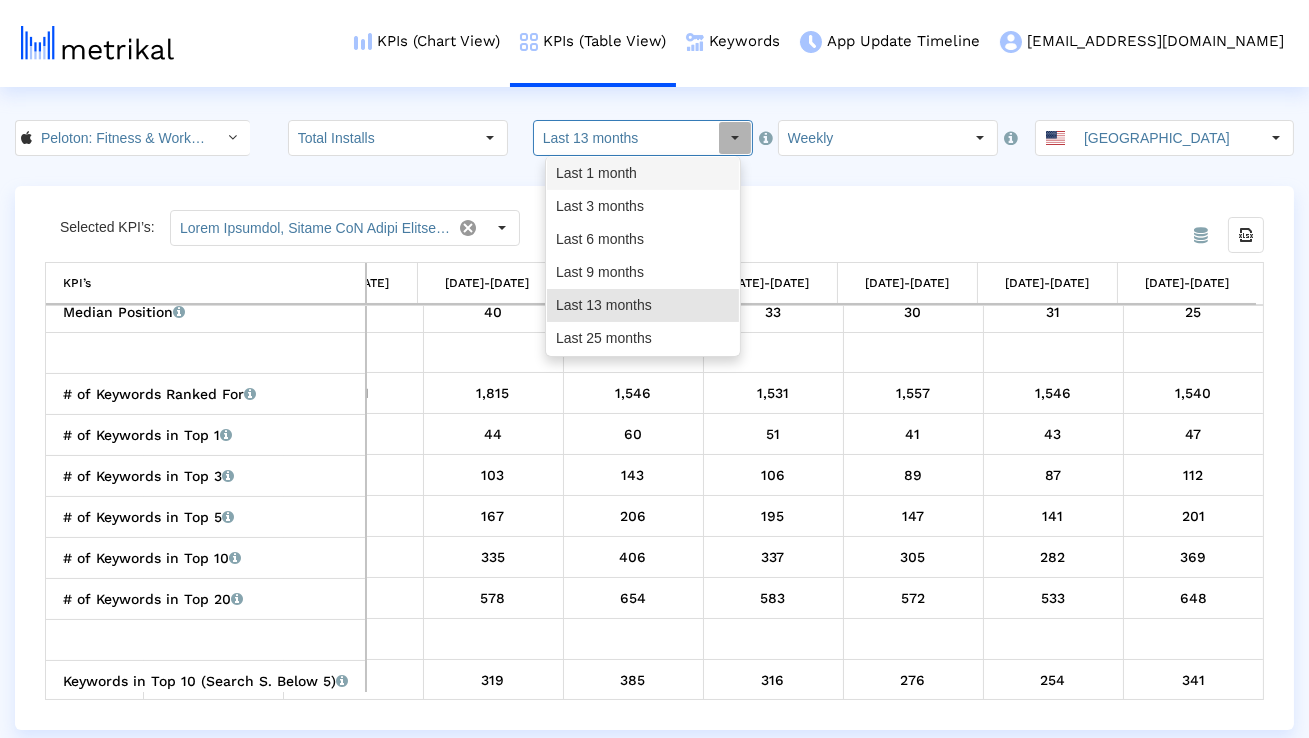 click on "Last 3 months" at bounding box center [643, 206] 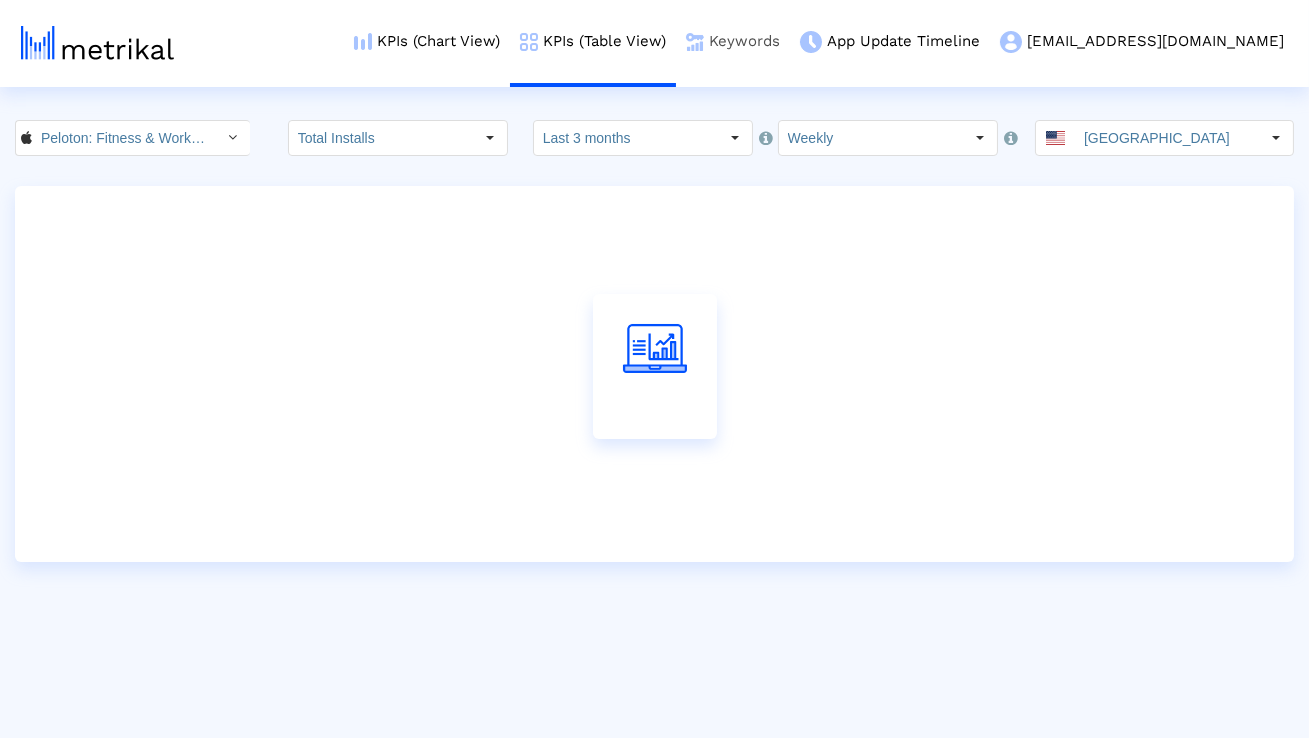 click on "Keywords" at bounding box center (733, 41) 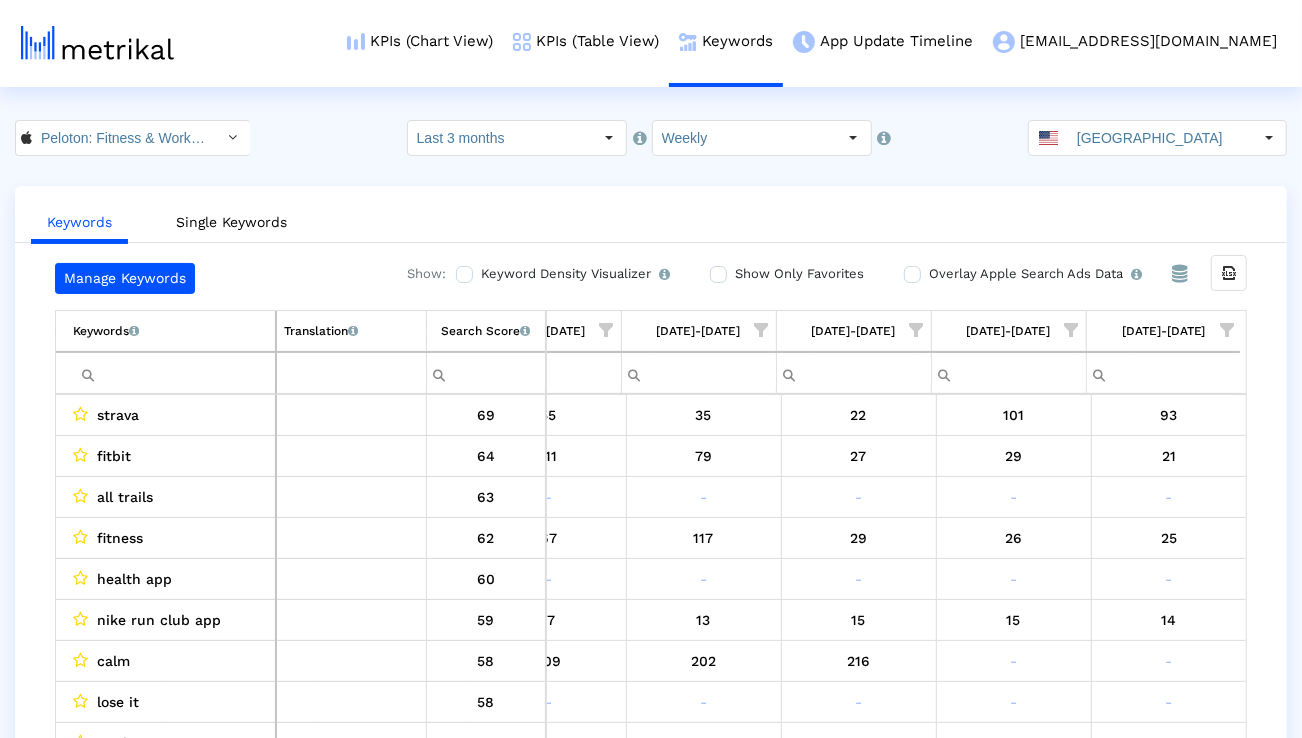 click at bounding box center [1072, 330] 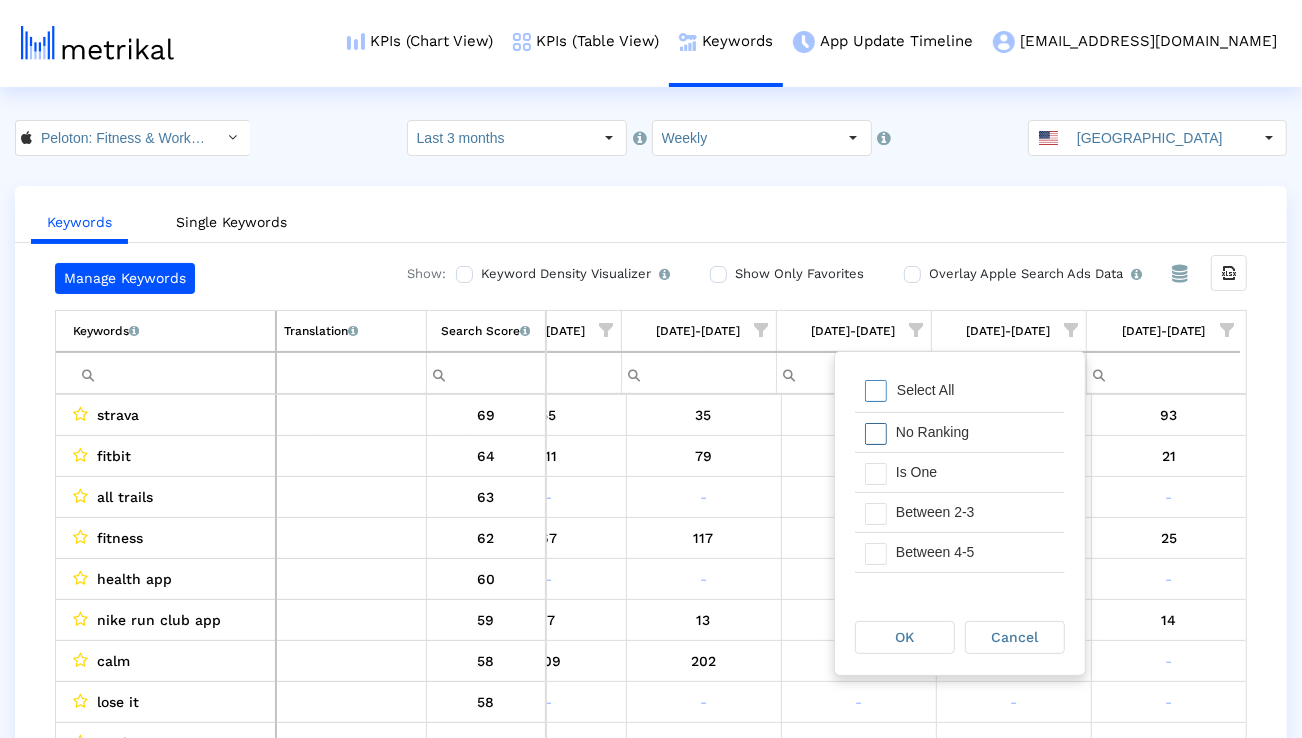 click on "No Ranking" at bounding box center (975, 432) 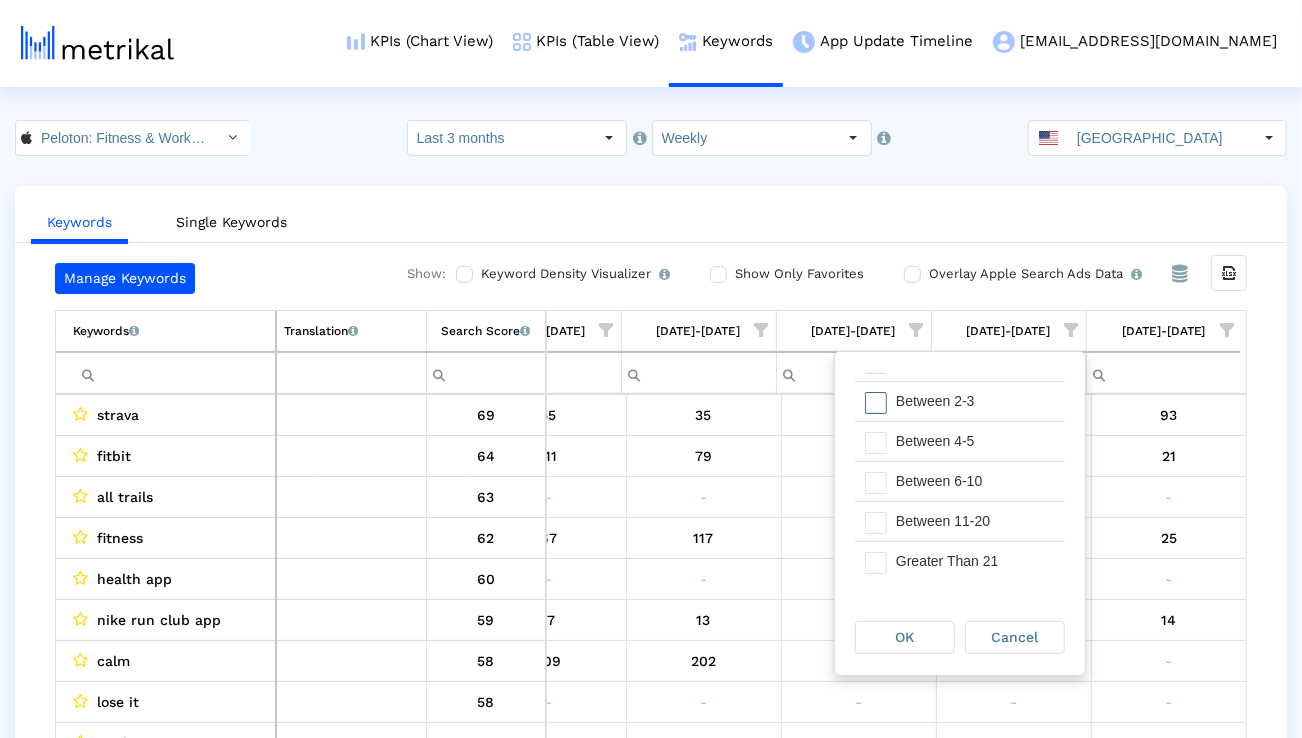 click on "Between 11-20" at bounding box center [975, 521] 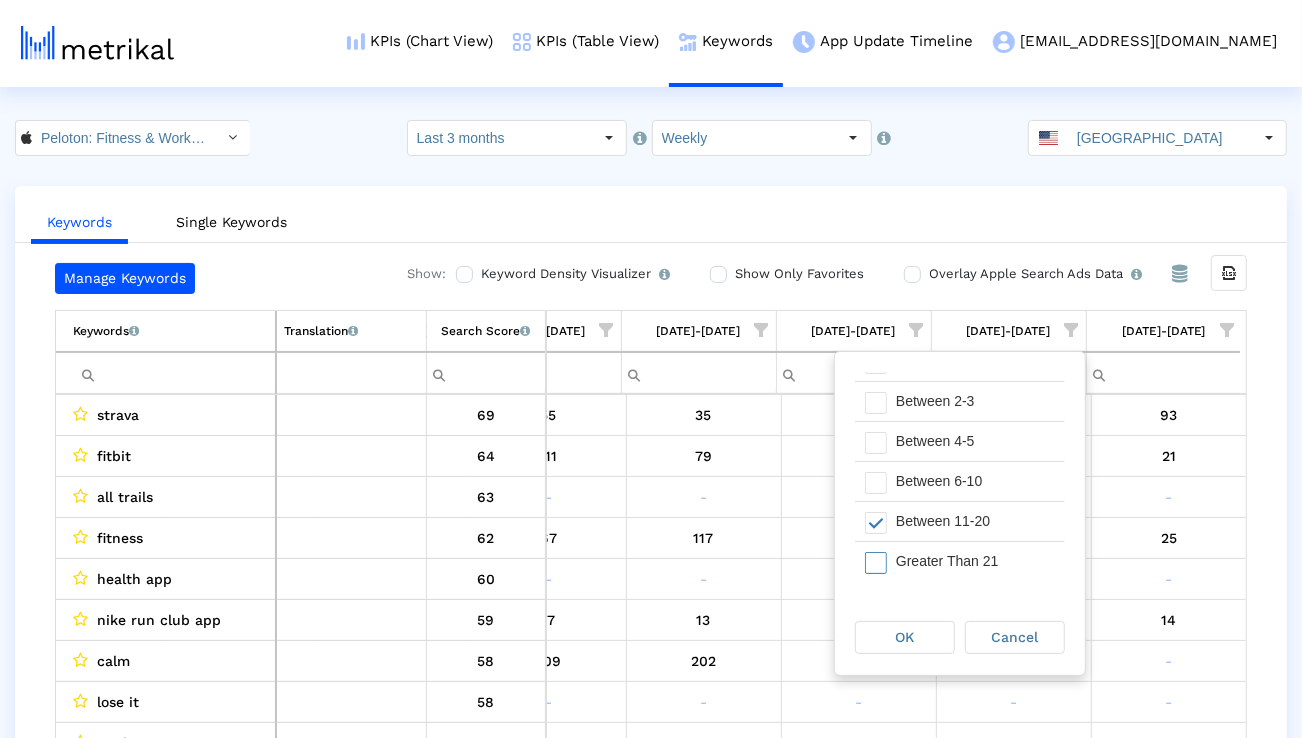 click on "Greater Than 21" at bounding box center [975, 561] 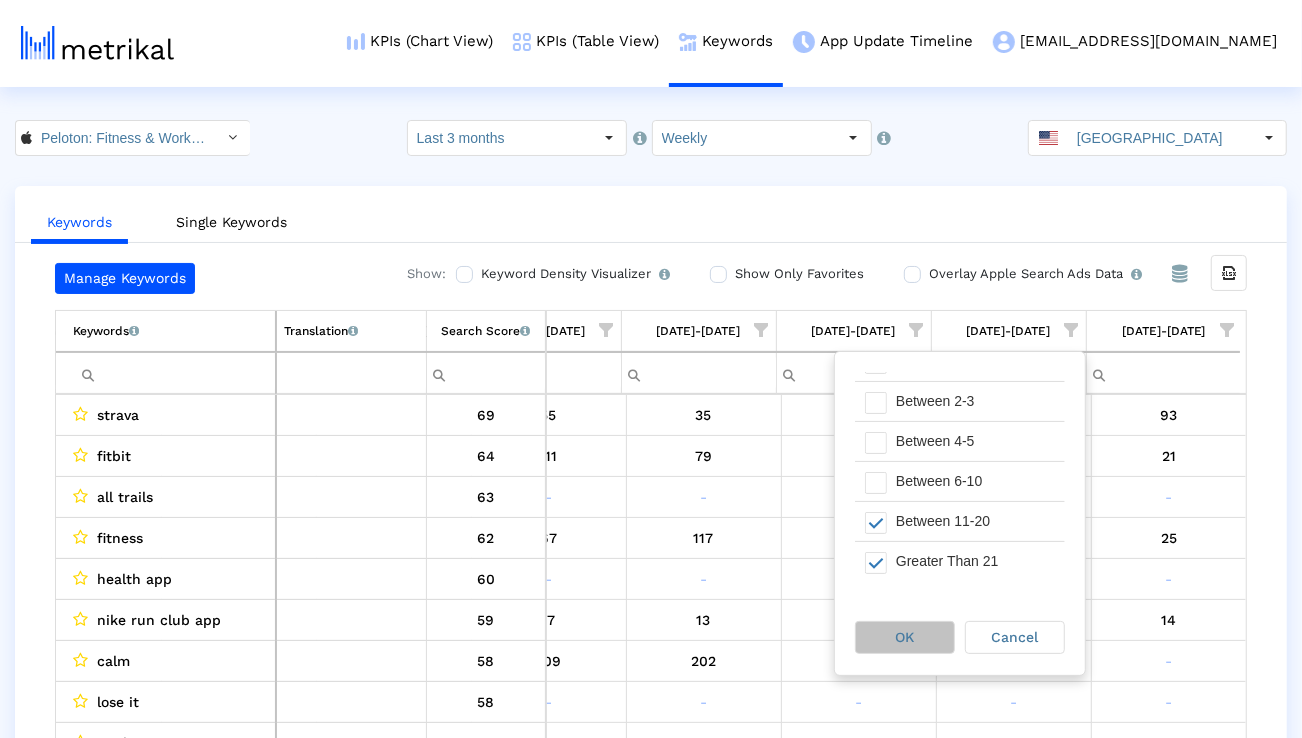 click on "OK" at bounding box center [905, 637] 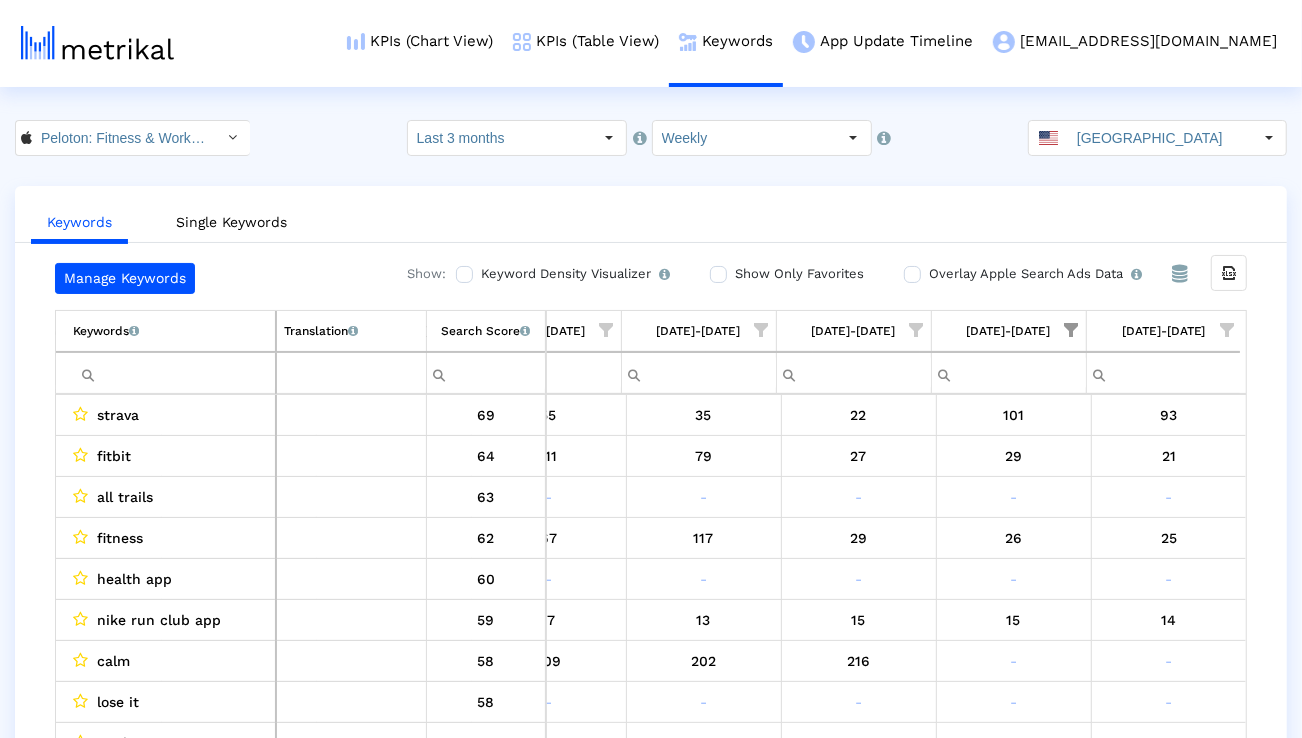 click at bounding box center [1227, 330] 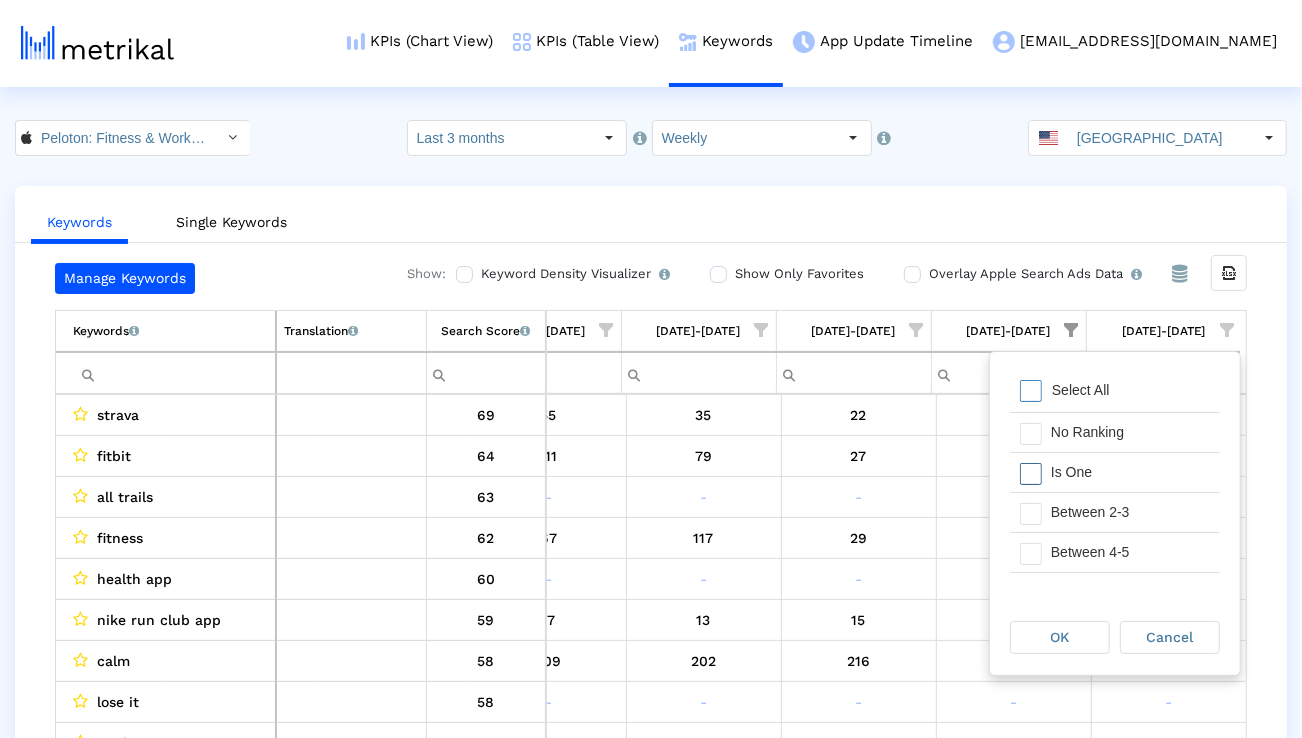 click on "Is One" at bounding box center (1130, 472) 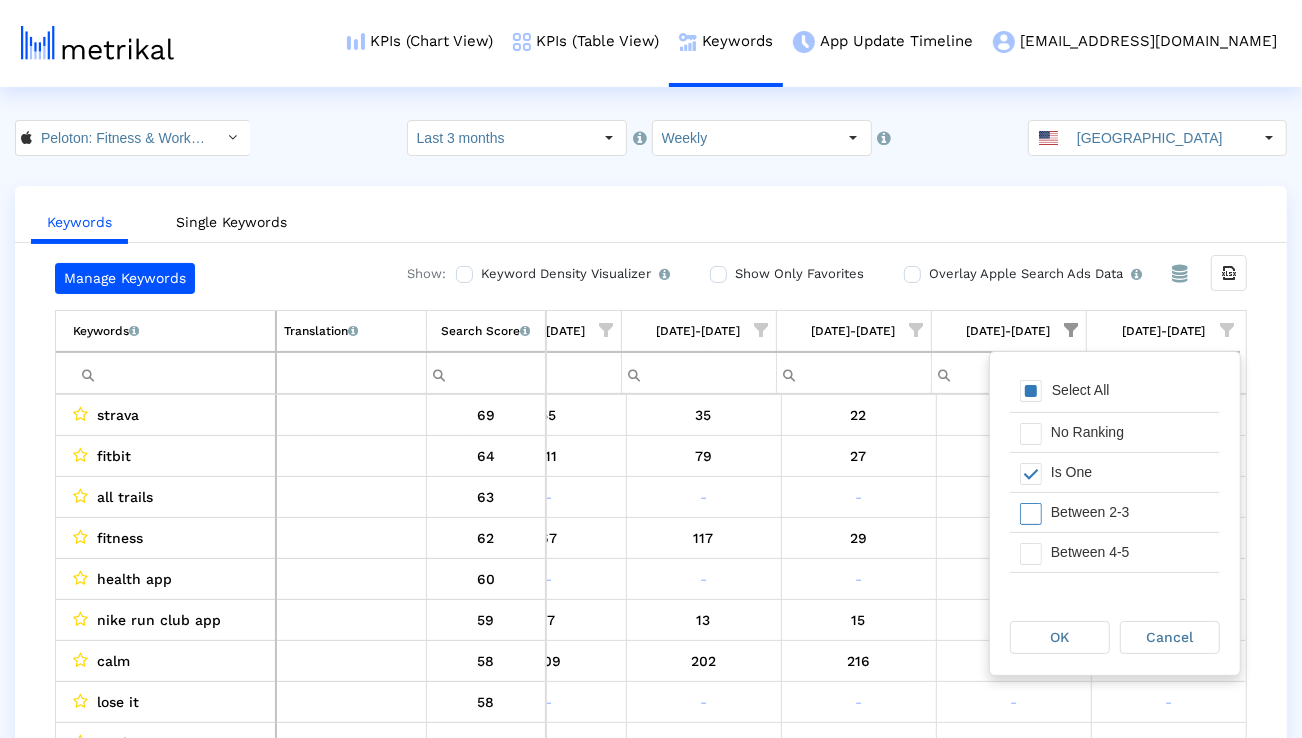 click on "Between 2-3" at bounding box center (1130, 512) 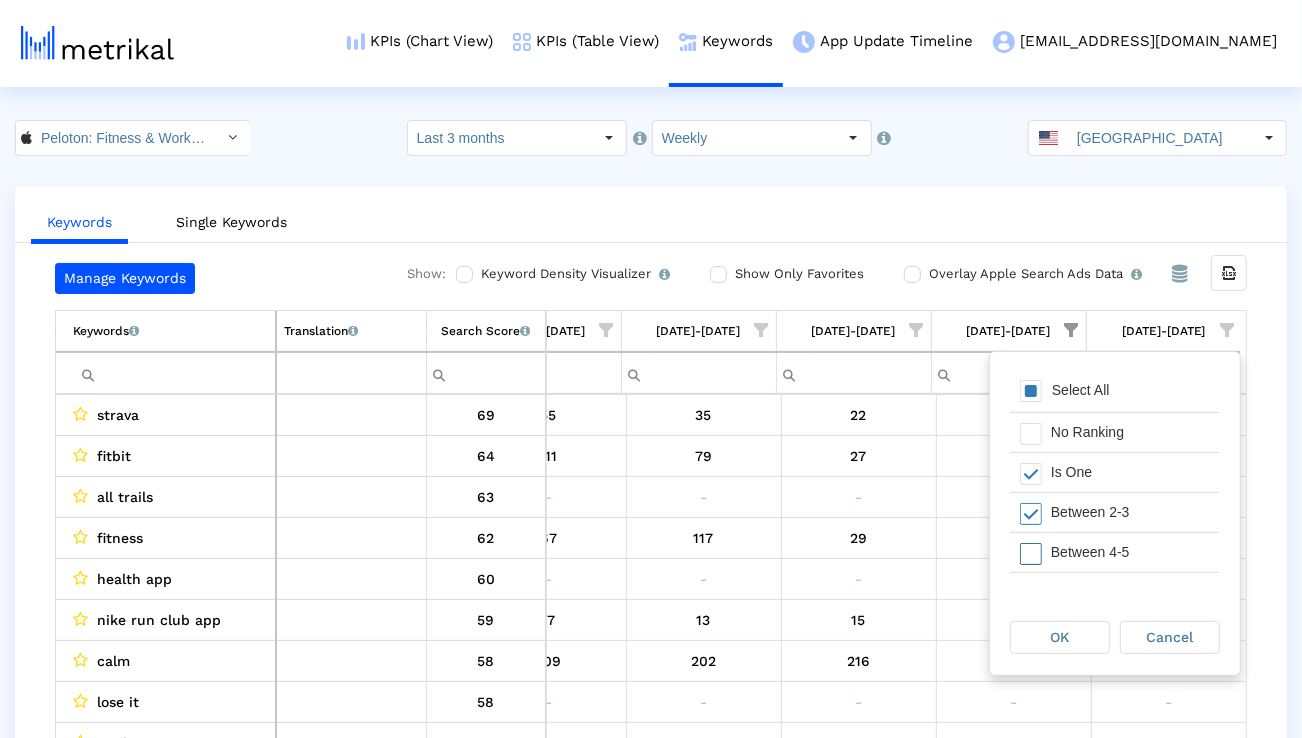 click on "Between 4-5" at bounding box center (1130, 552) 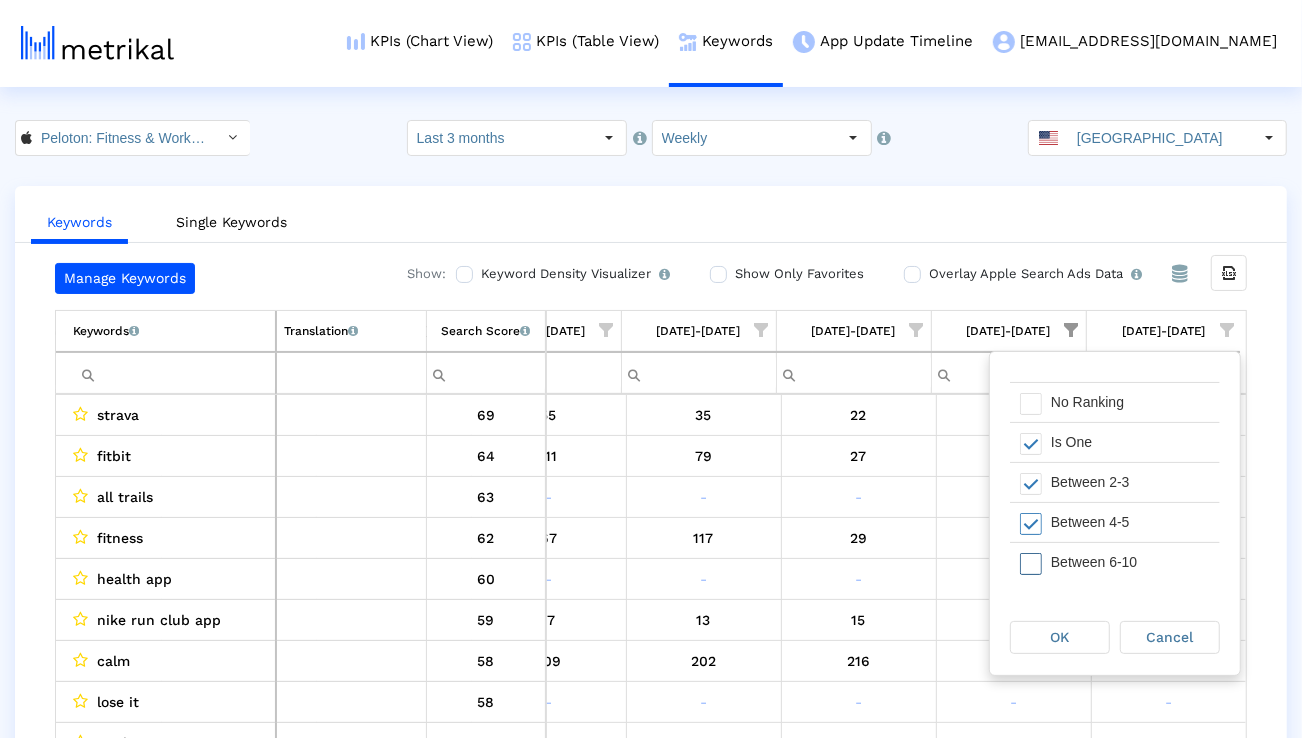 click on "Between 6-10" at bounding box center [1130, 562] 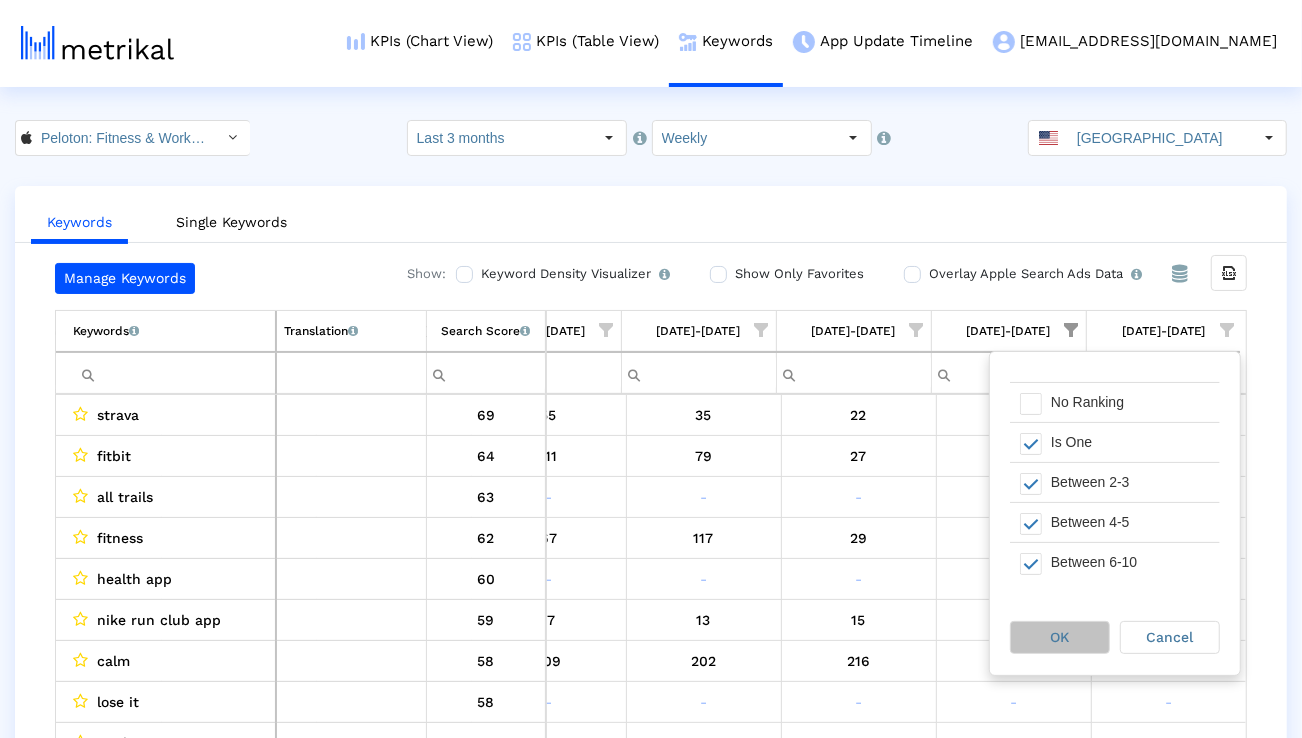 click on "OK" at bounding box center [1060, 637] 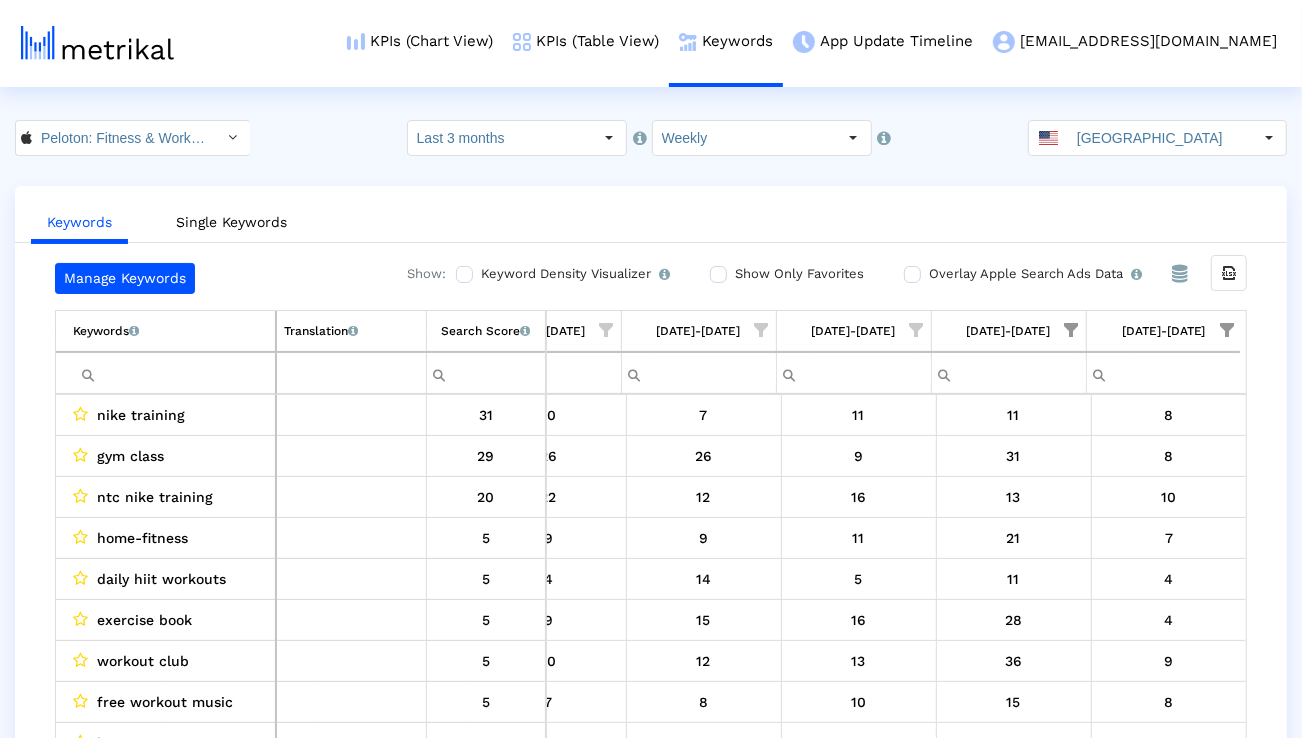 click on "[DATE]-[DATE]" at bounding box center (1008, 331) 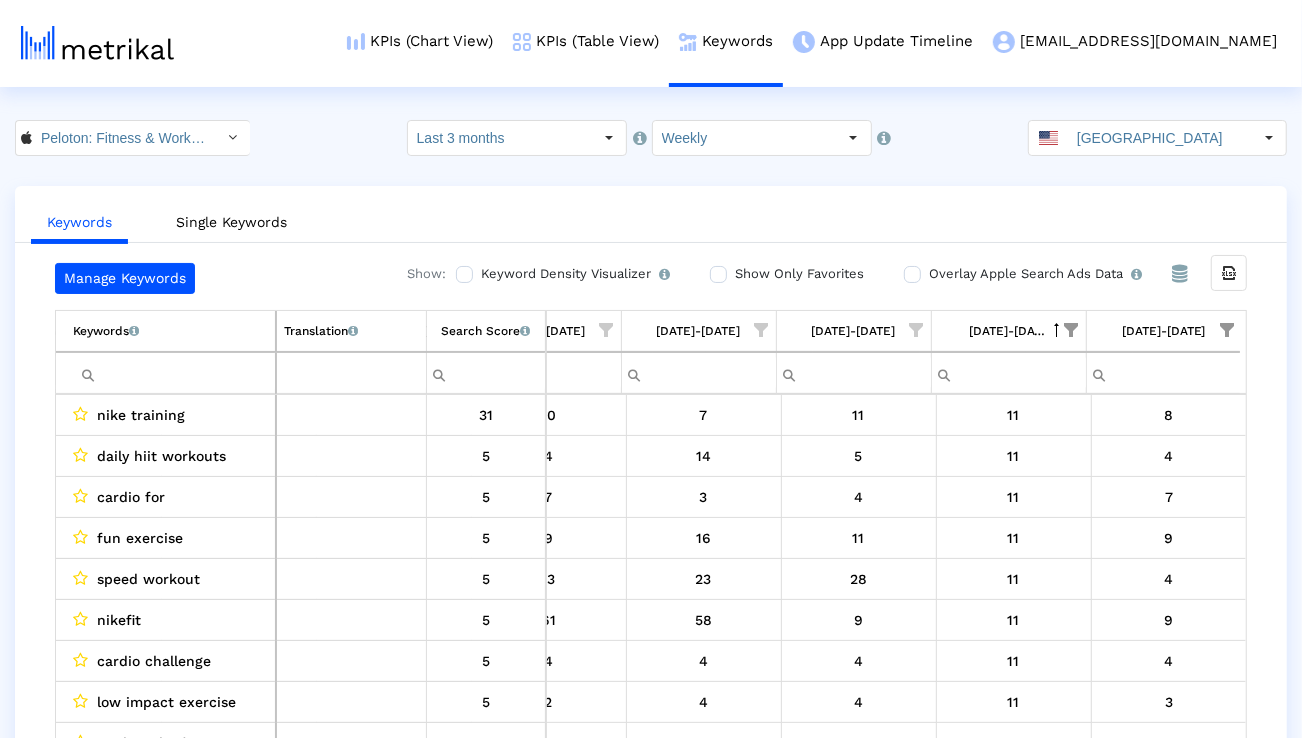 click at bounding box center [1072, 330] 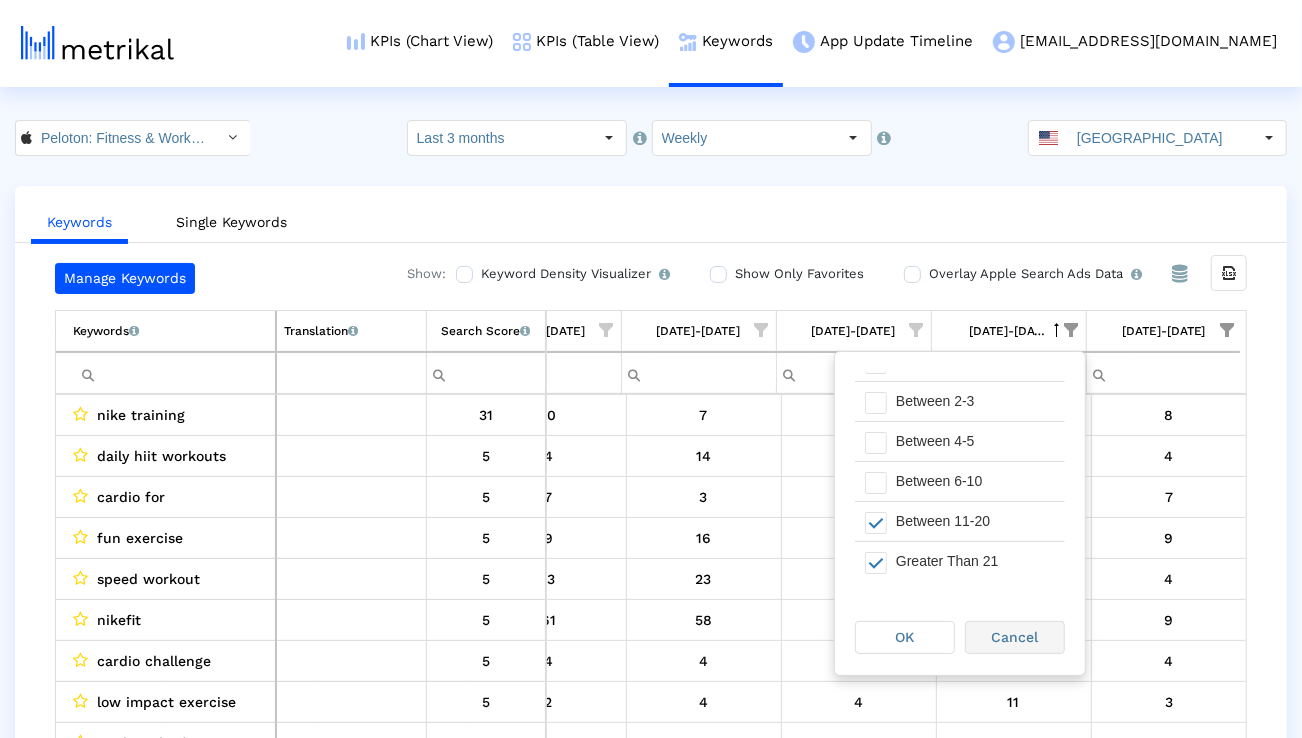 click on "Cancel" at bounding box center (1015, 637) 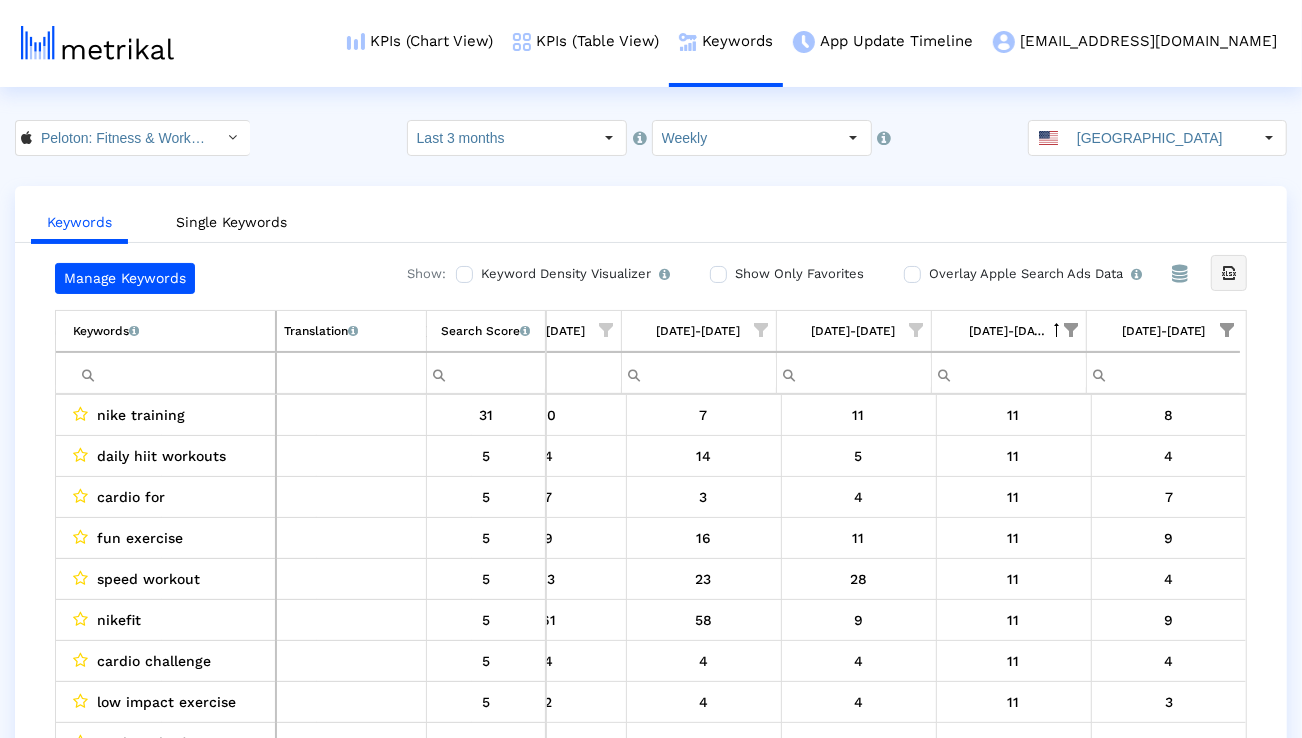 click at bounding box center [1229, 273] 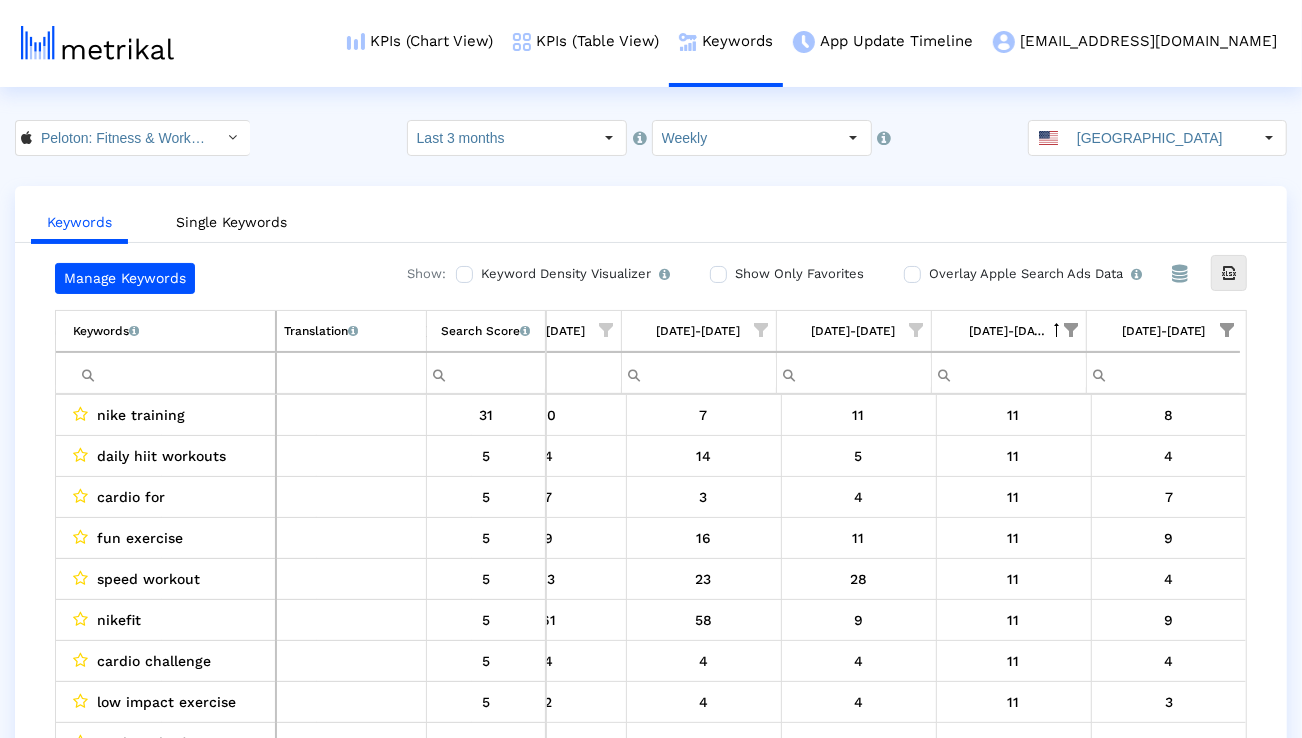click on "[DATE]-[DATE]" at bounding box center (1163, 331) 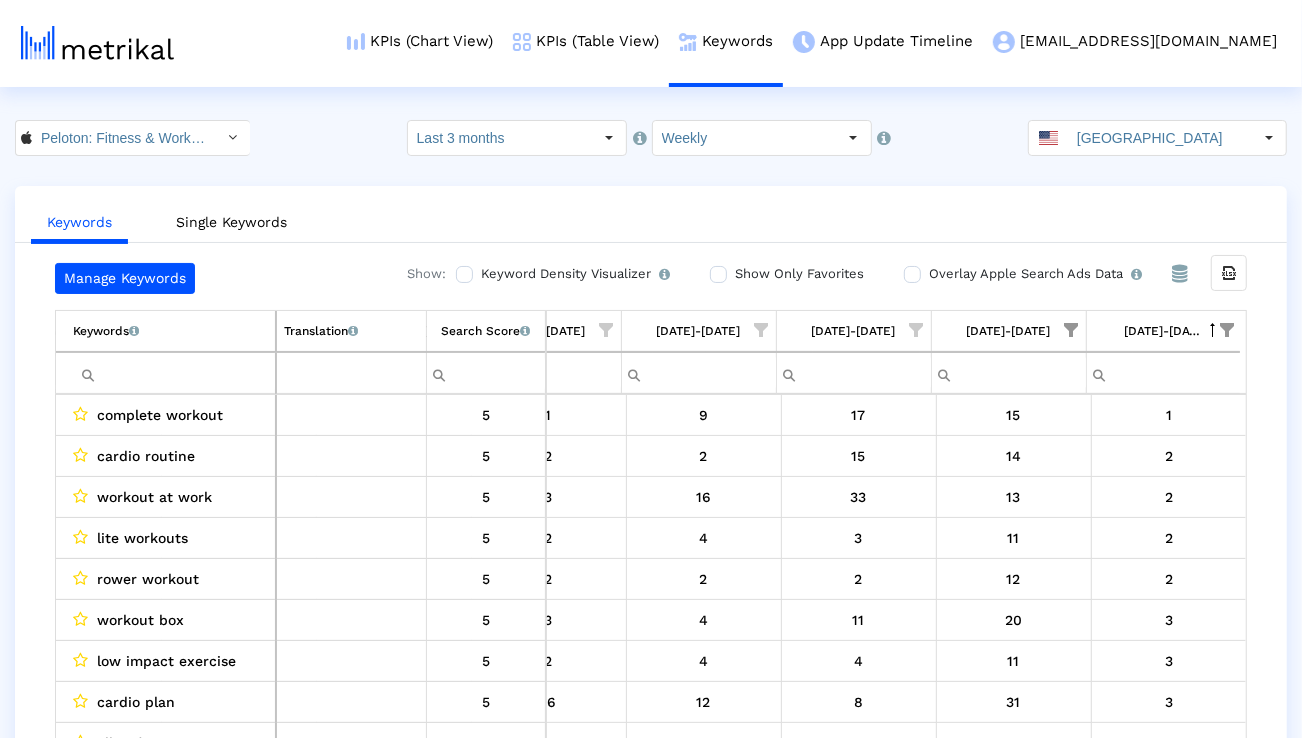click at bounding box center [1072, 330] 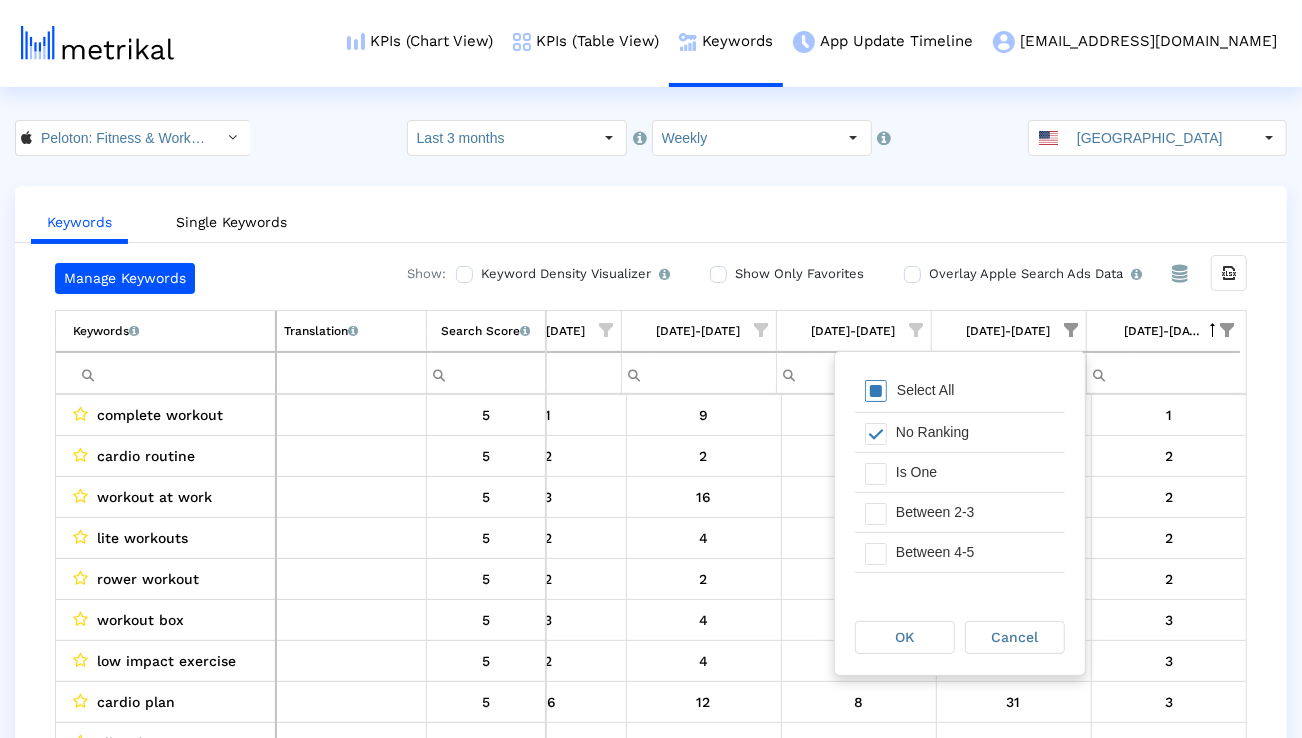 click on "Select All" at bounding box center (960, 392) 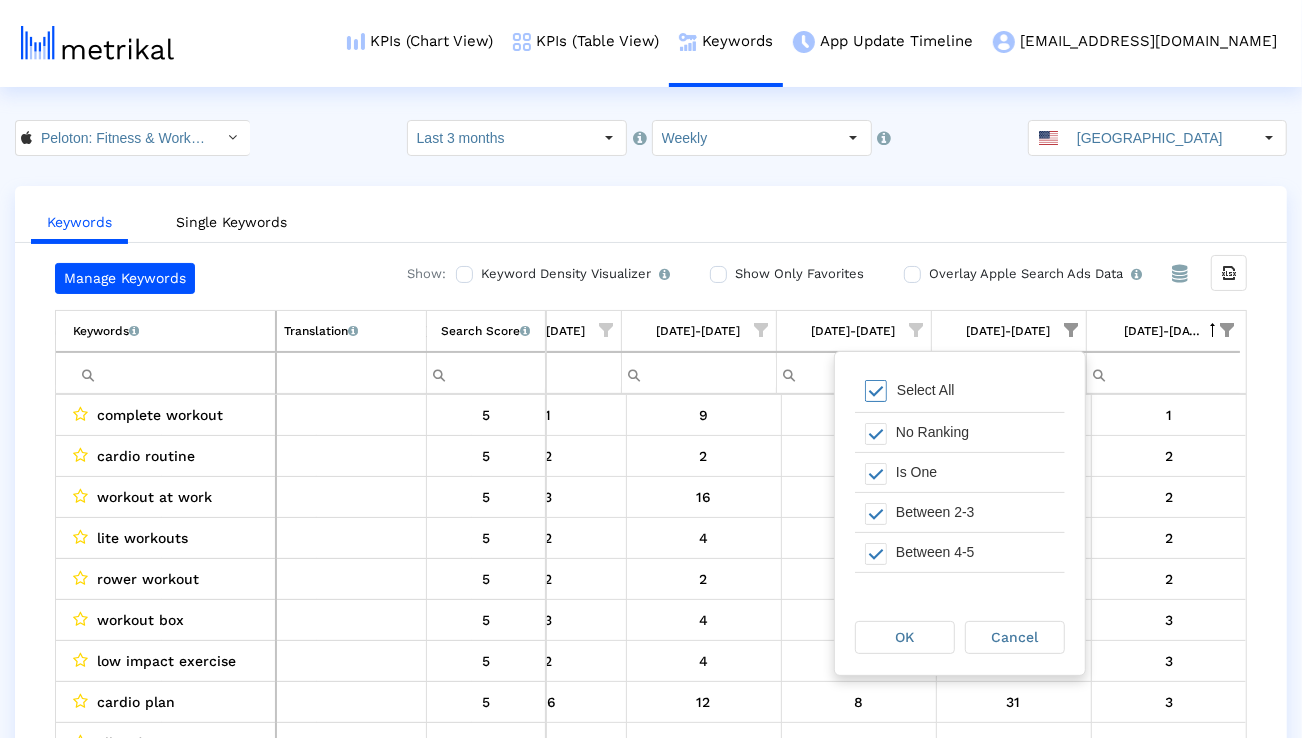 click on "OK" at bounding box center [905, 637] 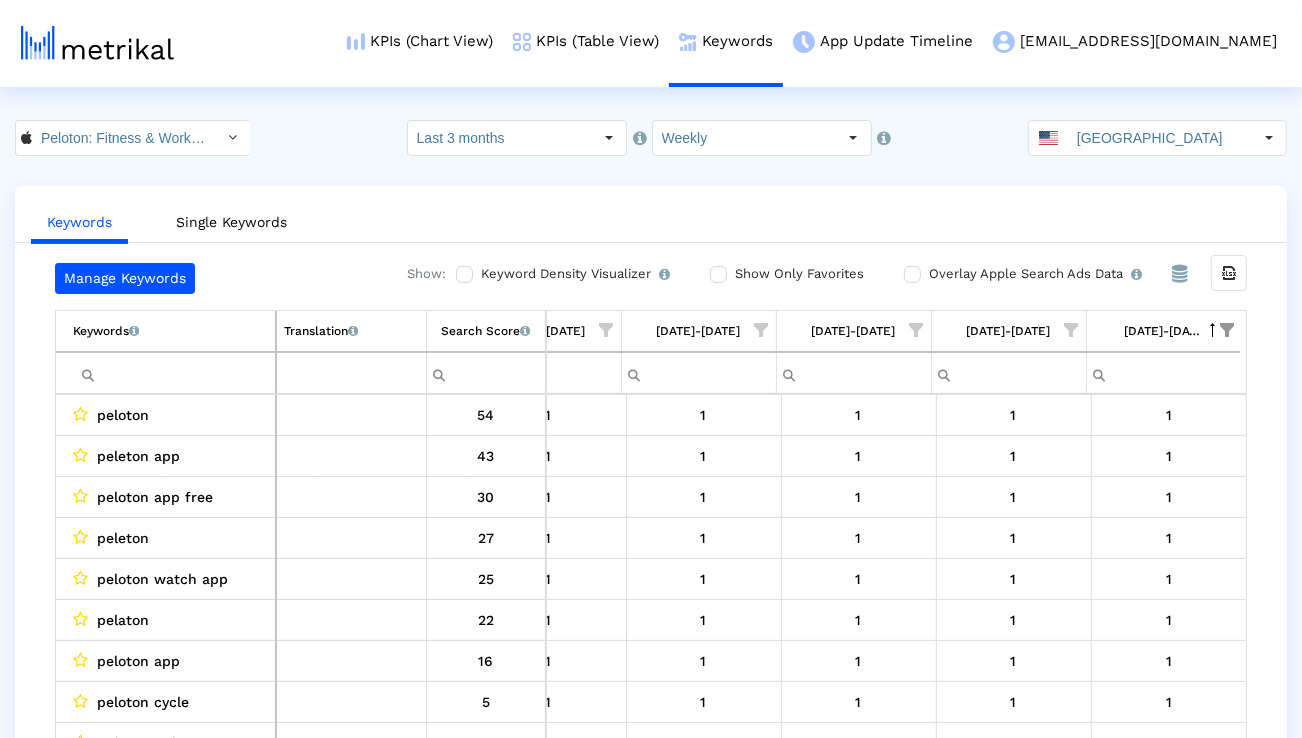click at bounding box center (1227, 330) 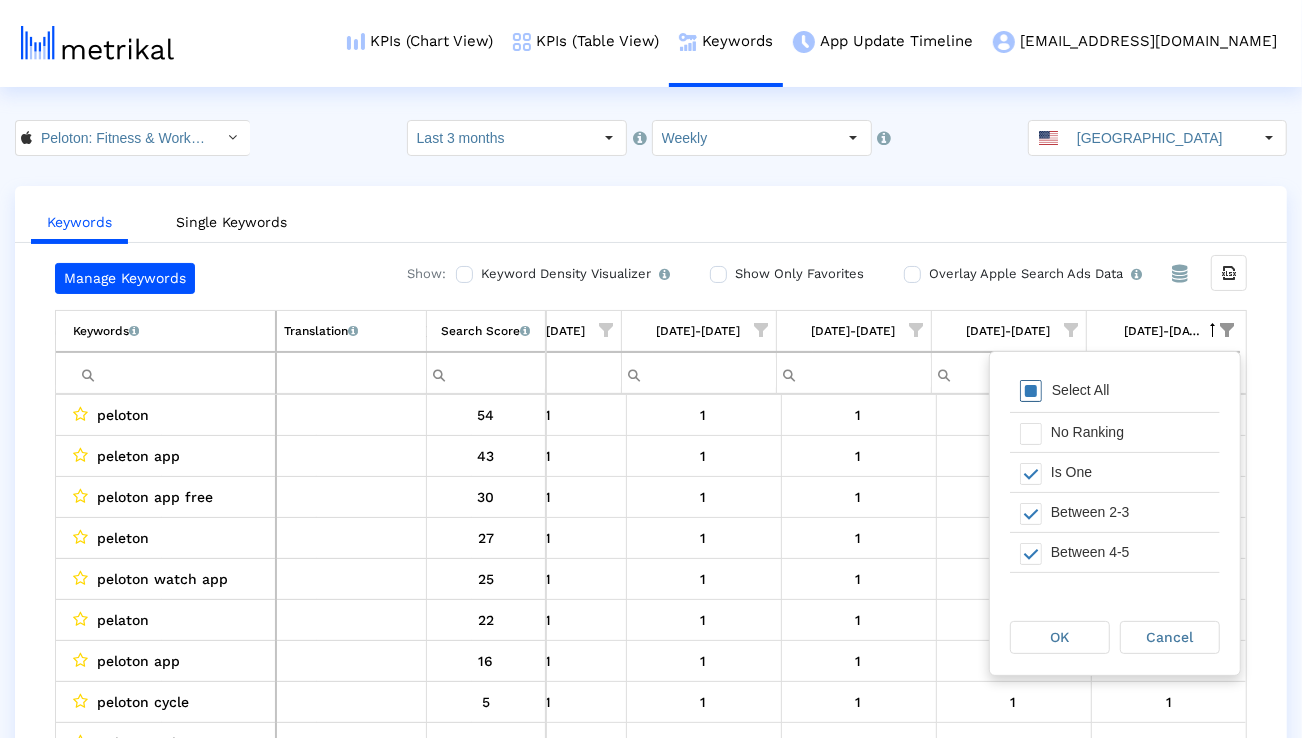 click on "Select All" at bounding box center (1081, 390) 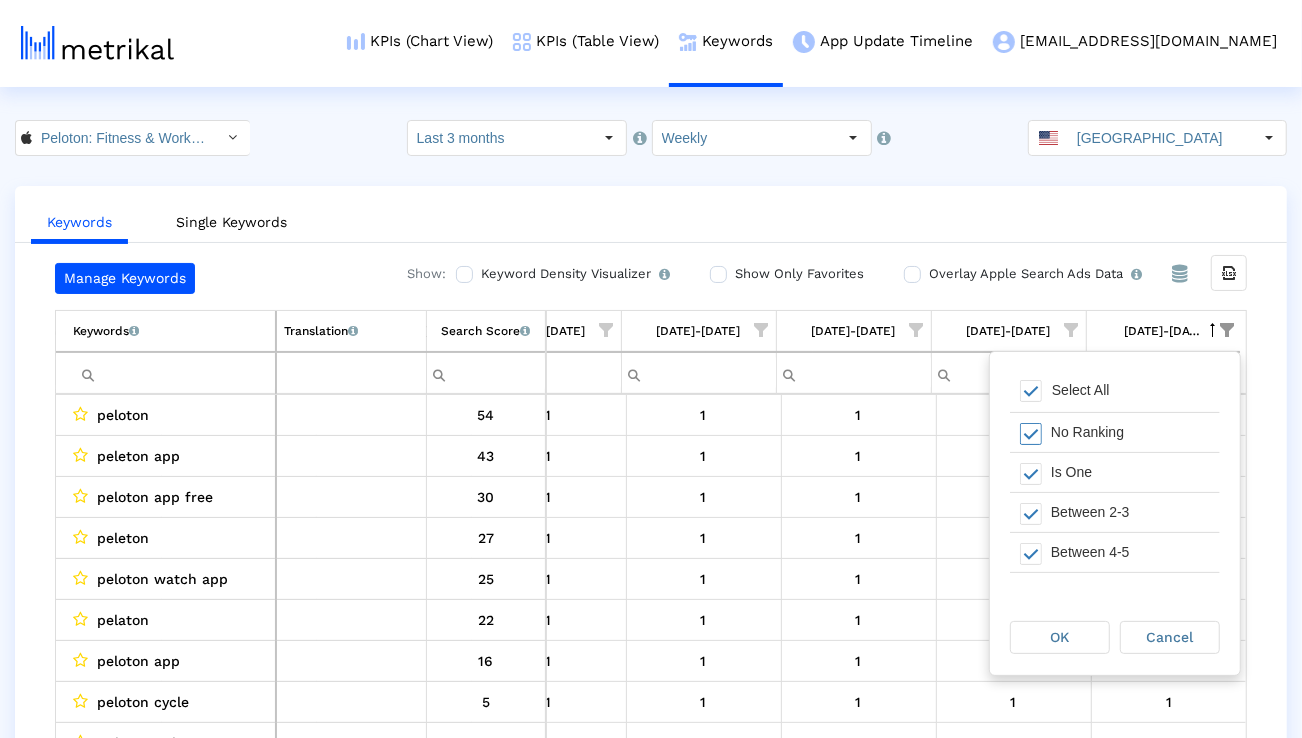 click on "OK" at bounding box center (1060, 637) 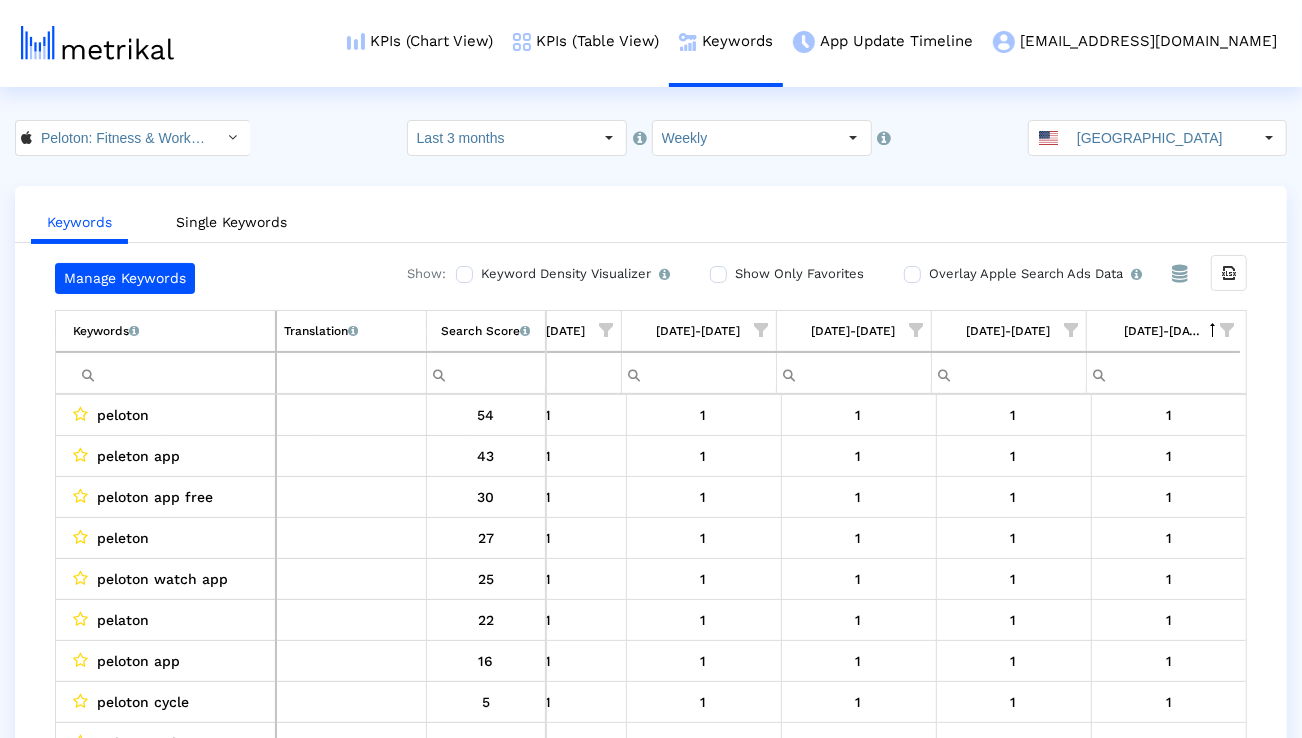 click on "Search Score   An estimate of relative search volume of each keyword. It is on a scale of 0 to 100, with 100 being the most searched for keywords." at bounding box center (485, 331) 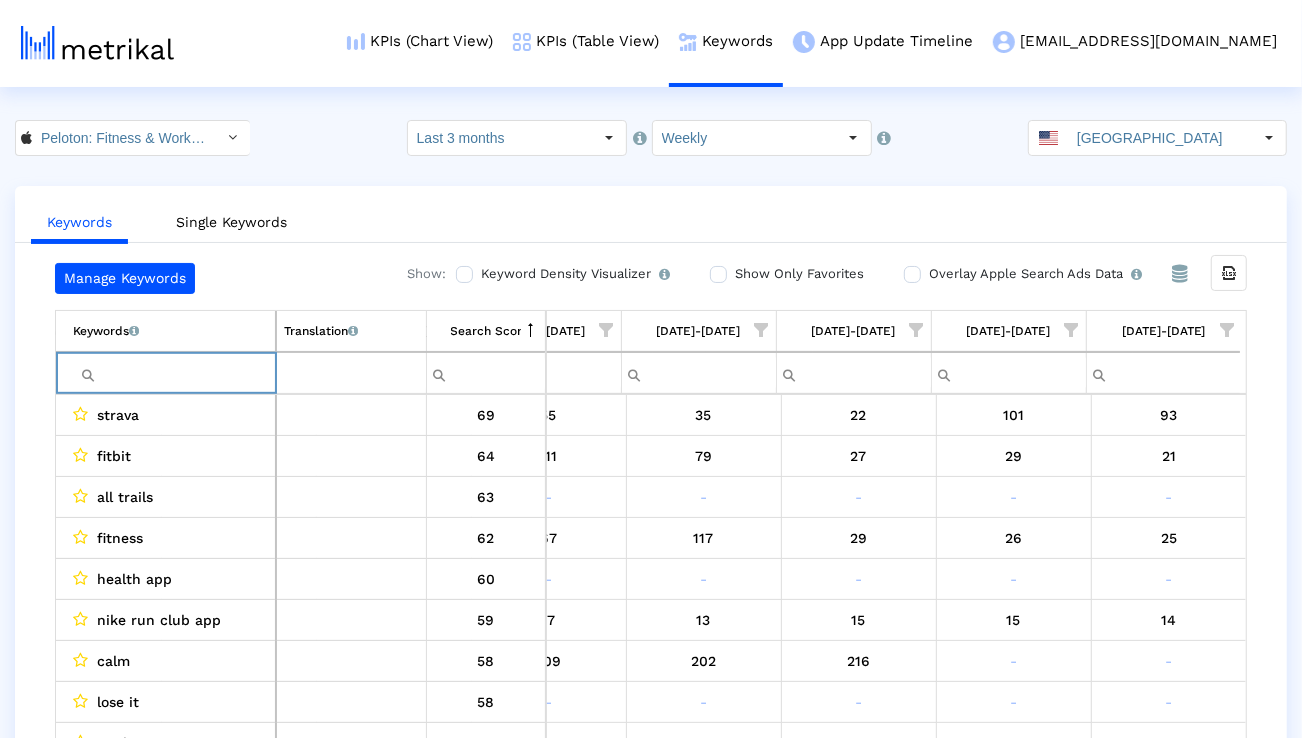 click at bounding box center [174, 373] 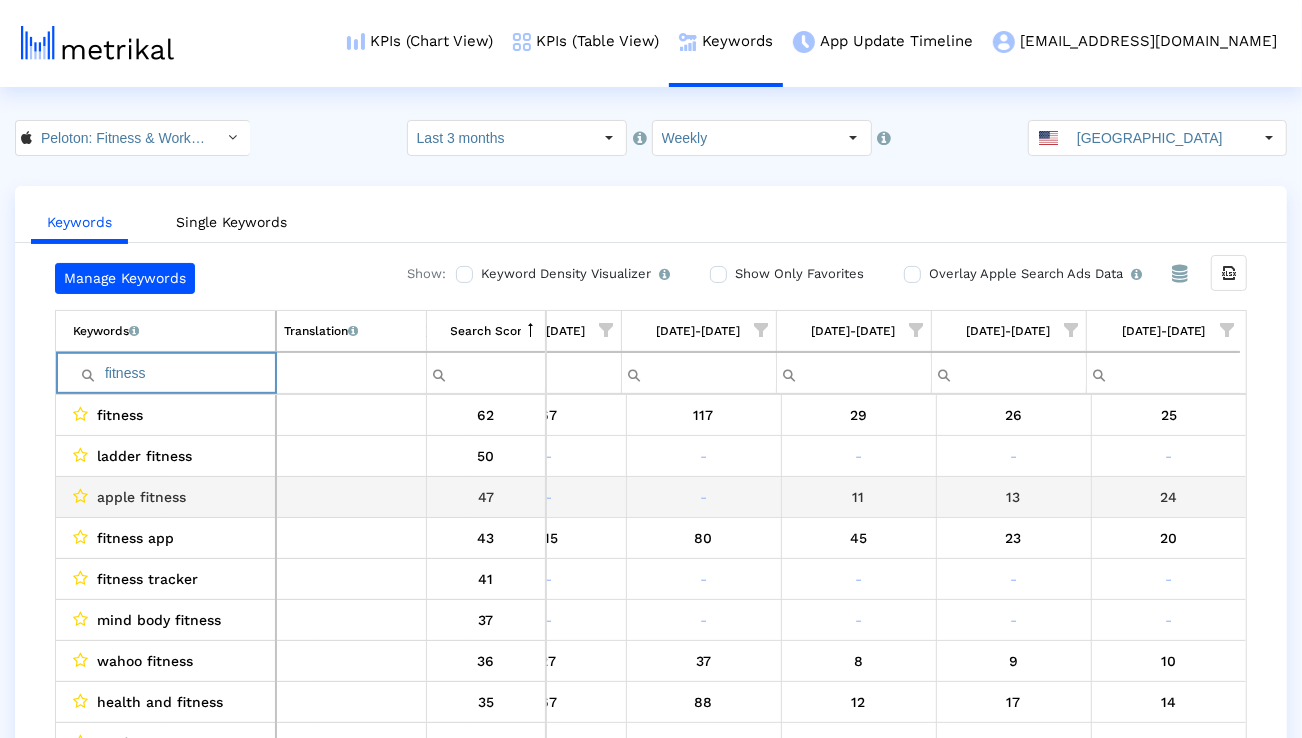 scroll, scrollTop: 0, scrollLeft: 1321, axis: horizontal 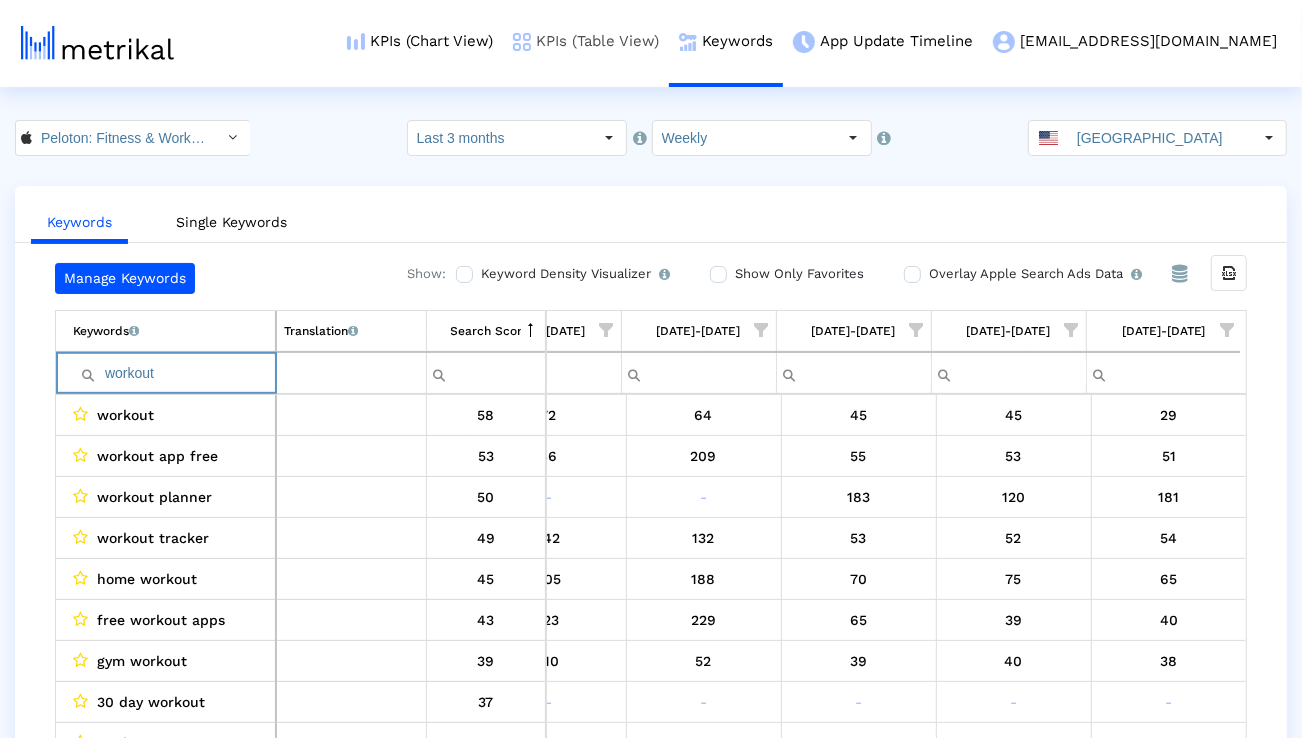 paste on "strength" 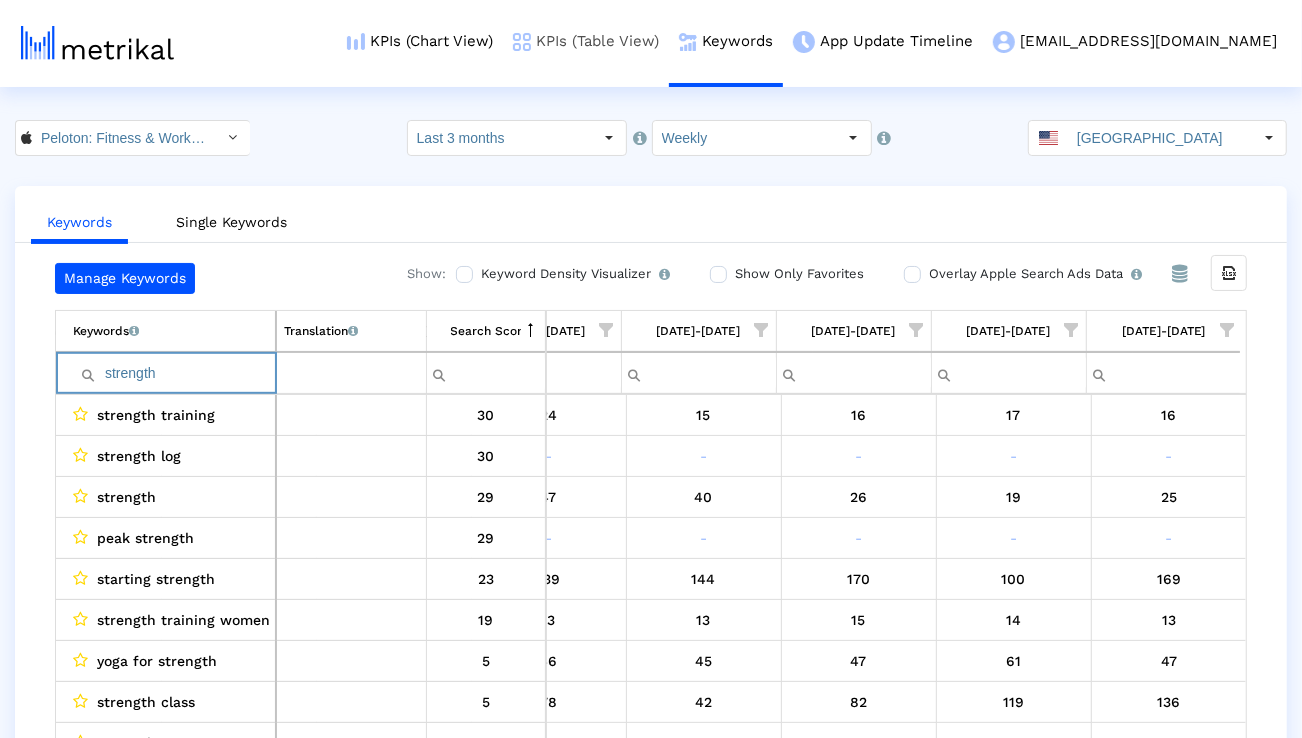 paste on "training" 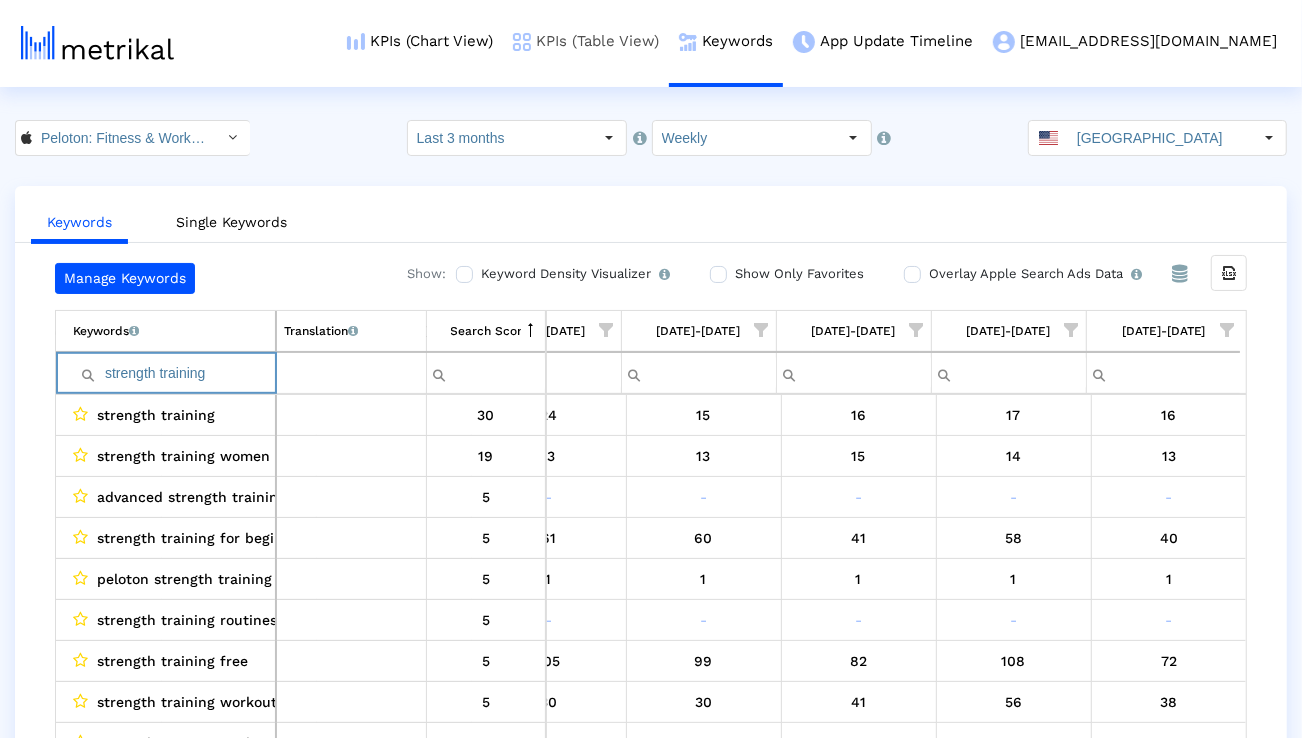 paste on "run" 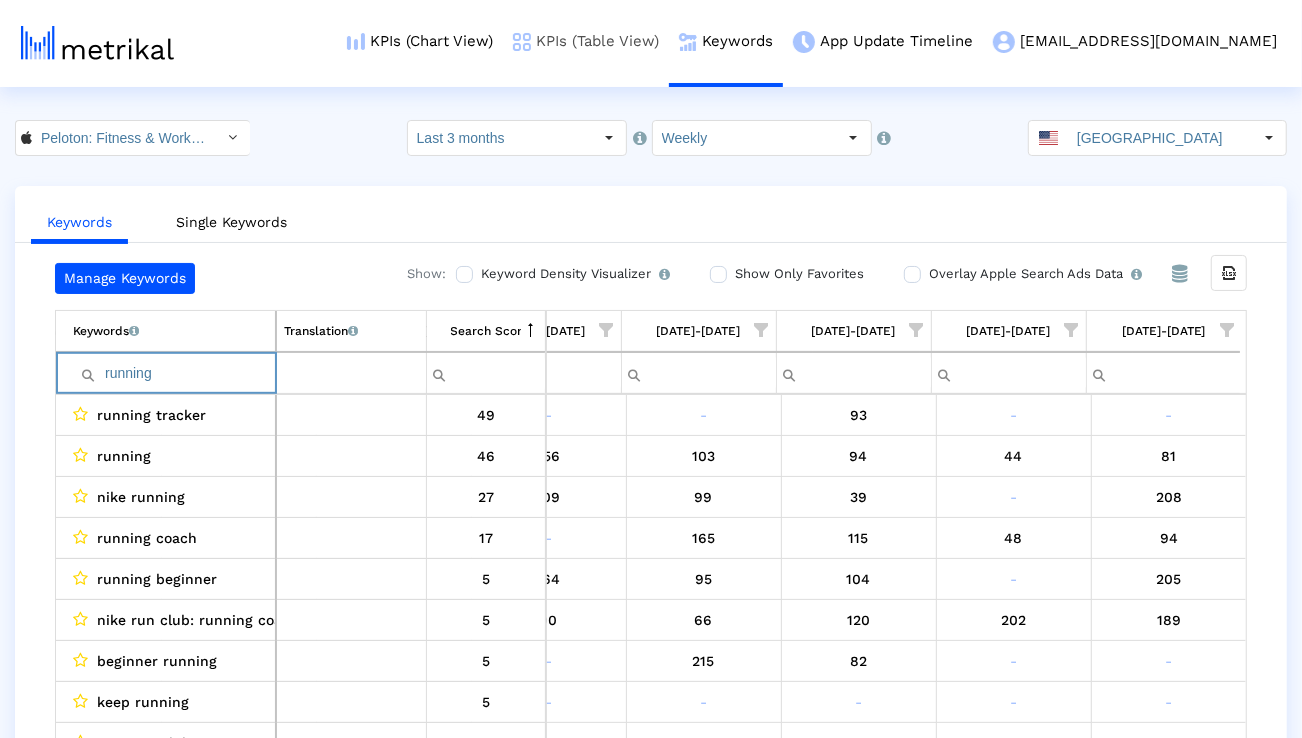 paste on "yoga" 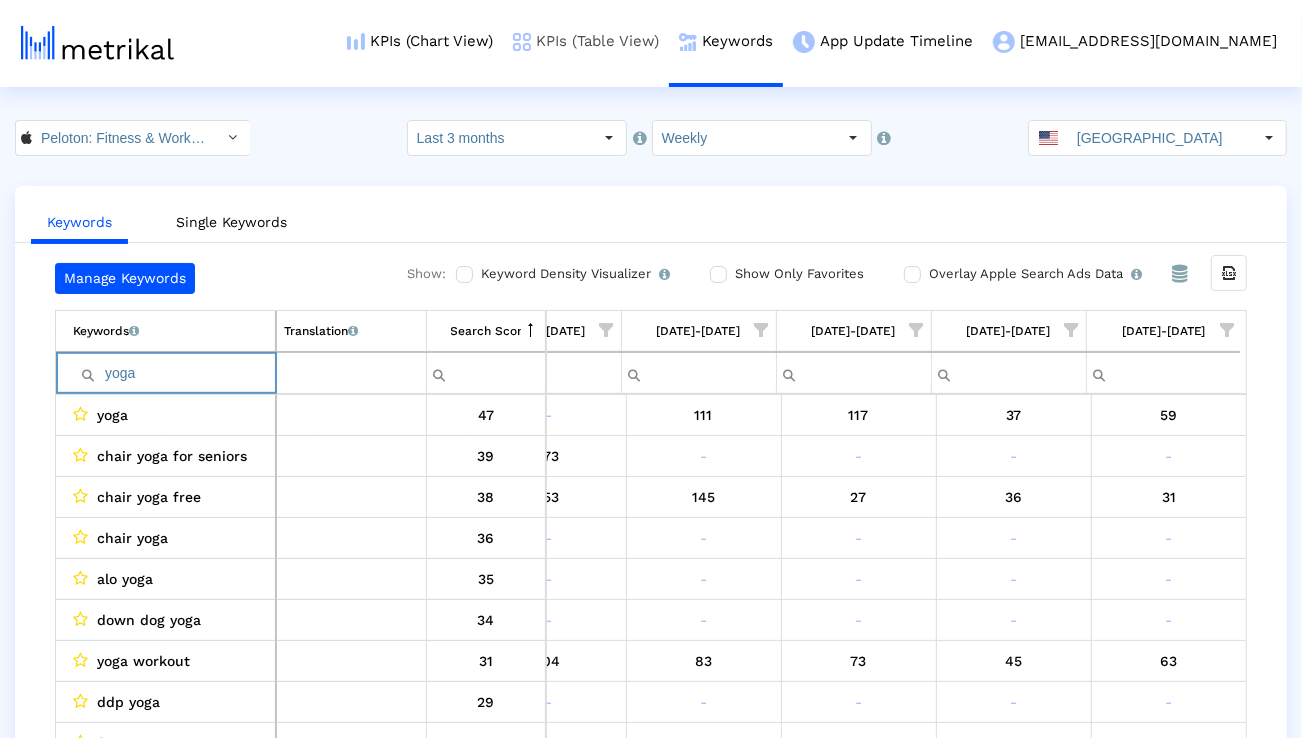 paste on "gym" 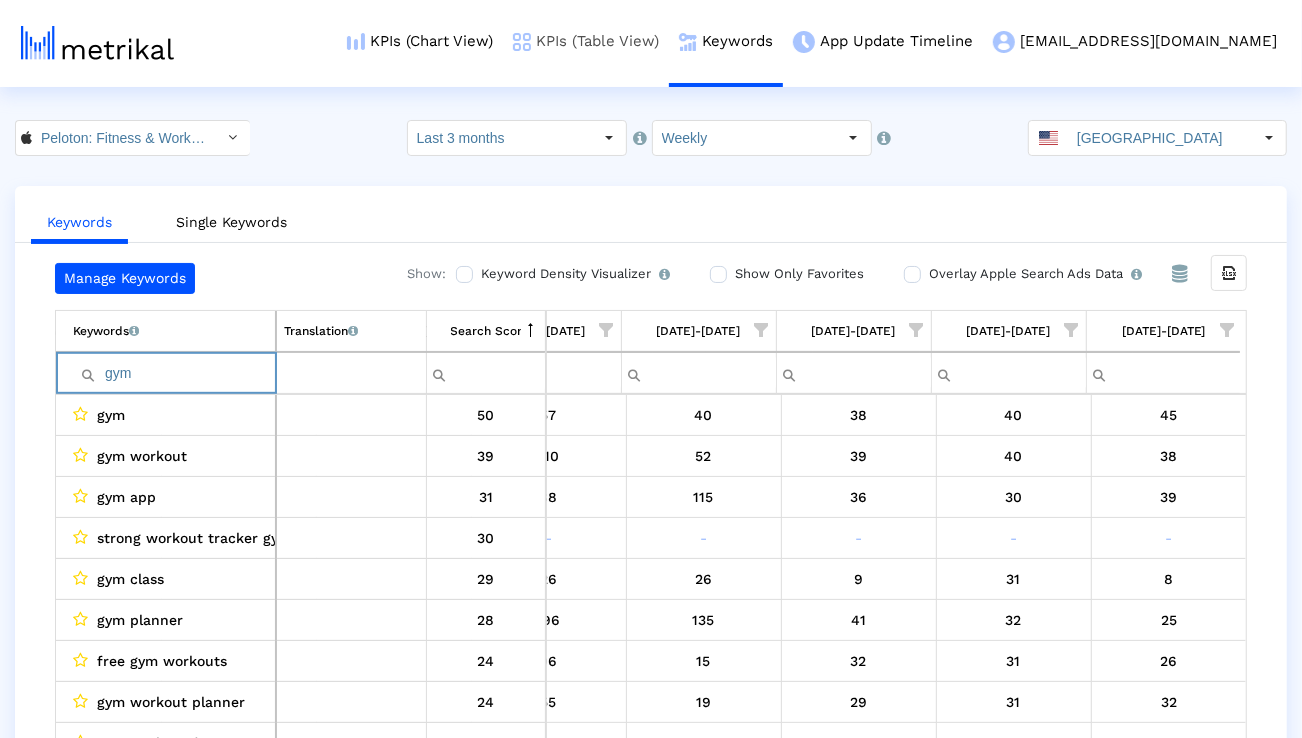 paste on "workout" 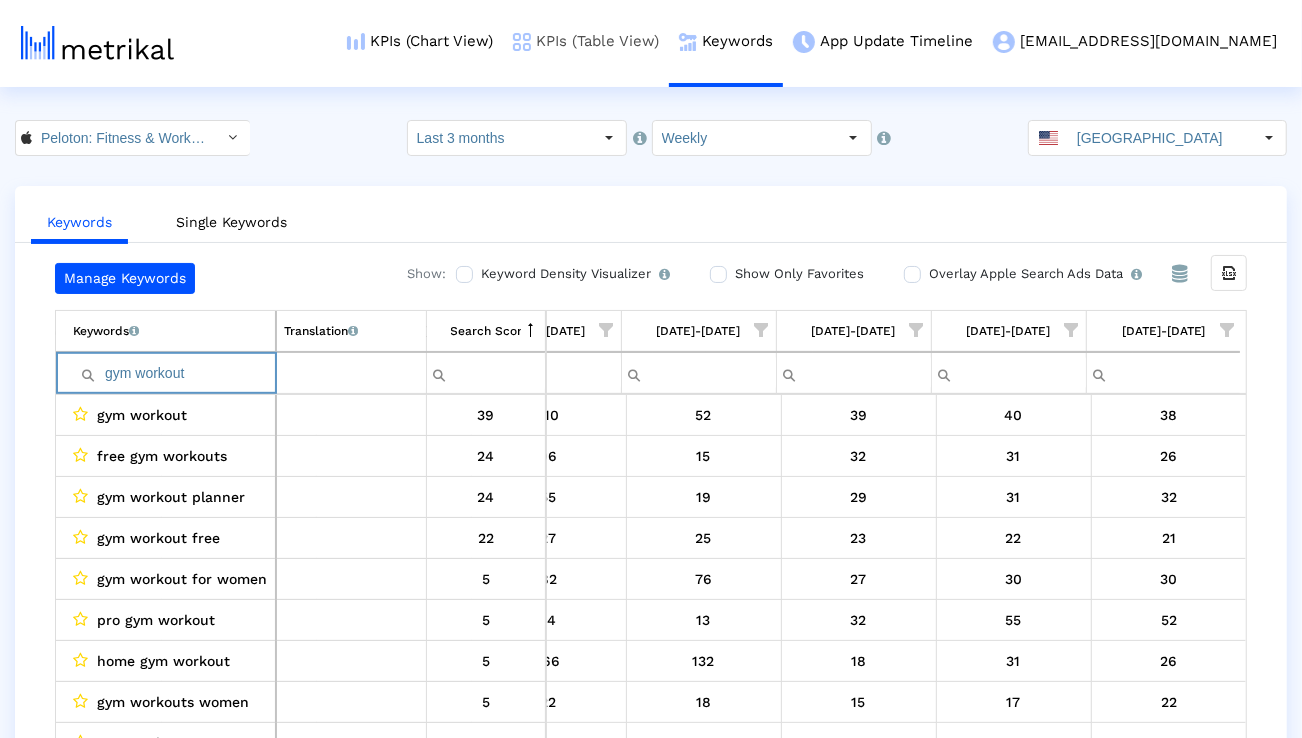 paste on "class" 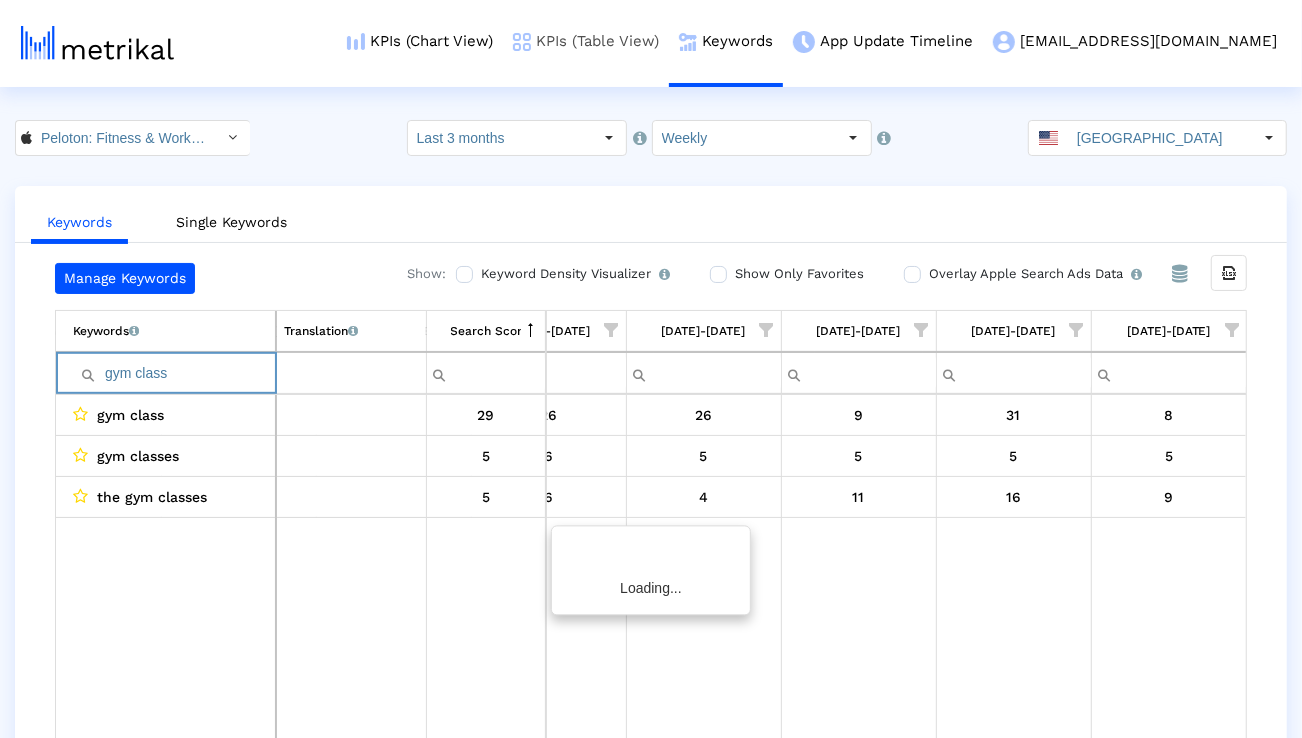 scroll, scrollTop: 0, scrollLeft: 1314, axis: horizontal 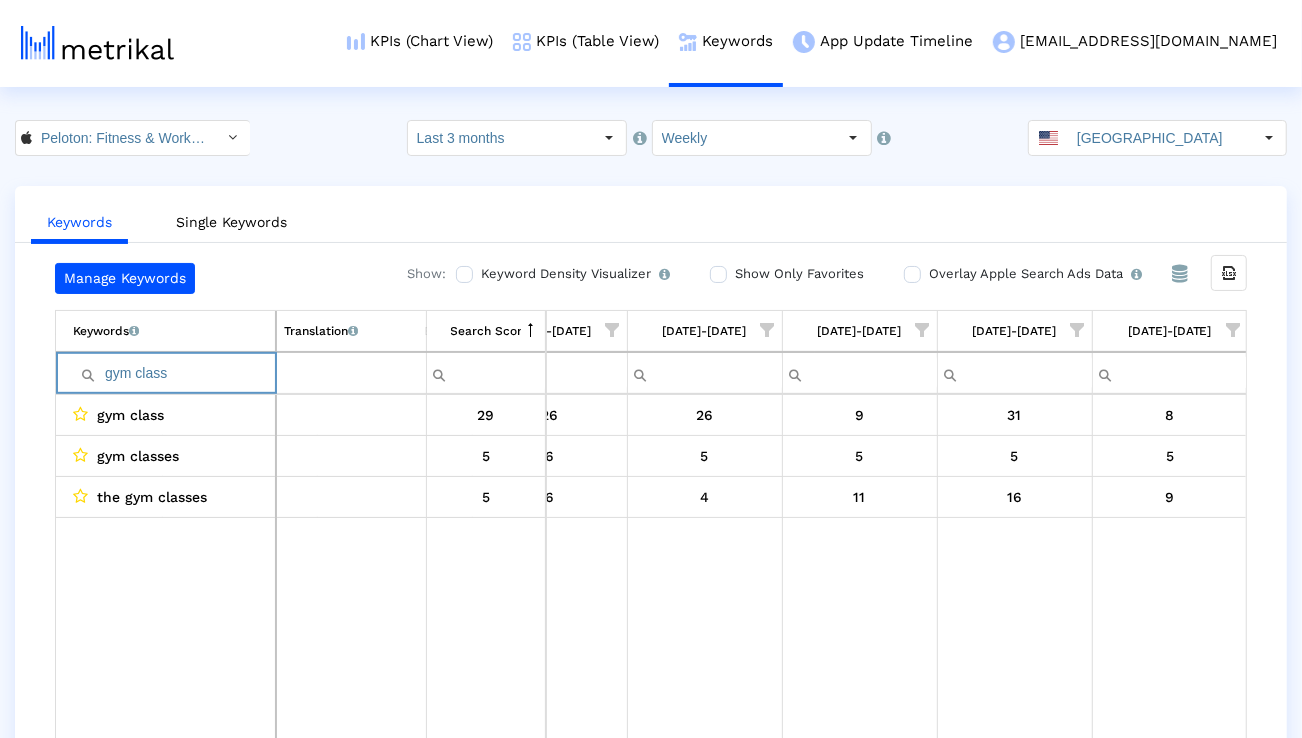 paste on "routine" 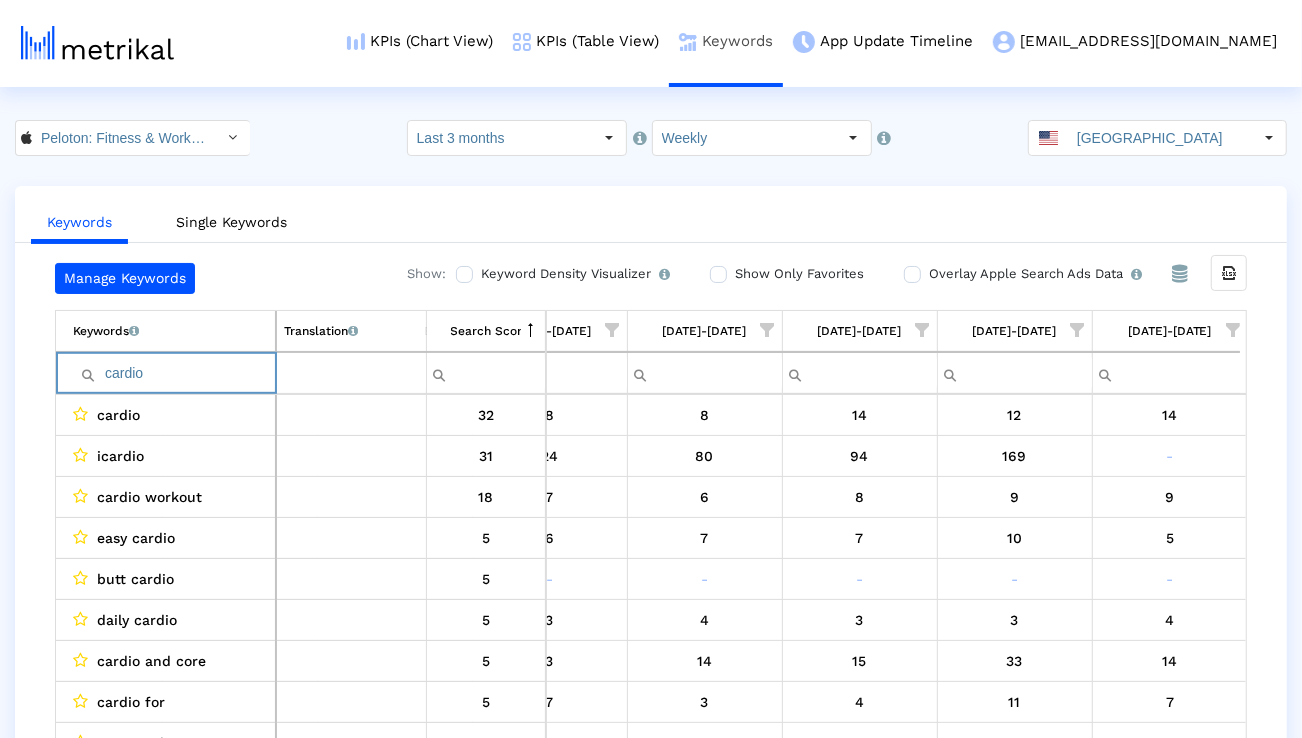 paste on "exercise" 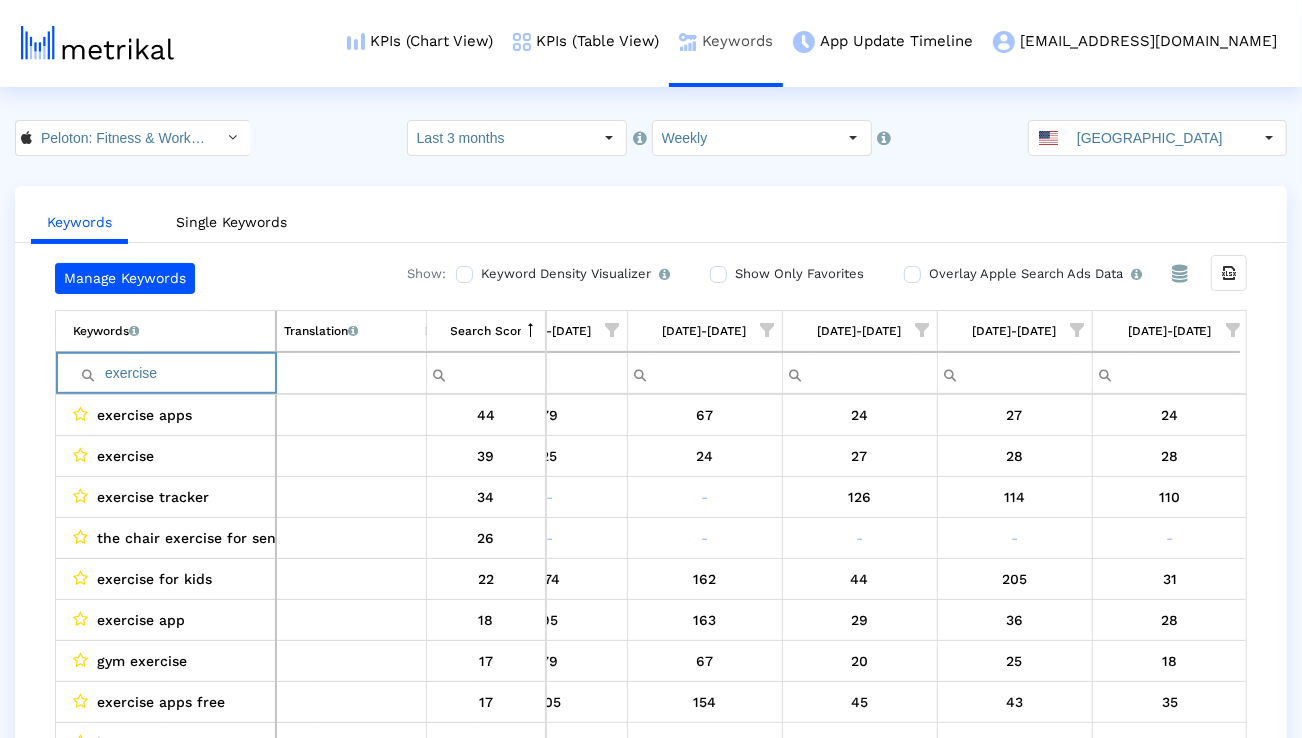 paste on "pilates" 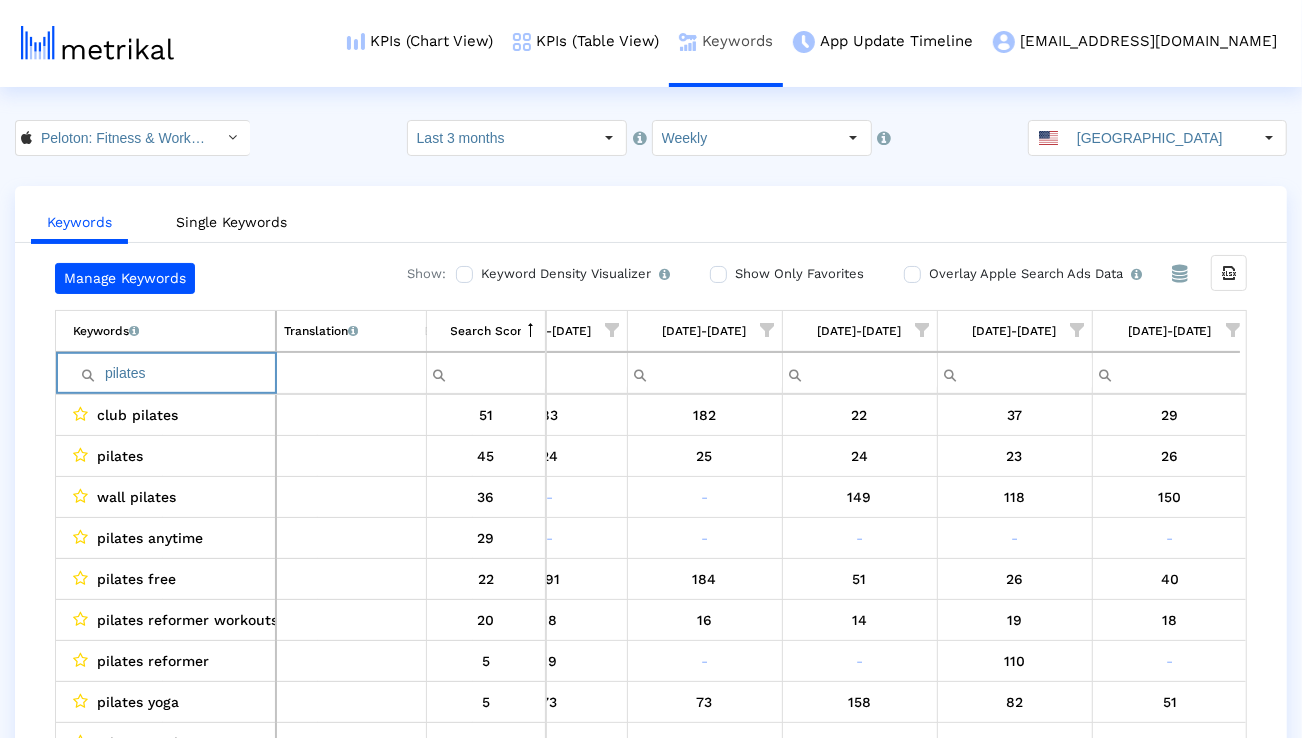 paste on "hiit workout" 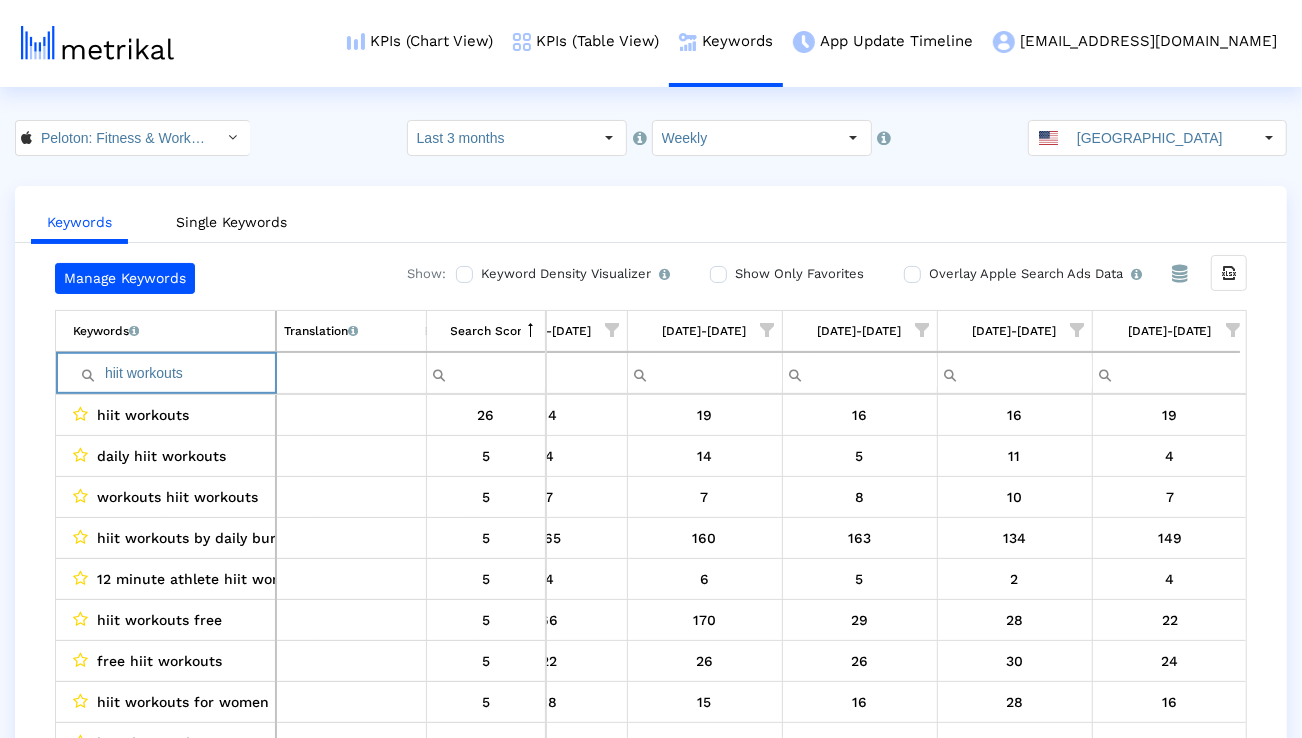 paste on "gym clas" 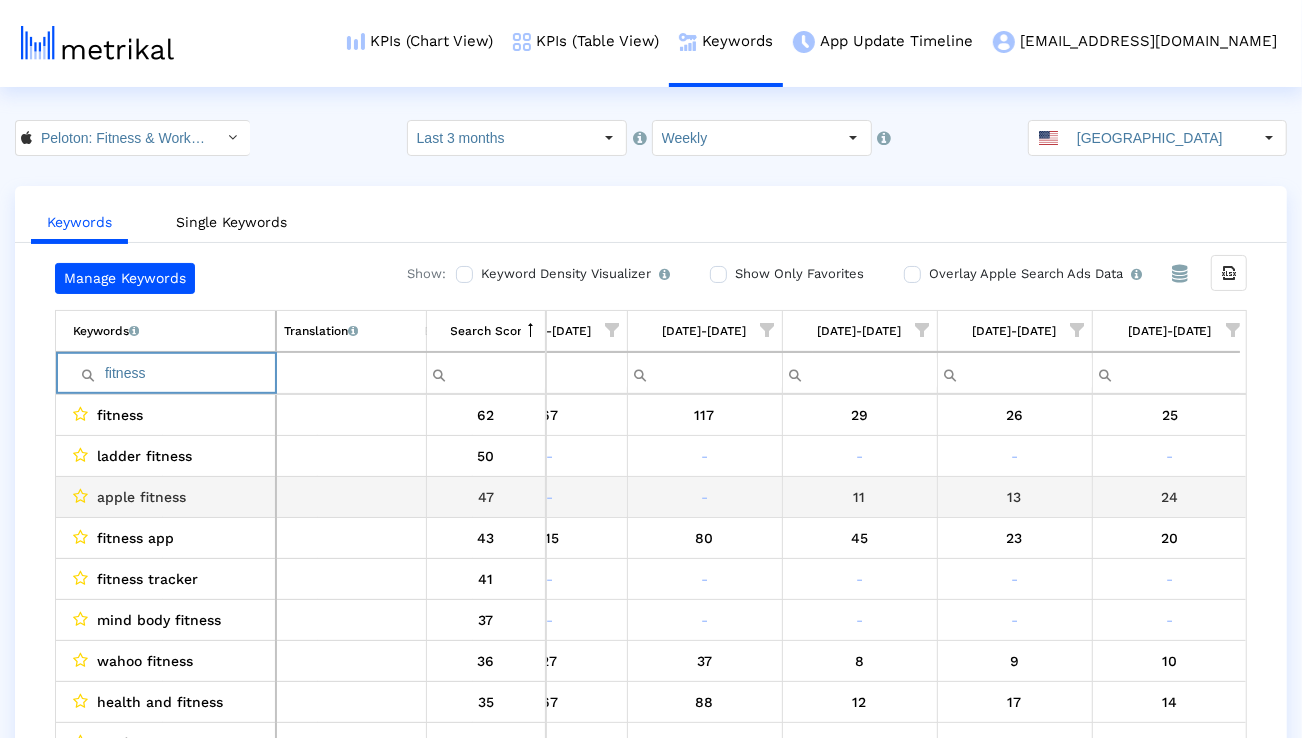 scroll, scrollTop: 0, scrollLeft: 1321, axis: horizontal 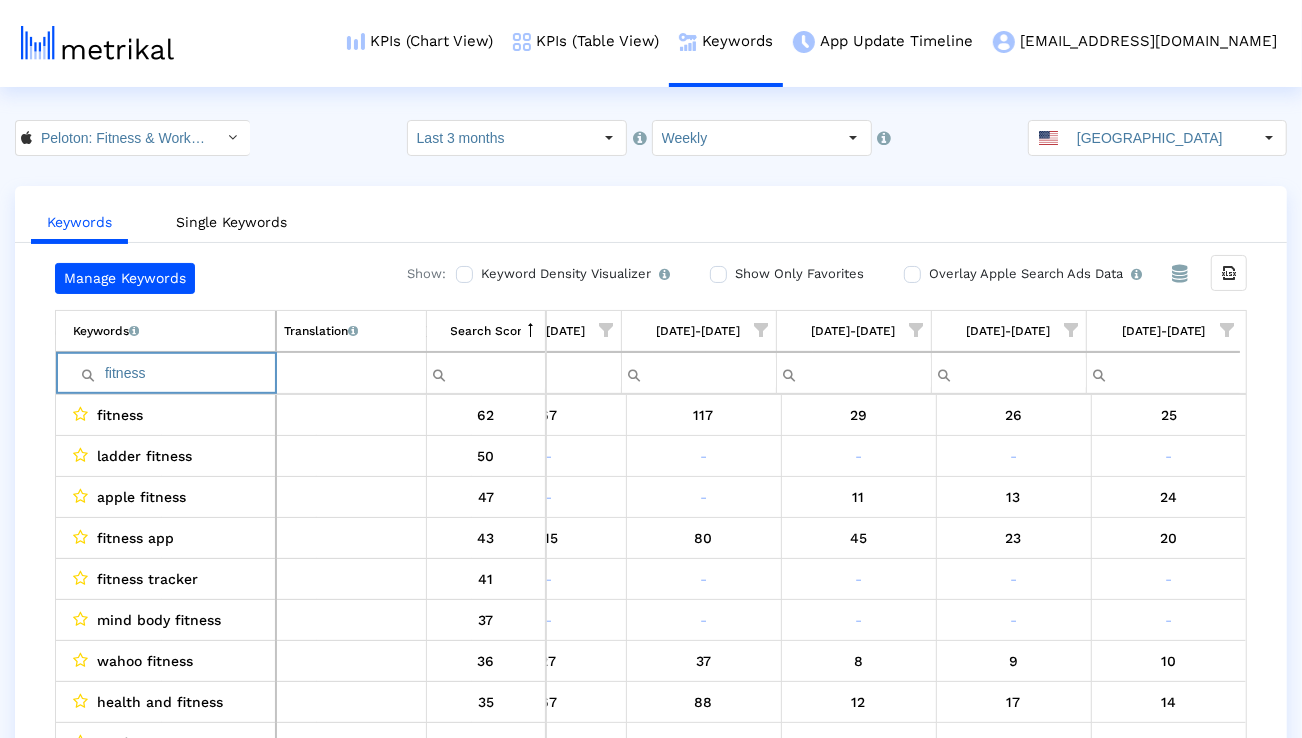 click at bounding box center [1227, 330] 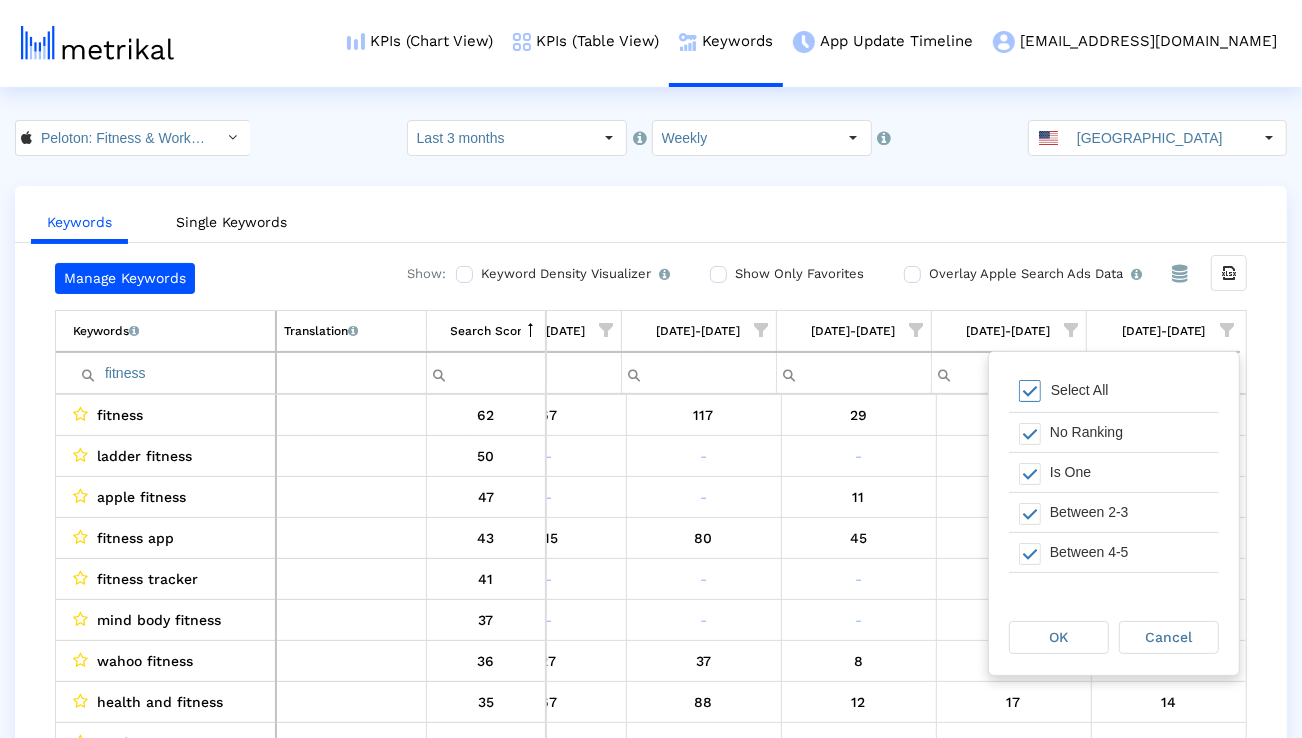 click on "Select All" at bounding box center (1080, 390) 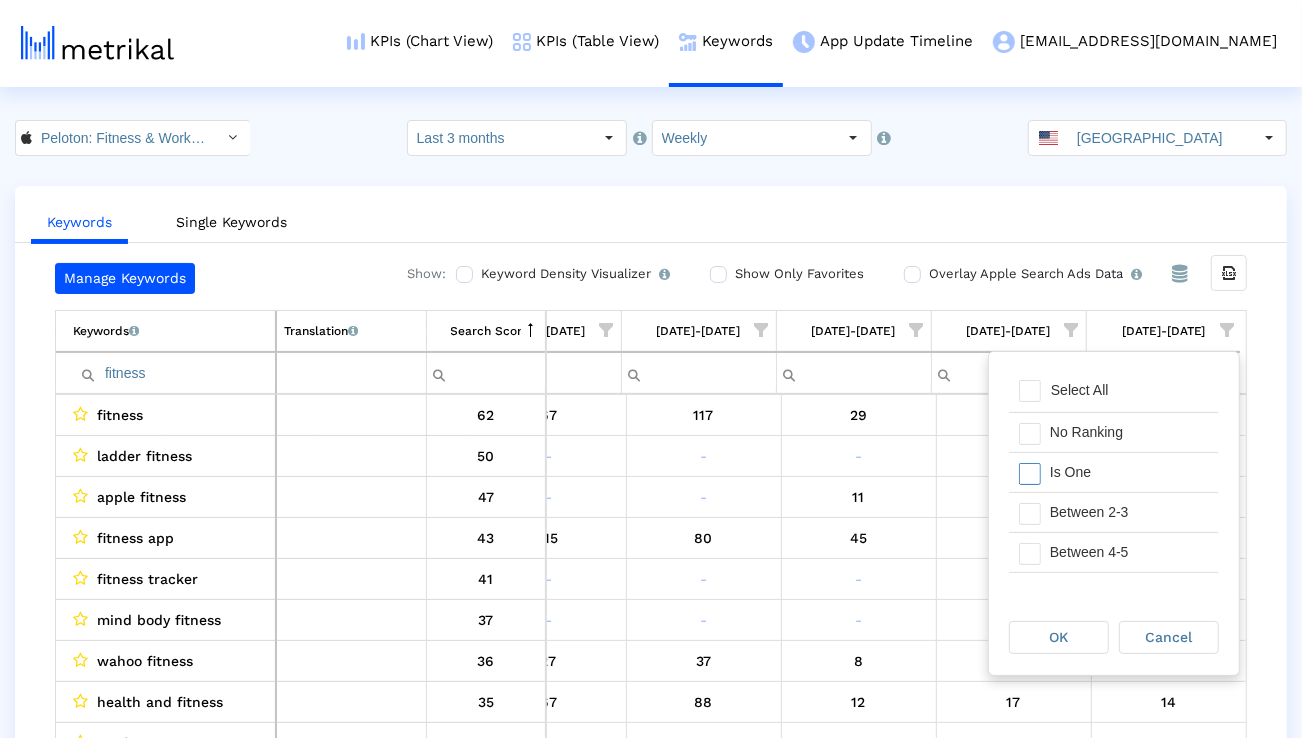 click on "Is One" at bounding box center (1129, 472) 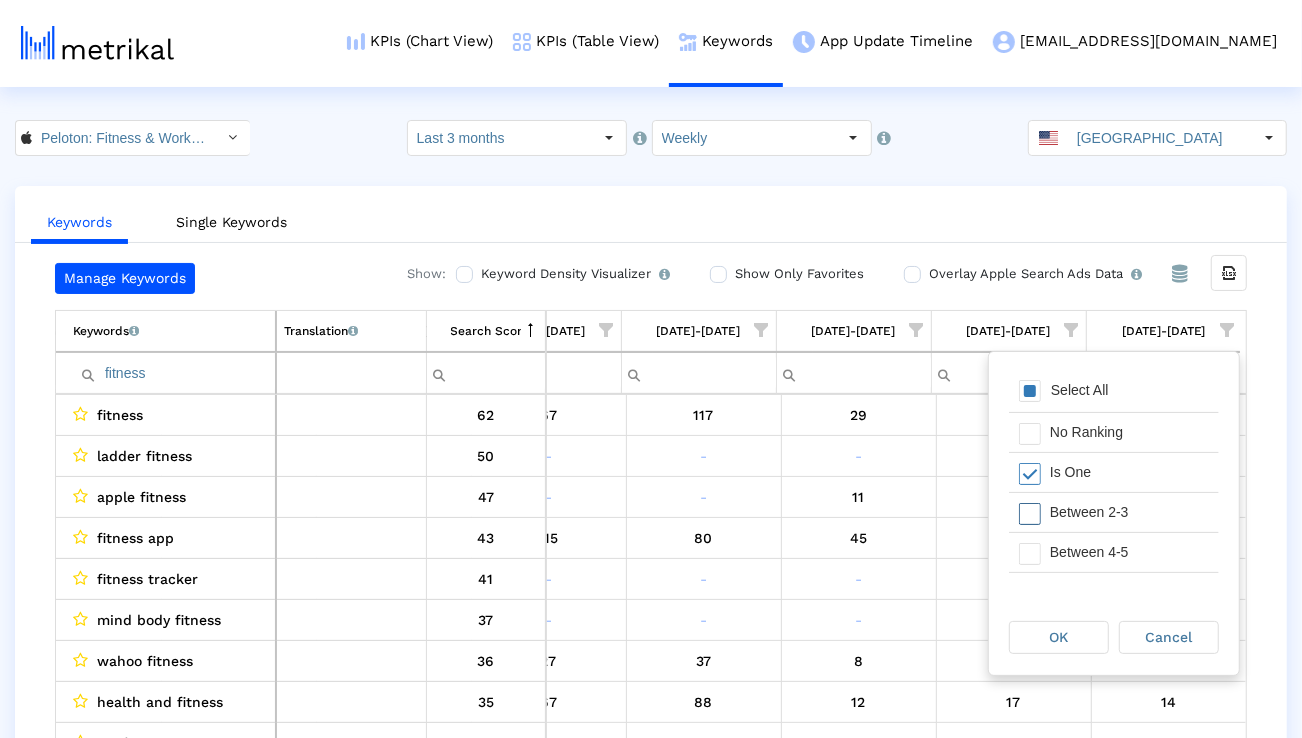 click on "Between 2-3" at bounding box center (1129, 512) 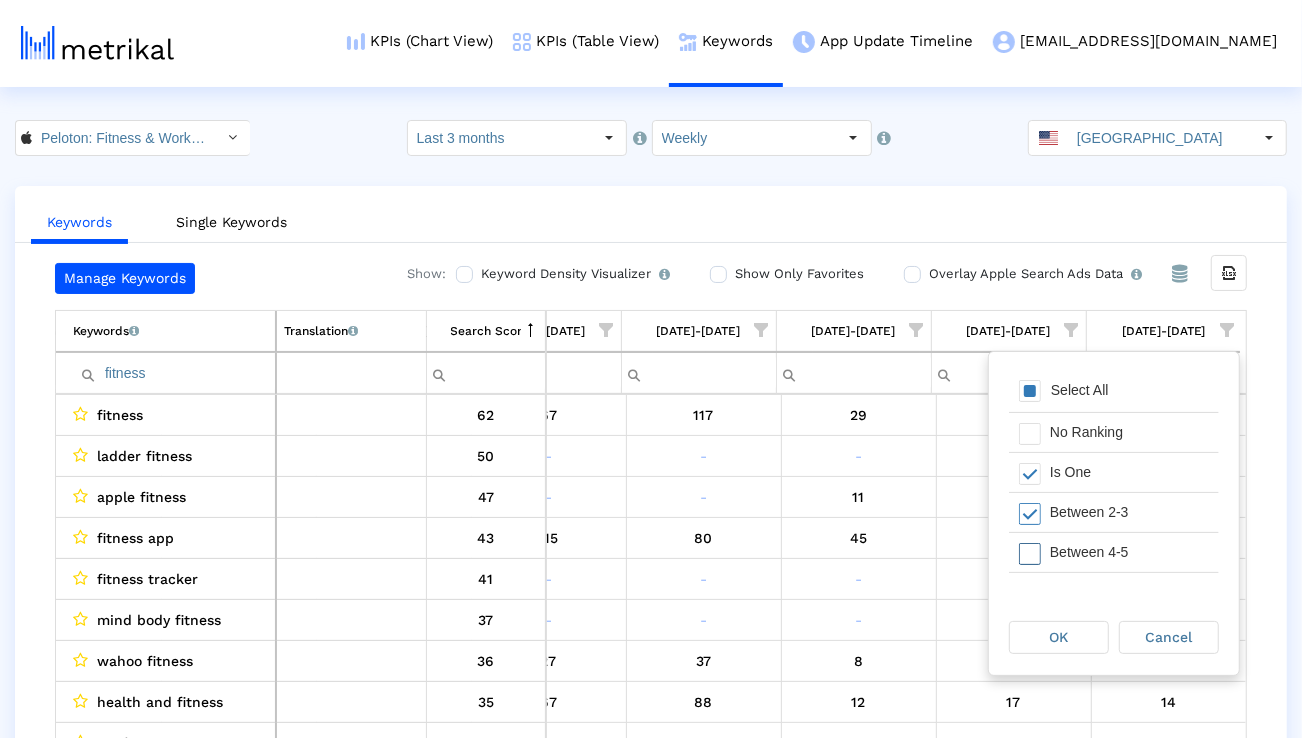 click on "Between 4-5" at bounding box center [1129, 552] 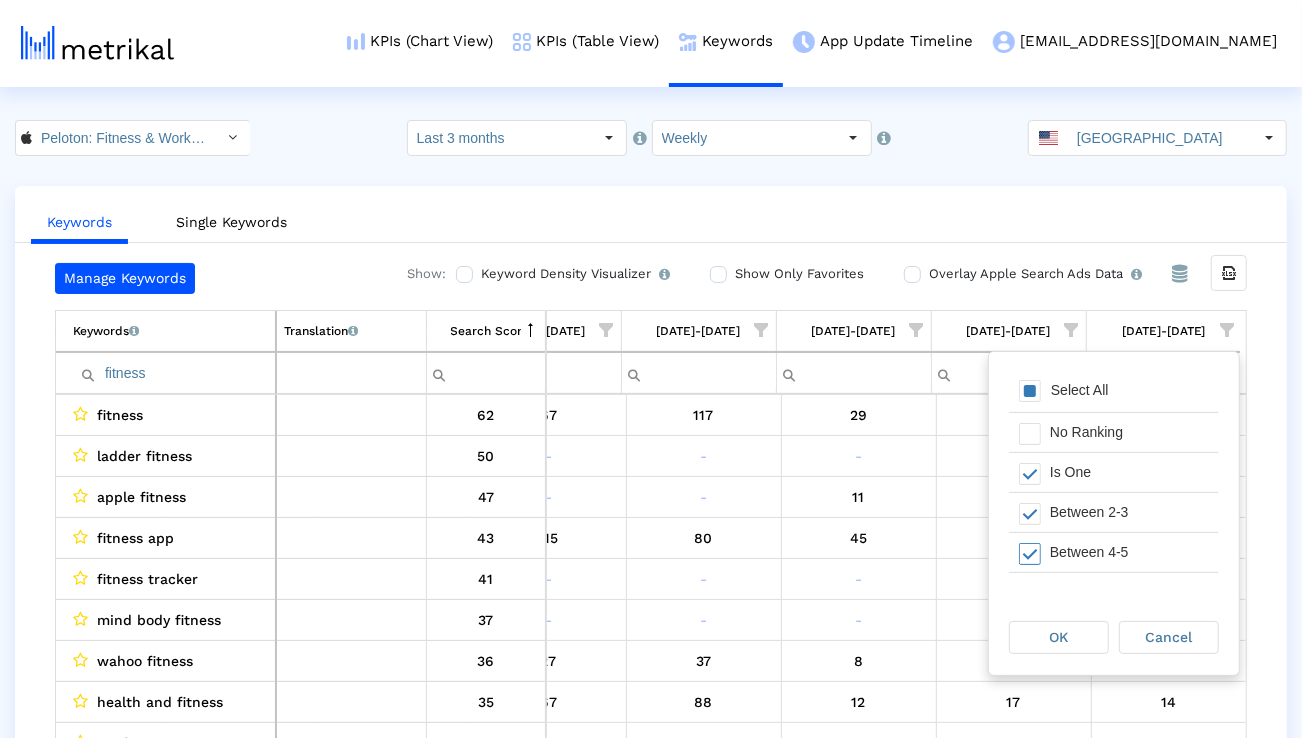 scroll, scrollTop: 56, scrollLeft: 0, axis: vertical 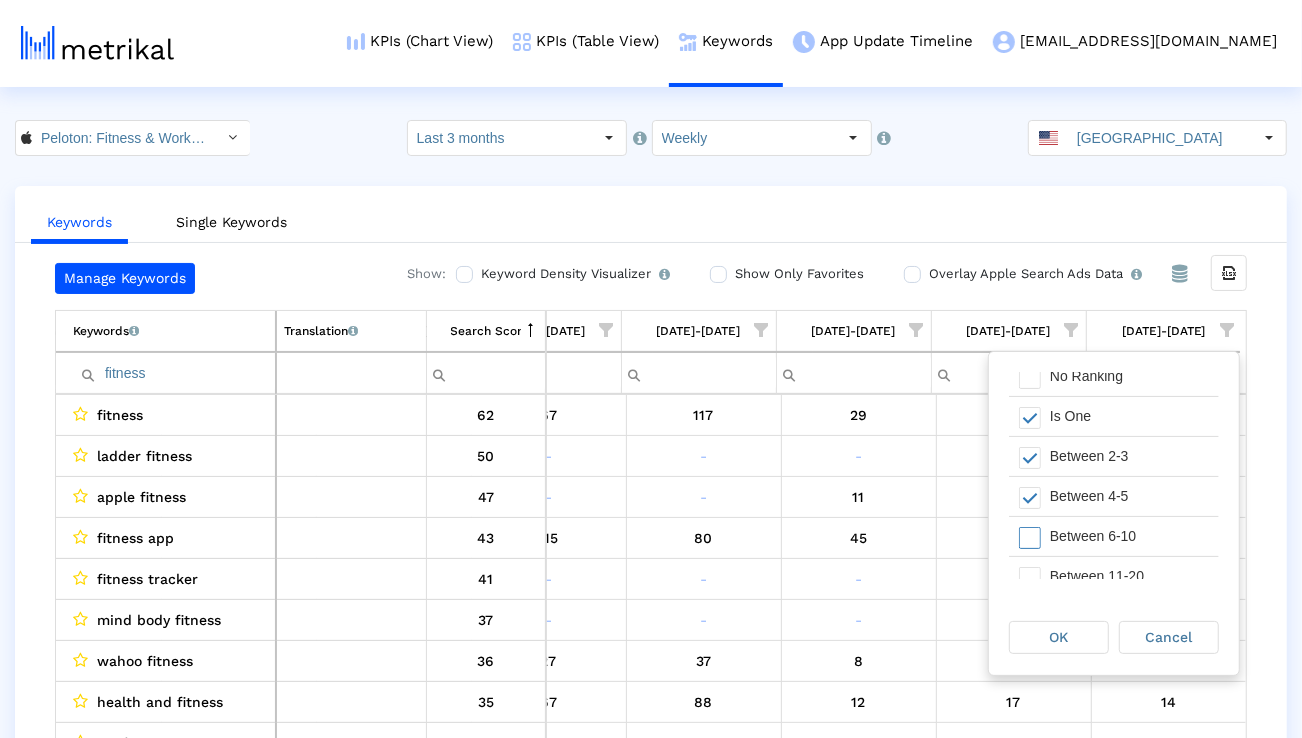 click on "Between 6-10" at bounding box center [1129, 536] 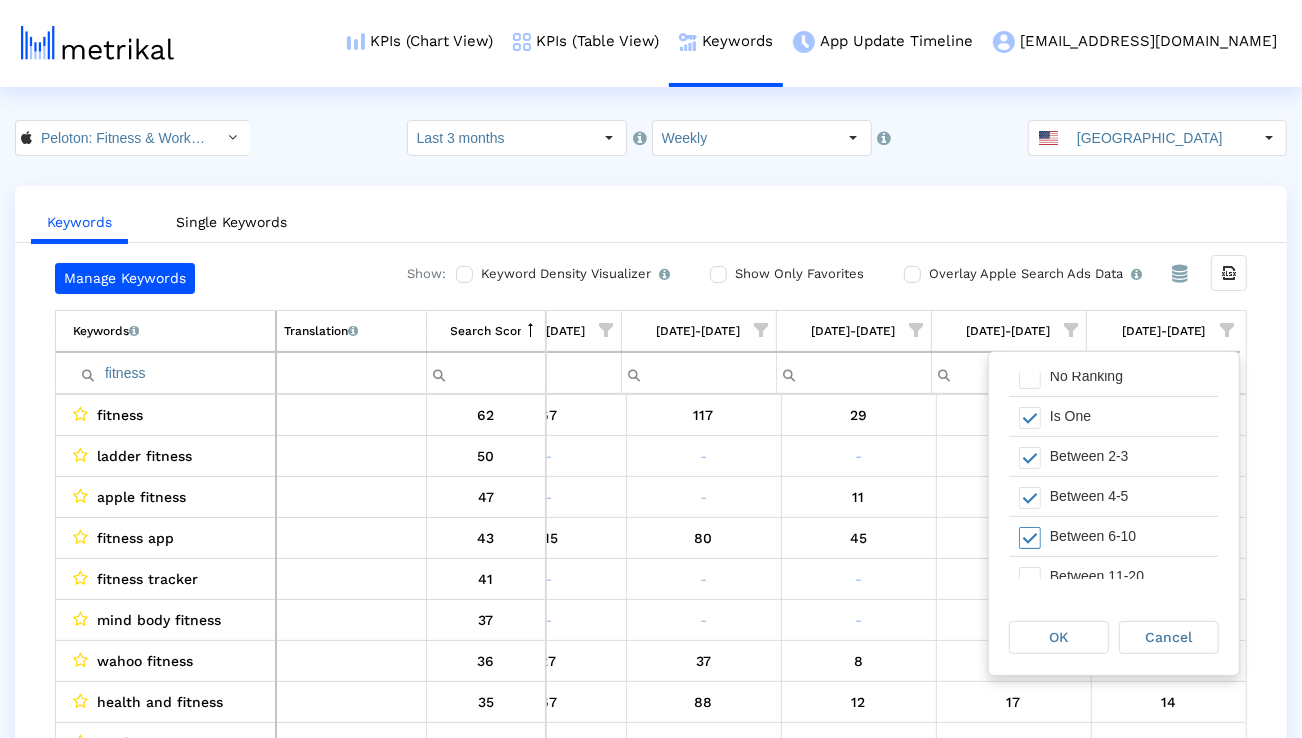 click on "OK Cancel" at bounding box center (1114, 637) 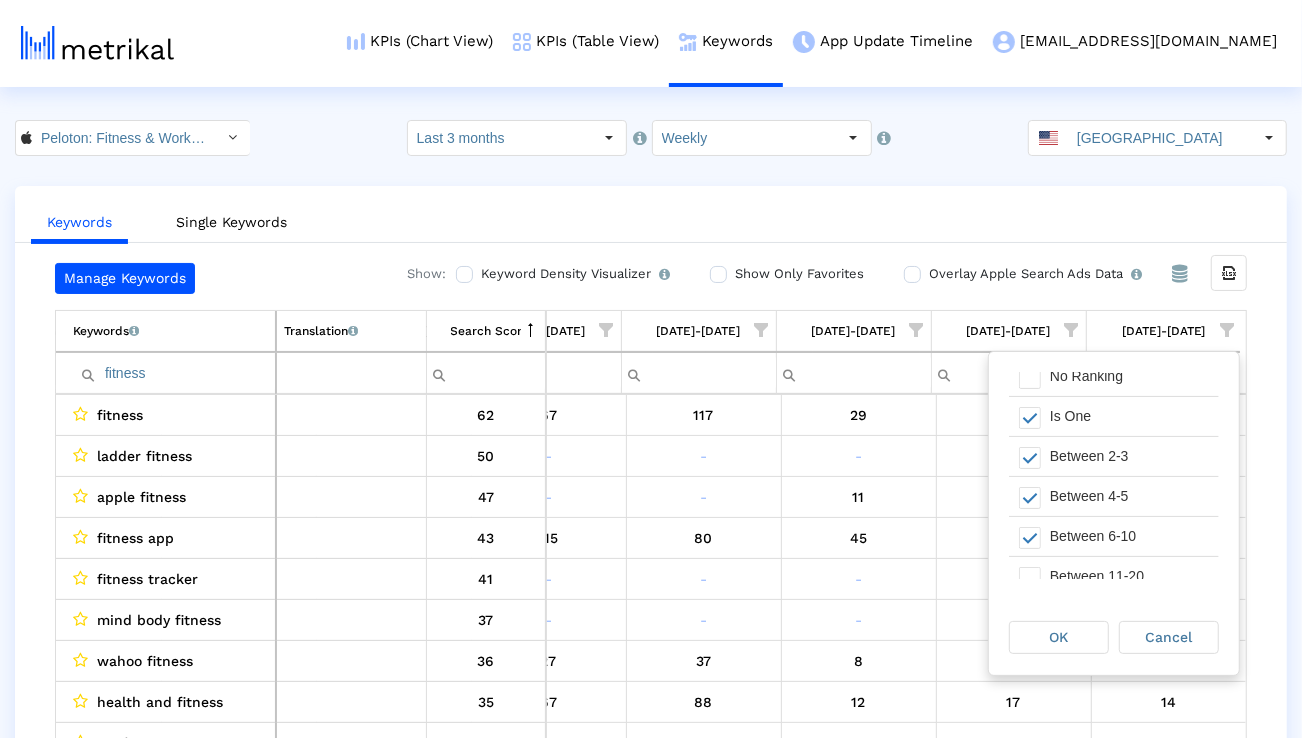 click on "OK" at bounding box center (1059, 637) 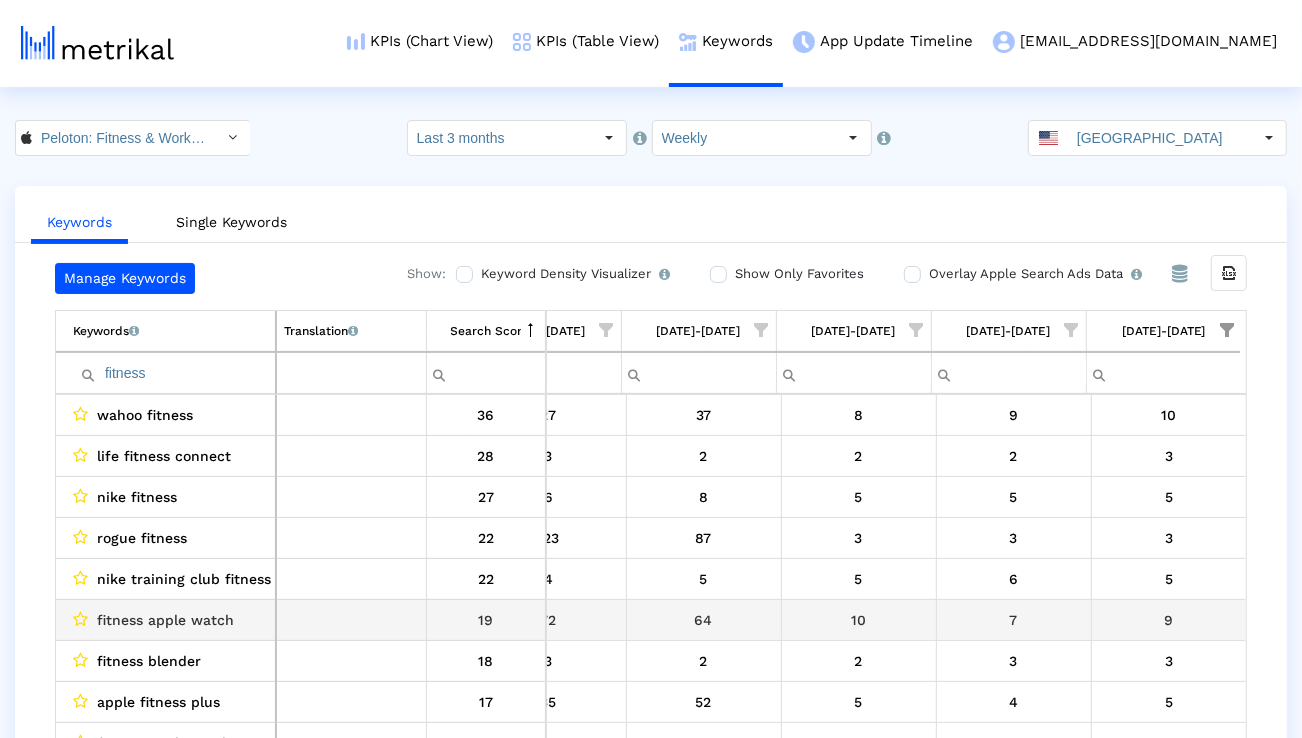 scroll, scrollTop: 46, scrollLeft: 1321, axis: both 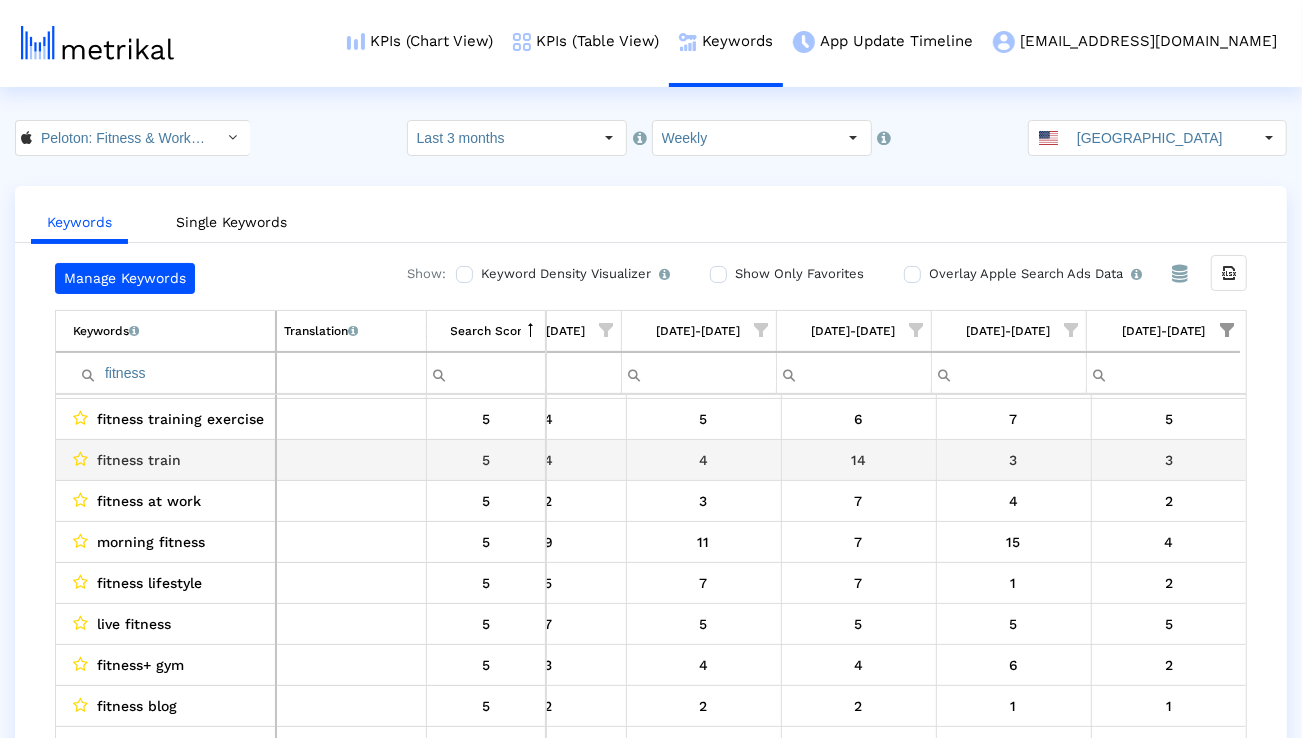 click on "fitness training exercise" at bounding box center (180, 419) 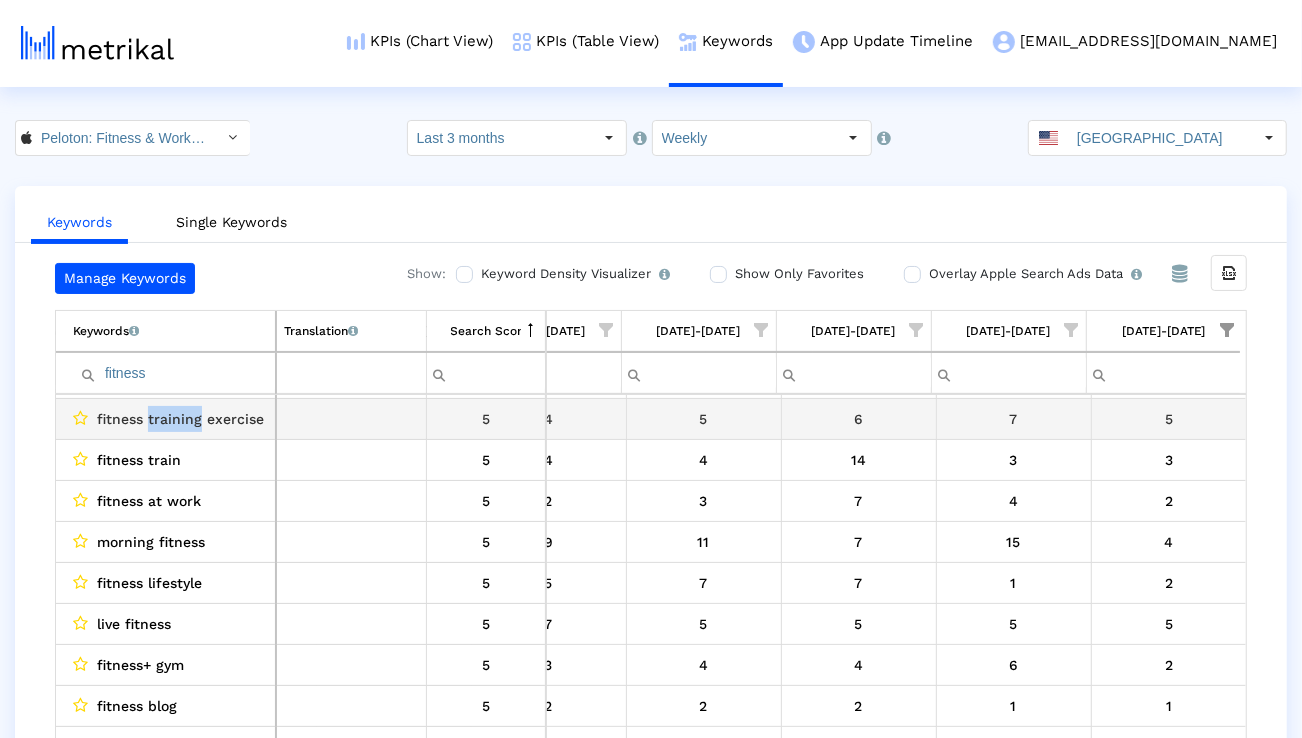 click on "fitness training exercise" at bounding box center [180, 419] 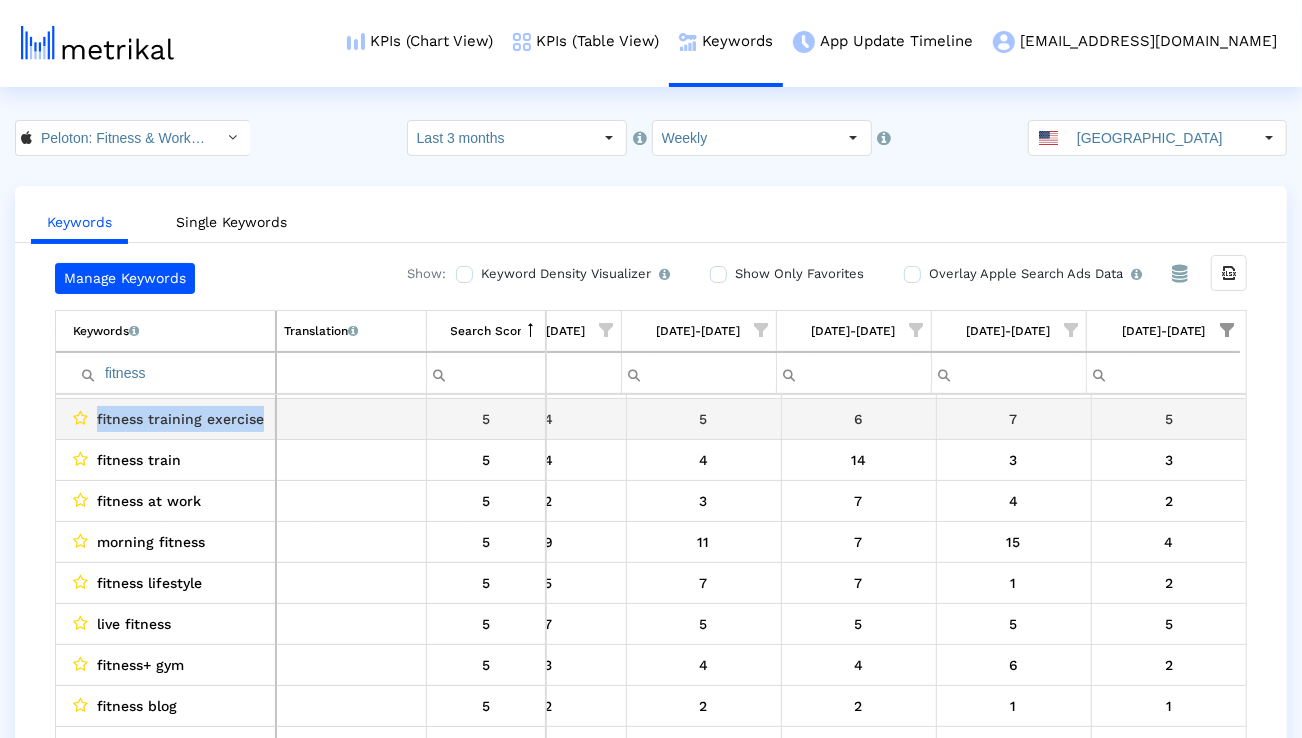 click on "fitness training exercise" at bounding box center [180, 419] 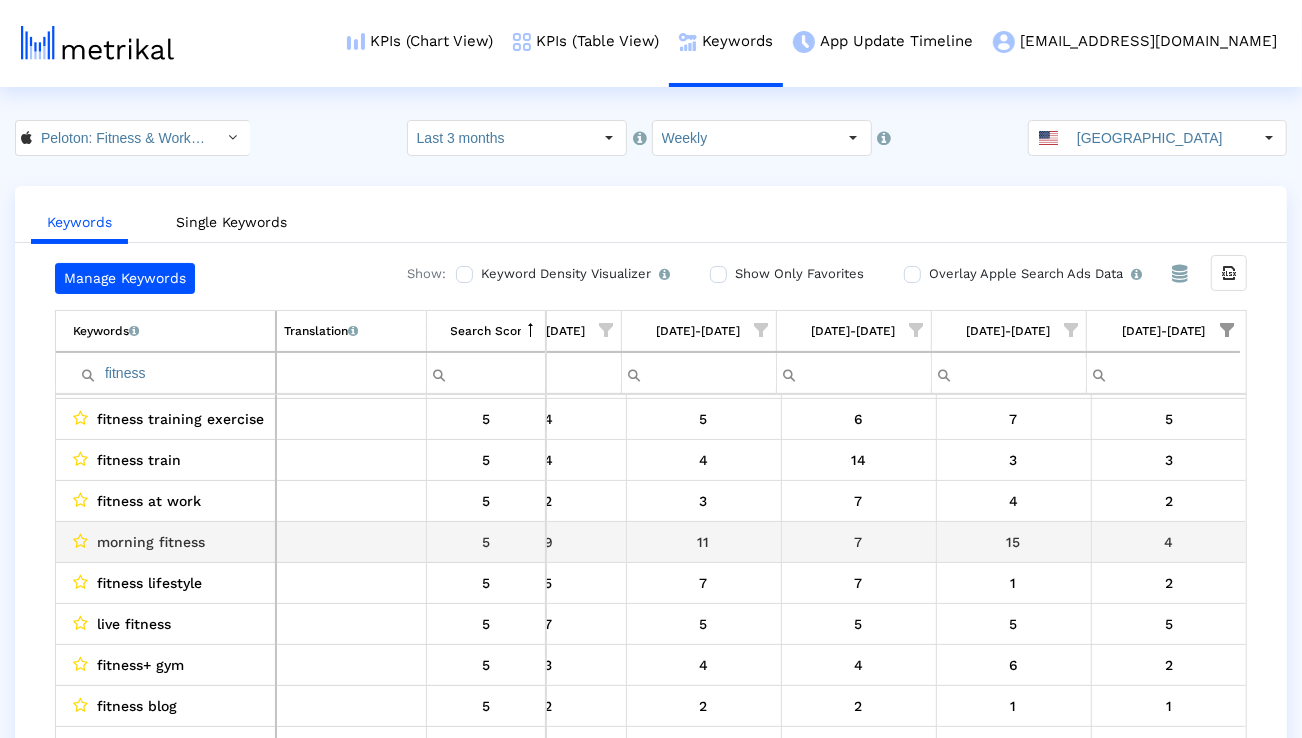 click on "morning fitness" at bounding box center [166, 542] 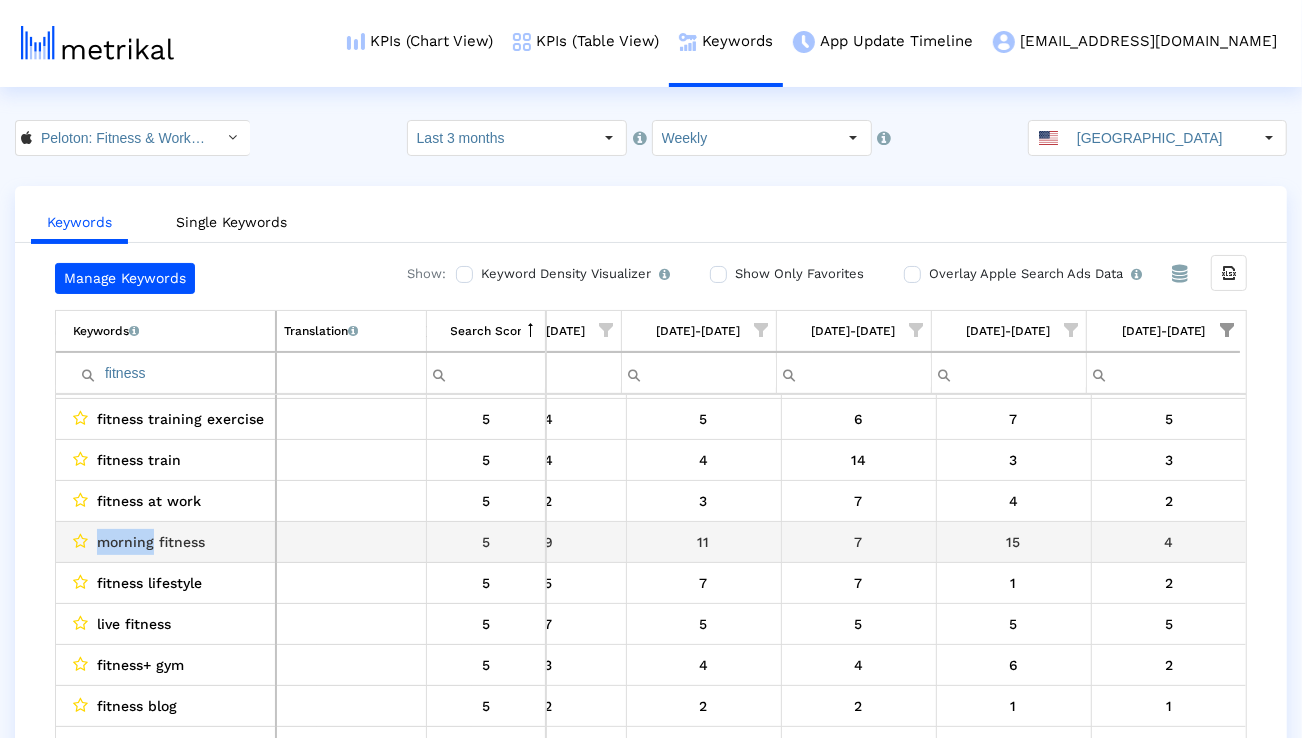 click on "morning fitness" at bounding box center (166, 542) 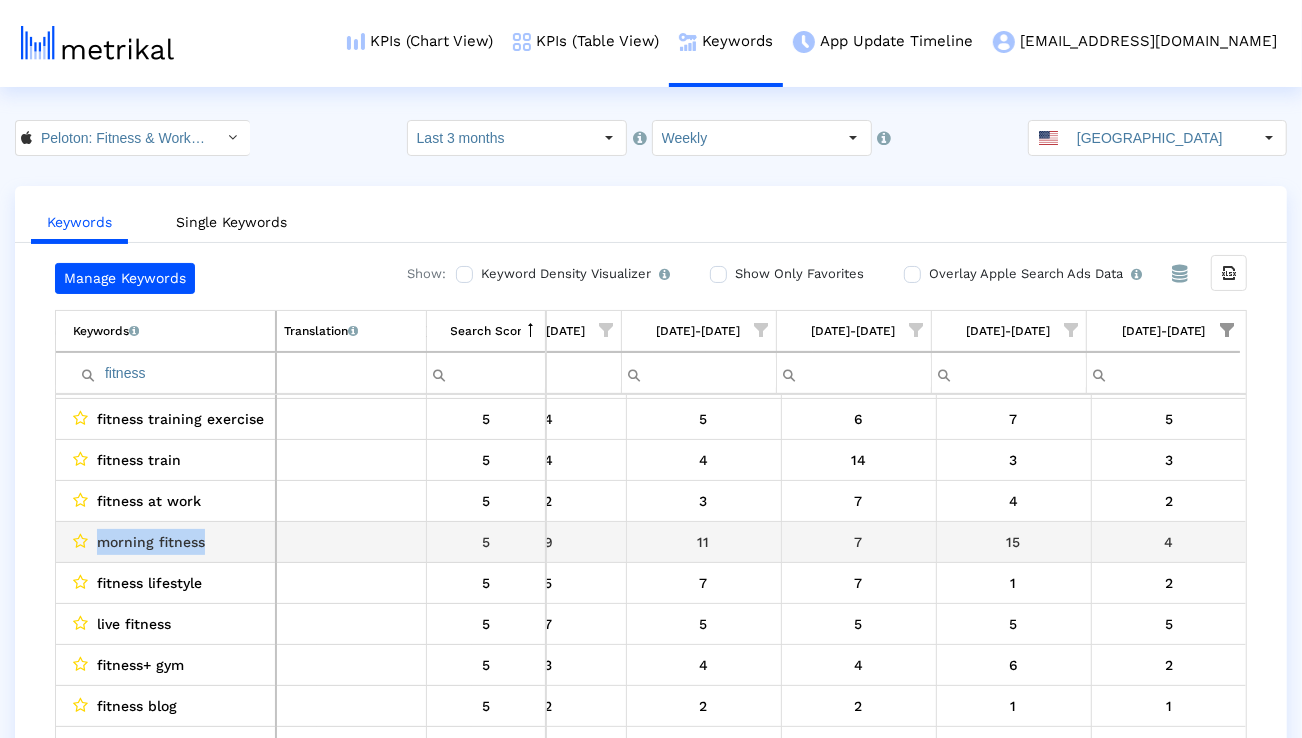 click on "morning fitness" at bounding box center [166, 542] 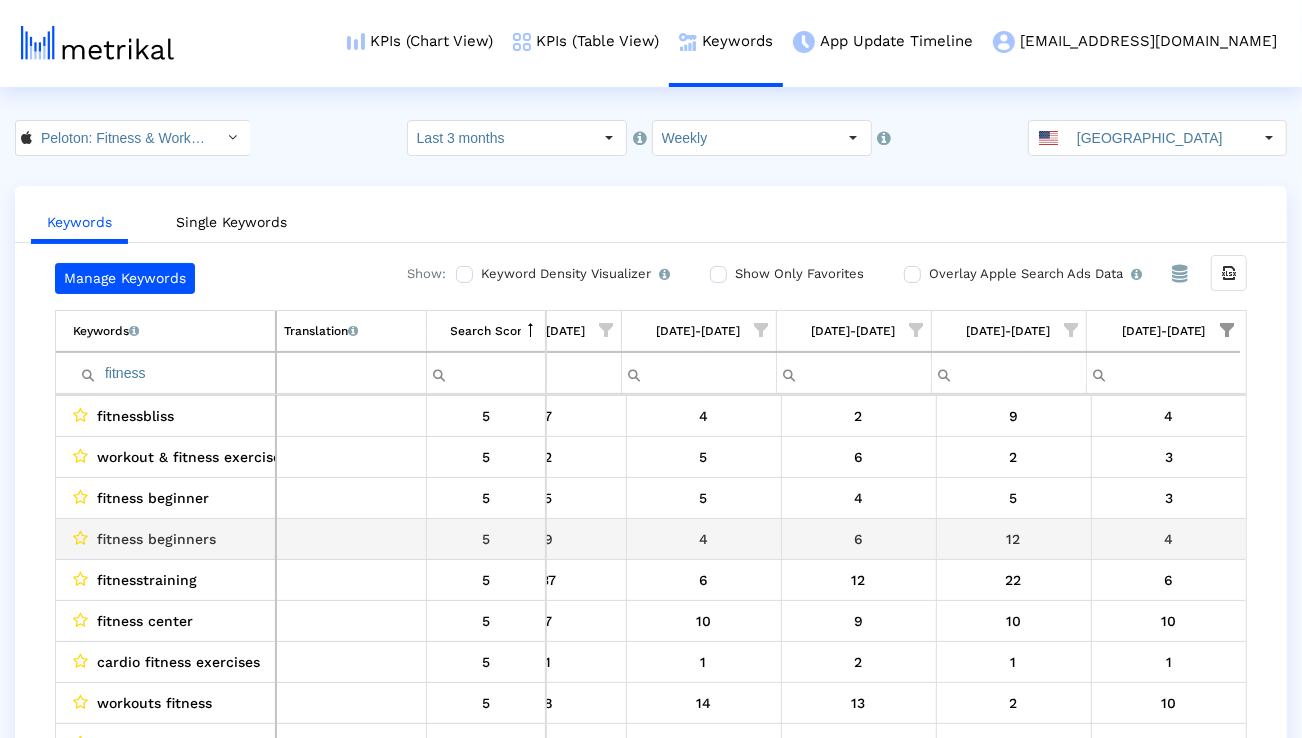 click on "fitness beginners" at bounding box center (156, 539) 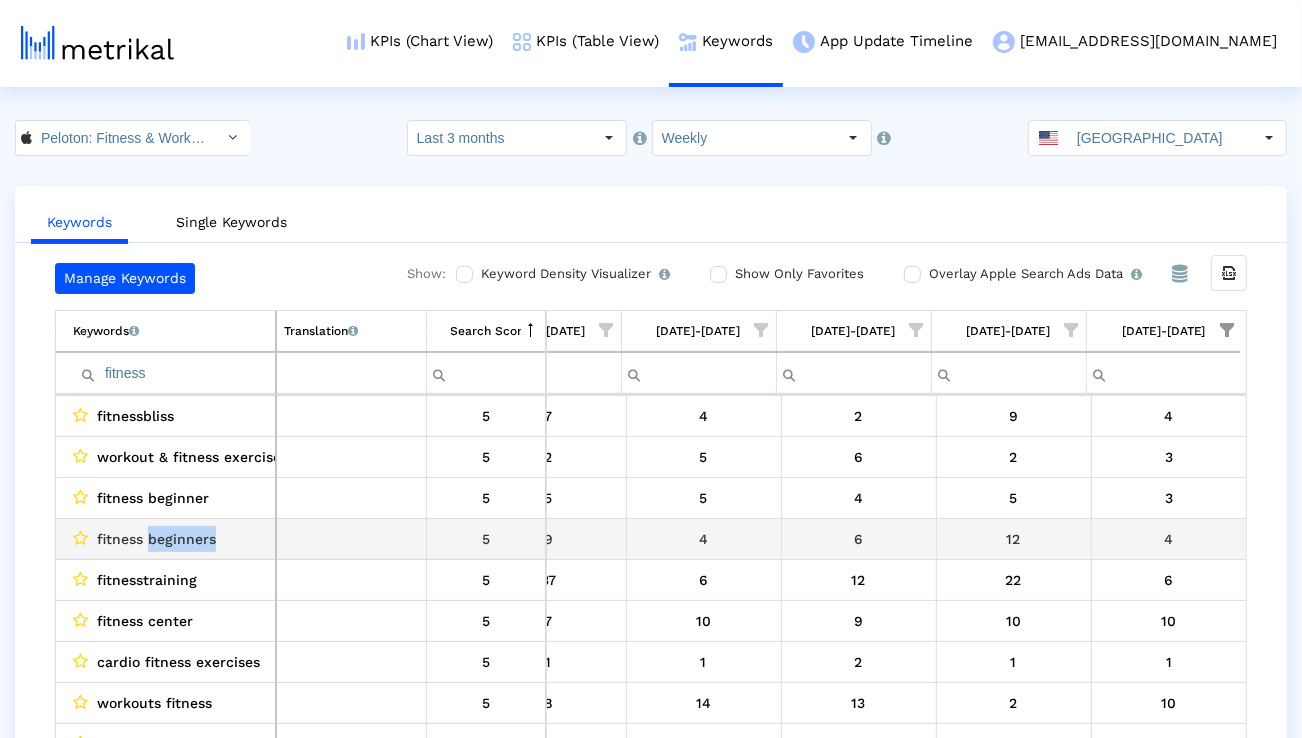 click on "fitness beginners" at bounding box center (156, 539) 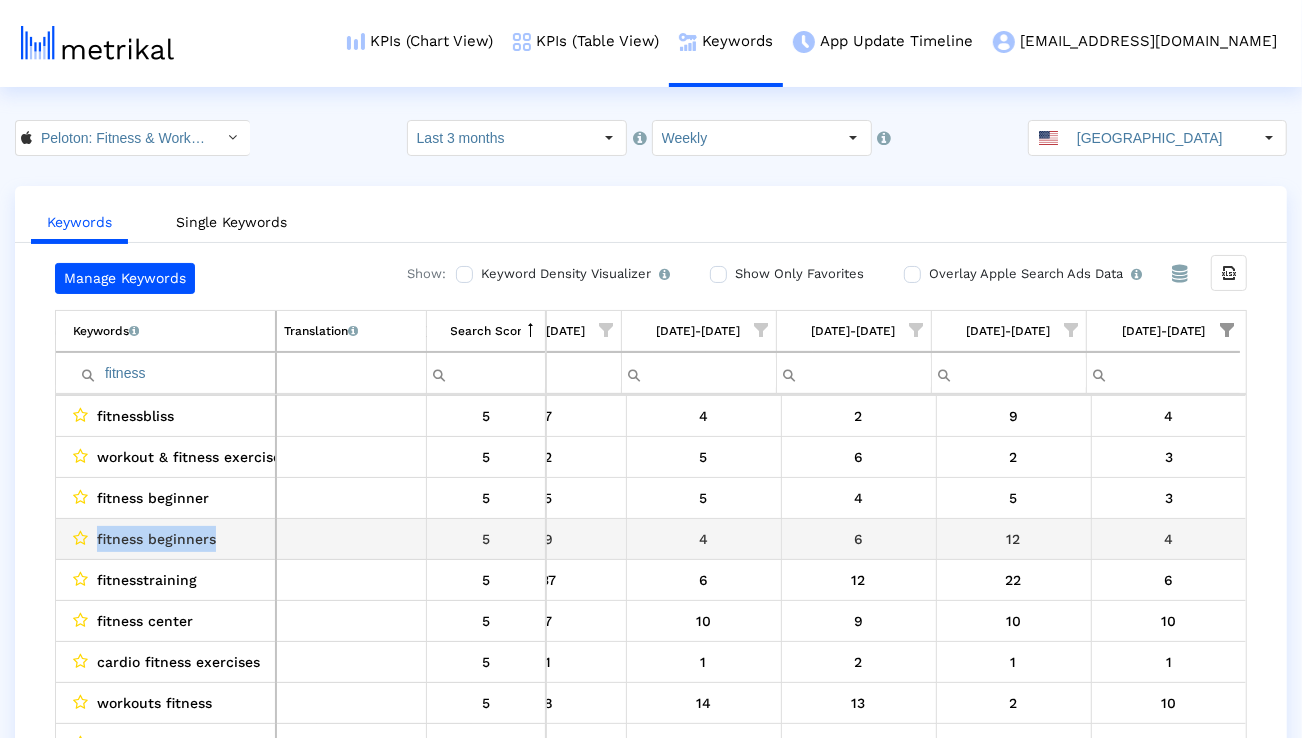 click on "fitness beginners" at bounding box center [156, 539] 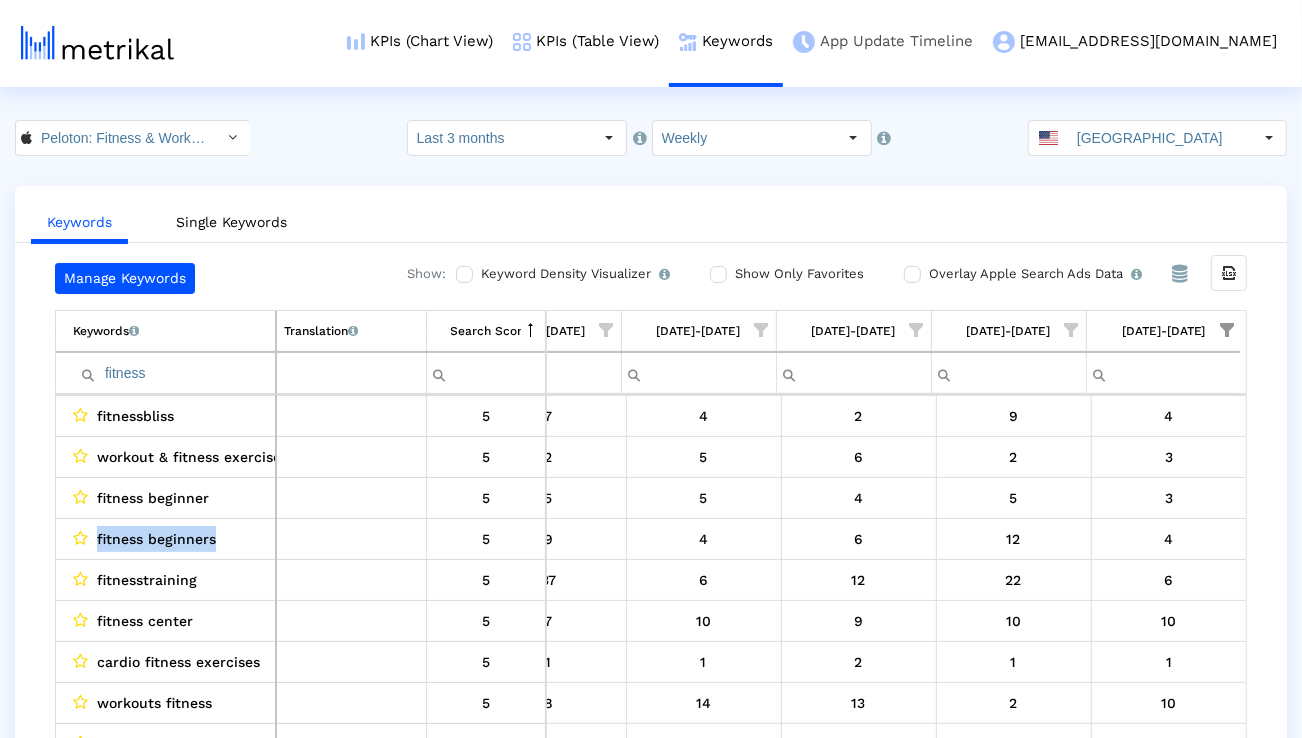 copy on "fitness beginners" 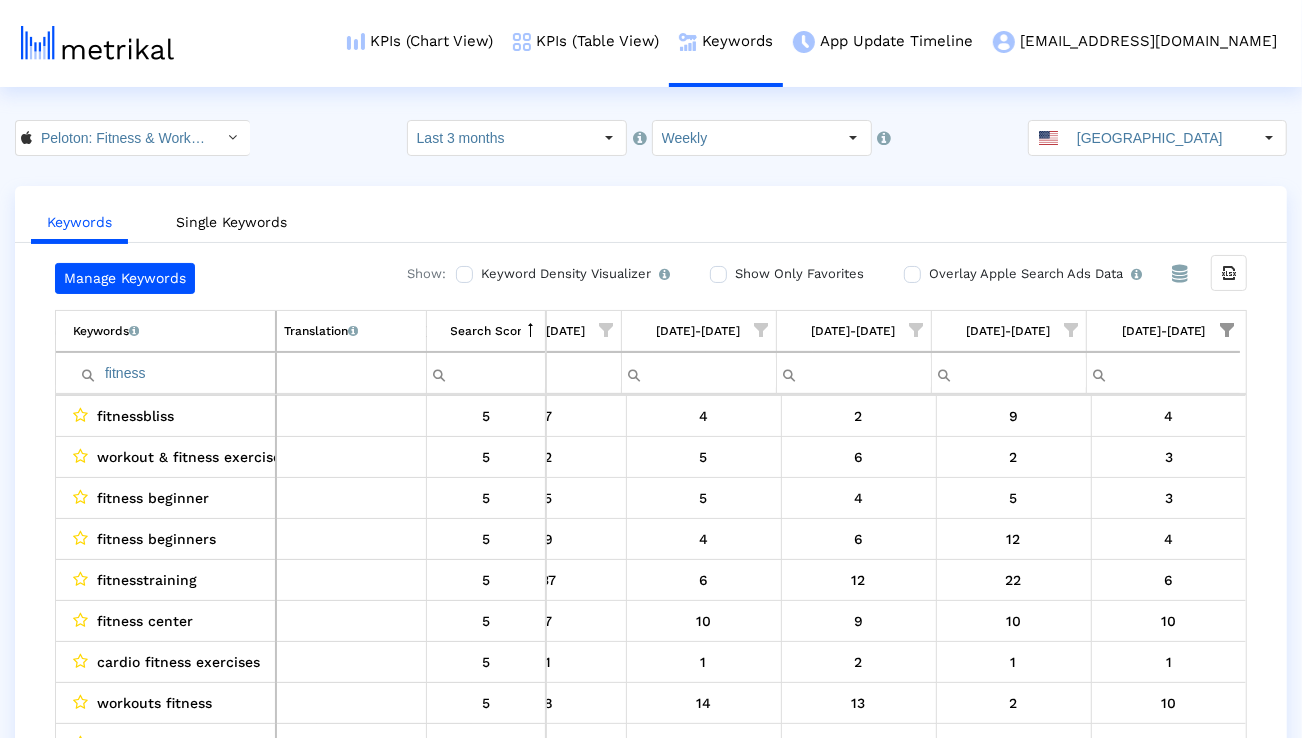 click on "fitness" at bounding box center (174, 373) 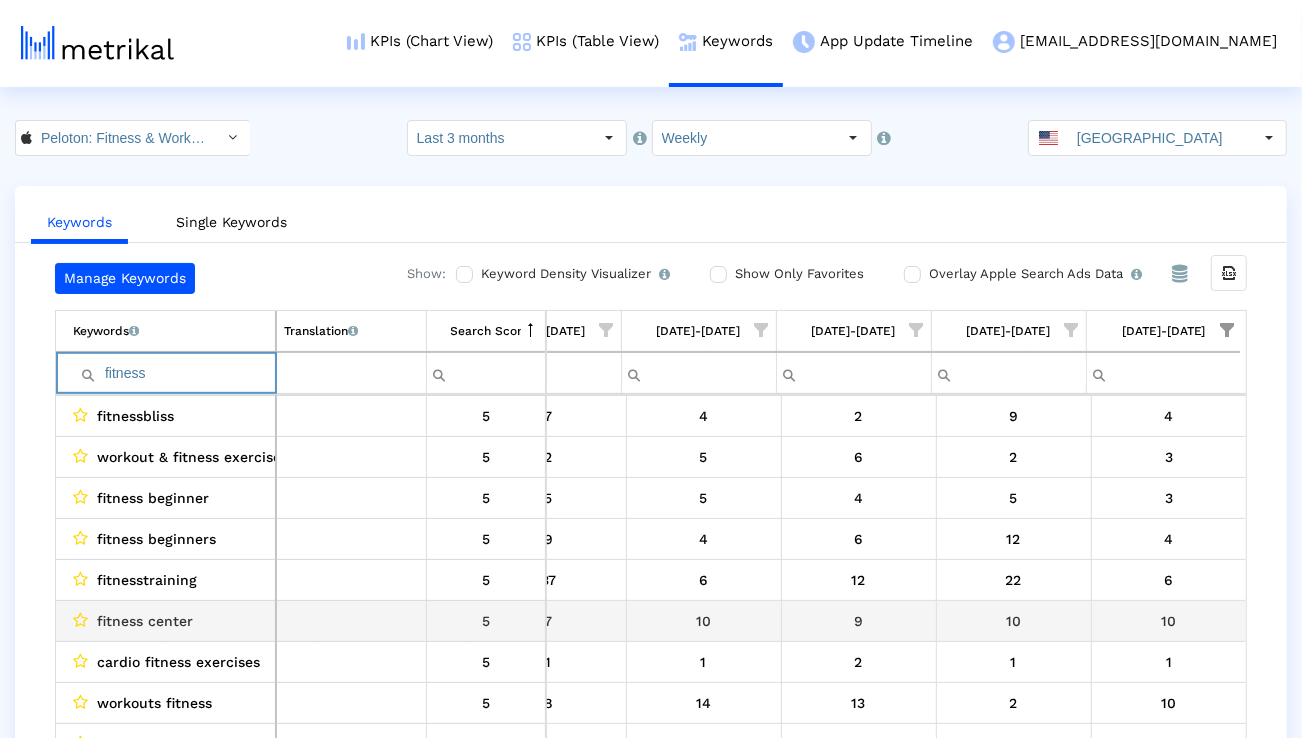 scroll, scrollTop: 980, scrollLeft: 1321, axis: both 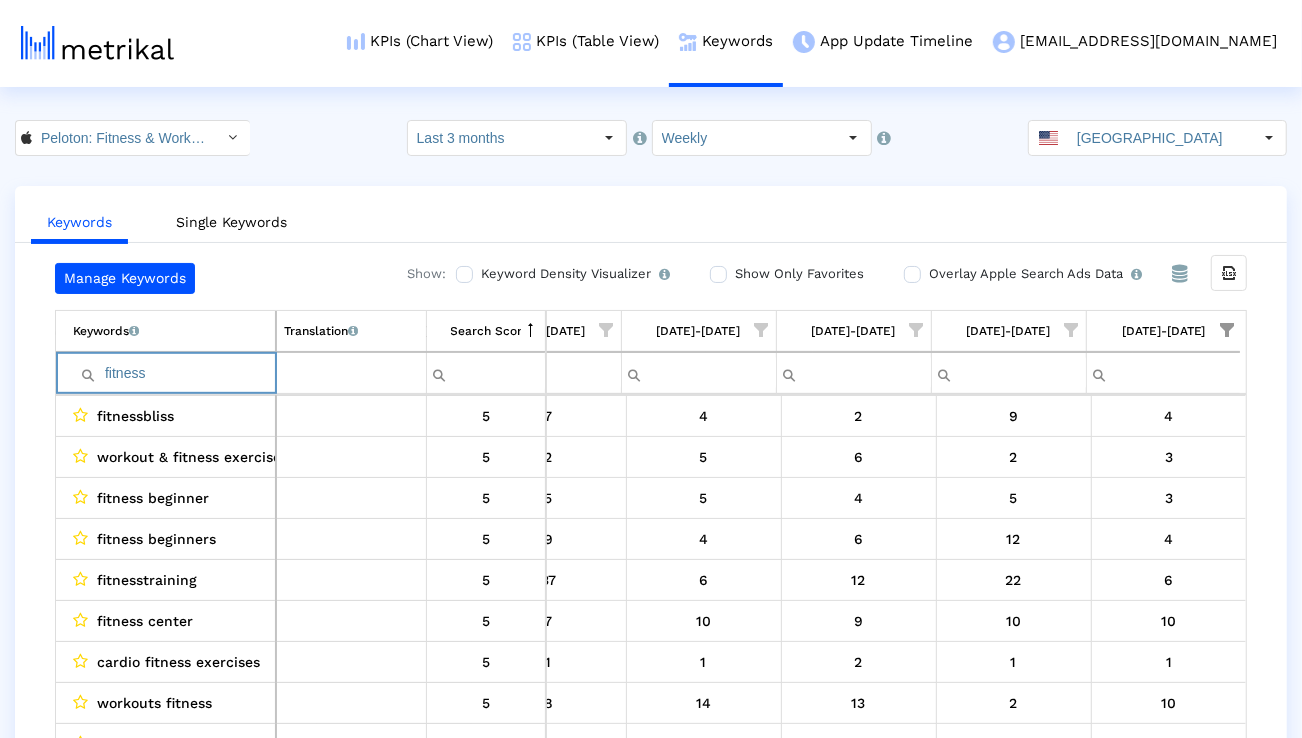 click at bounding box center [1227, 330] 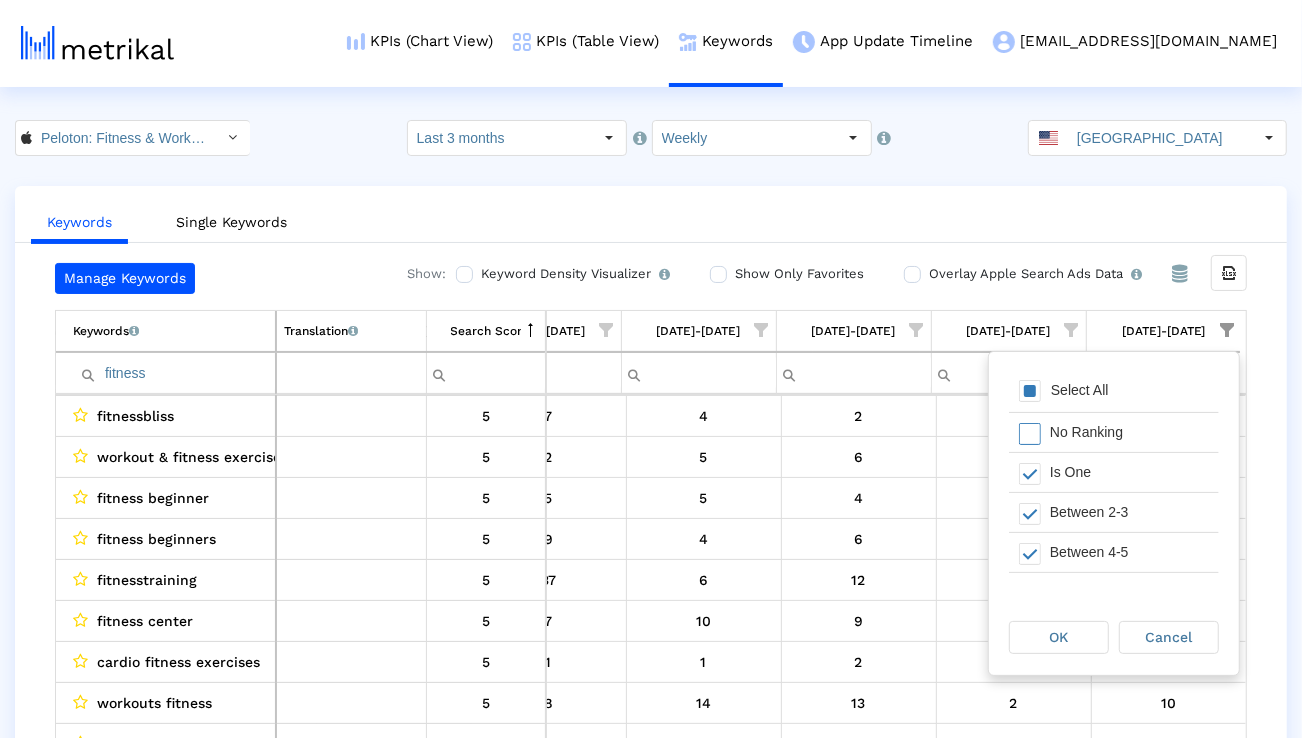 click on "Select All" at bounding box center [1080, 390] 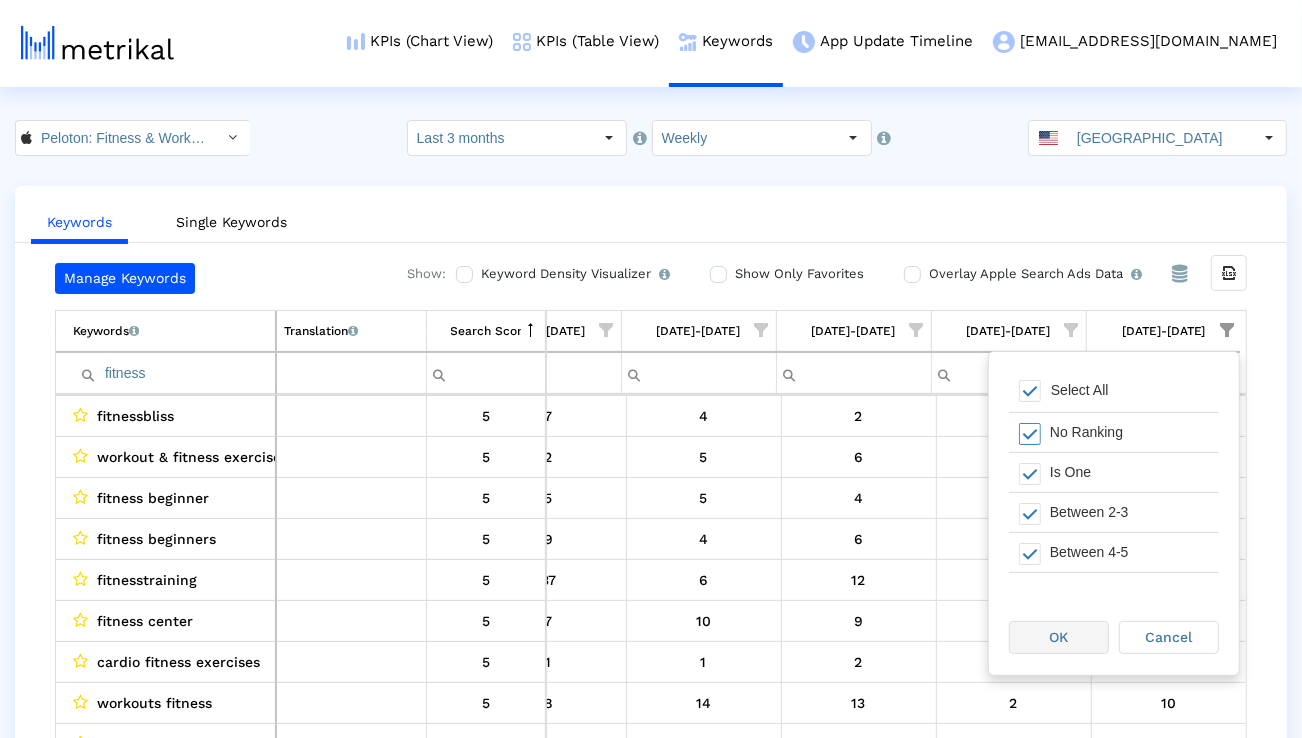 click on "OK" at bounding box center (1059, 637) 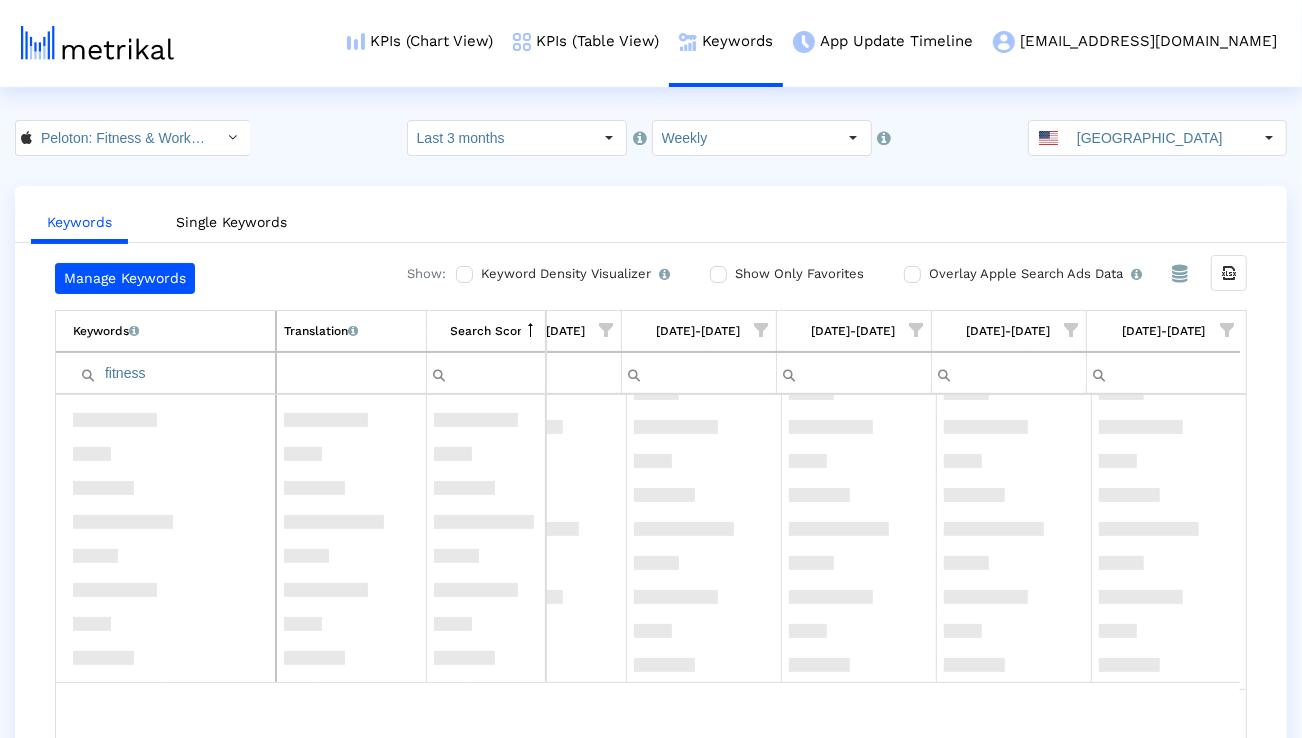scroll, scrollTop: 0, scrollLeft: 0, axis: both 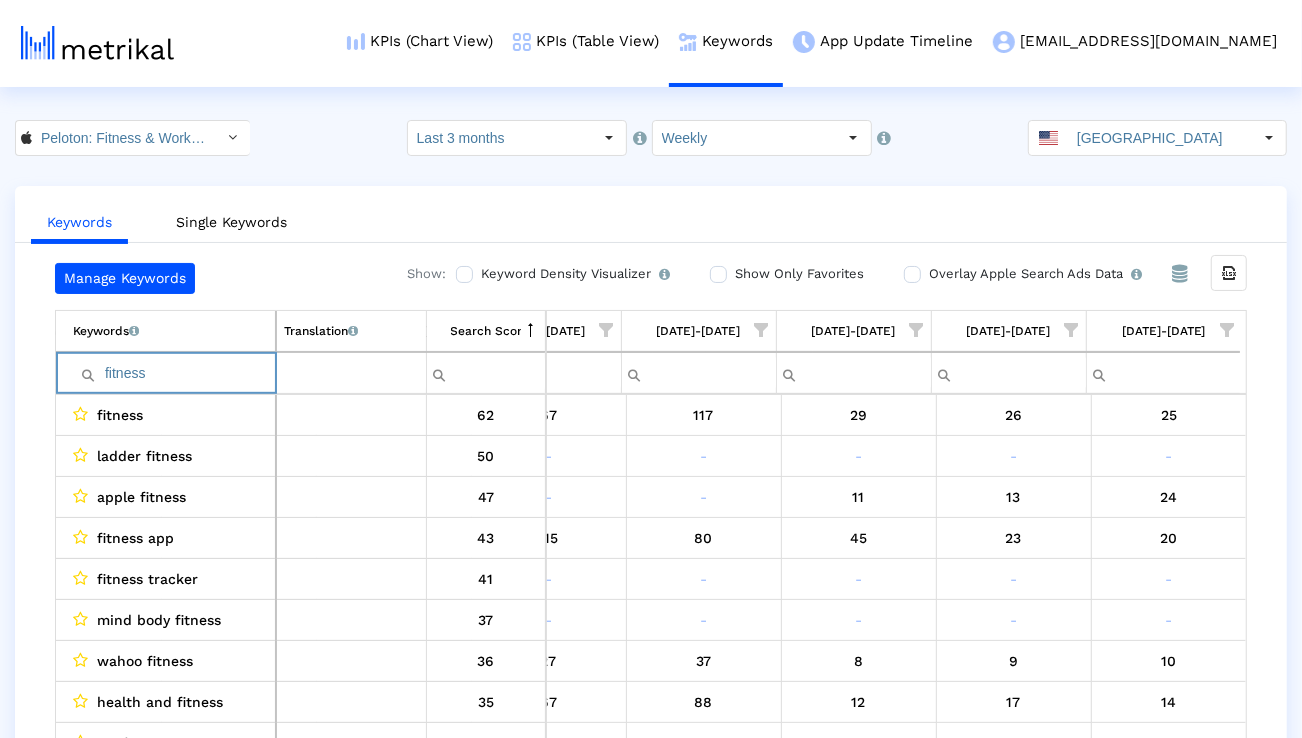 click on "fitness" at bounding box center [174, 373] 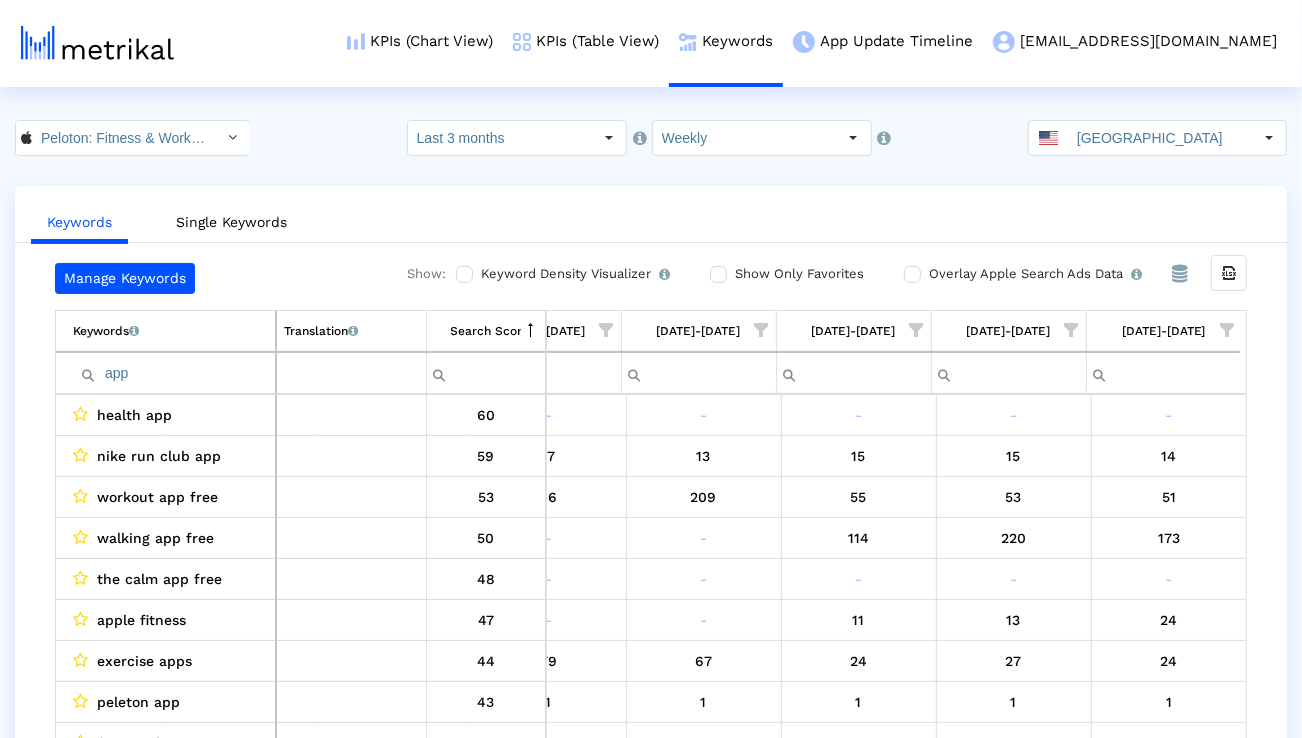 click on "app" at bounding box center [174, 373] 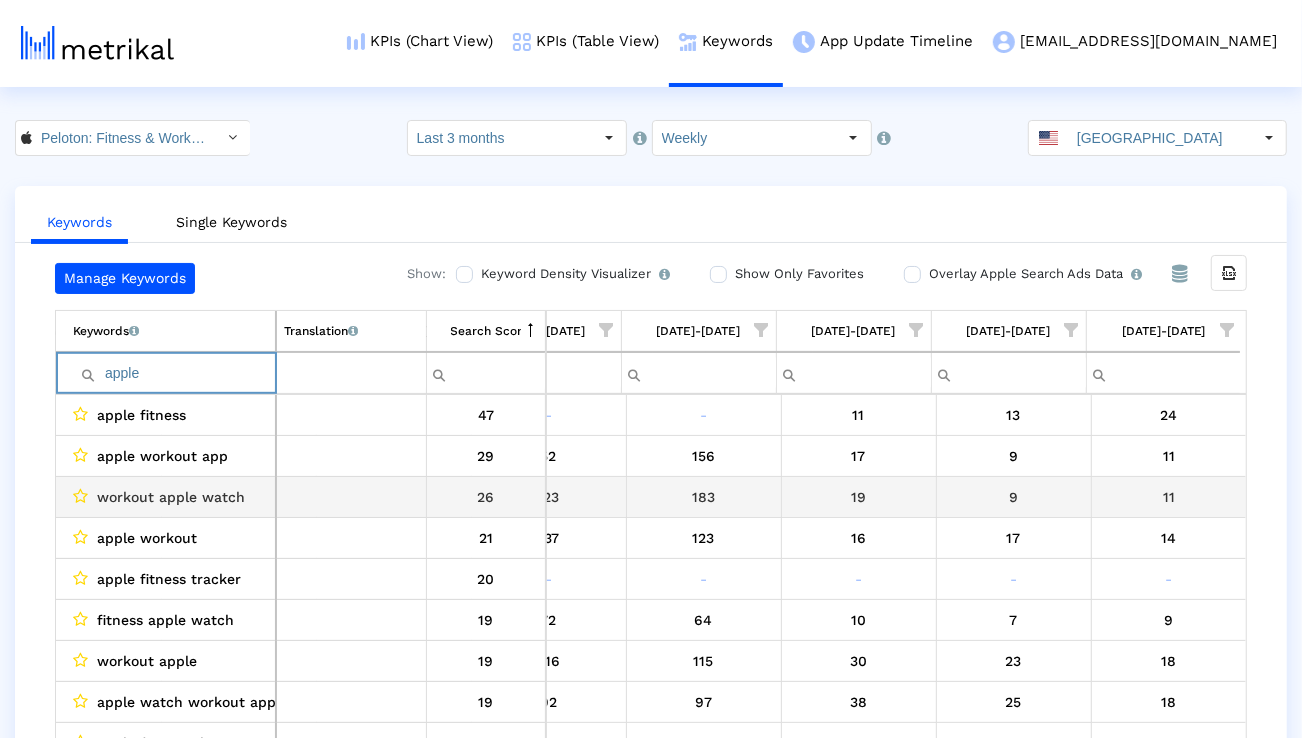 scroll, scrollTop: 172, scrollLeft: 1320, axis: both 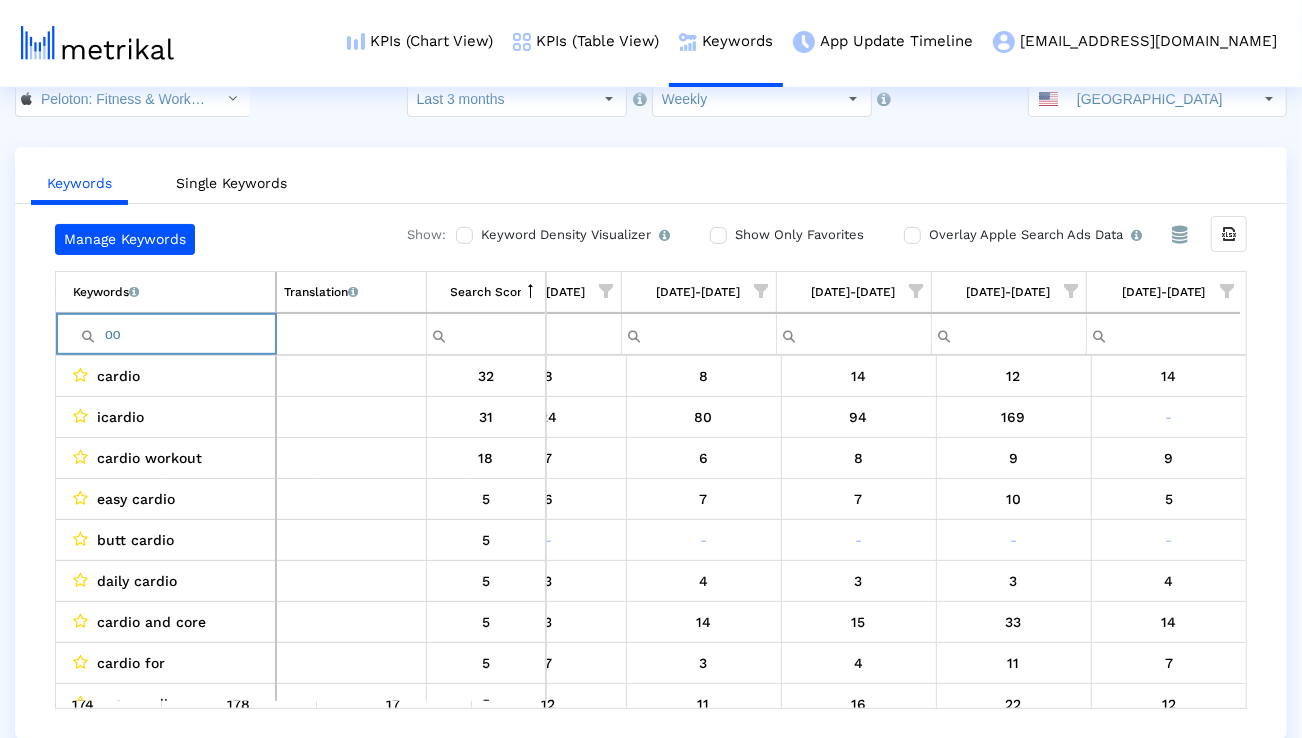 type on "o" 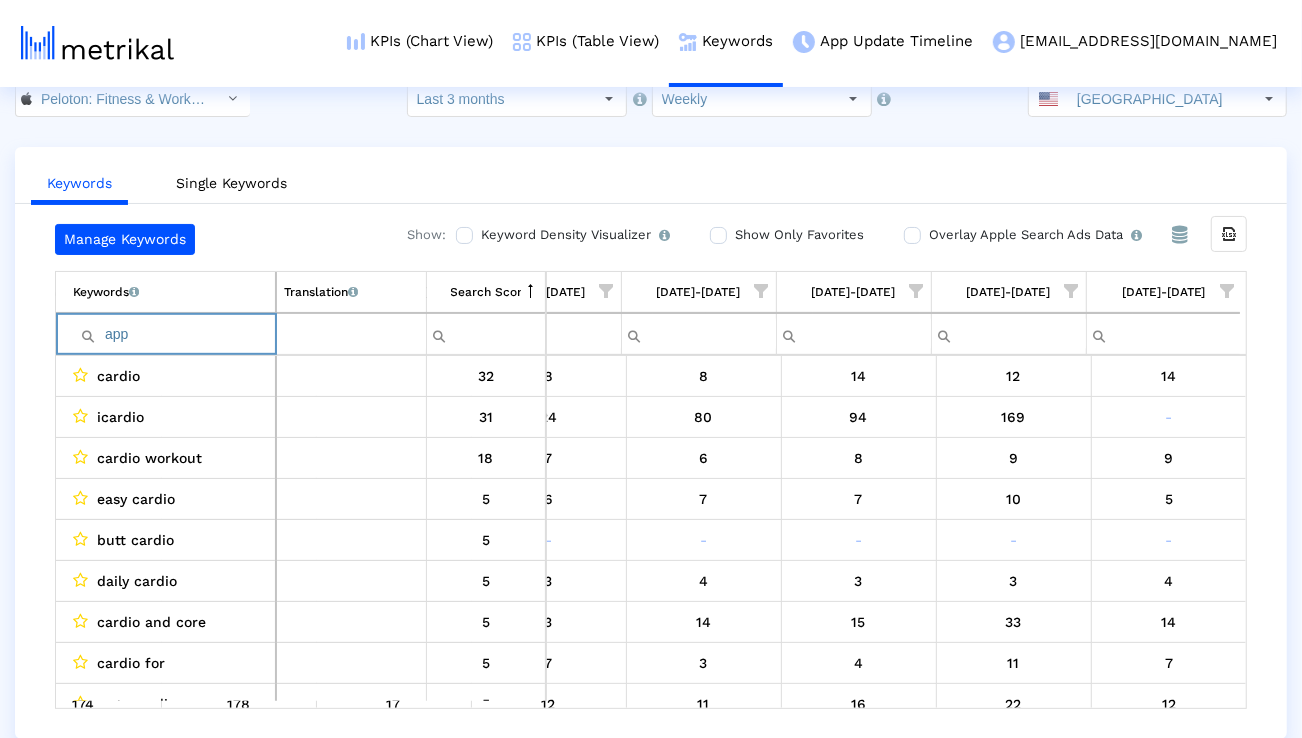 type on "apps" 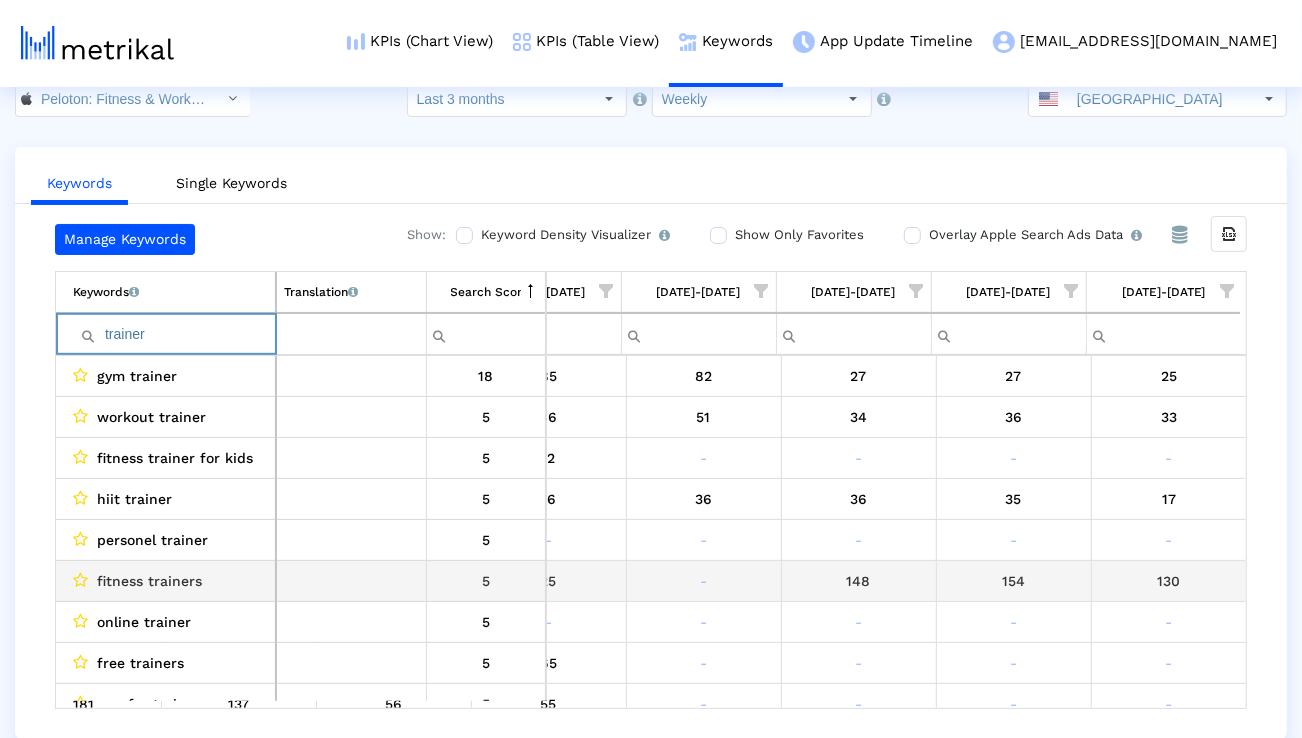 scroll, scrollTop: 246, scrollLeft: 1321, axis: both 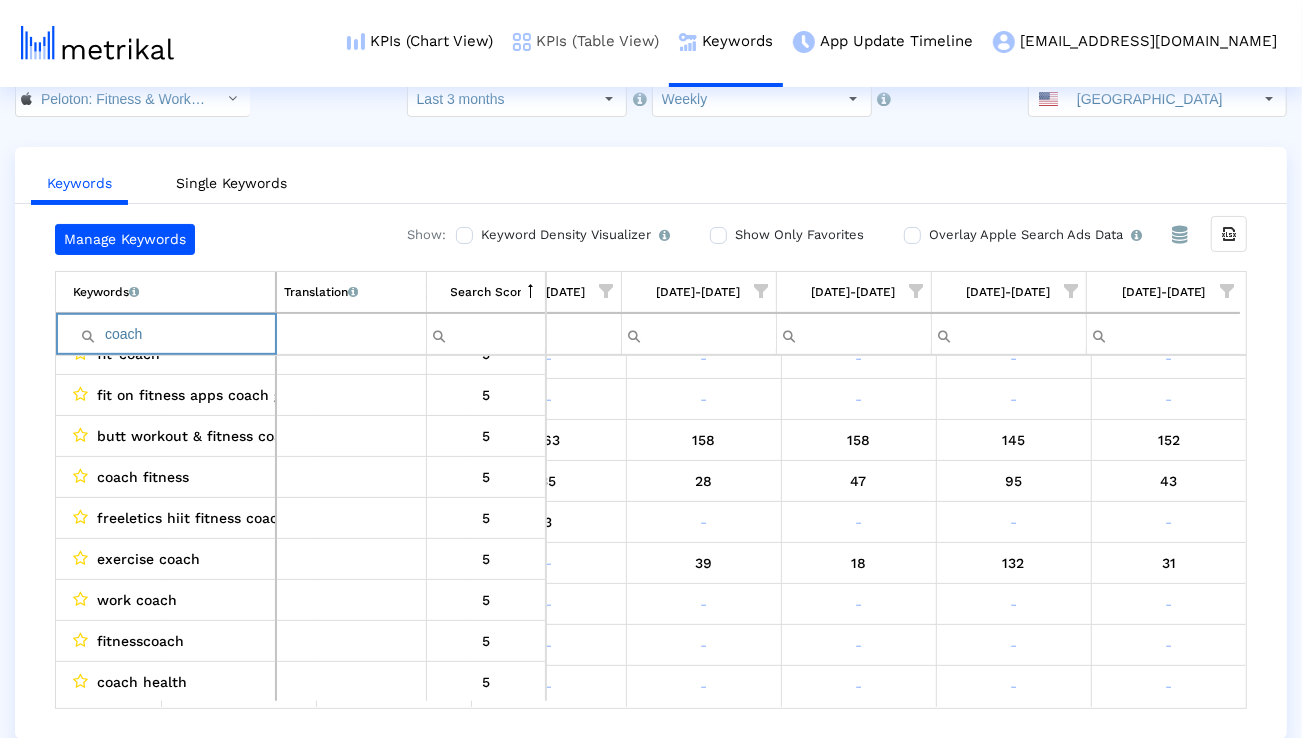 type on "coach" 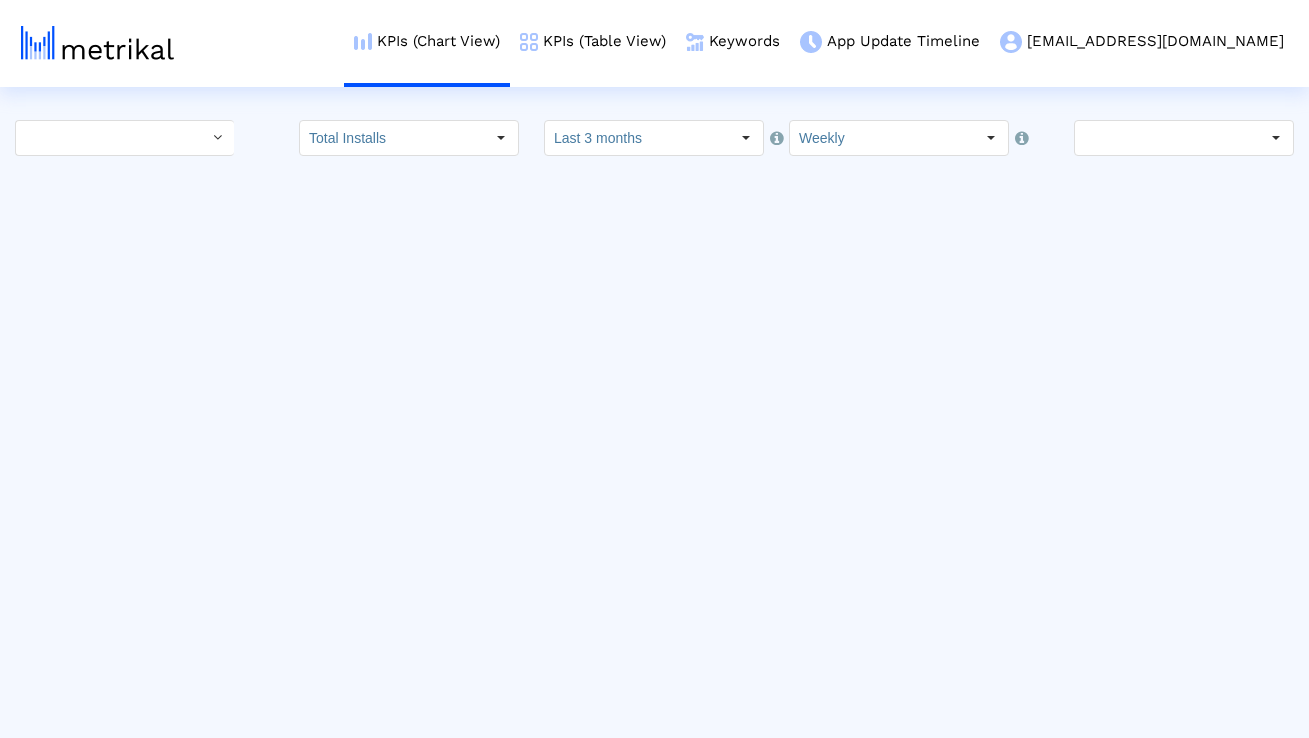 scroll, scrollTop: 0, scrollLeft: 0, axis: both 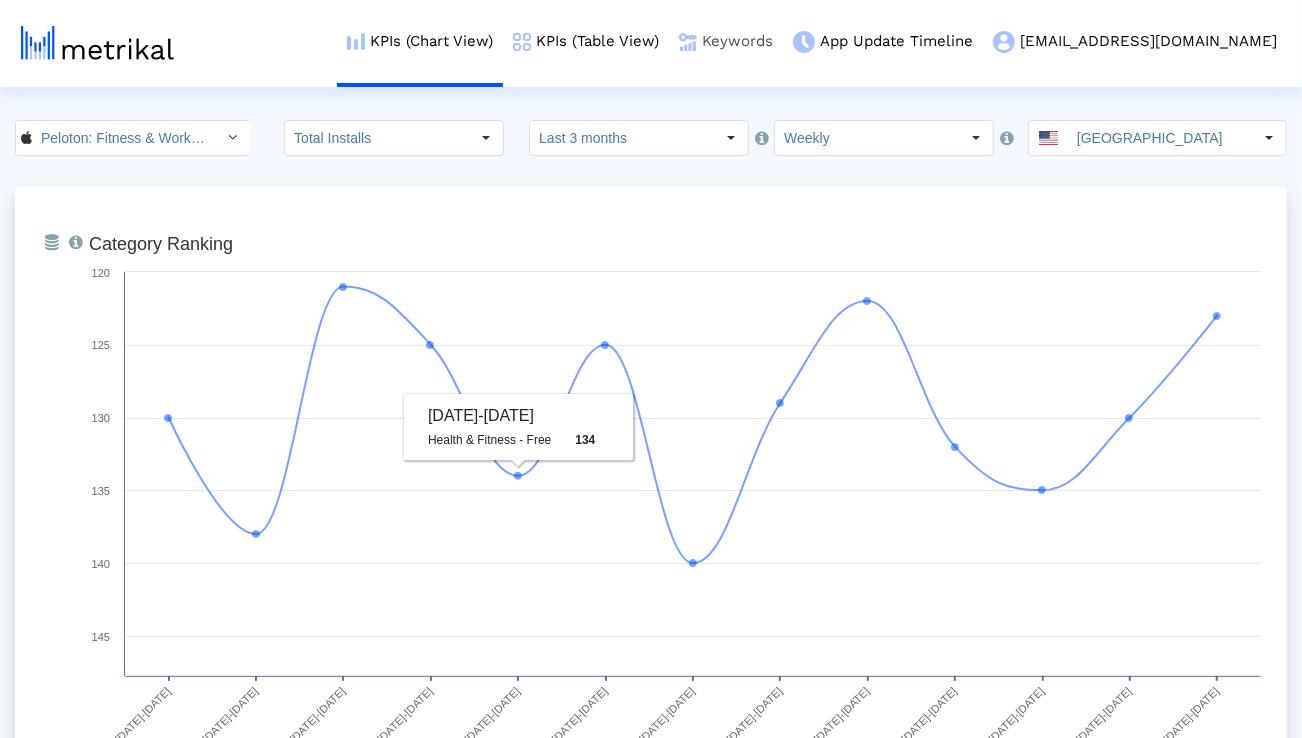 click on "Keywords" at bounding box center (726, 41) 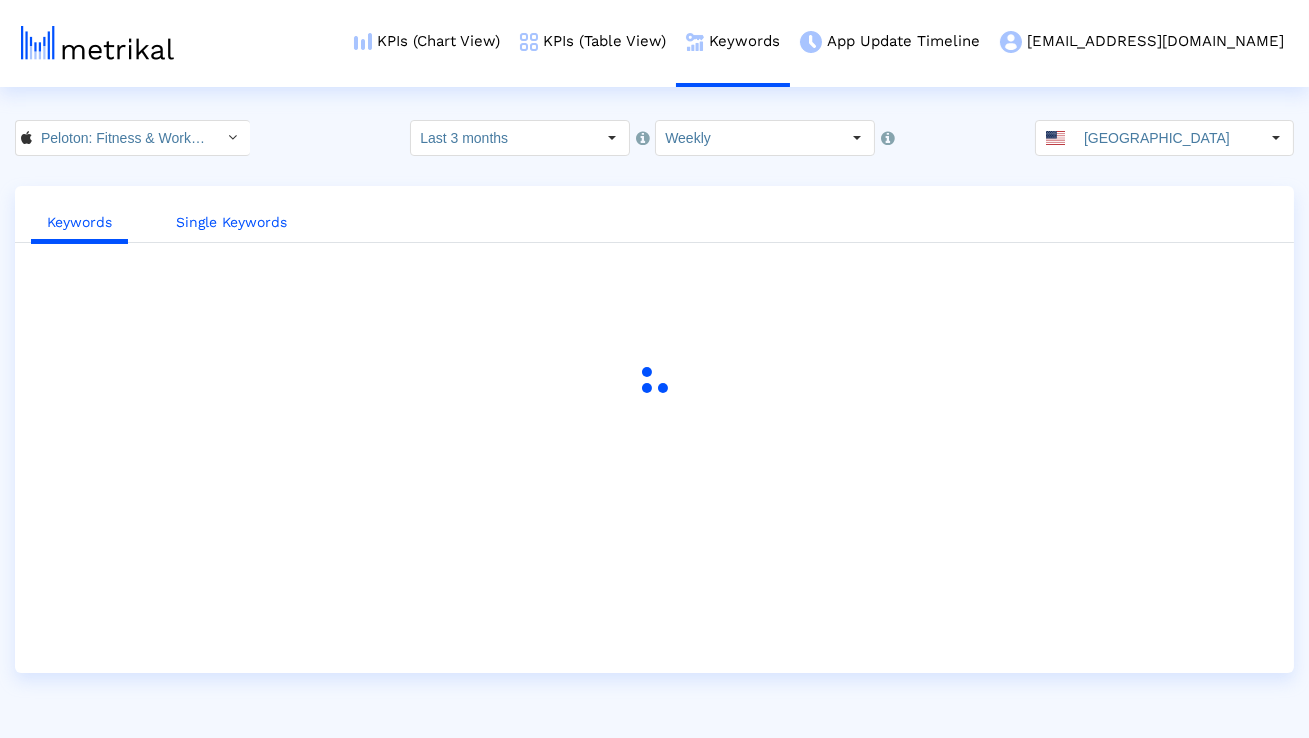 click on "Single Keywords" at bounding box center (231, 222) 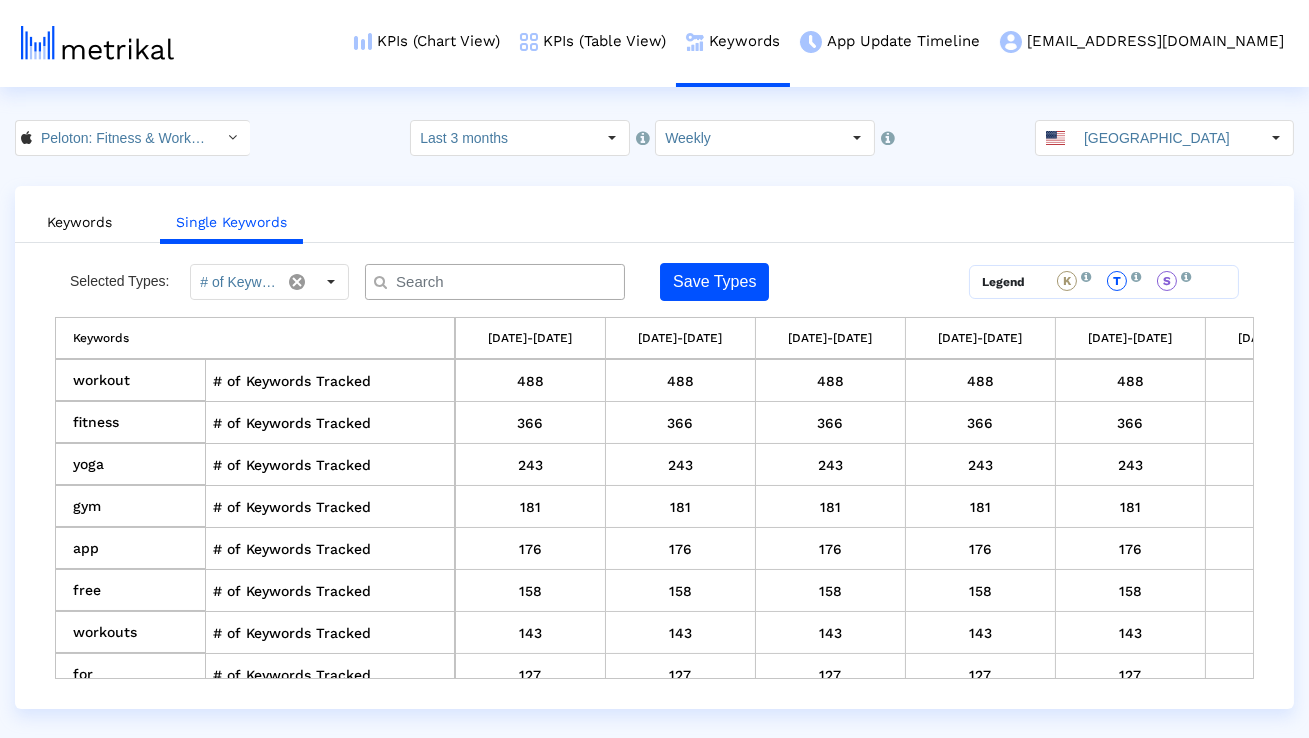 click at bounding box center [499, 282] 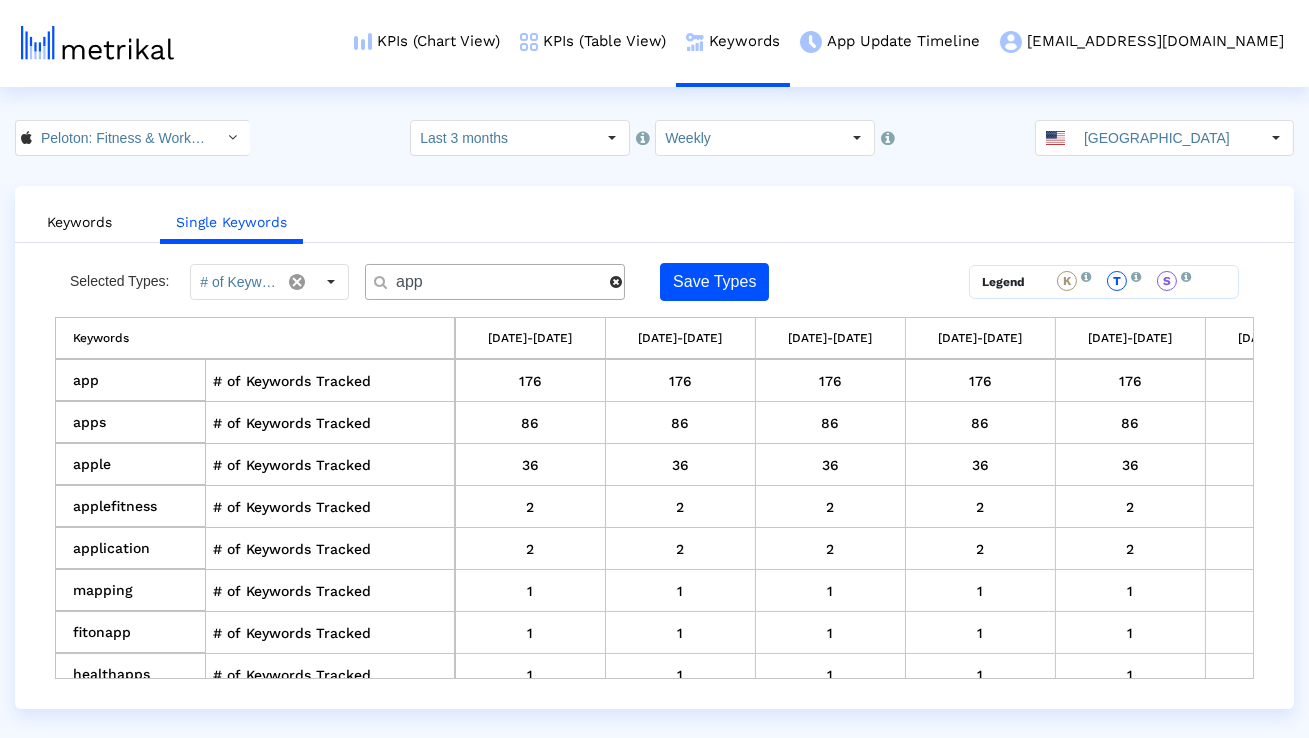 click on "Selected Types: # of Keywords Tracked app Save Types  Legend  K   This keyword was used in the Keyword List during this time period.  T   This keyword was used in the Title during this time period.  S   This keyword was used in the Subtitle during this time period.  Keywords [DATE]-[DATE] [DATE]-[DATE] [DATE]-[DATE] [DATE]-[DATE] [DATE]-[DATE] [DATE]-[DATE] [DATE]-[DATE] [DATE]-[DATE] [DATE]-[DATE] [DATE]-[DATE] [DATE]-[DATE] [DATE]-[DATE] [DATE]-[DATE] app # of Keywords Tracked  176   176   176   176   176   176   176   176   176   176   176   176   176  apps # of Keywords Tracked  86   86   86   86   86   86   86   86   86   86   86   86   86  apple # of Keywords Tracked  36   36   36   36   36   36   36   36   36   36   36   36   36  applefitness # of Keywords Tracked  2   2   2   2   2   2   2   2   2   2   2   2   2  application # of Keywords Tracked  2   2   2   2   2   2   2   2   2   2   2   2   2  mapping # of Keywords Tracked  1   1   1   1   1" at bounding box center (654, 471) 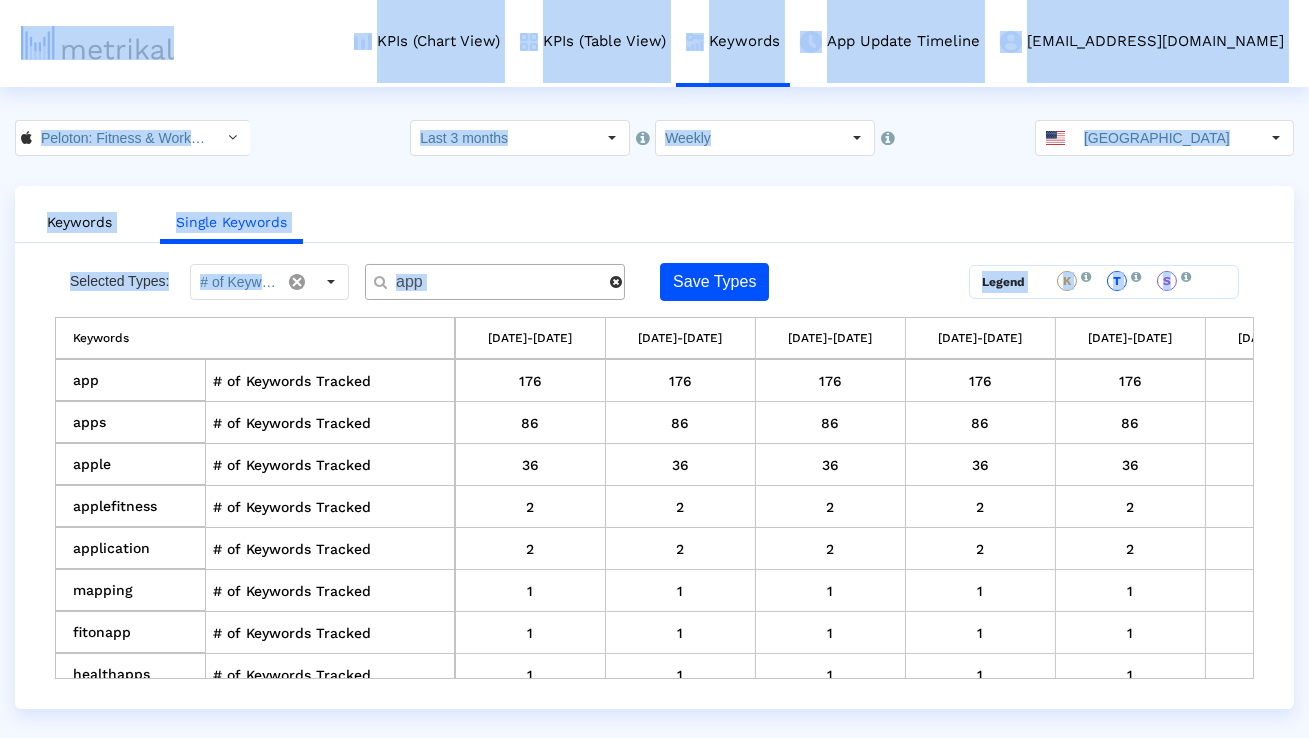 click on "app" at bounding box center [496, 282] 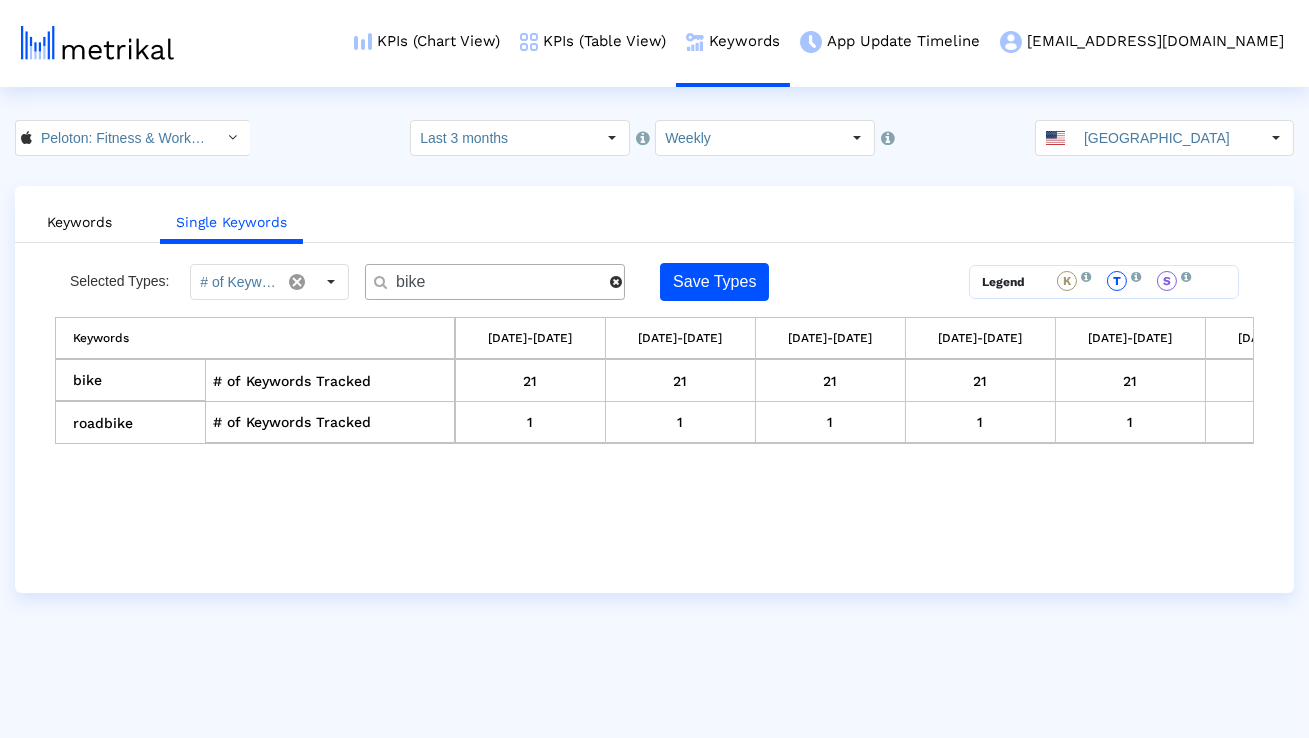 click on "bike" at bounding box center [496, 282] 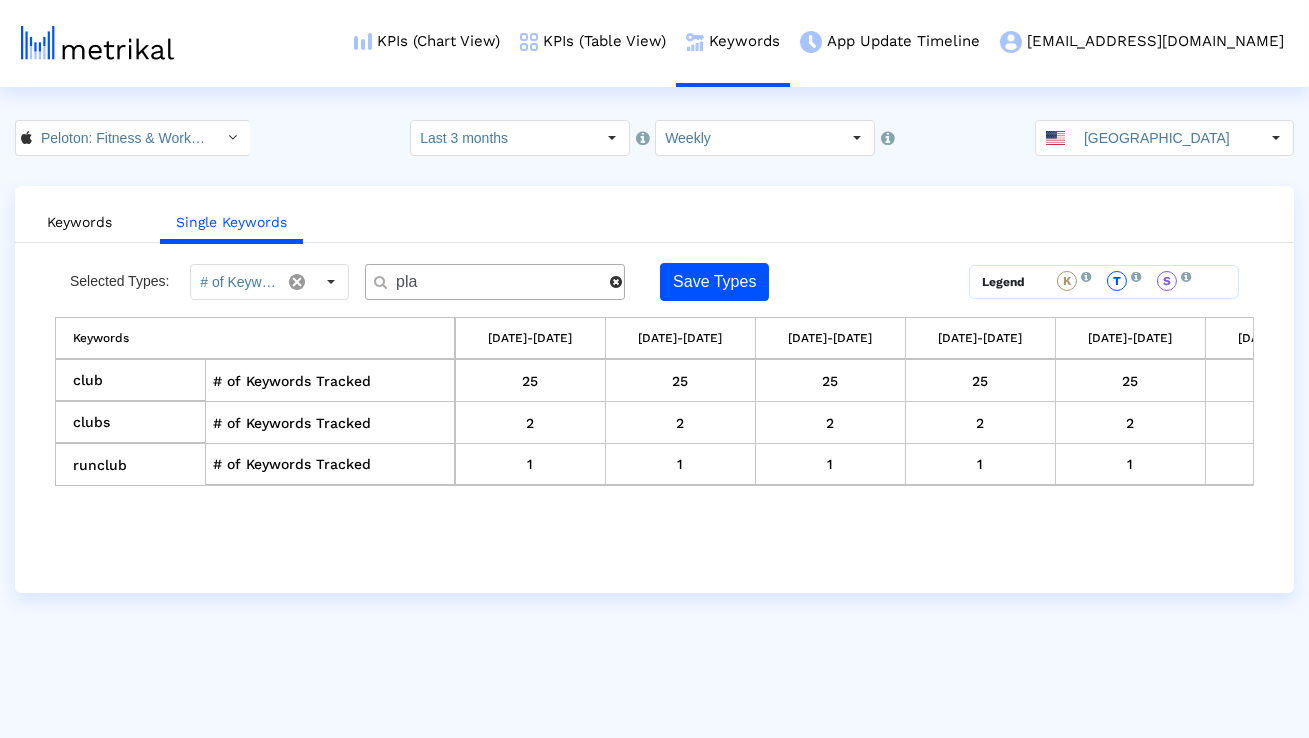 type on "plan" 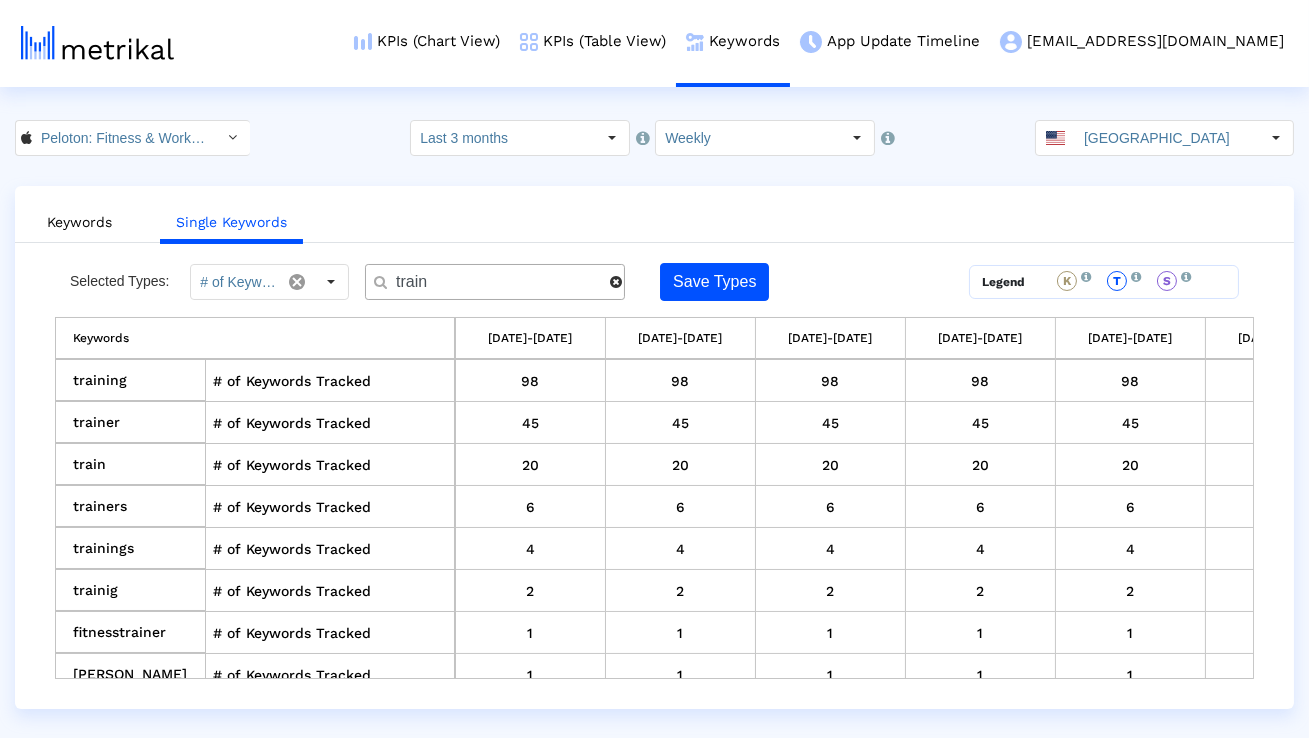 click on "train" at bounding box center (496, 282) 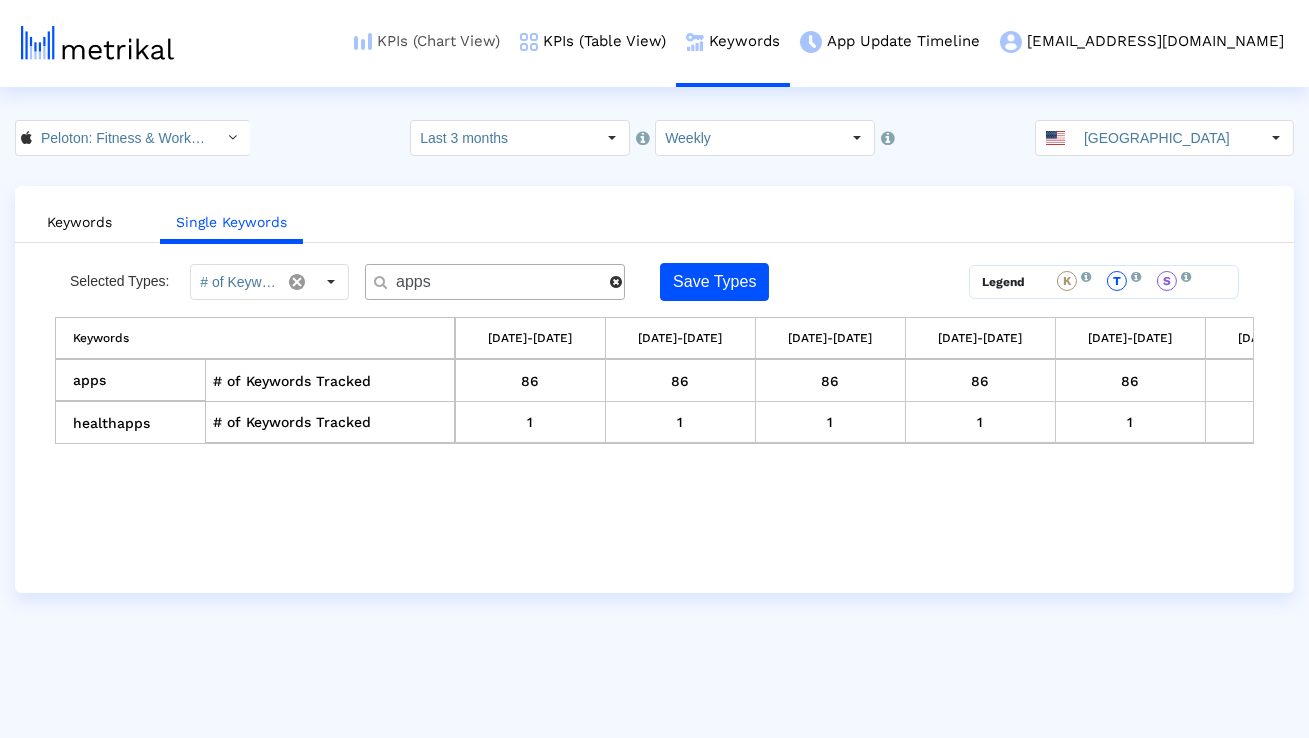 type on "apps" 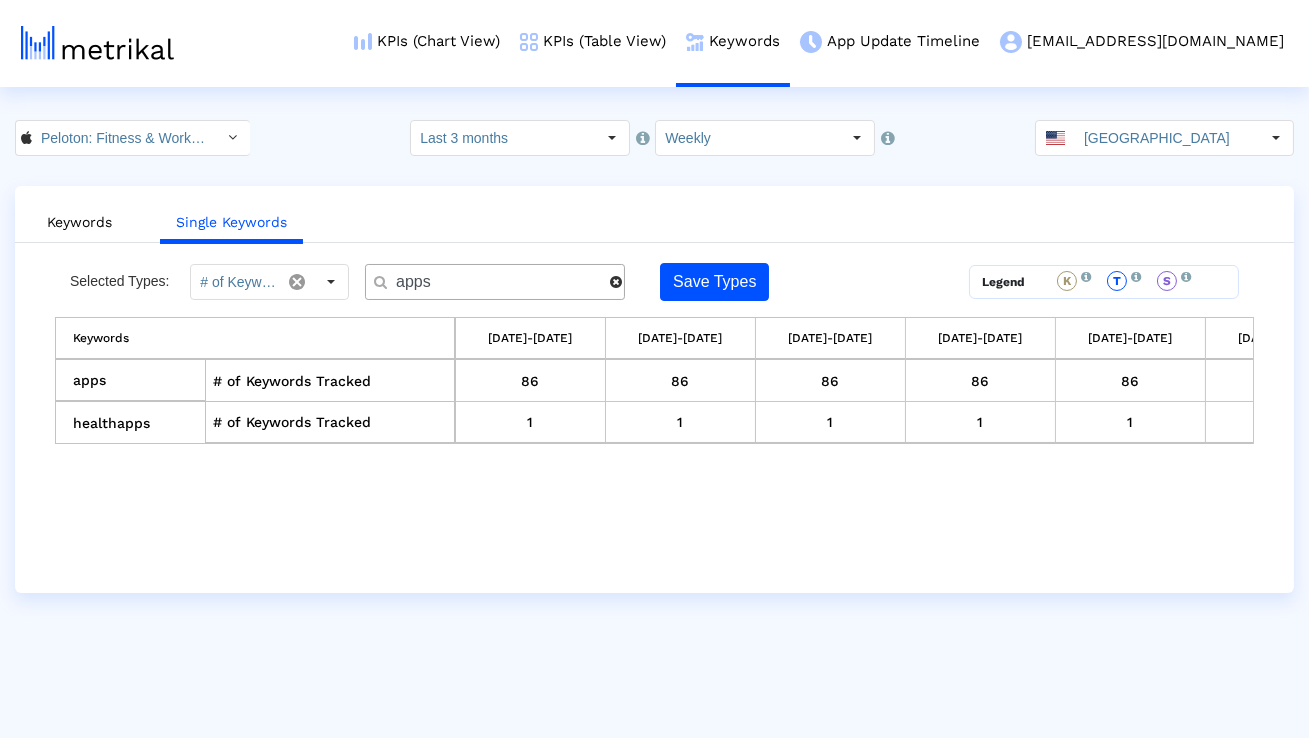 click at bounding box center [616, 282] 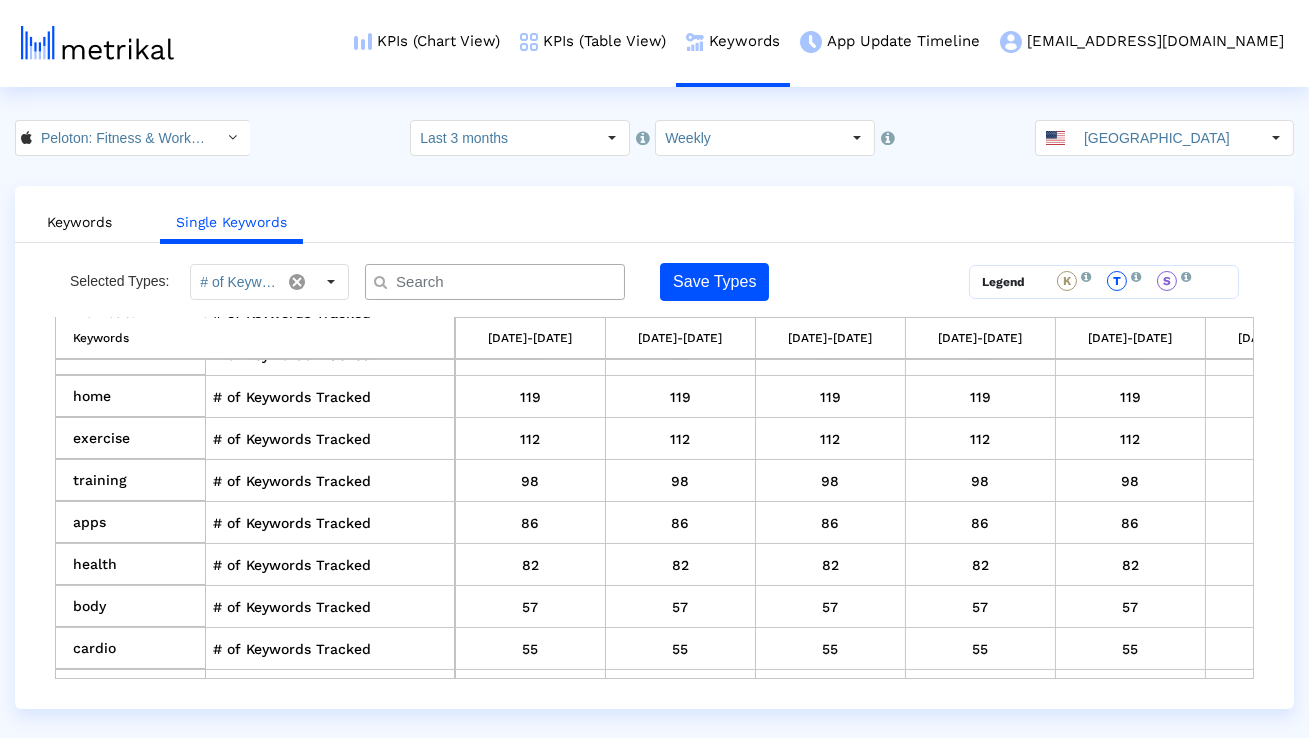 scroll, scrollTop: 323, scrollLeft: 0, axis: vertical 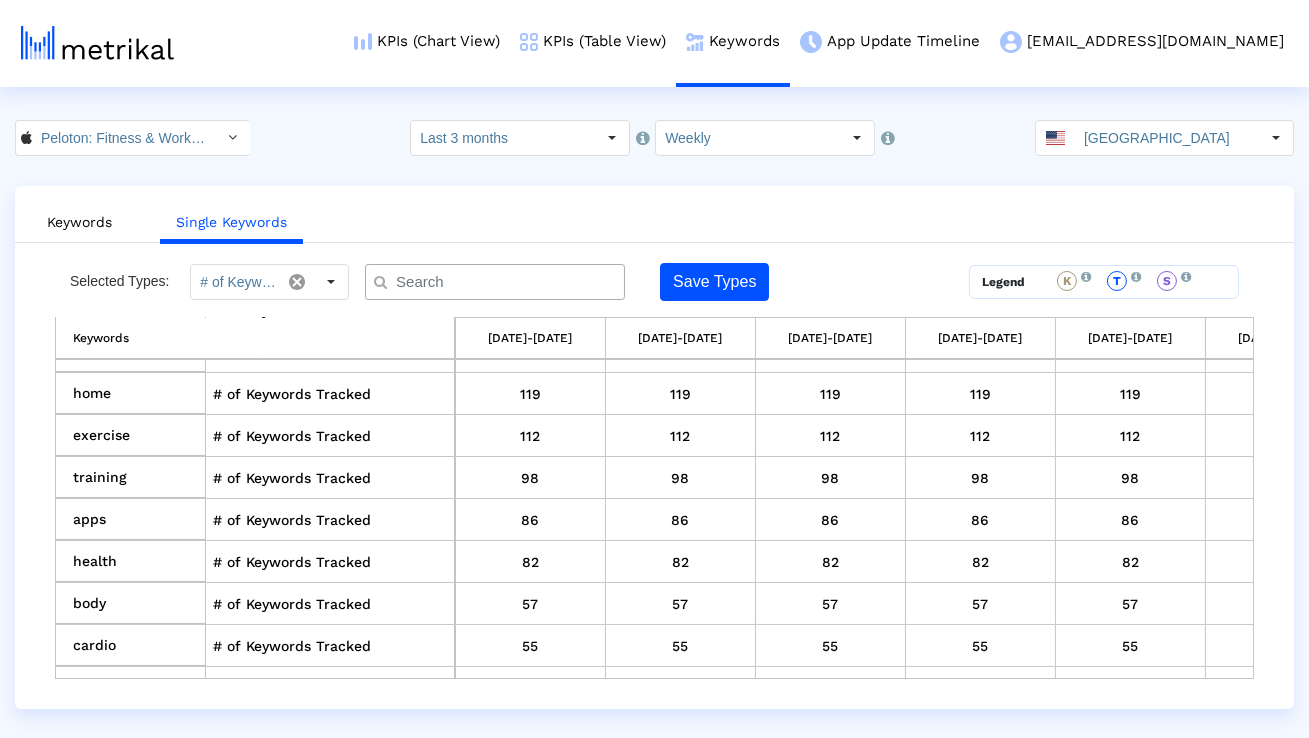 click at bounding box center [499, 282] 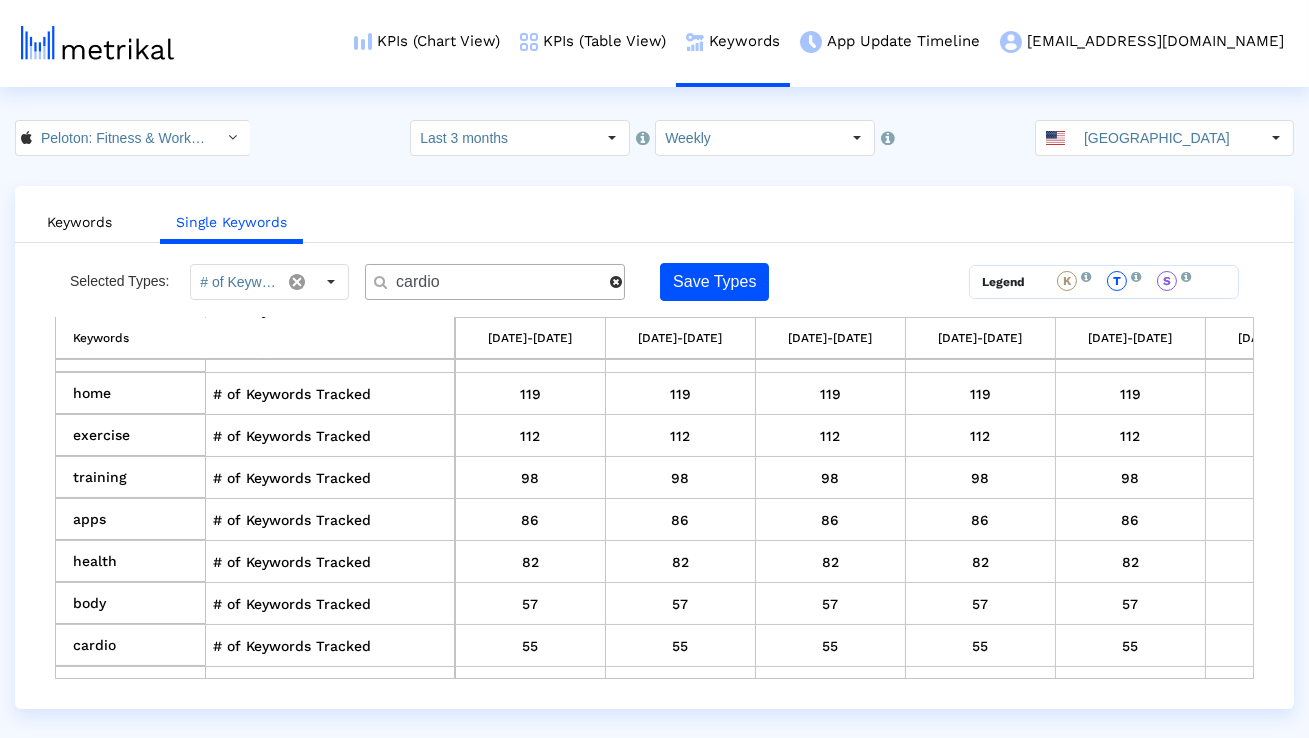 scroll, scrollTop: 0, scrollLeft: 0, axis: both 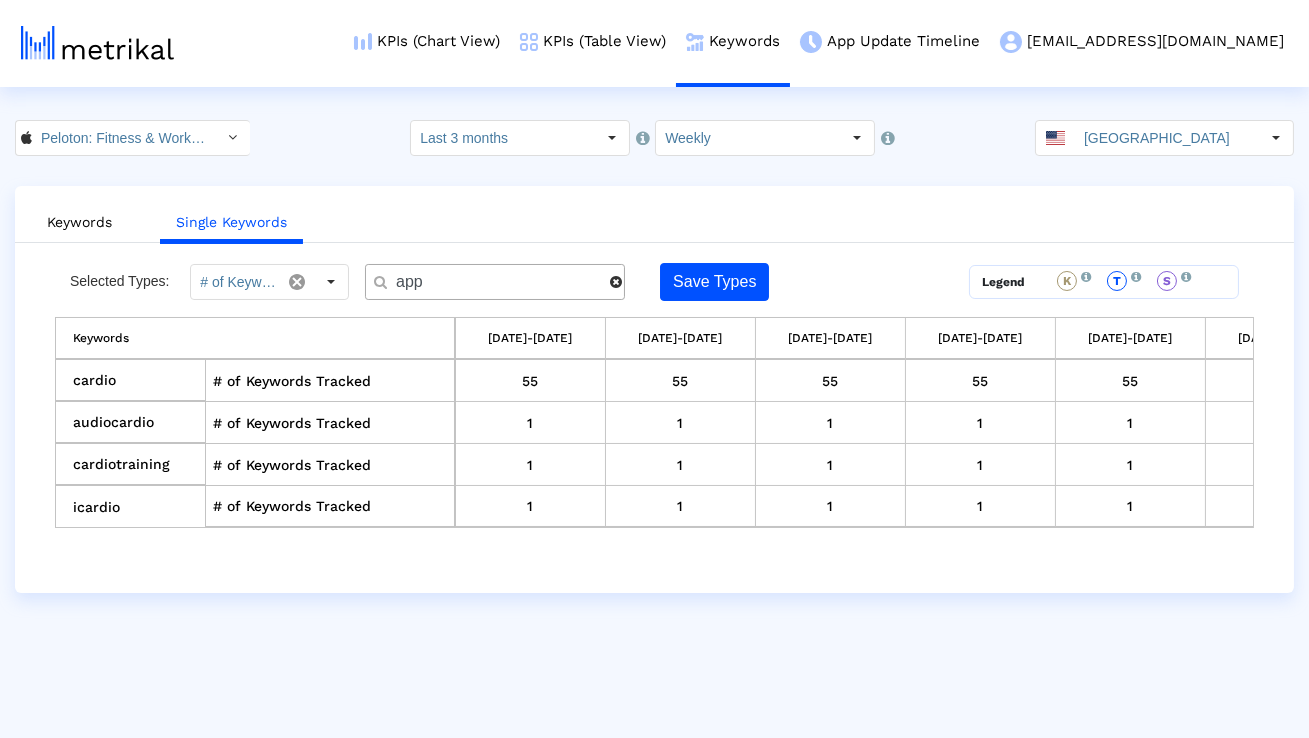 type on "apps" 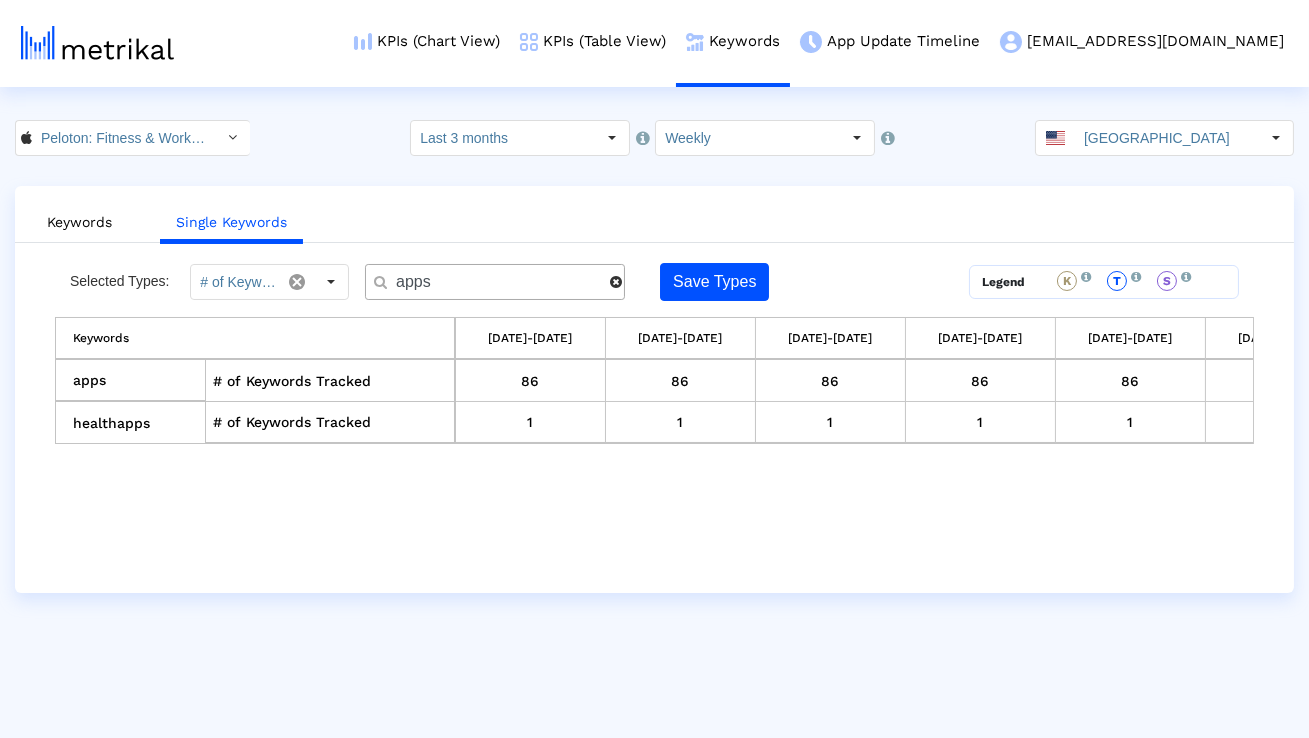 type 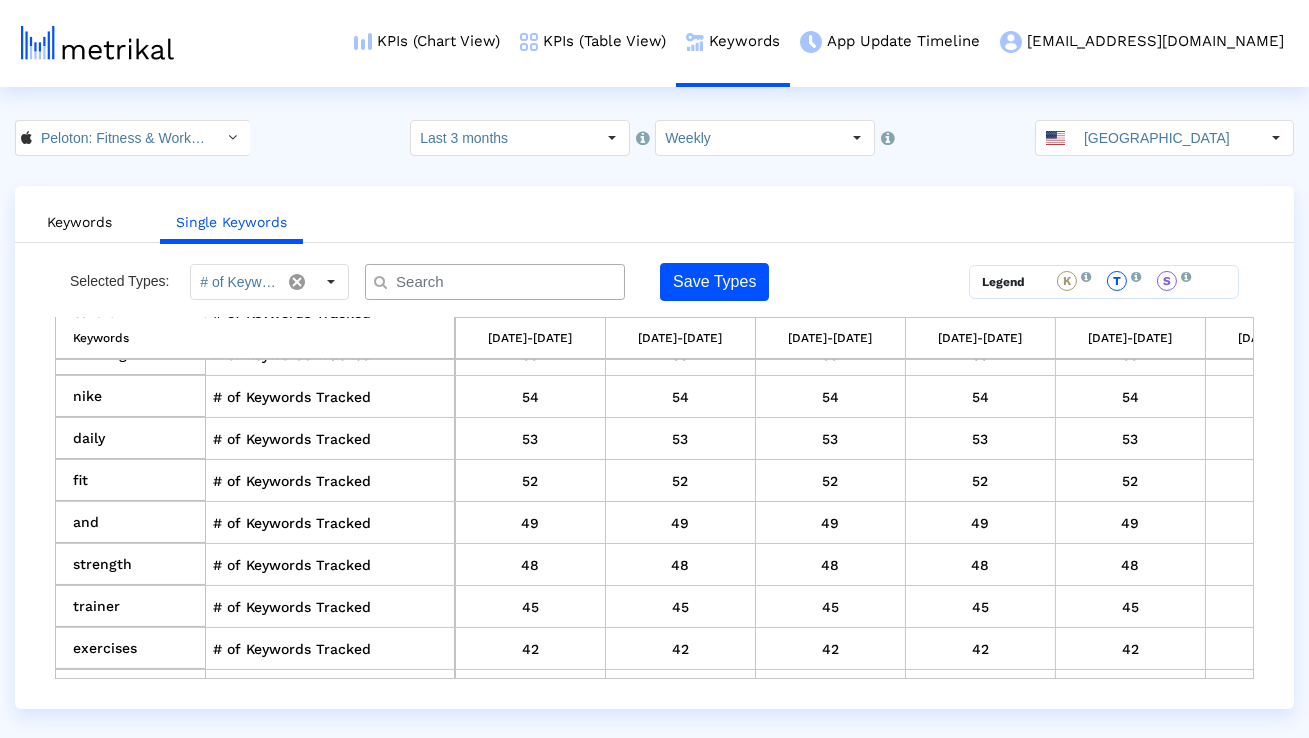 scroll, scrollTop: 668, scrollLeft: 0, axis: vertical 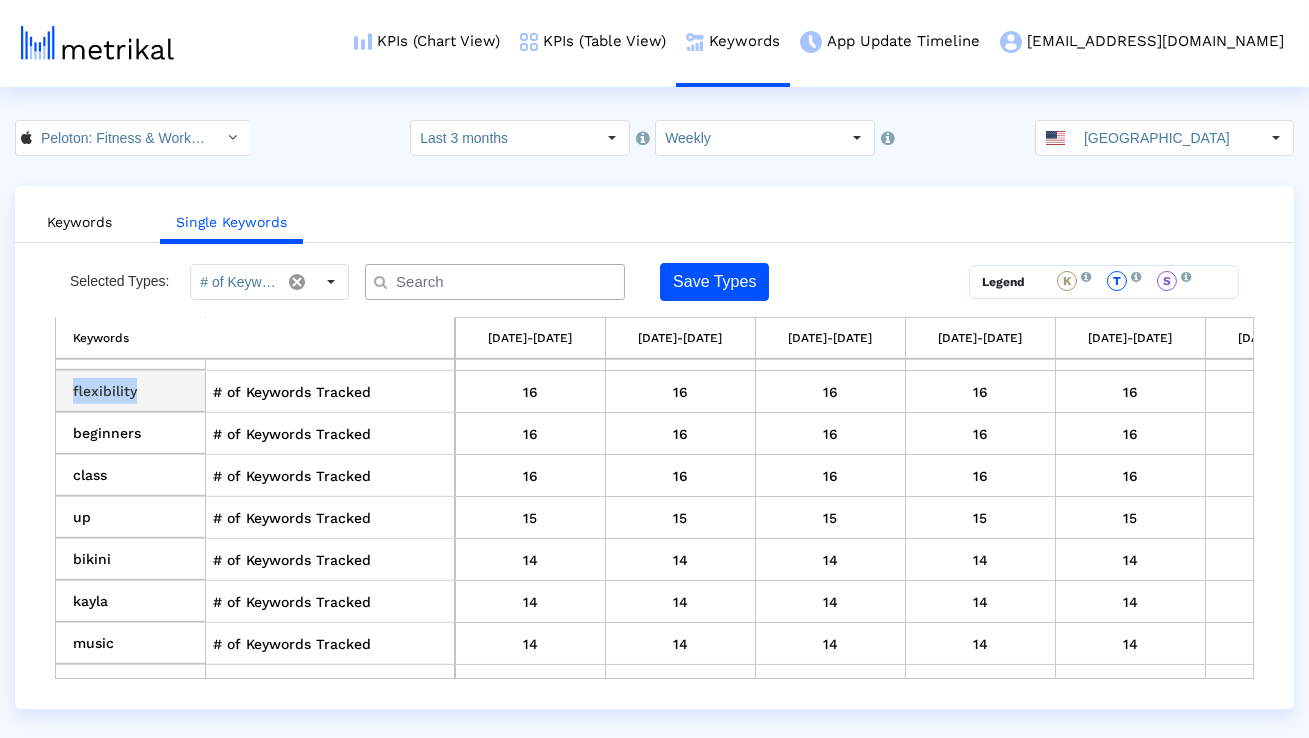drag, startPoint x: 142, startPoint y: 389, endPoint x: 71, endPoint y: 387, distance: 71.02816 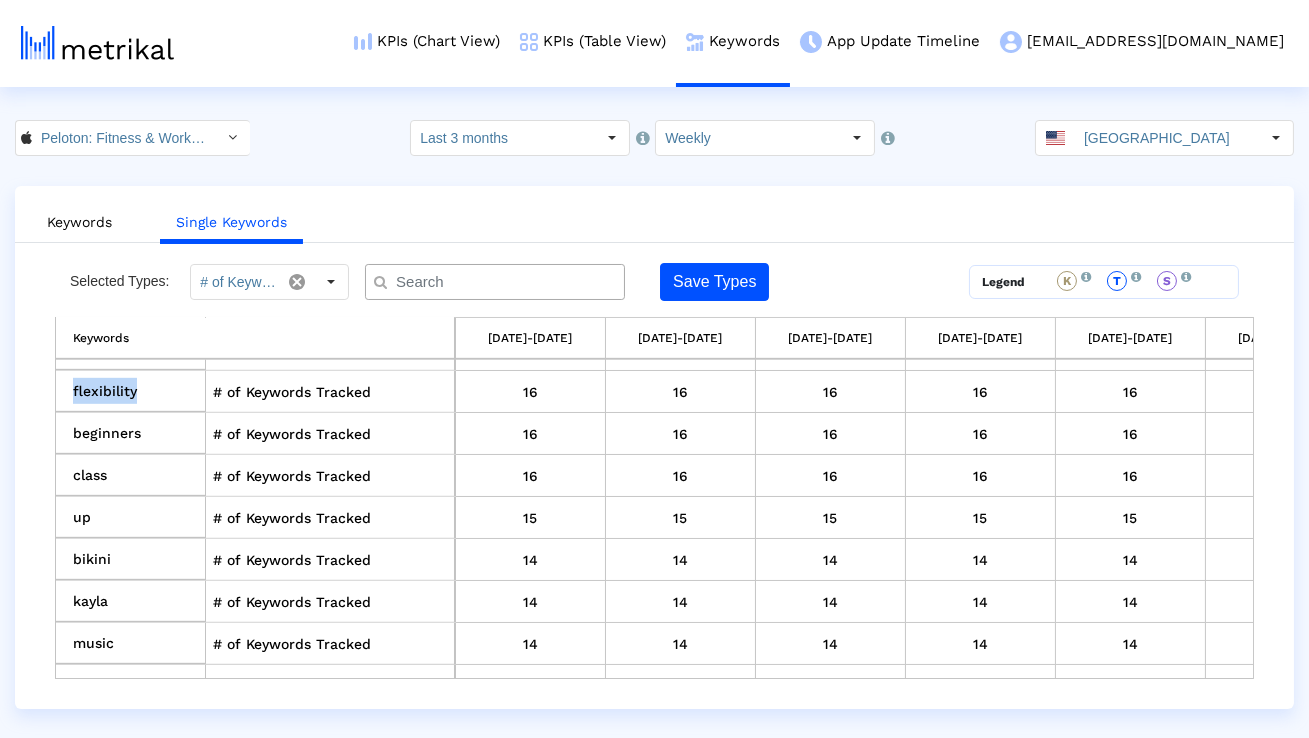 copy on "flexibility" 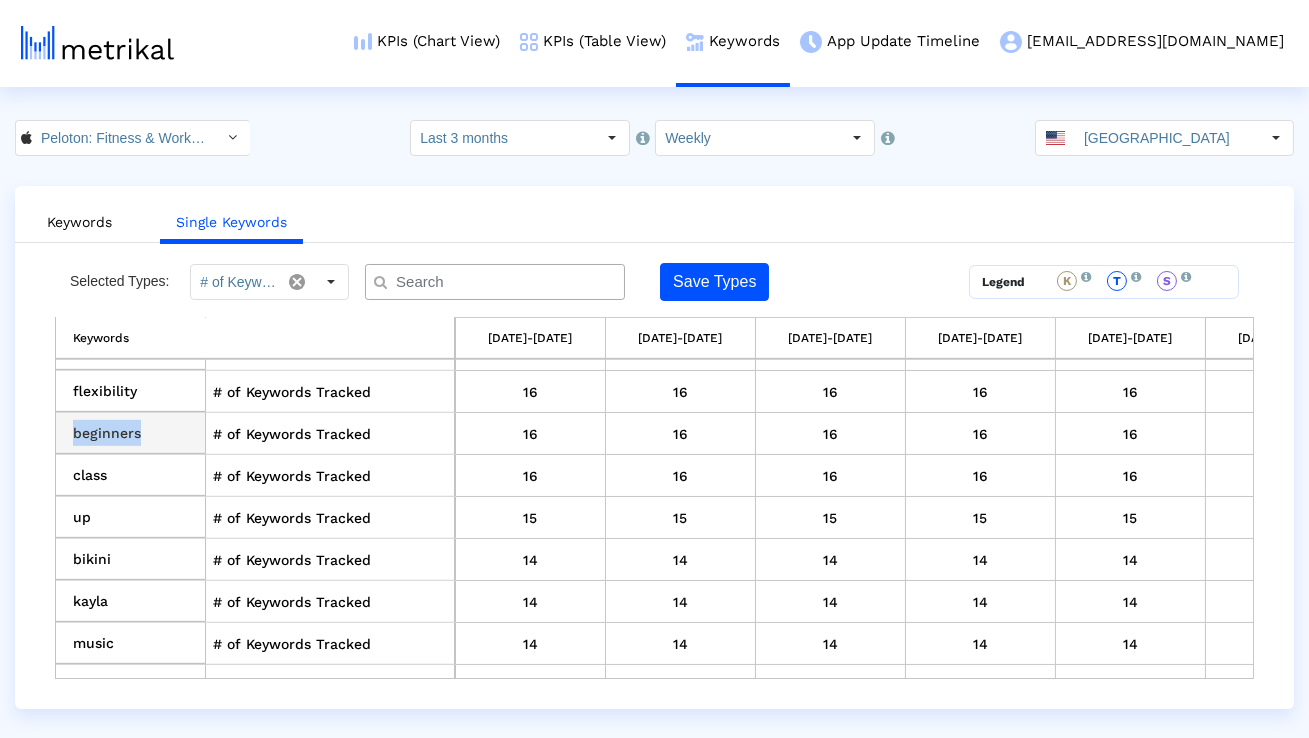 drag, startPoint x: 146, startPoint y: 430, endPoint x: 77, endPoint y: 429, distance: 69.00725 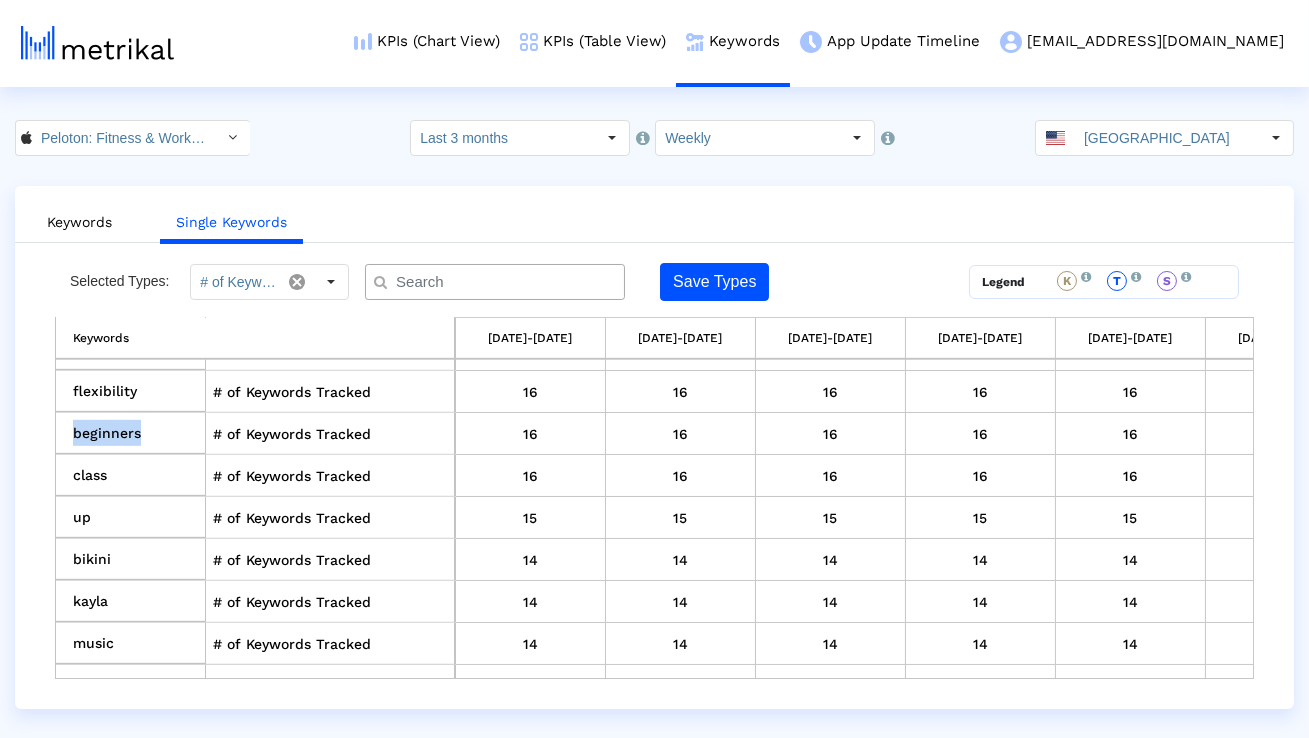 copy on "beginners" 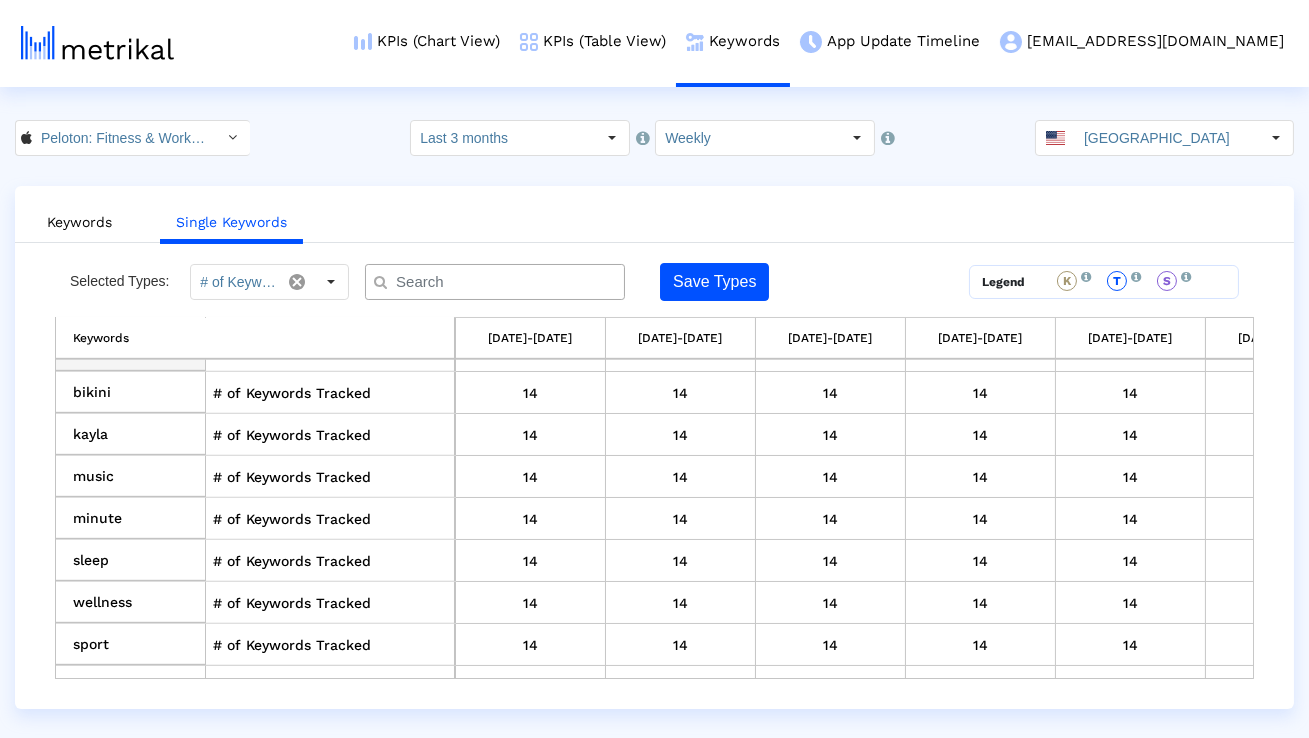 scroll, scrollTop: 2550, scrollLeft: 0, axis: vertical 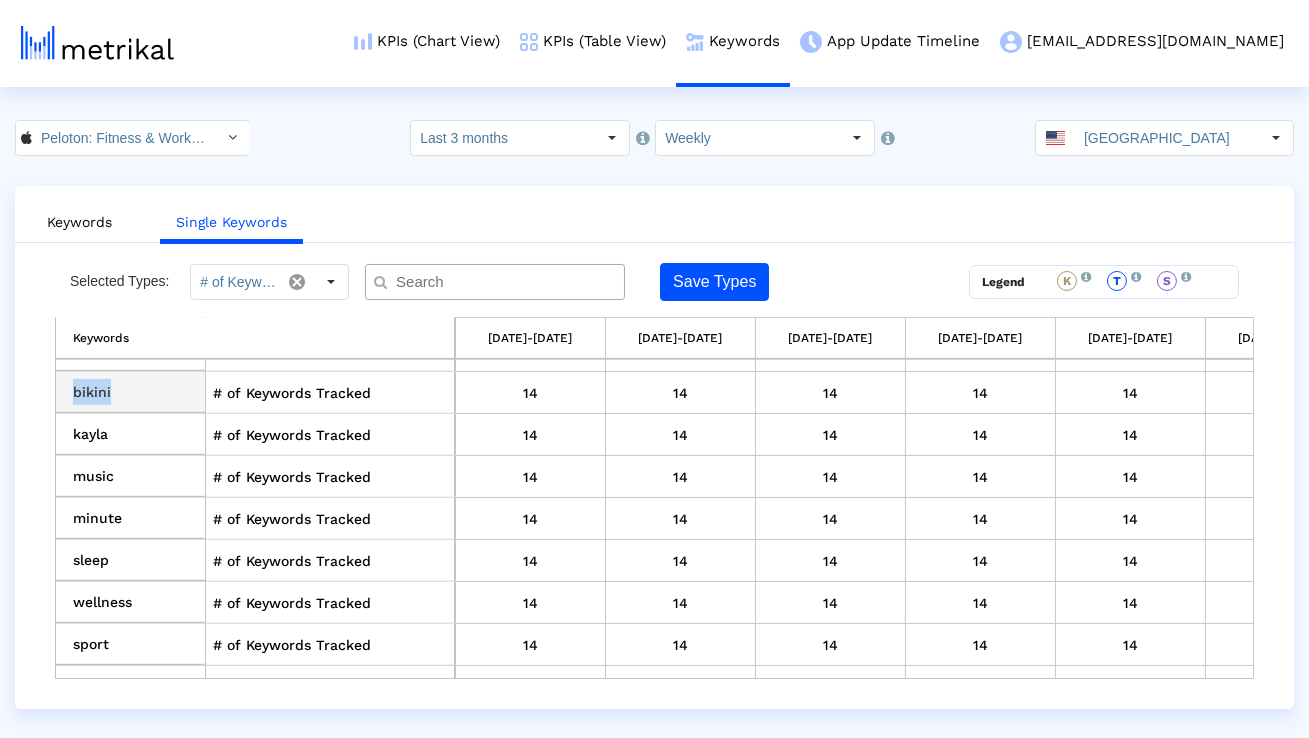 drag, startPoint x: 124, startPoint y: 388, endPoint x: 73, endPoint y: 384, distance: 51.156624 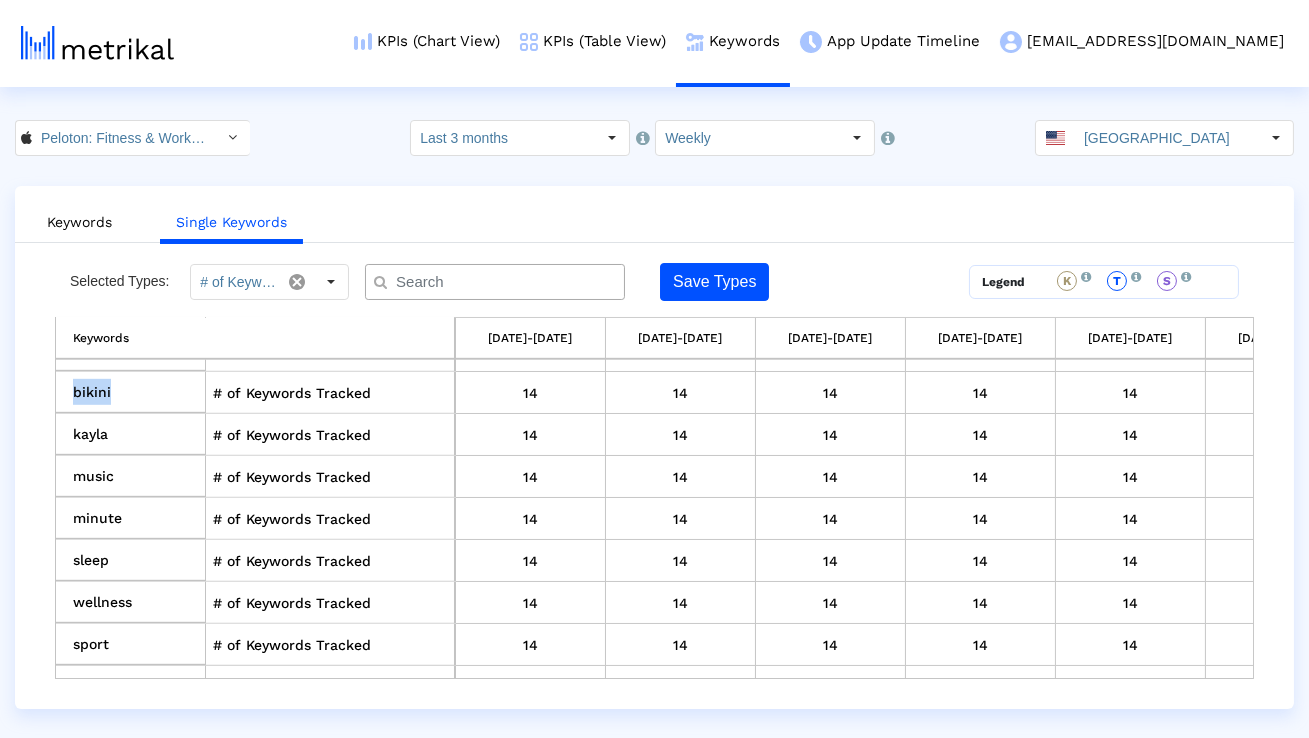 copy on "bikini" 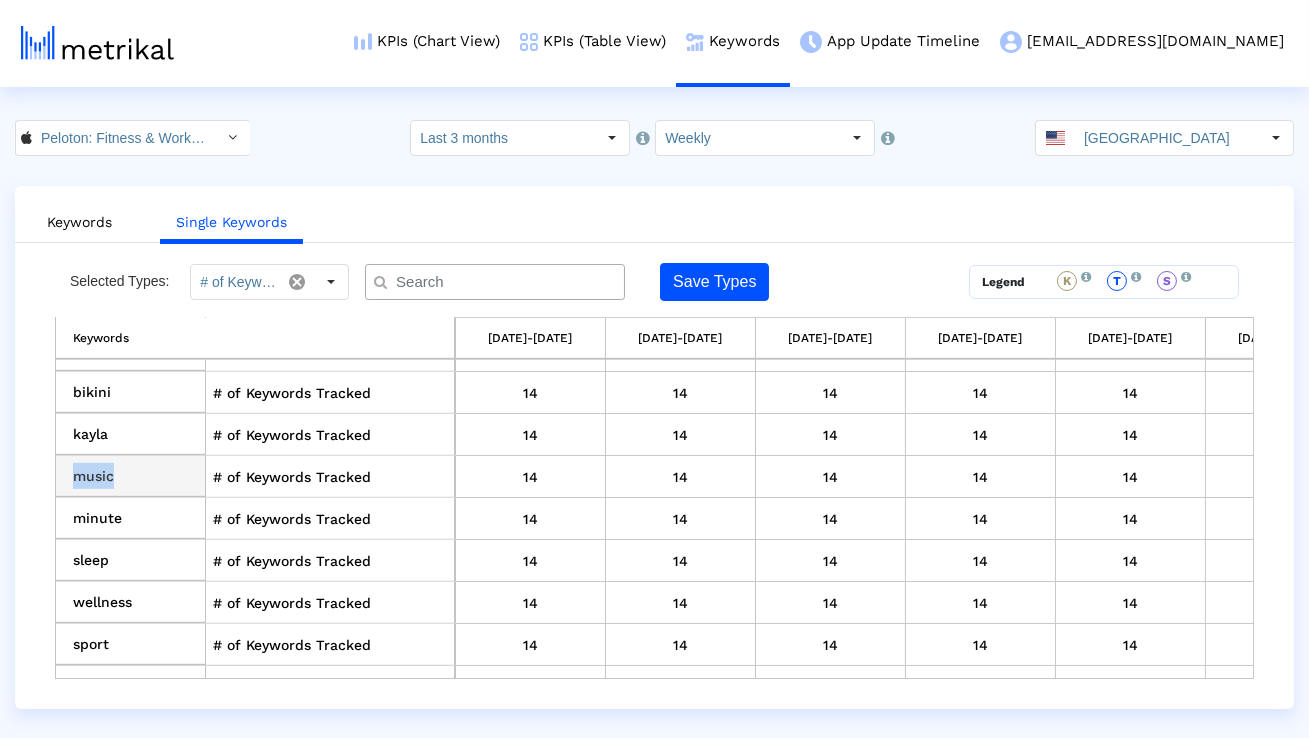 drag, startPoint x: 129, startPoint y: 474, endPoint x: 70, endPoint y: 469, distance: 59.211487 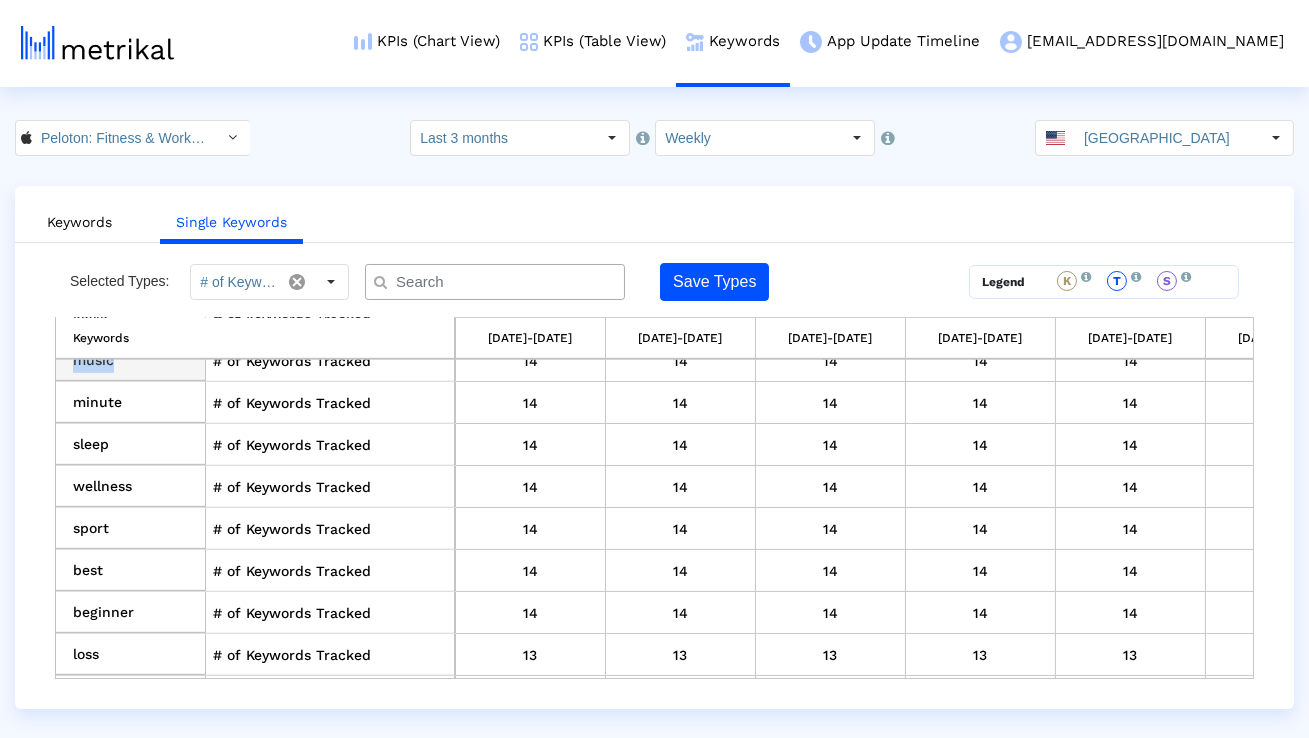 scroll, scrollTop: 2678, scrollLeft: 0, axis: vertical 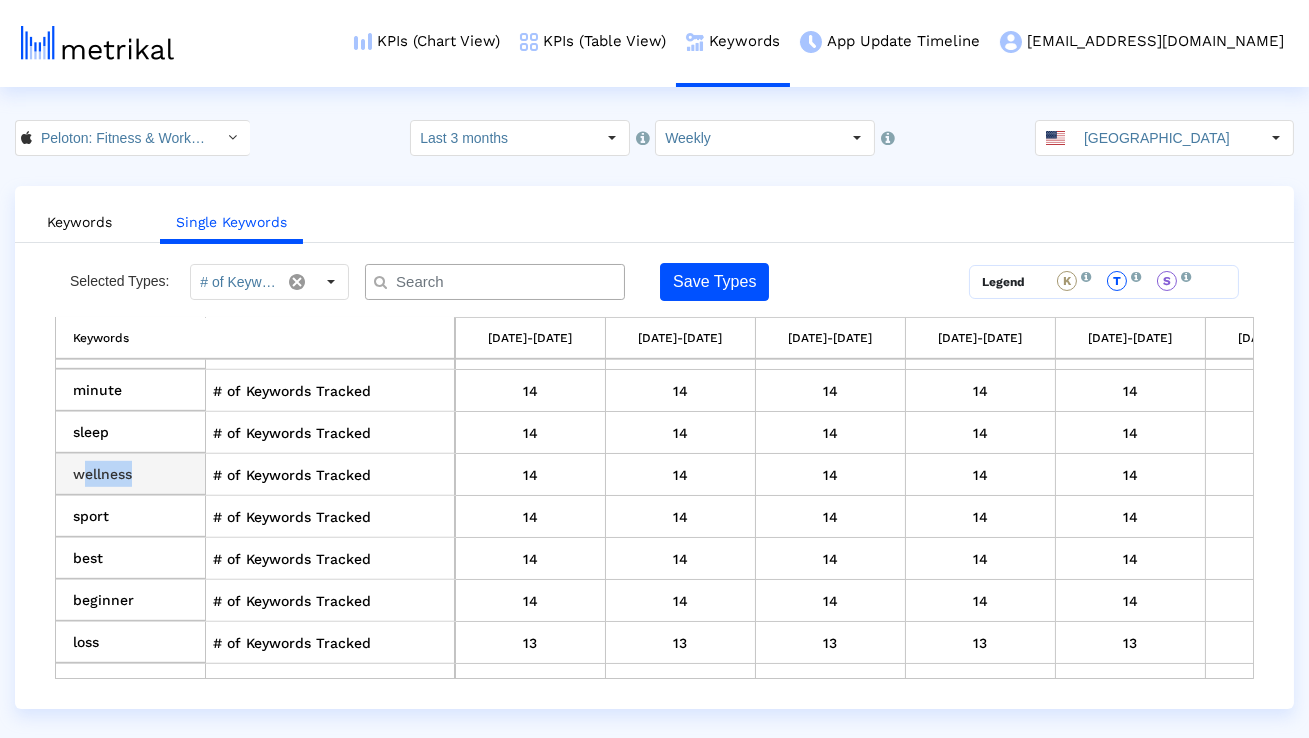drag, startPoint x: 144, startPoint y: 460, endPoint x: 80, endPoint y: 457, distance: 64.070274 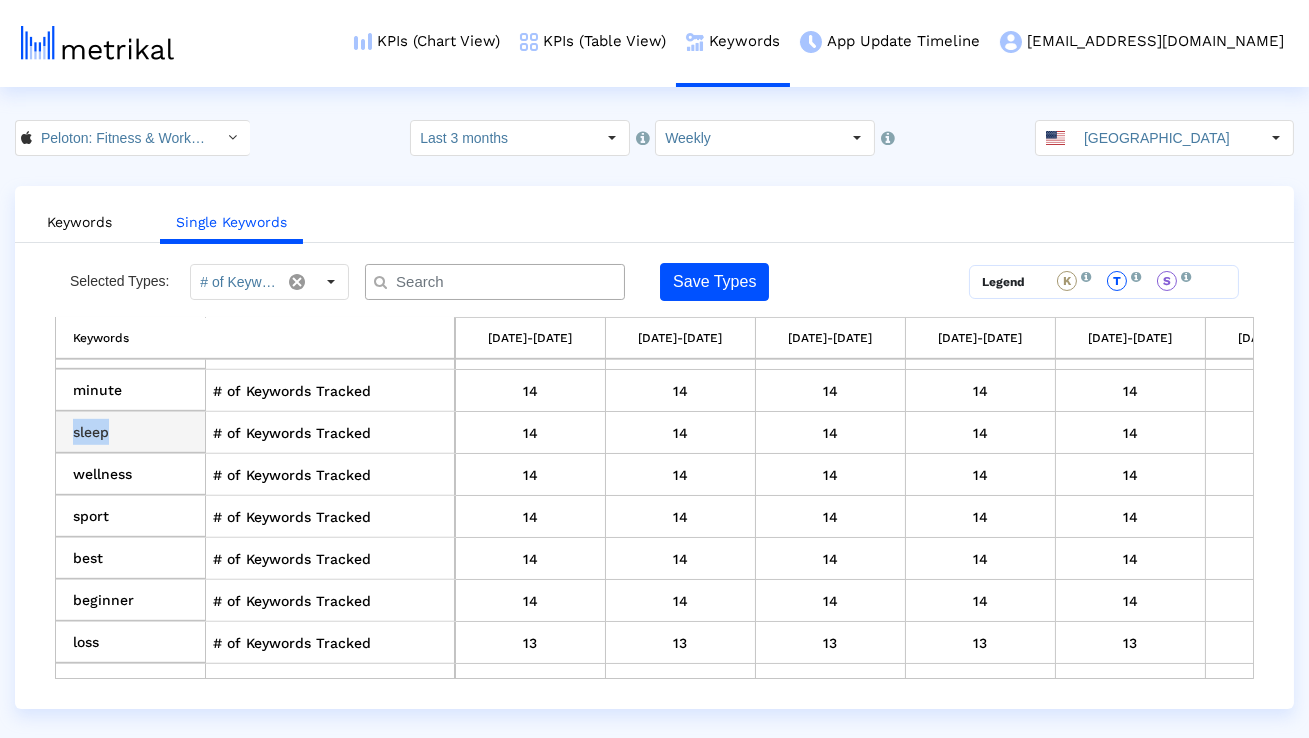 drag, startPoint x: 125, startPoint y: 416, endPoint x: 71, endPoint y: 417, distance: 54.00926 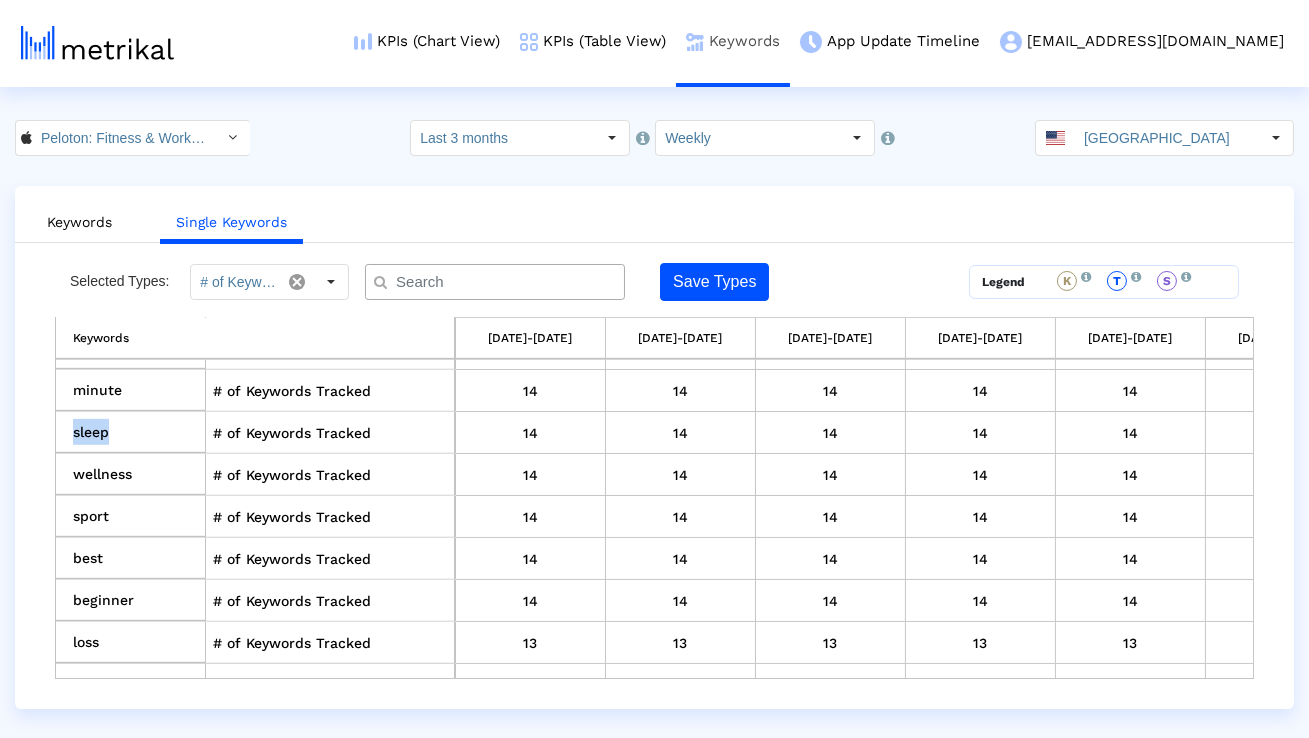 copy on "sleep" 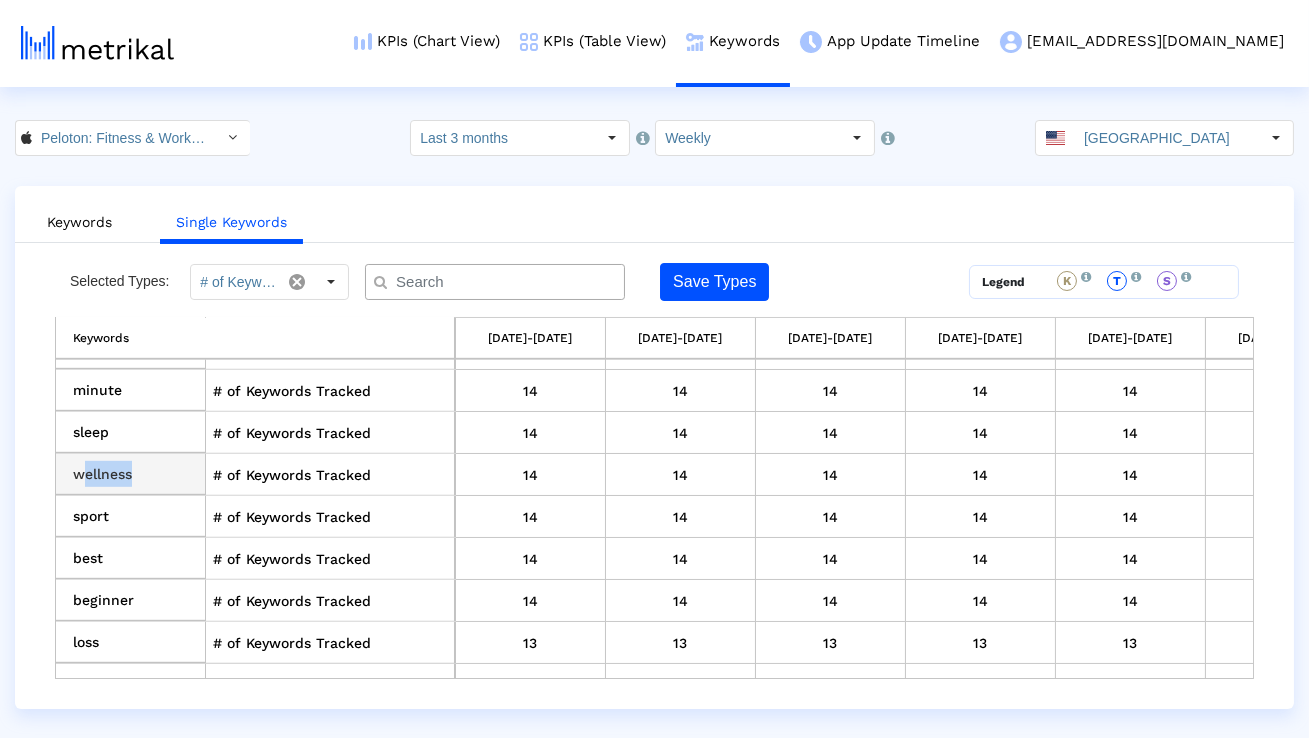 drag, startPoint x: 185, startPoint y: 450, endPoint x: 75, endPoint y: 454, distance: 110.0727 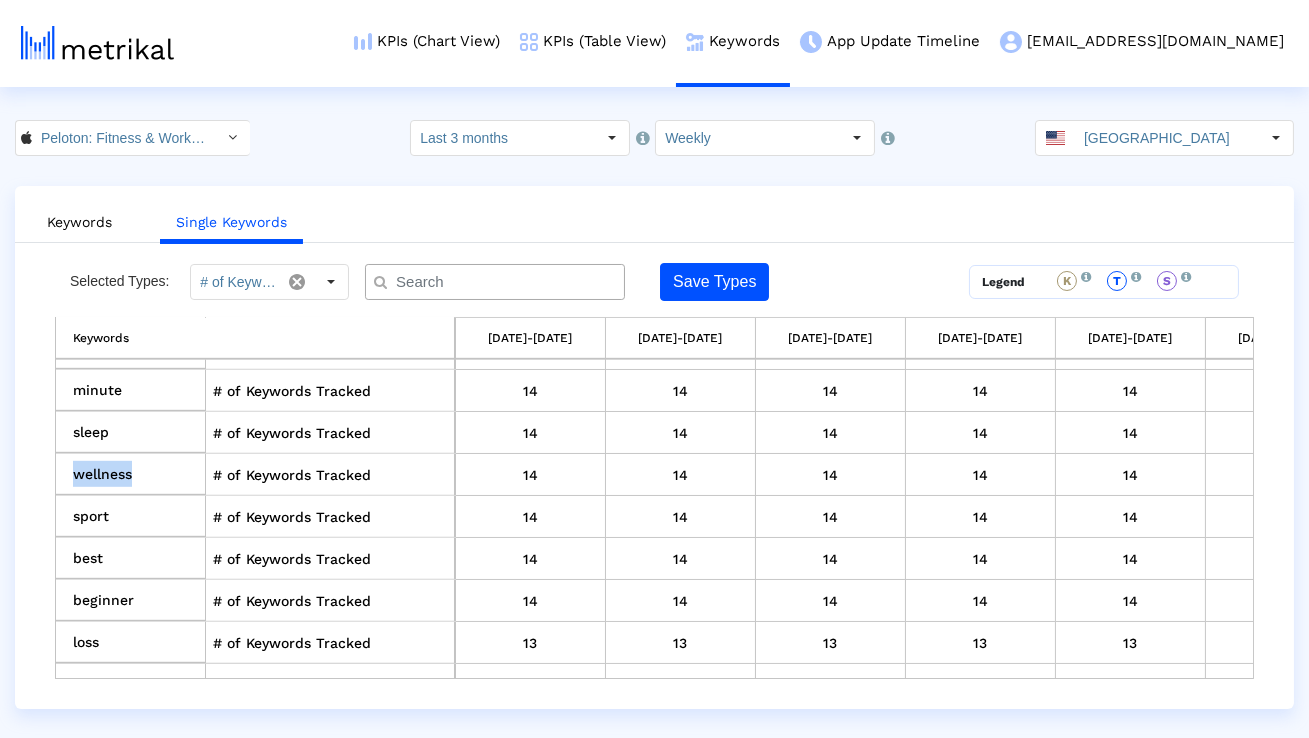 copy on "wellness" 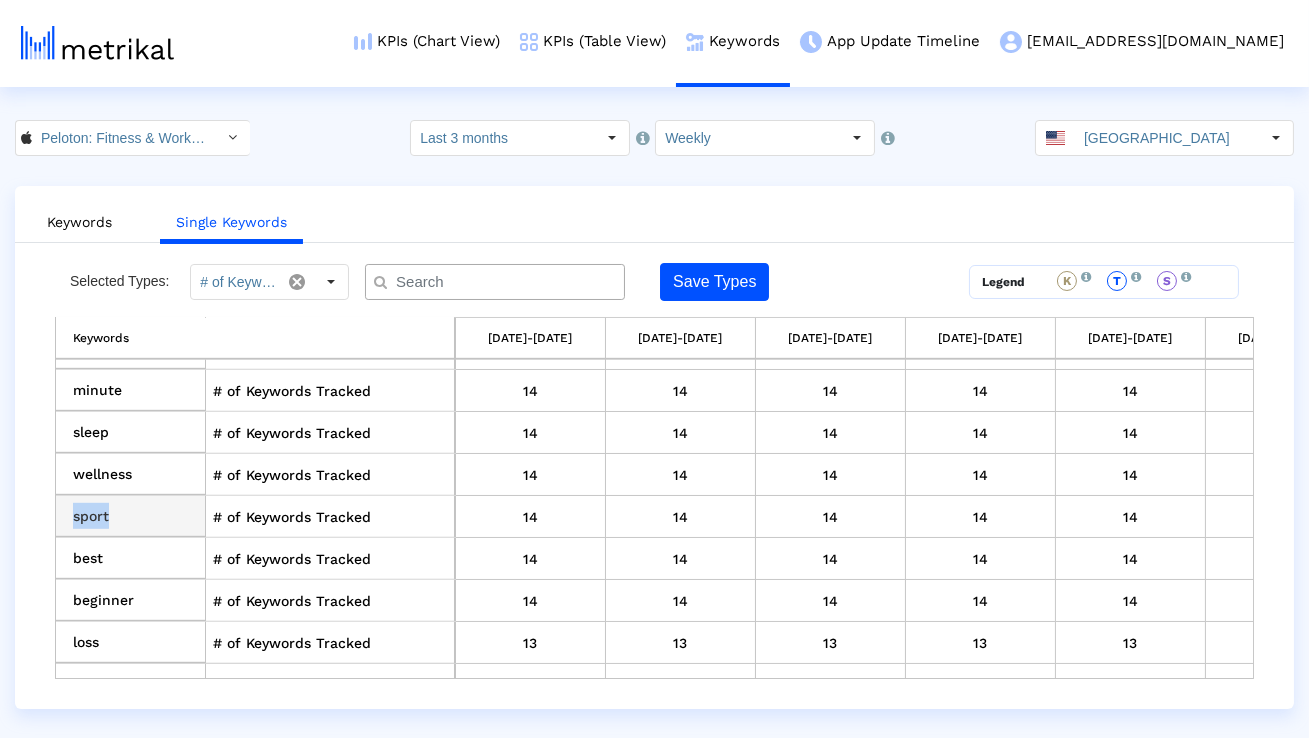 drag, startPoint x: 144, startPoint y: 508, endPoint x: 71, endPoint y: 507, distance: 73.00685 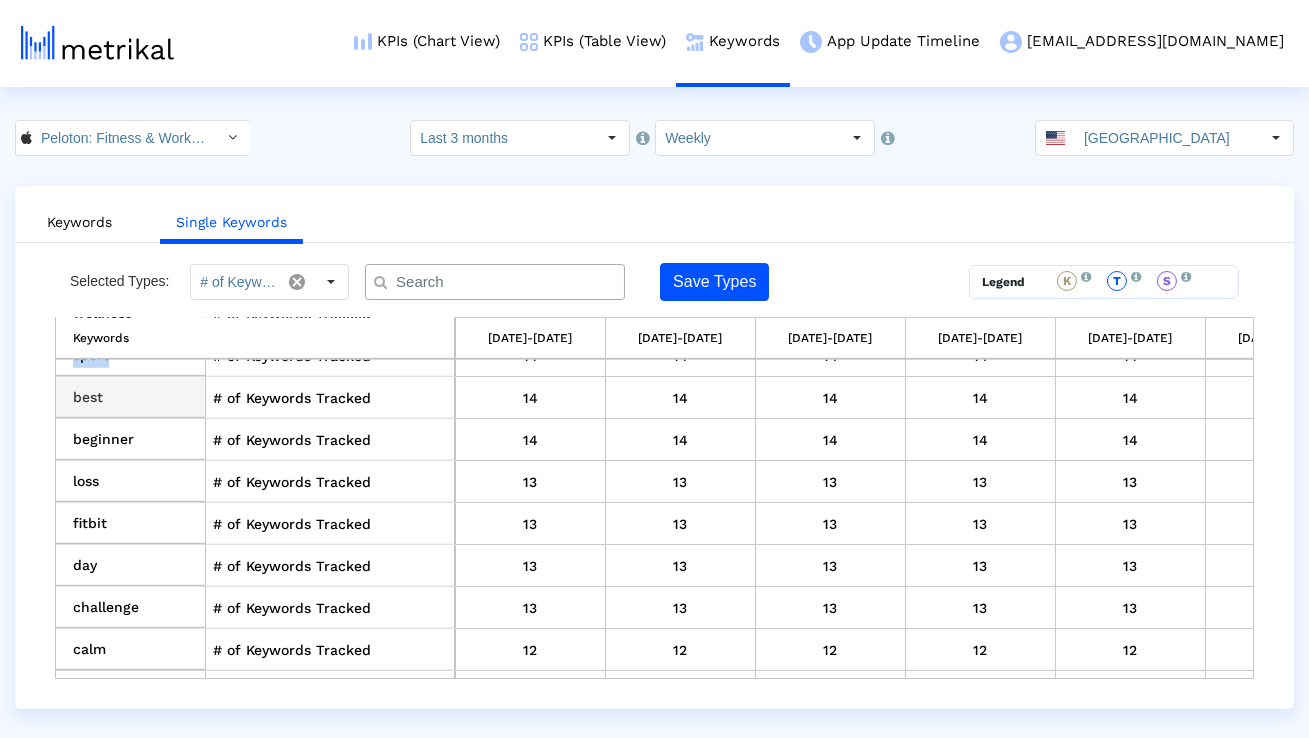 scroll, scrollTop: 2845, scrollLeft: 0, axis: vertical 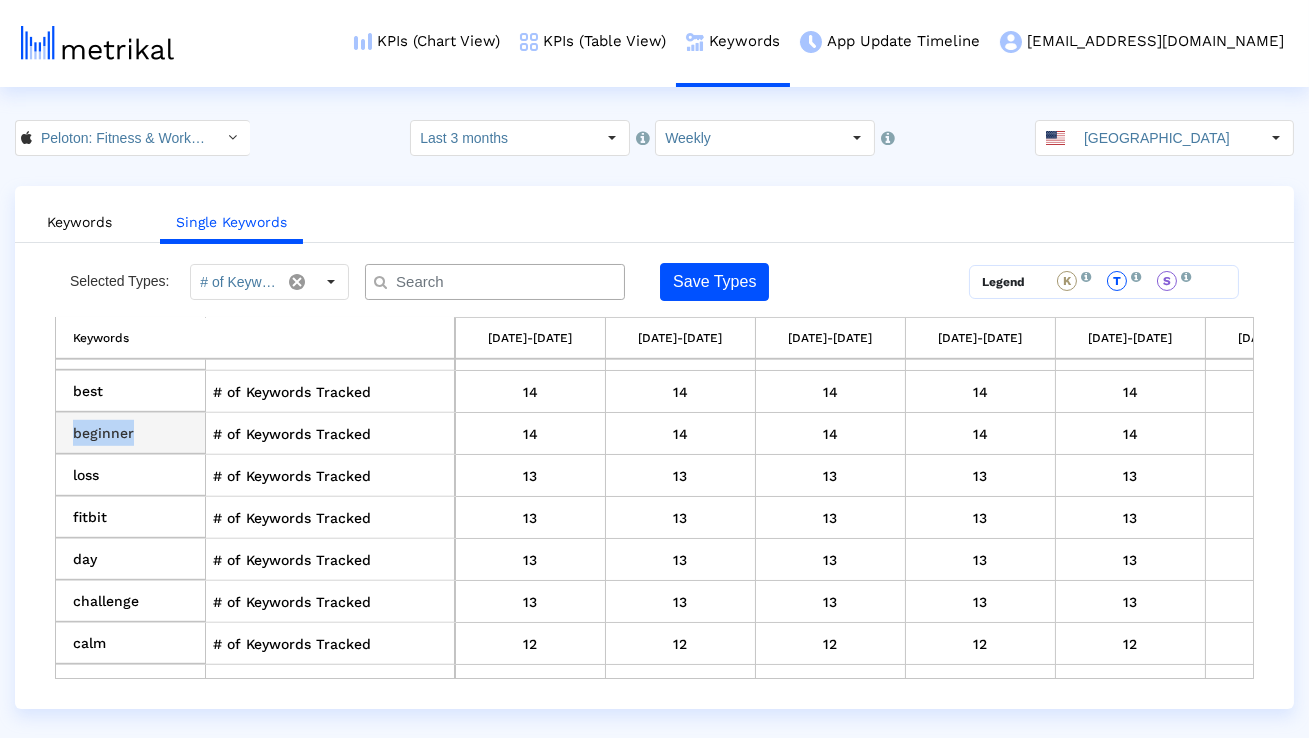 drag, startPoint x: 162, startPoint y: 417, endPoint x: 65, endPoint y: 417, distance: 97 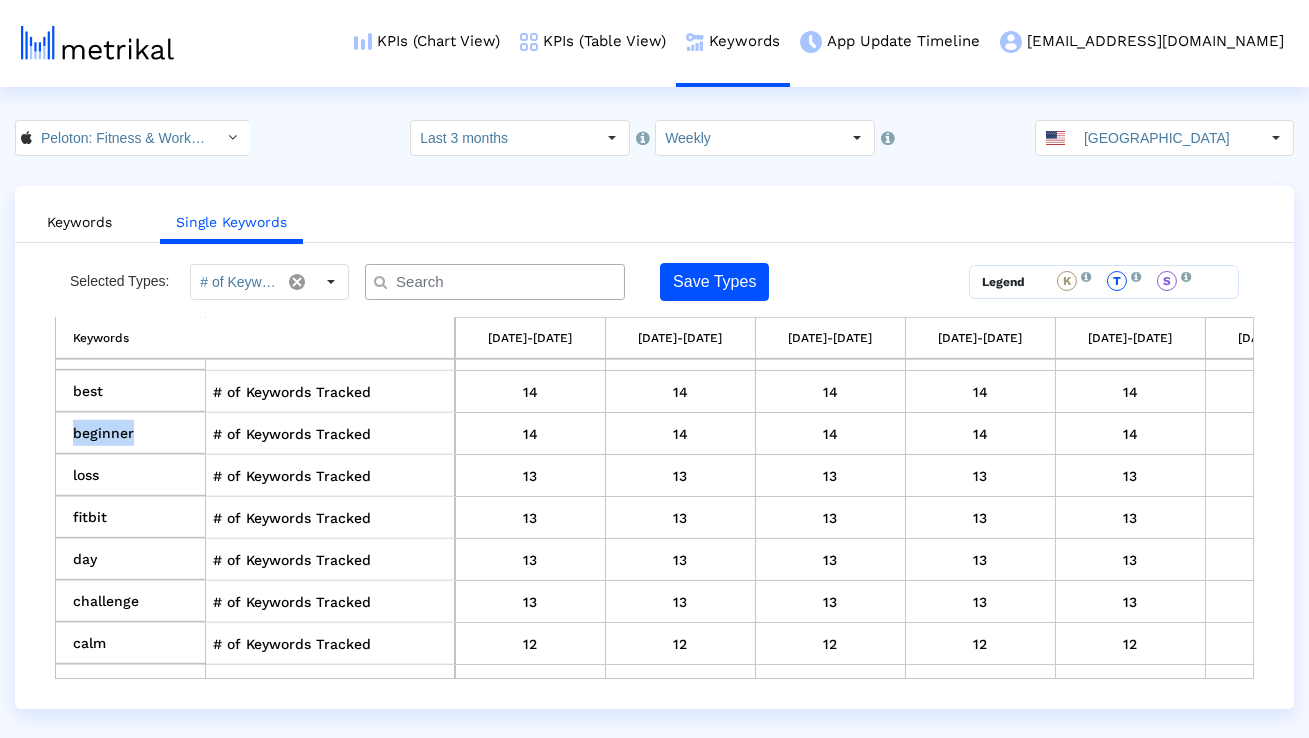 copy on "beginner" 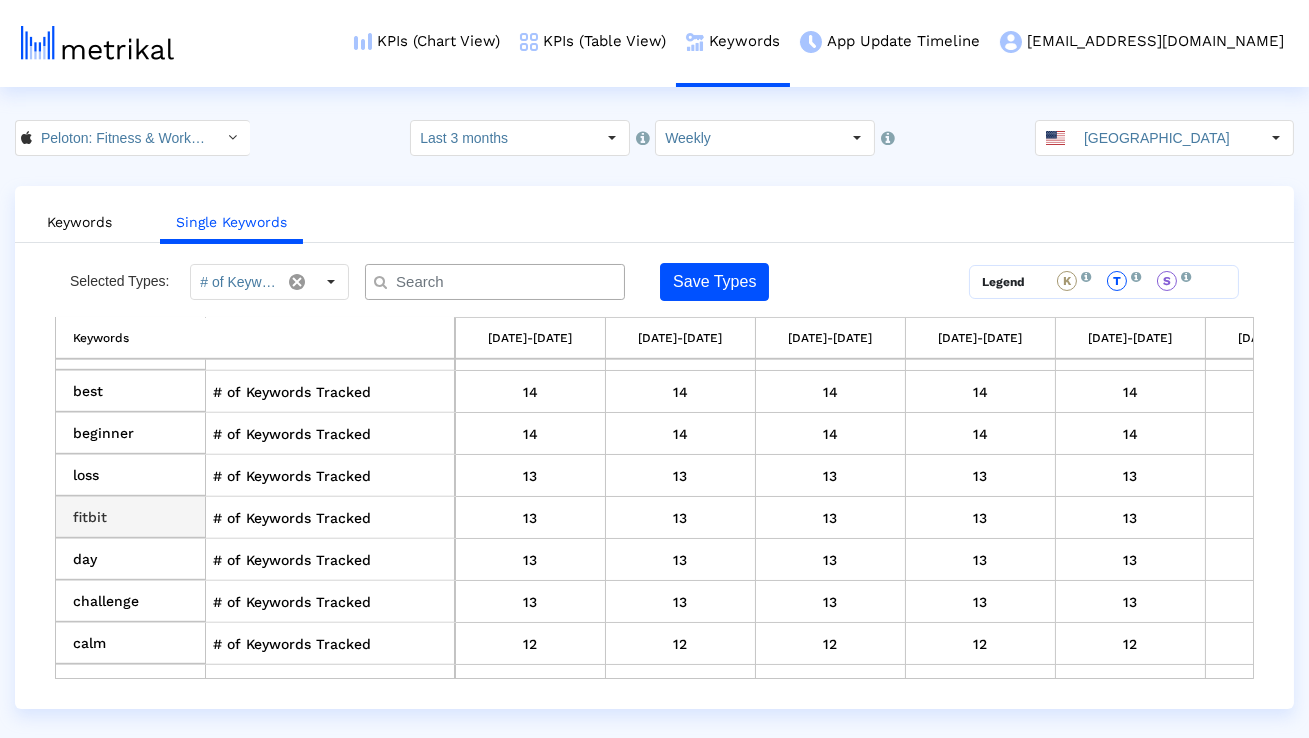 click on "fitbit" at bounding box center (131, 518) 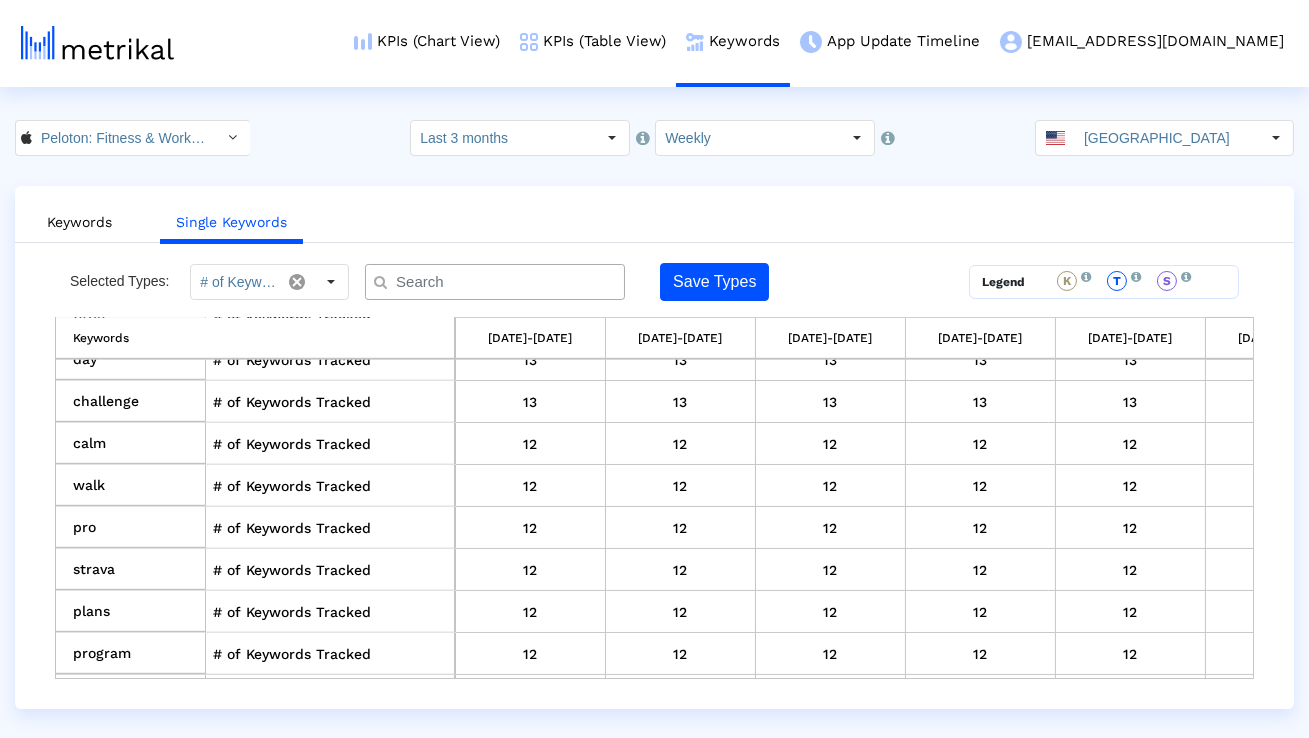 scroll, scrollTop: 3049, scrollLeft: 0, axis: vertical 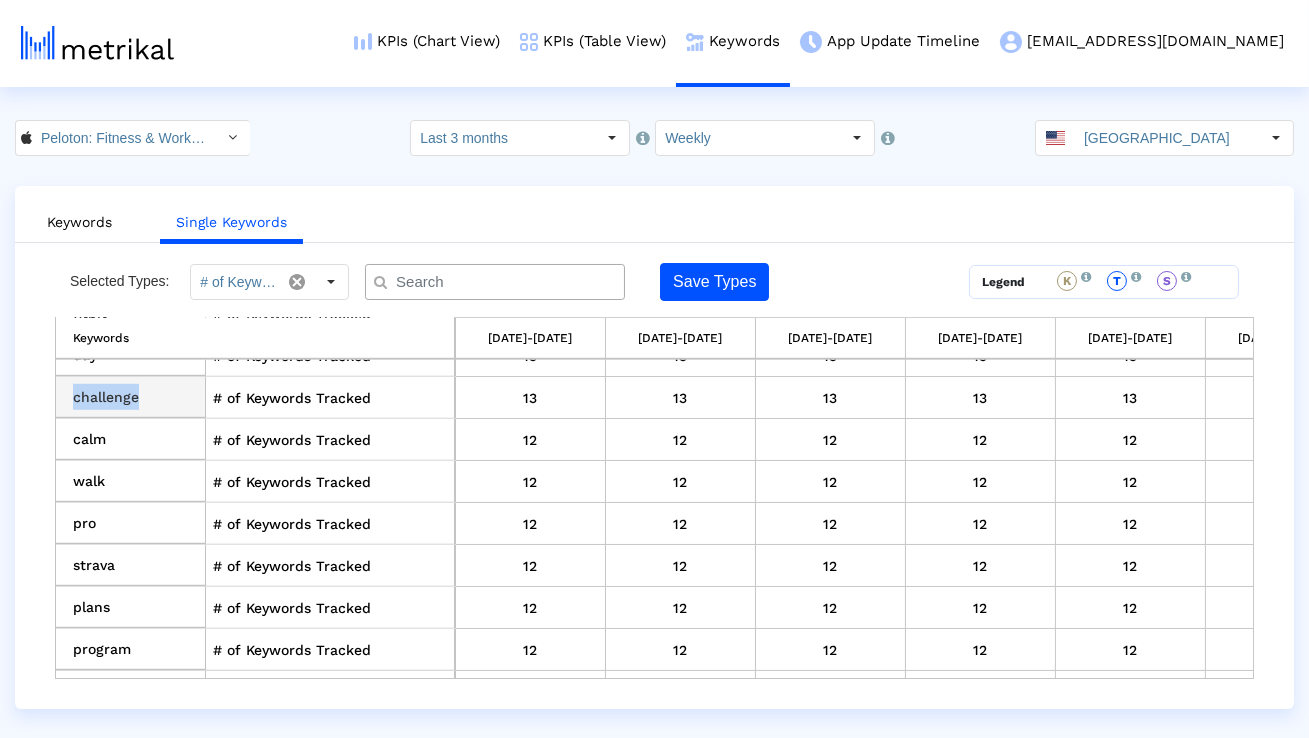 drag, startPoint x: 141, startPoint y: 390, endPoint x: 74, endPoint y: 388, distance: 67.02985 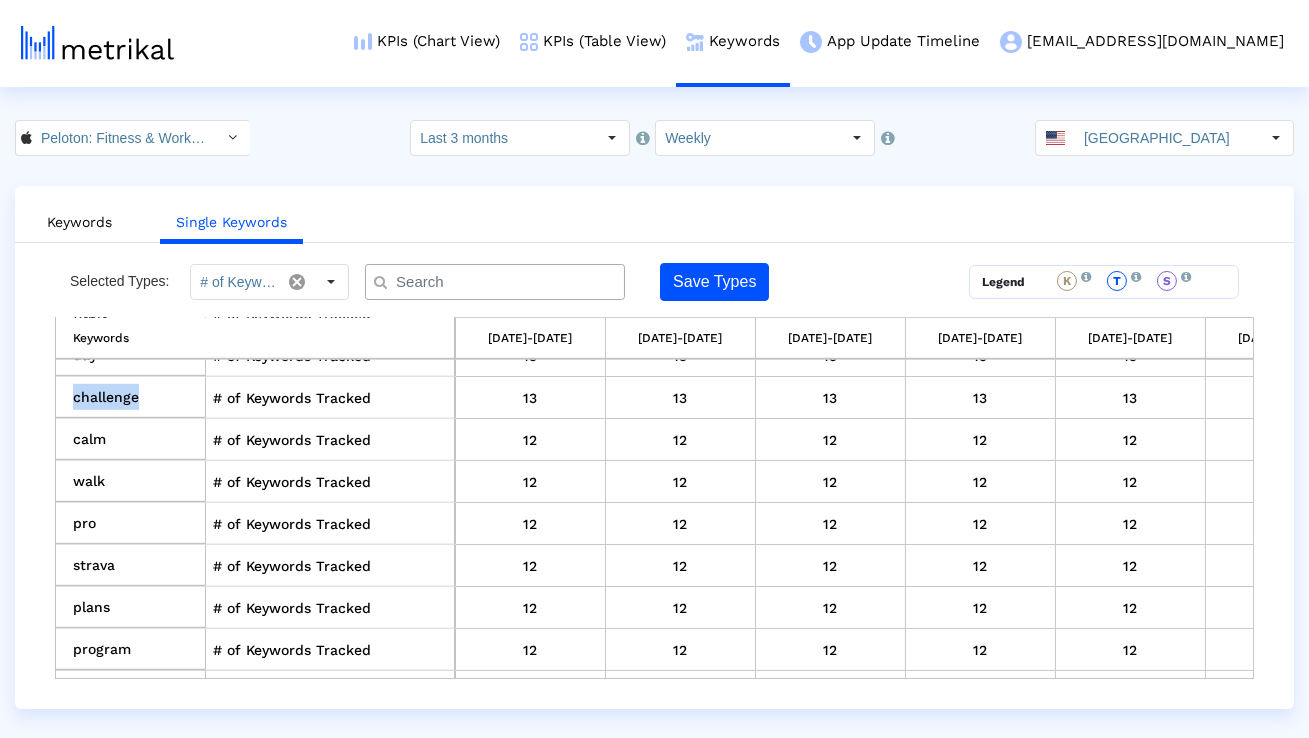 copy on "challenge" 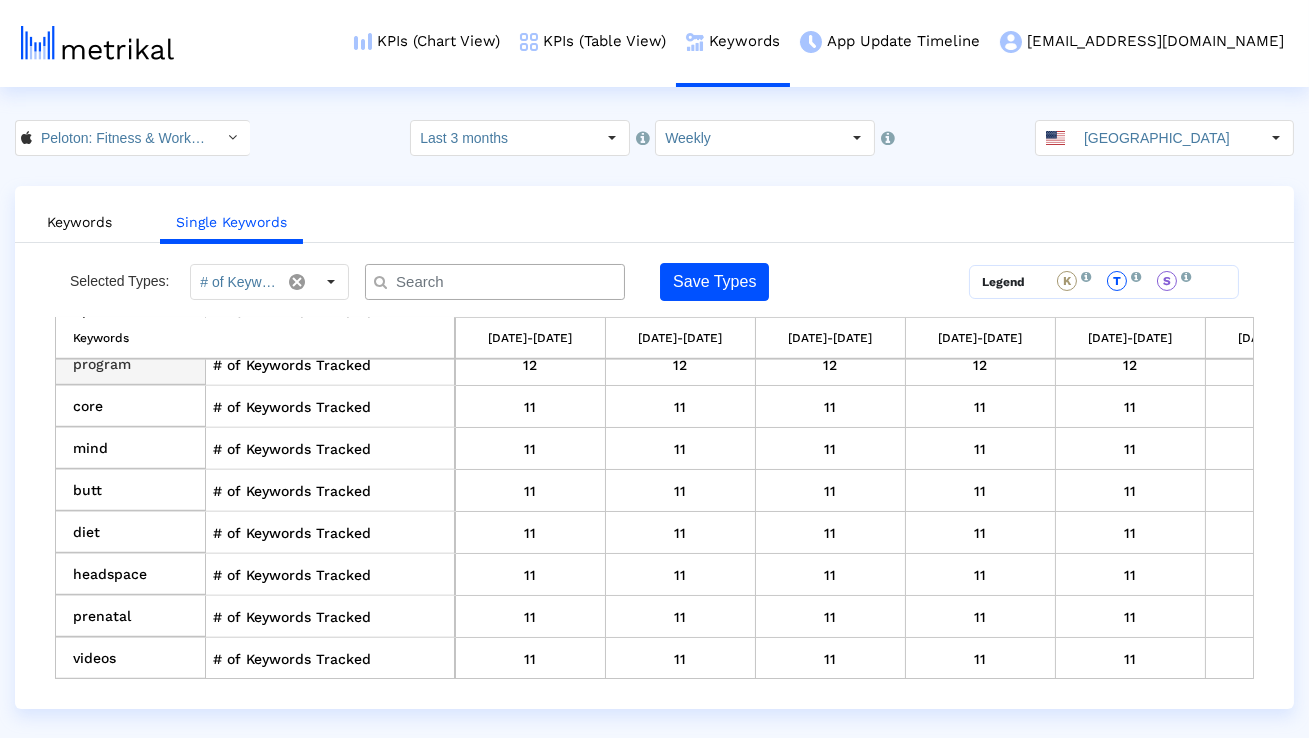 scroll, scrollTop: 3340, scrollLeft: 0, axis: vertical 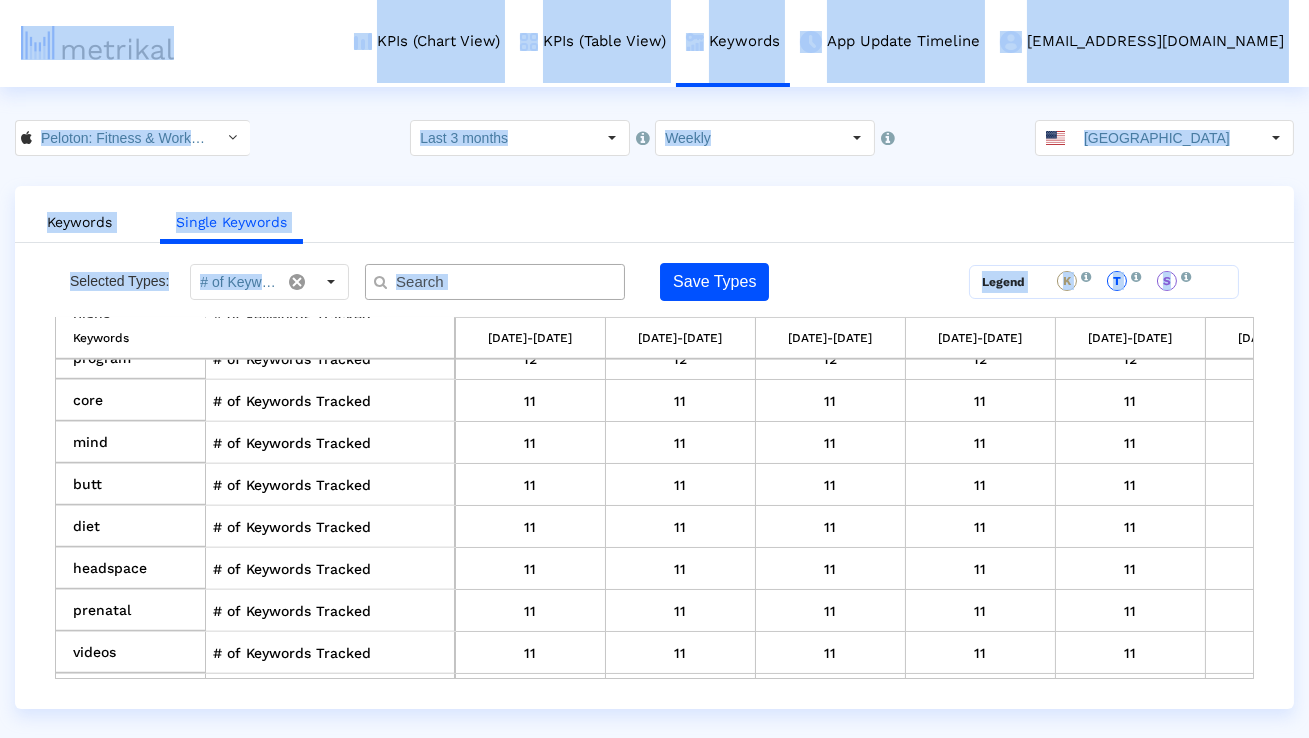 click at bounding box center (499, 282) 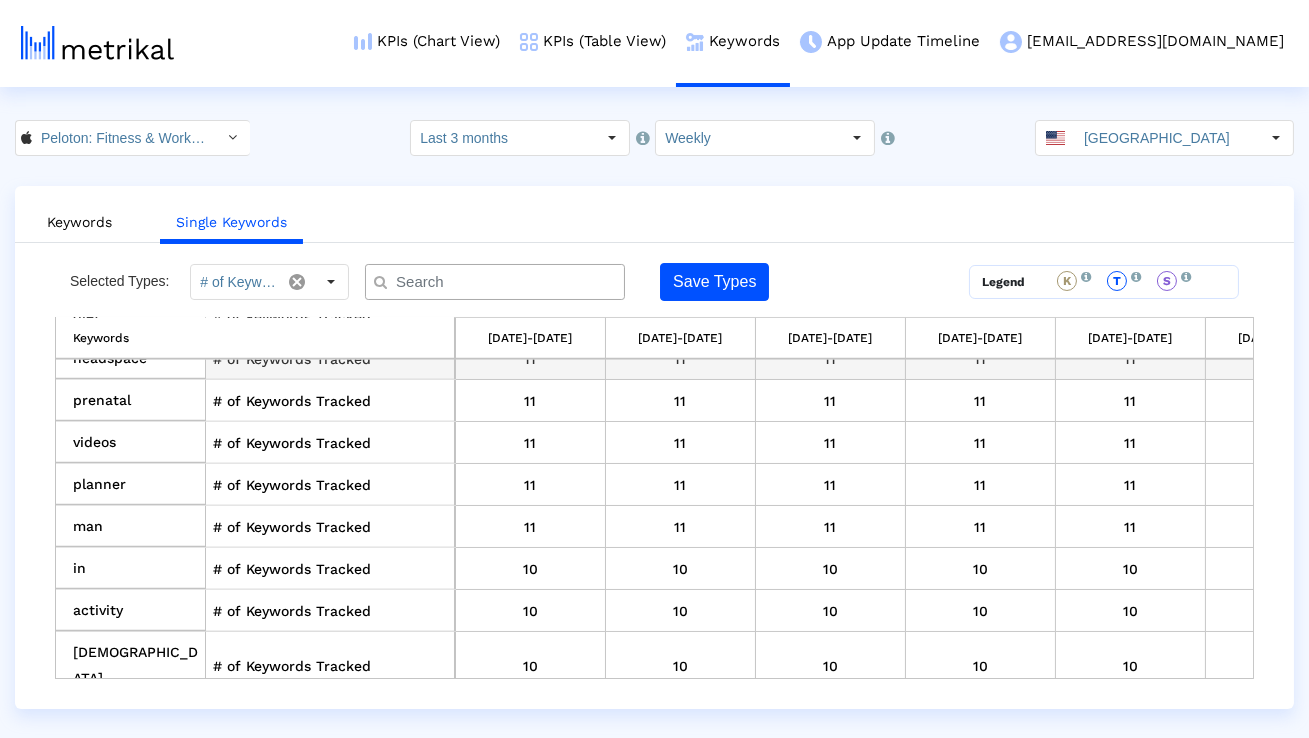 scroll, scrollTop: 3553, scrollLeft: 0, axis: vertical 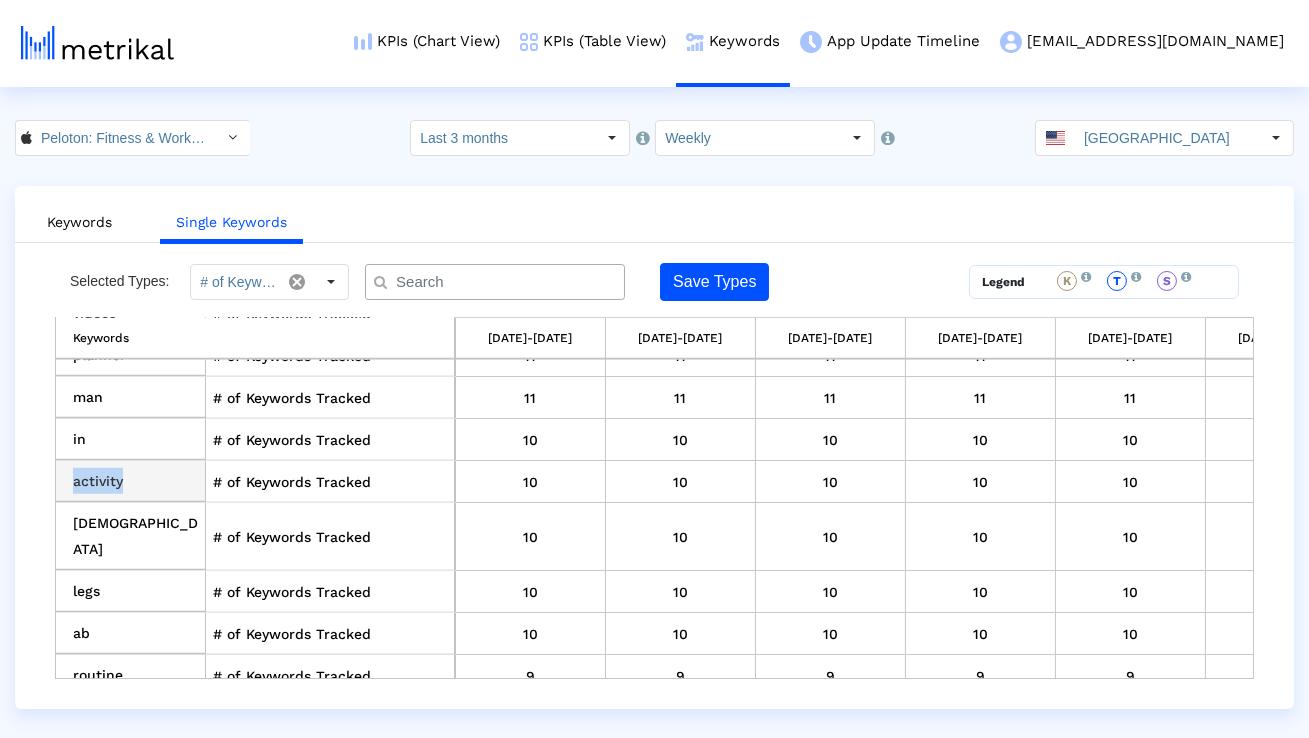 drag, startPoint x: 138, startPoint y: 473, endPoint x: 75, endPoint y: 470, distance: 63.07139 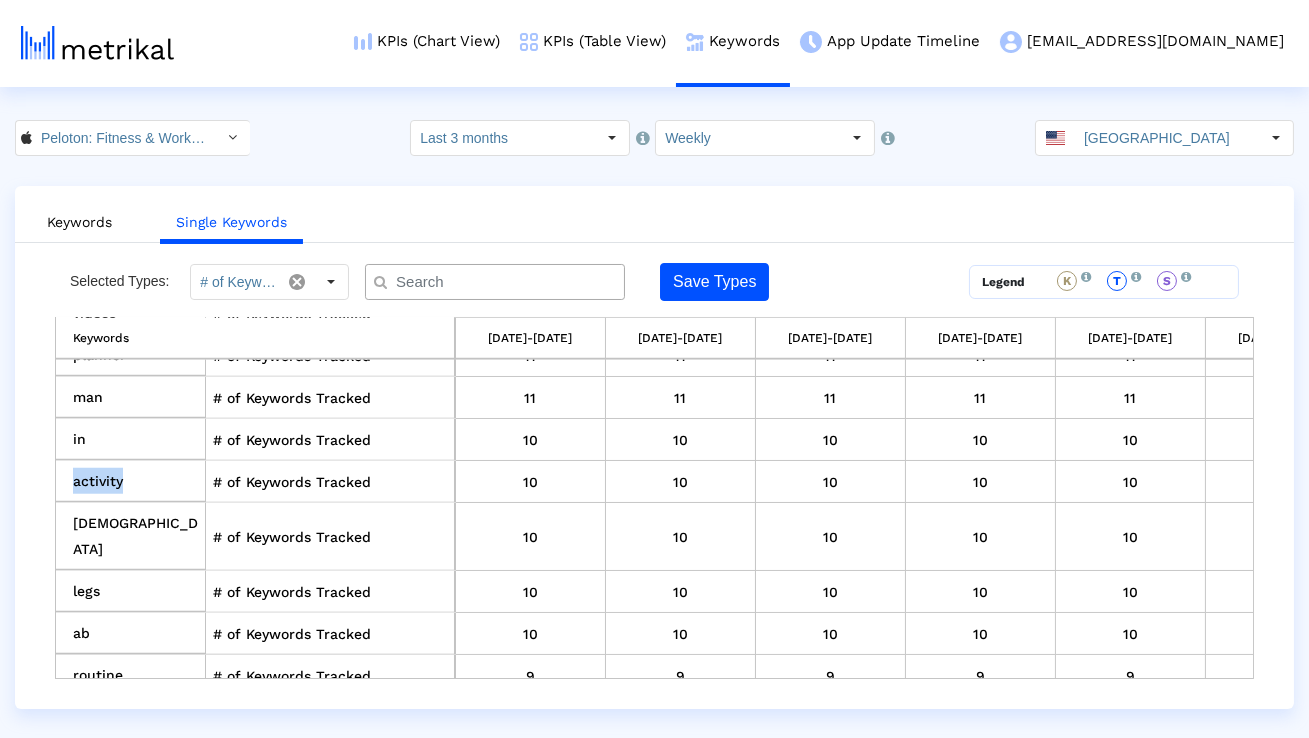 copy on "activity" 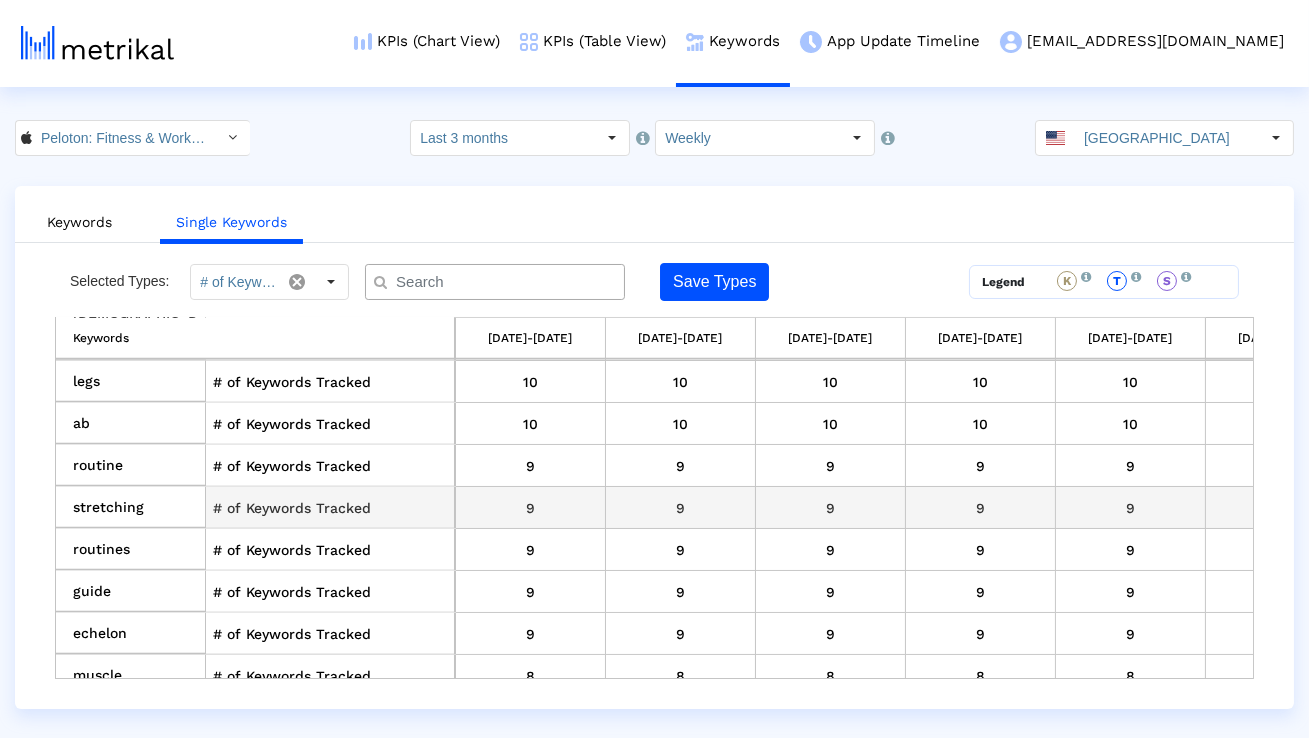 scroll, scrollTop: 3895, scrollLeft: 0, axis: vertical 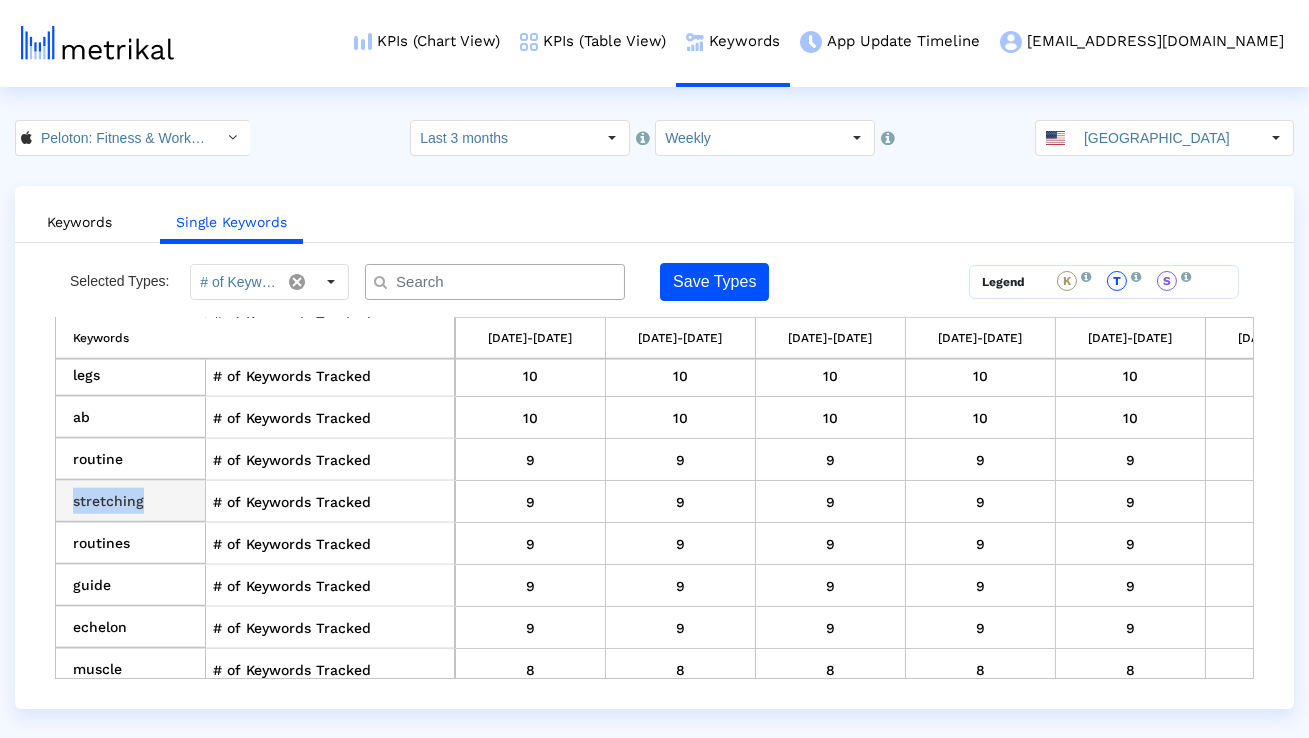 drag, startPoint x: 139, startPoint y: 458, endPoint x: 61, endPoint y: 458, distance: 78 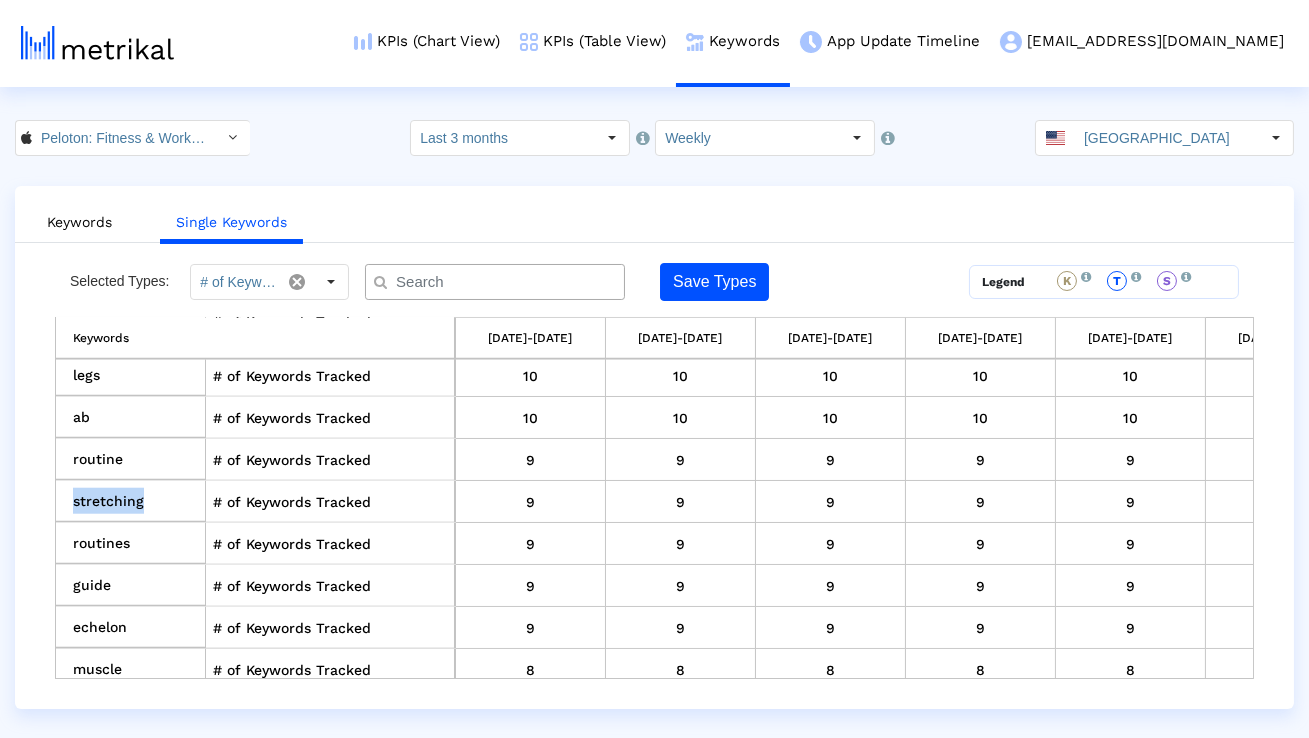 copy on "stretching" 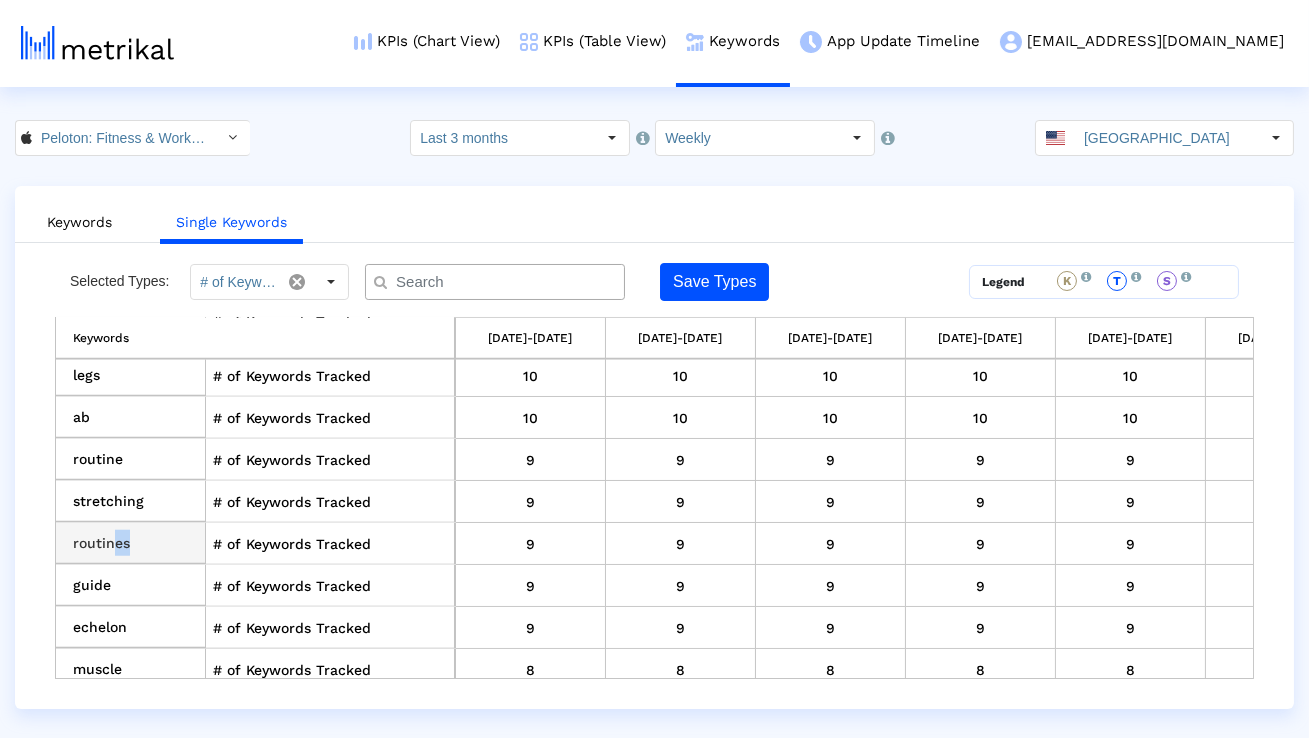 drag, startPoint x: 147, startPoint y: 509, endPoint x: 110, endPoint y: 509, distance: 37 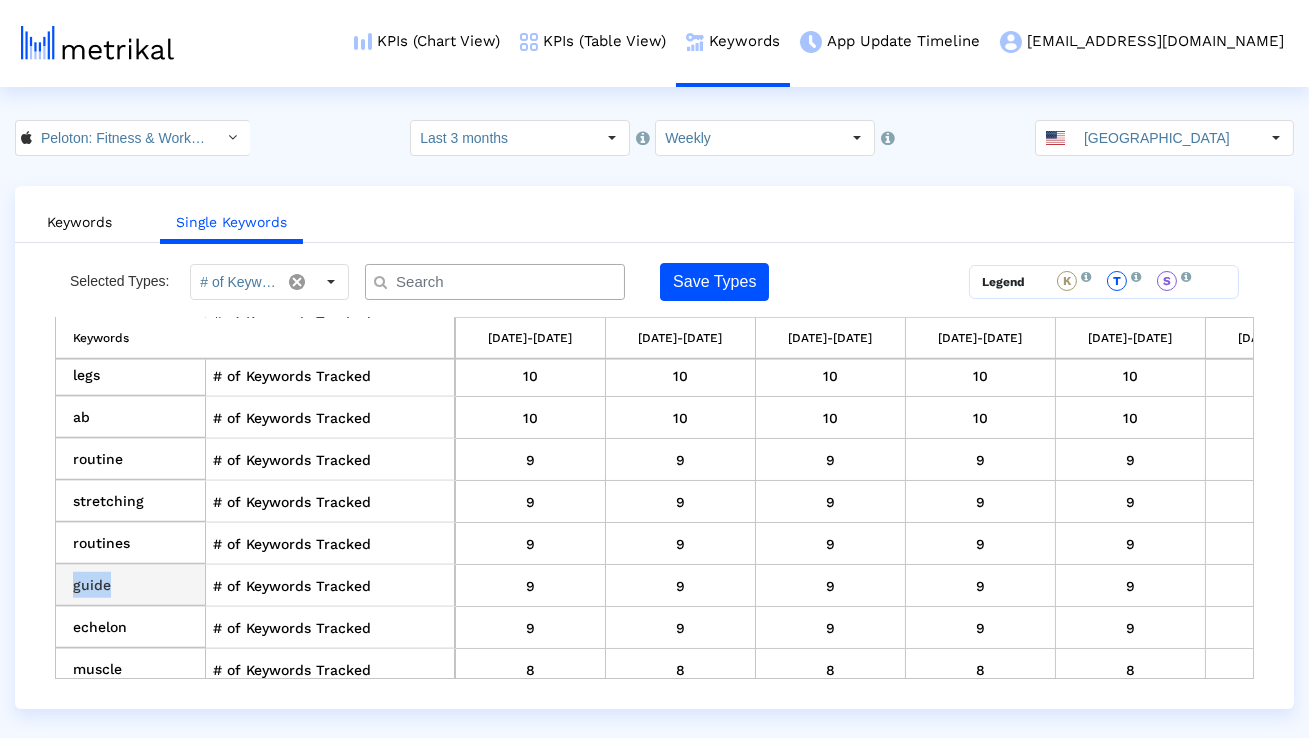 drag, startPoint x: 113, startPoint y: 538, endPoint x: 72, endPoint y: 537, distance: 41.01219 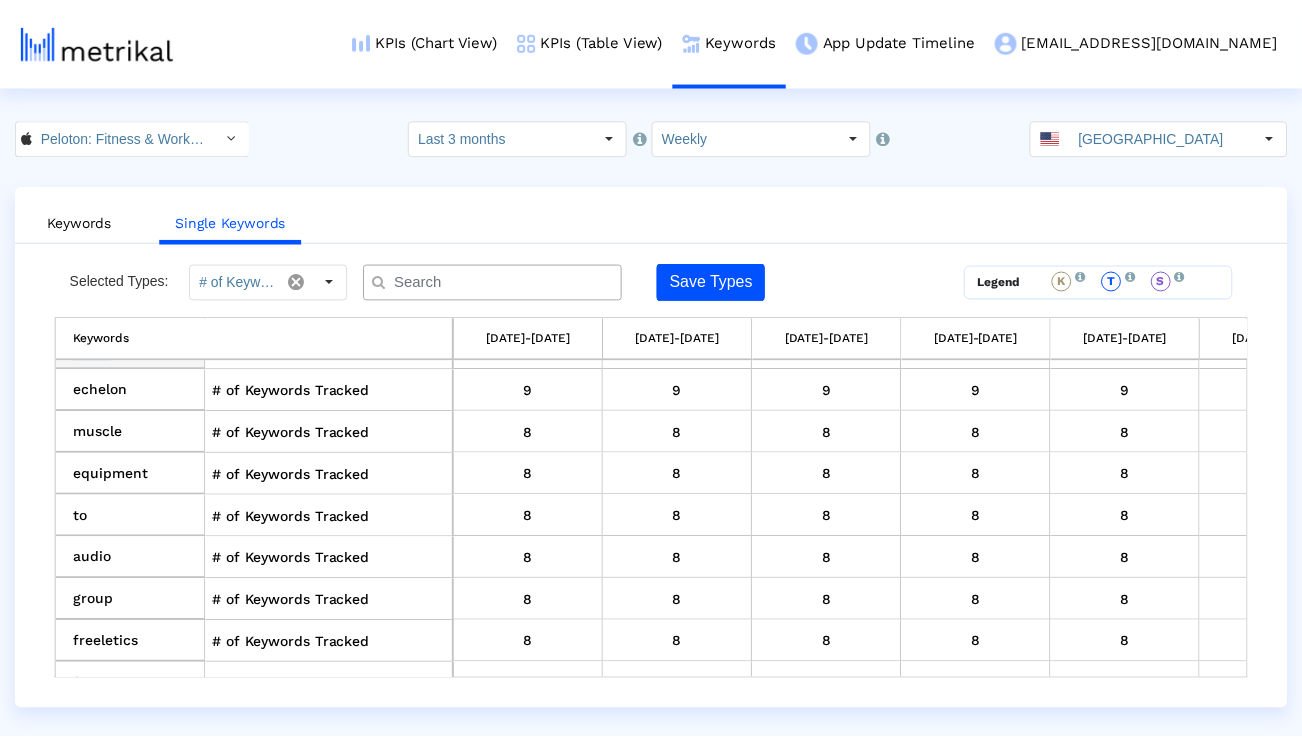 scroll, scrollTop: 4135, scrollLeft: 0, axis: vertical 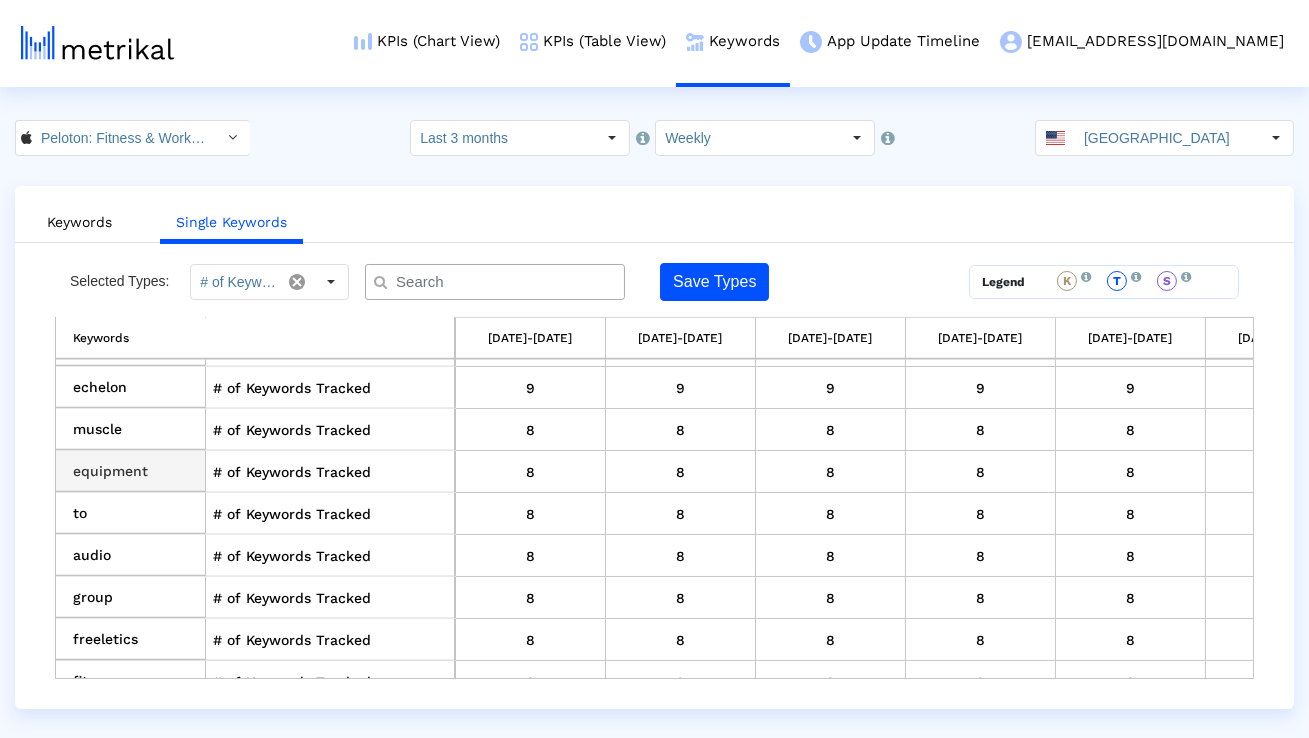 click on "equipment" at bounding box center [131, 472] 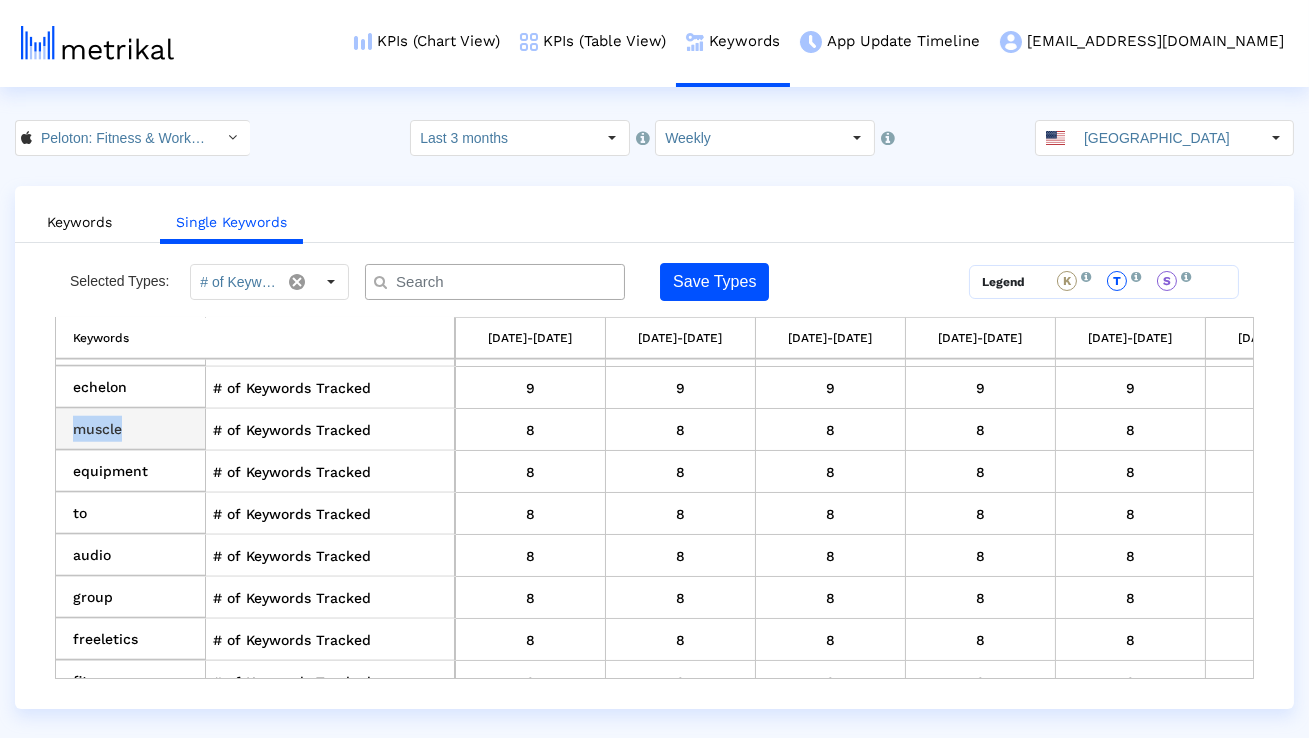 drag, startPoint x: 133, startPoint y: 391, endPoint x: 59, endPoint y: 390, distance: 74.00676 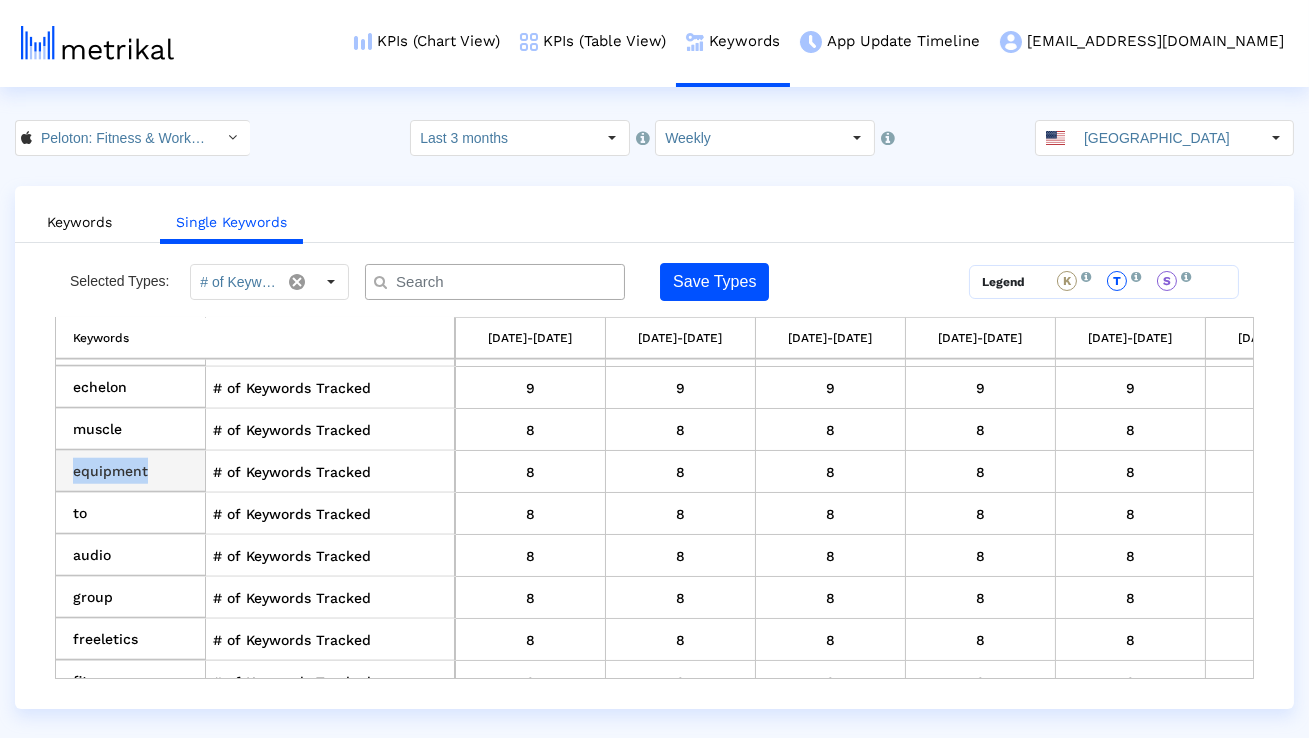drag, startPoint x: 163, startPoint y: 421, endPoint x: 66, endPoint y: 421, distance: 97 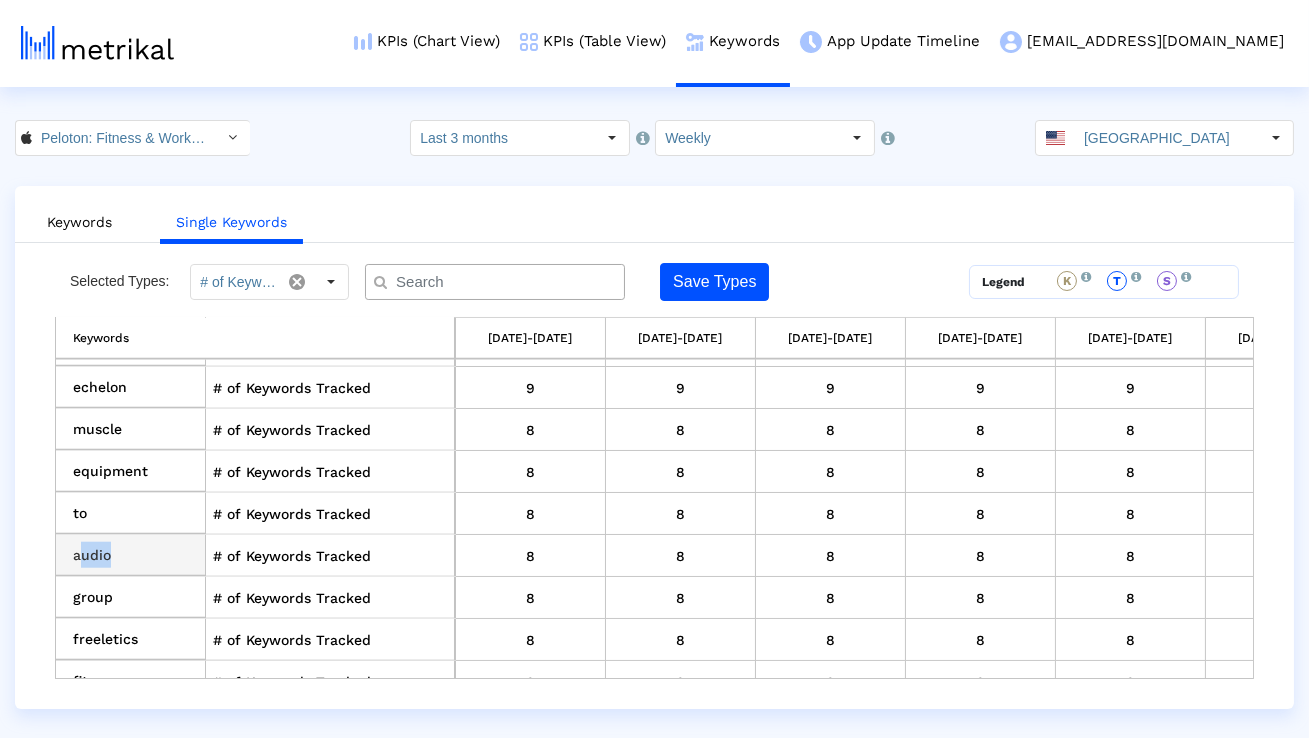 drag, startPoint x: 137, startPoint y: 504, endPoint x: 77, endPoint y: 504, distance: 60 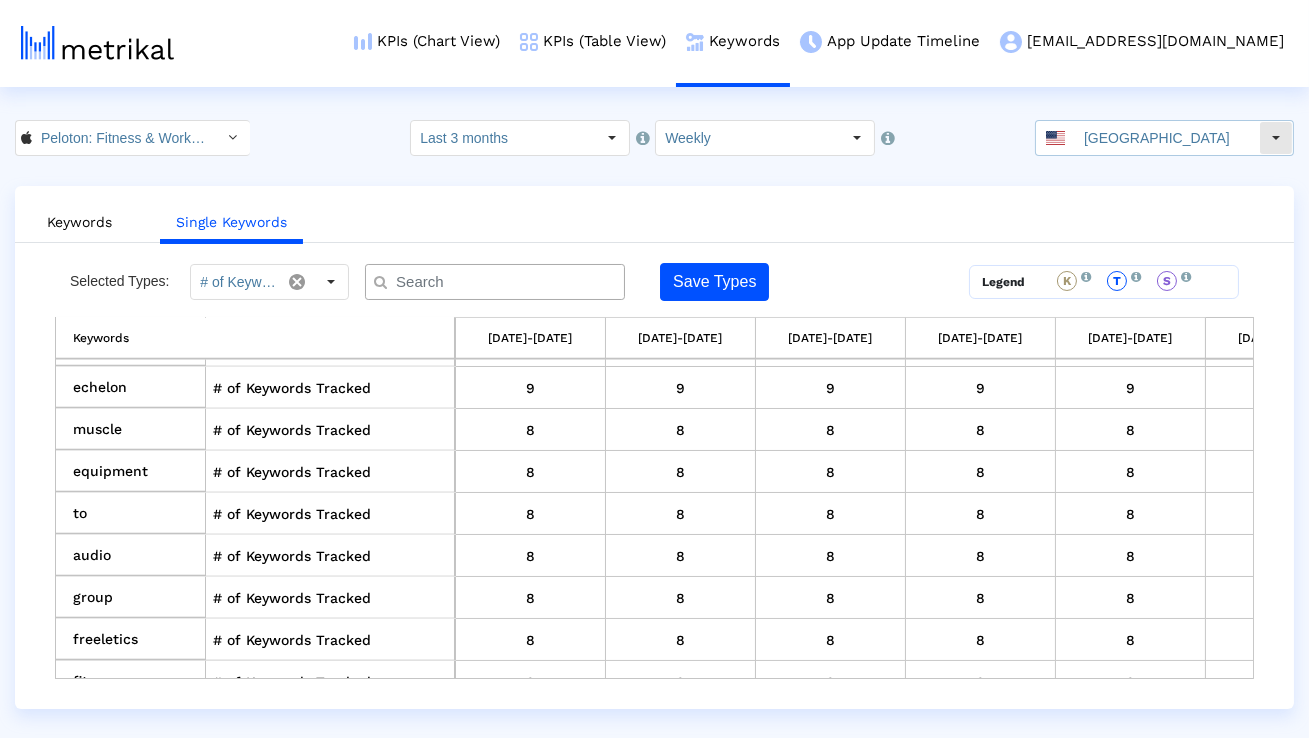 click on "[GEOGRAPHIC_DATA]" 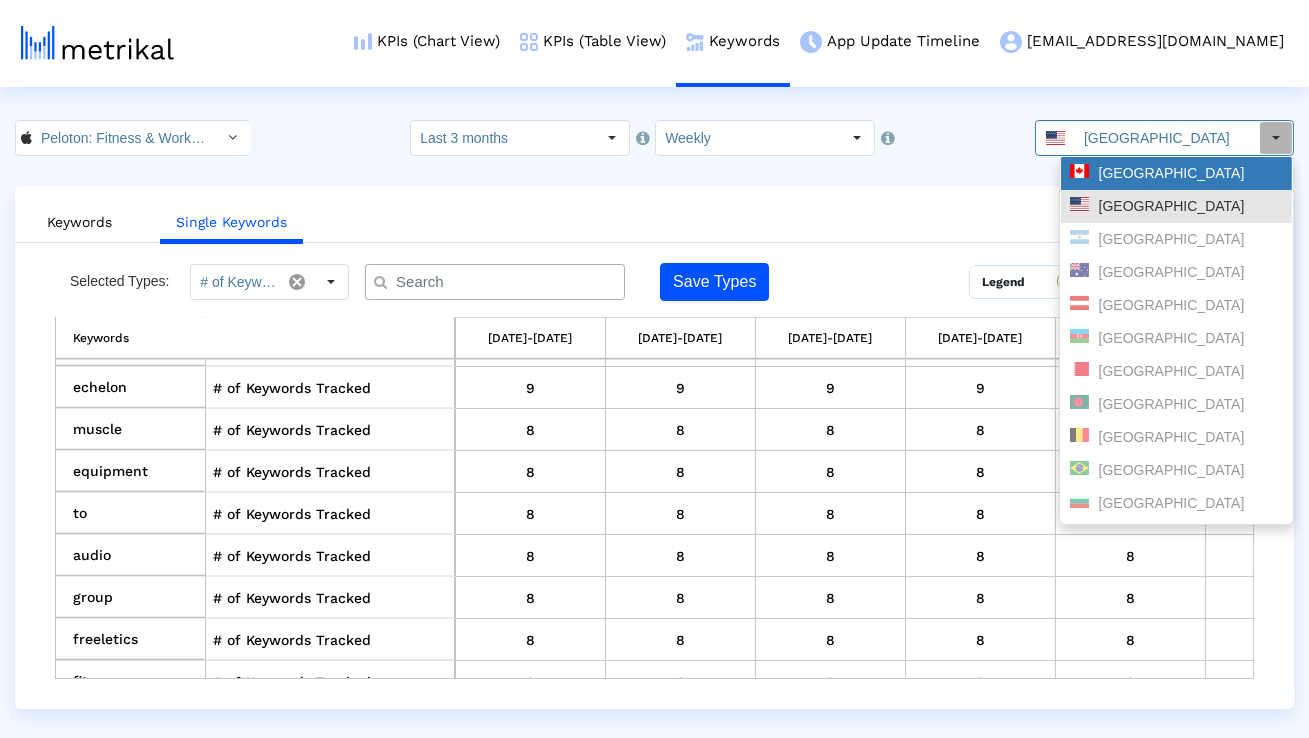 click on "[GEOGRAPHIC_DATA]" at bounding box center (1176, 173) 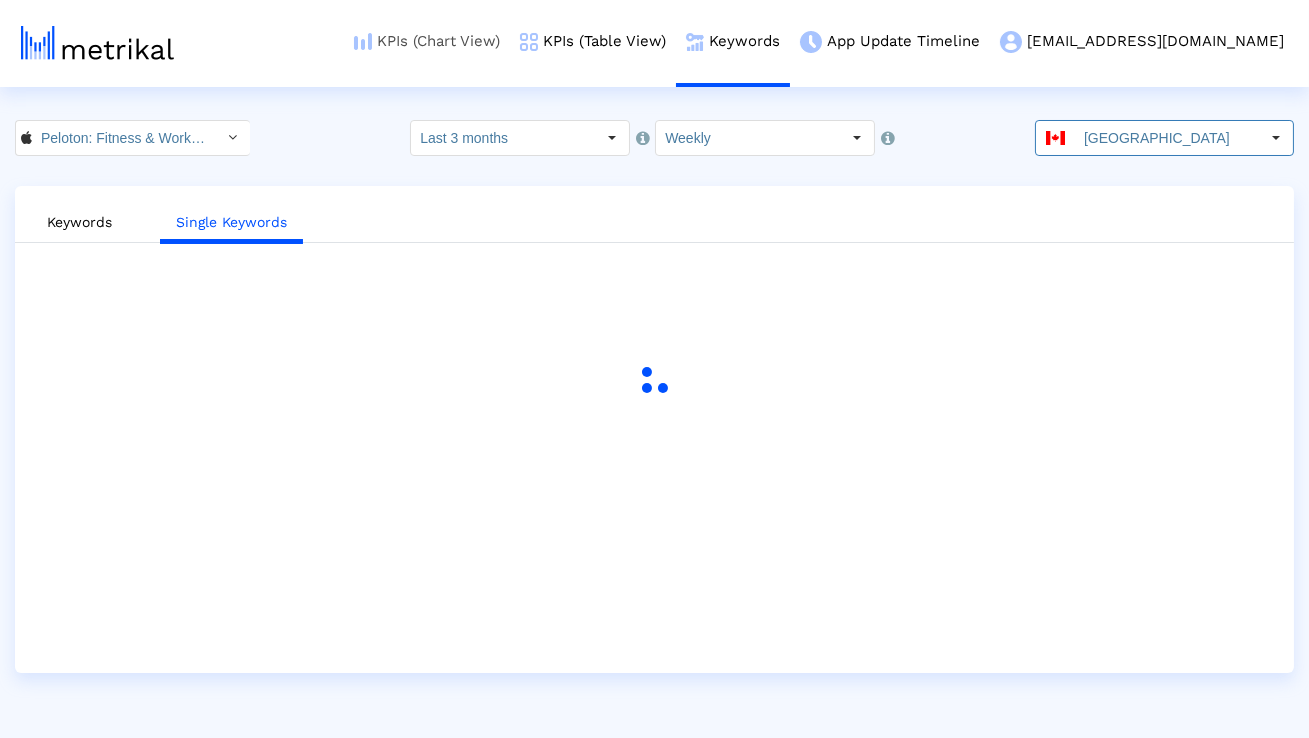 click on "KPIs (Chart View)" at bounding box center (427, 41) 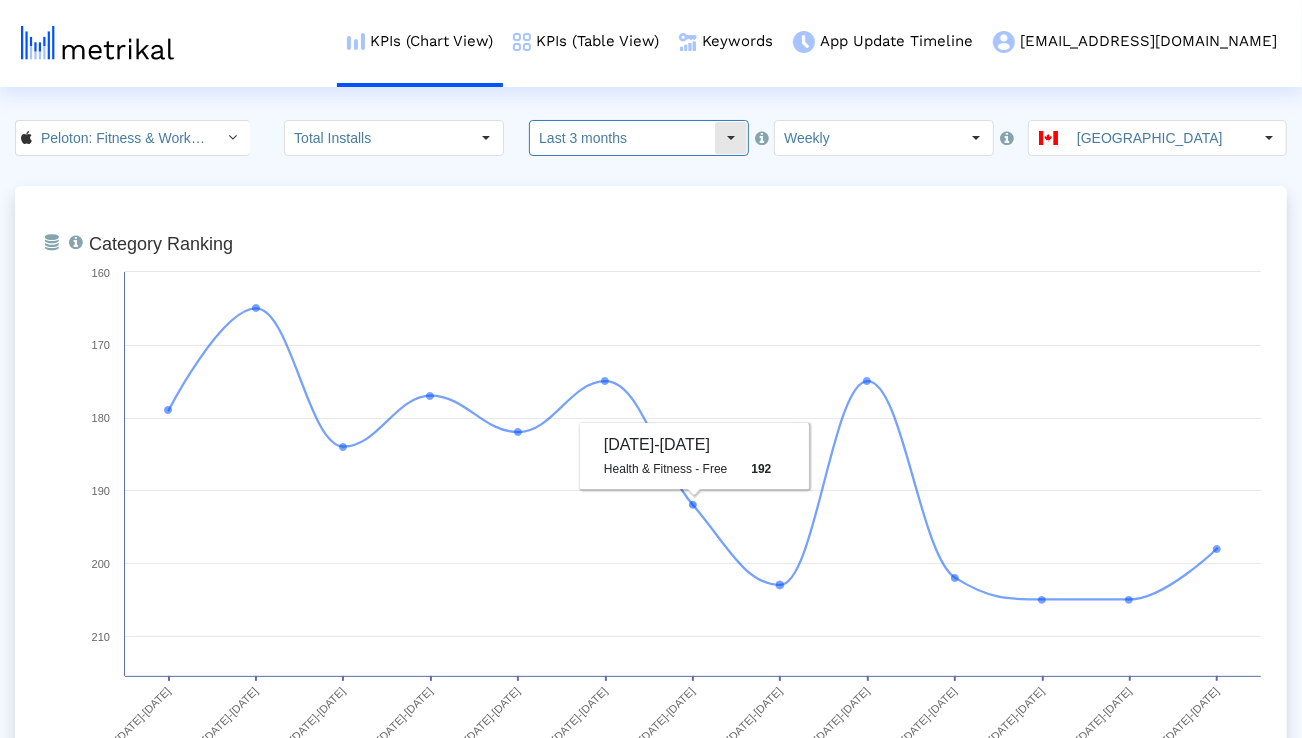 click on "Last 3 months" 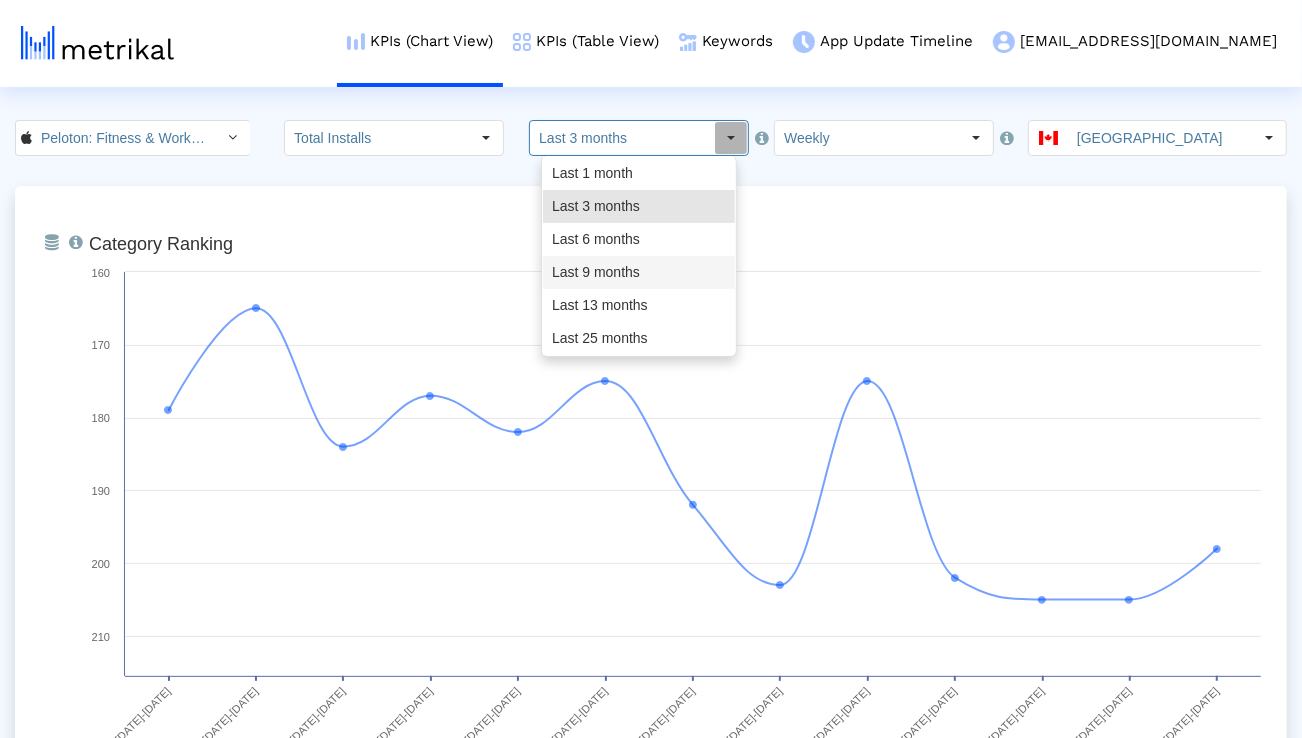 click on "Last 9 months" at bounding box center (639, 272) 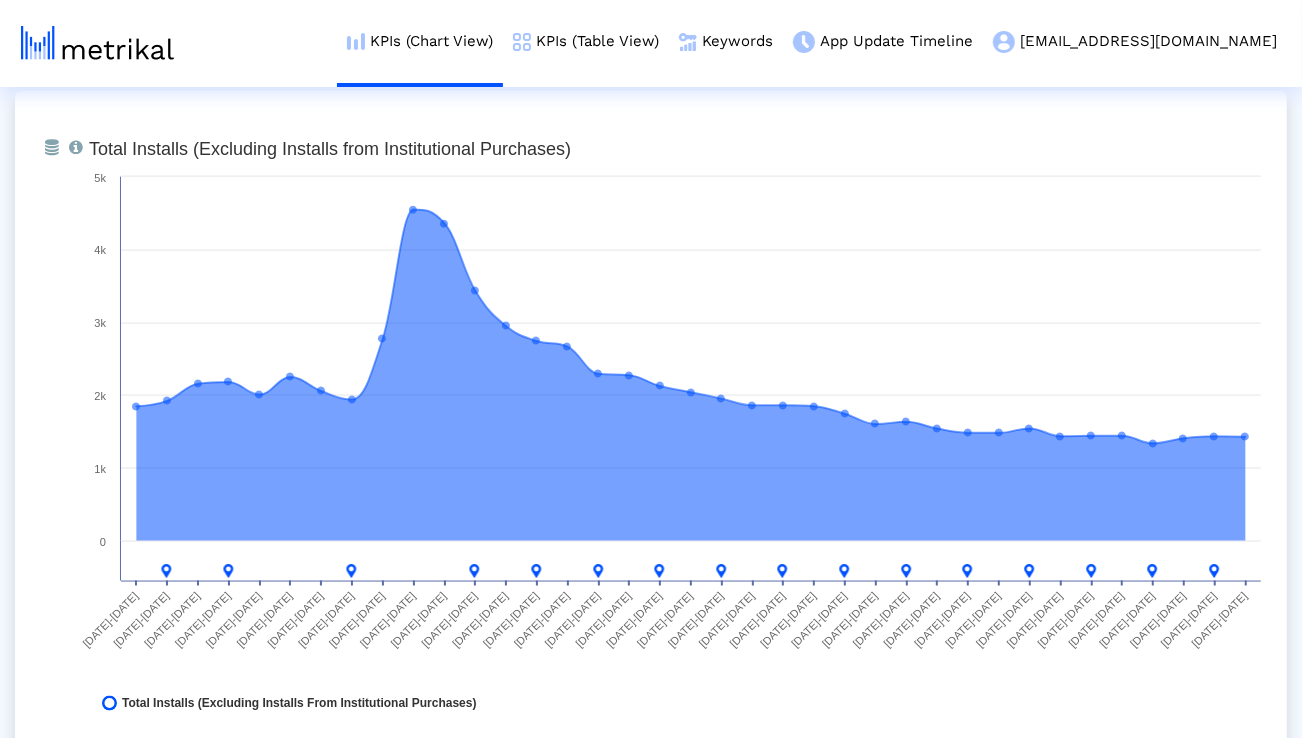 scroll, scrollTop: 1557, scrollLeft: 0, axis: vertical 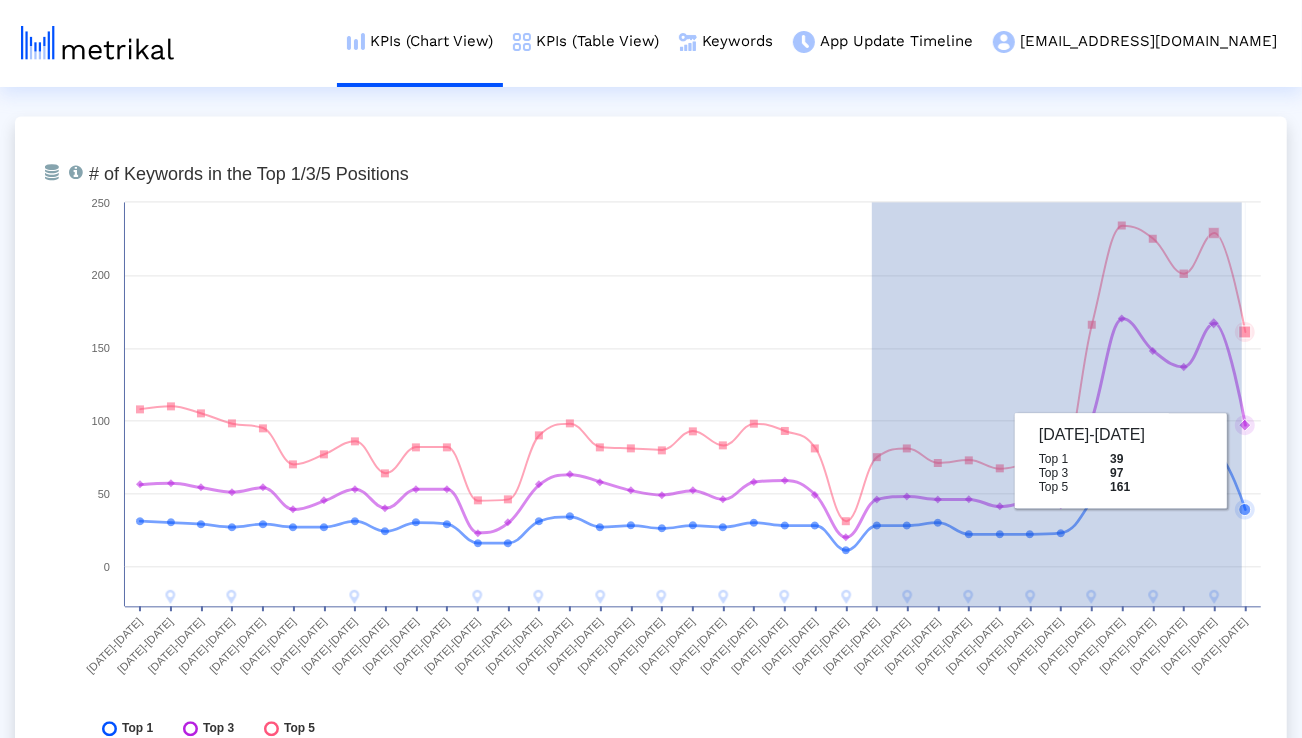 drag, startPoint x: 872, startPoint y: 460, endPoint x: 1242, endPoint y: 460, distance: 370 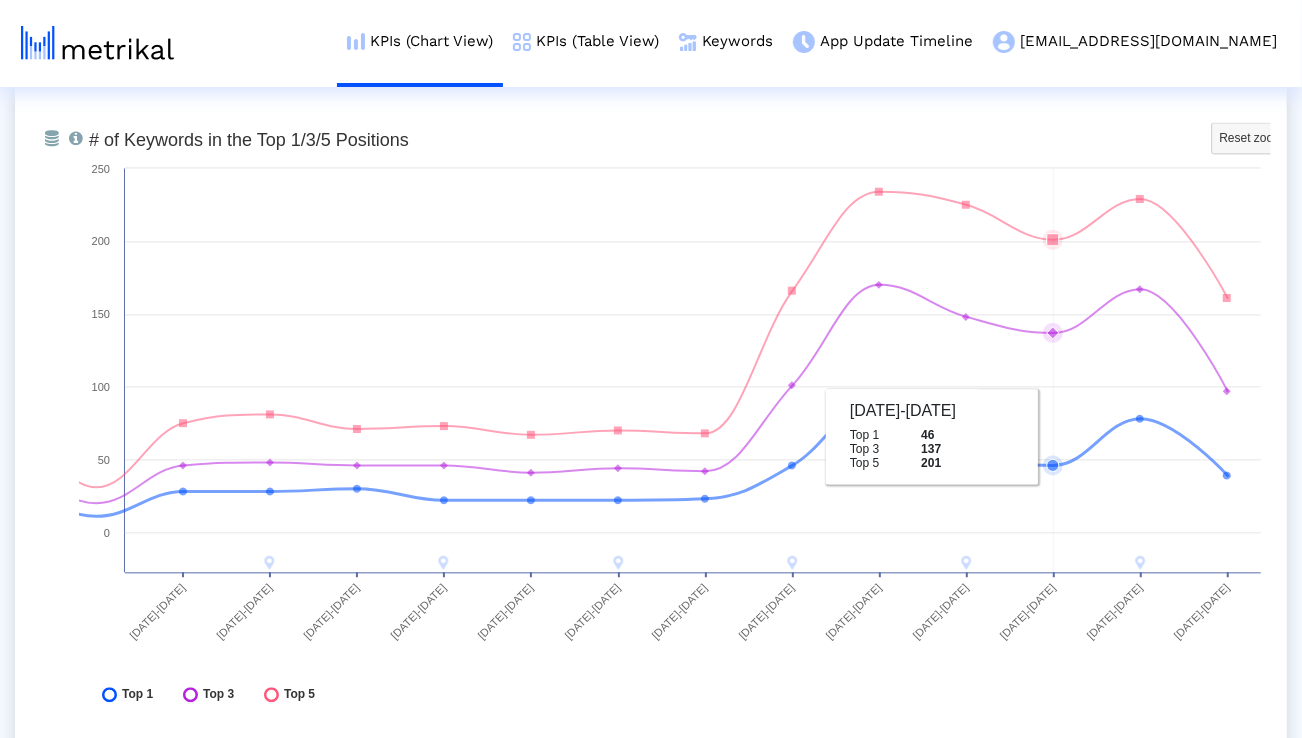 scroll, scrollTop: 7386, scrollLeft: 0, axis: vertical 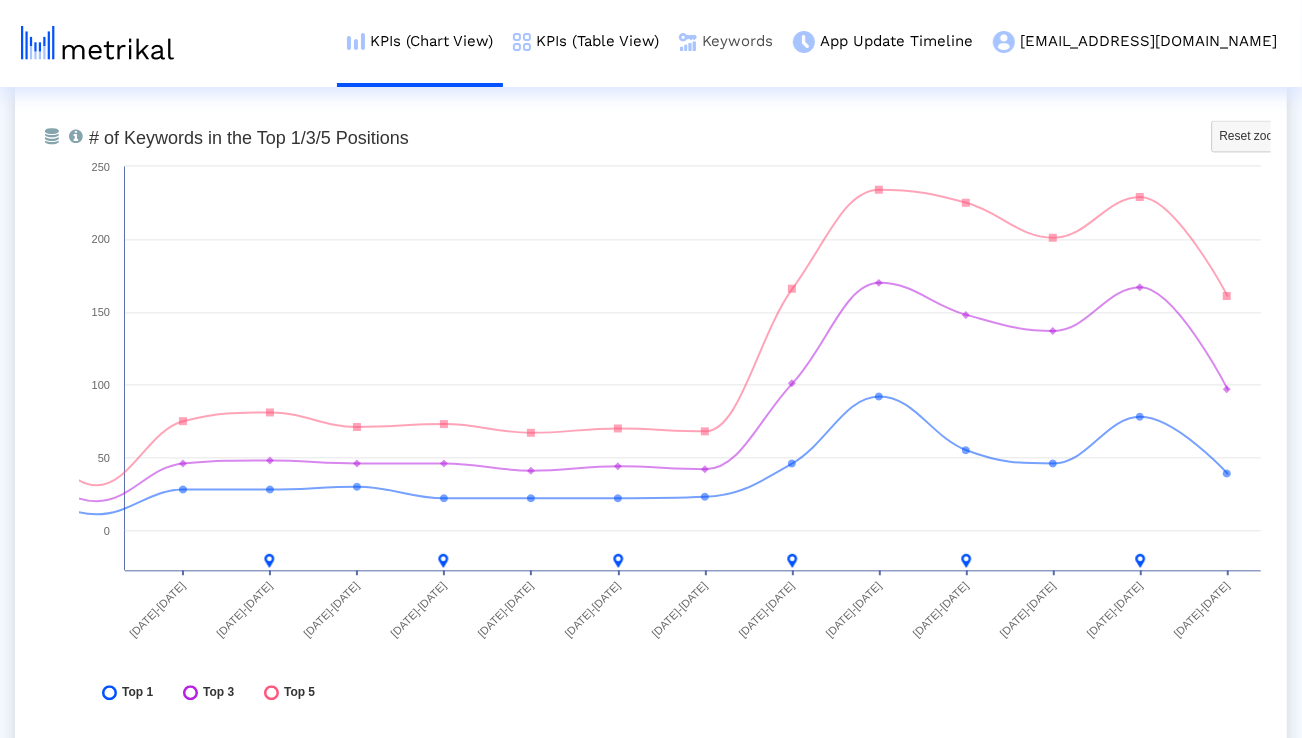 click on "Keywords" at bounding box center (726, 41) 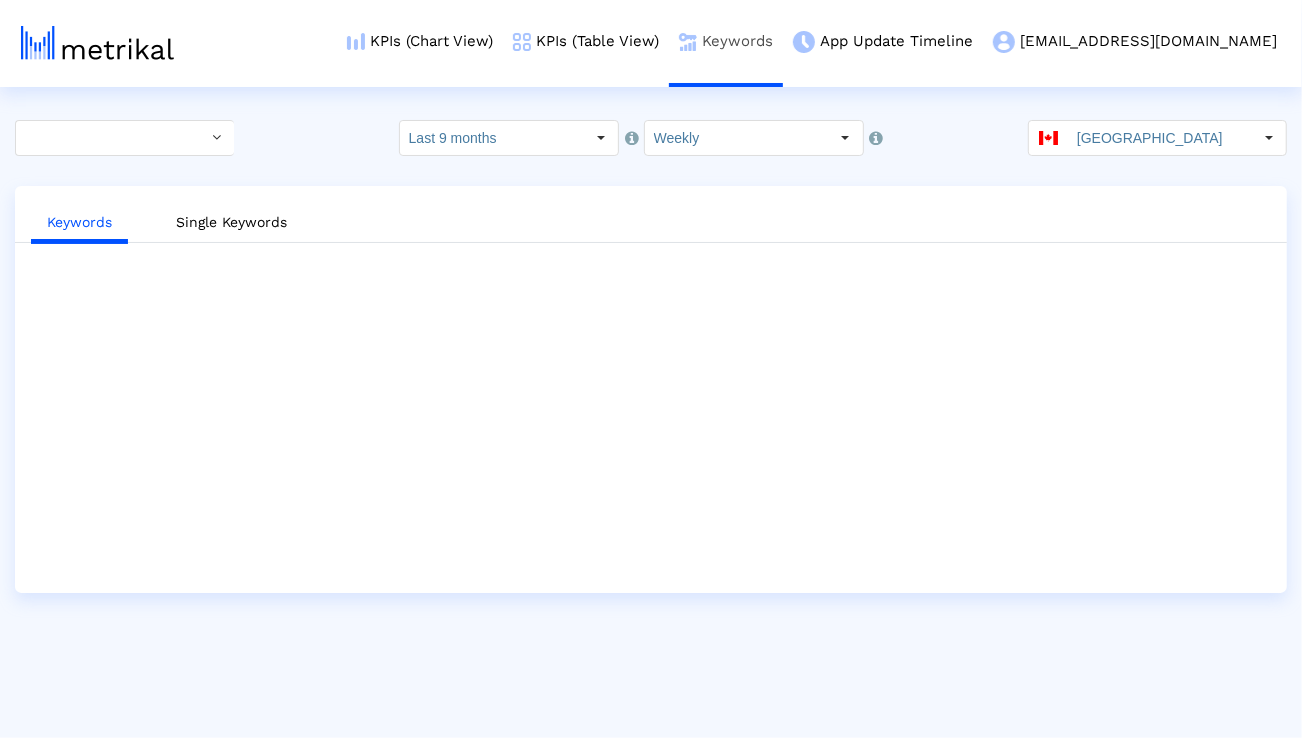 scroll, scrollTop: 0, scrollLeft: 0, axis: both 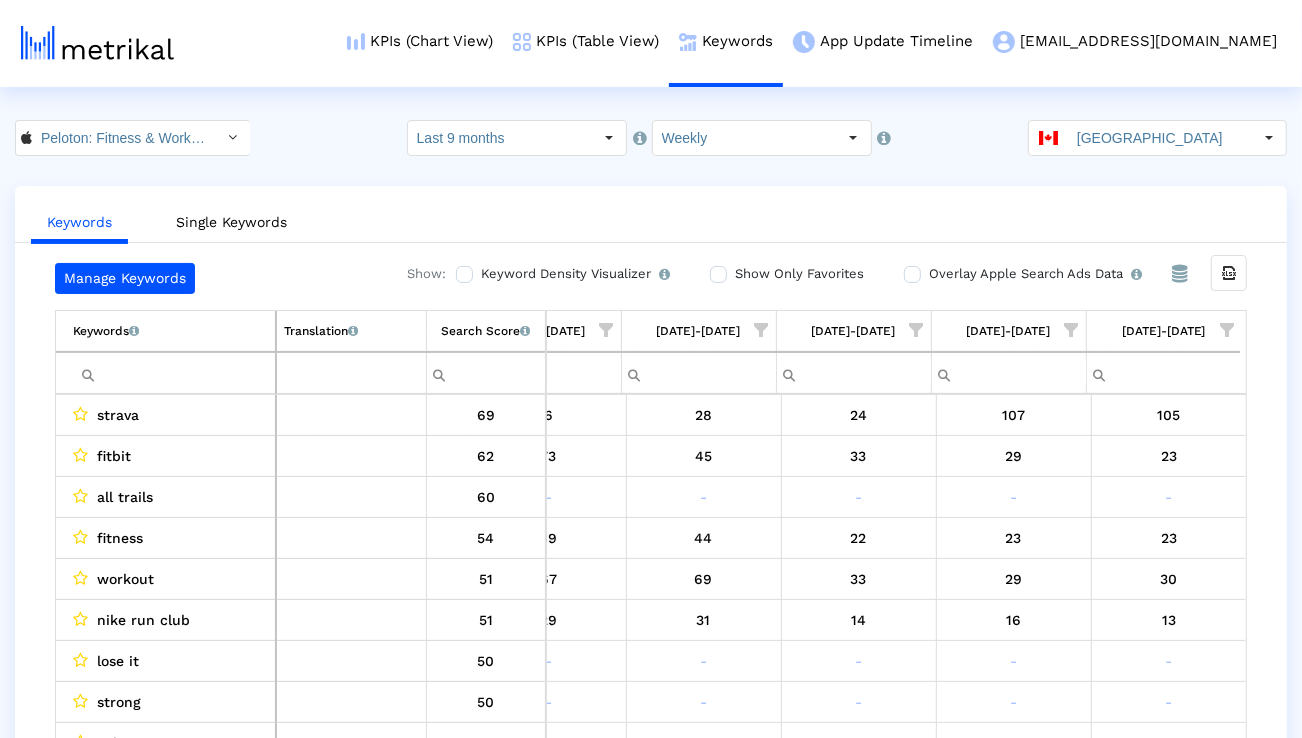 click at bounding box center (174, 373) 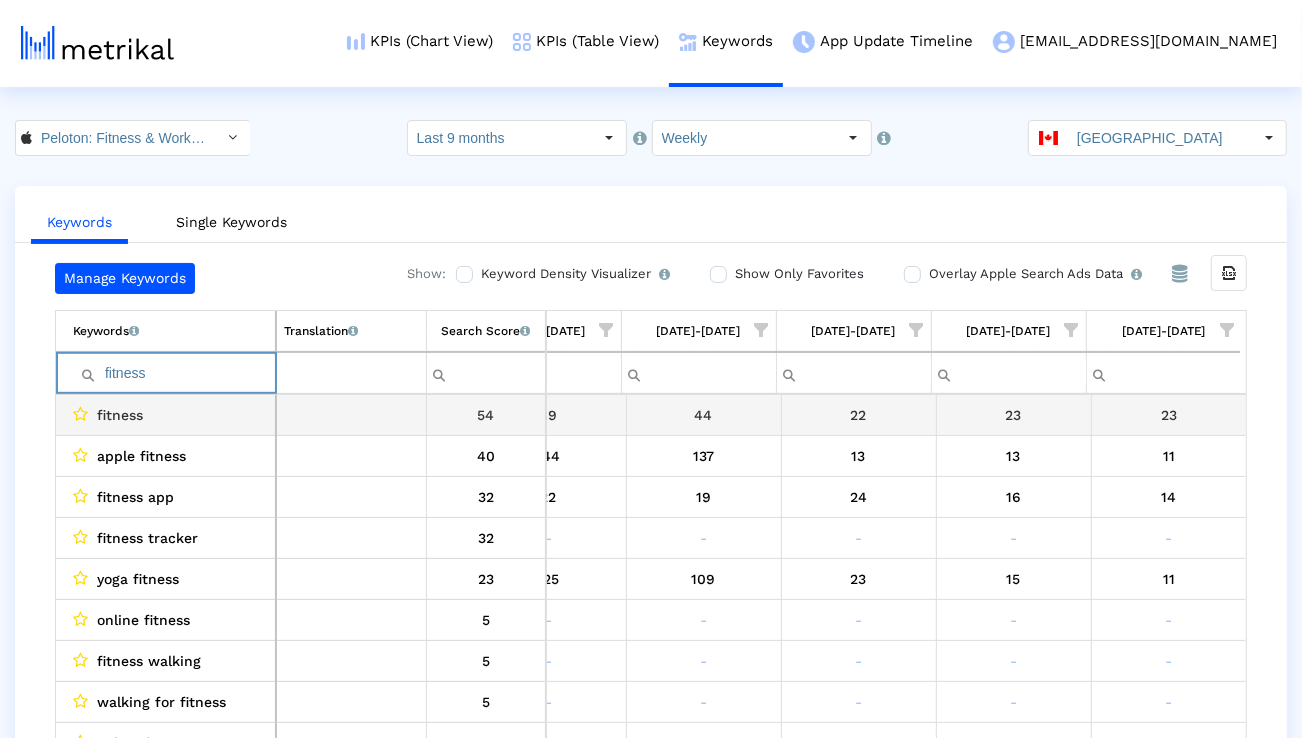 scroll, scrollTop: 0, scrollLeft: 5041, axis: horizontal 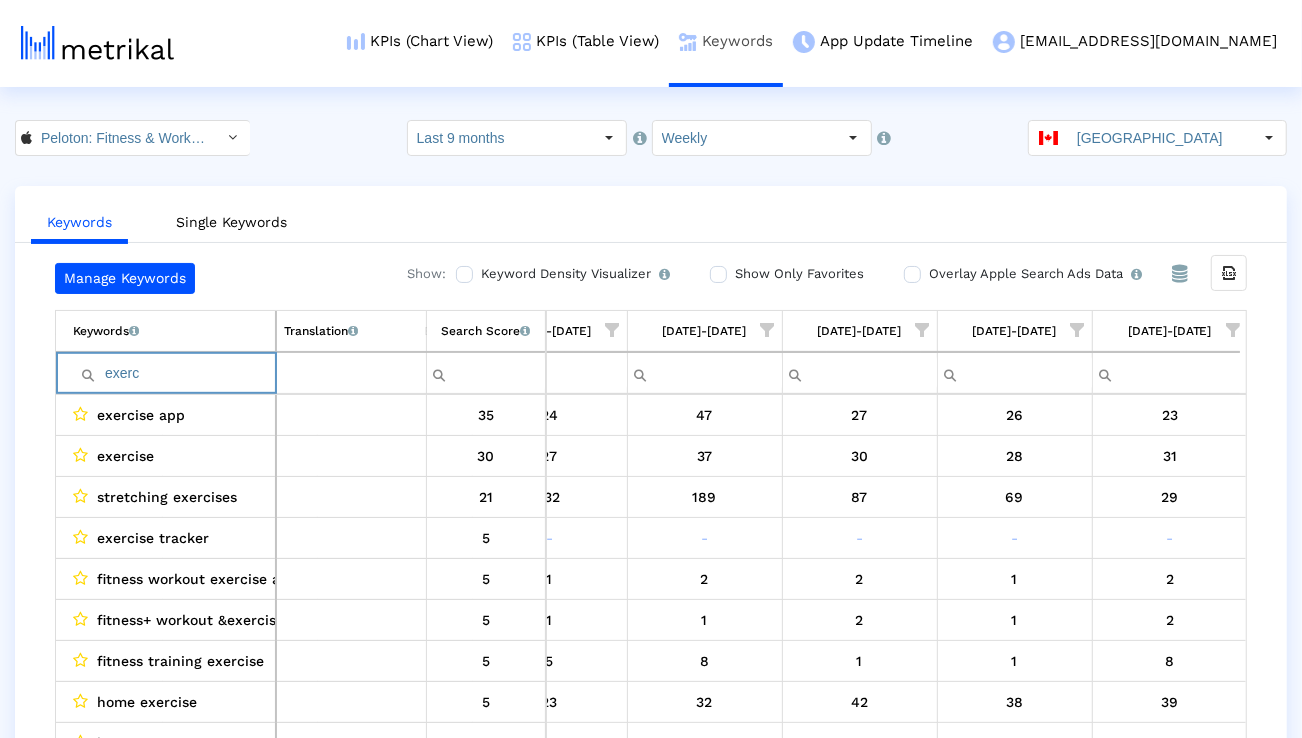 type on "i" 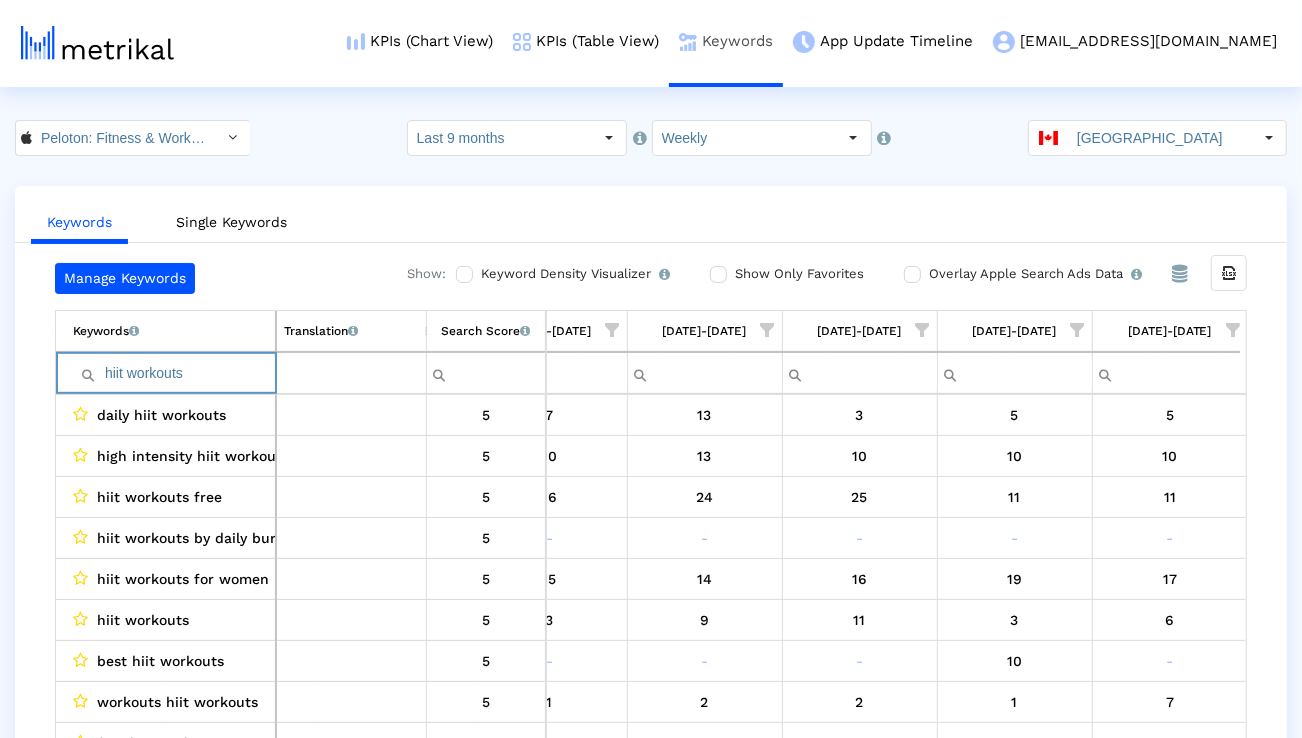 type on "hiit workouts" 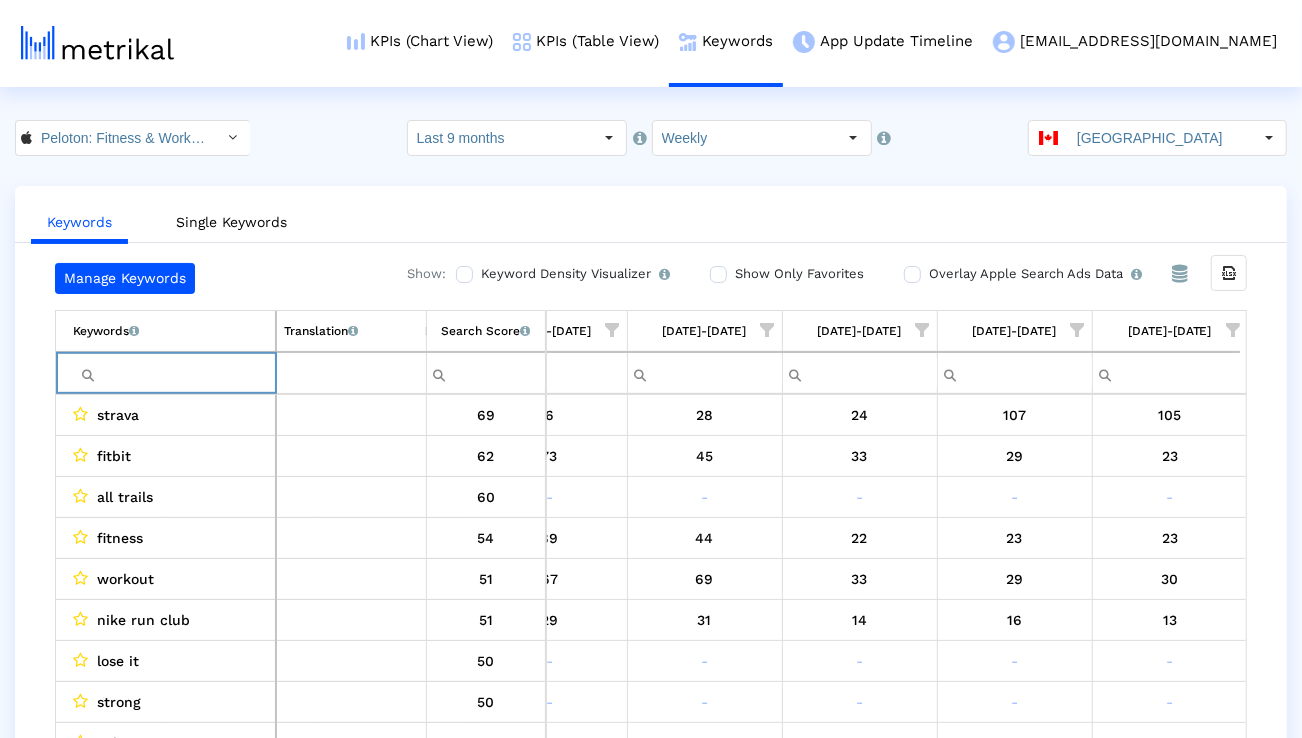 type 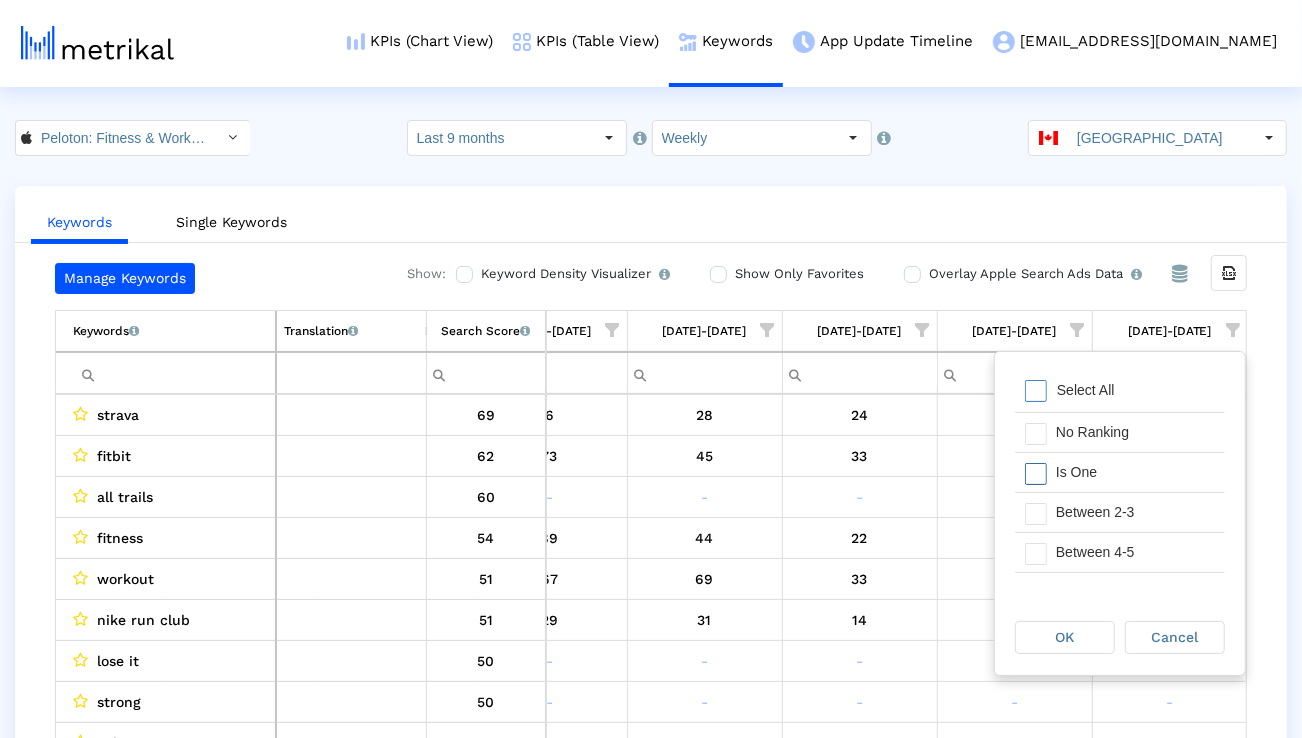click on "Is One" at bounding box center (1135, 472) 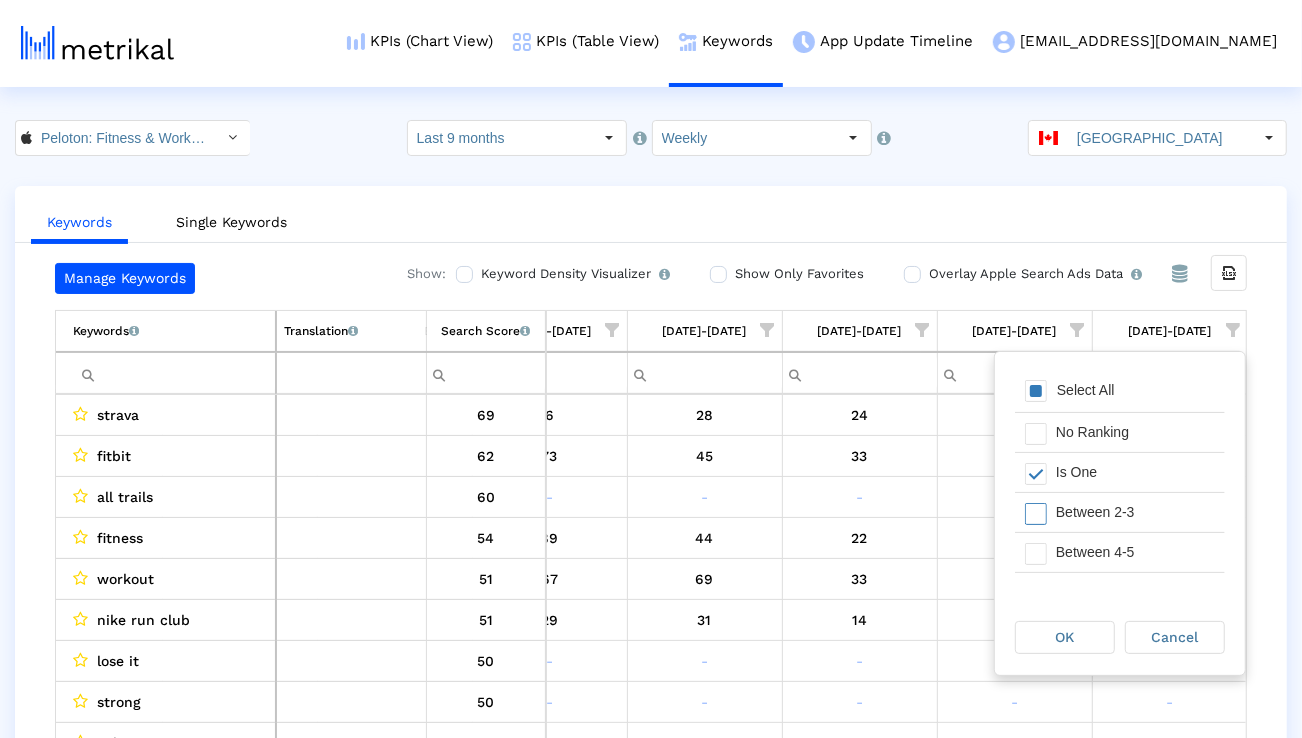 click on "Between 2-3" at bounding box center (1135, 512) 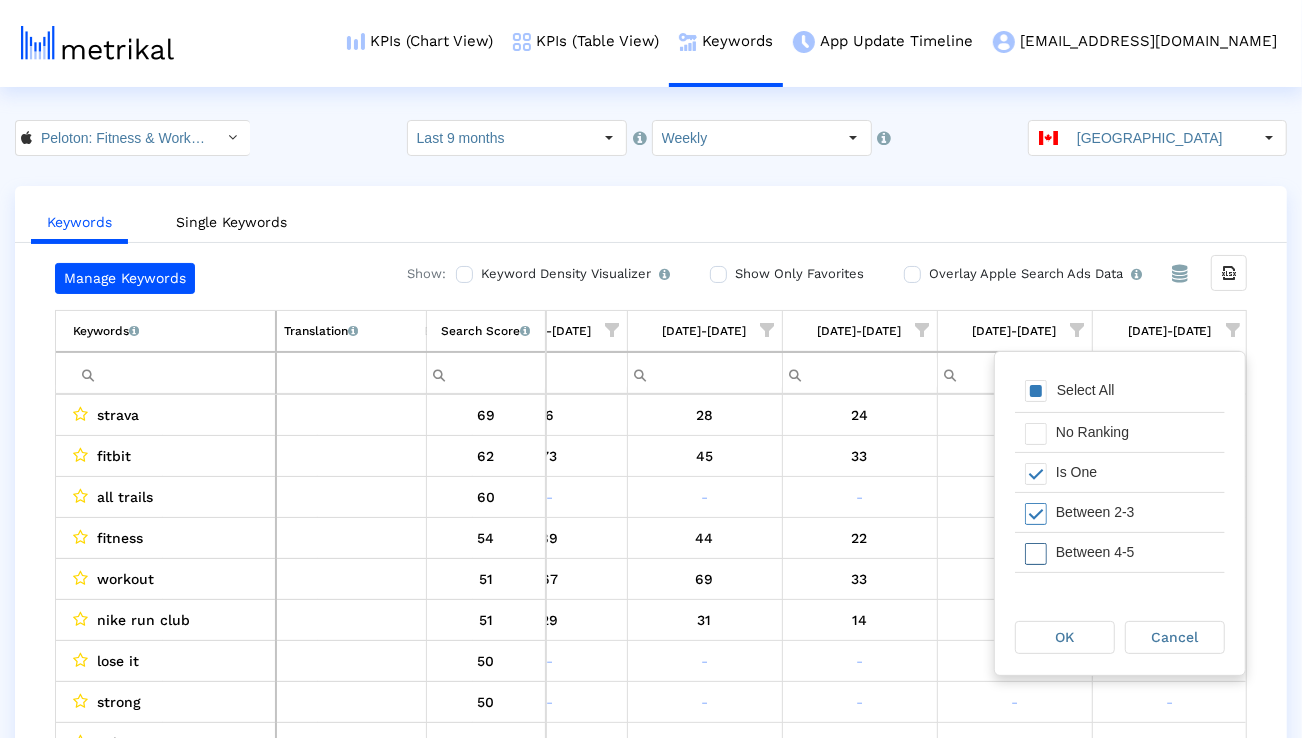 click on "Between 4-5" at bounding box center (1135, 552) 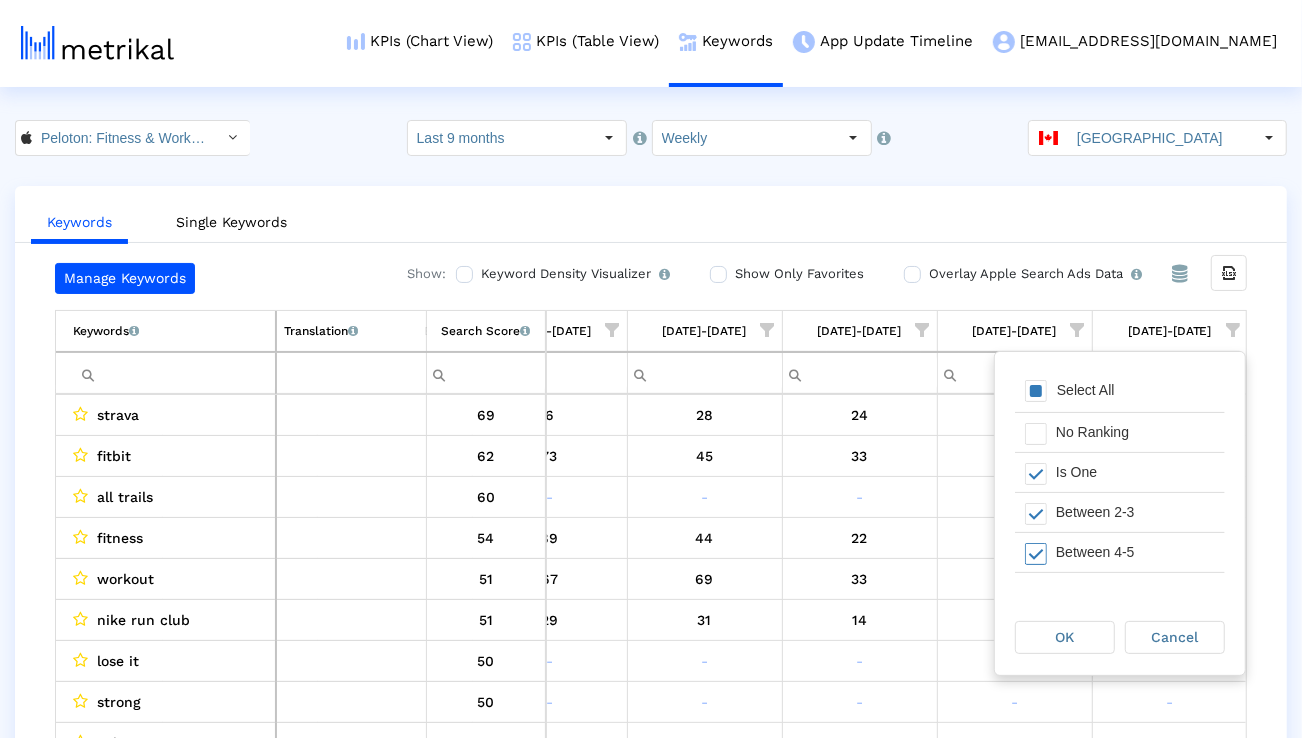 scroll, scrollTop: 24, scrollLeft: 0, axis: vertical 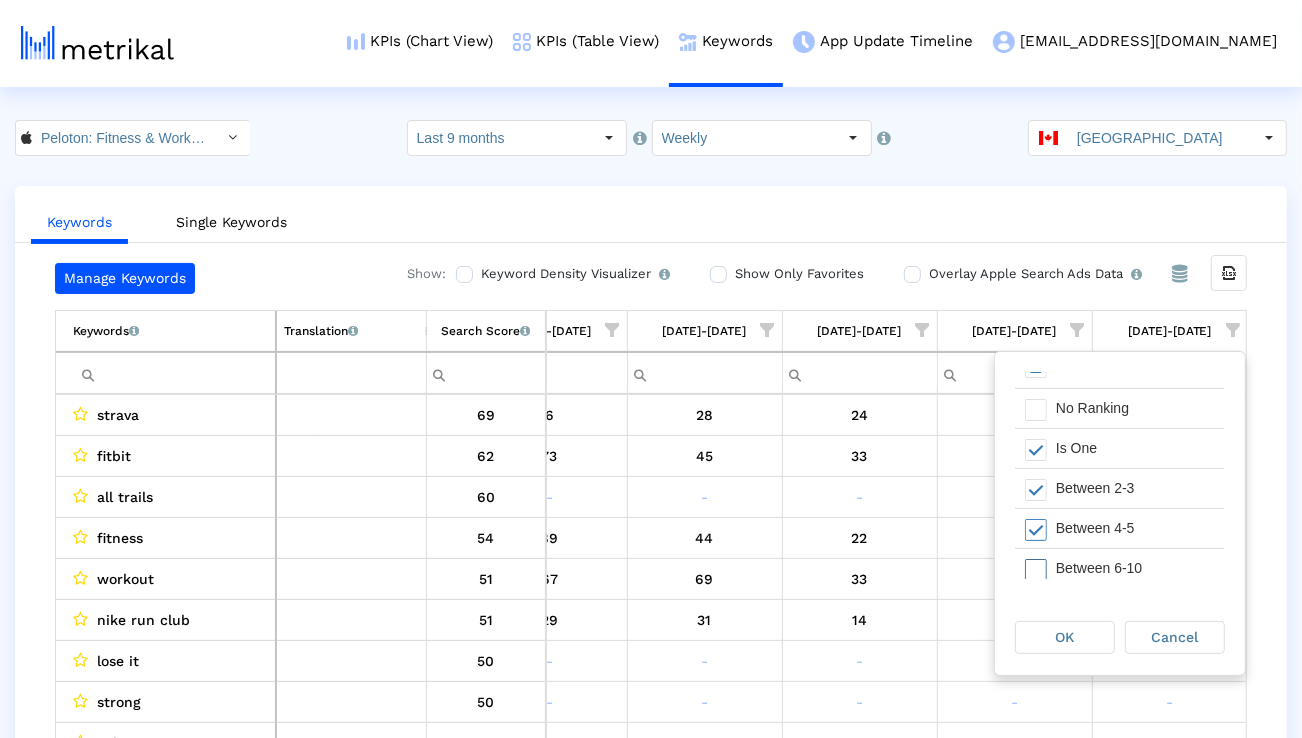 click on "Between 6-10" at bounding box center [1135, 568] 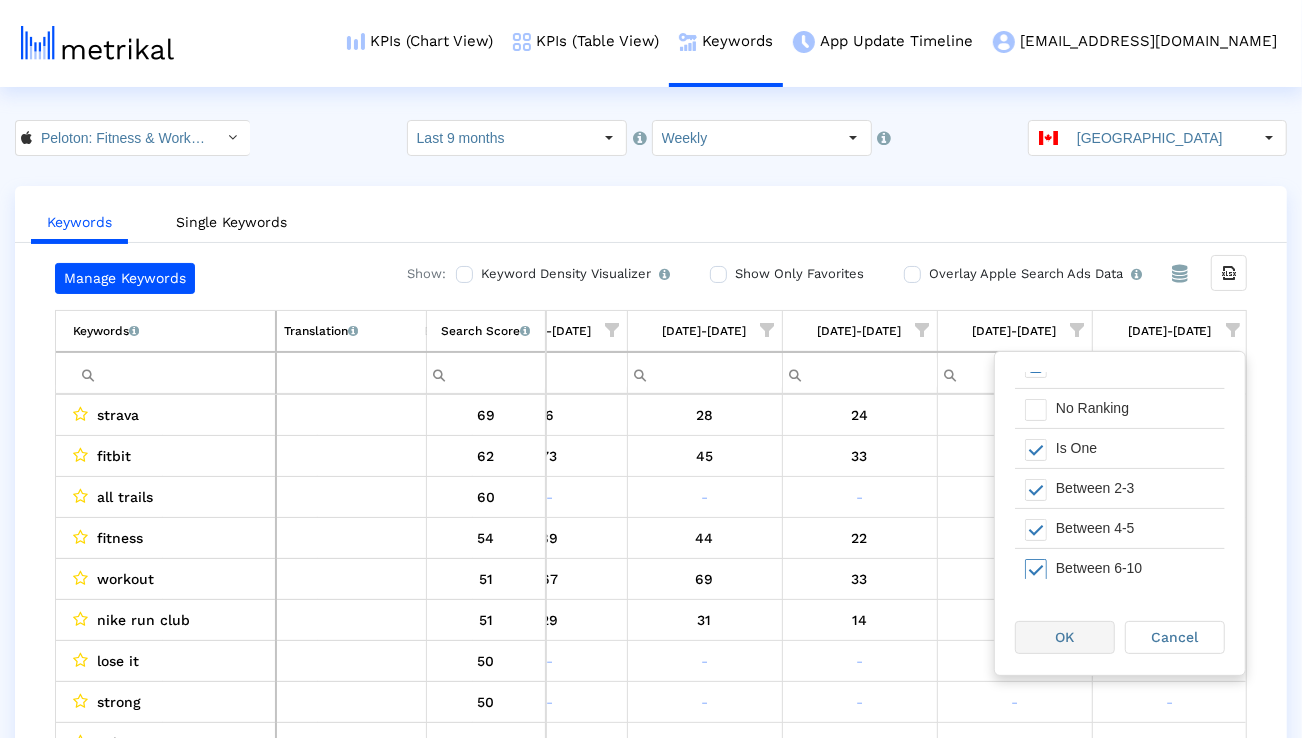click on "OK" at bounding box center (1065, 637) 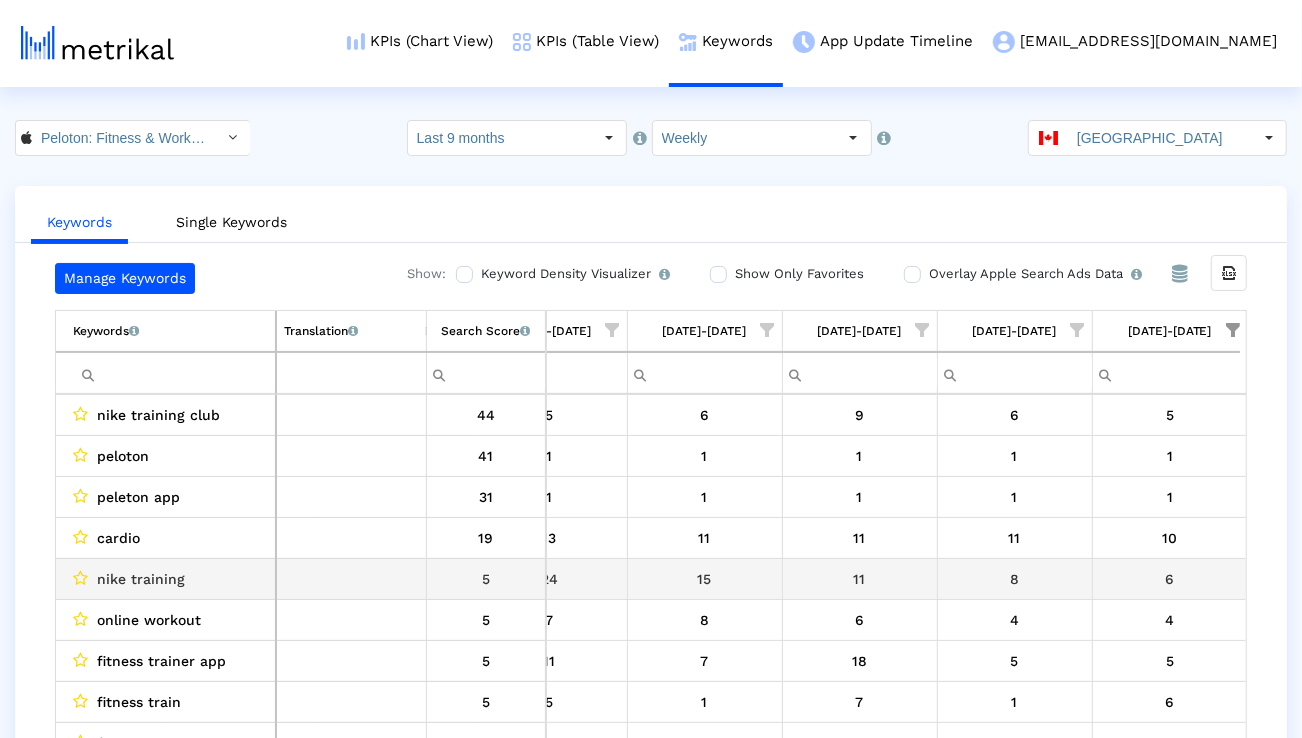 scroll, scrollTop: 0, scrollLeft: 5041, axis: horizontal 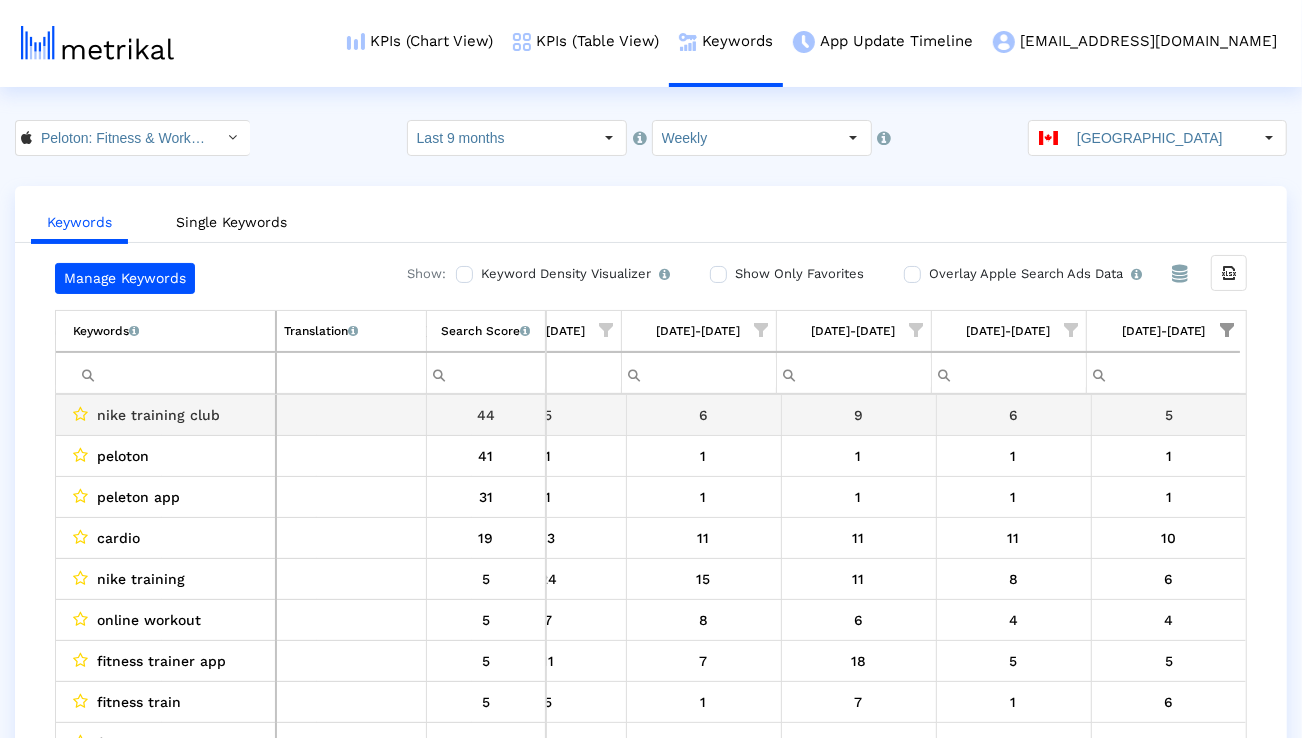click on "nike training club" at bounding box center (158, 415) 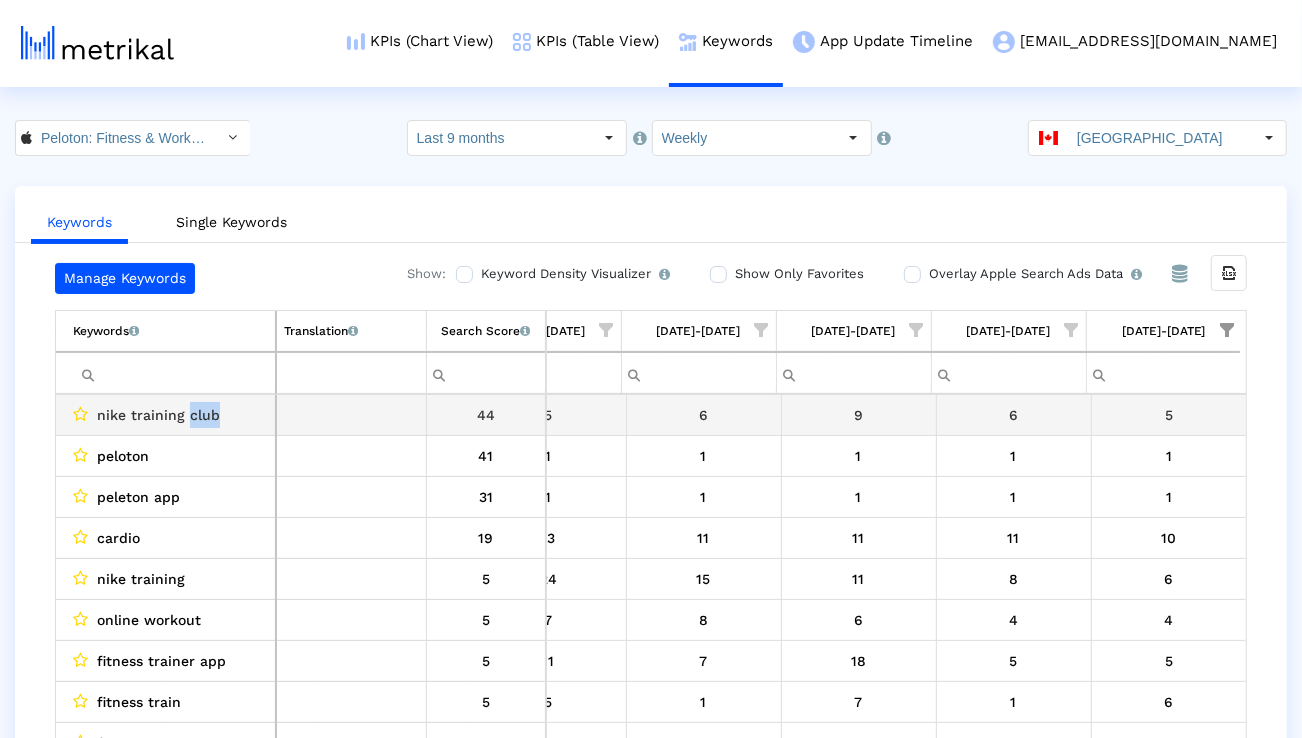 click on "nike training club" at bounding box center (158, 415) 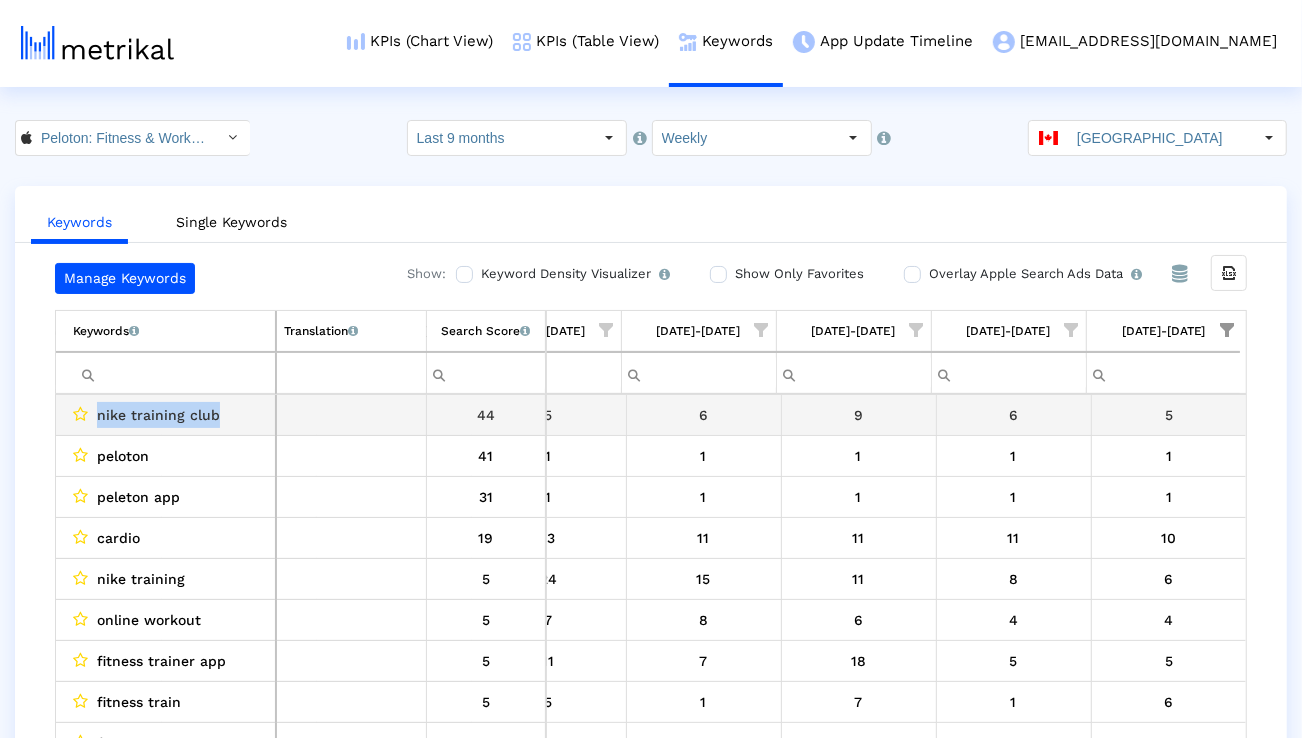 click on "nike training club" at bounding box center (158, 415) 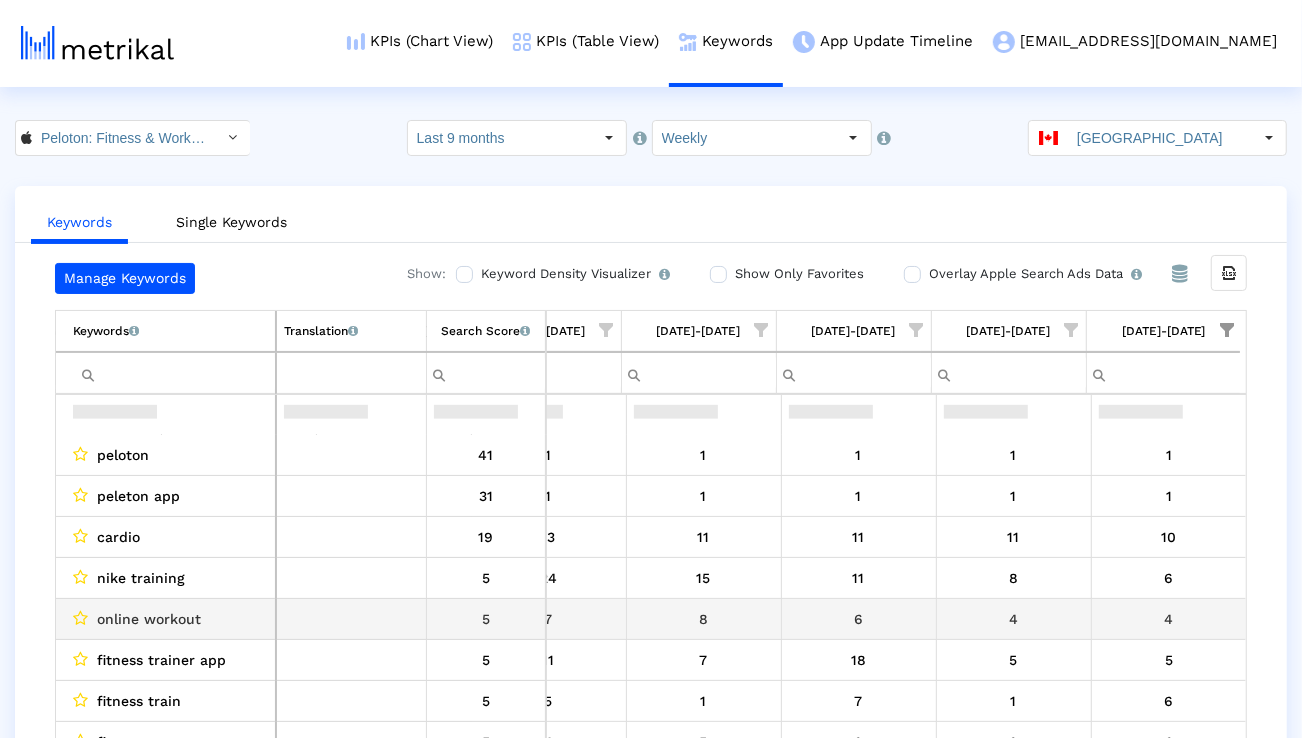 scroll, scrollTop: 79, scrollLeft: 5040, axis: both 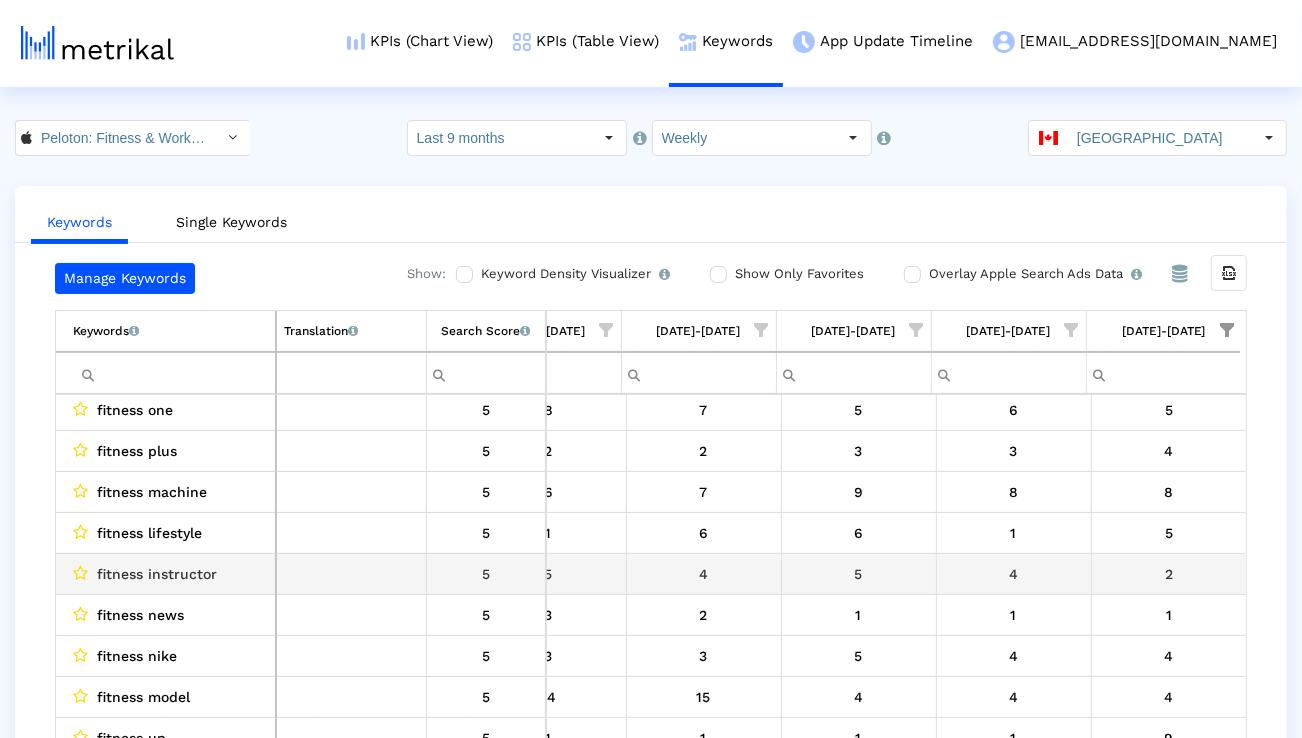 click on "fitness instructor" at bounding box center [157, 574] 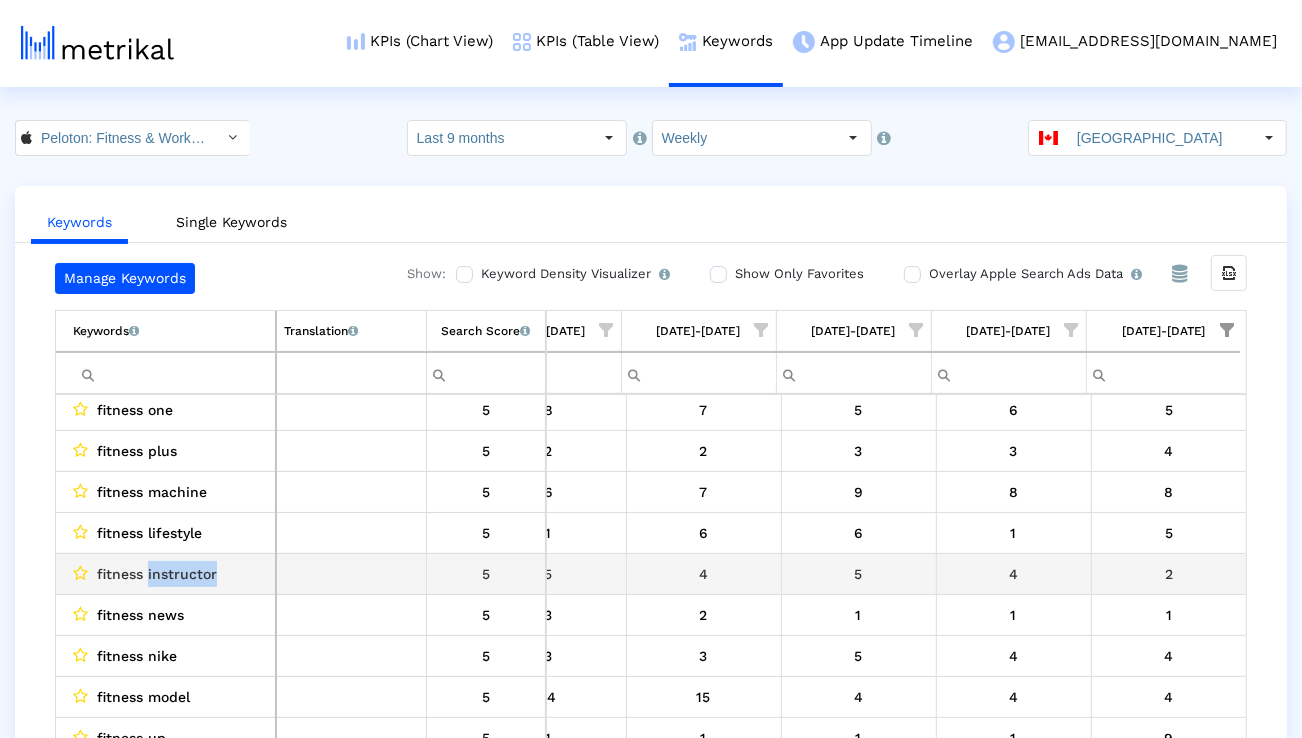 click on "fitness instructor" at bounding box center [157, 574] 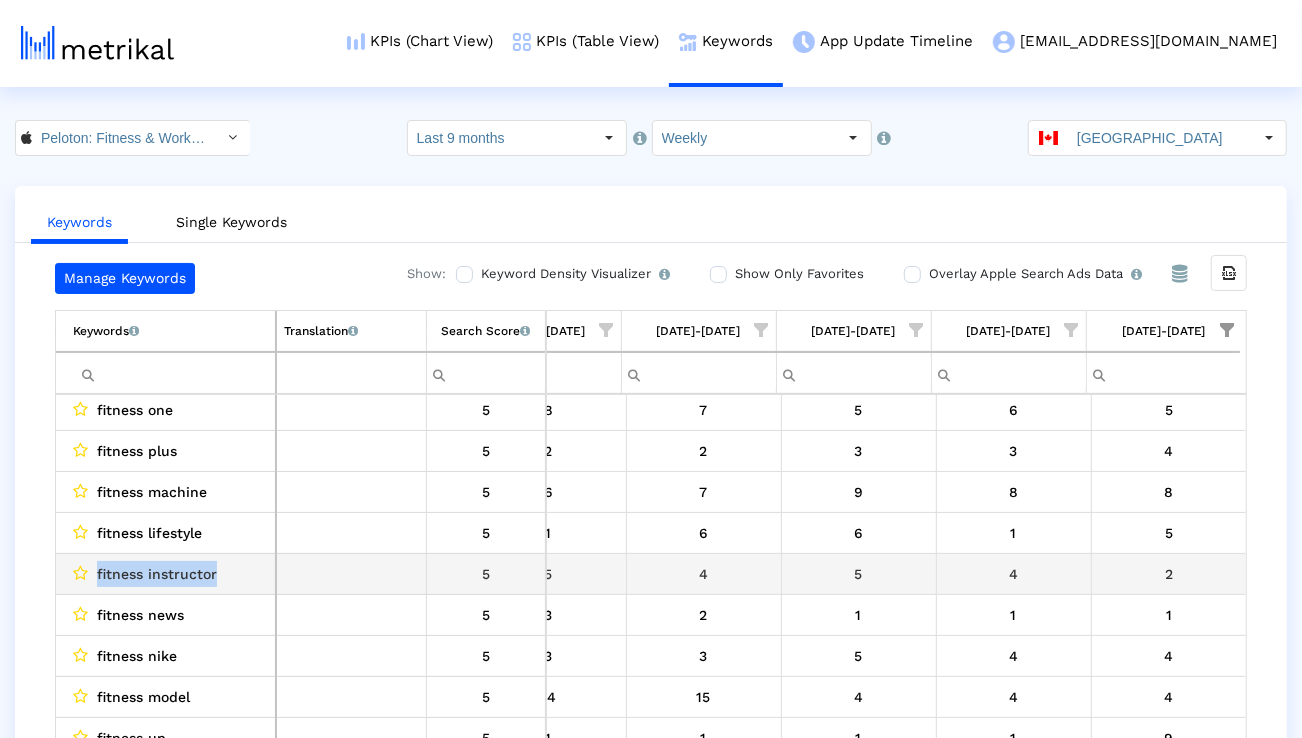 click on "fitness instructor" at bounding box center (157, 574) 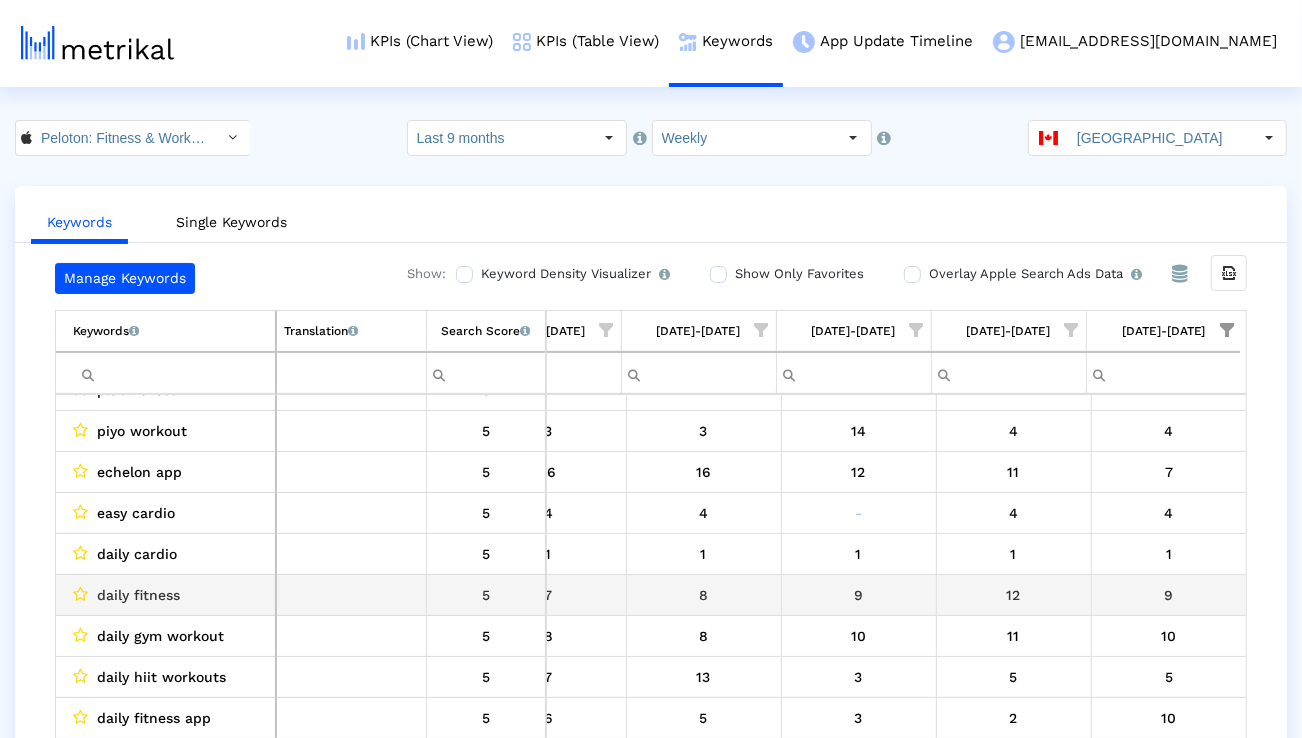 click on "daily fitness" at bounding box center [138, 595] 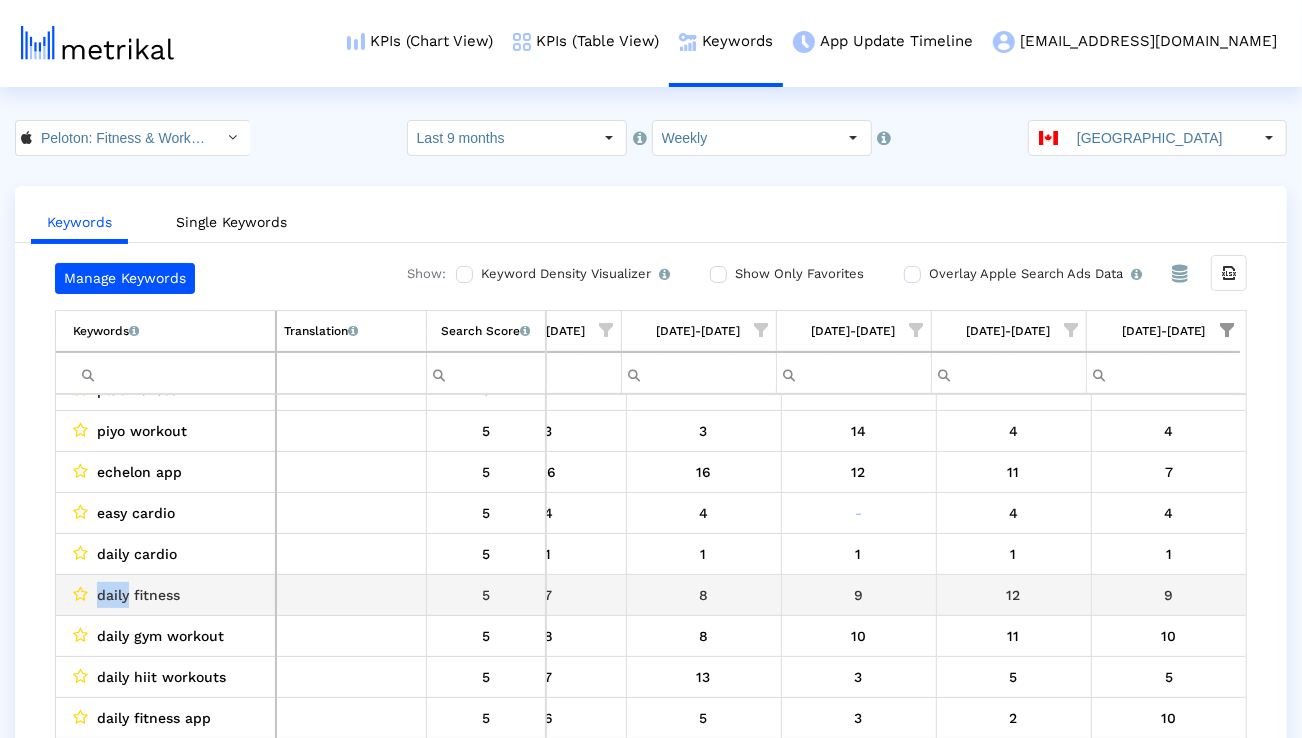 click on "daily fitness" at bounding box center [138, 595] 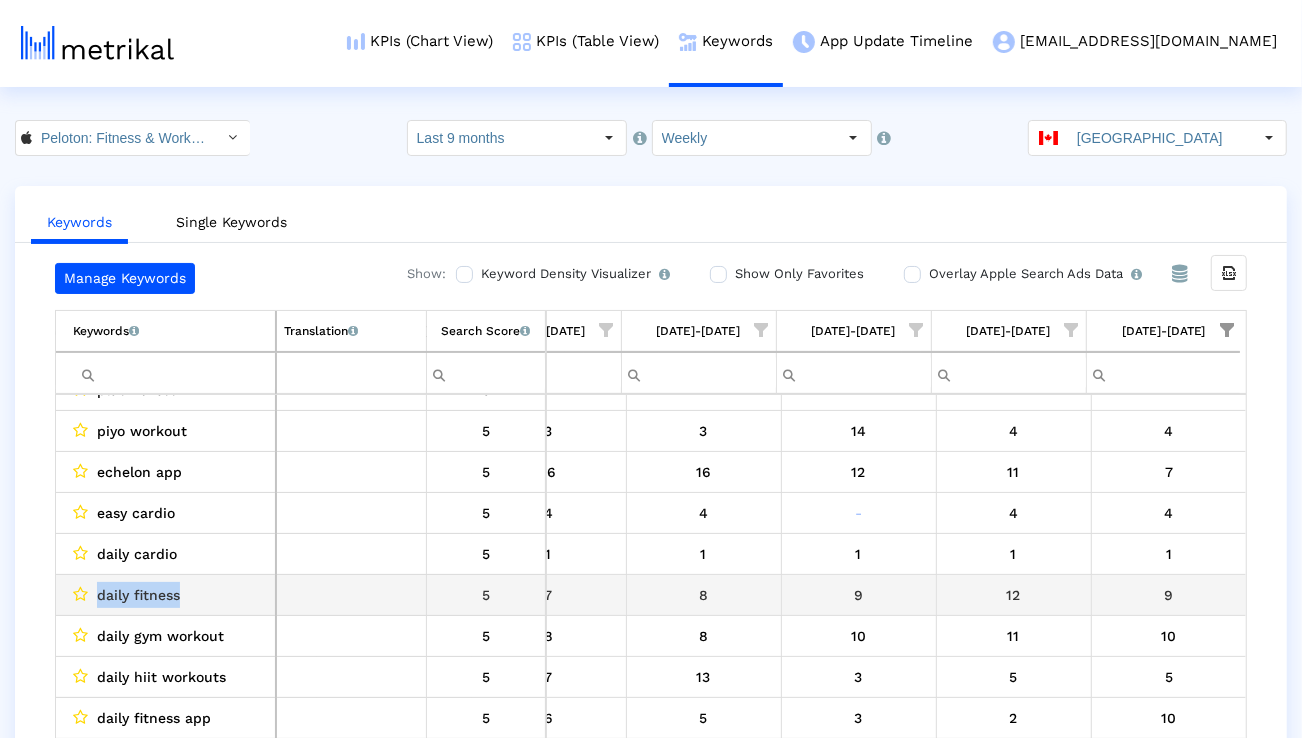 click on "daily fitness" at bounding box center (138, 595) 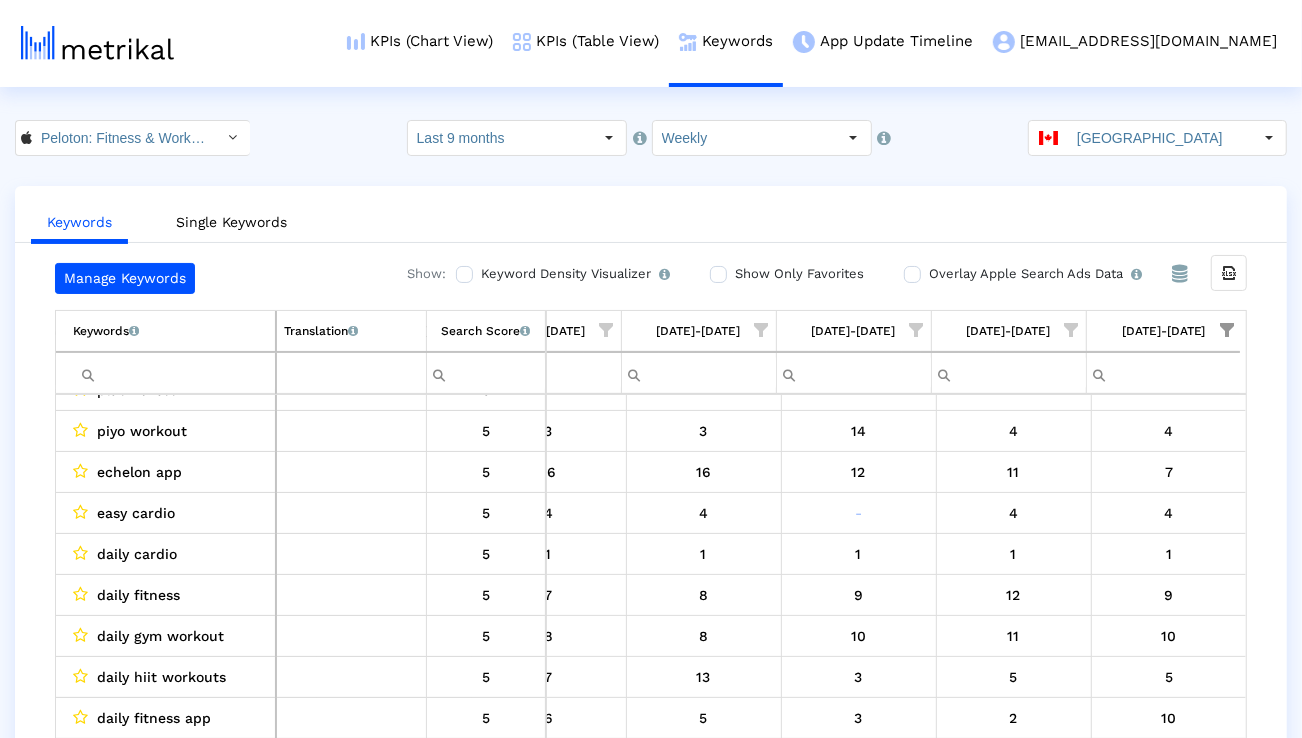 click 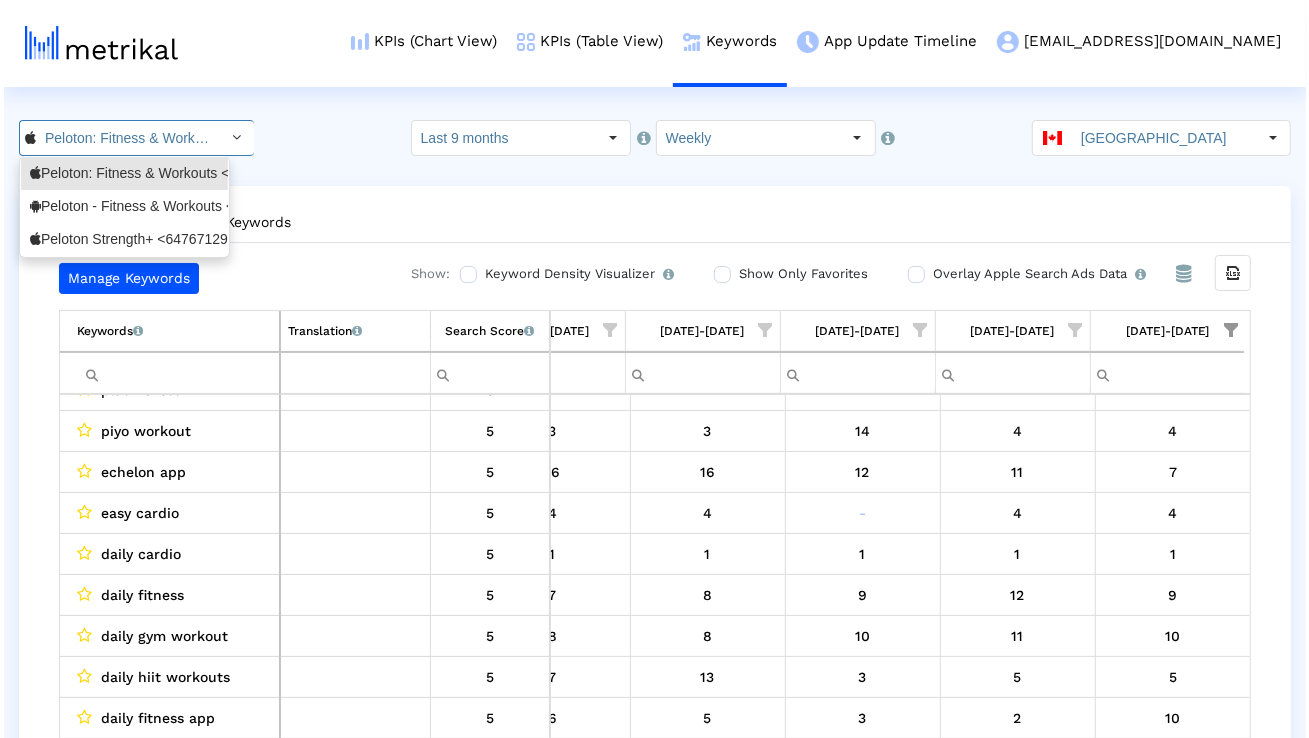 scroll, scrollTop: 0, scrollLeft: 129, axis: horizontal 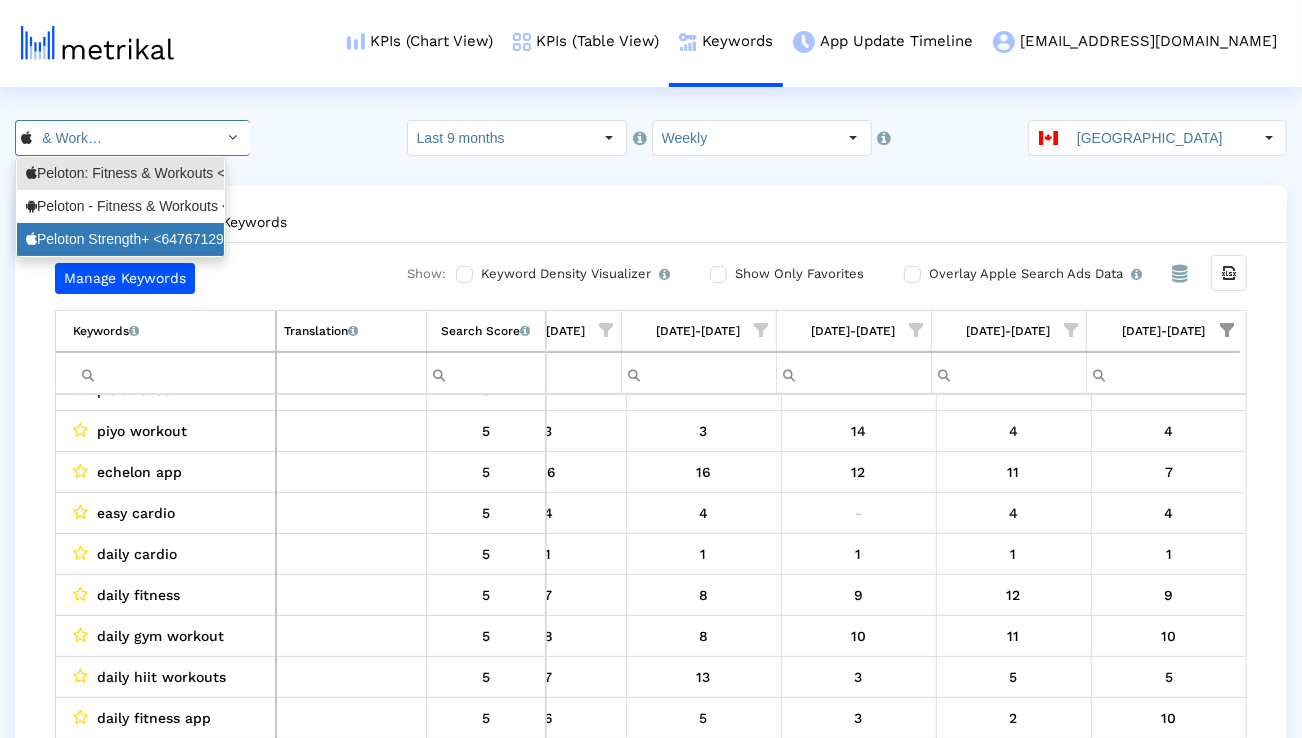 click on "Peloton Strength+ <6476712925>" at bounding box center (120, 239) 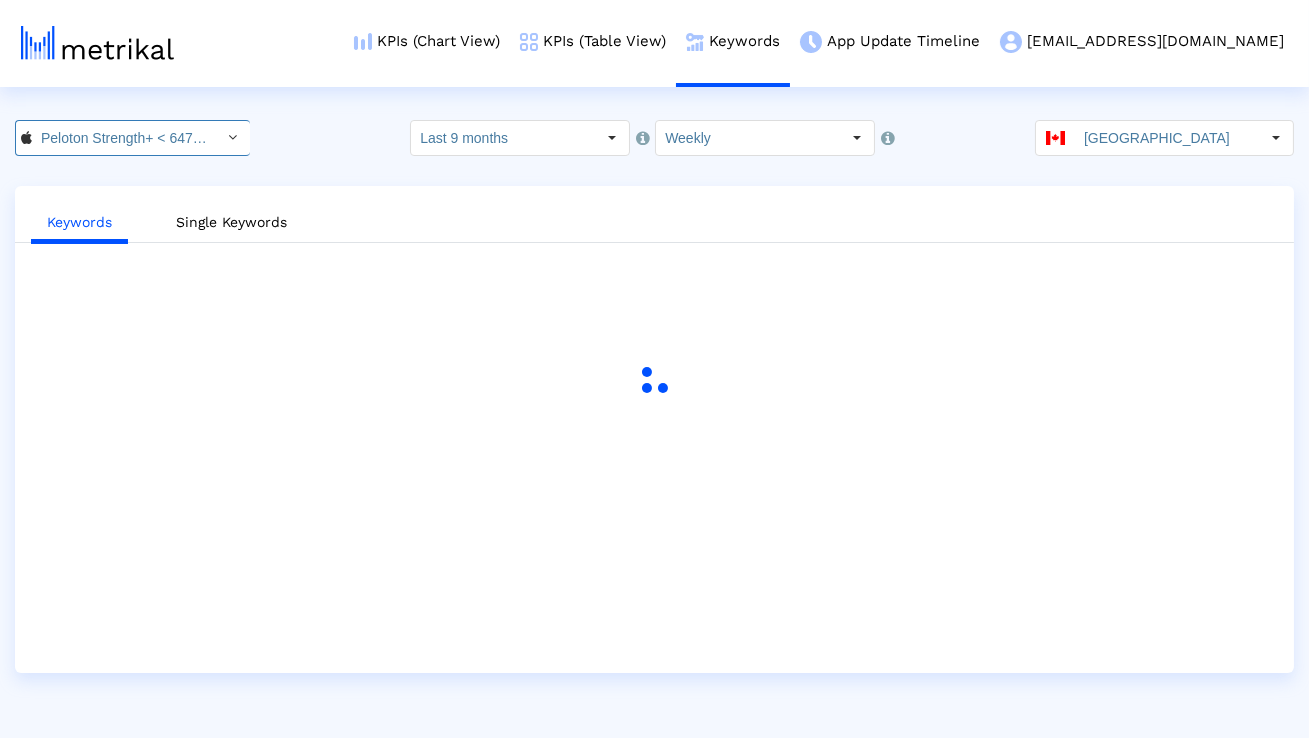 scroll, scrollTop: 0, scrollLeft: 74, axis: horizontal 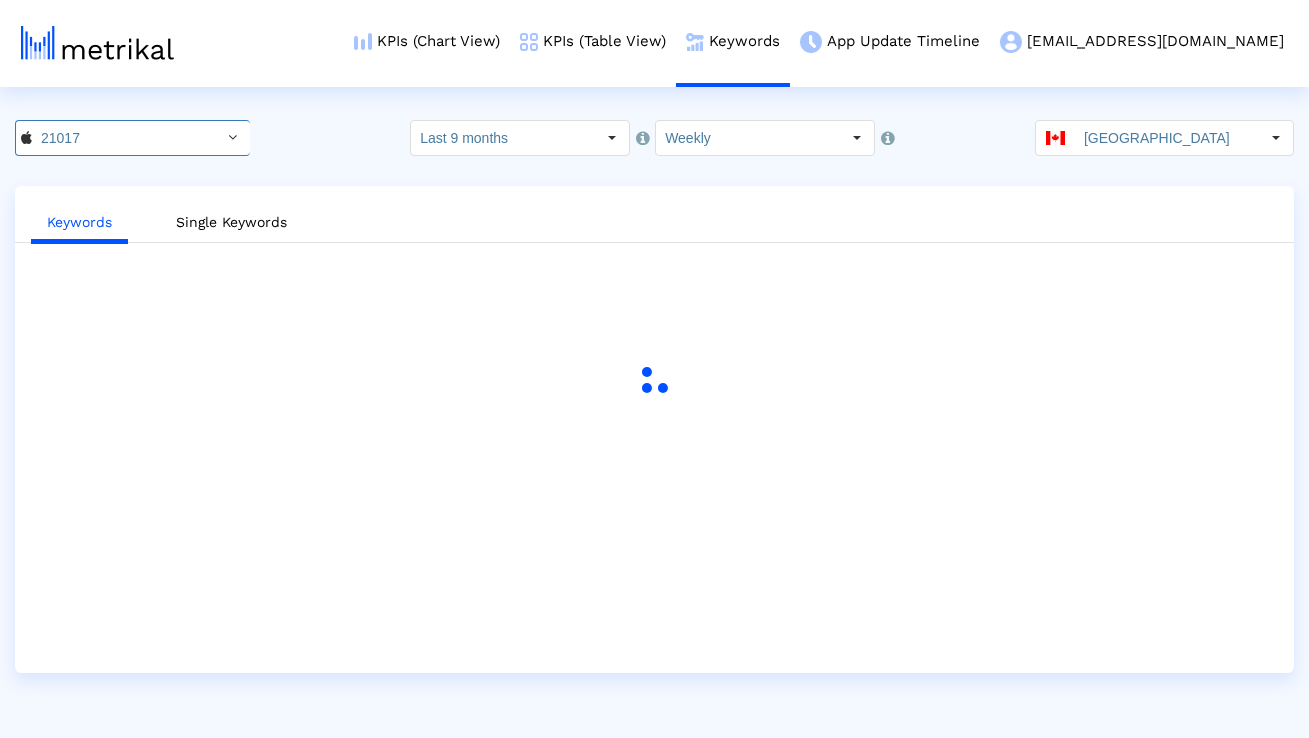 click on "21017 Pull down to refresh... Release to refresh... Refreshing...  Peloton: Fitness & Workouts <792750948>   Peloton - Fitness & Workouts <com.onepeloton.callisto>   Peloton Strength+ <6476712925>  Loading...  Select how far back from today you would like to view the data below.  Last 9 months  Select how would like to group the data below.  Weekly Canada  Keywords   Single Keywords" 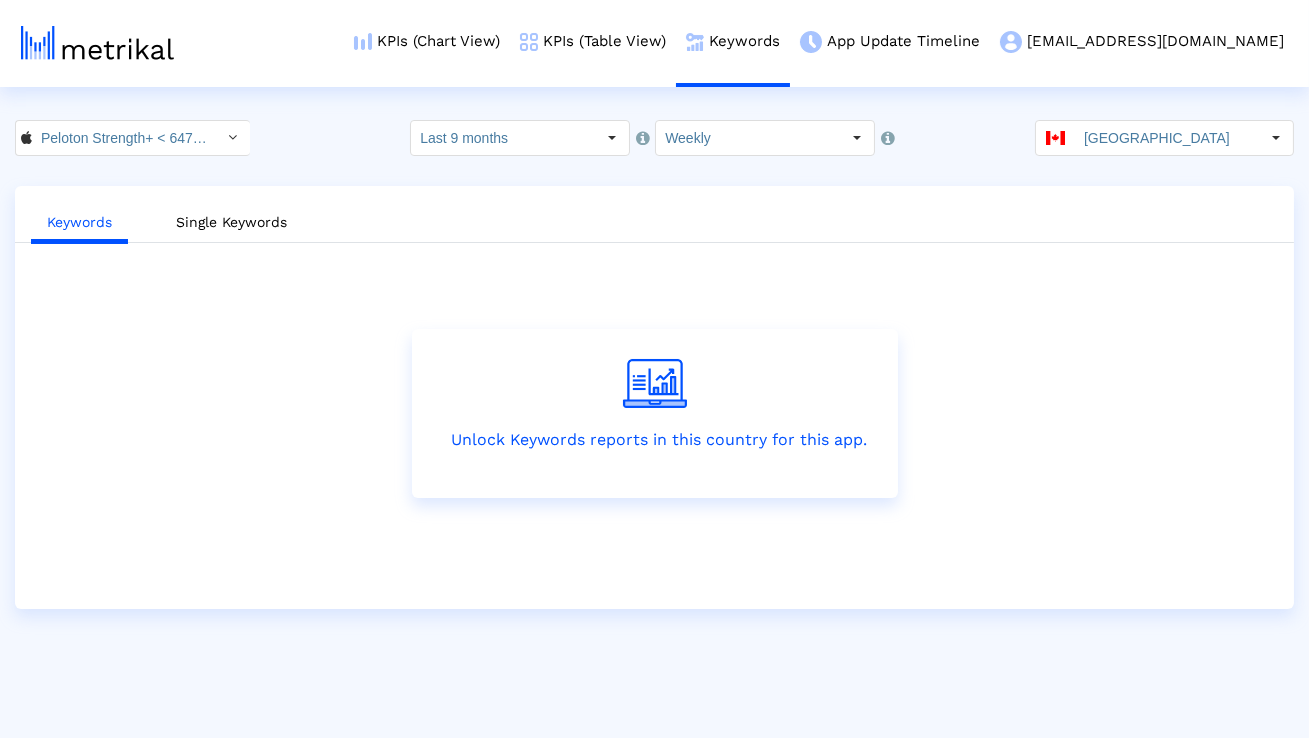 click on "[GEOGRAPHIC_DATA]" 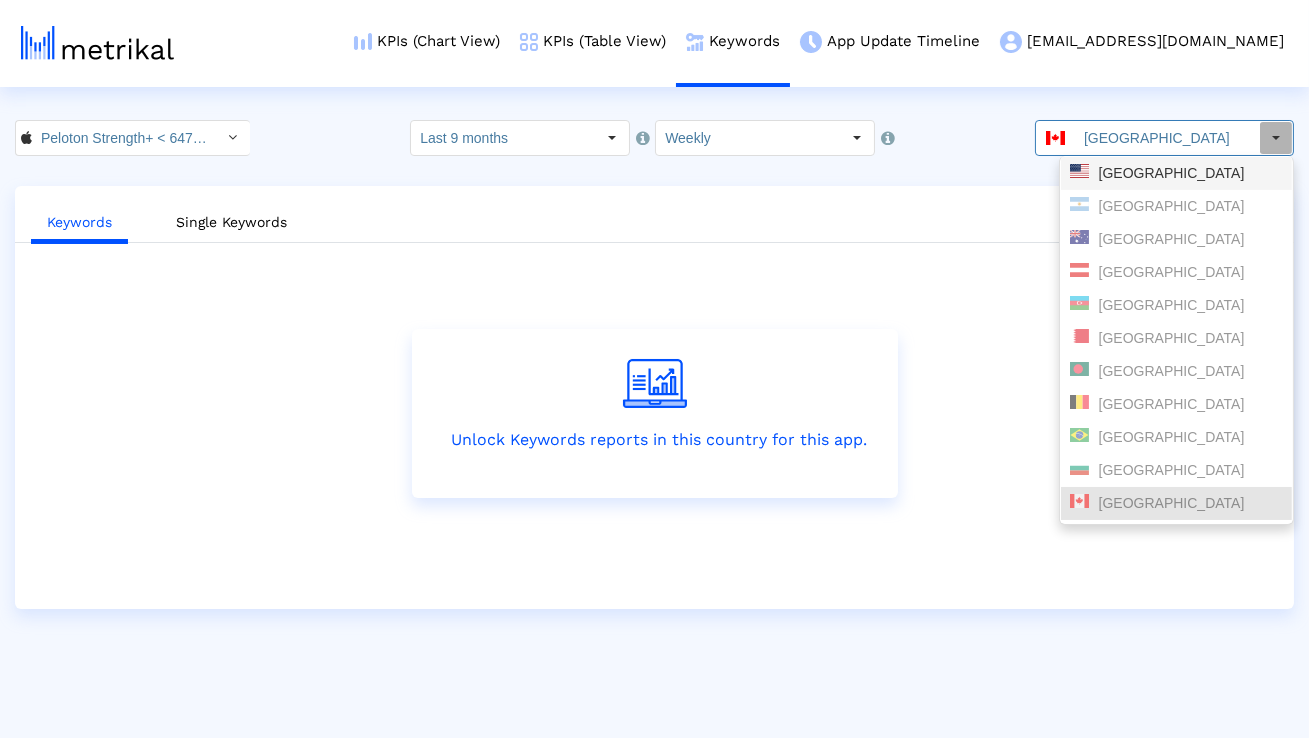 click on "[GEOGRAPHIC_DATA]" at bounding box center (1176, 173) 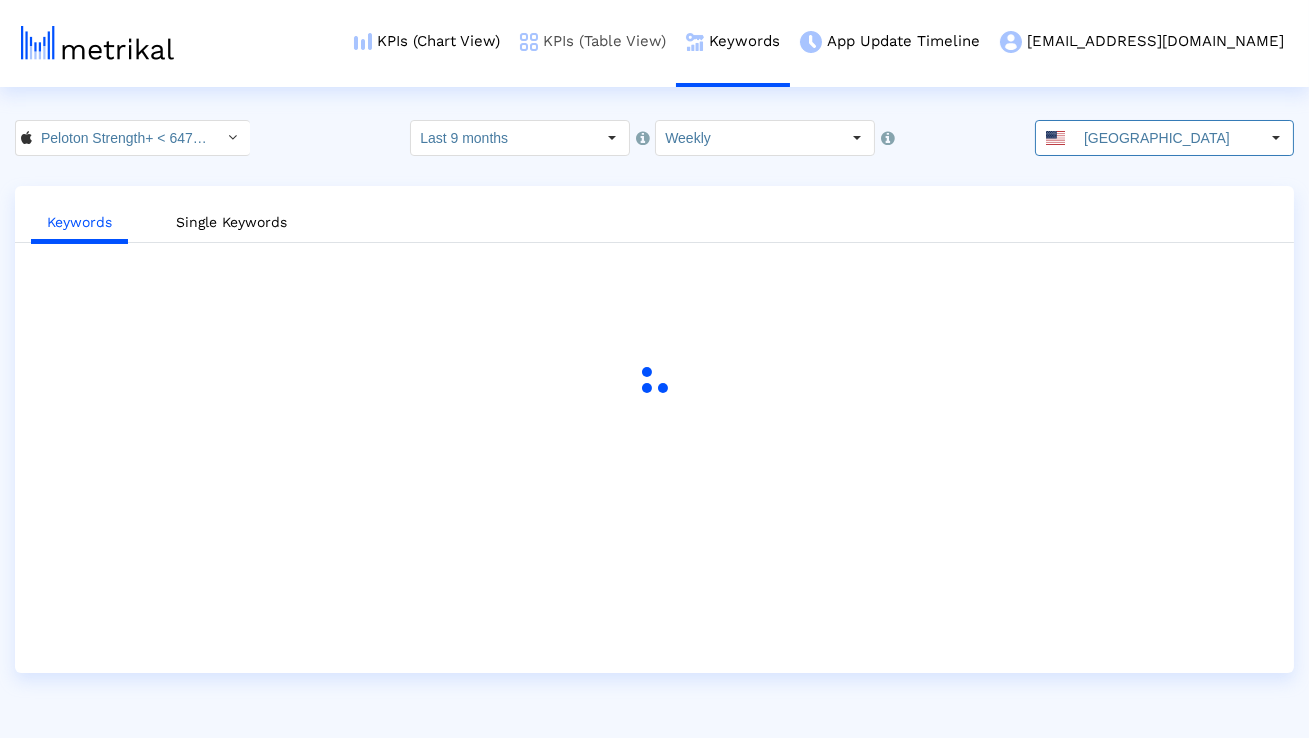 click on "KPIs (Table View)" at bounding box center (593, 41) 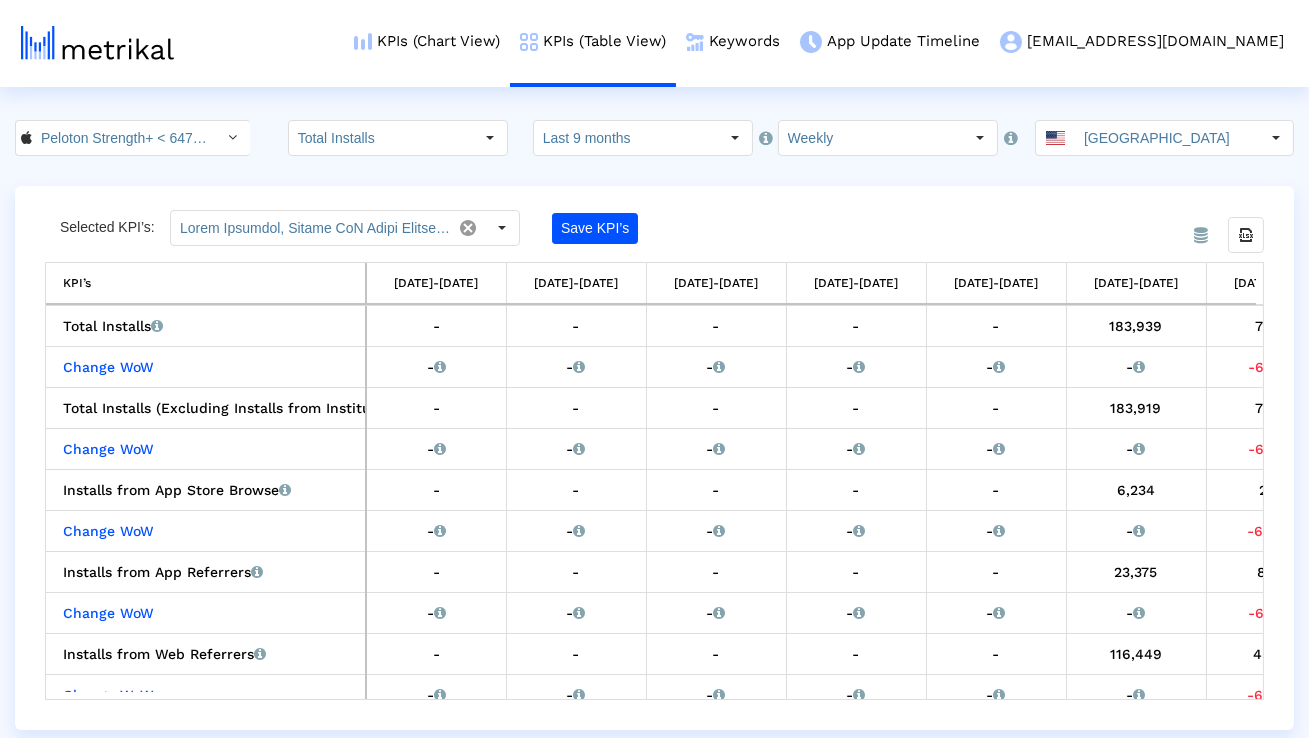 scroll, scrollTop: 0, scrollLeft: 137, axis: horizontal 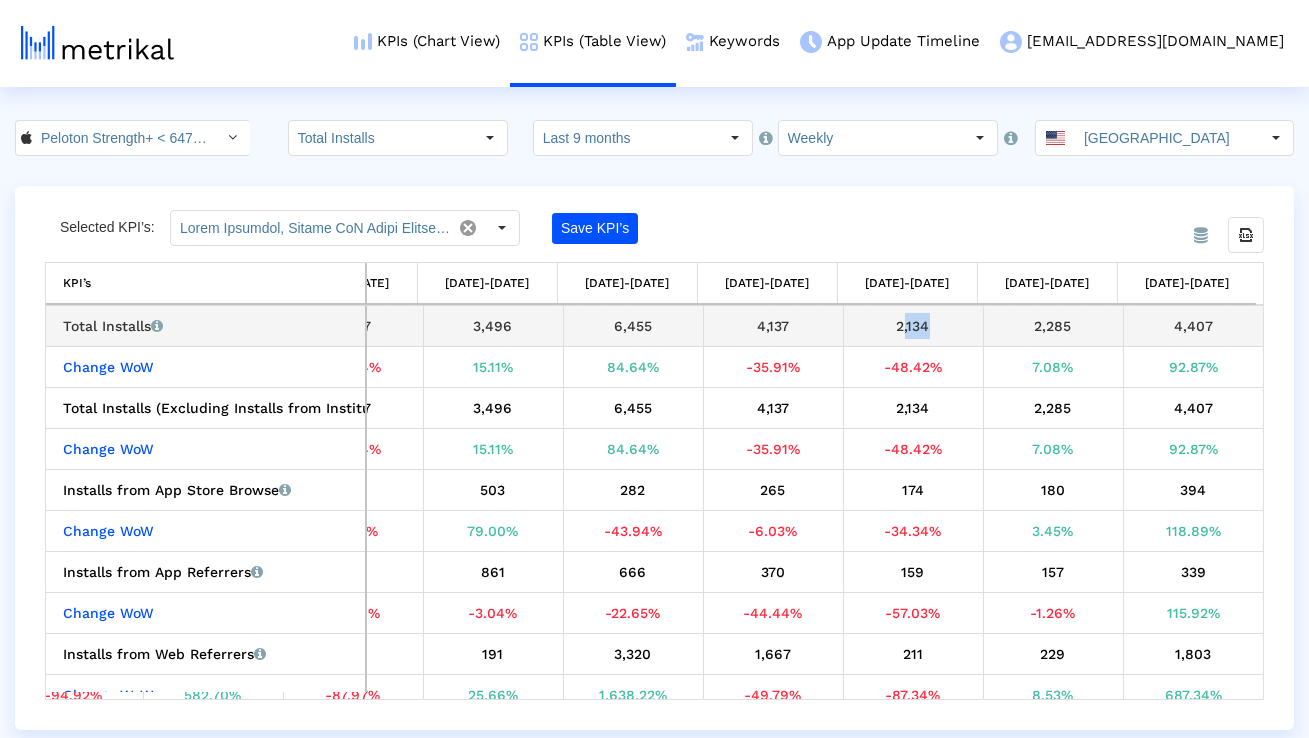 drag, startPoint x: 918, startPoint y: 333, endPoint x: 889, endPoint y: 333, distance: 29 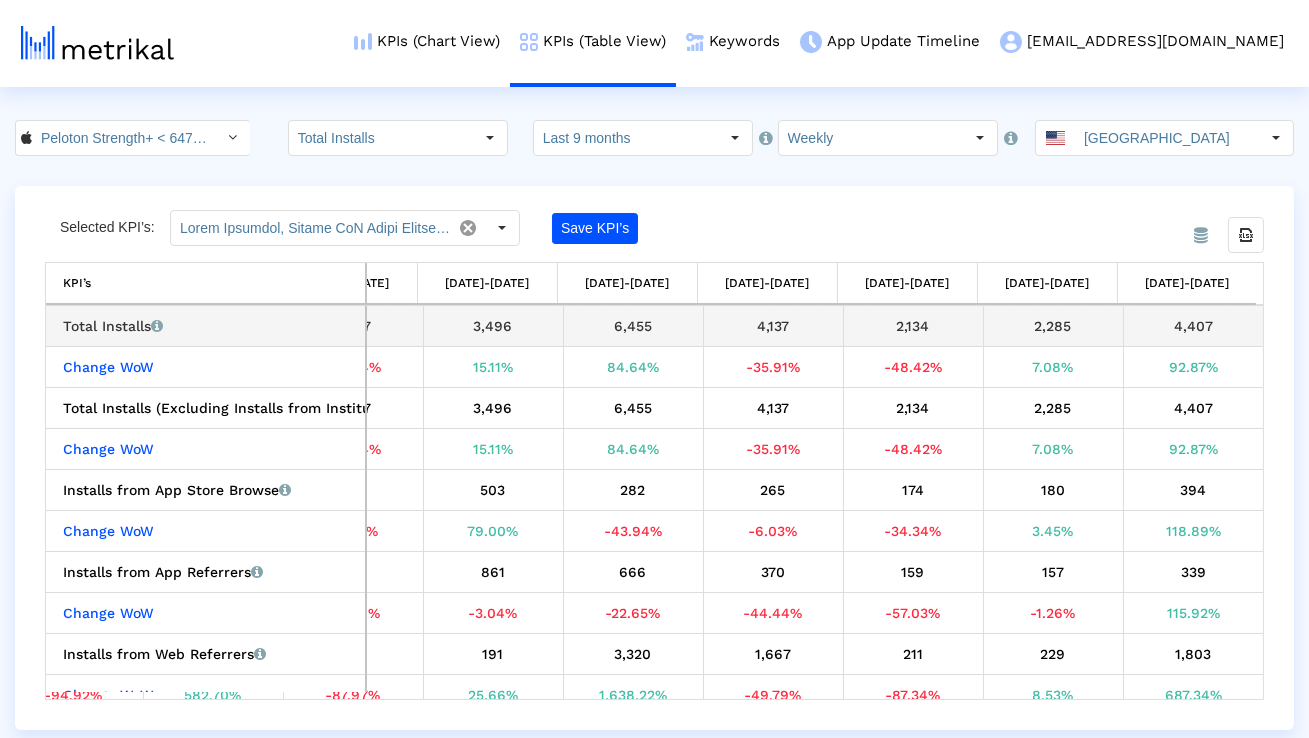 click on "2,134" at bounding box center (913, 326) 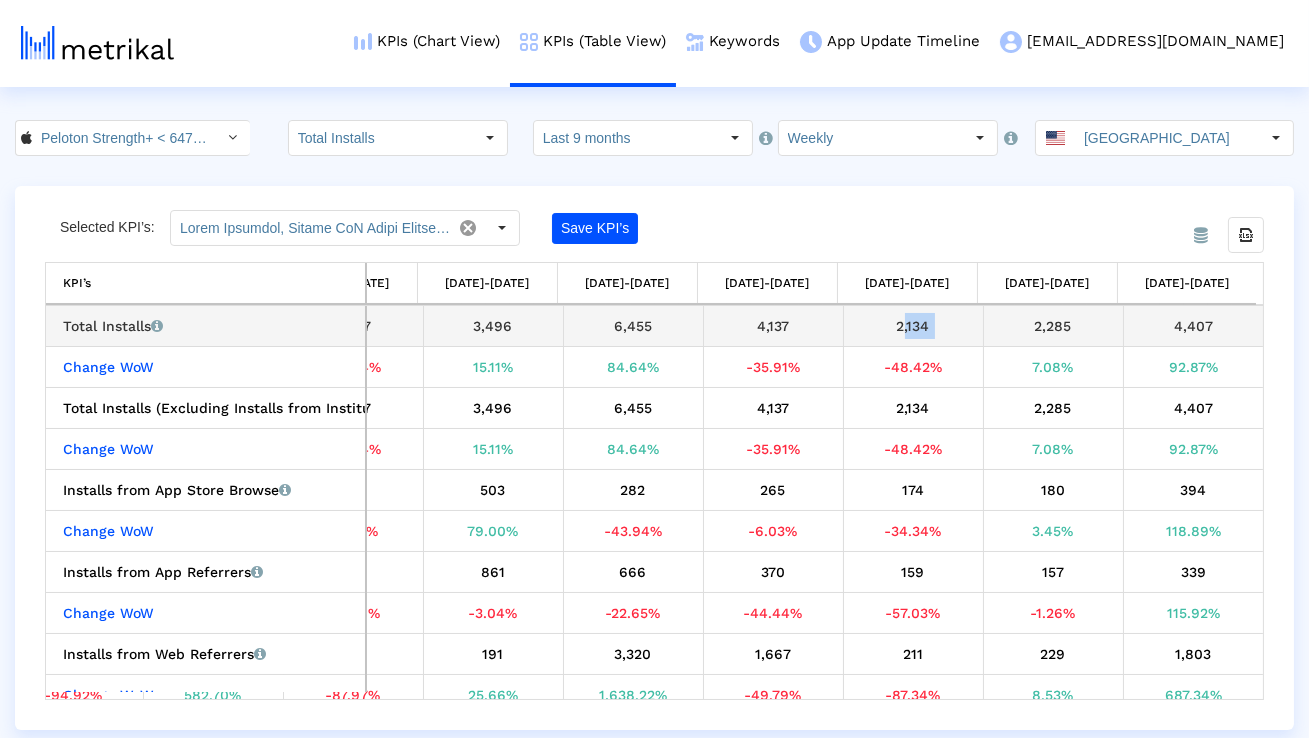 click on "2,134" at bounding box center [913, 326] 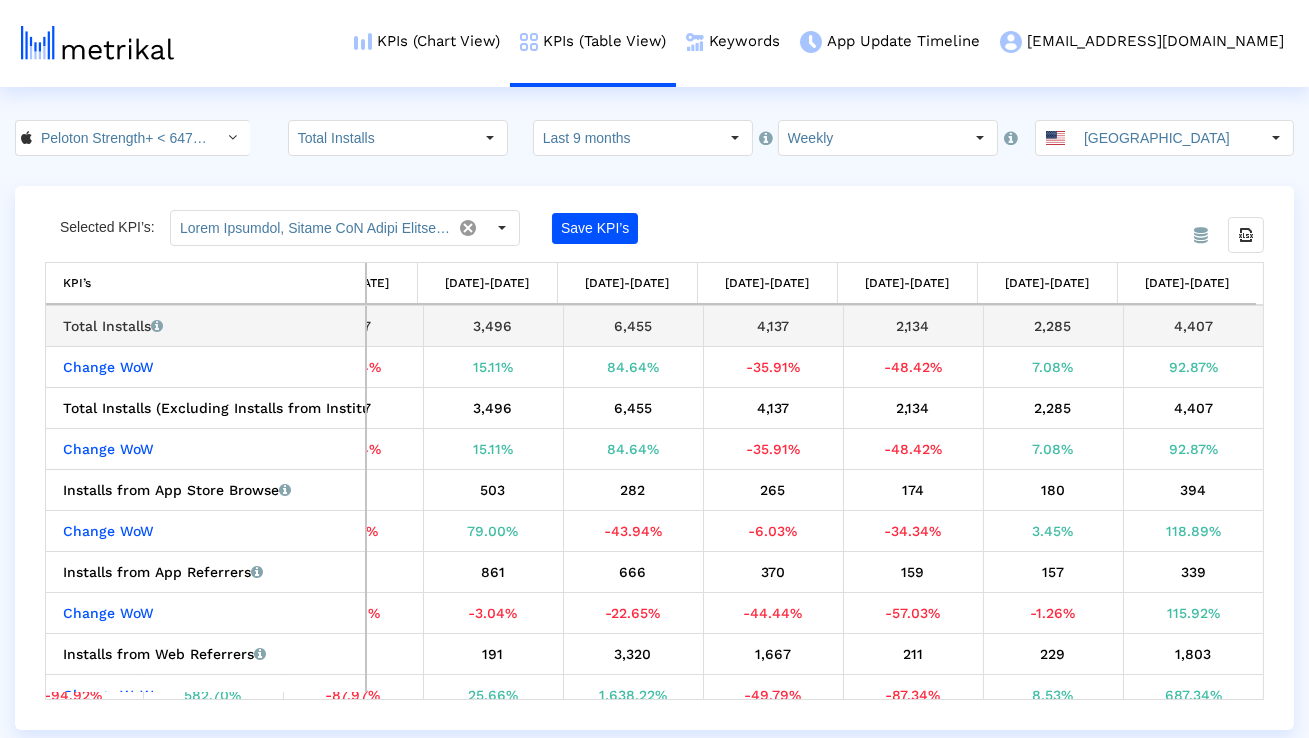 click on "2,285" at bounding box center [1053, 326] 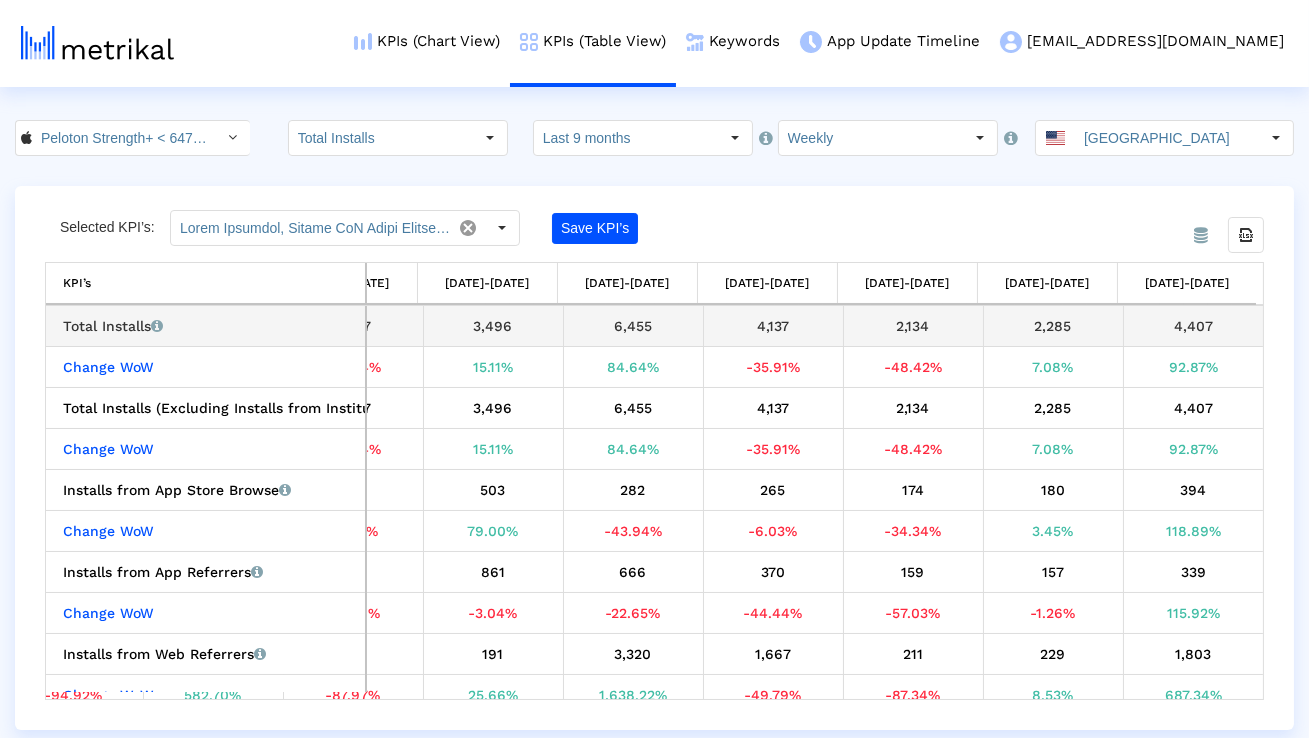 click on "4,407" at bounding box center (1194, 326) 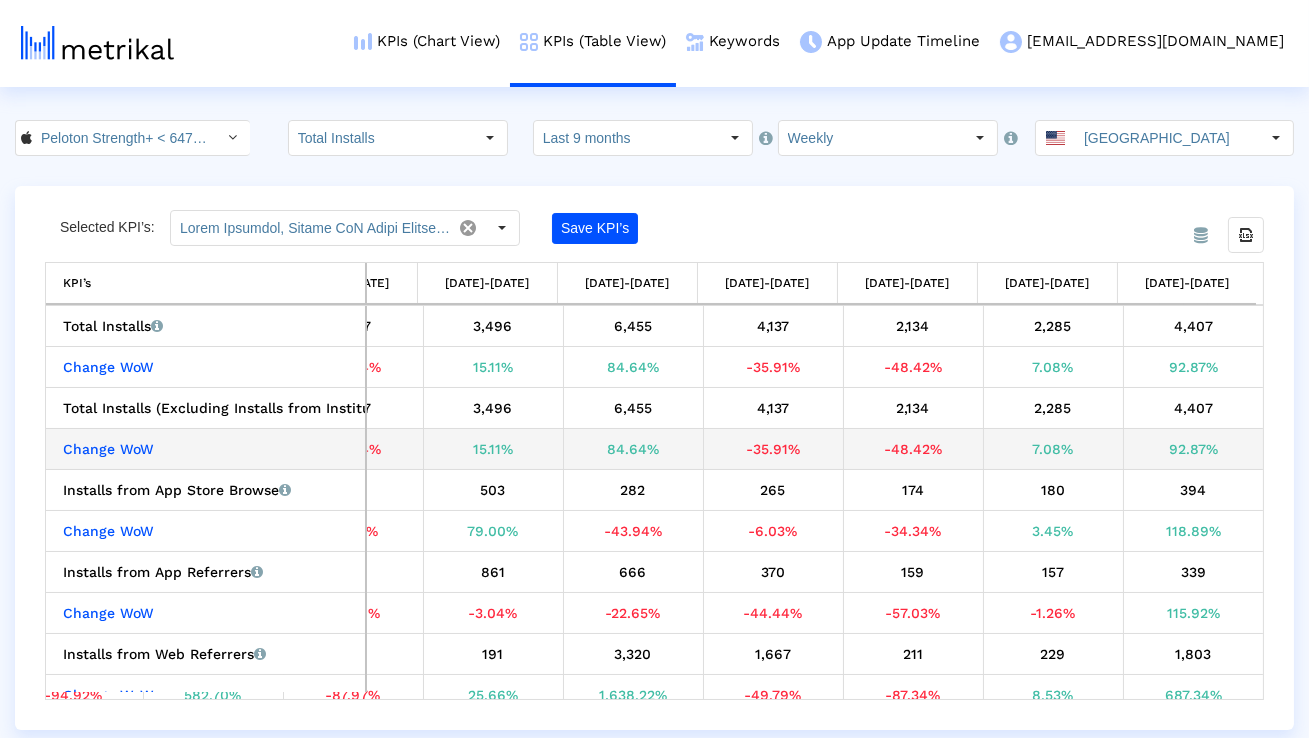 scroll, scrollTop: 128, scrollLeft: 4289, axis: both 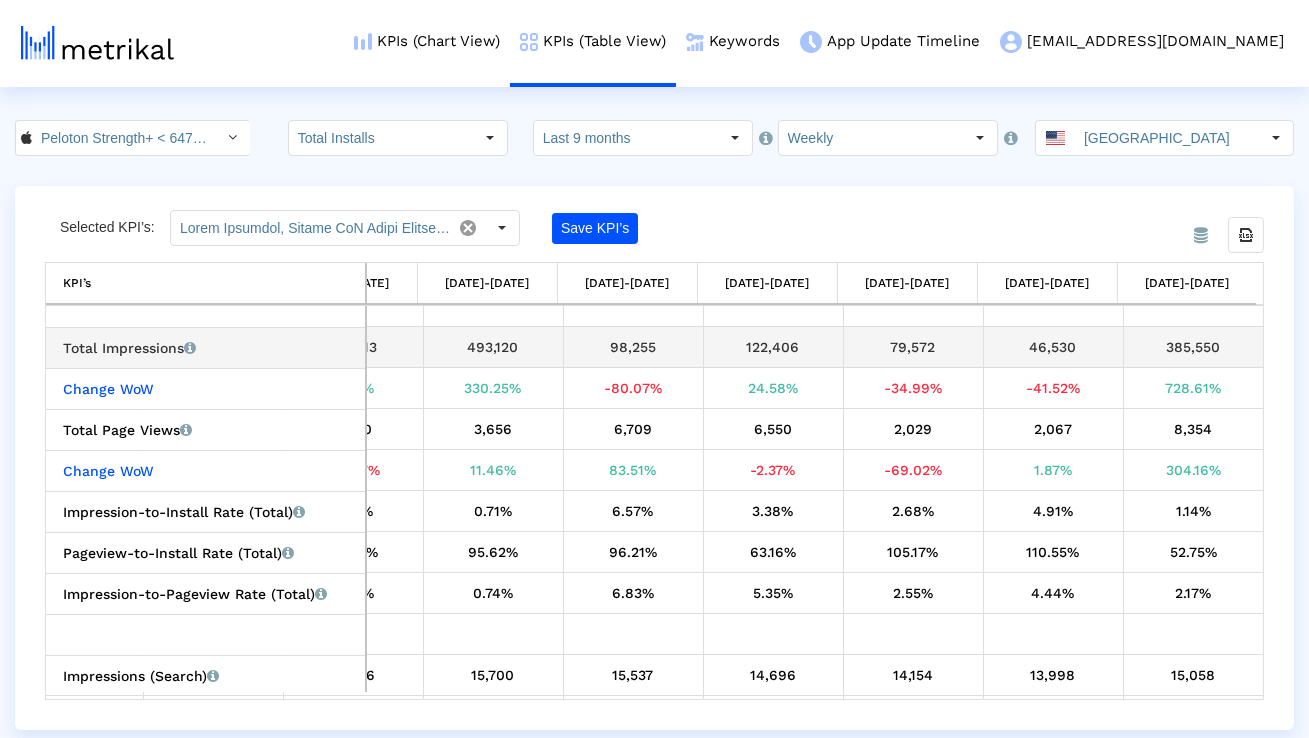 click on "79,572" at bounding box center (913, 347) 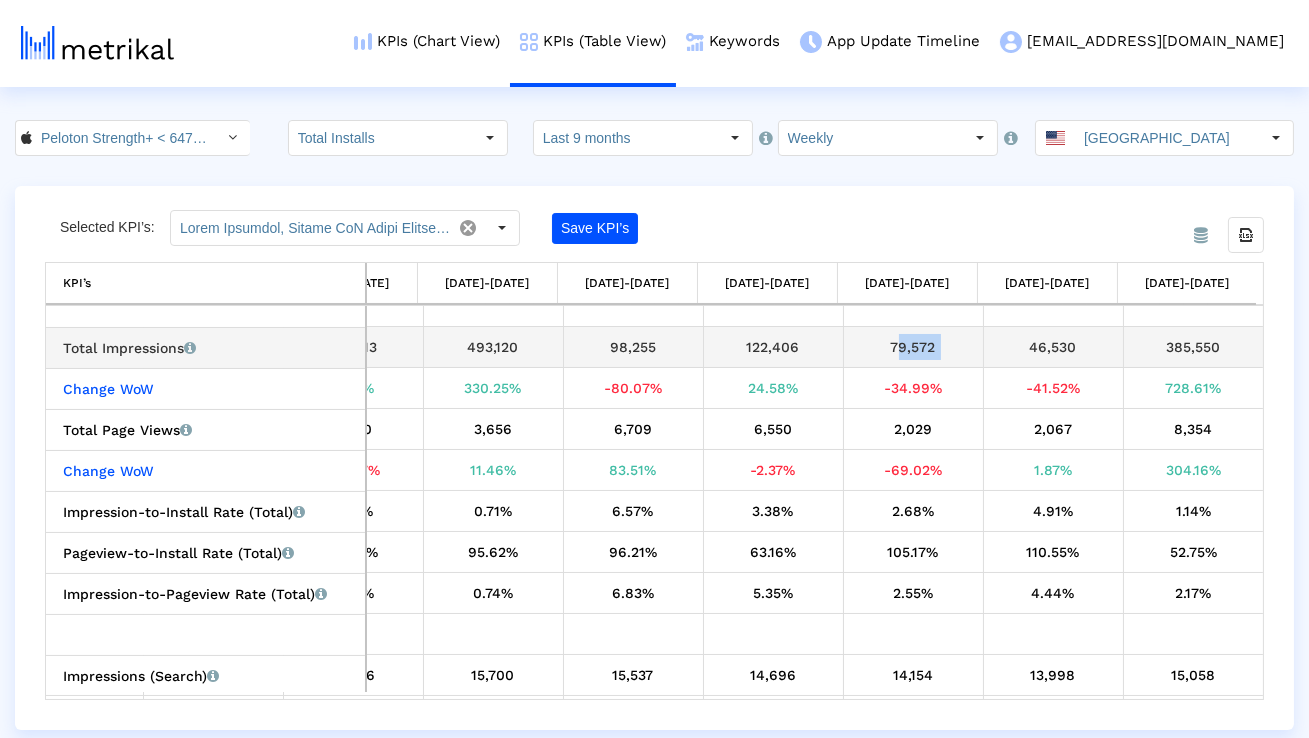 click on "79,572" at bounding box center [913, 347] 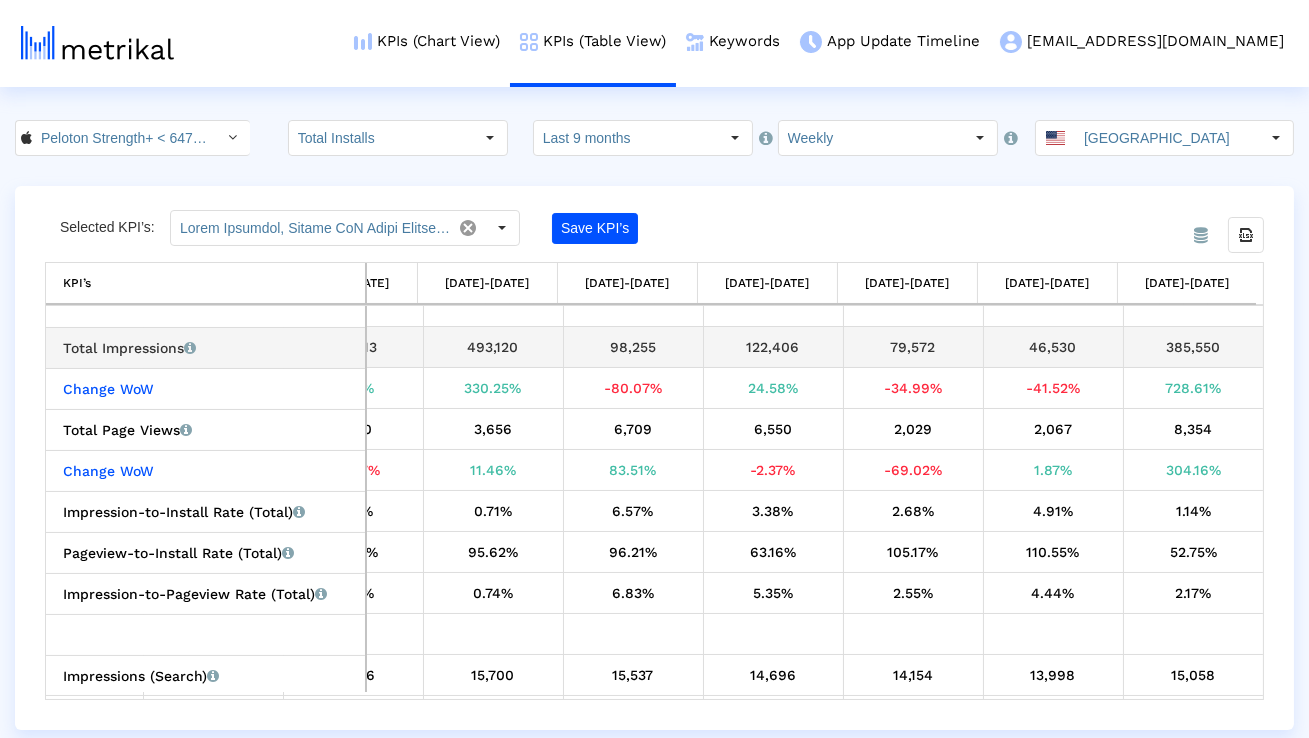 click on "46,530" at bounding box center [1053, 347] 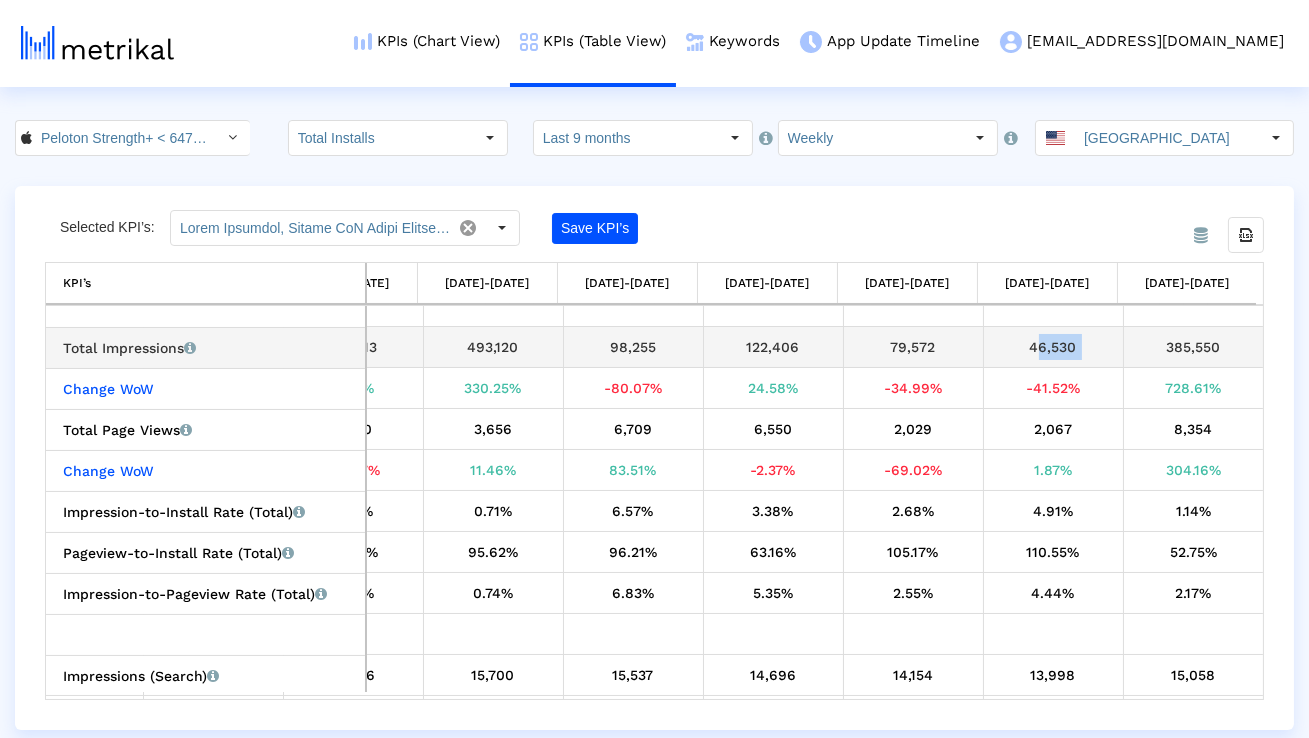 click on "46,530" at bounding box center (1053, 347) 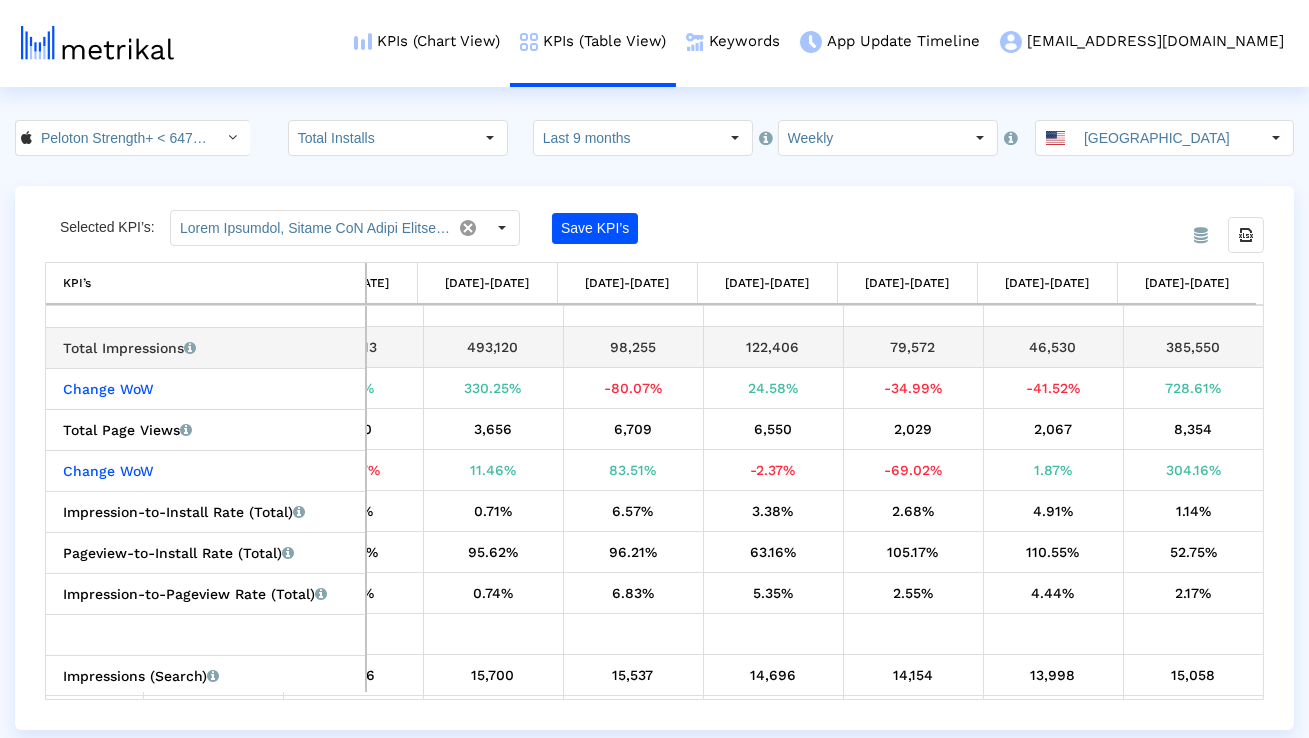 click on "385,550" at bounding box center [1194, 347] 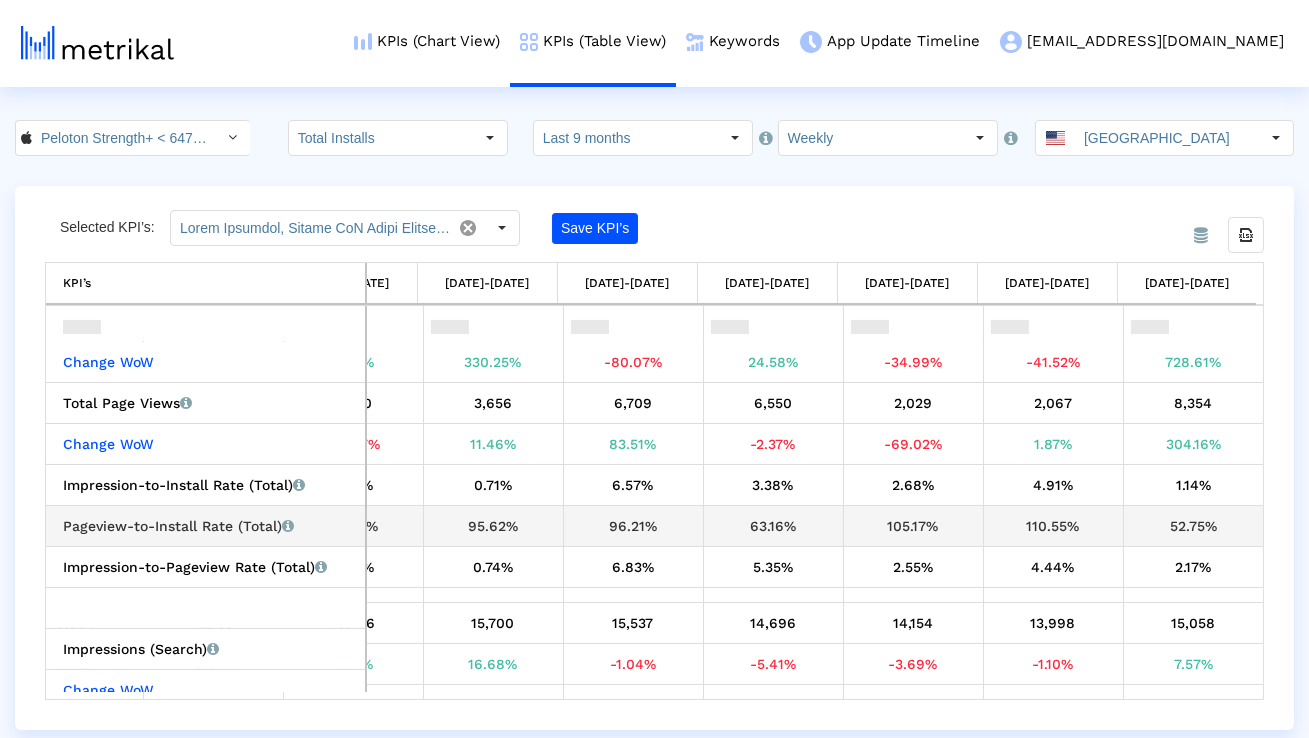scroll, scrollTop: 1805, scrollLeft: 4289, axis: both 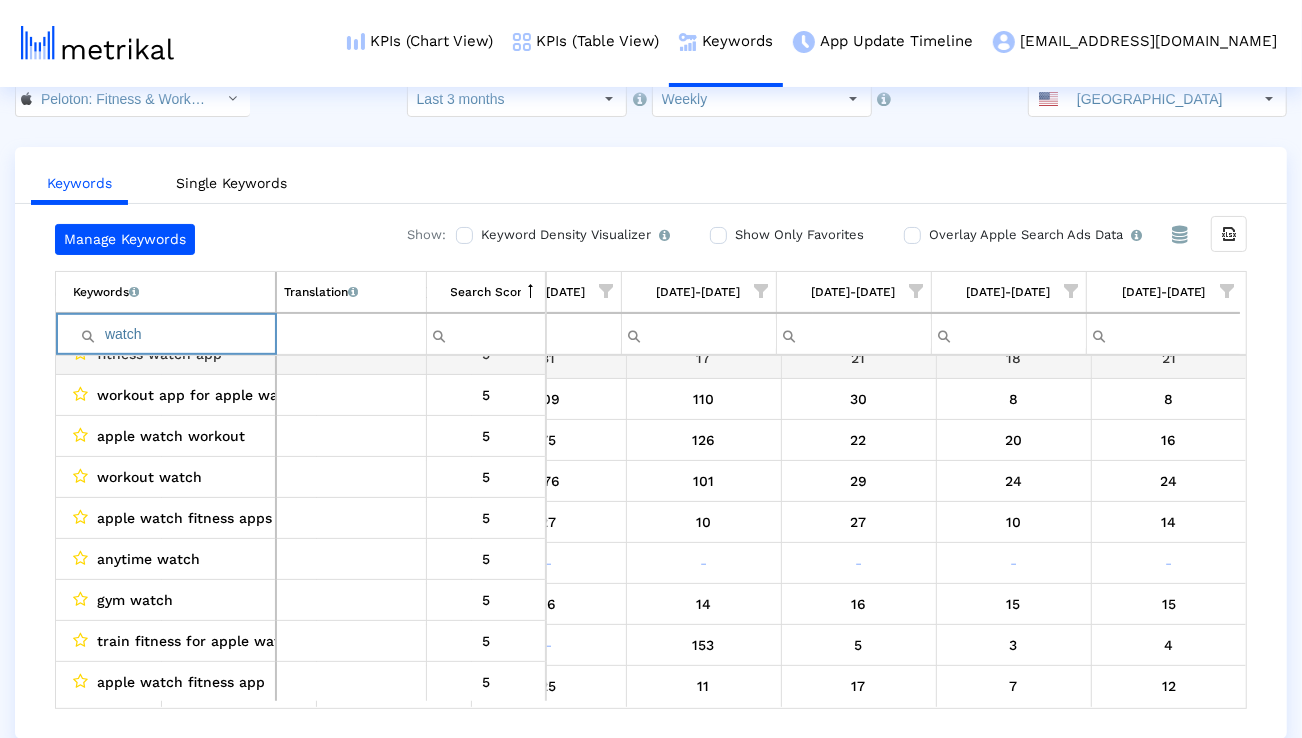 paste on "sweat" 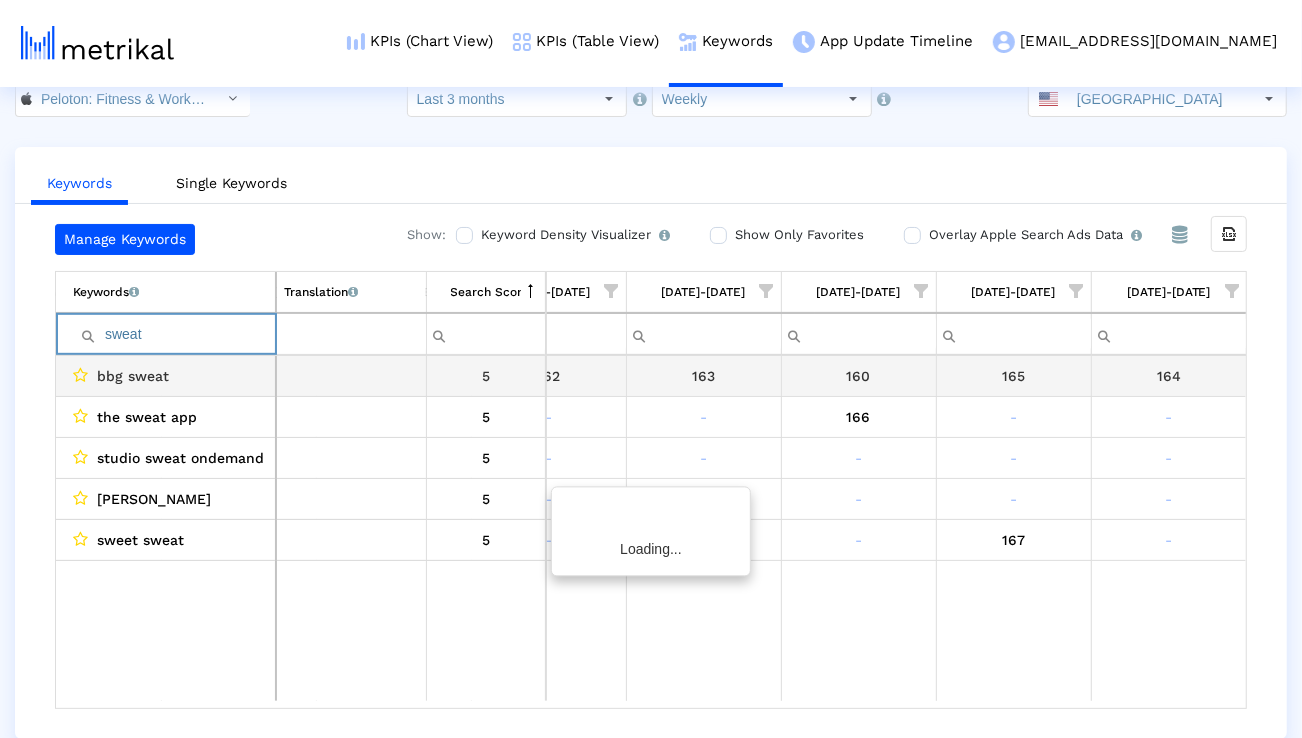 scroll, scrollTop: 0, scrollLeft: 1314, axis: horizontal 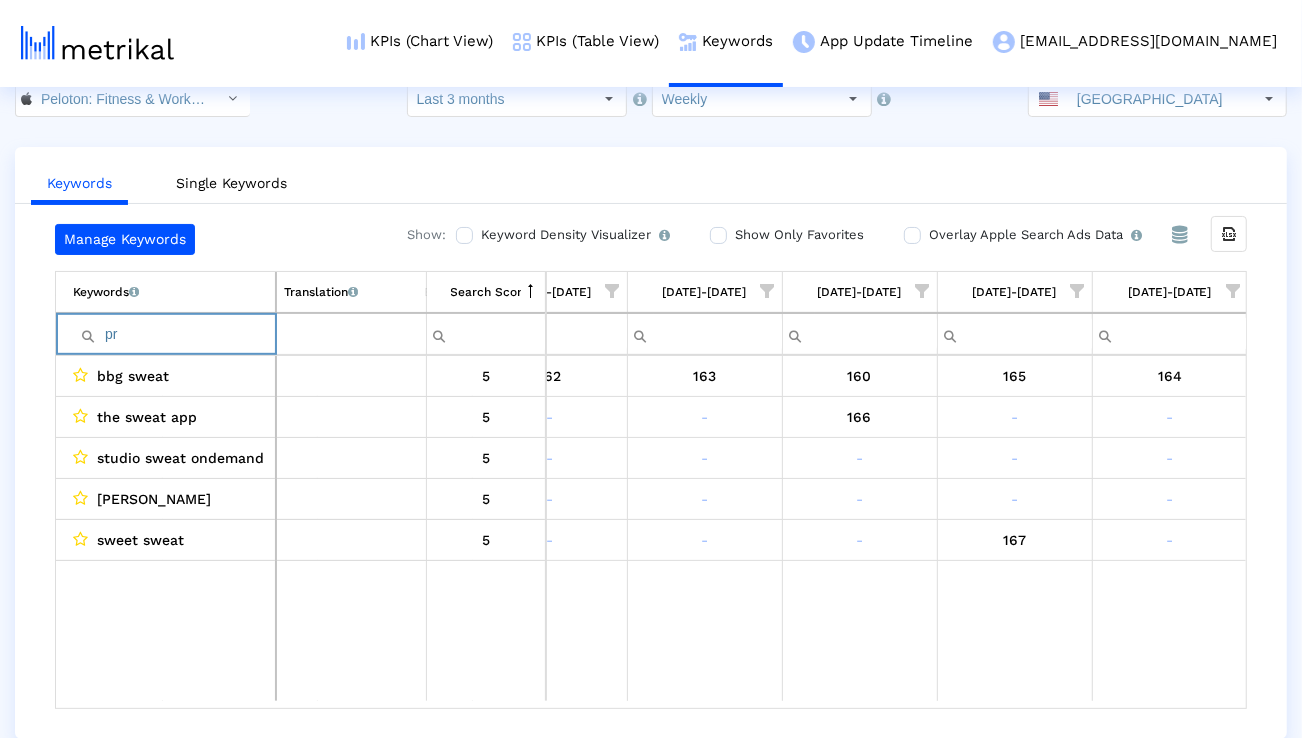 type on "pro" 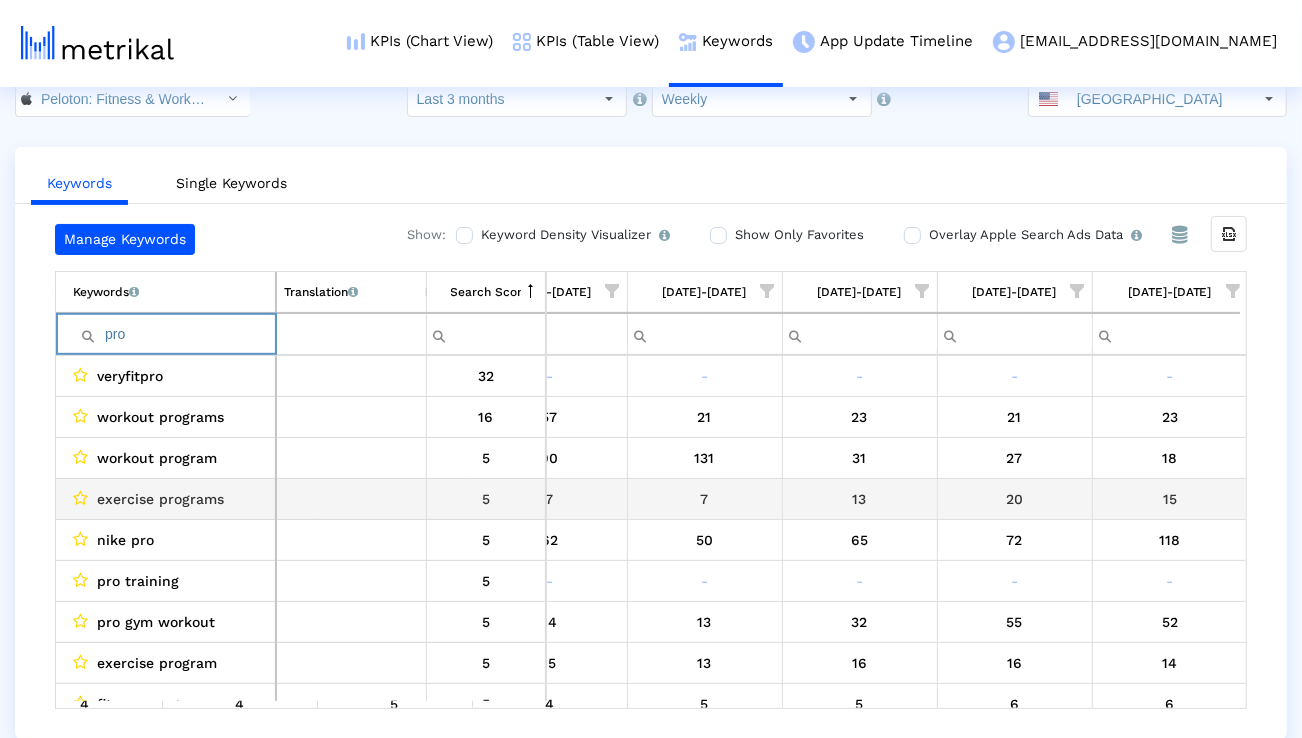 scroll, scrollTop: 80, scrollLeft: 1315, axis: both 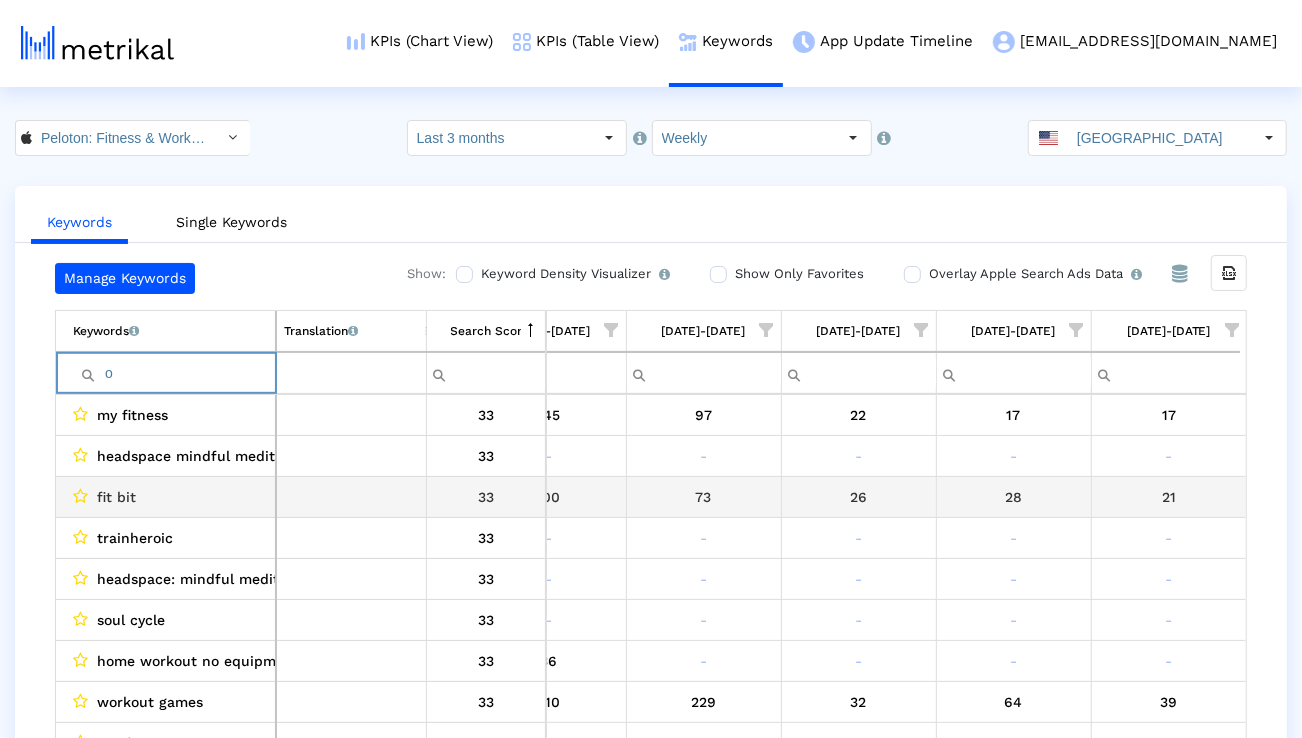type on "on" 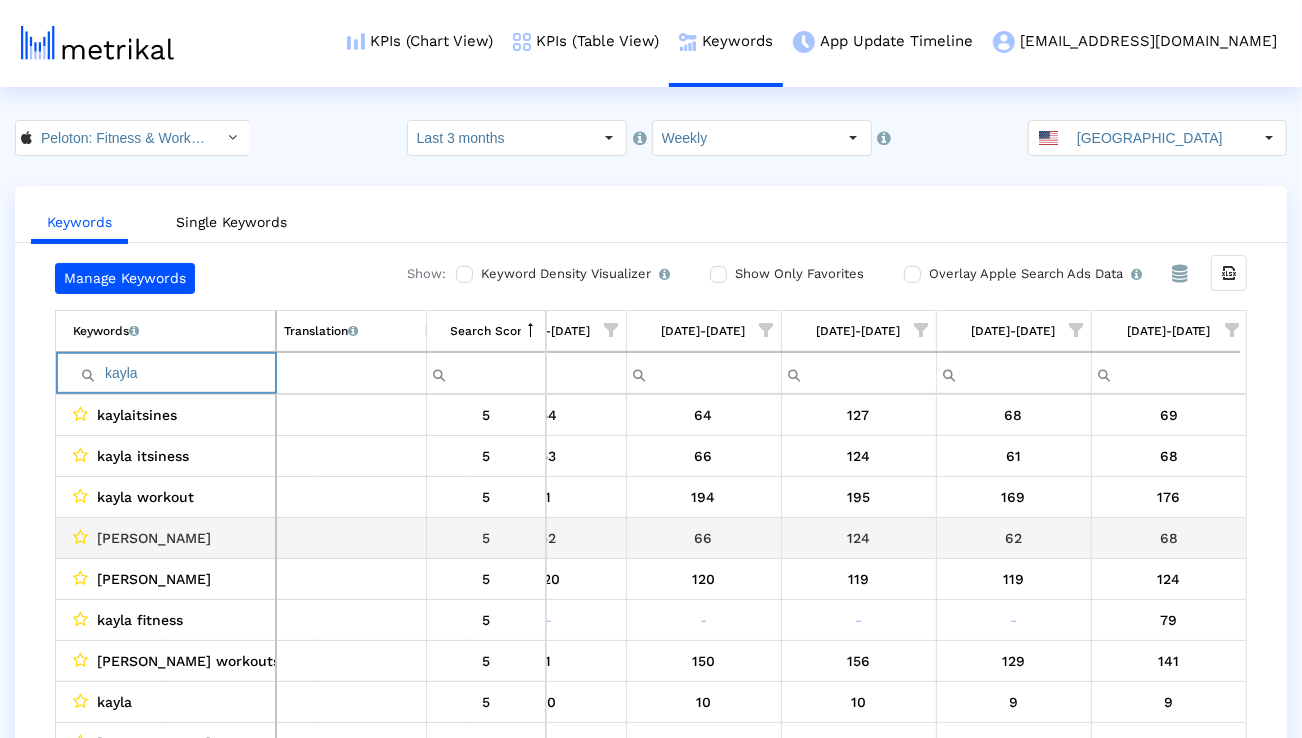 scroll, scrollTop: 0, scrollLeft: 1321, axis: horizontal 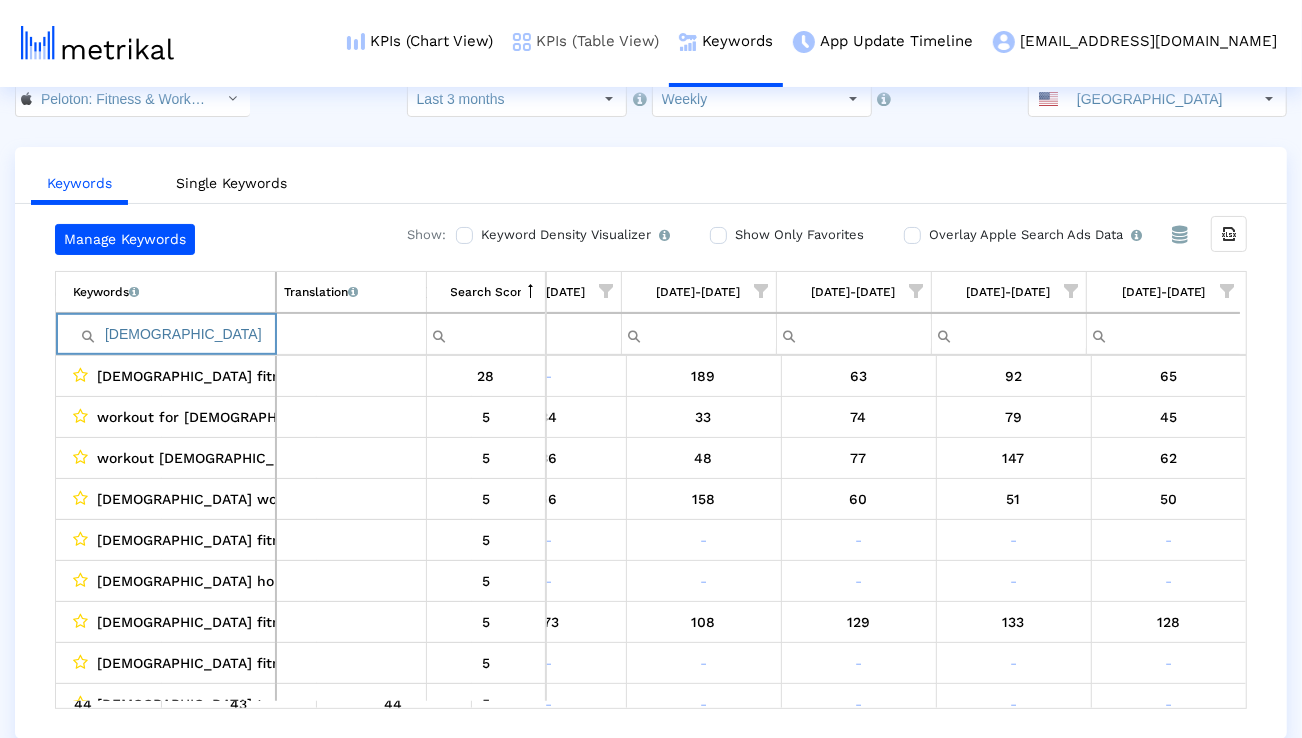 type on "c" 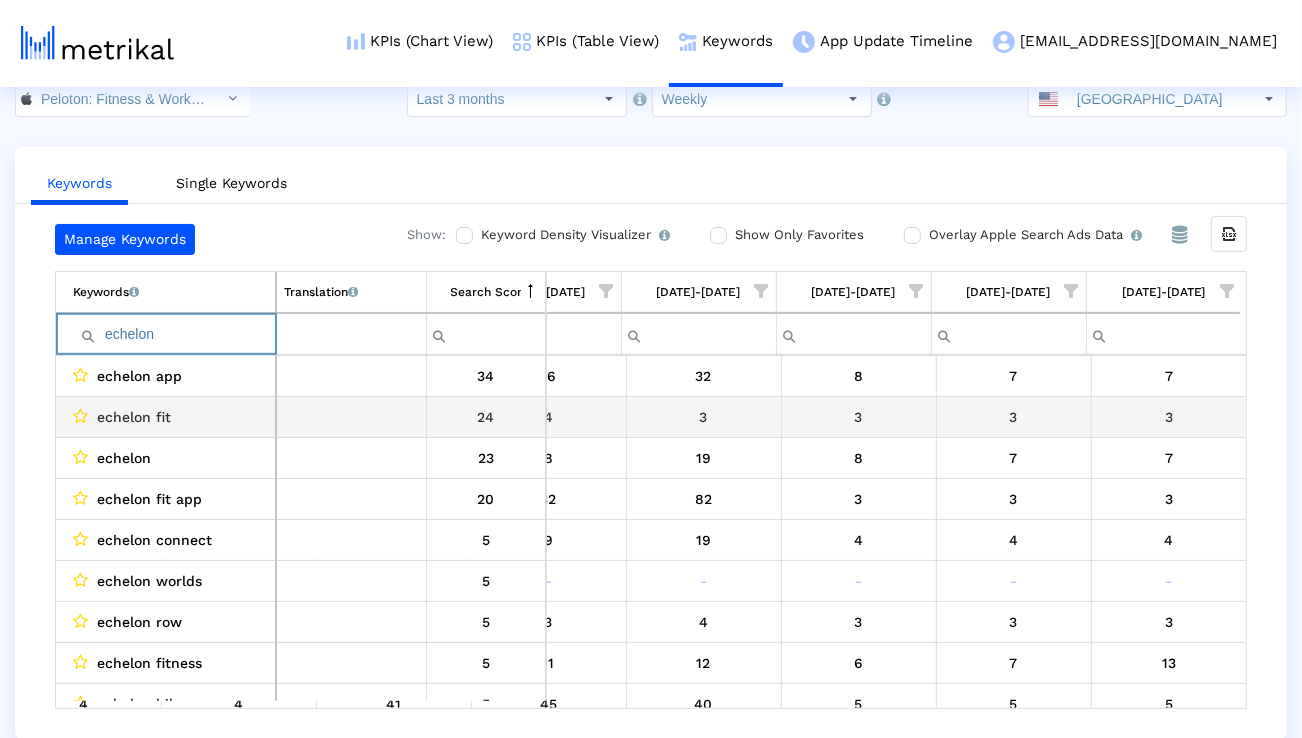scroll, scrollTop: 22, scrollLeft: 1320, axis: both 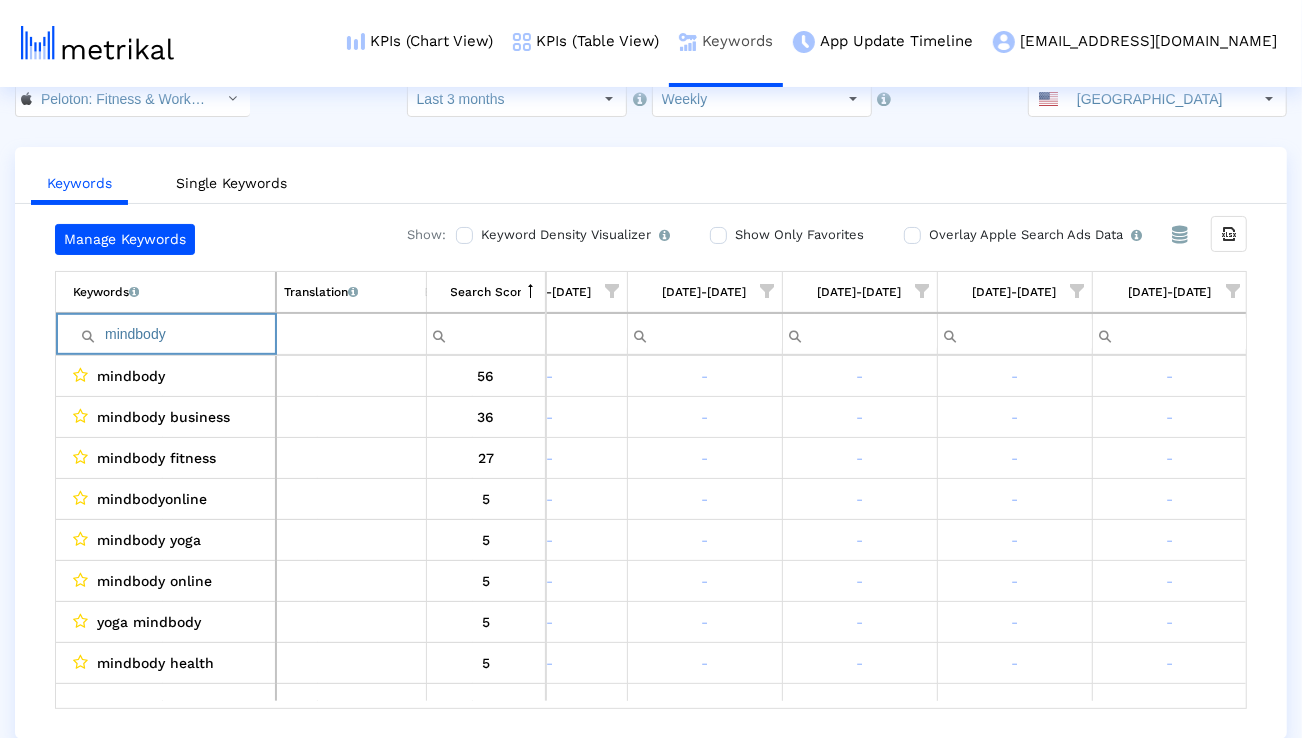 type on "mindbody" 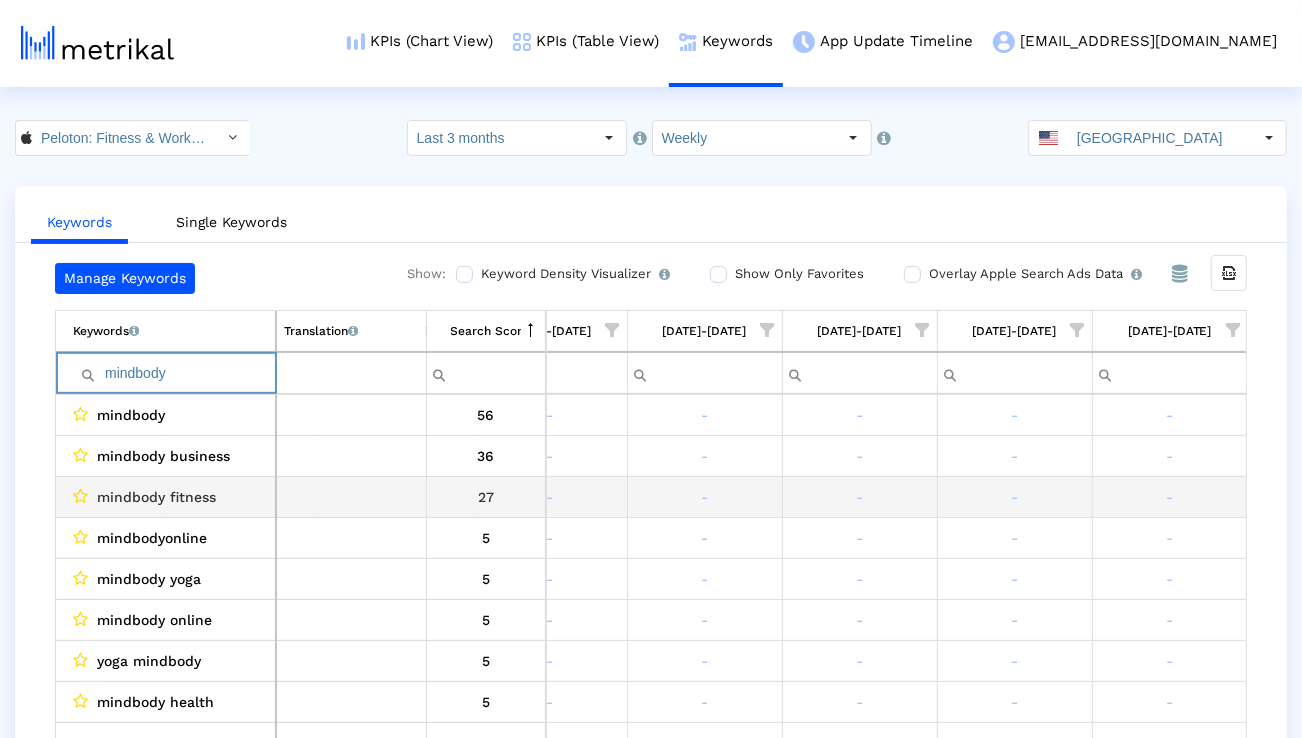 scroll, scrollTop: 39, scrollLeft: 0, axis: vertical 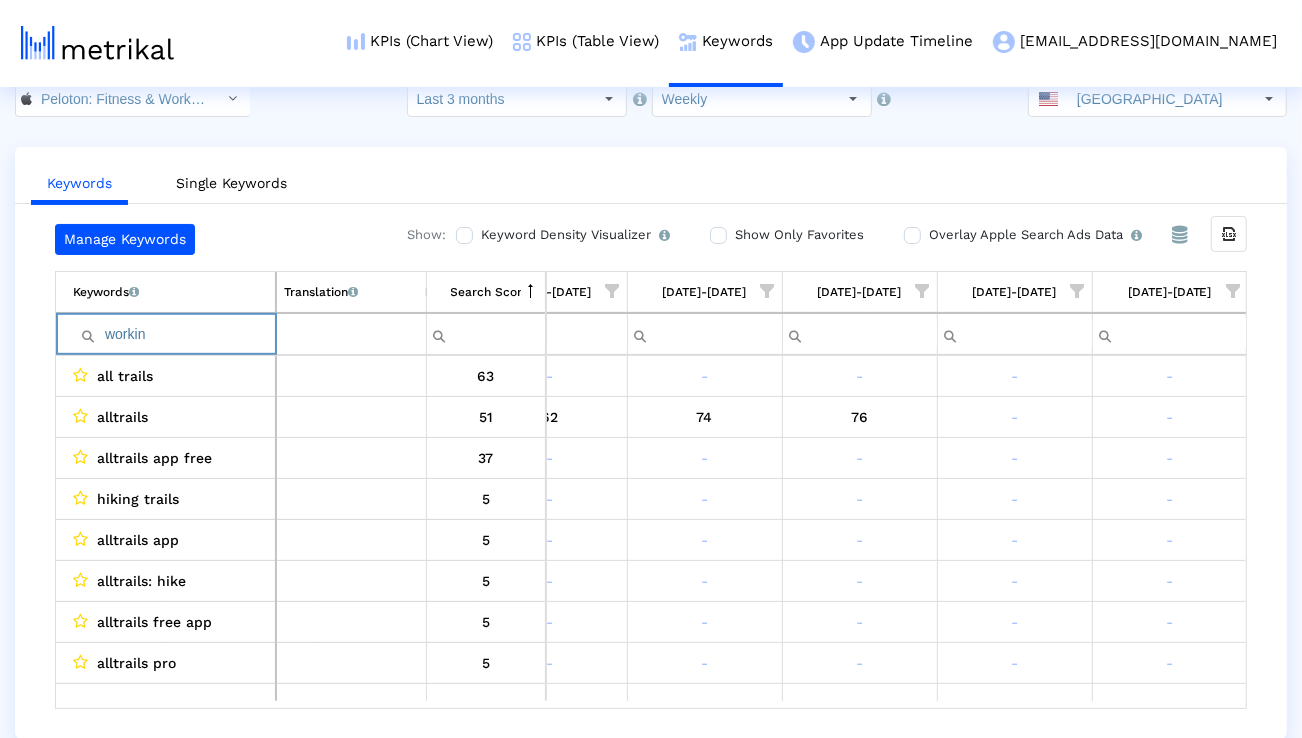 type on "working" 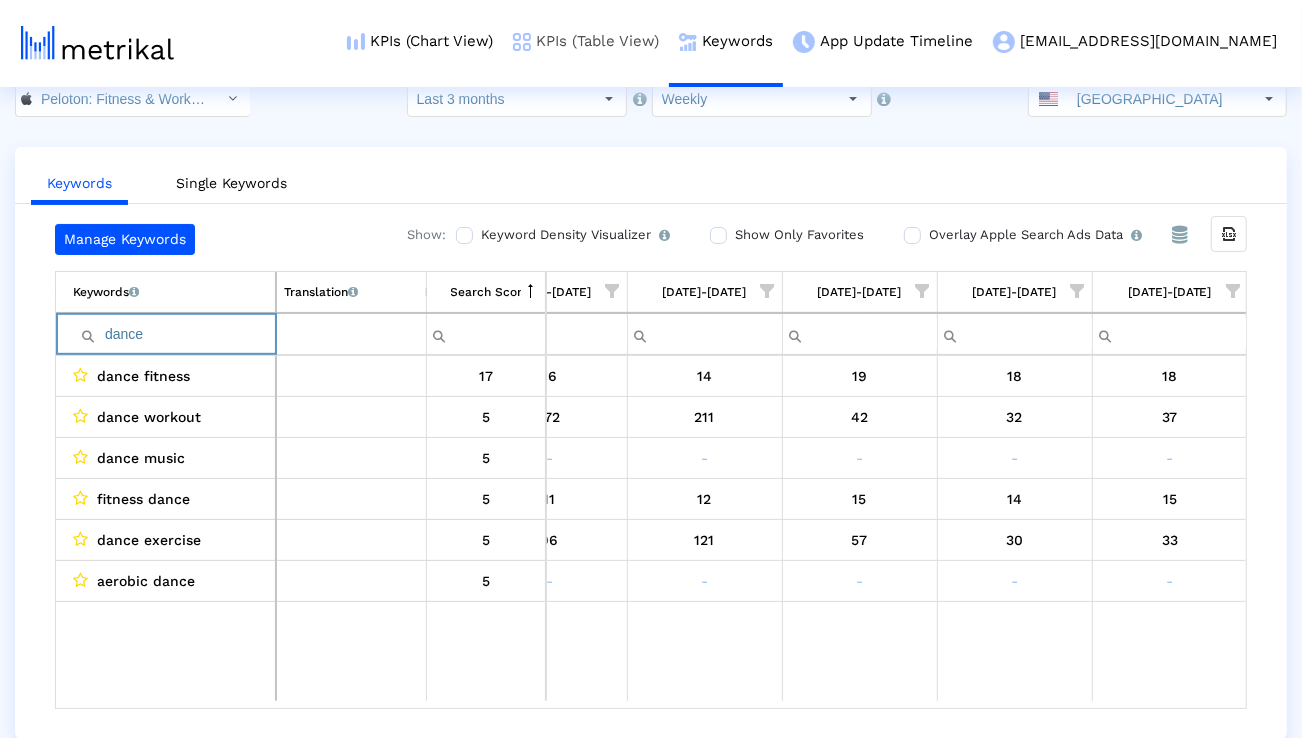 type on "dance" 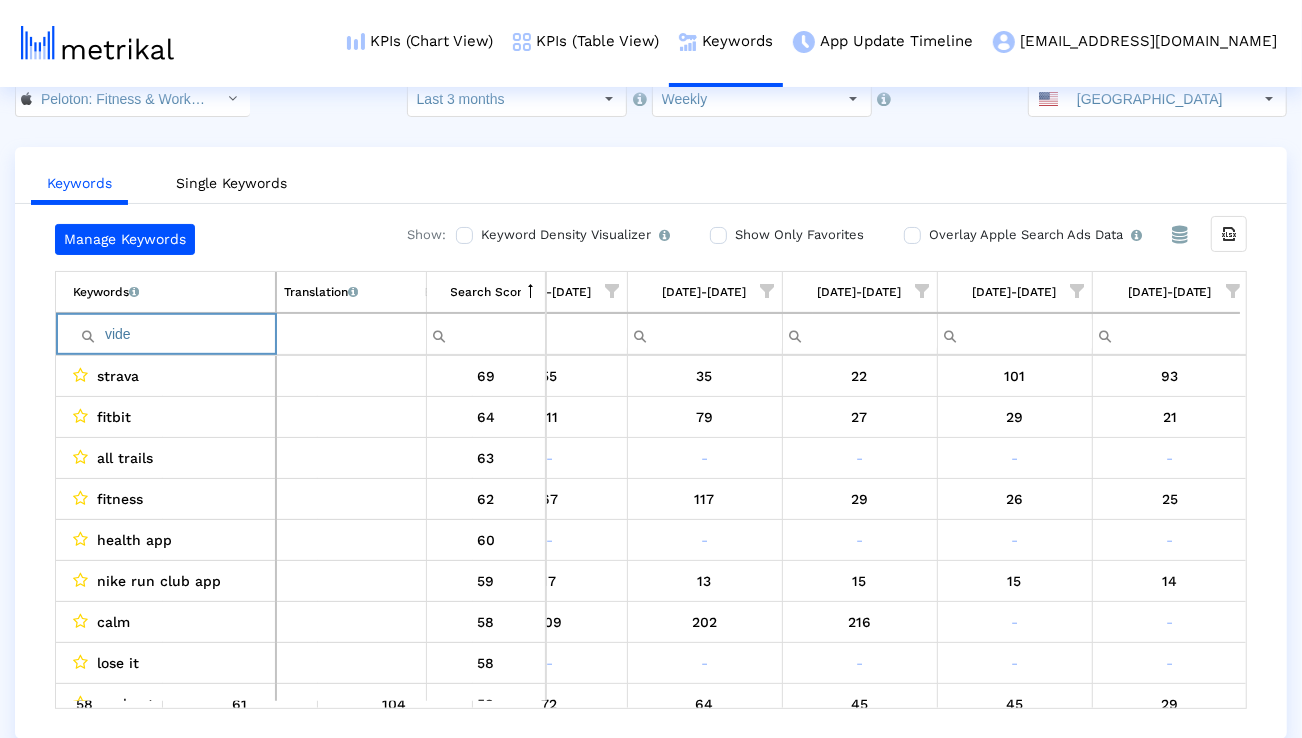 type on "video" 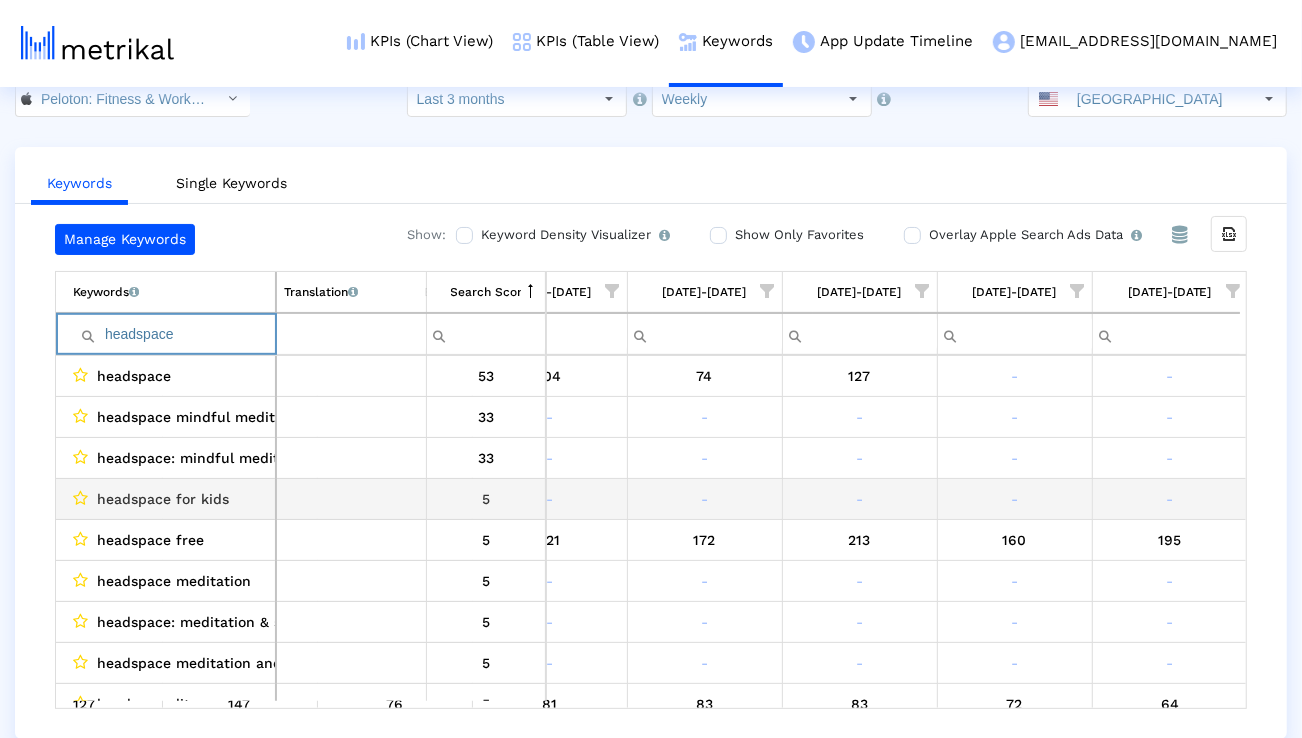 scroll, scrollTop: 0, scrollLeft: 1321, axis: horizontal 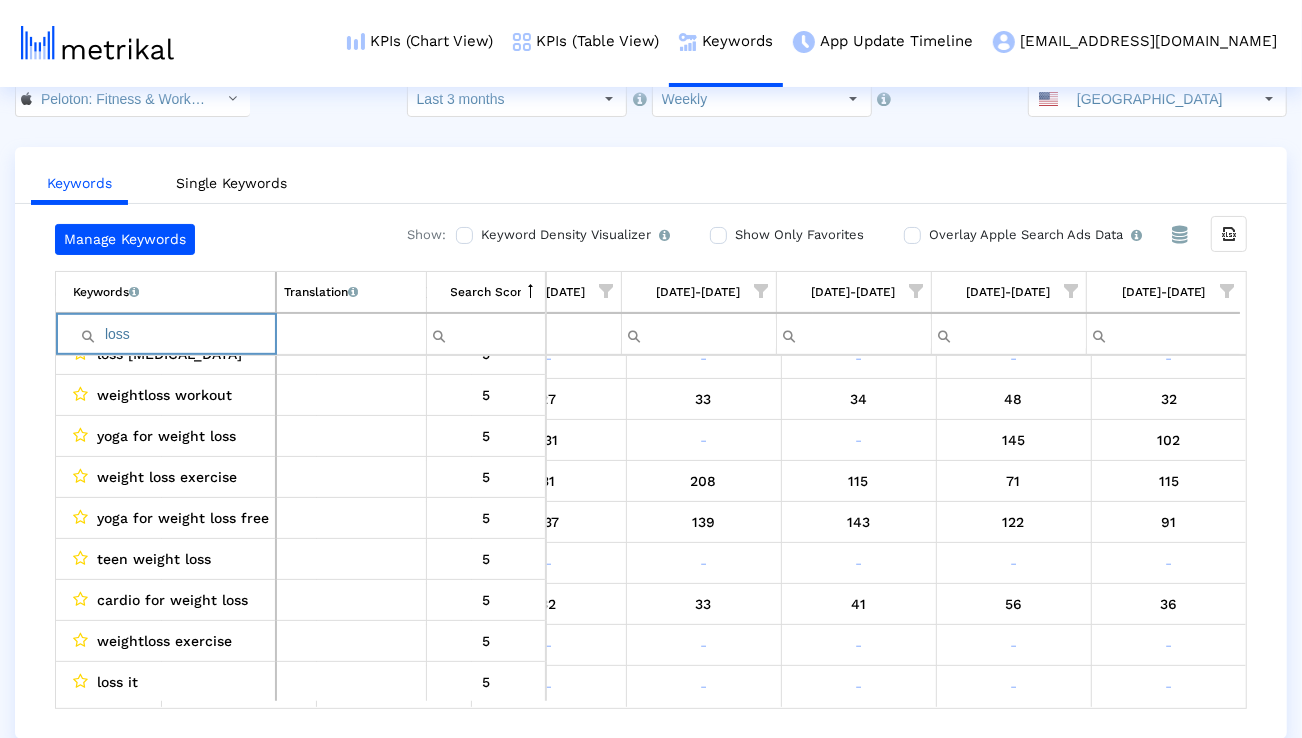 paste on "alltrail" 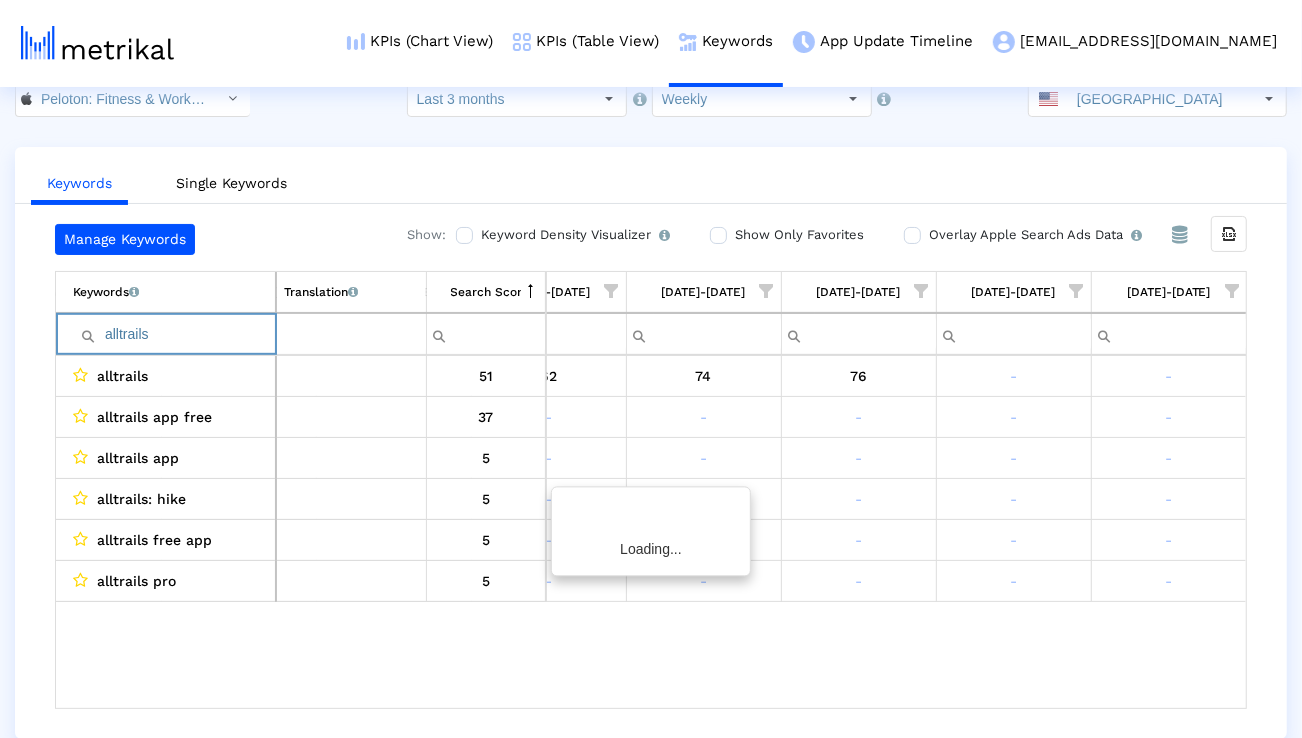 scroll, scrollTop: 0, scrollLeft: 1314, axis: horizontal 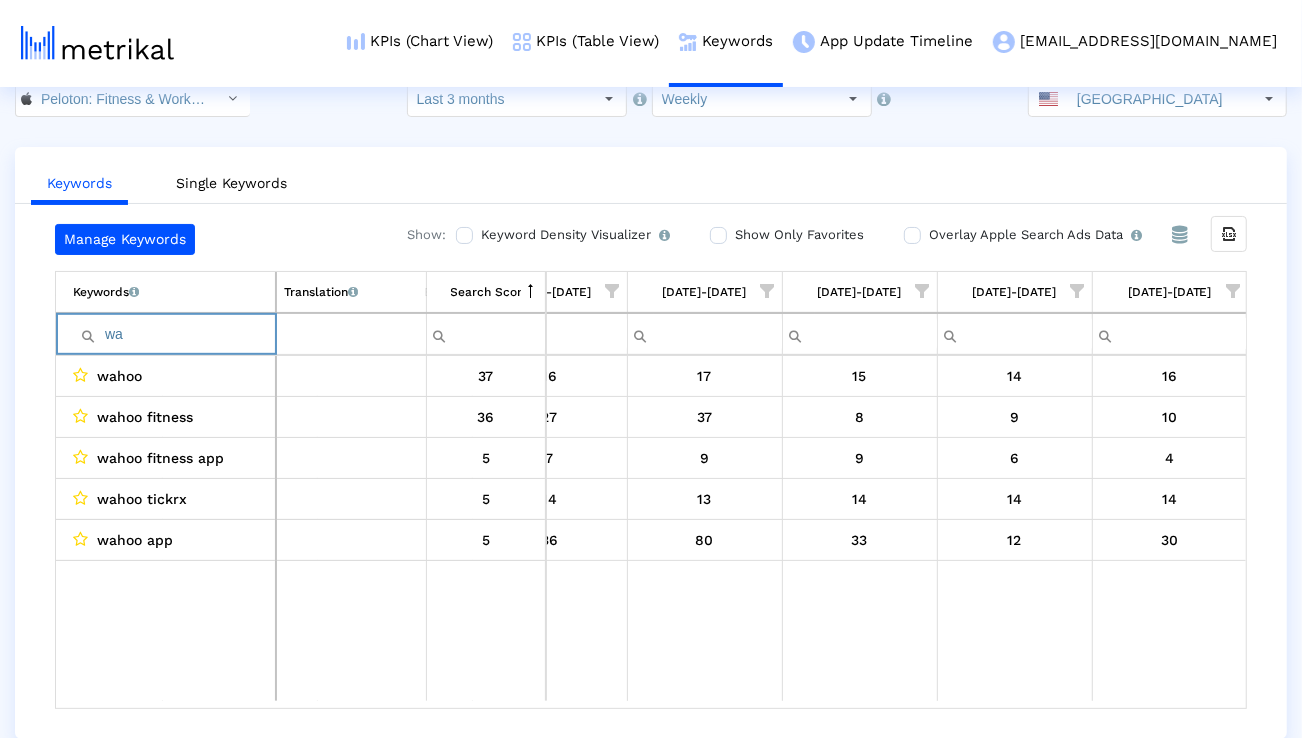 type on "w" 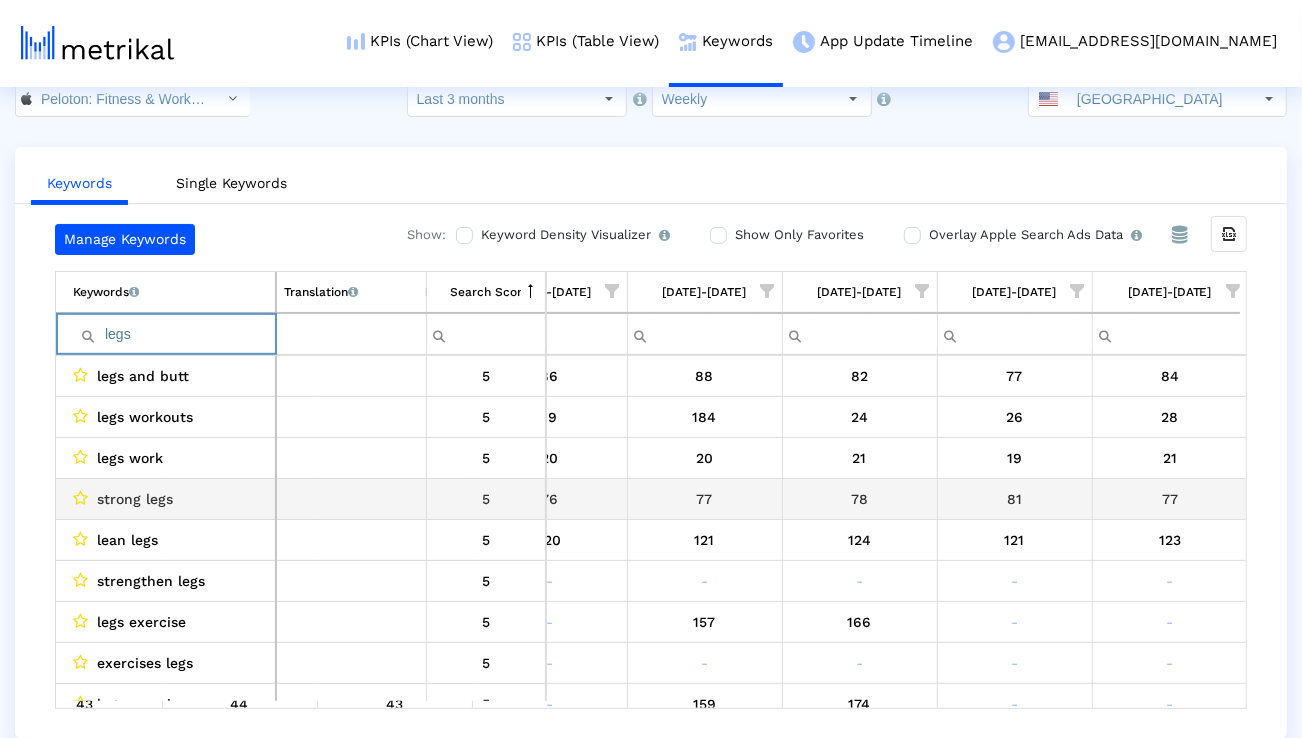 scroll, scrollTop: 0, scrollLeft: 1321, axis: horizontal 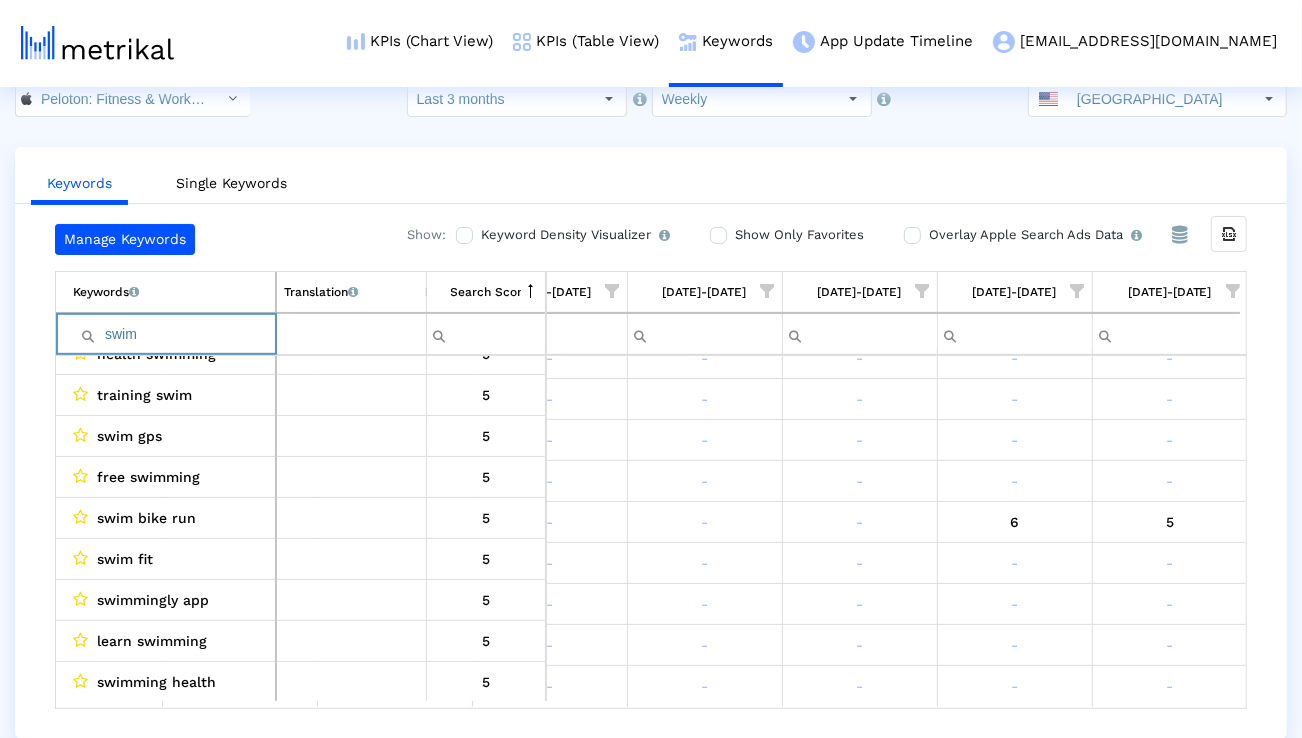 click on "swim" at bounding box center (174, 334) 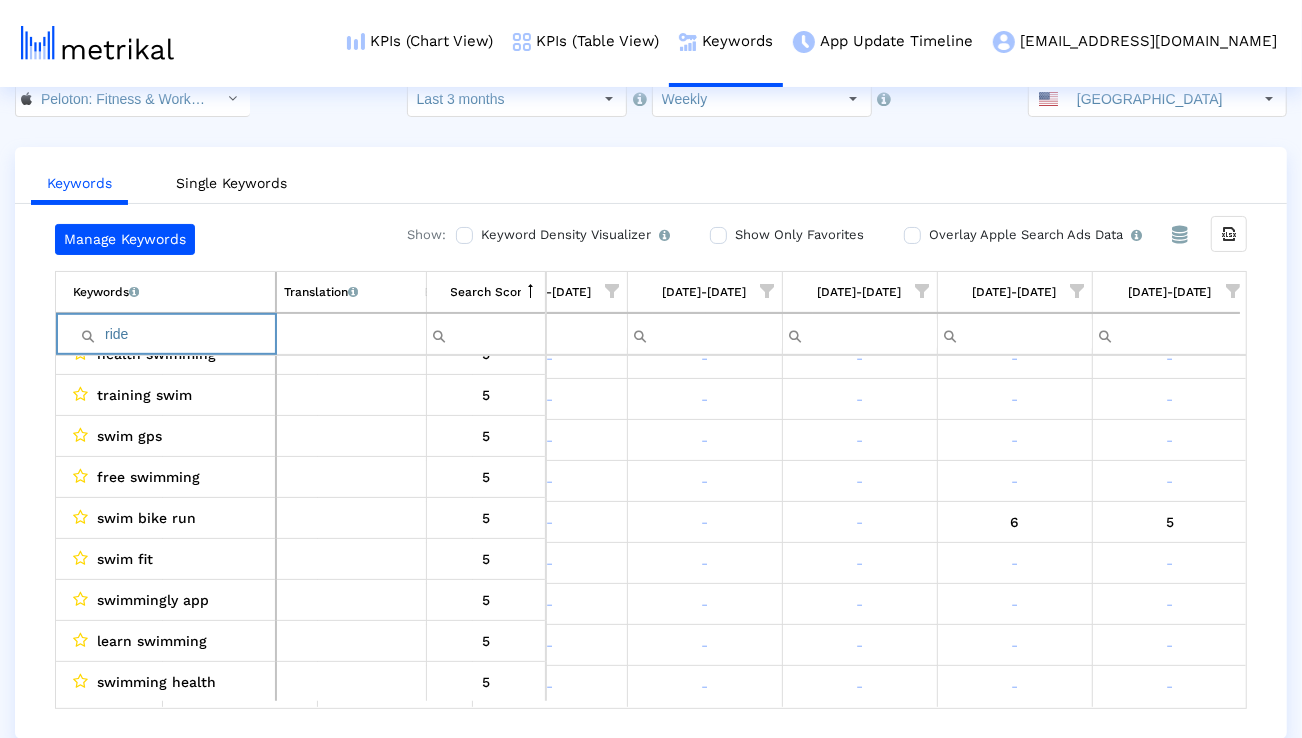 scroll, scrollTop: 0, scrollLeft: 0, axis: both 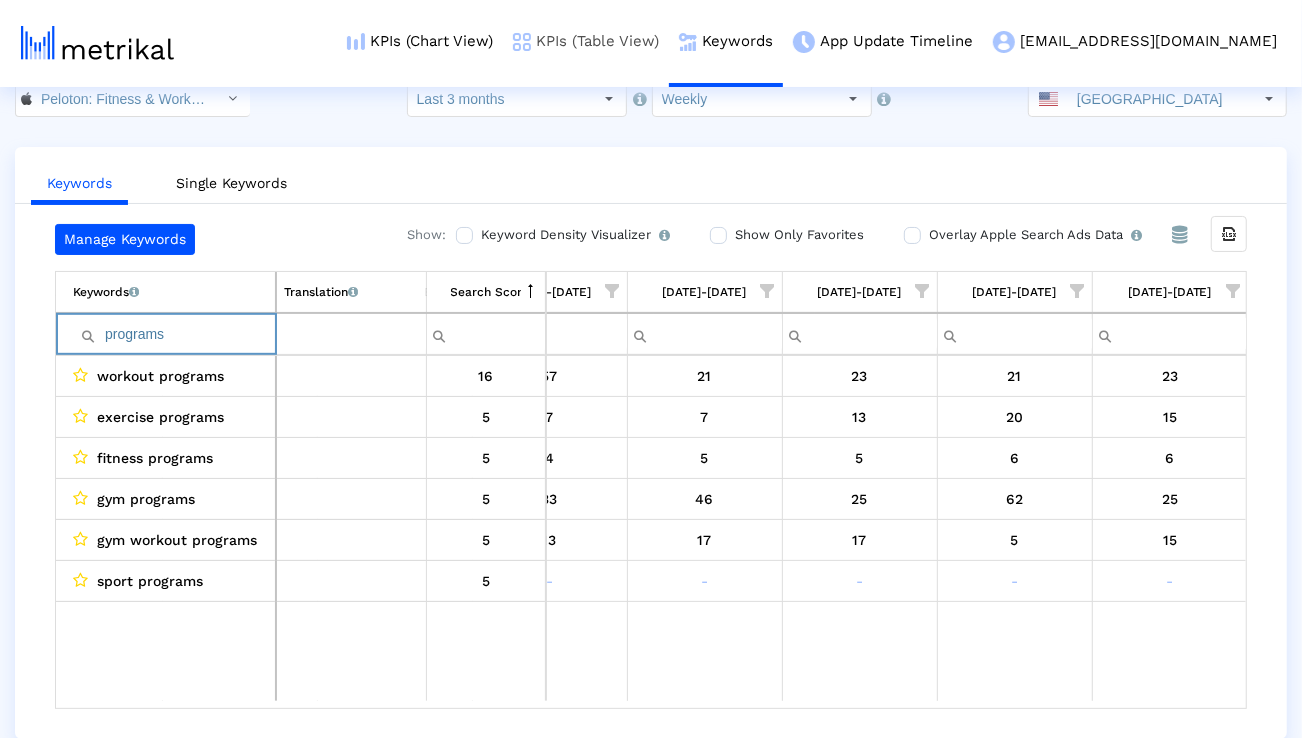 type on "programs" 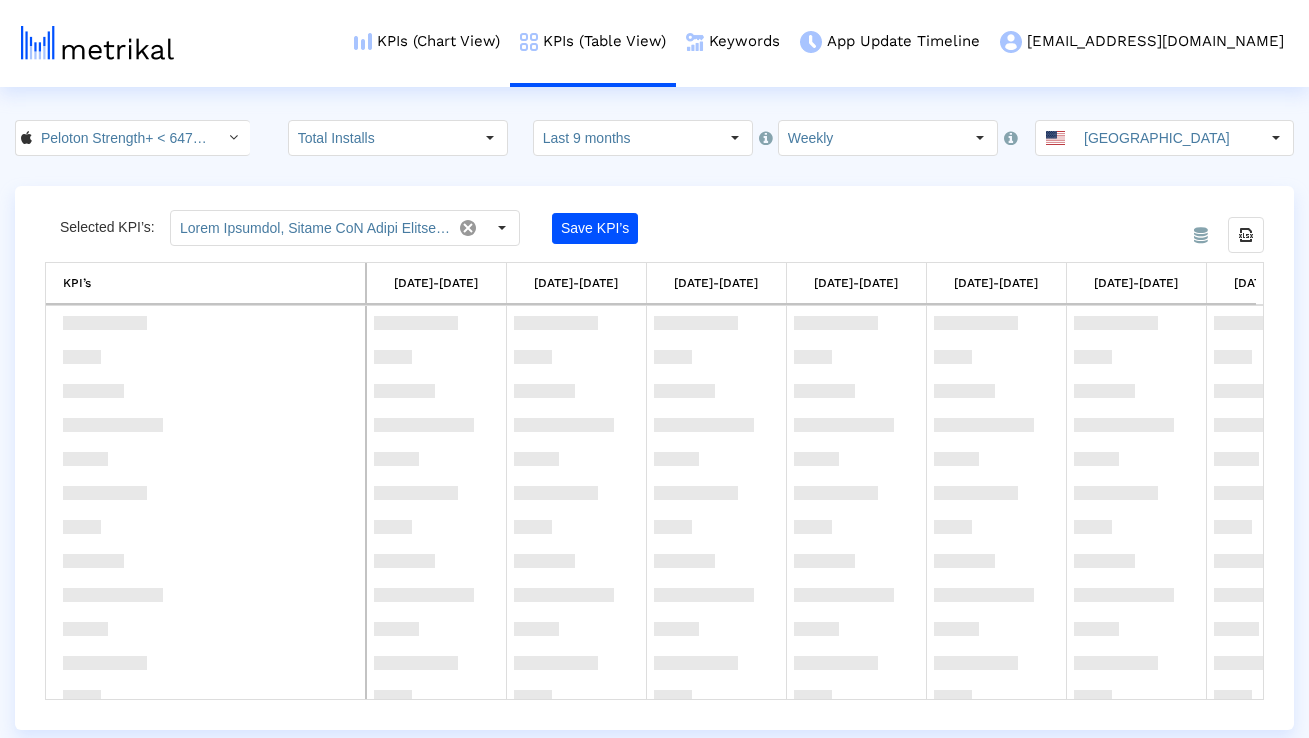 scroll, scrollTop: 0, scrollLeft: 0, axis: both 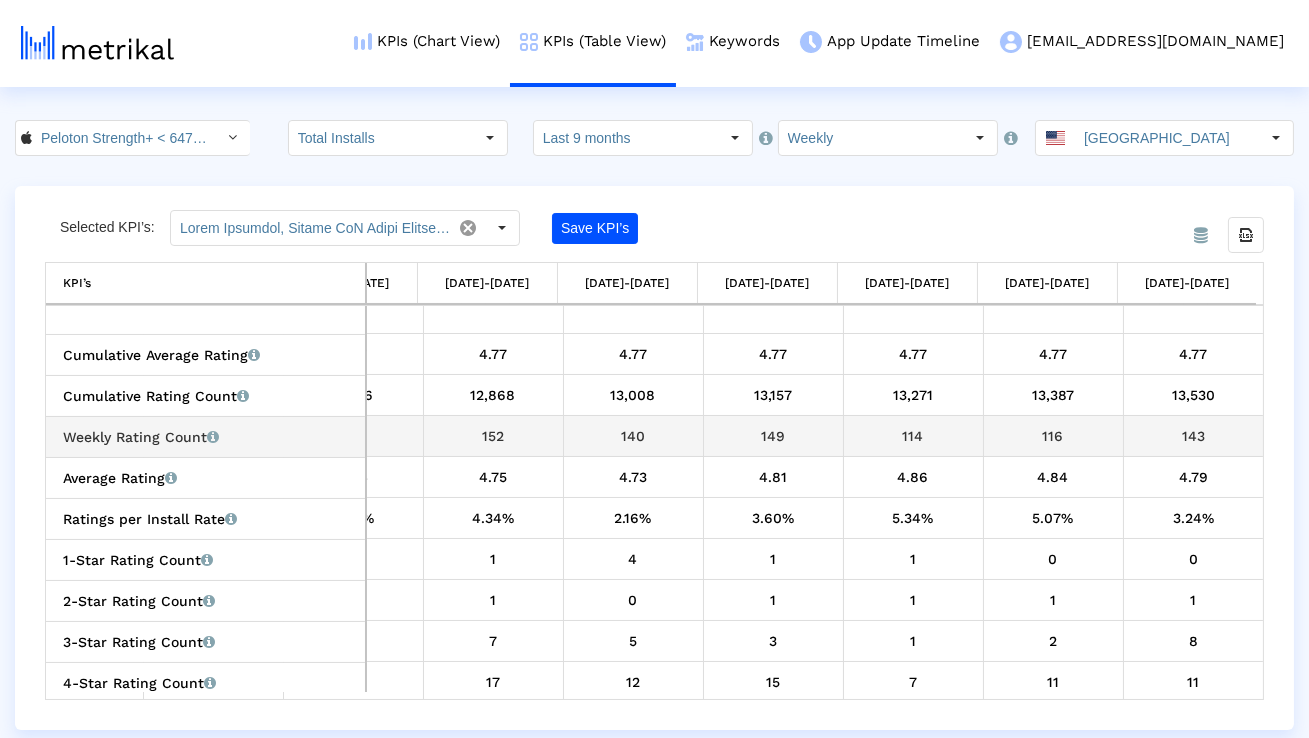 click on "114" at bounding box center [913, 436] 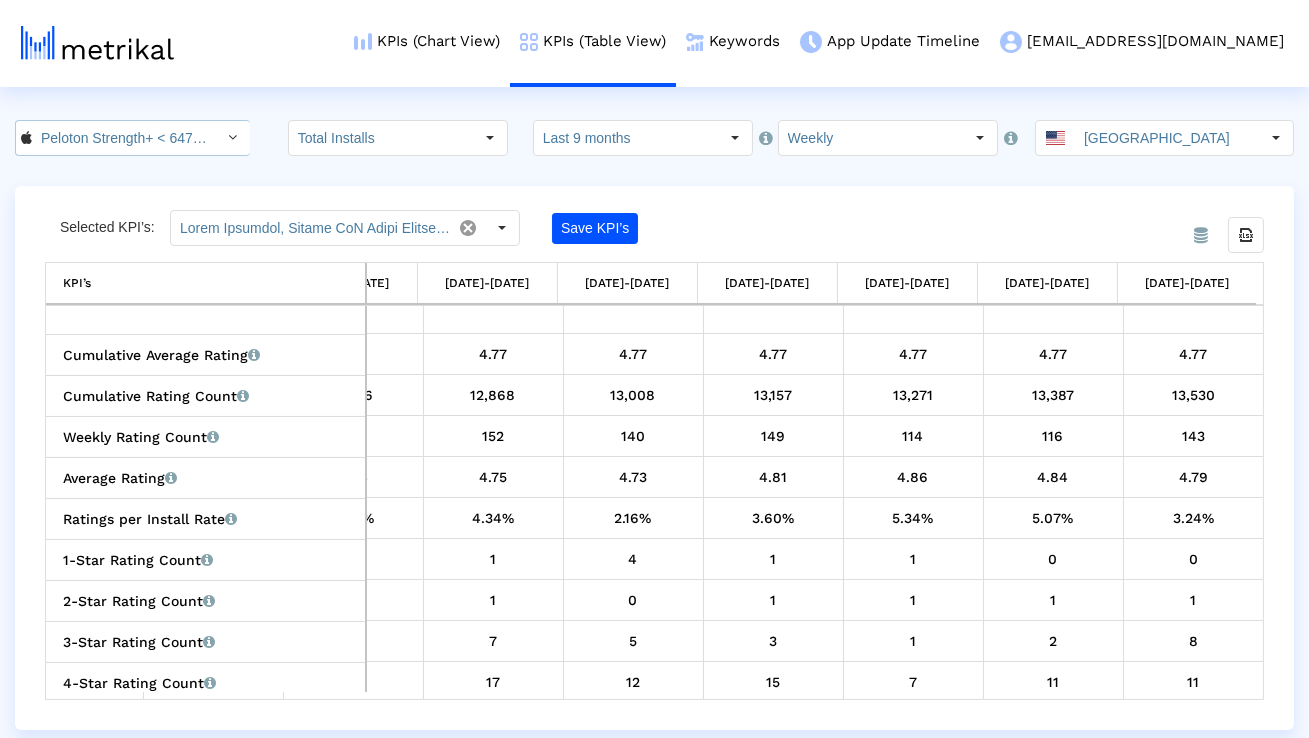 click on "Peloton Strength+ < 6476712925 >" 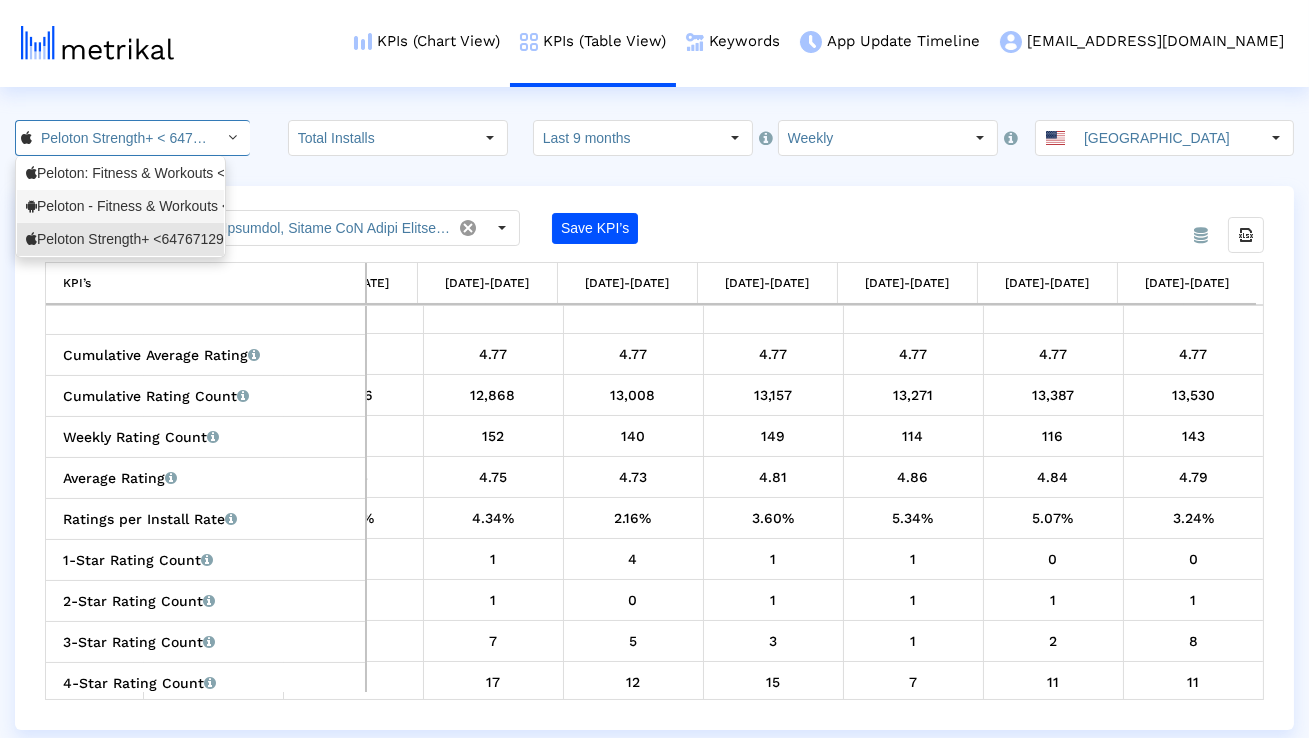 click on "Peloton: Fitness & Workouts <792750948>" at bounding box center [120, 173] 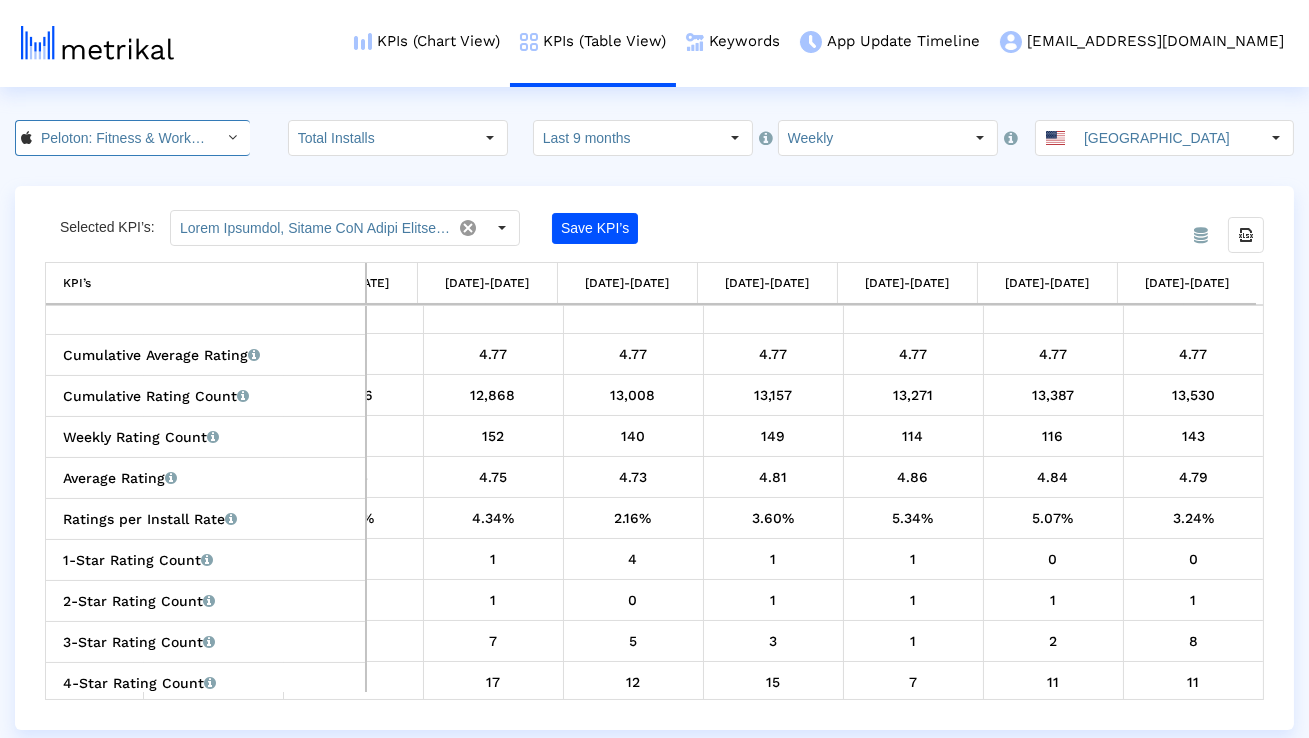 scroll, scrollTop: 0, scrollLeft: 129, axis: horizontal 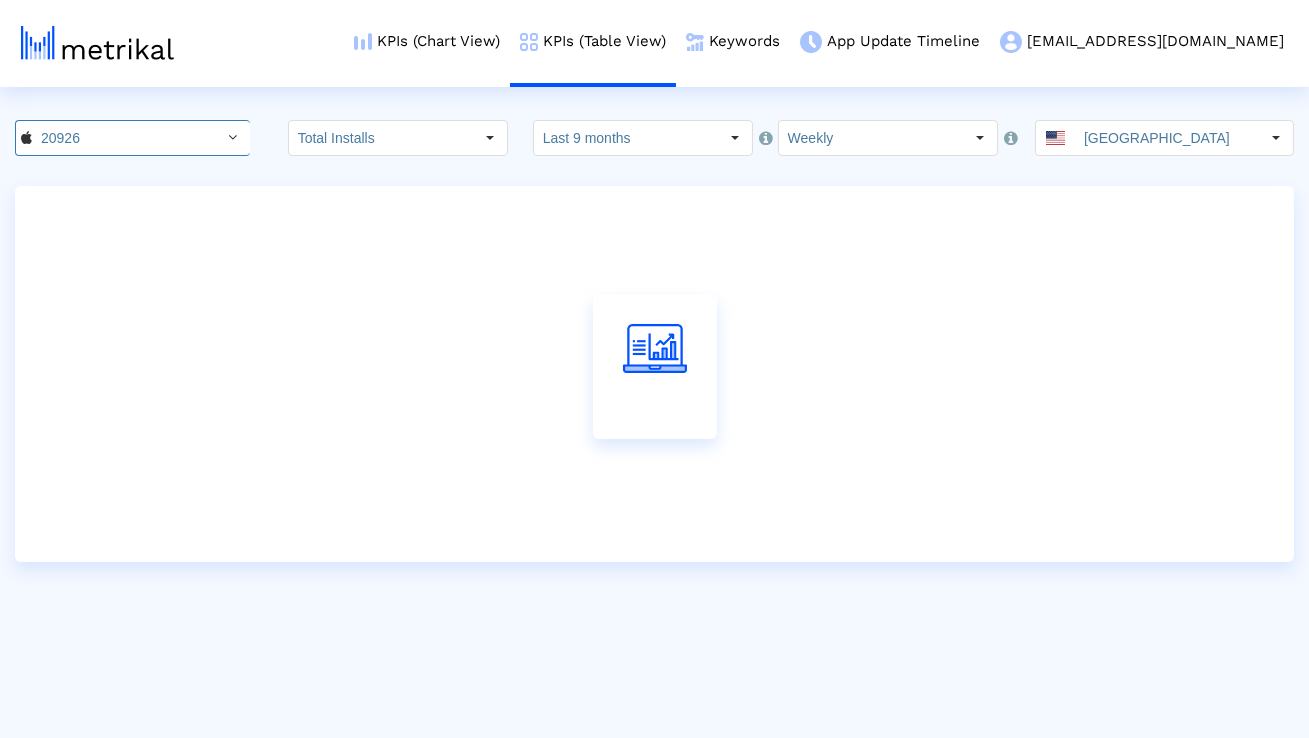 click on "KPIs (Chart View)  KPIs (Table View)  Keywords   App Update Timeline  peloton@shyftup.com   Keyword Manager  Customer Settings  Admin  Documentation  Logout 20926 Pull down to refresh... Release to refresh... Refreshing...  Peloton: Fitness & Workouts <792750948>   Peloton - Fitness & Workouts <com.onepeloton.callisto>   Peloton Strength+ <6476712925>  Loading... Total Installs  Select how far back from today you would like to view the data below.  Last 9 months  Select how would like to group the data below.  Weekly United States" at bounding box center (654, 281) 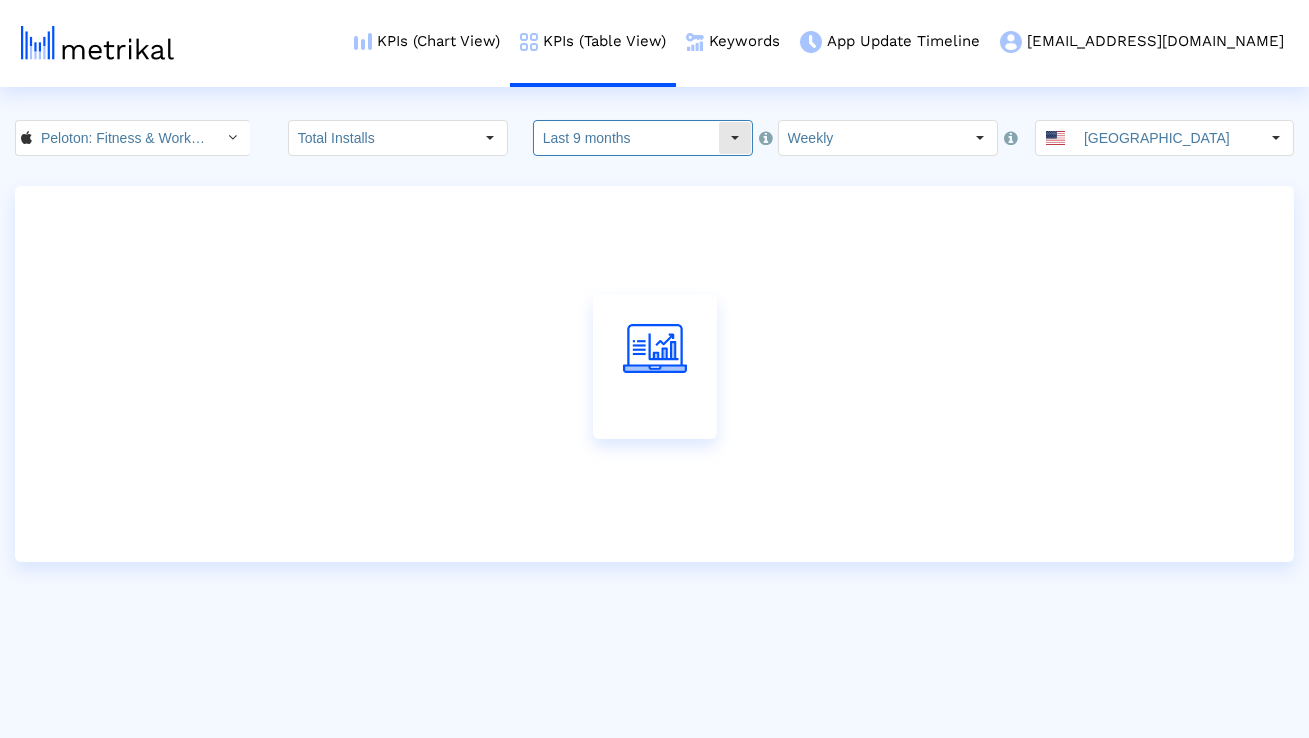 click on "Last 9 months" 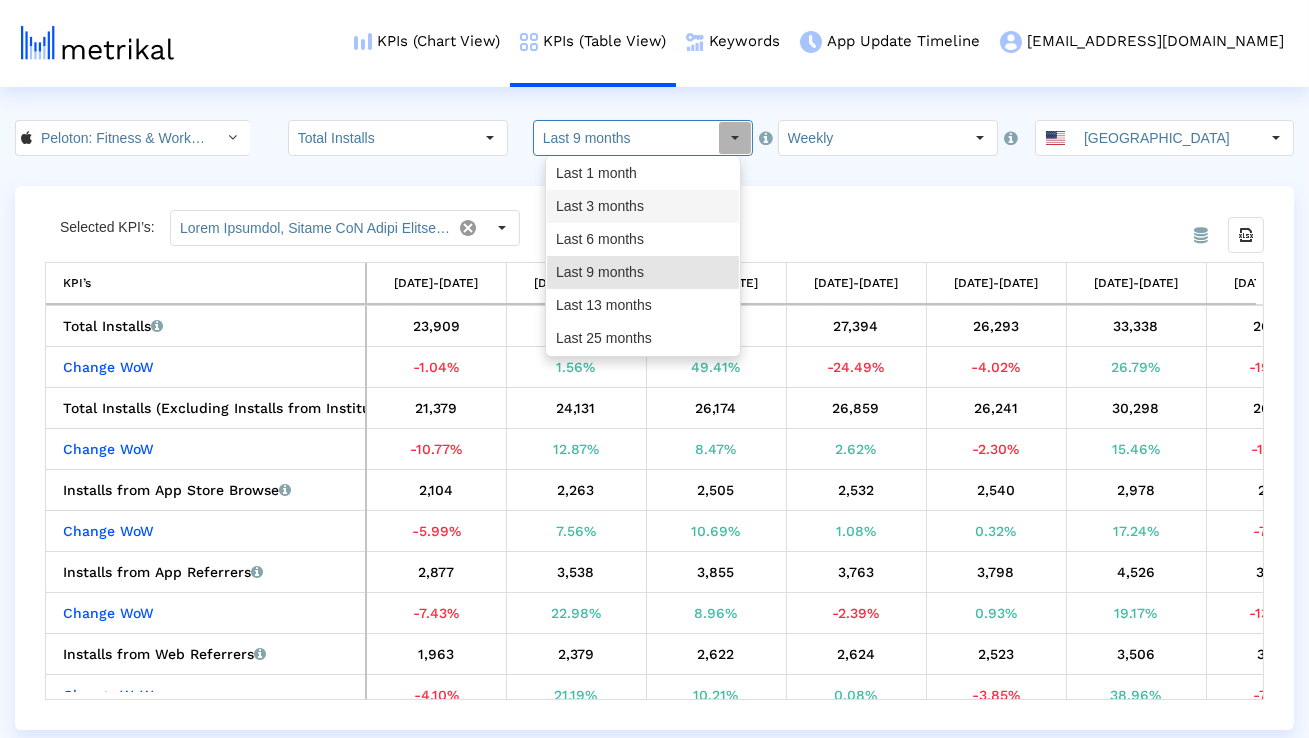 click on "Last 3 months" at bounding box center (643, 206) 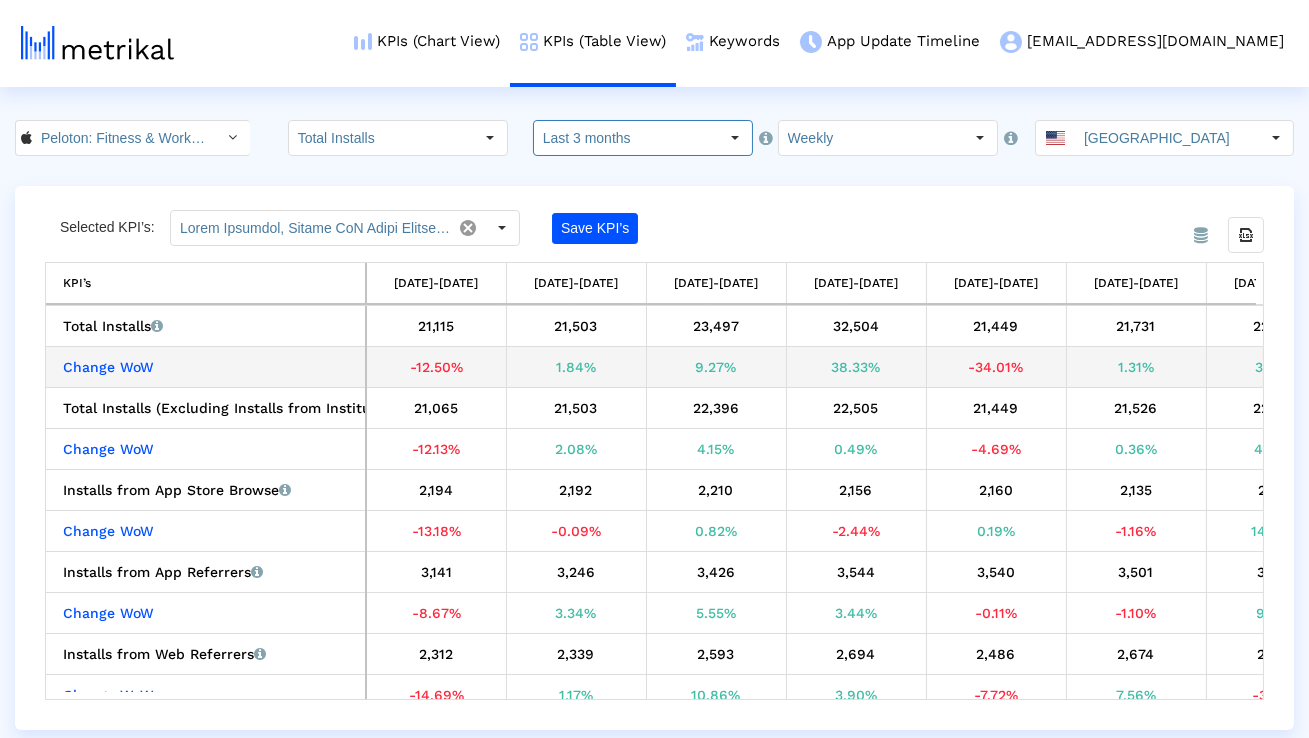 scroll, scrollTop: 0, scrollLeft: 326, axis: horizontal 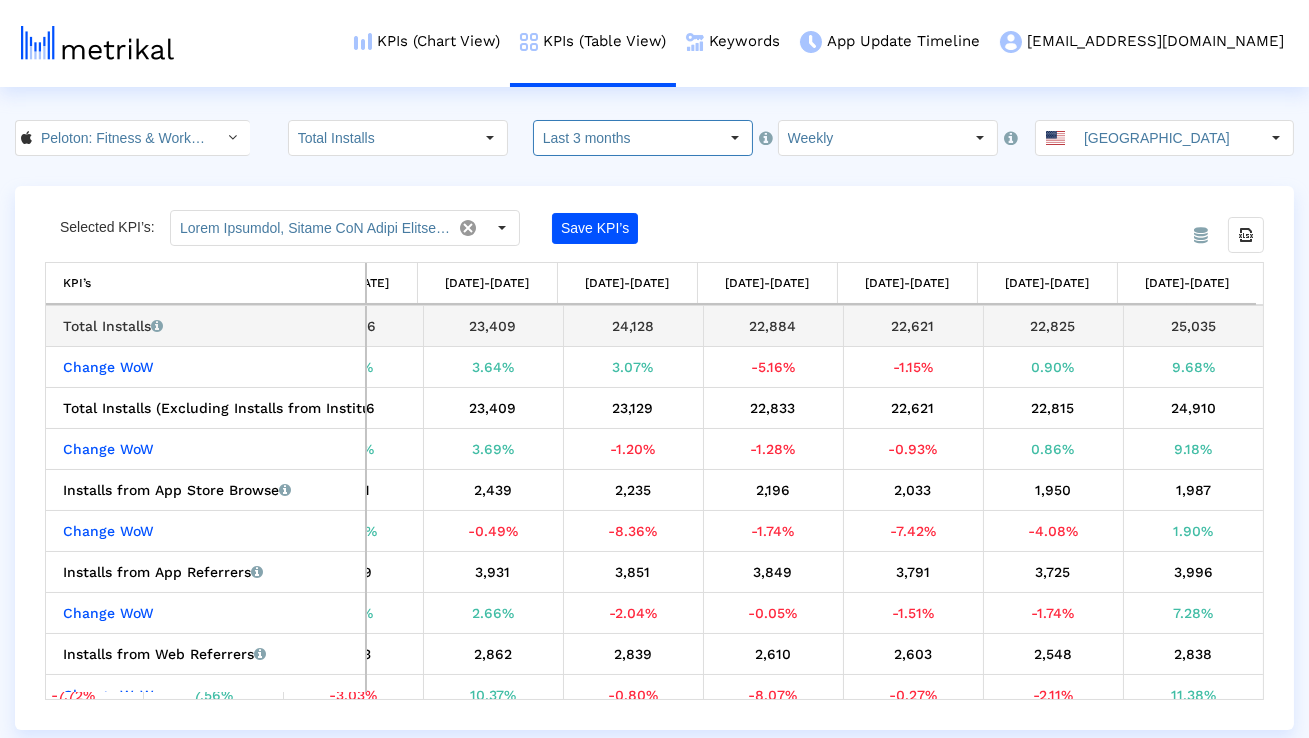 click on "22,621" at bounding box center (913, 326) 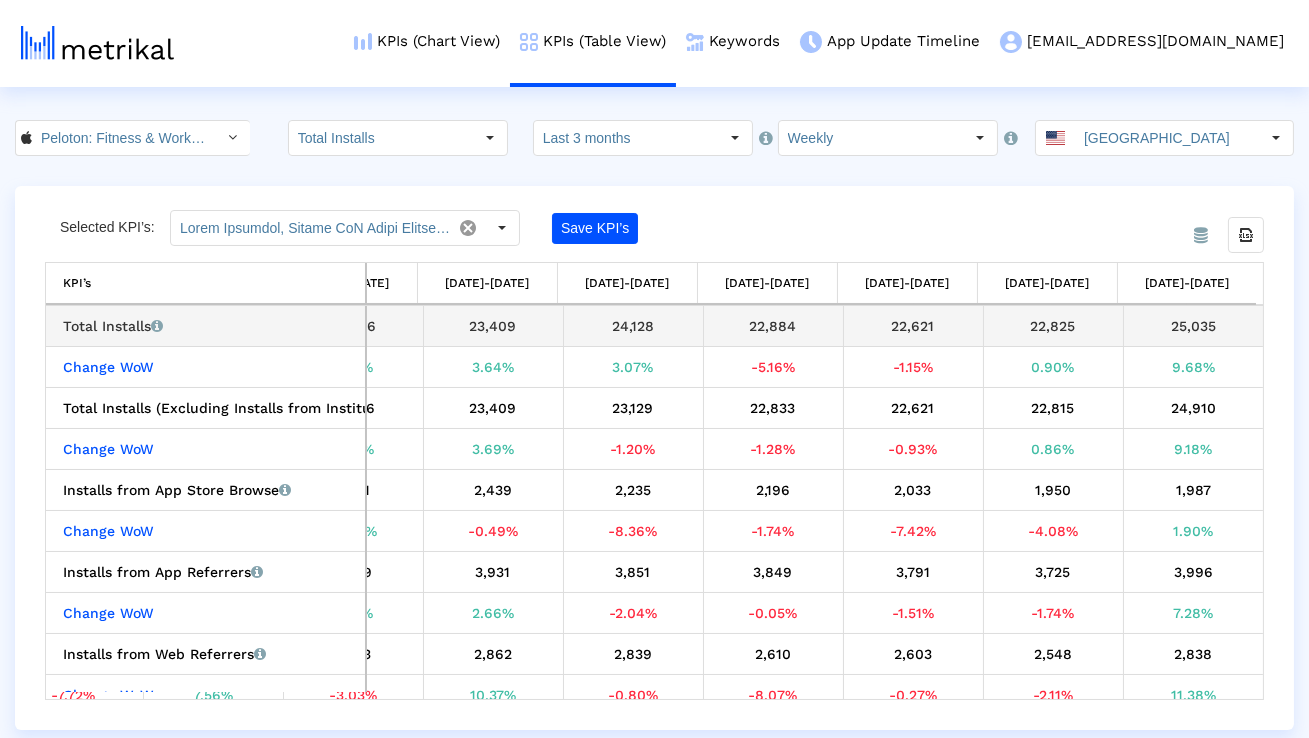 click on "22,621" at bounding box center [913, 326] 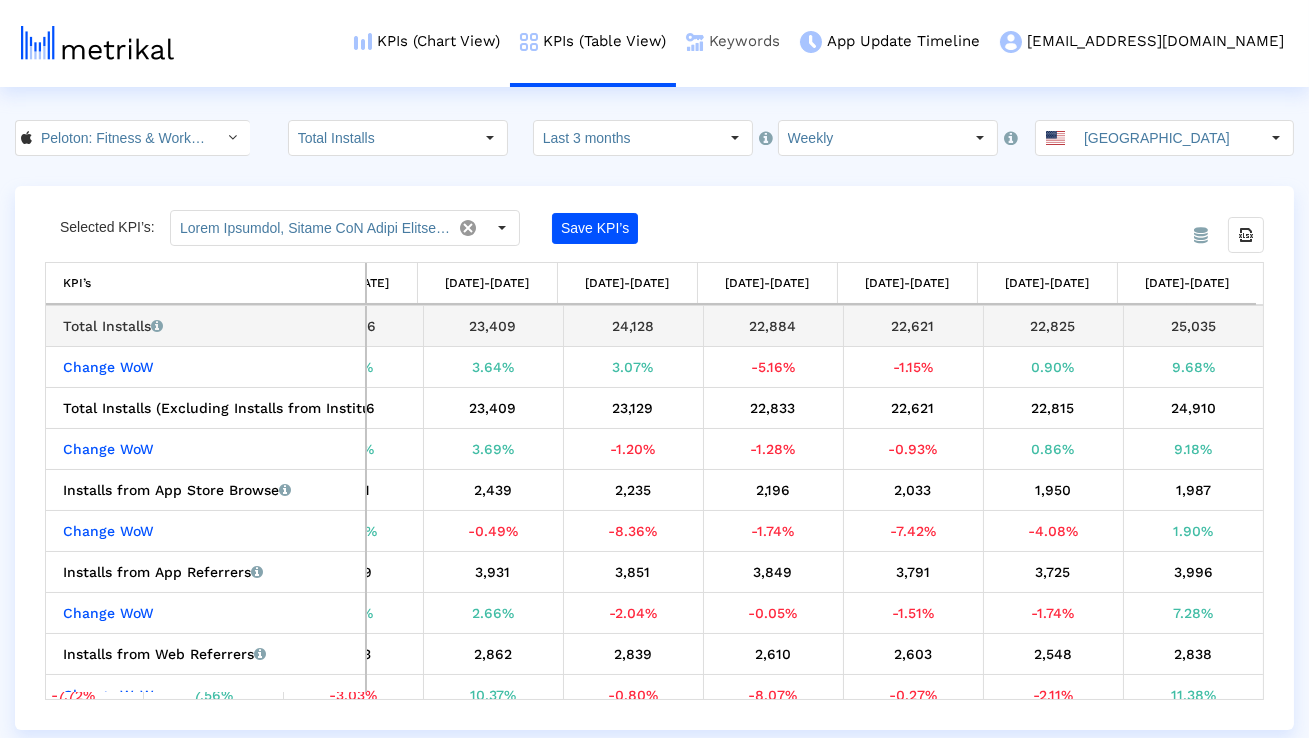copy on "22,621" 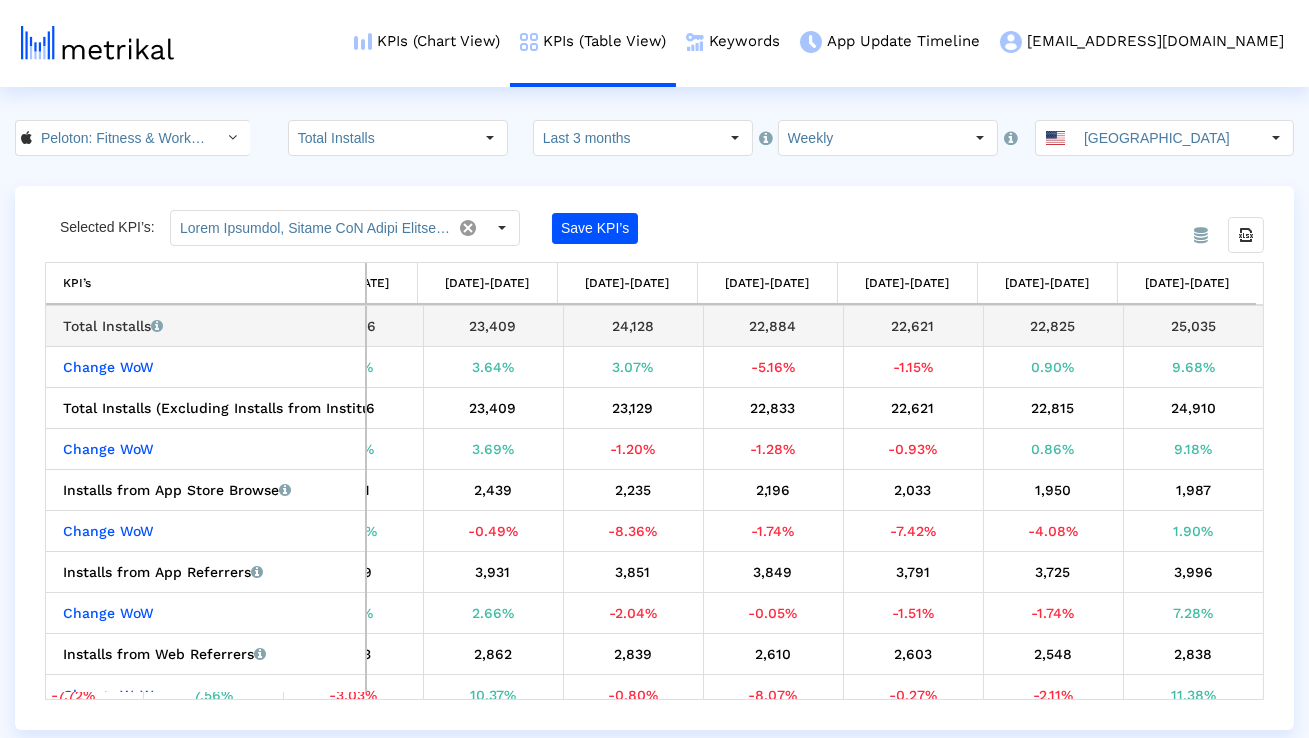 click on "22,825" at bounding box center (1053, 326) 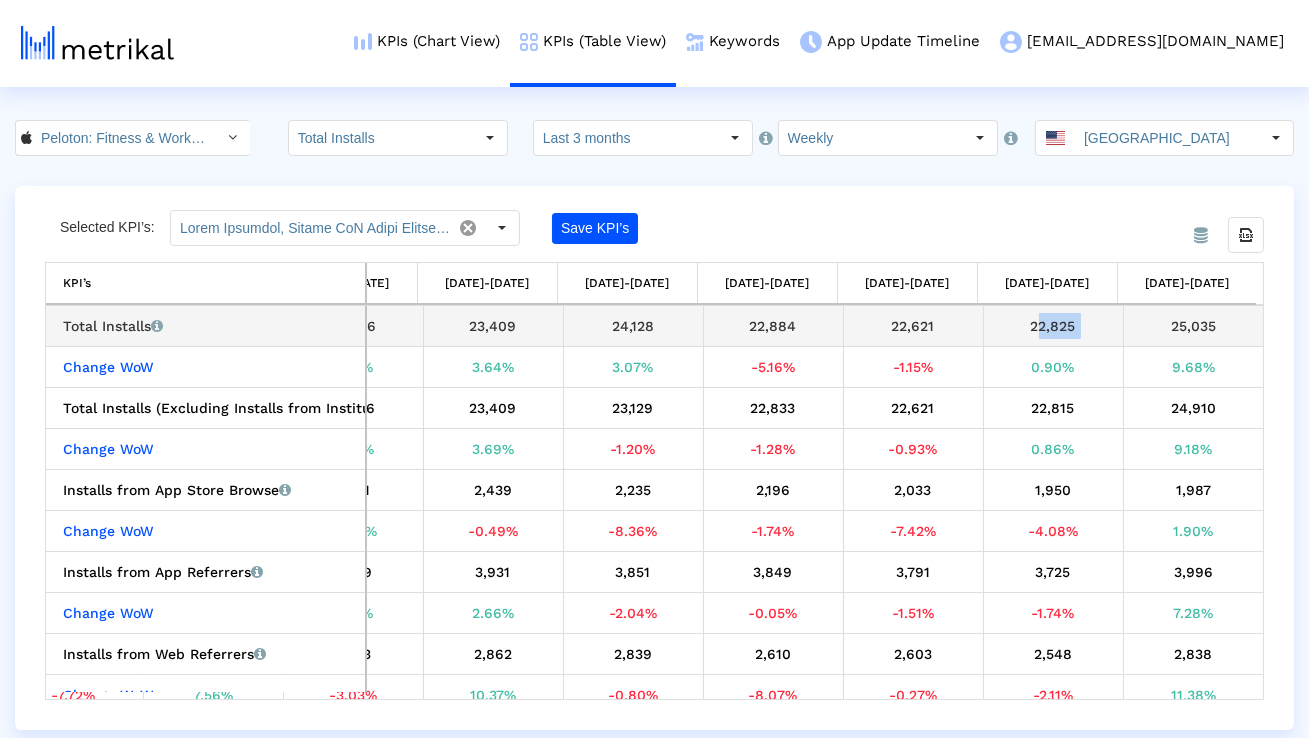 click on "22,825" at bounding box center (1053, 326) 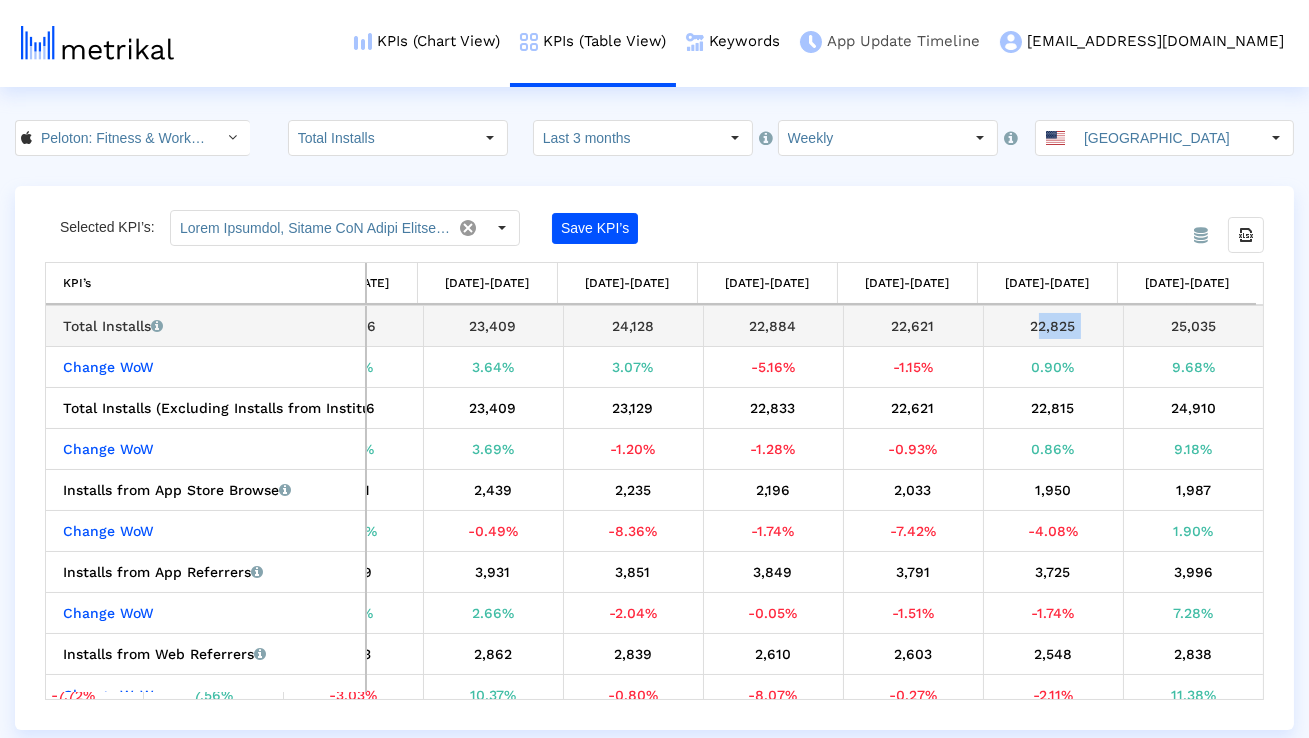 copy on "22,825" 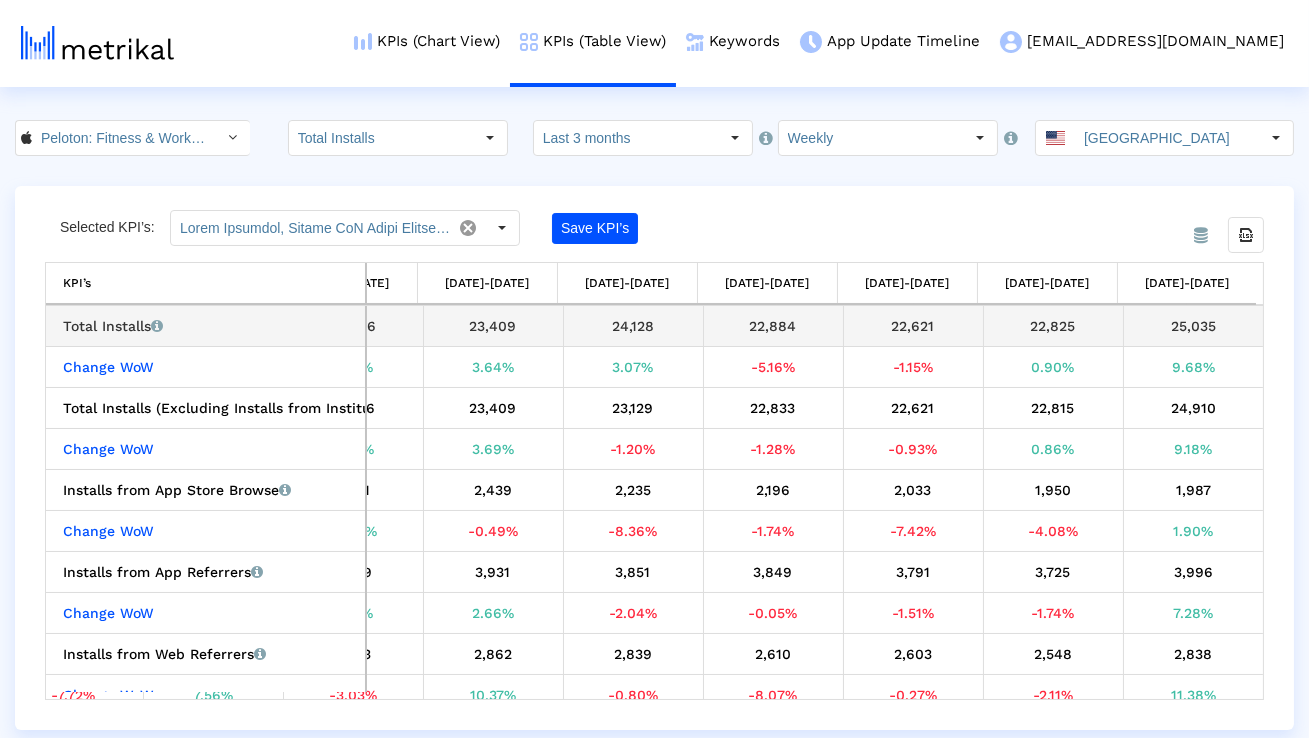 click on "25,035" at bounding box center [1194, 326] 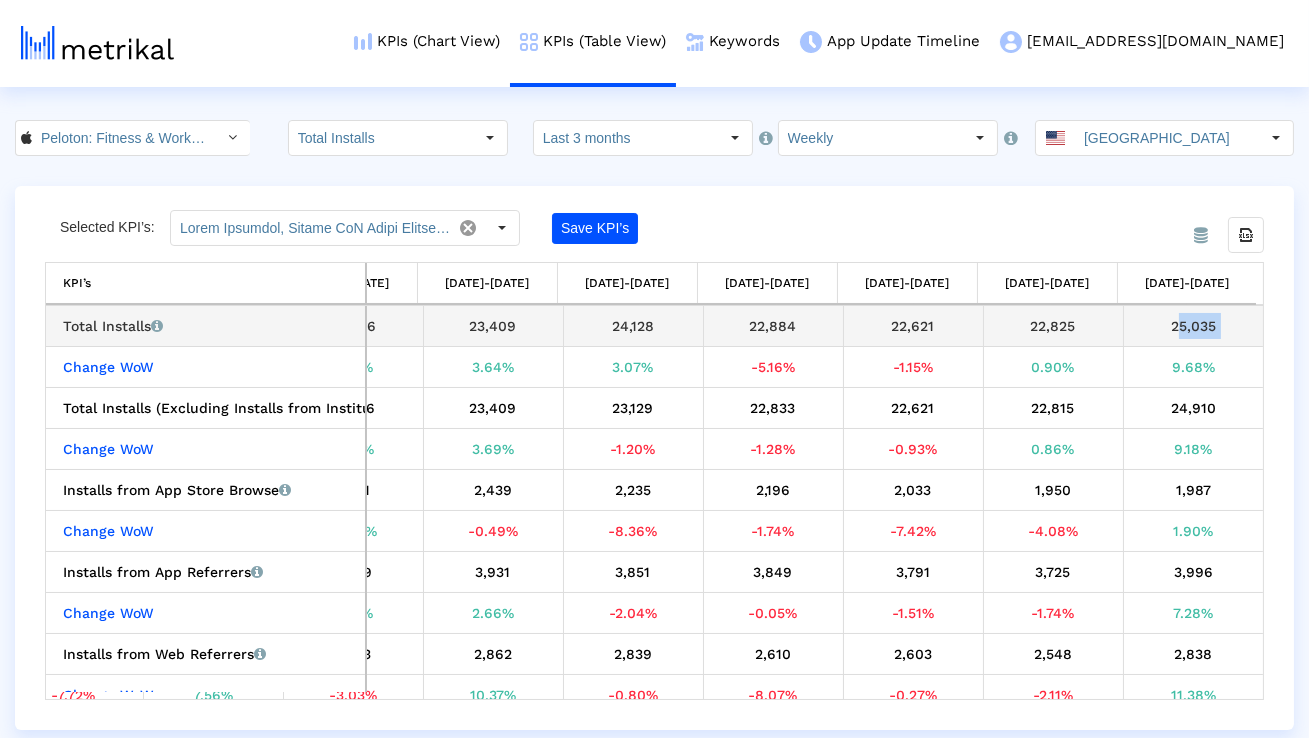 click on "25,035" at bounding box center [1194, 326] 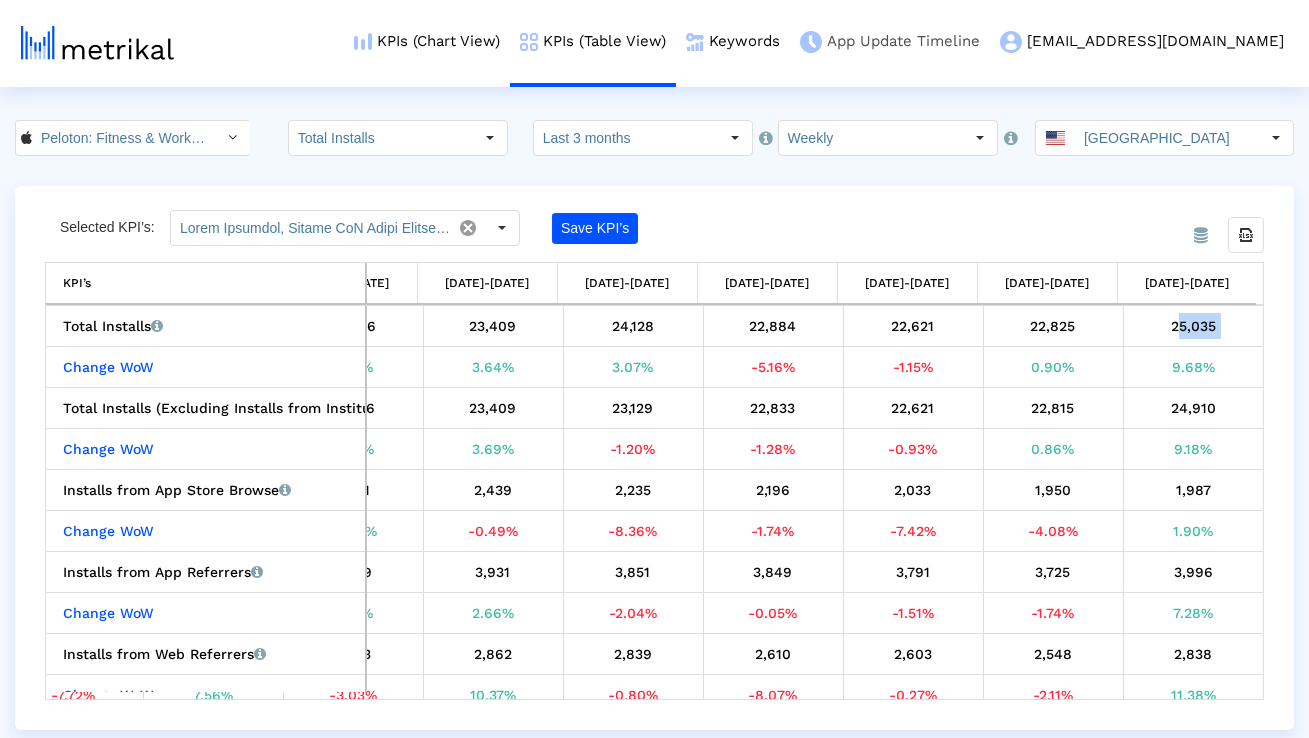 copy on "25,035   Change WoW" 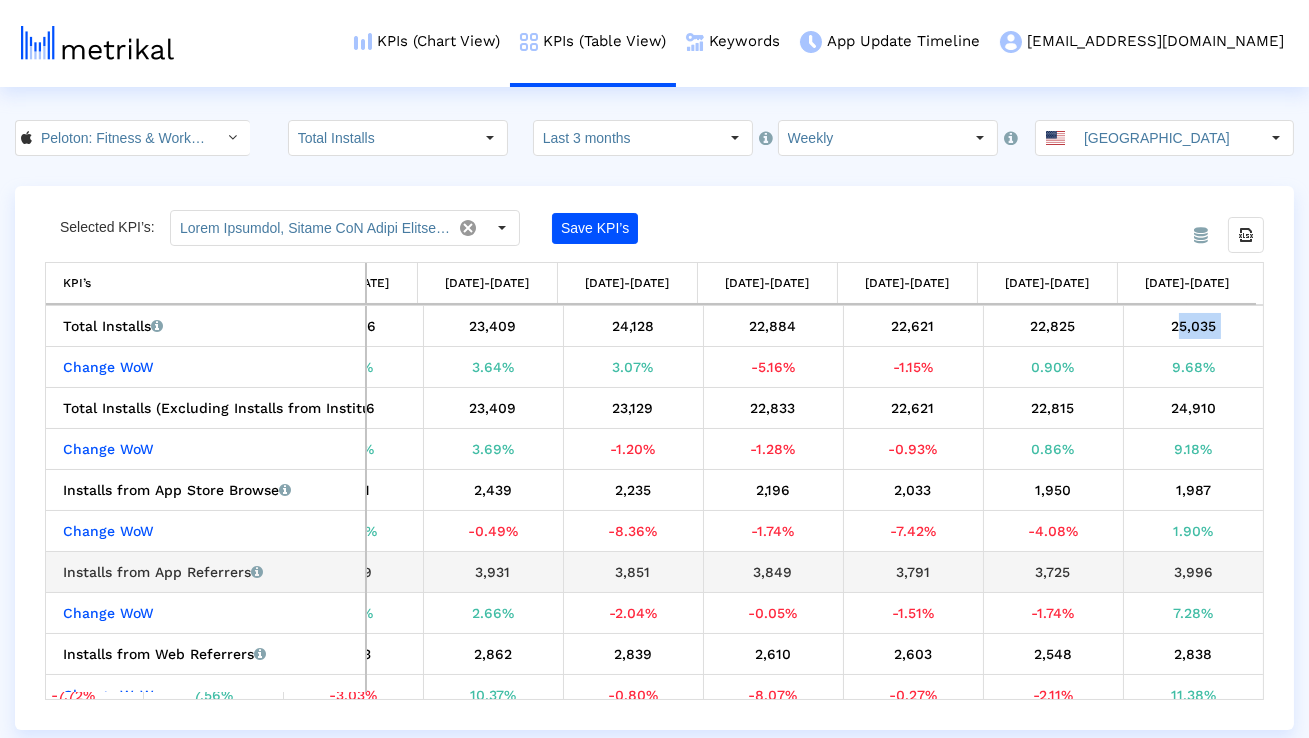 scroll, scrollTop: 180, scrollLeft: 929, axis: both 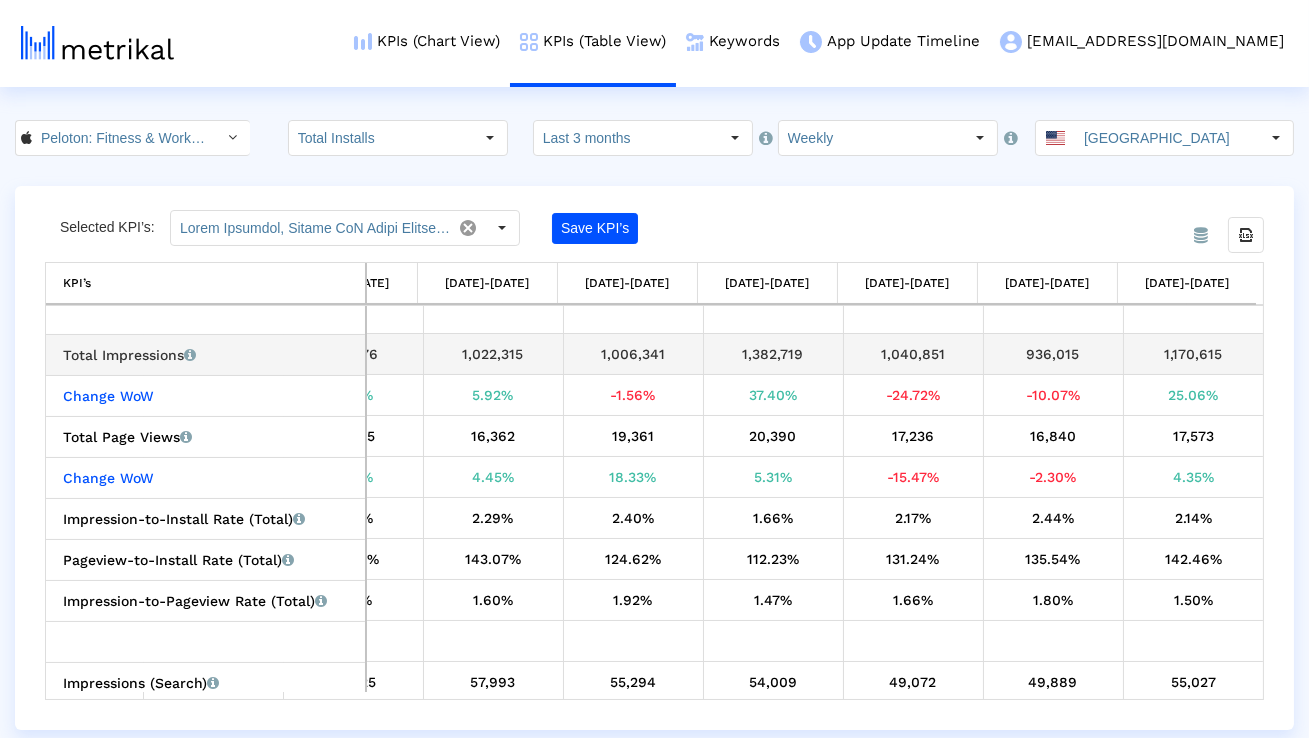 click on "1,040,851" at bounding box center (913, 354) 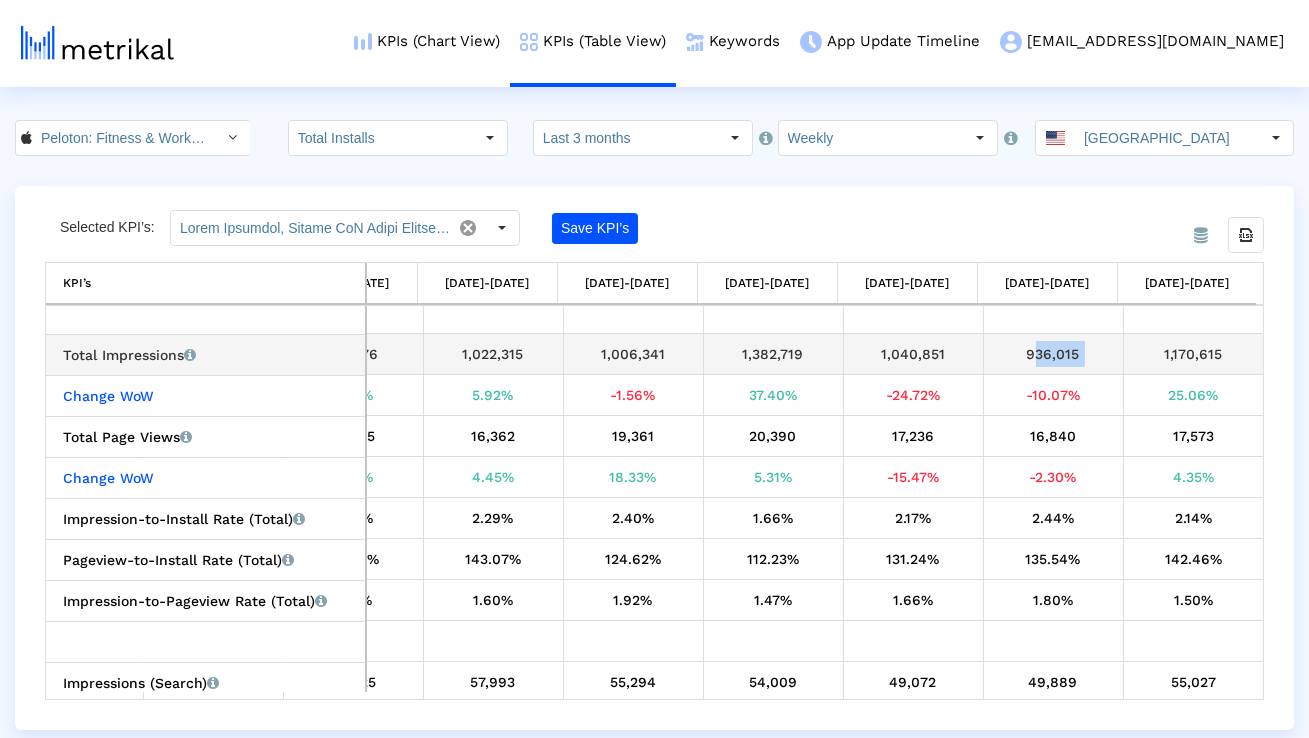 click on "936,015" at bounding box center (1053, 354) 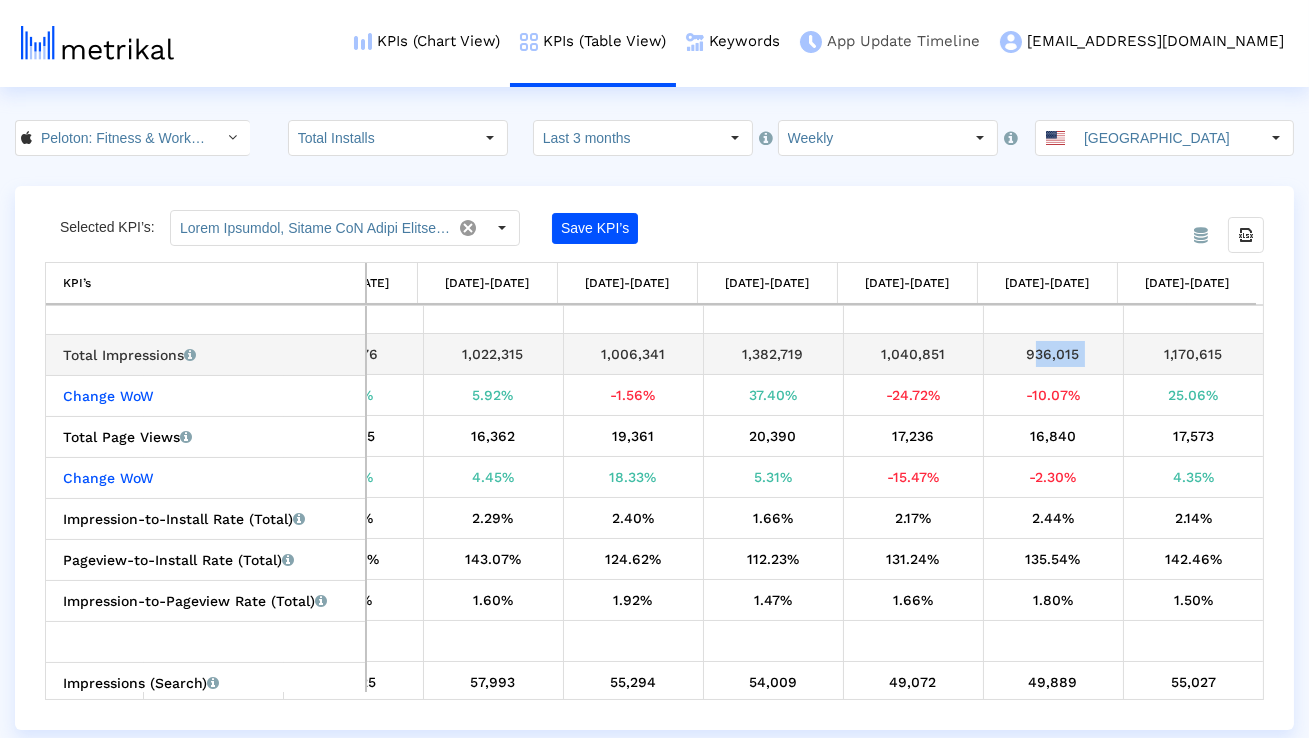 copy on "936,015" 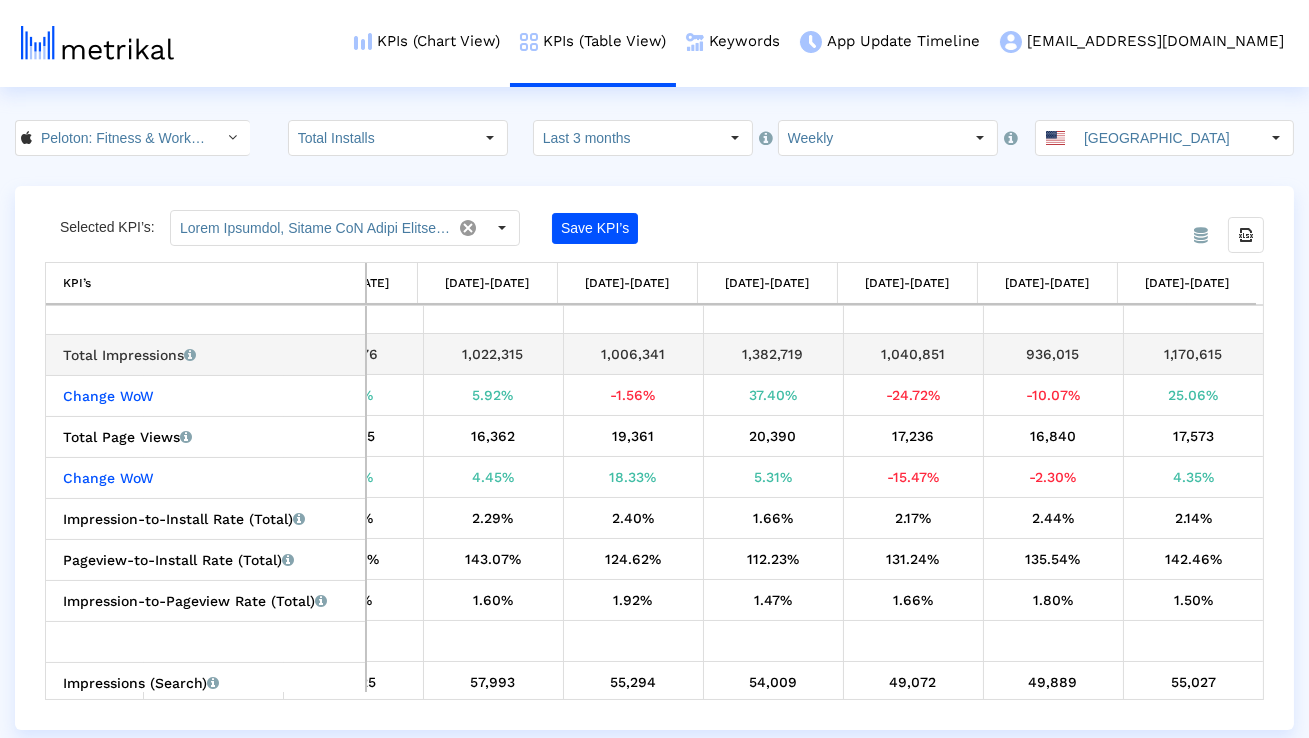 click on "1,170,615" at bounding box center [1194, 354] 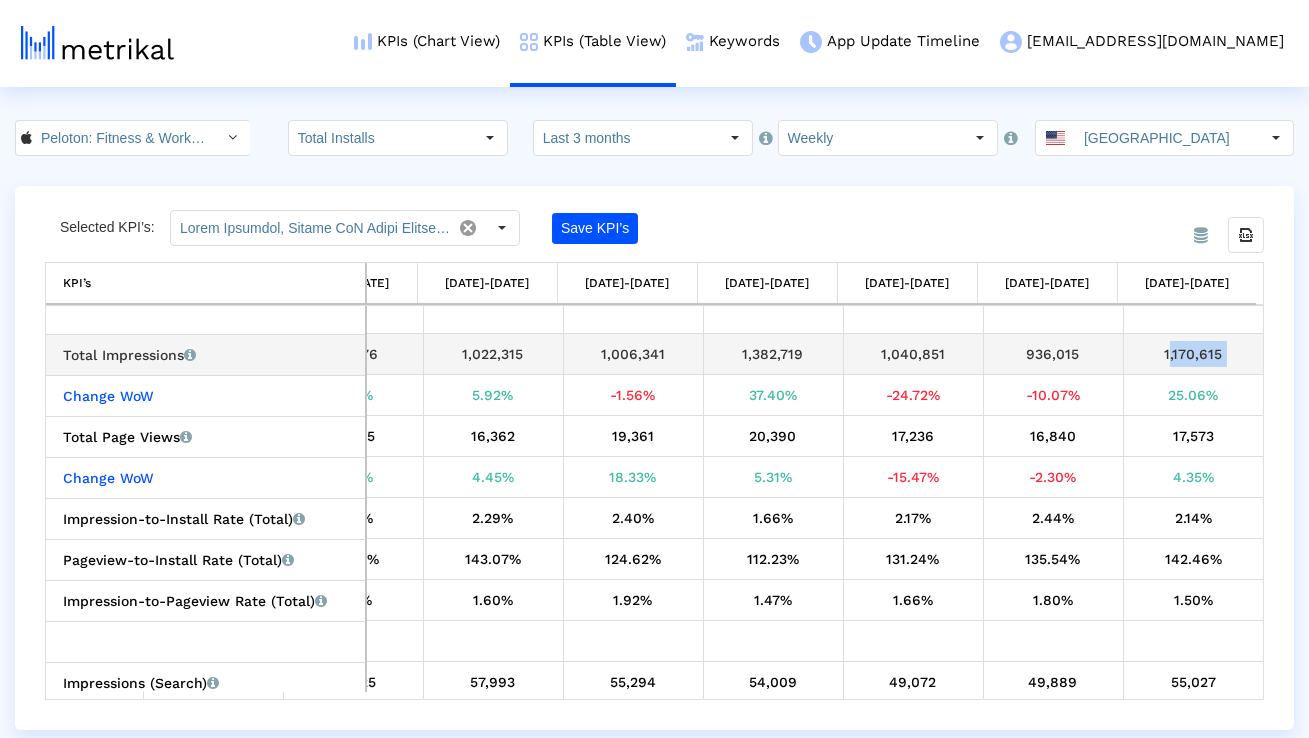 click on "1,170,615" at bounding box center [1194, 354] 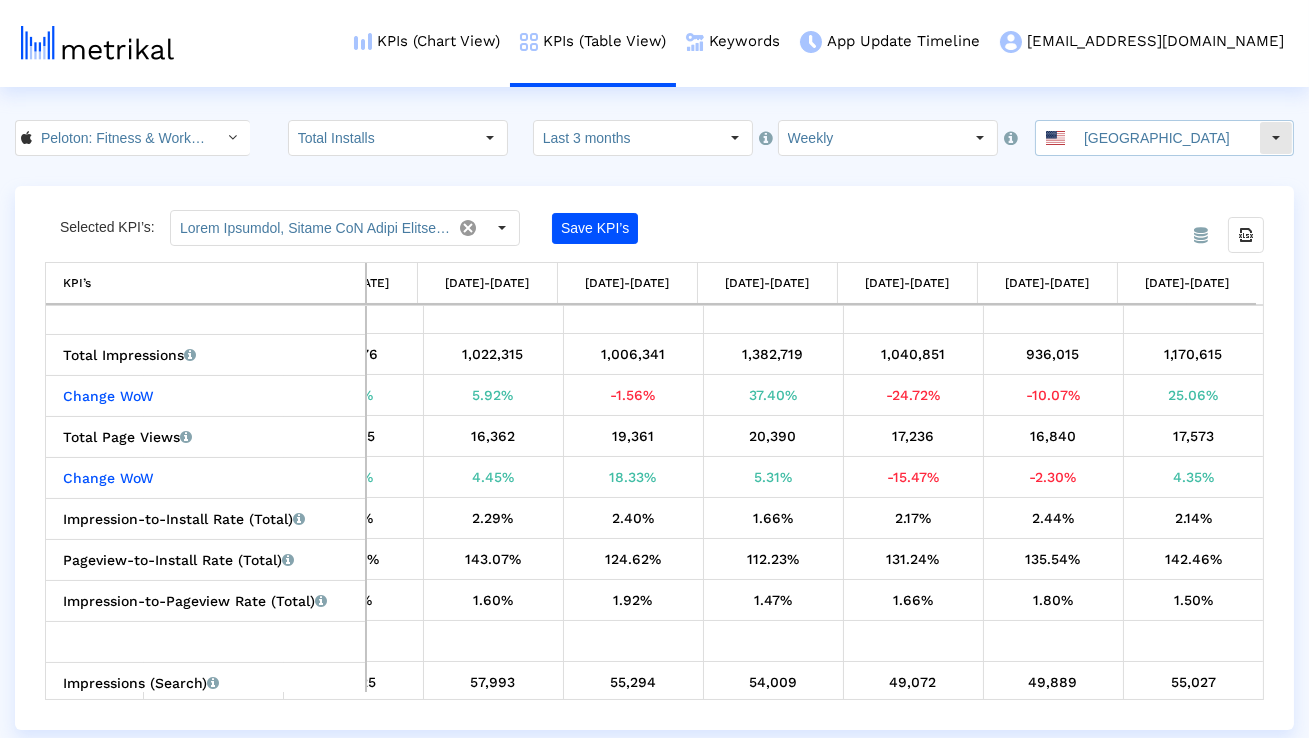 click on "[GEOGRAPHIC_DATA]" 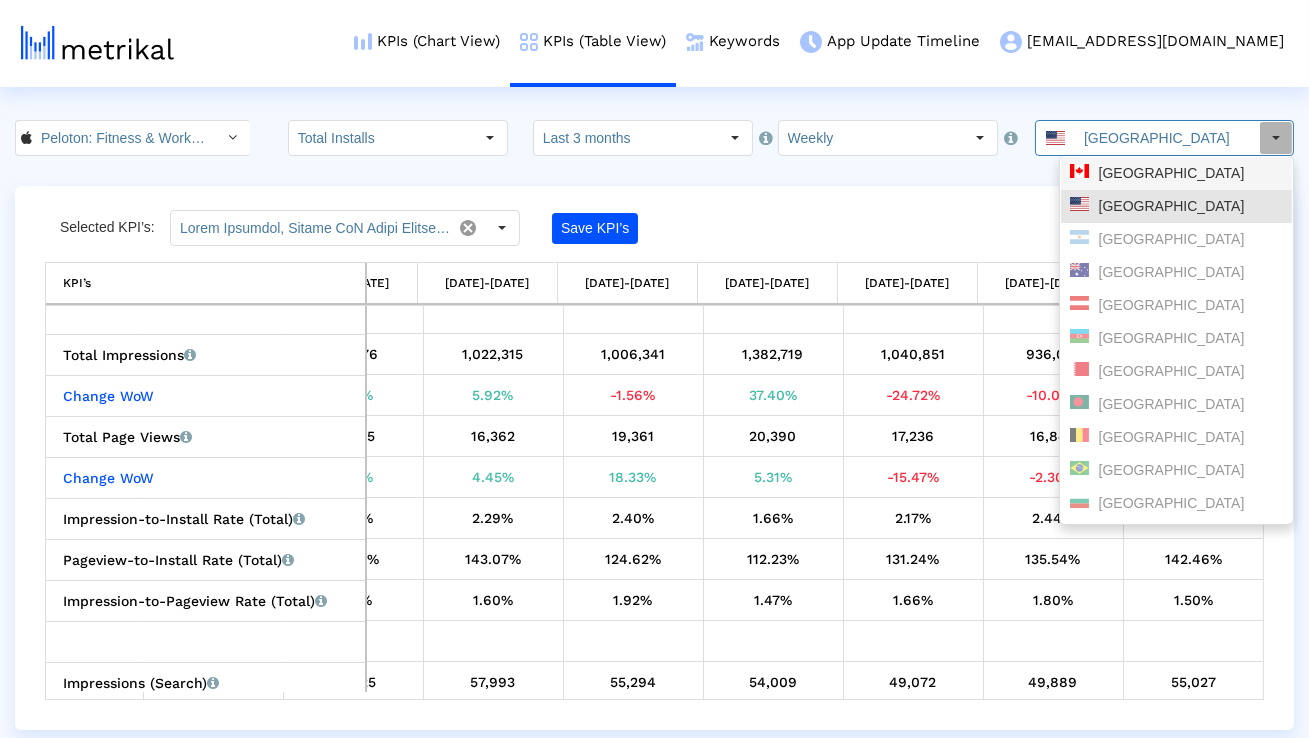 click on "[GEOGRAPHIC_DATA]" at bounding box center (1176, 173) 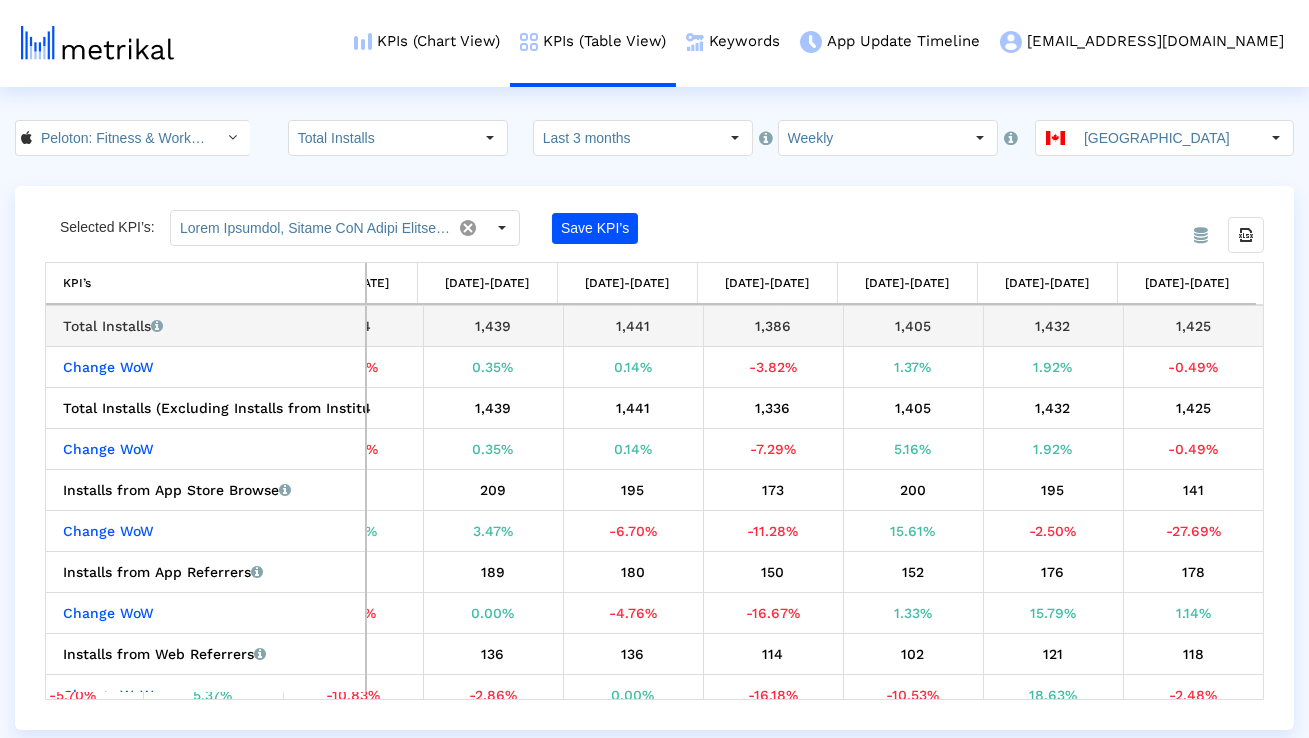click on "1,405" at bounding box center (913, 326) 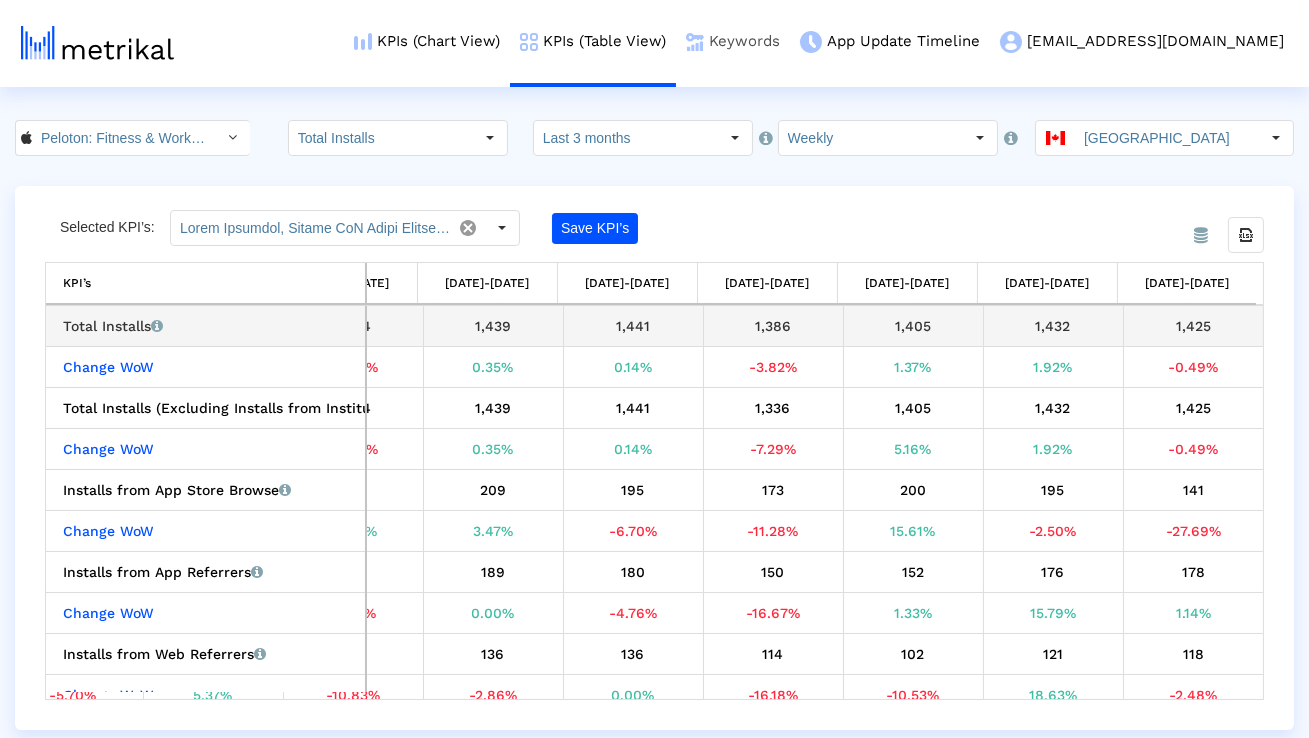 copy on "1,405" 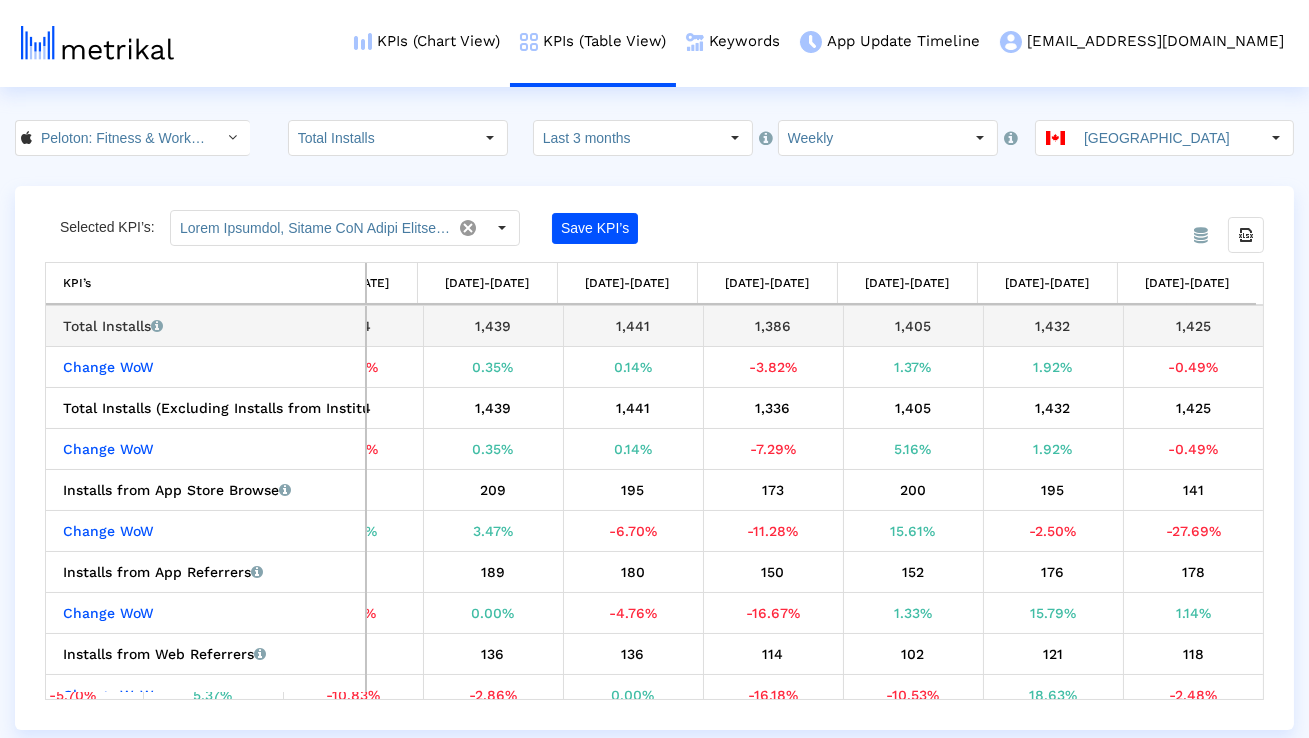 click on "1,432" at bounding box center [1053, 326] 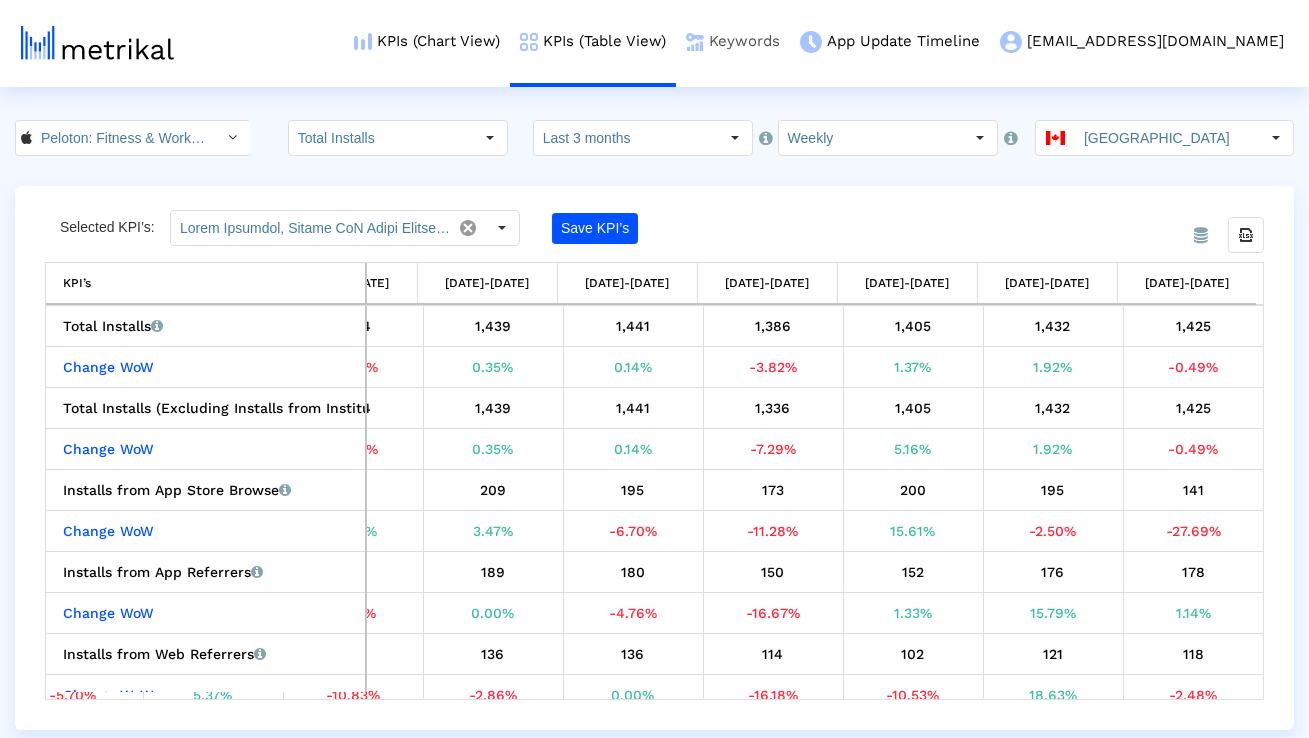 copy on "1,432" 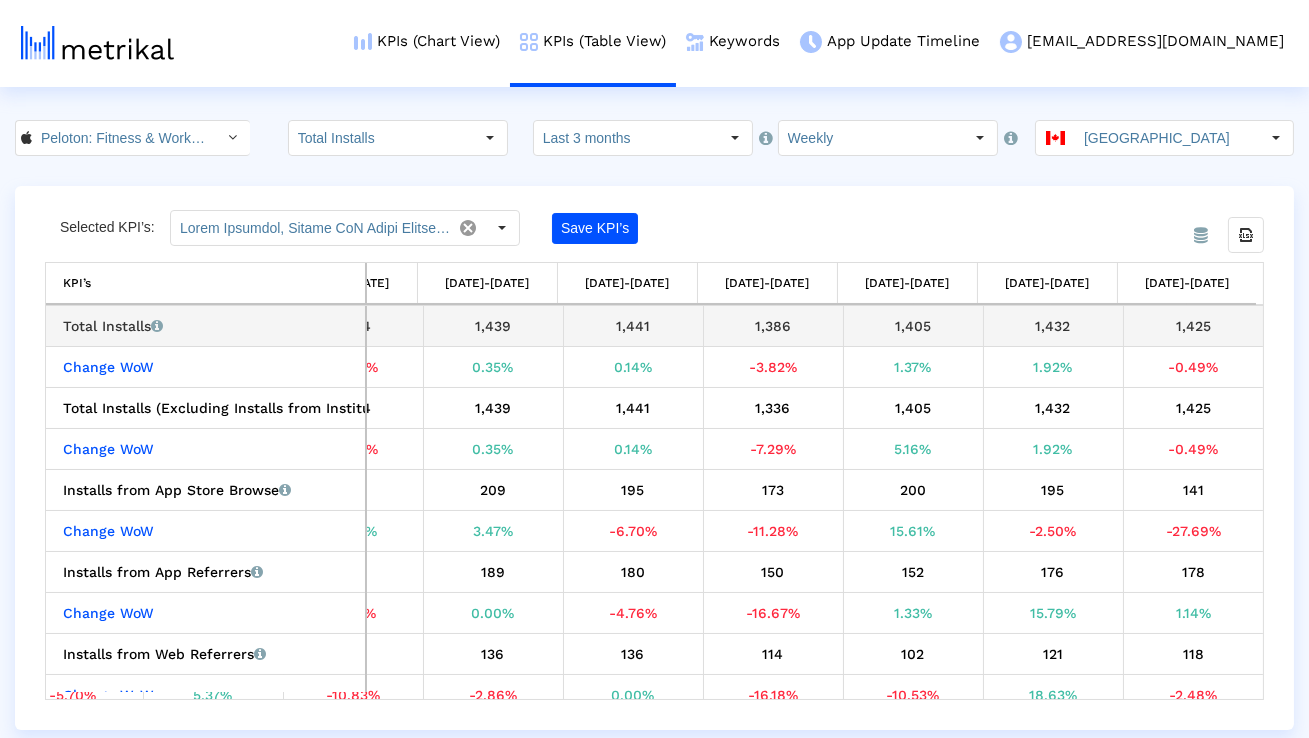 click on "1,425" at bounding box center (1194, 326) 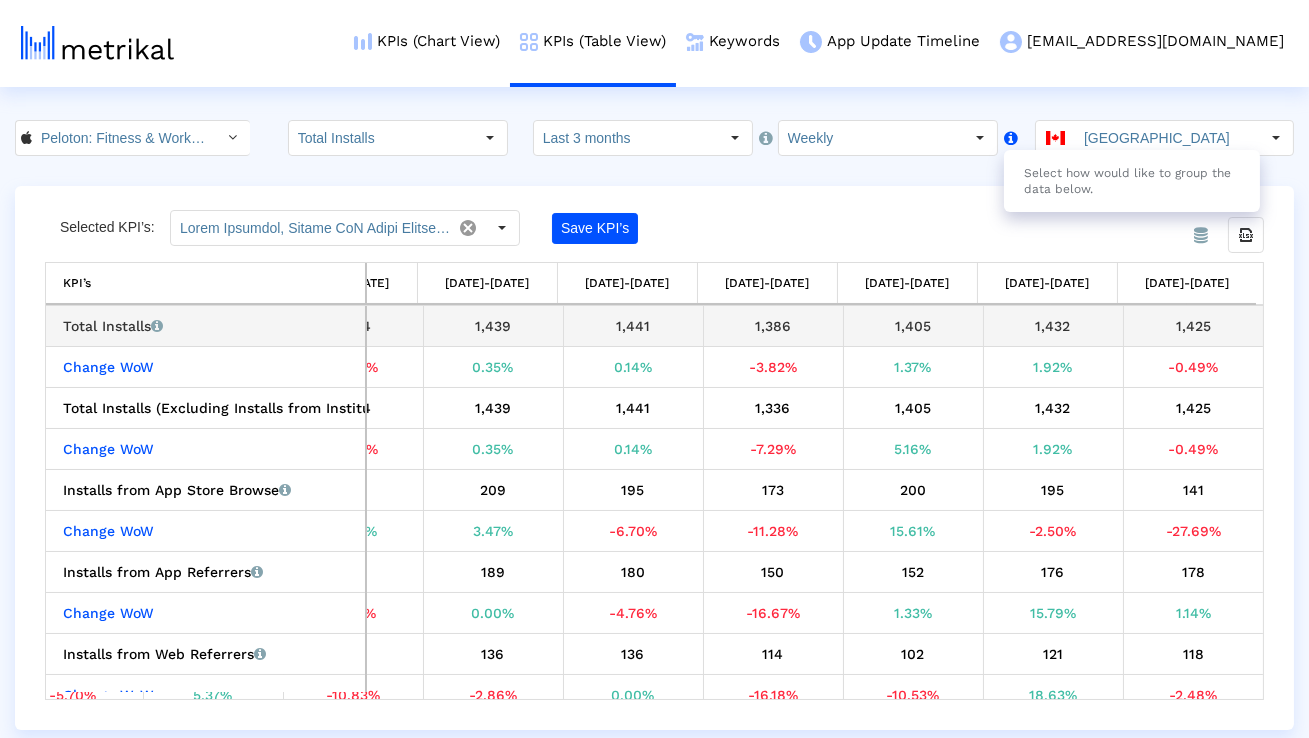 copy on "1,425" 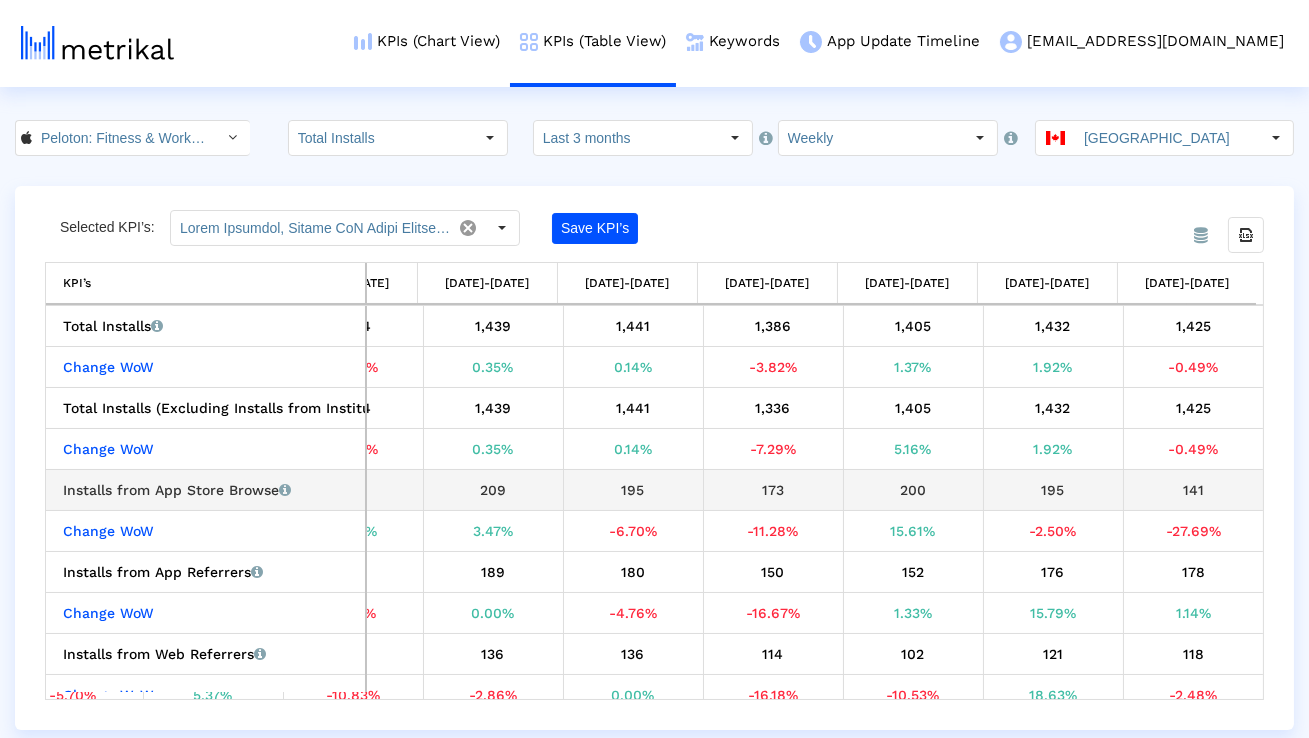 scroll, scrollTop: 30, scrollLeft: 908, axis: both 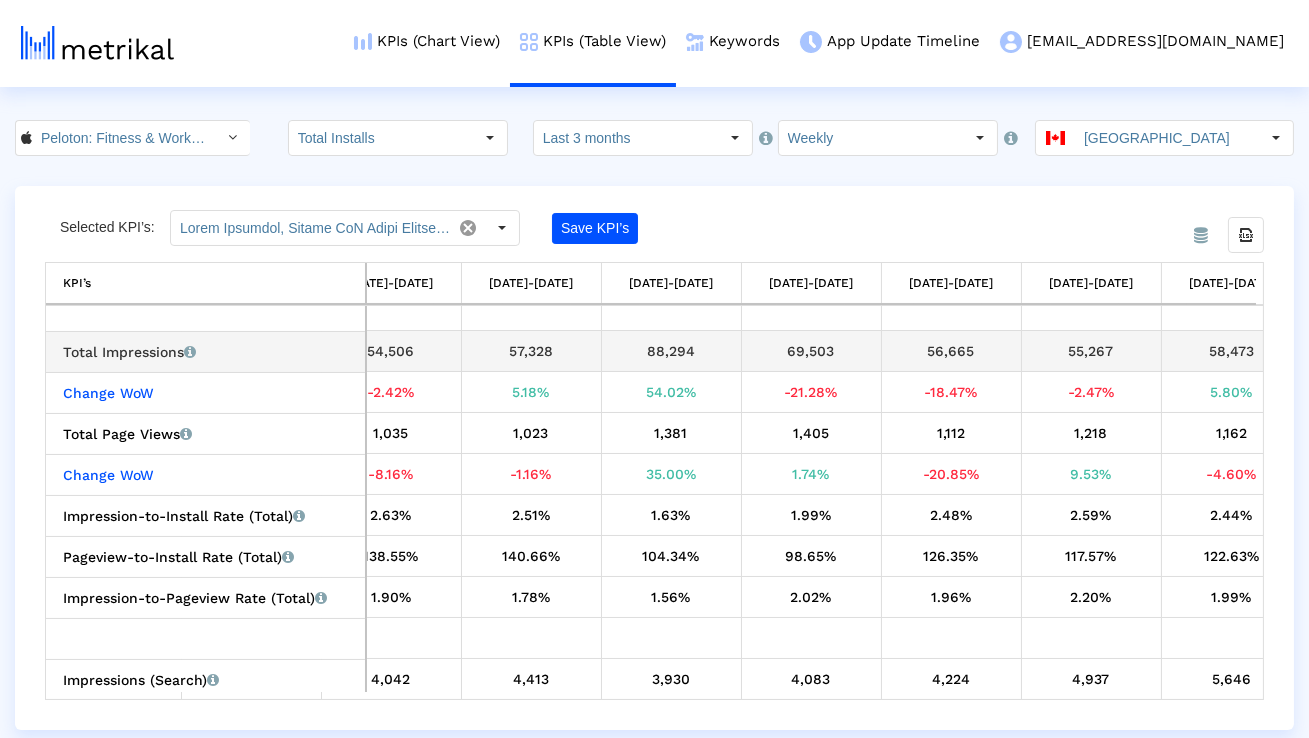 click on "56,665" at bounding box center [951, 351] 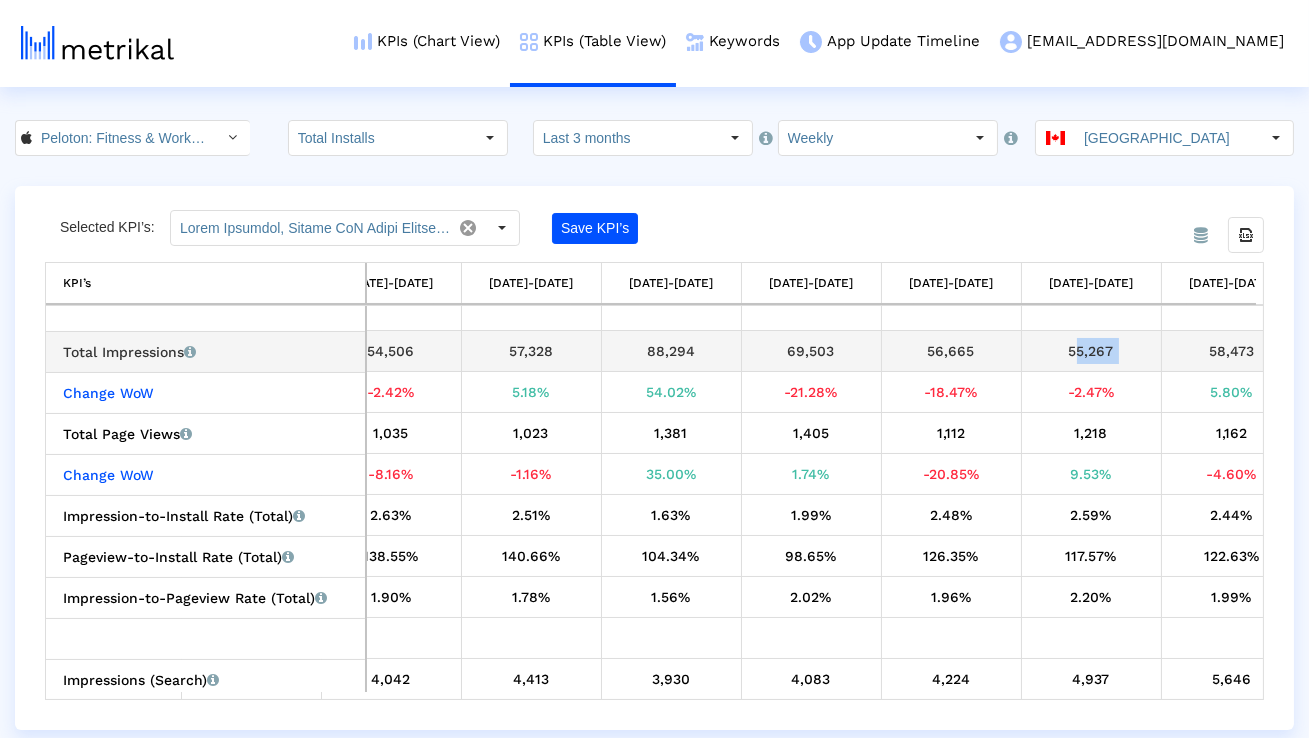 click on "55,267" at bounding box center [1091, 351] 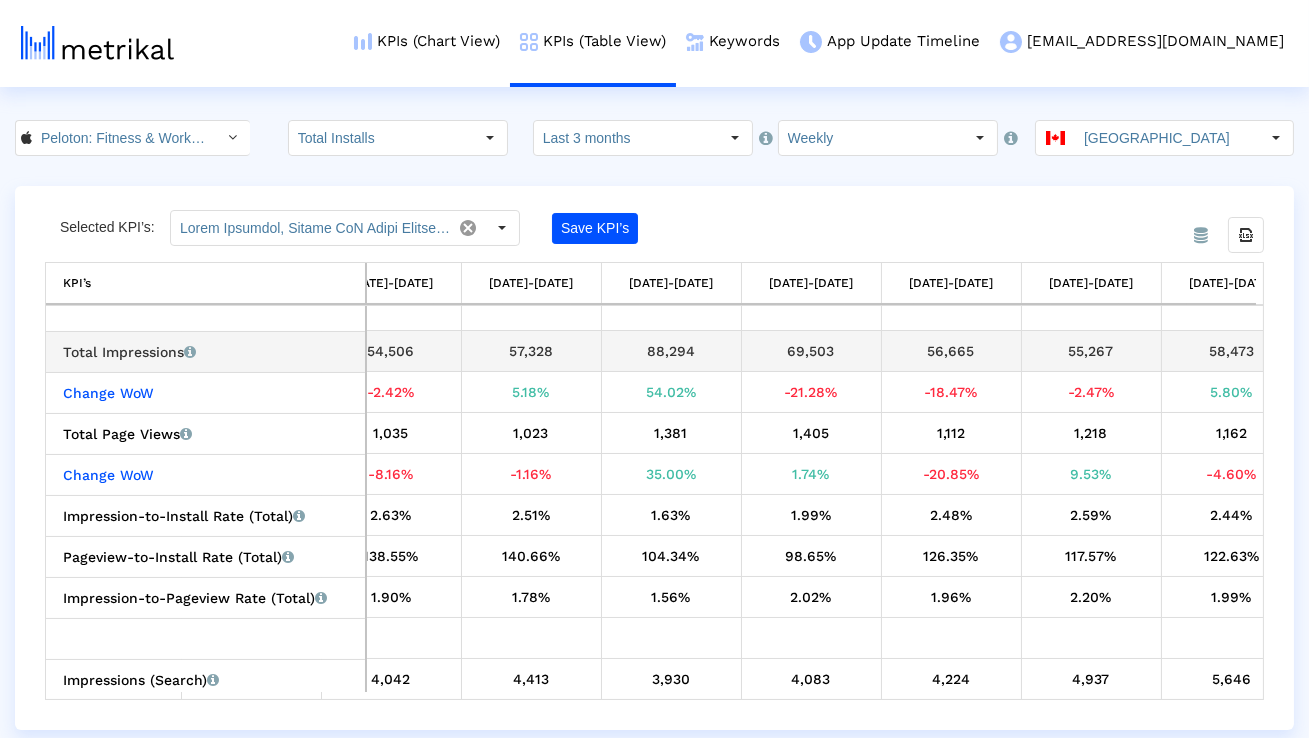 click on "58,473" at bounding box center (1232, 351) 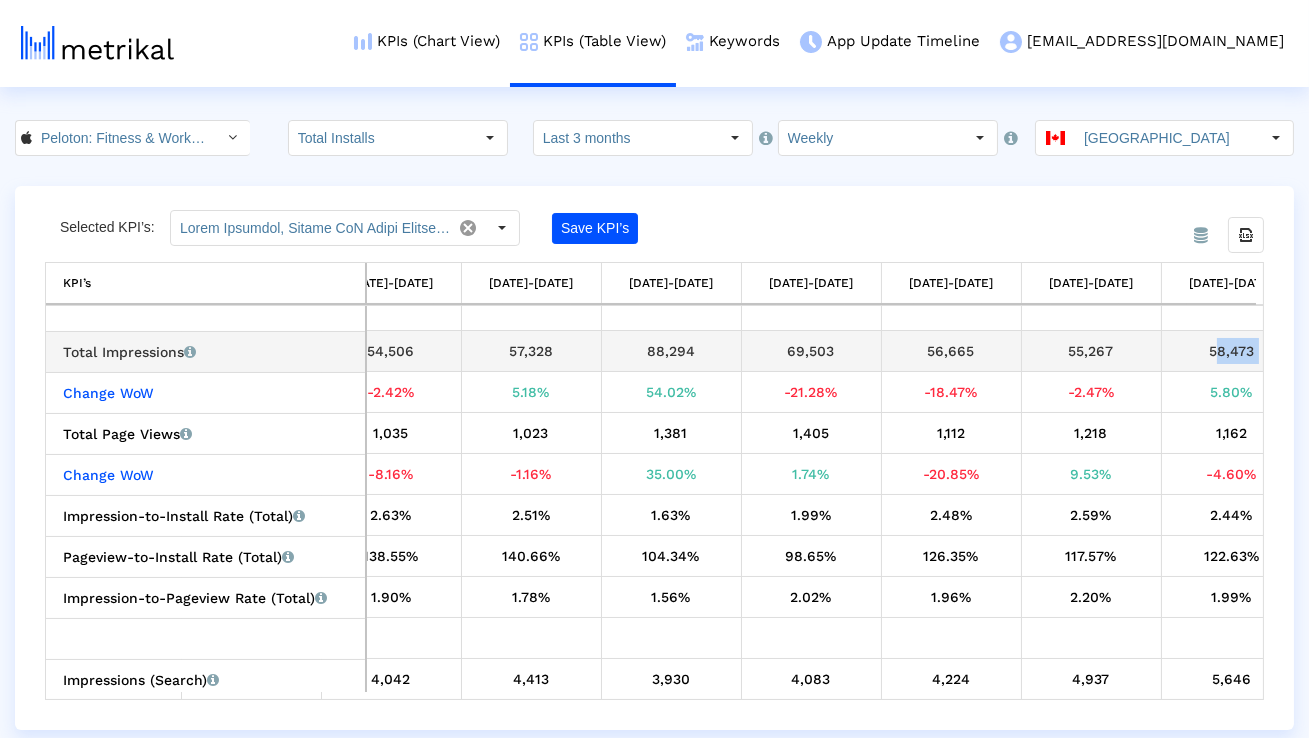 click on "58,473" at bounding box center (1232, 351) 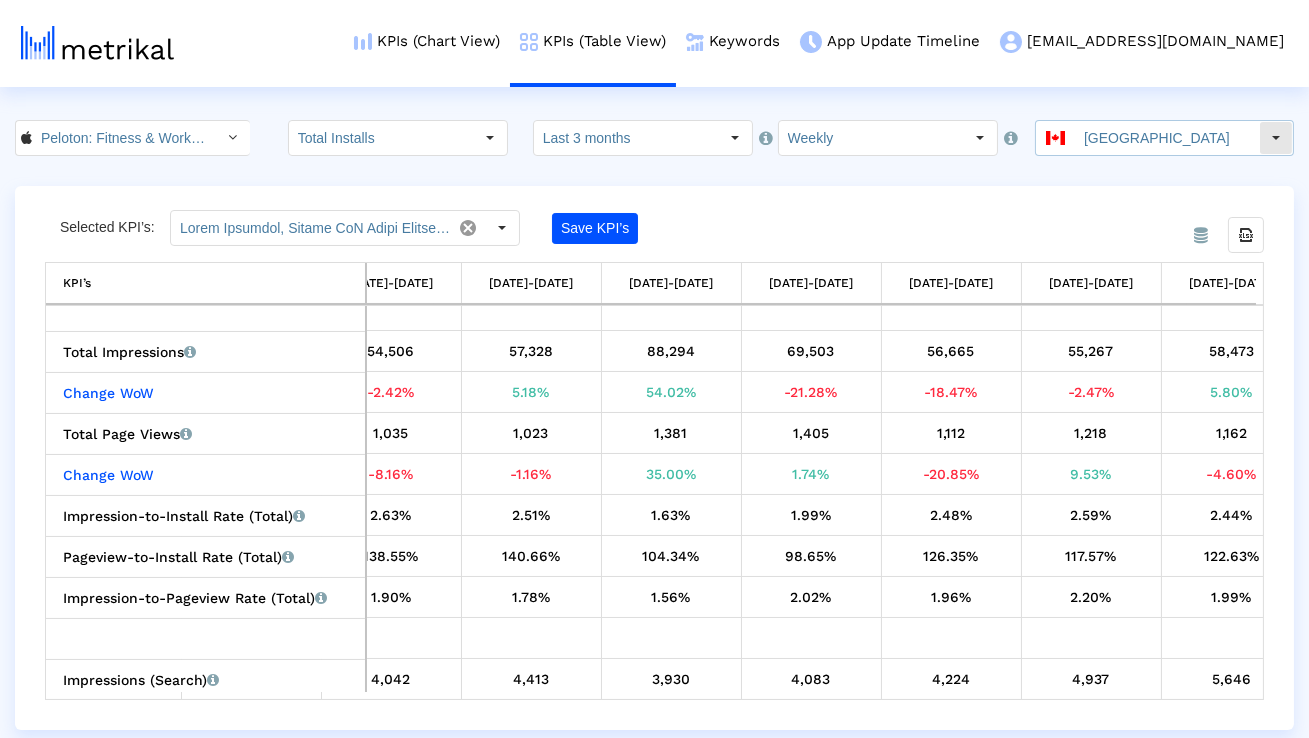 click on "[GEOGRAPHIC_DATA]" 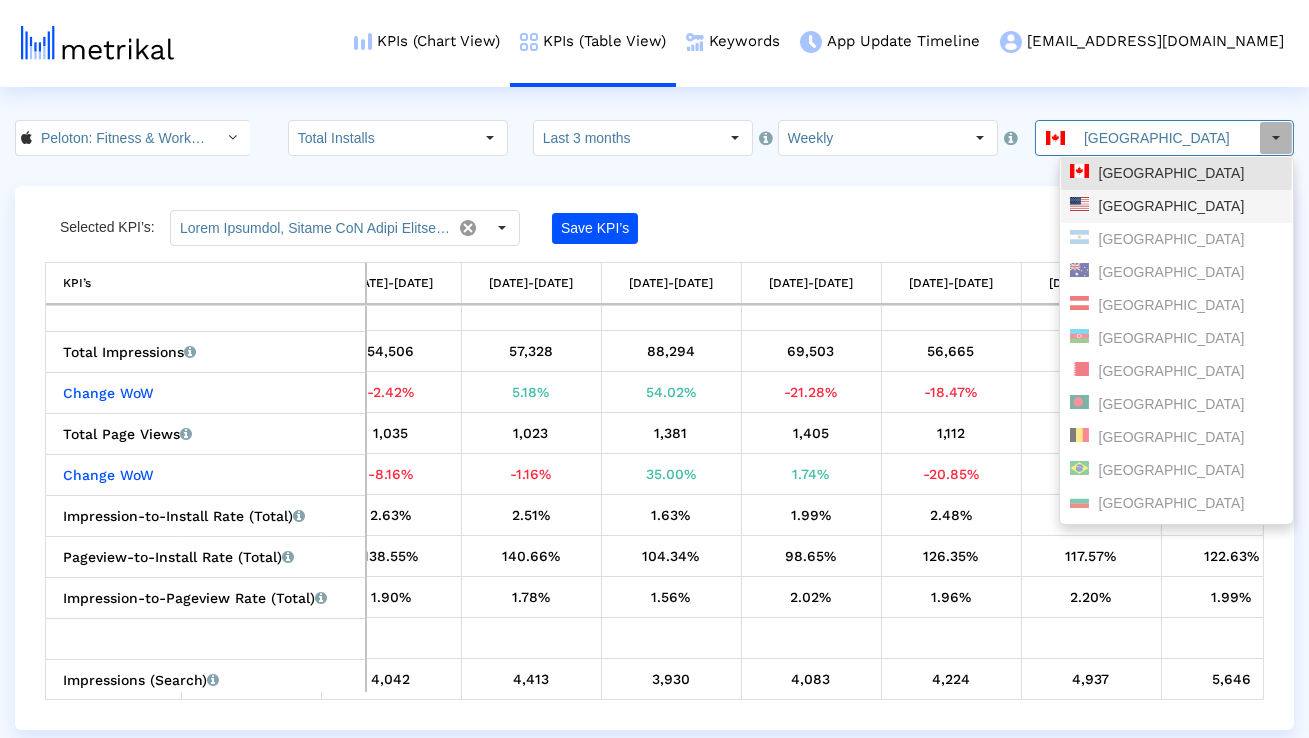 click on "[GEOGRAPHIC_DATA]" at bounding box center (1176, 206) 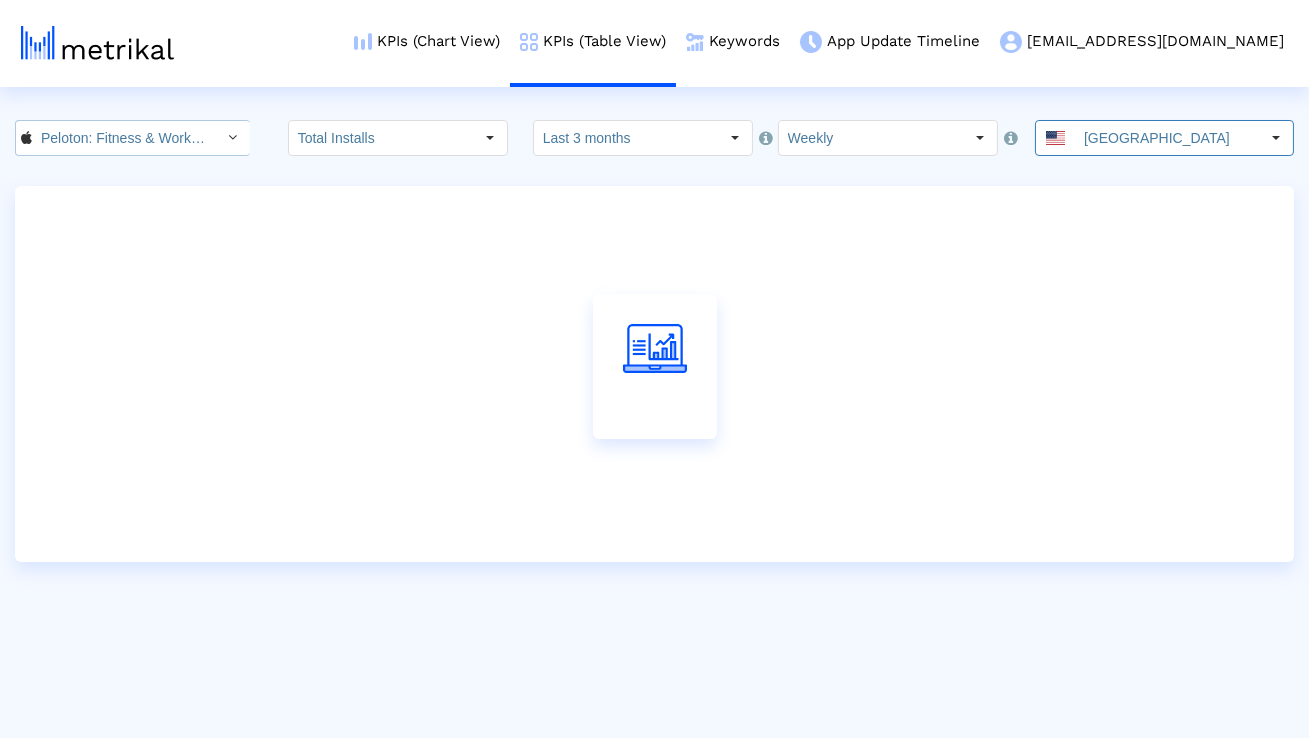 click on "Peloton: Fitness & Workouts < 792750948 >" 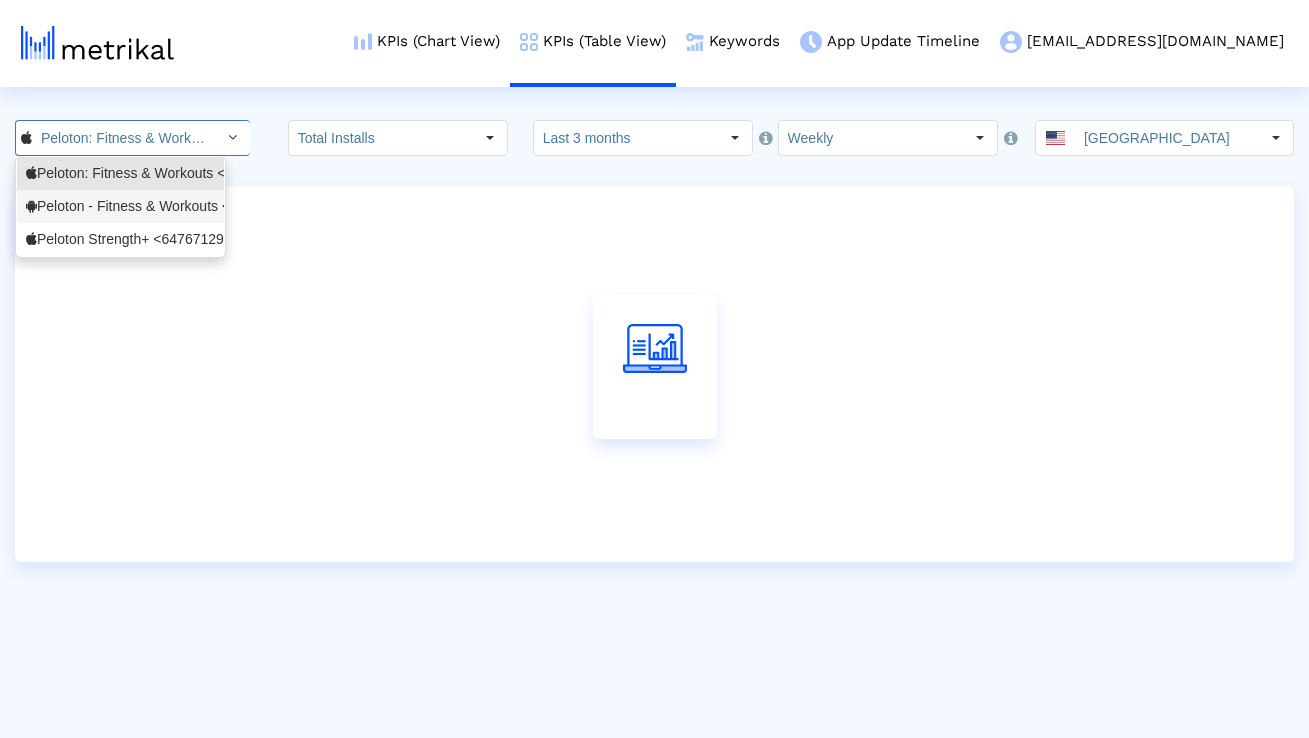 click on "Peloton - Fitness & Workouts <com.onepeloton.callisto>" at bounding box center [120, 206] 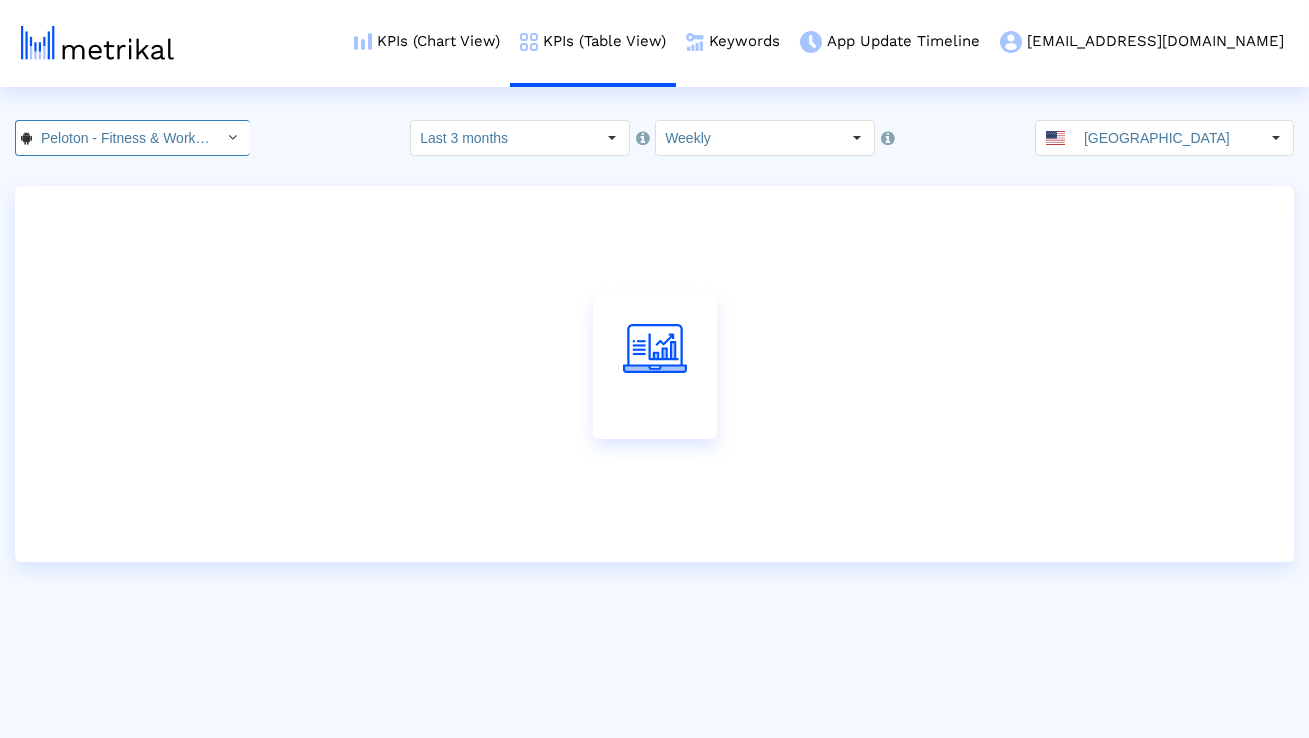 scroll, scrollTop: 0, scrollLeft: 214, axis: horizontal 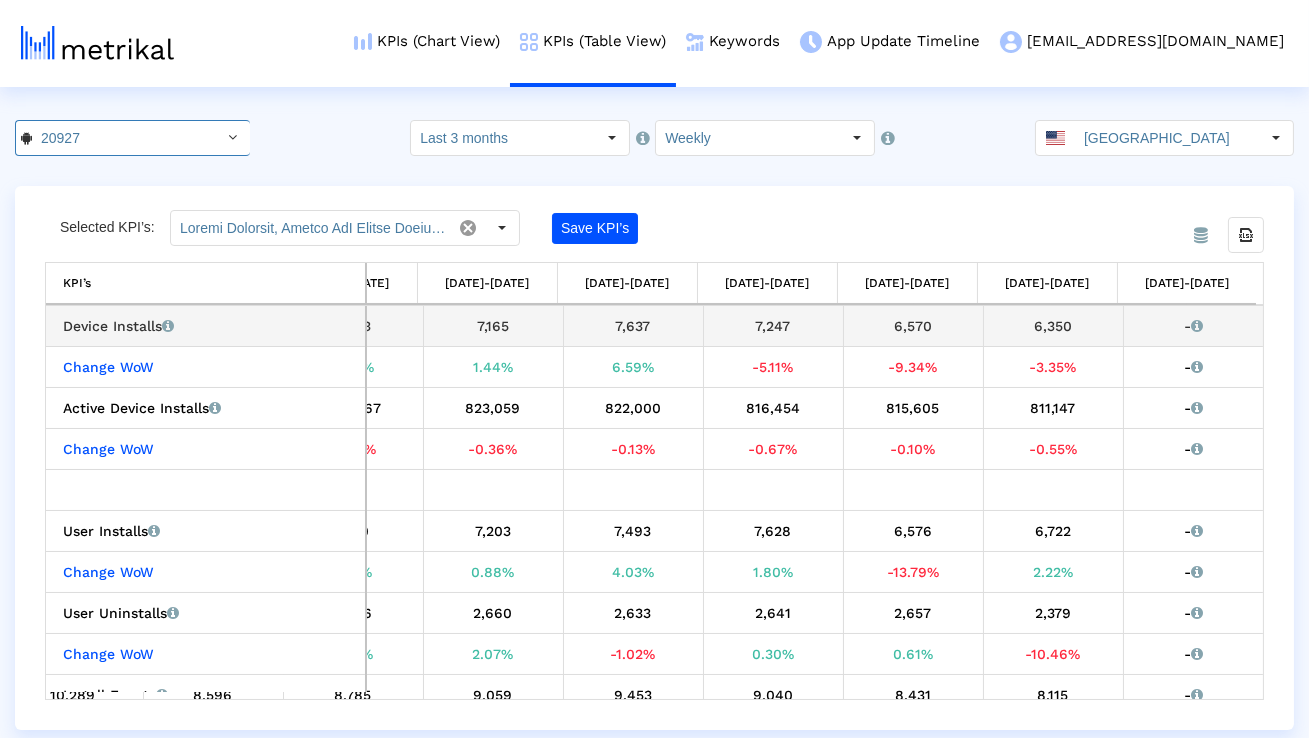 click on "6,570" at bounding box center [913, 326] 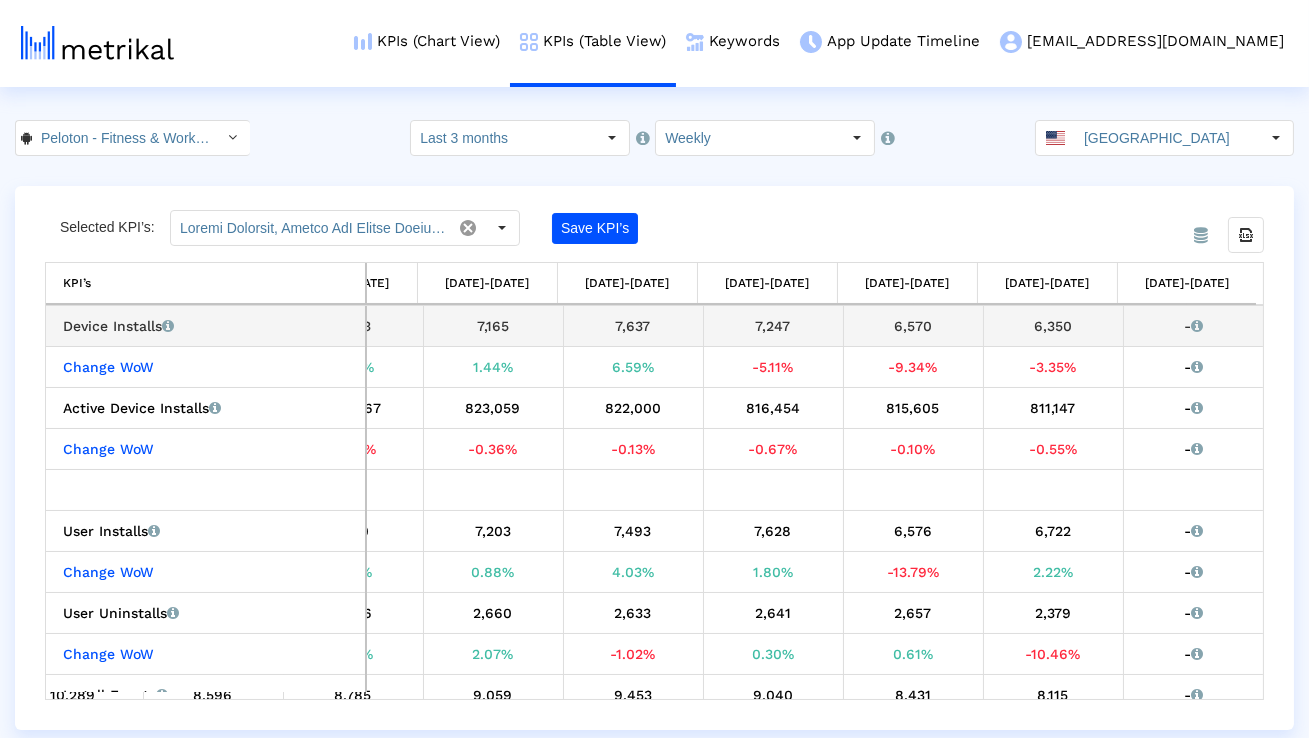 click on "6,570" at bounding box center [913, 326] 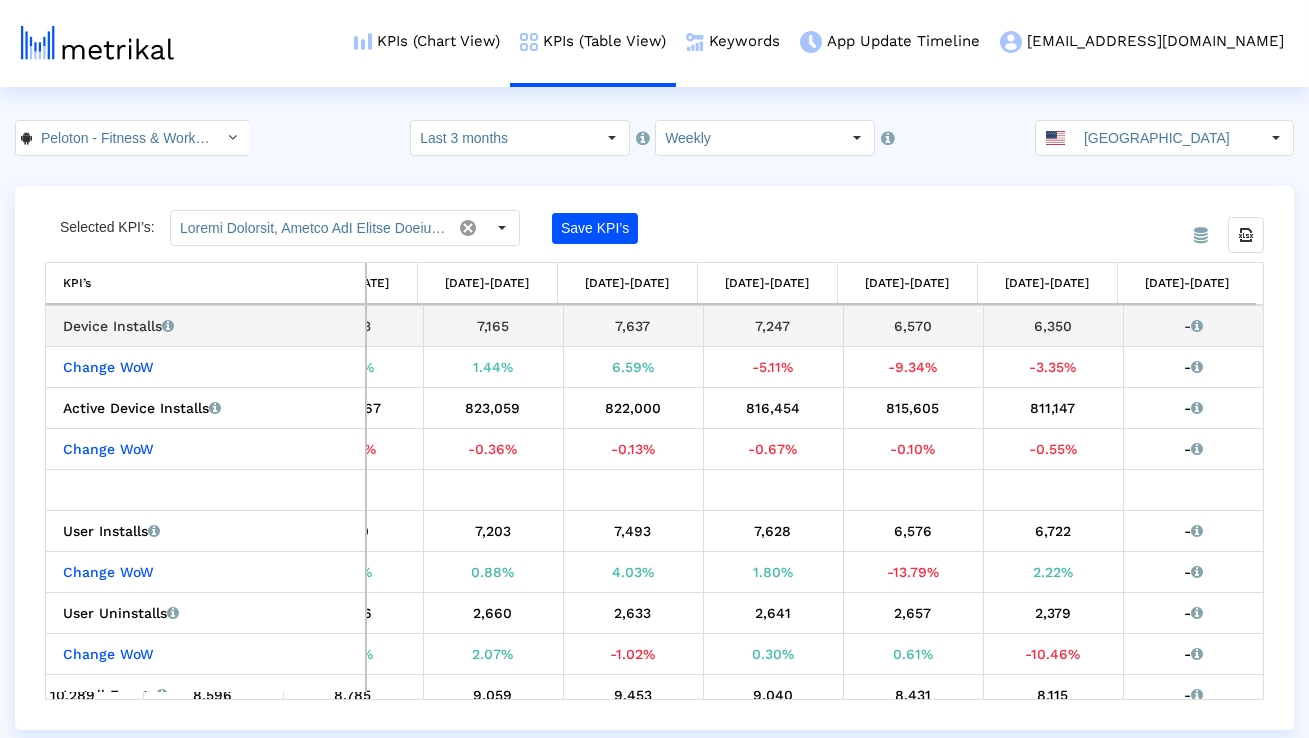 click on "7,247" at bounding box center (773, 326) 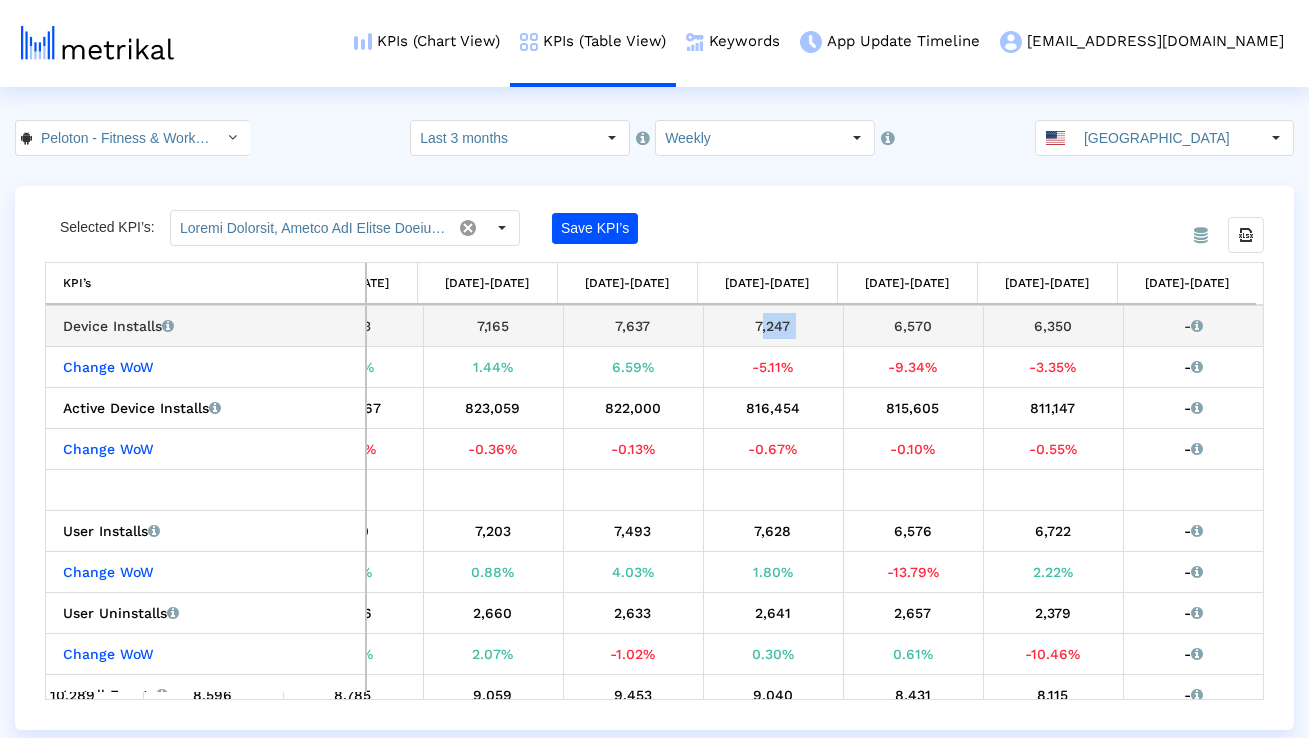 click on "7,247" at bounding box center [773, 326] 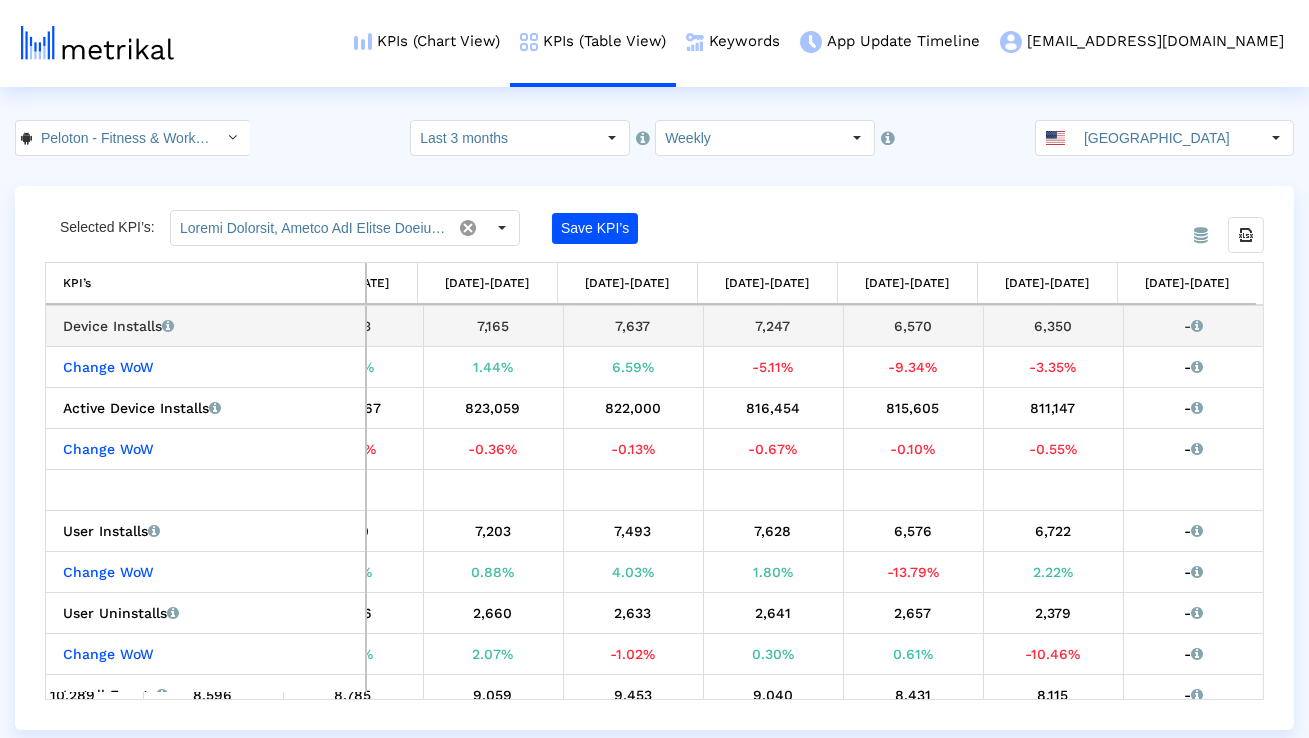 click on "6,570" at bounding box center (913, 326) 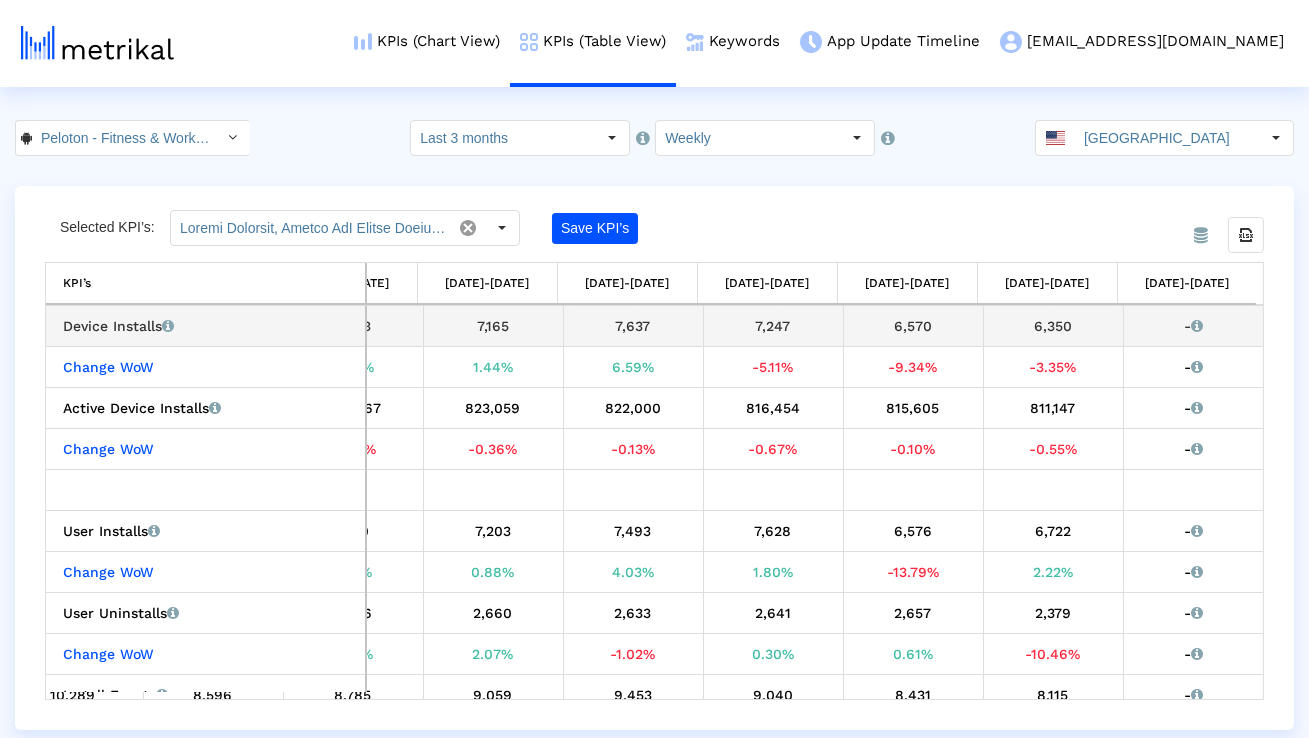 click on "6,350" at bounding box center [1053, 326] 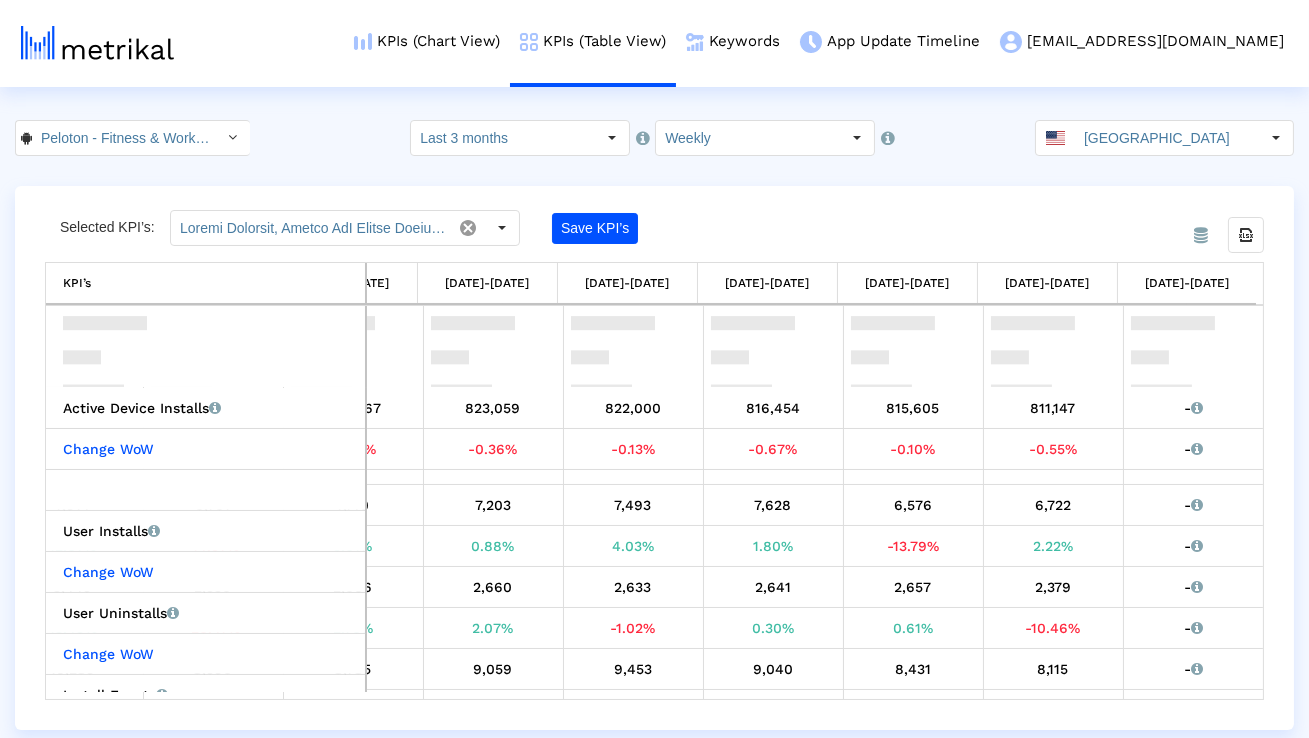 scroll, scrollTop: 171, scrollLeft: 929, axis: both 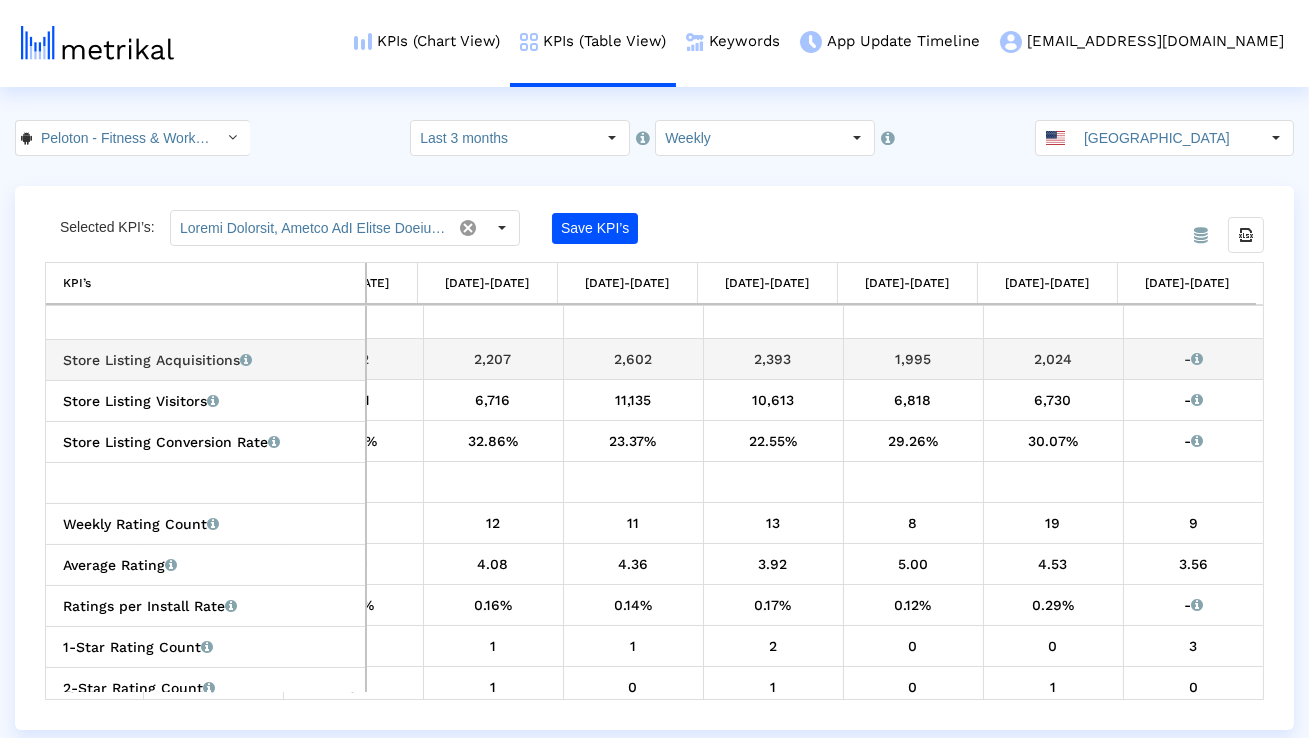 click on "2,393" at bounding box center [773, 359] 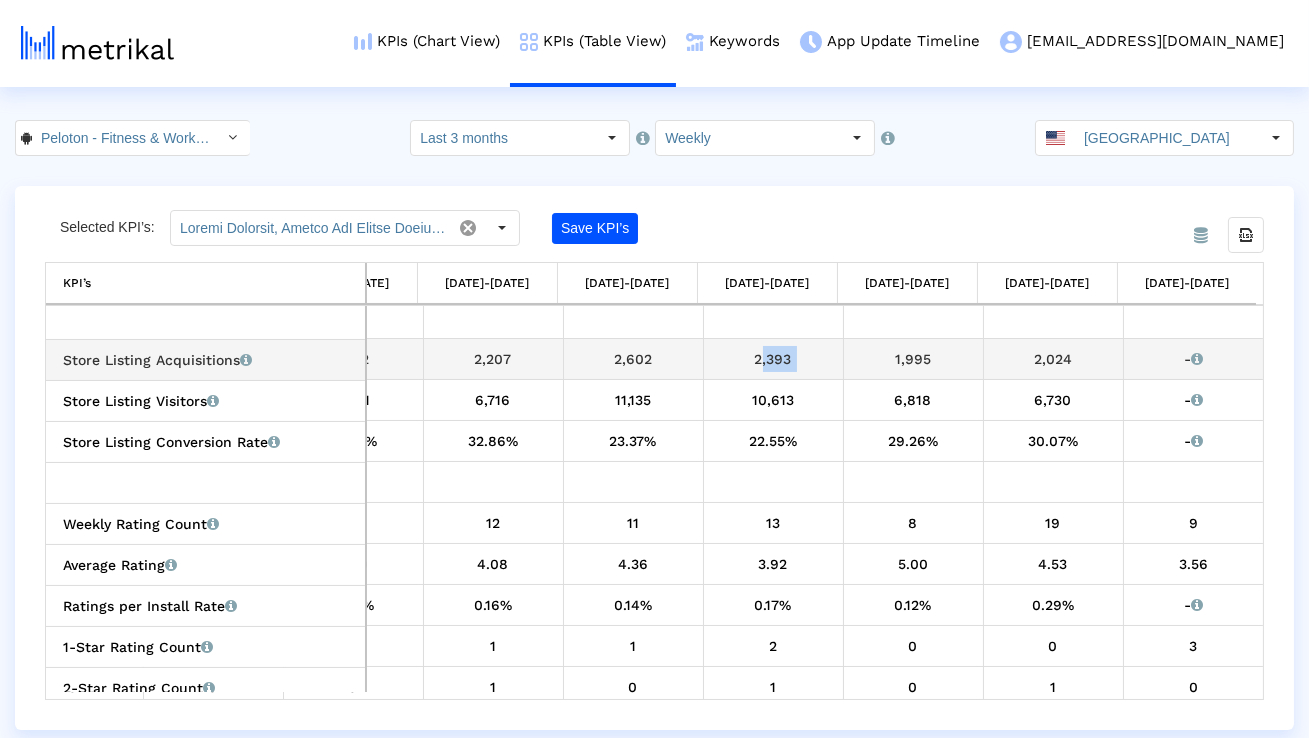 click on "2,393" at bounding box center (773, 359) 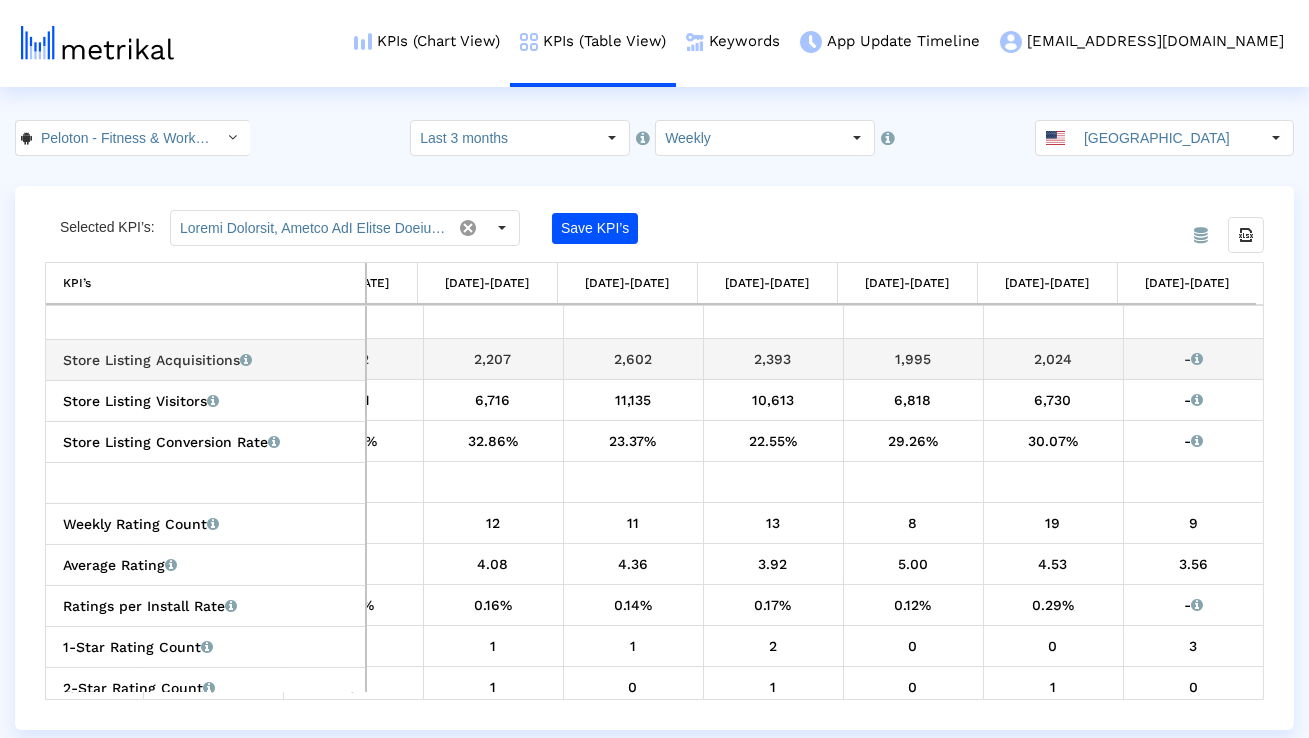 click on "1,995" at bounding box center (913, 359) 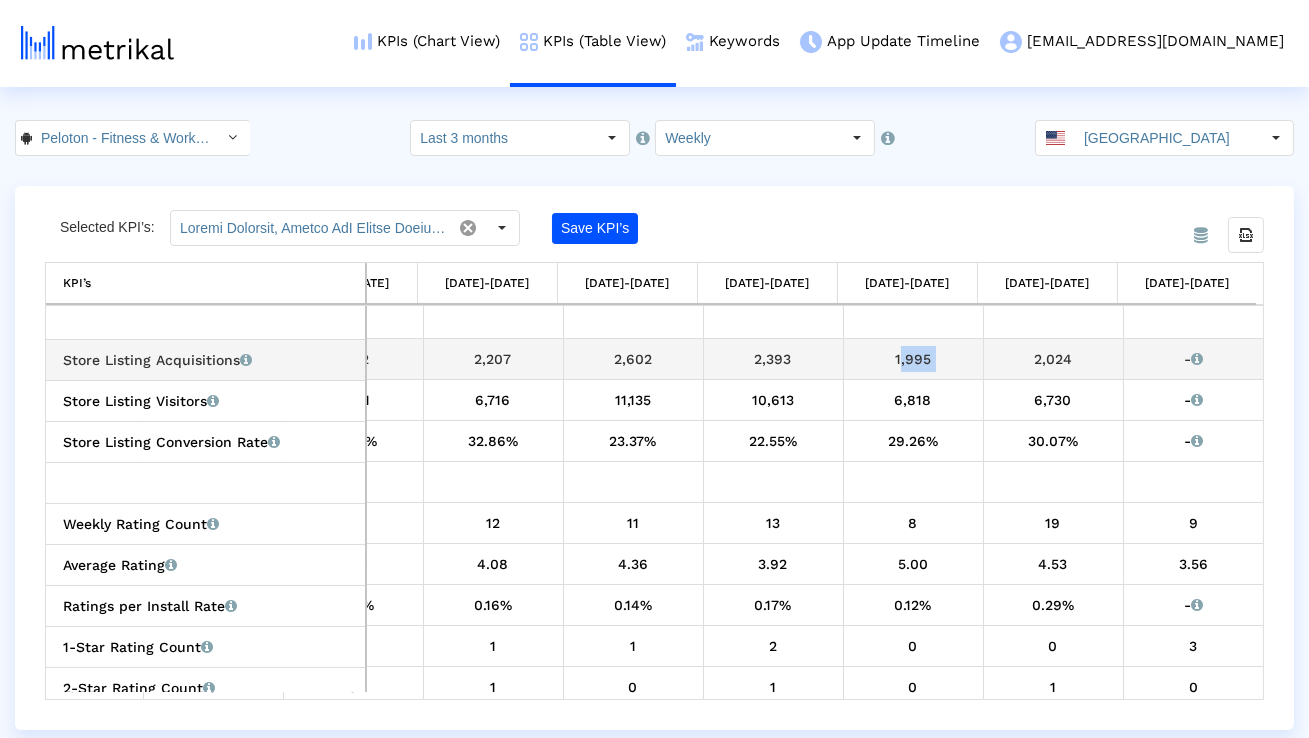 click on "1,995" at bounding box center [913, 359] 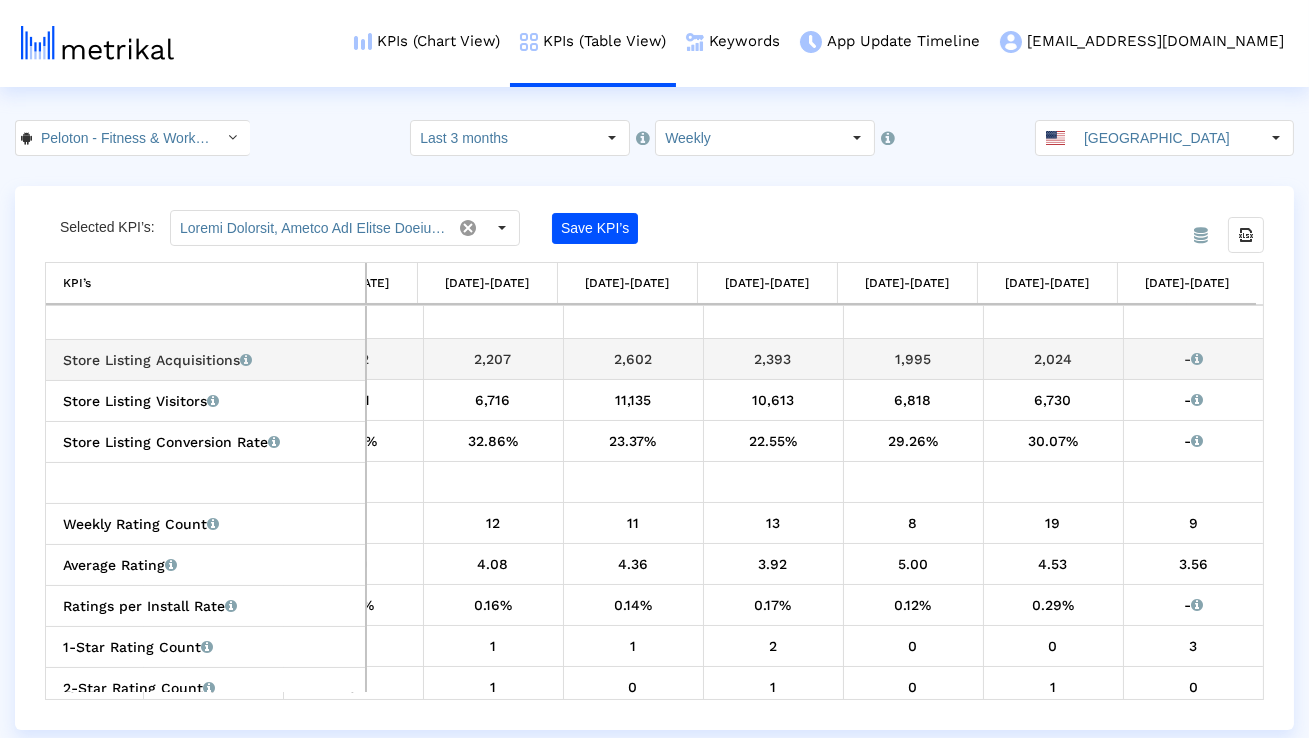 click on "2,024" at bounding box center (1053, 359) 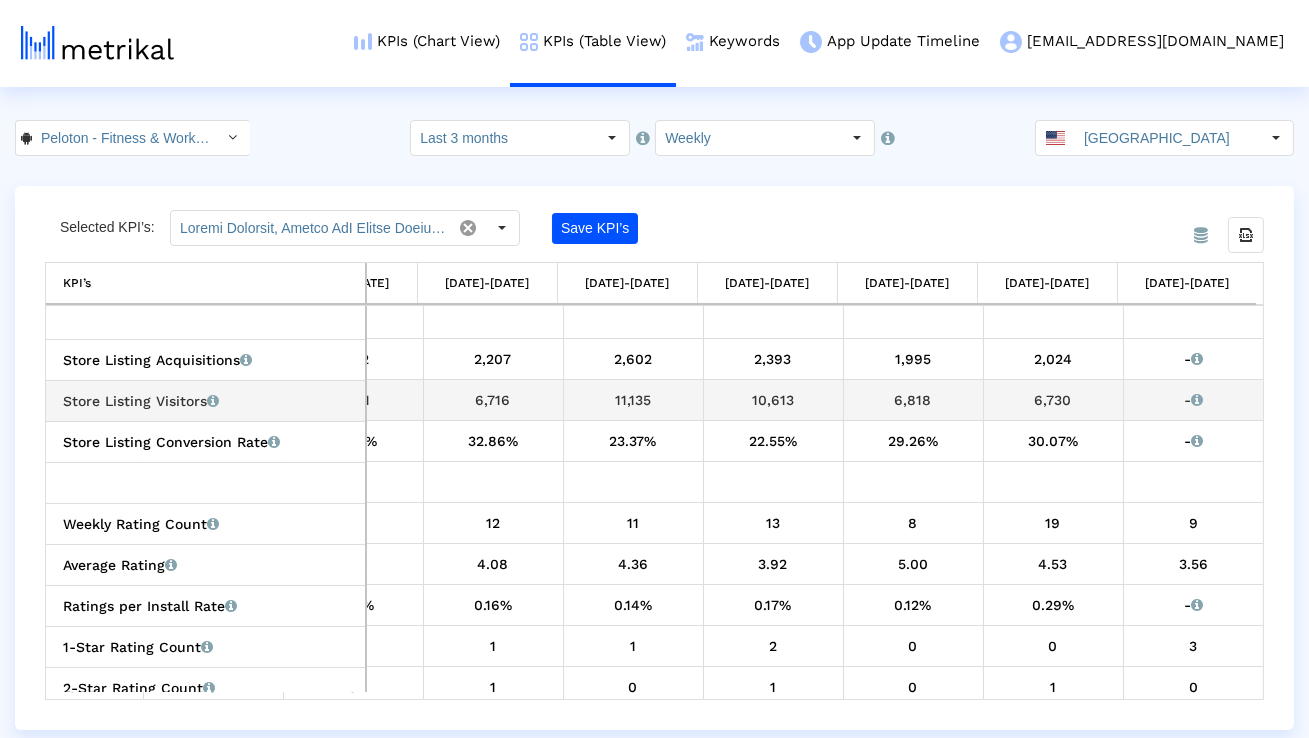 click on "10,613" at bounding box center [773, 400] 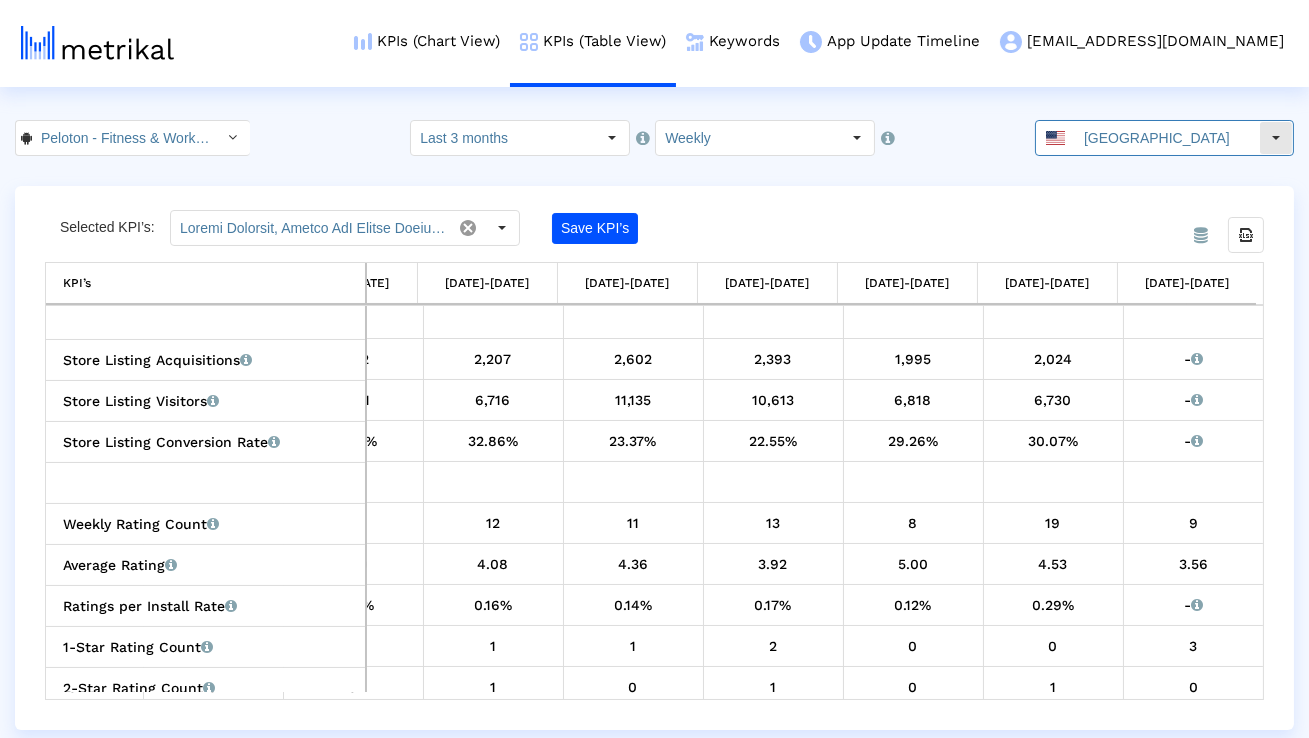 click on "United States Pull down to refresh... Release to refresh... Refreshing...  Canada   United States   Argentina   Australia   Austria   Azerbaijan   Bahrain   Bangladesh   Belgium   Brazil   Bulgaria   Chile   China   Colombia   Croatia   Cyprus   Czech Republic   Denmark   Dominican Republic   Ecuador   Egypt   El Salvador   Estonia   Finland   France   Germany   Greece   Hong Kong   Hungary   Iceland   India   Indonesia   Ireland   Israel   Italy   Japan   Jordan   Kazakhstan   Kuwait   Latvia   Lebanon   Liechtenstein   Lithuania   Luxembourg   Macao   Malaysia   Malta   Mexico   Netherlands   New Zealand   Nigeria   Norway   Oman   Pakistan   Panama   Peru   Philippines   Poland   Portugal   Qatar   Romania   Russia   Saudi Arabia   Singapore   Slovakia   Slovenia   South Africa   South Korea   Spain   Sri Lanka   Sweden   Switzerland   Taiwan   Thailand   Tunisia   Türkiye   Ukraine   United Arab Emirates   United Kingdom   Uruguay   Venezuela  Loading..." 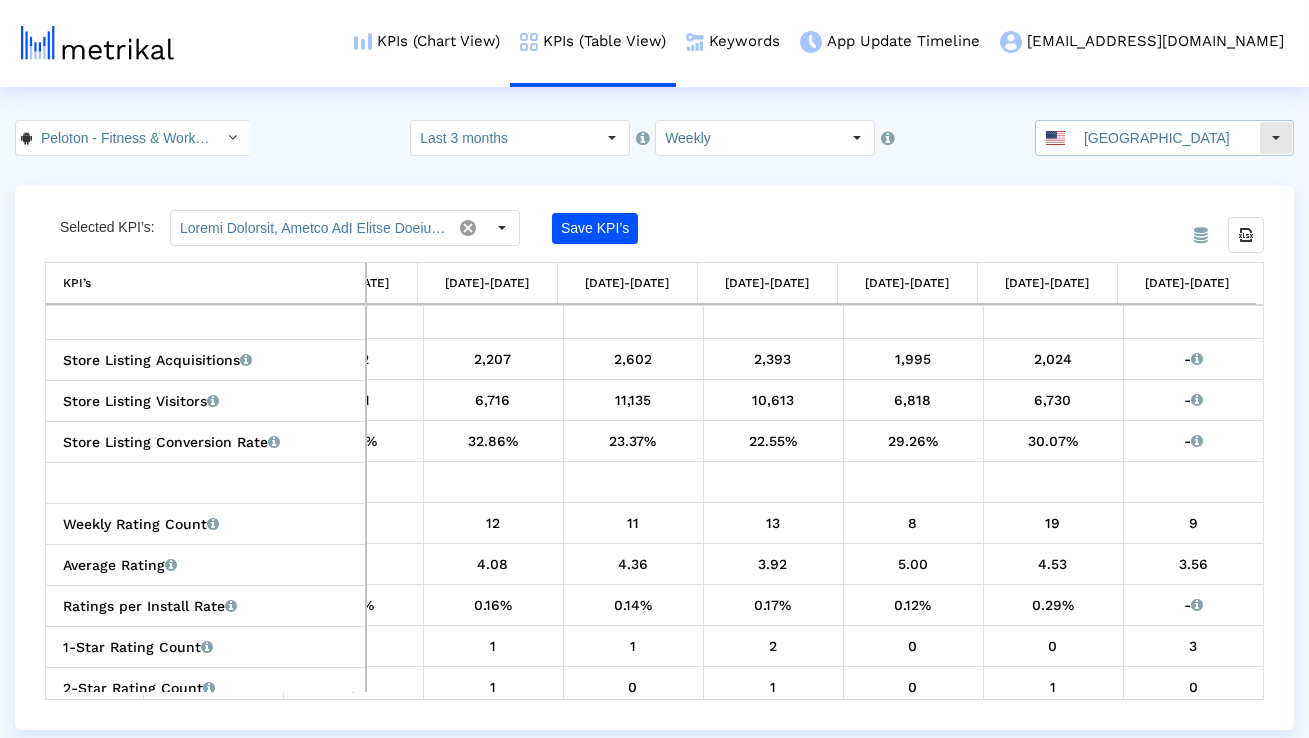 click on "[GEOGRAPHIC_DATA]" 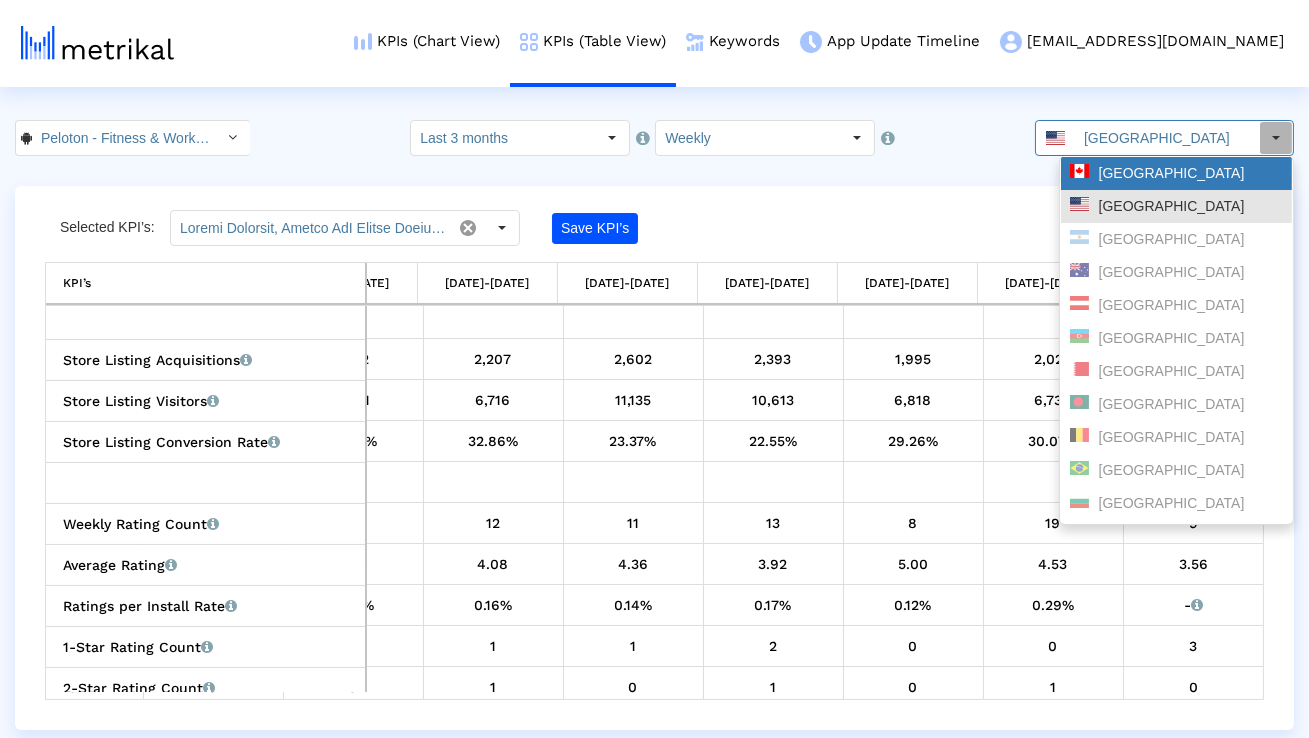 click on "[GEOGRAPHIC_DATA]" at bounding box center [1176, 173] 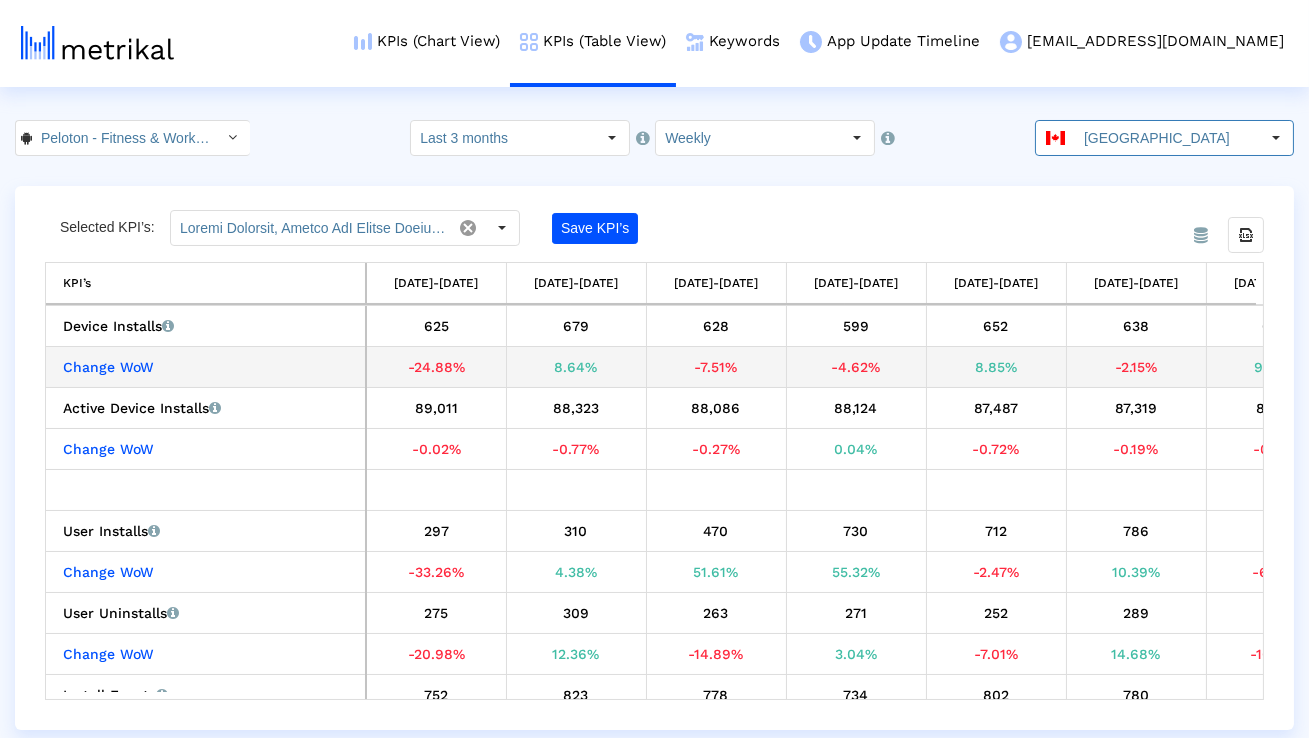 scroll, scrollTop: 0, scrollLeft: 405, axis: horizontal 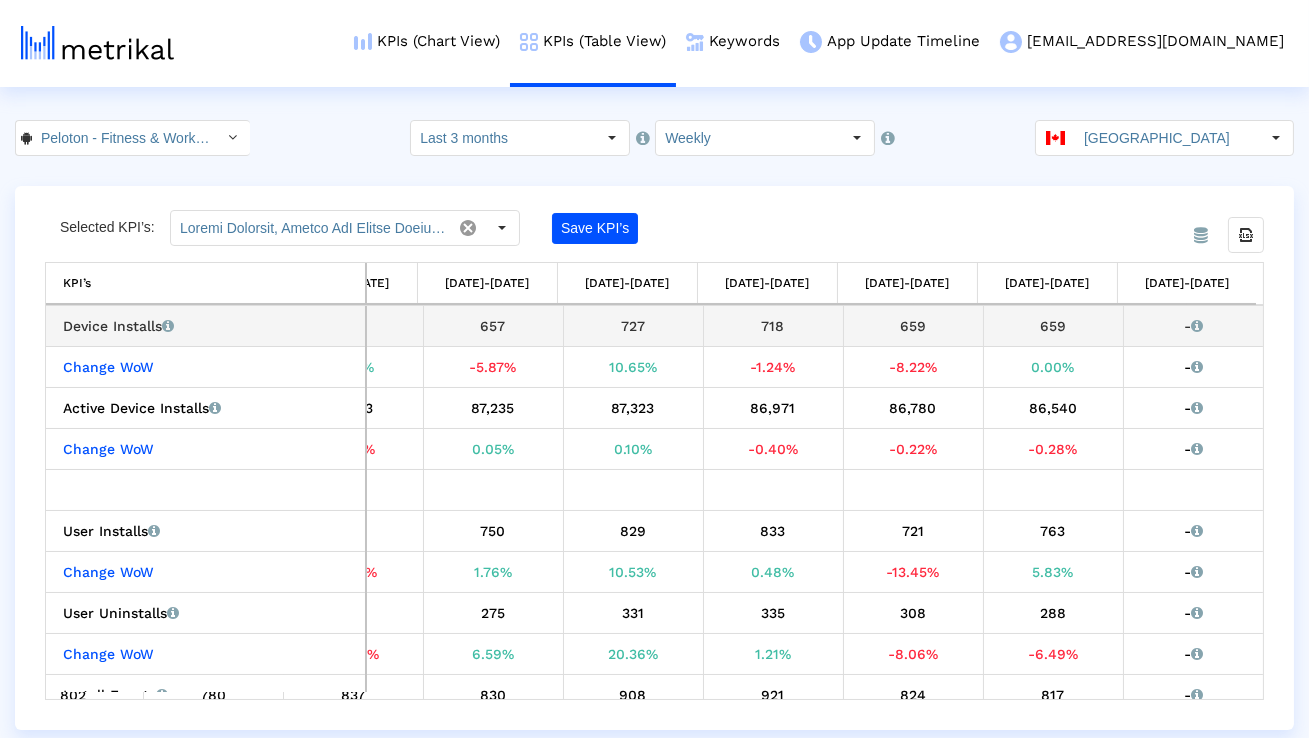 click on "718" at bounding box center [773, 326] 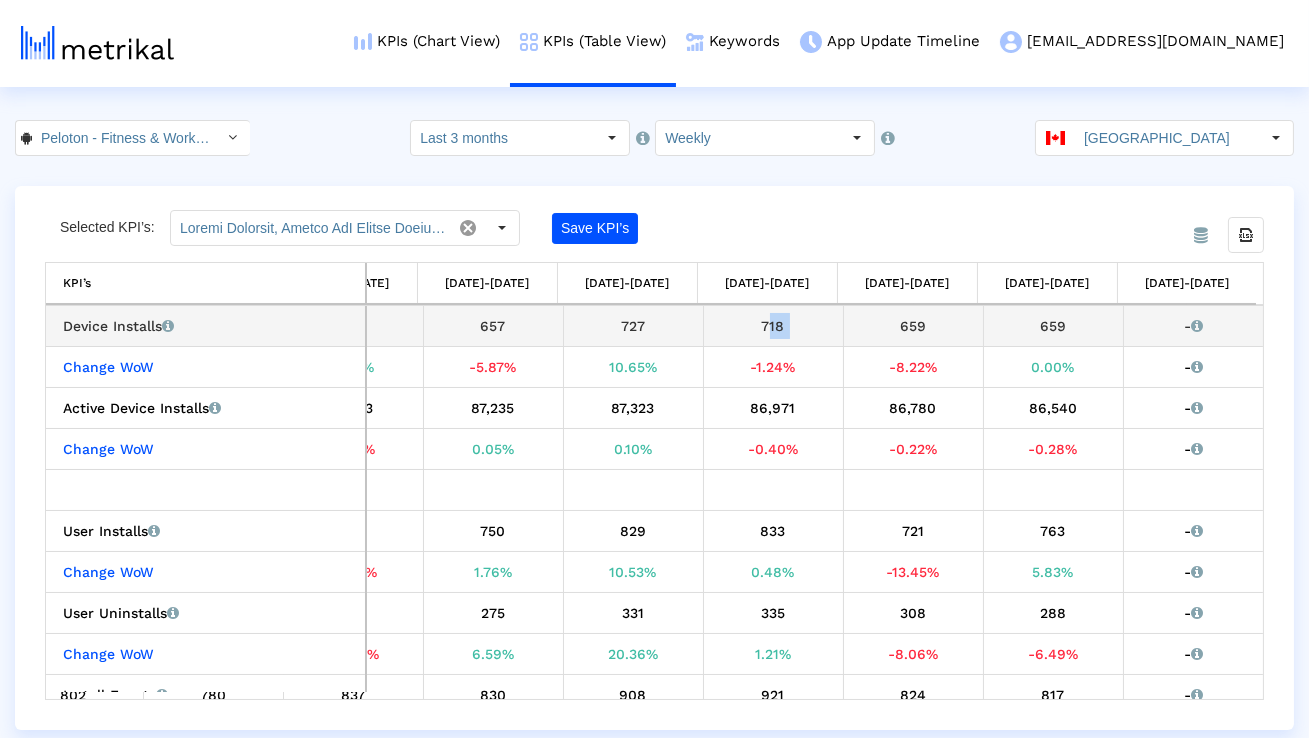 click on "718" at bounding box center (773, 326) 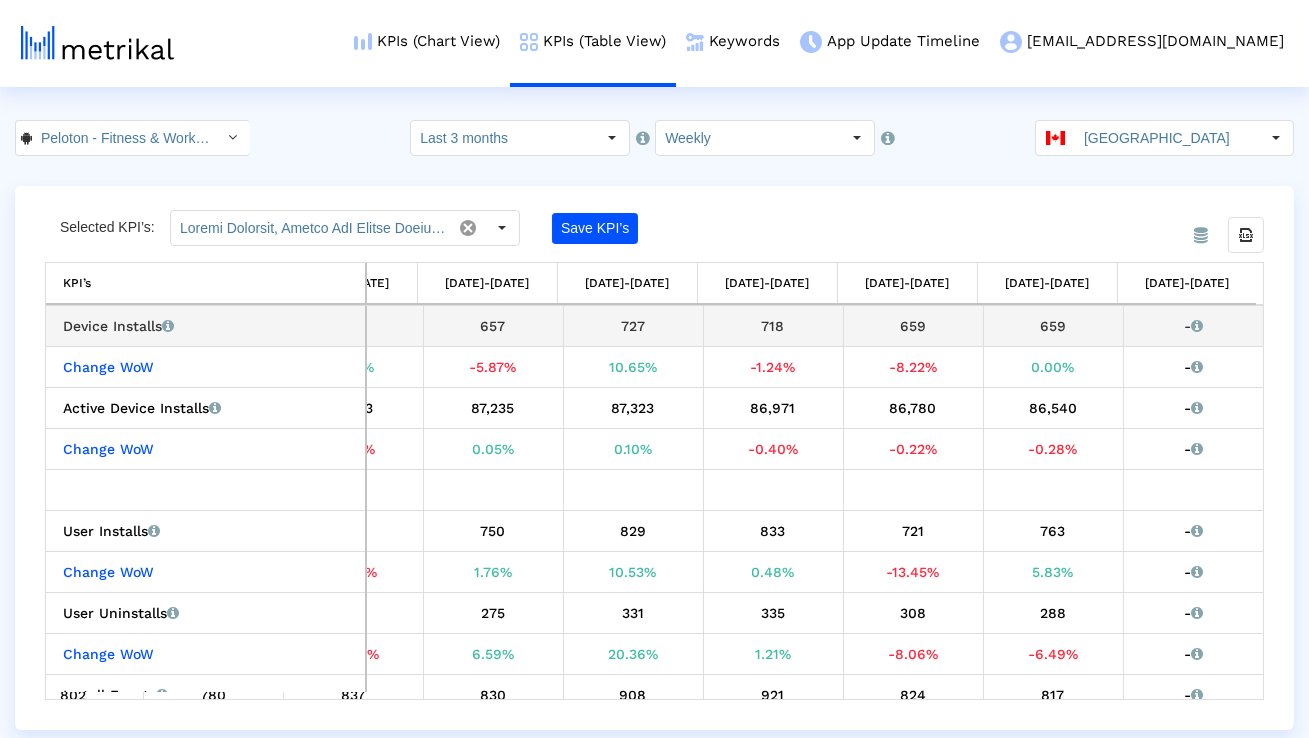 click on "659" at bounding box center (913, 326) 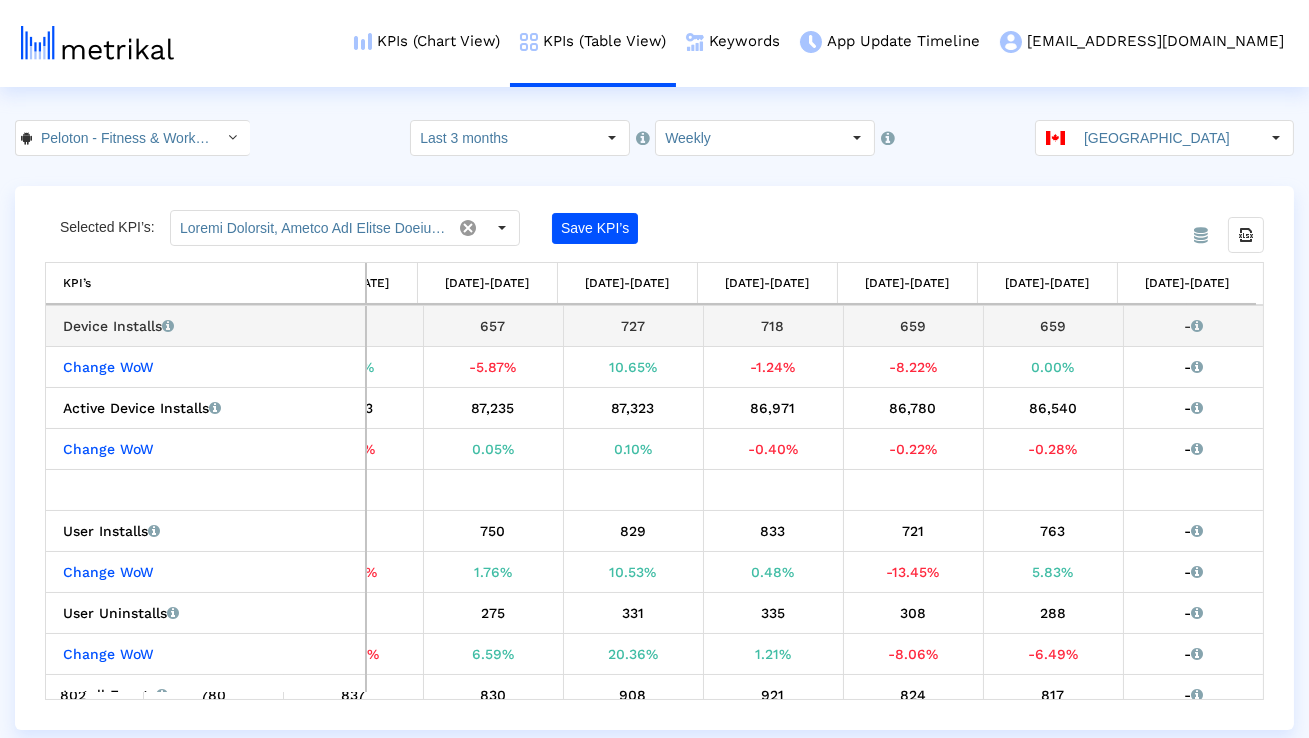 click on "659" at bounding box center [1053, 326] 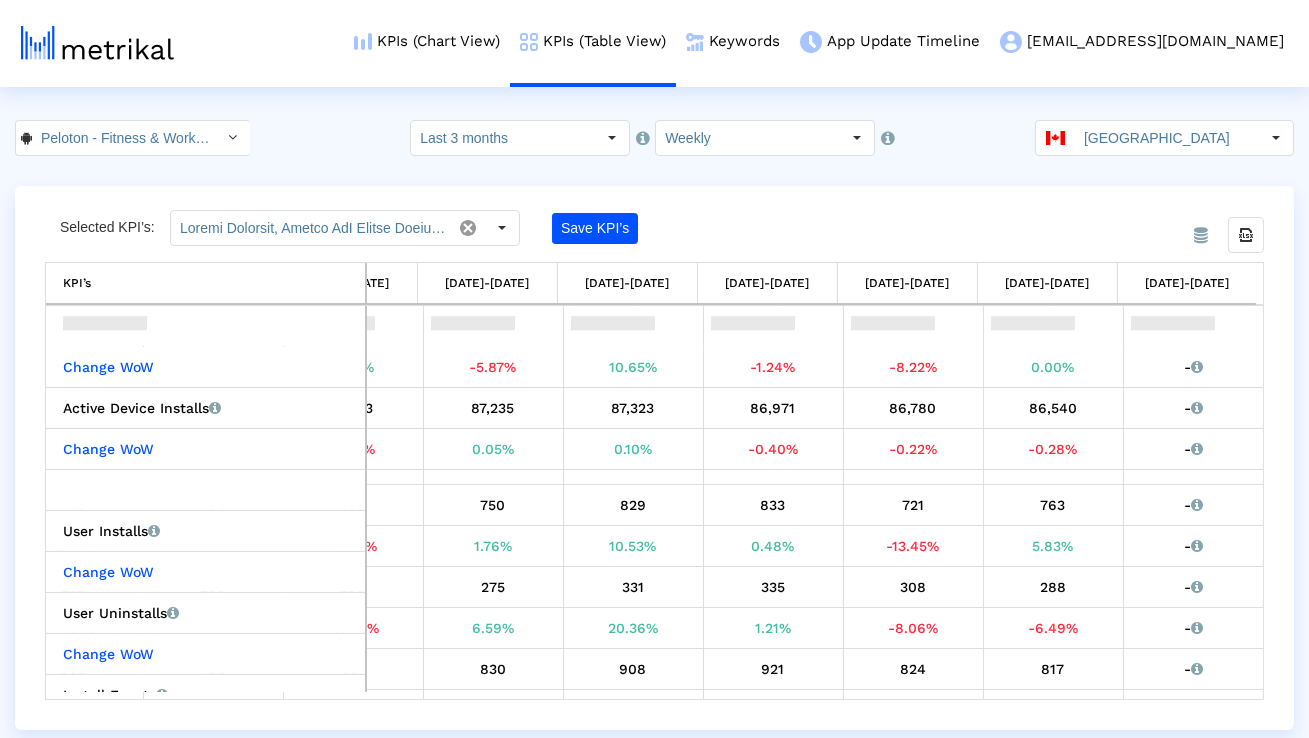 scroll, scrollTop: 176, scrollLeft: 929, axis: both 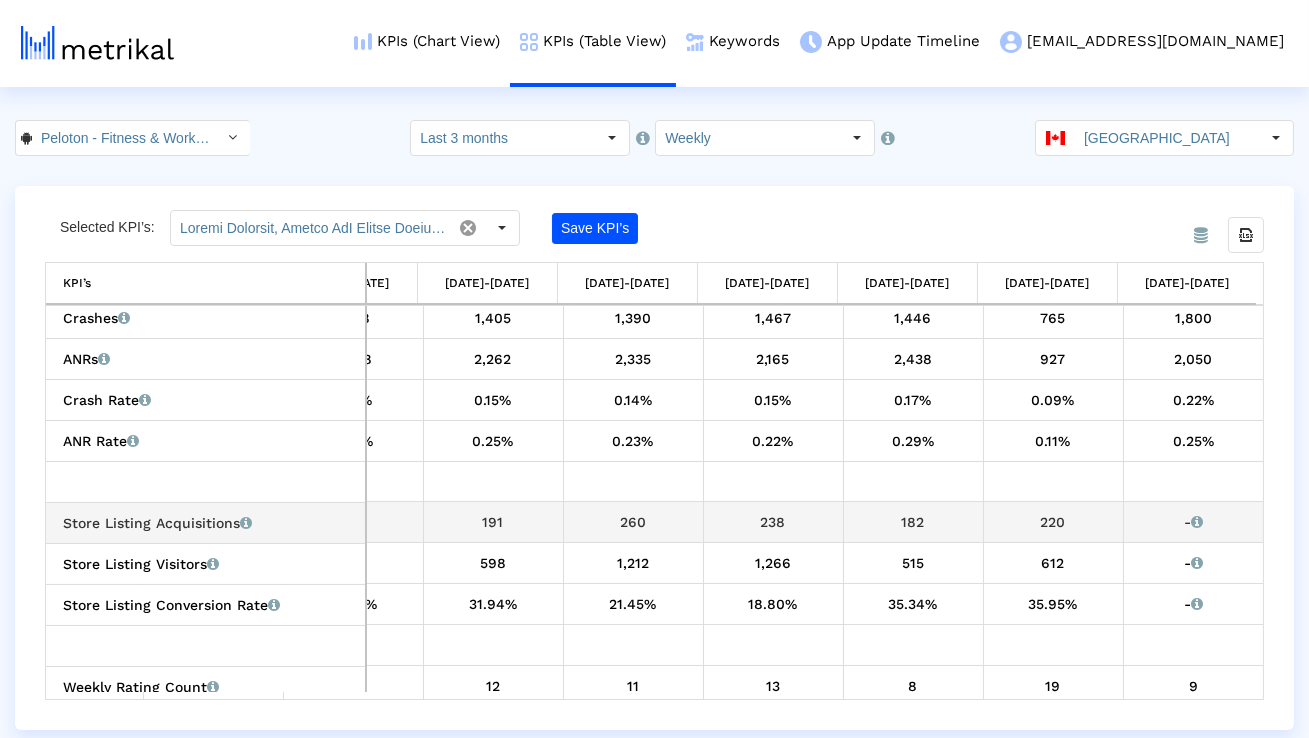 click on "238" at bounding box center (773, 522) 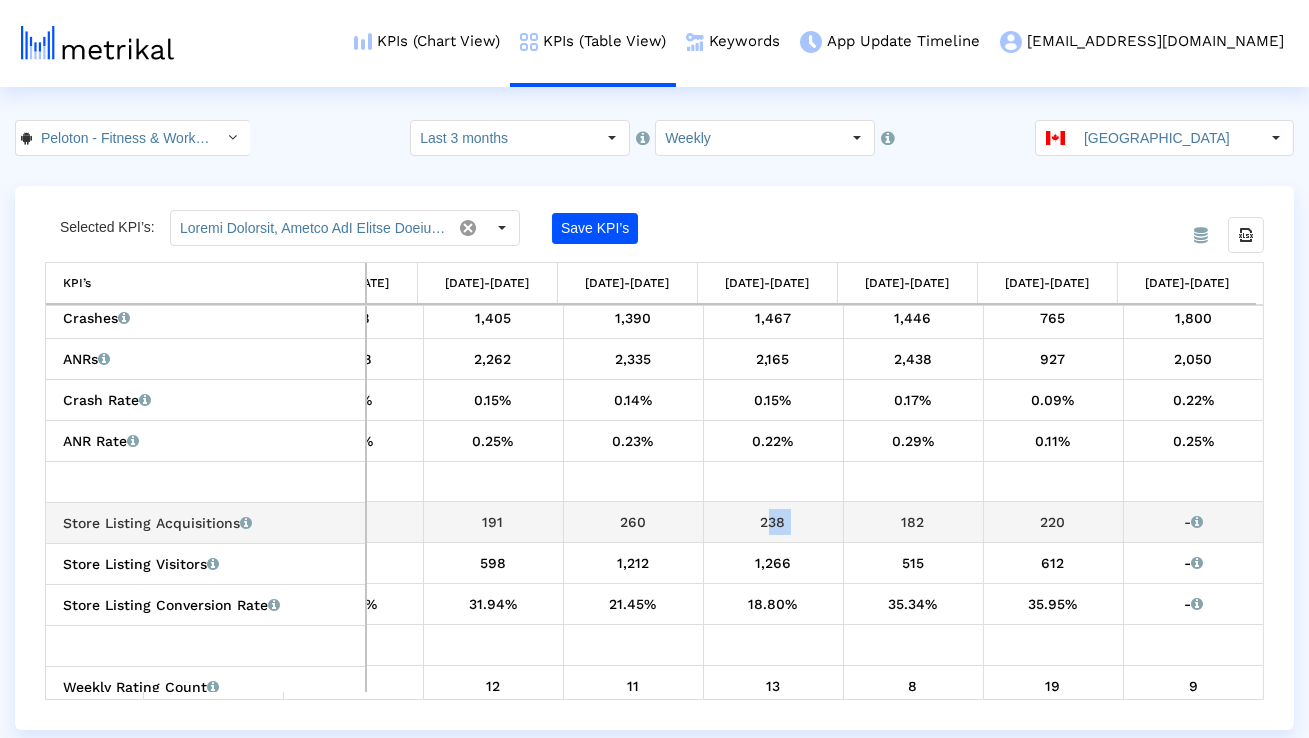 click on "238" at bounding box center [773, 522] 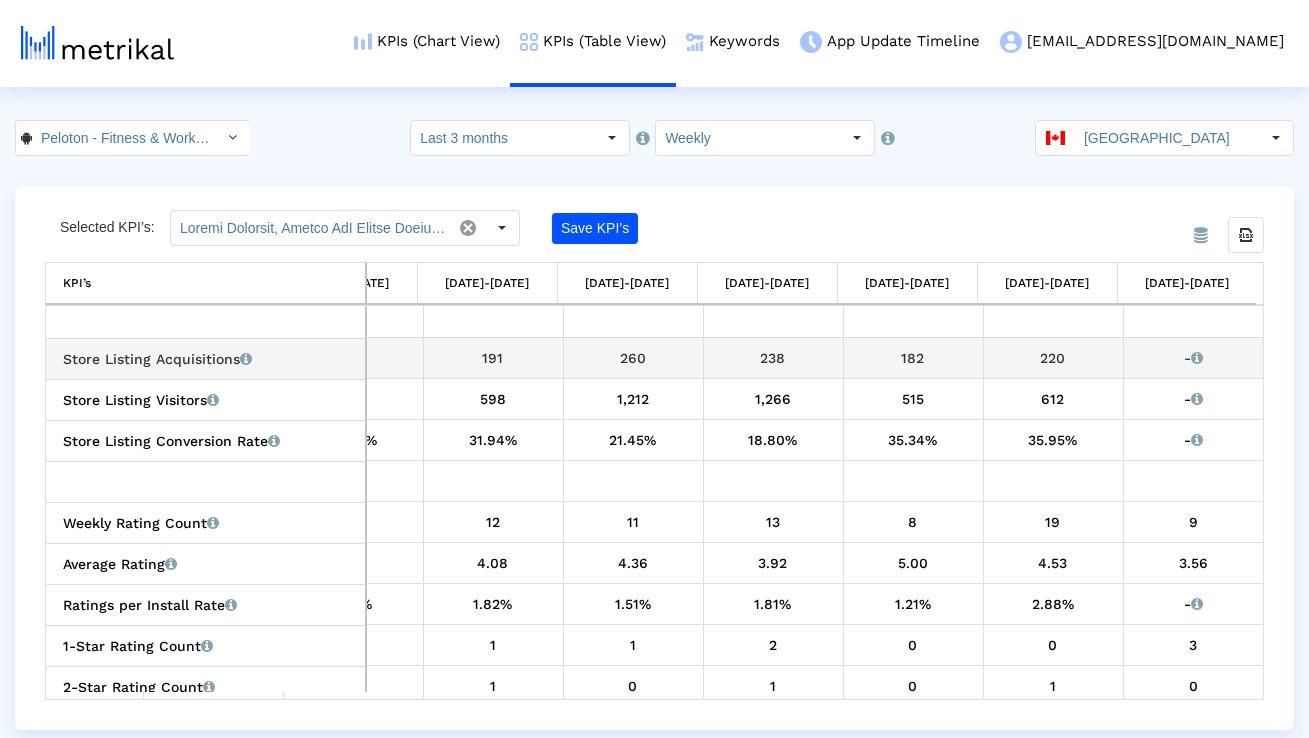 click on "238" at bounding box center (773, 358) 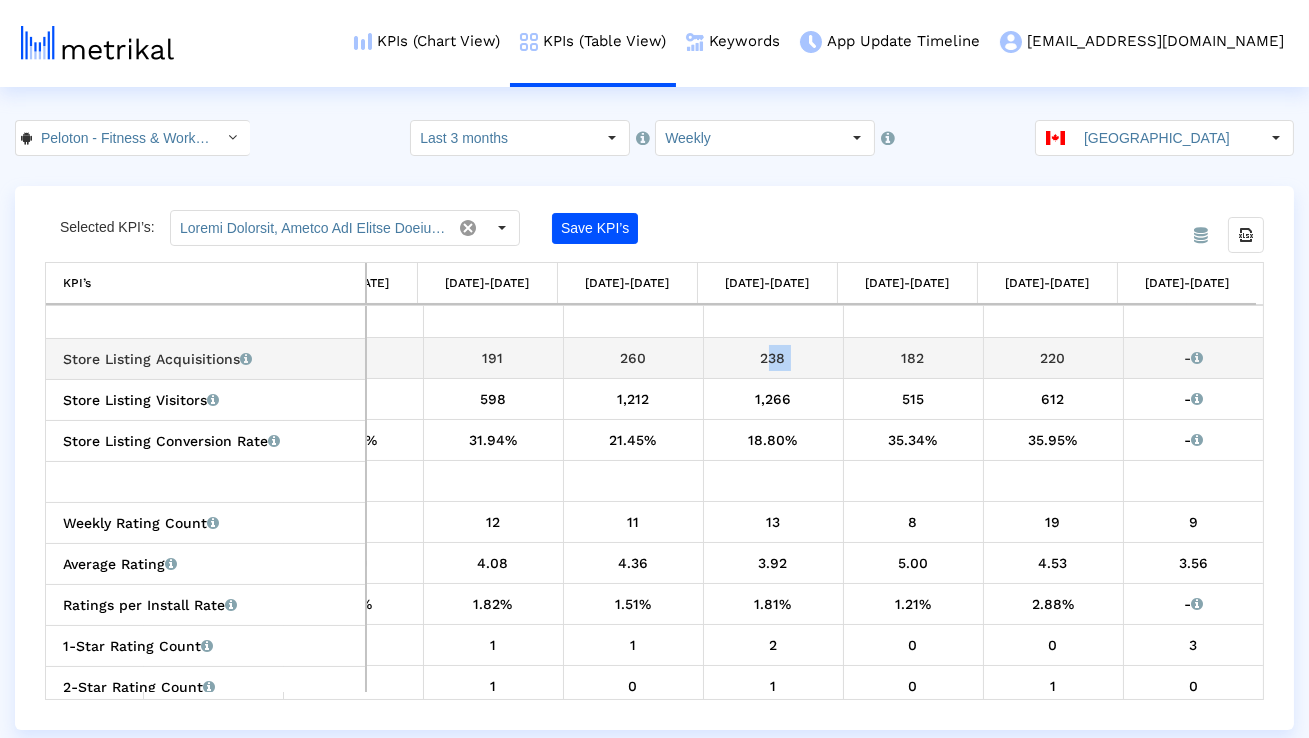 click on "238" at bounding box center (773, 358) 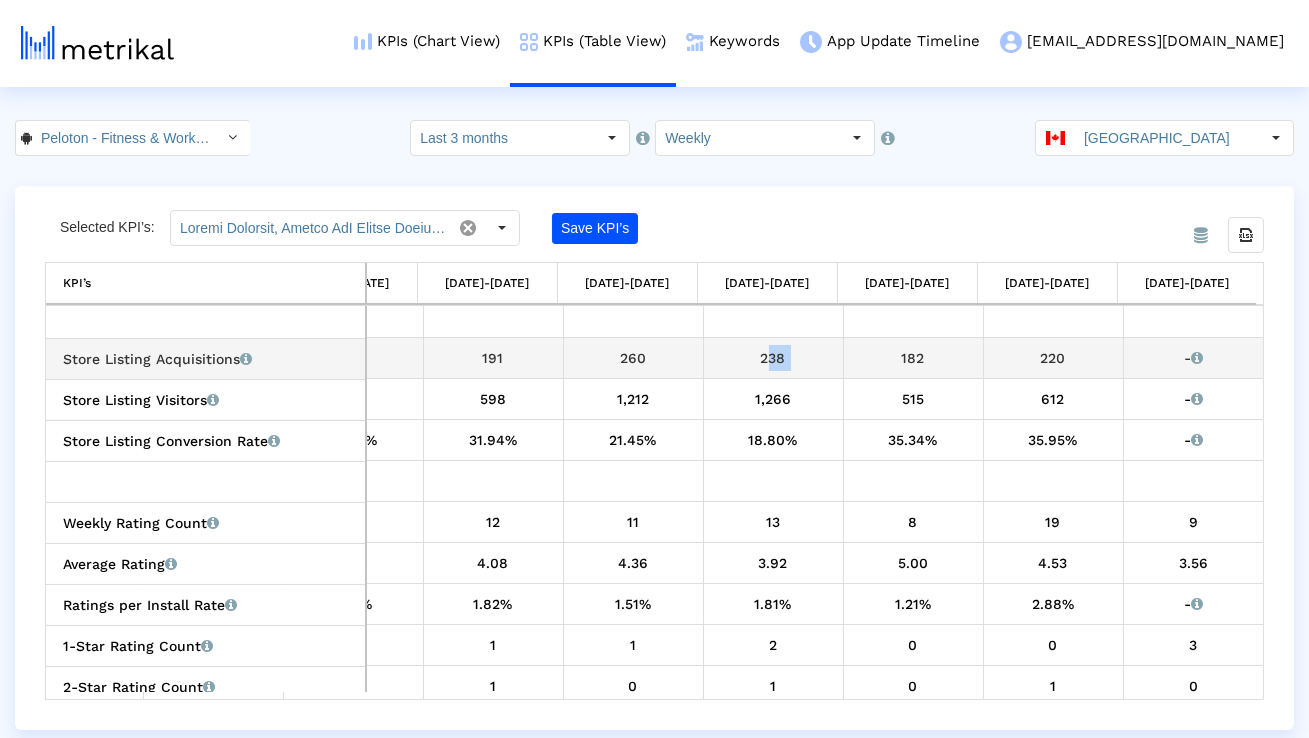 click on "182" at bounding box center [913, 358] 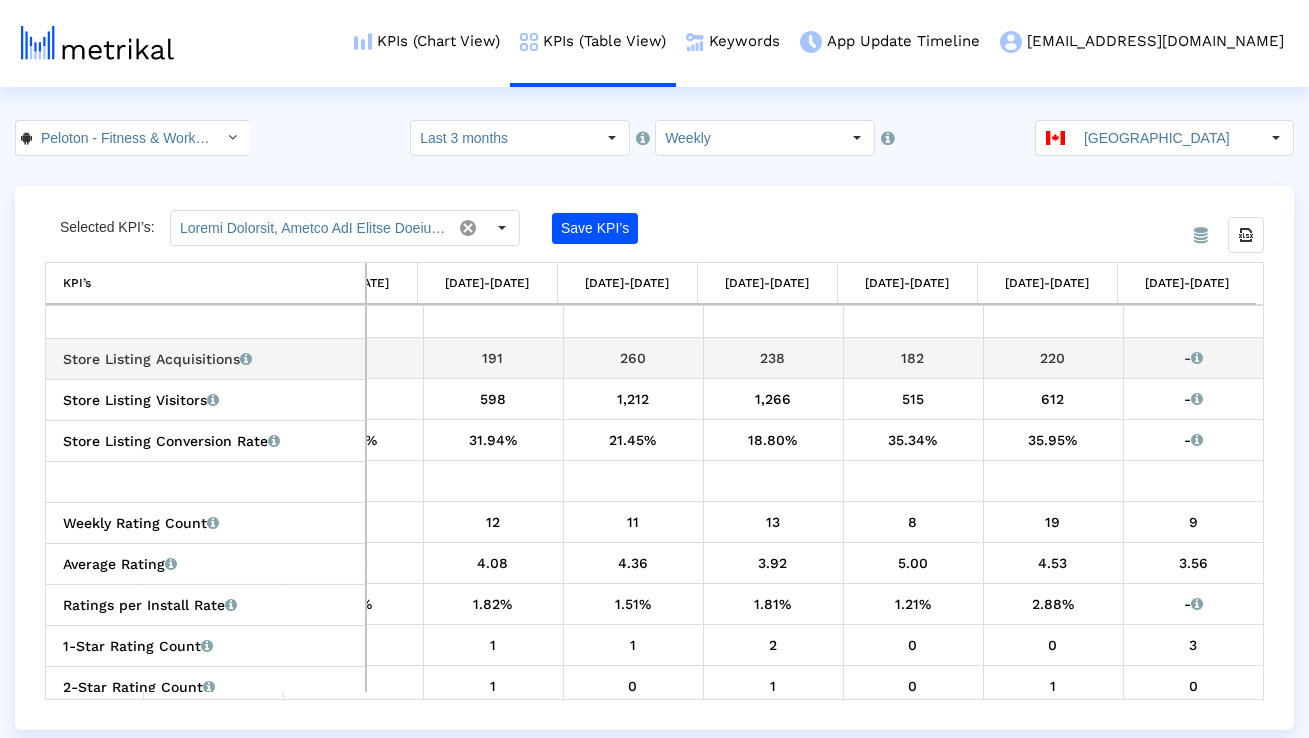 click on "220" at bounding box center [1053, 358] 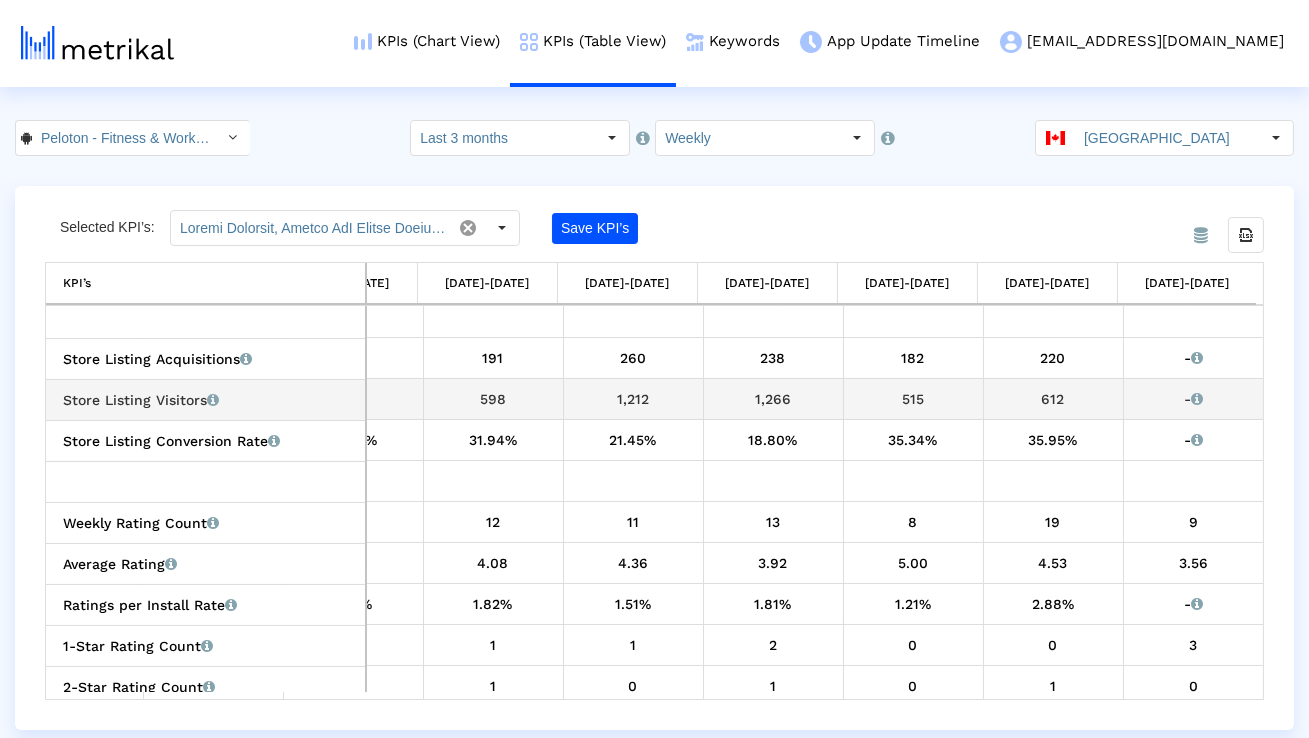click on "1,266" at bounding box center [773, 399] 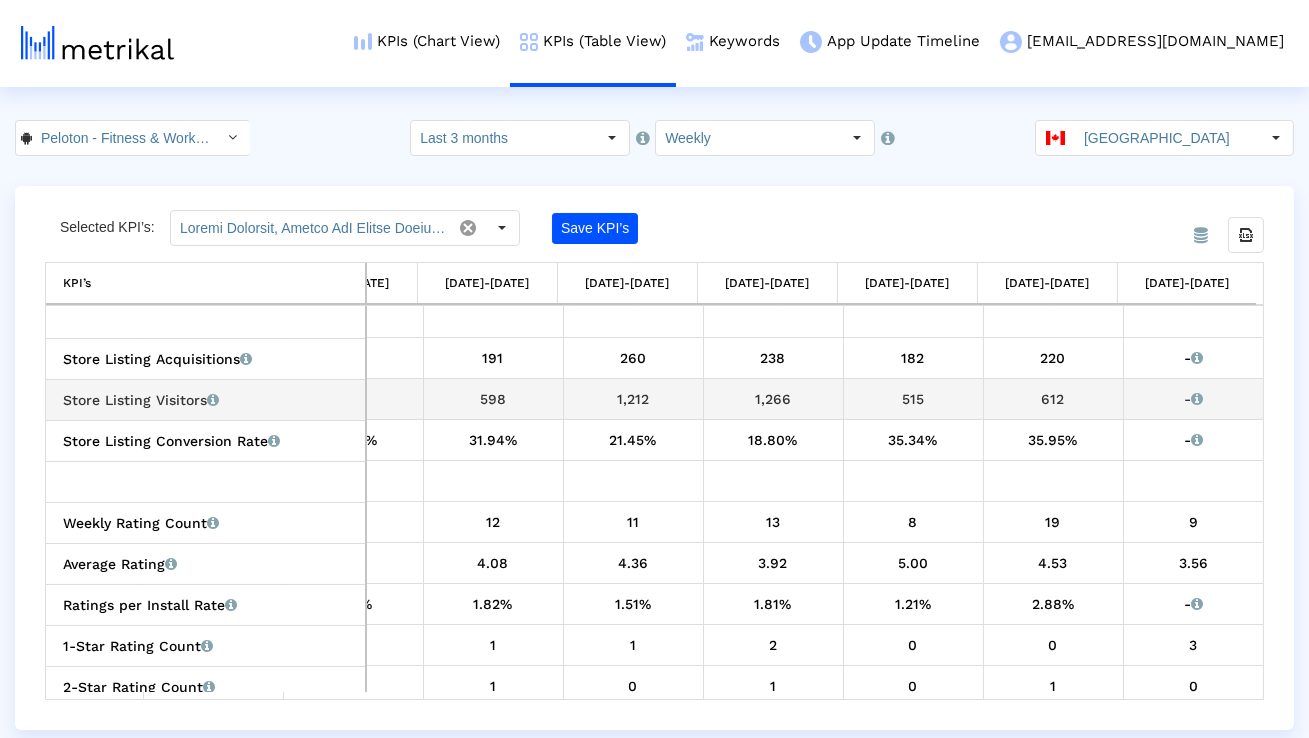 click on "612" at bounding box center (1053, 399) 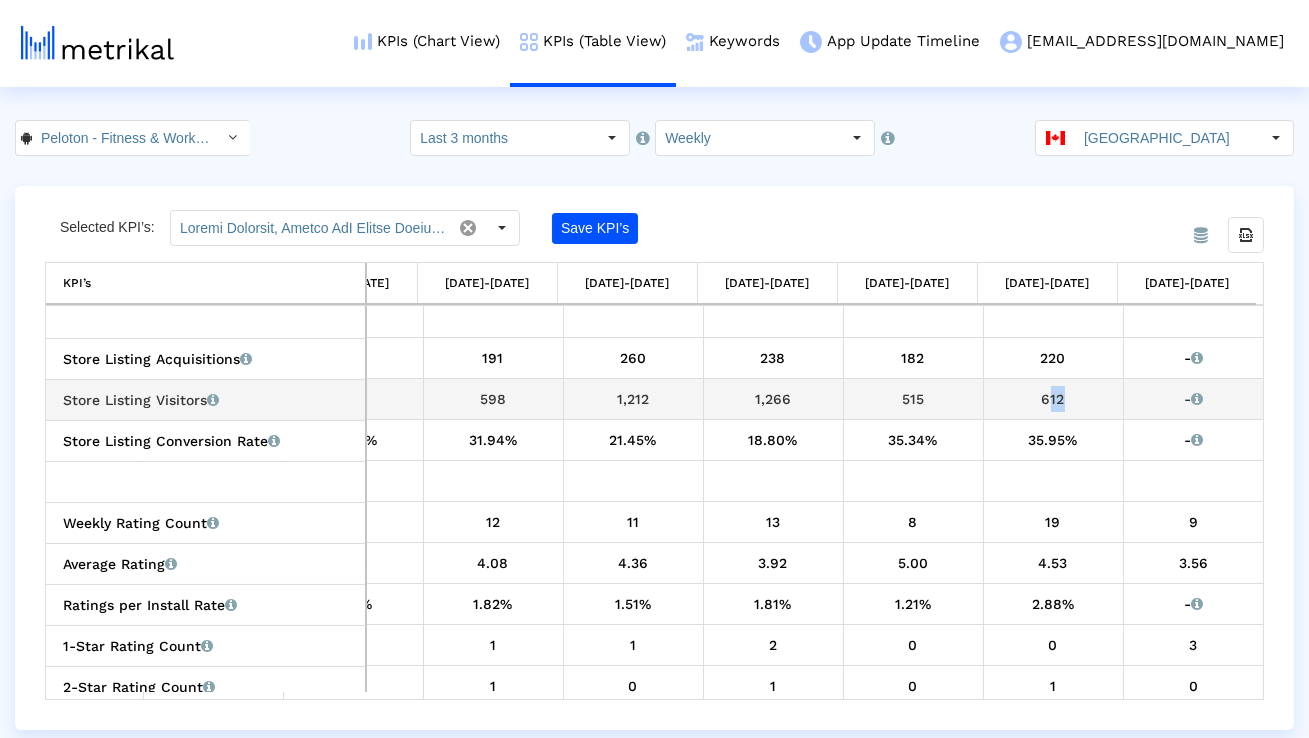 click on "612" at bounding box center [1053, 399] 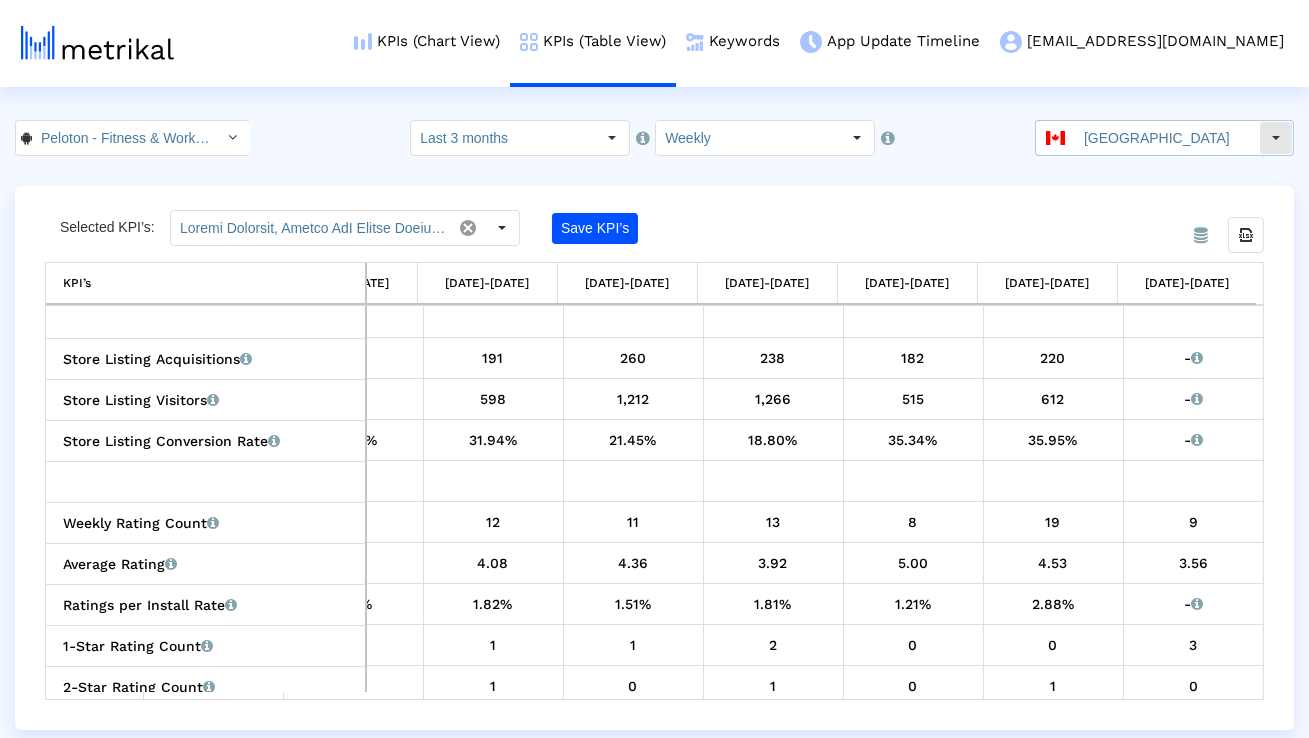 click 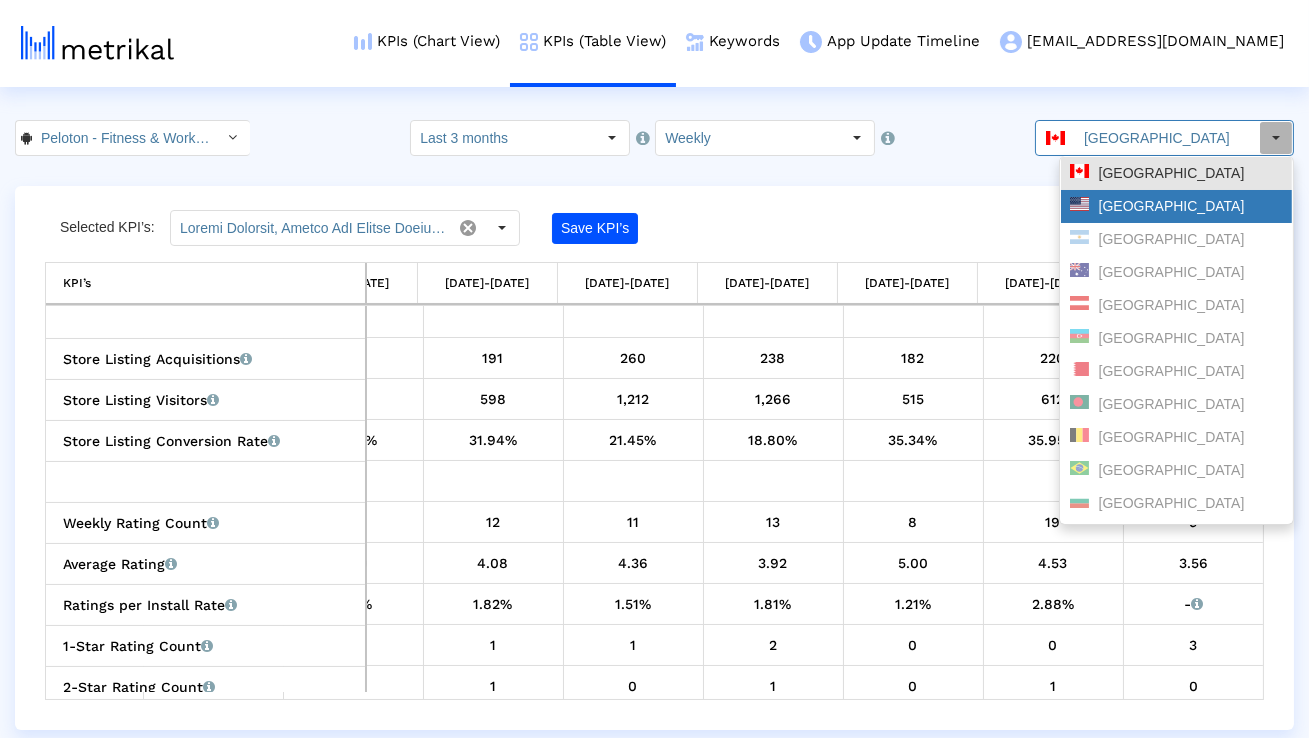 click on "[GEOGRAPHIC_DATA]" at bounding box center (1176, 206) 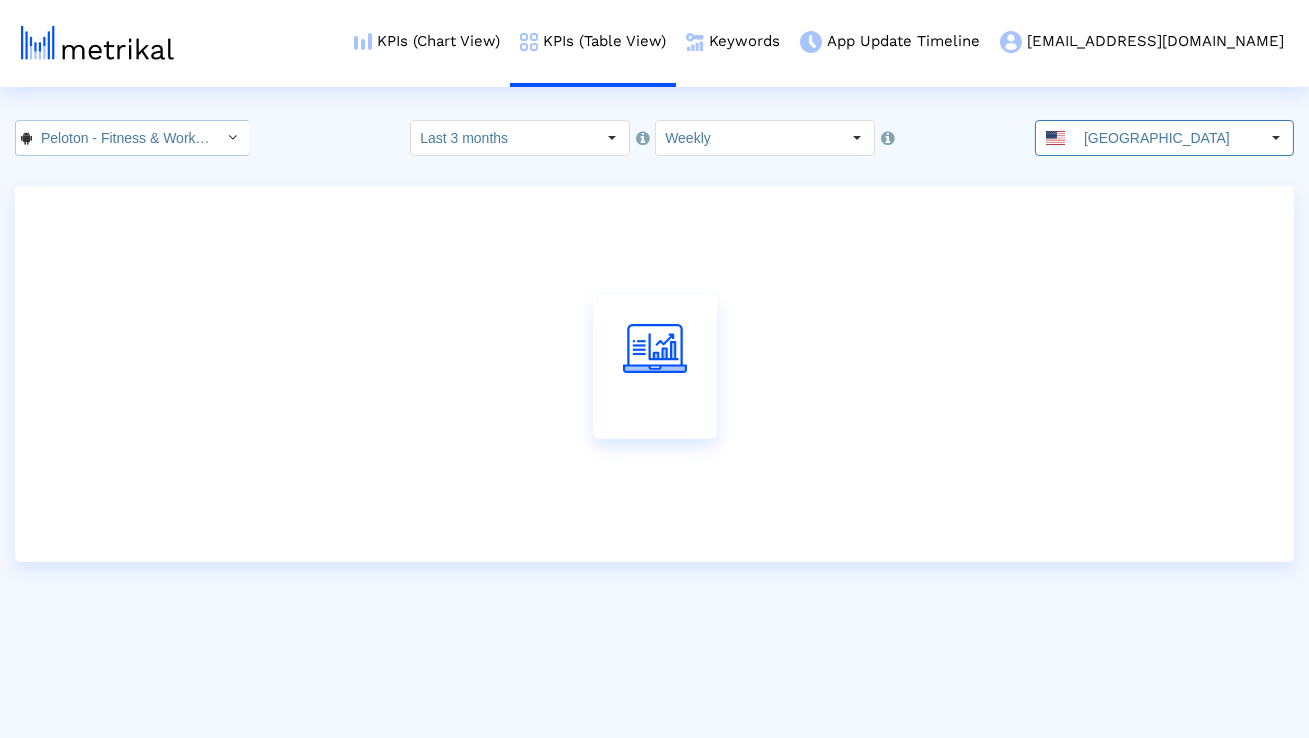 click on "Peloton - Fitness & Workouts < com.onepeloton.callisto >" 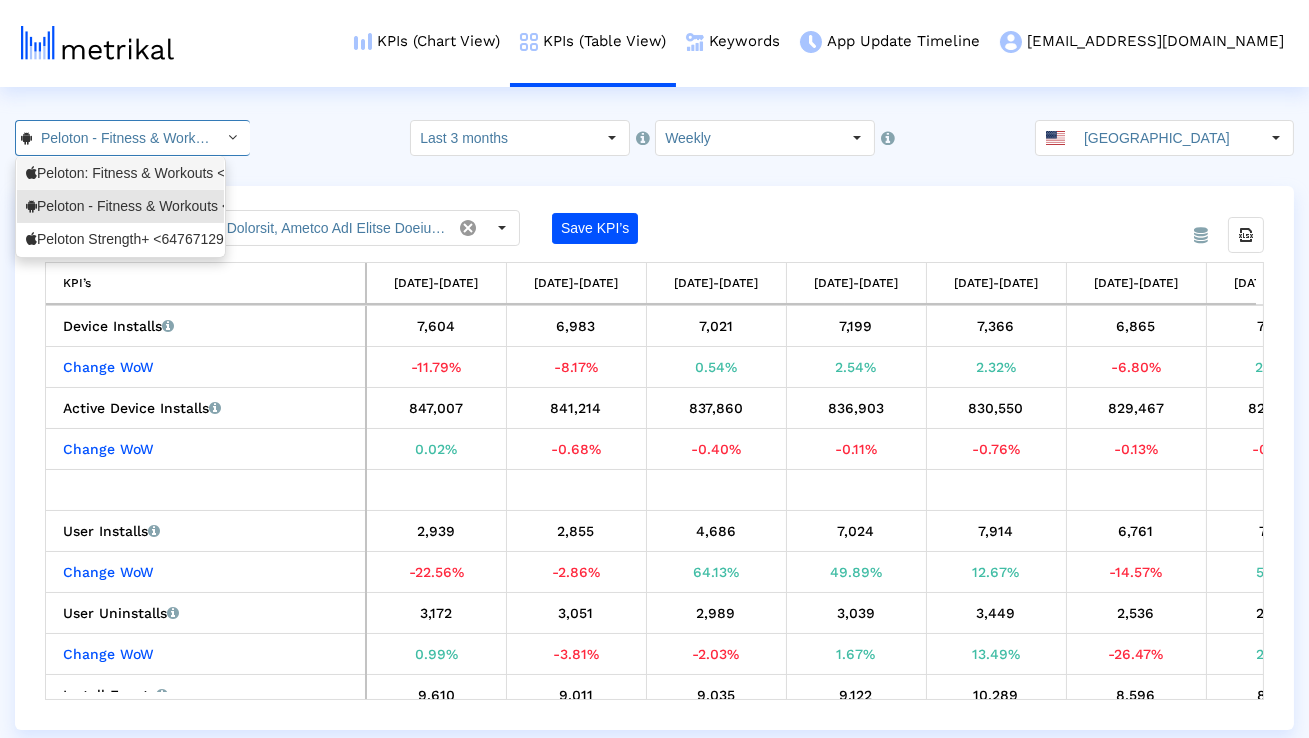 click on "Peloton: Fitness & Workouts <792750948>" at bounding box center (120, 173) 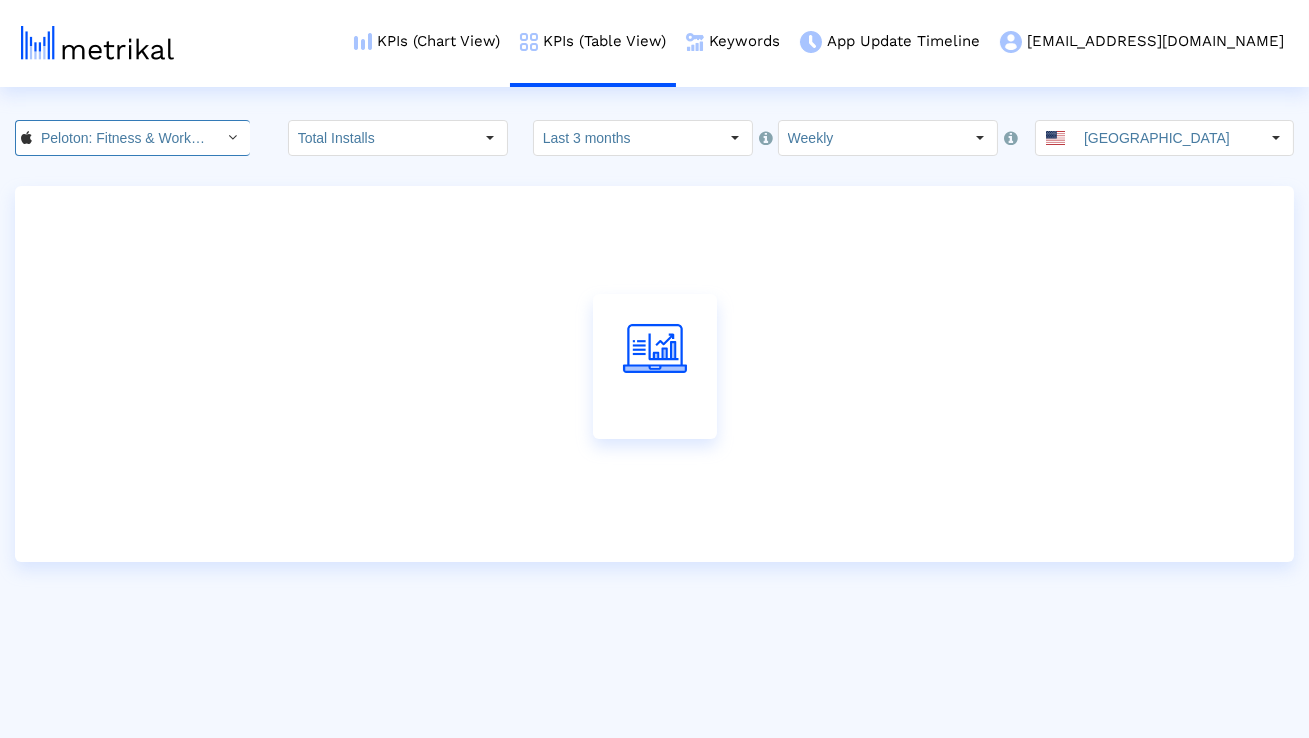 scroll, scrollTop: 0, scrollLeft: 129, axis: horizontal 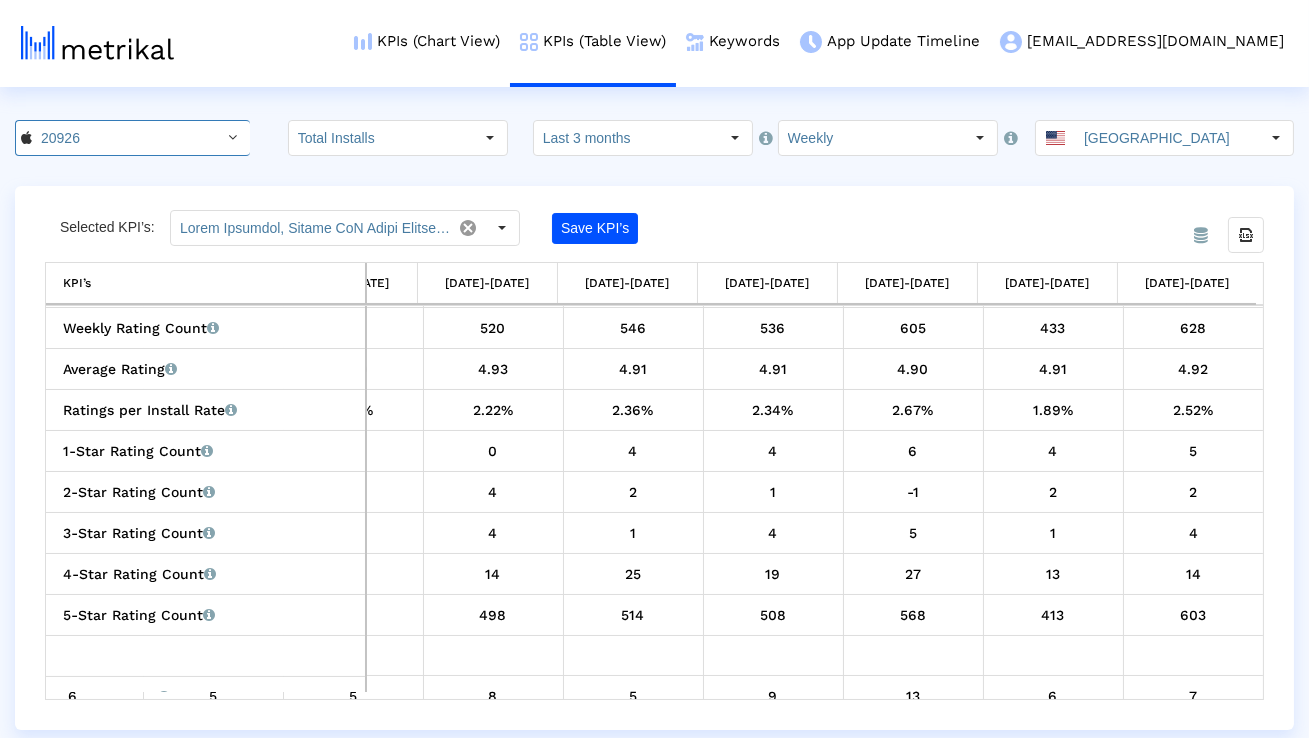 click on "[GEOGRAPHIC_DATA]" 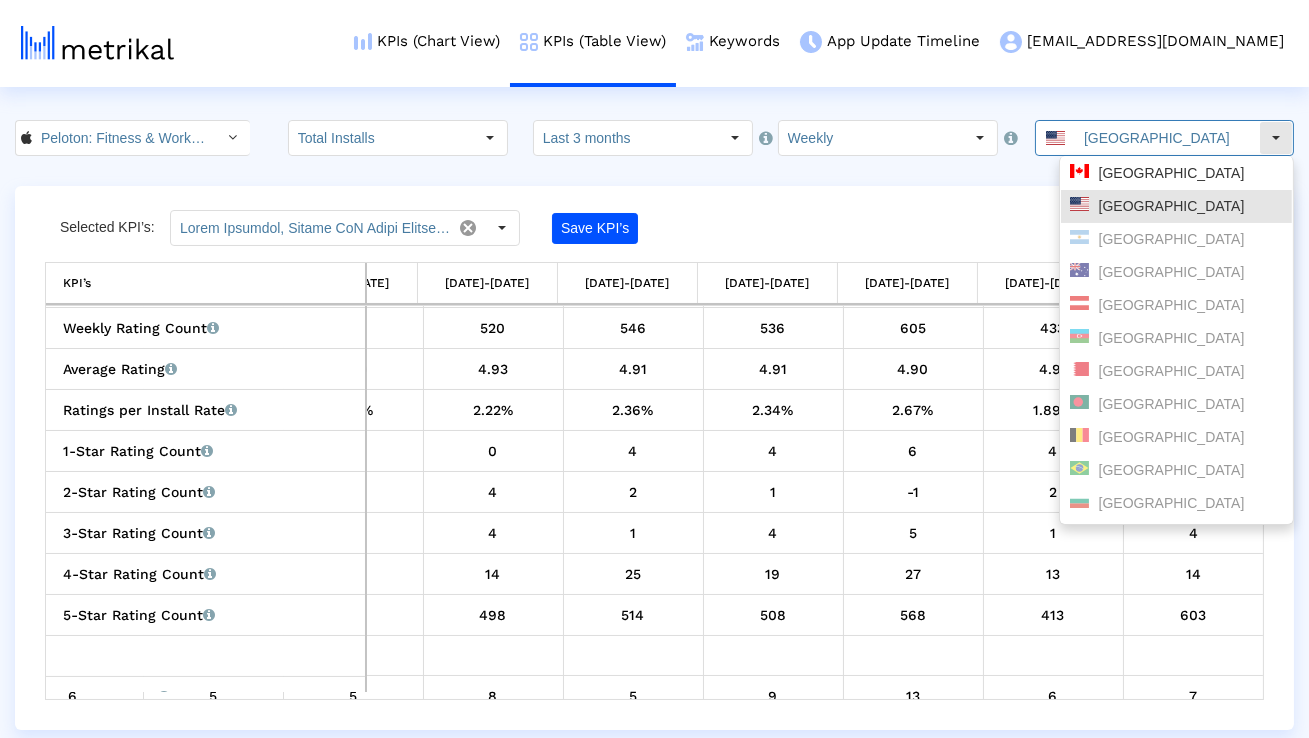 click on "[GEOGRAPHIC_DATA]" at bounding box center [1176, 173] 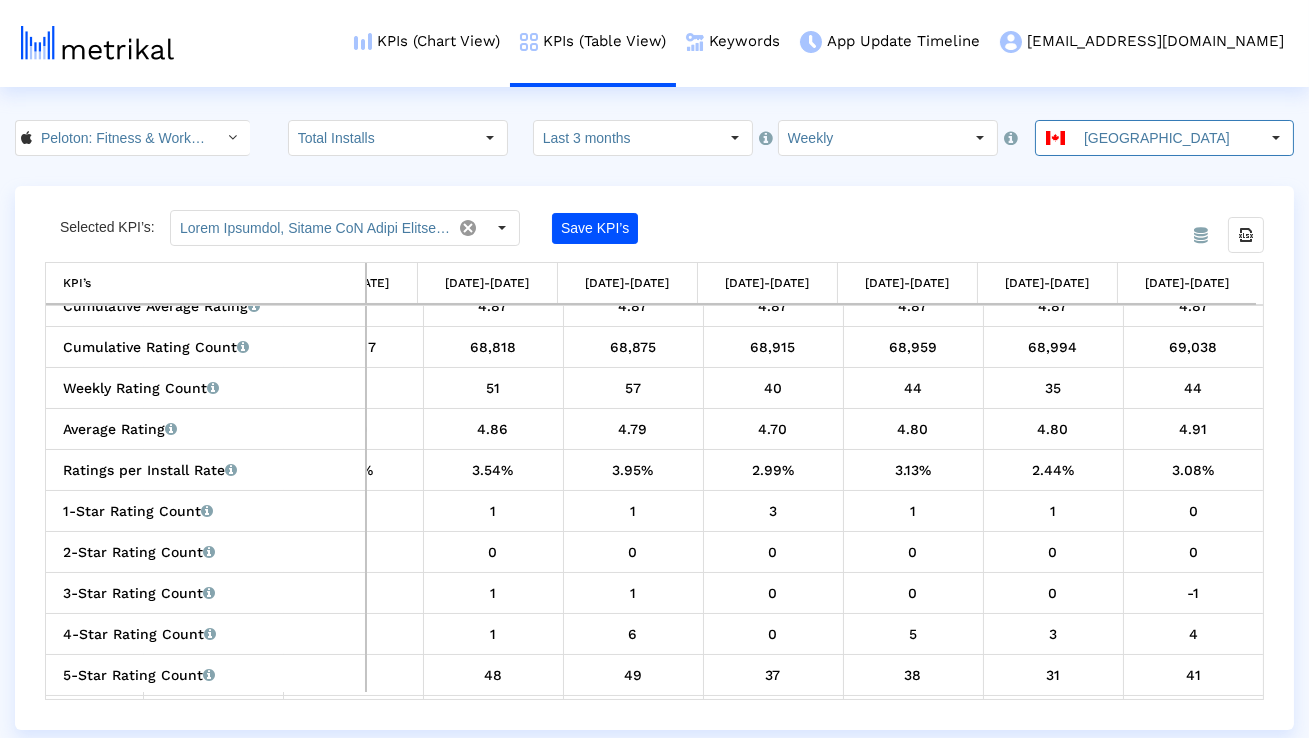 click on "[GEOGRAPHIC_DATA]" 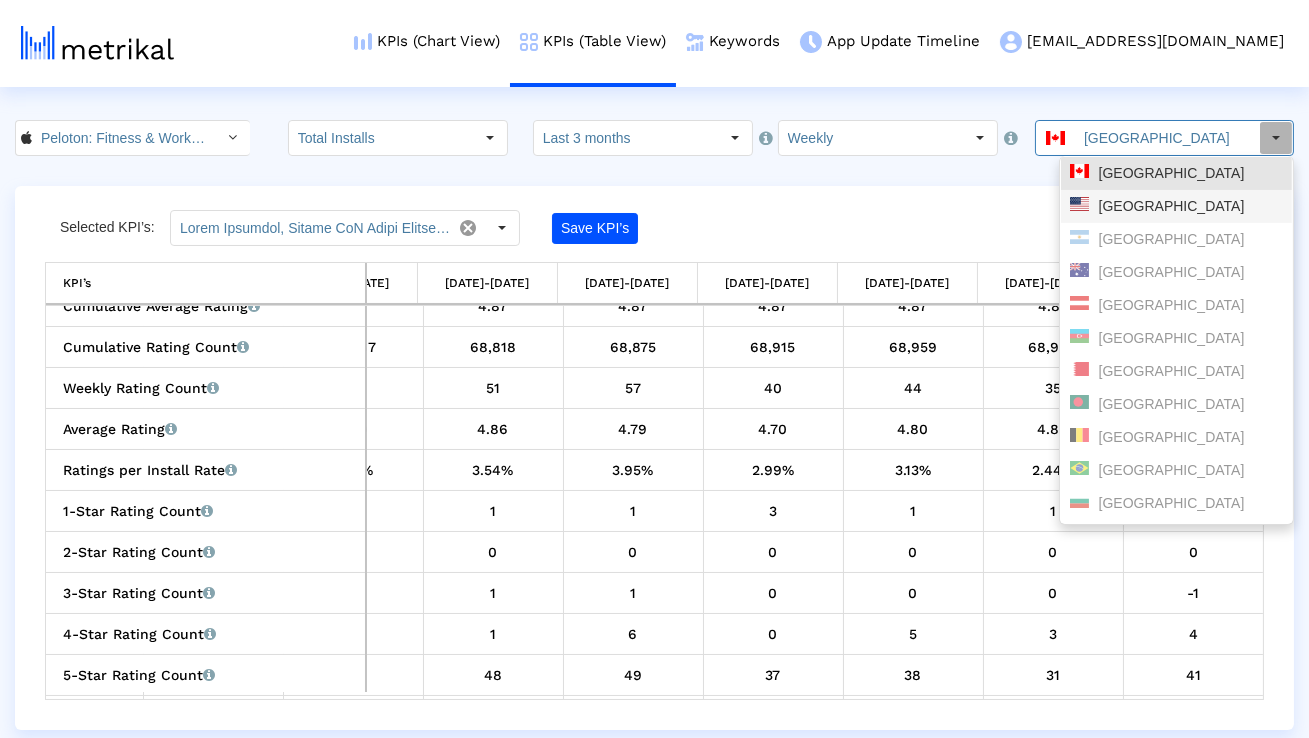 click at bounding box center [1079, 204] 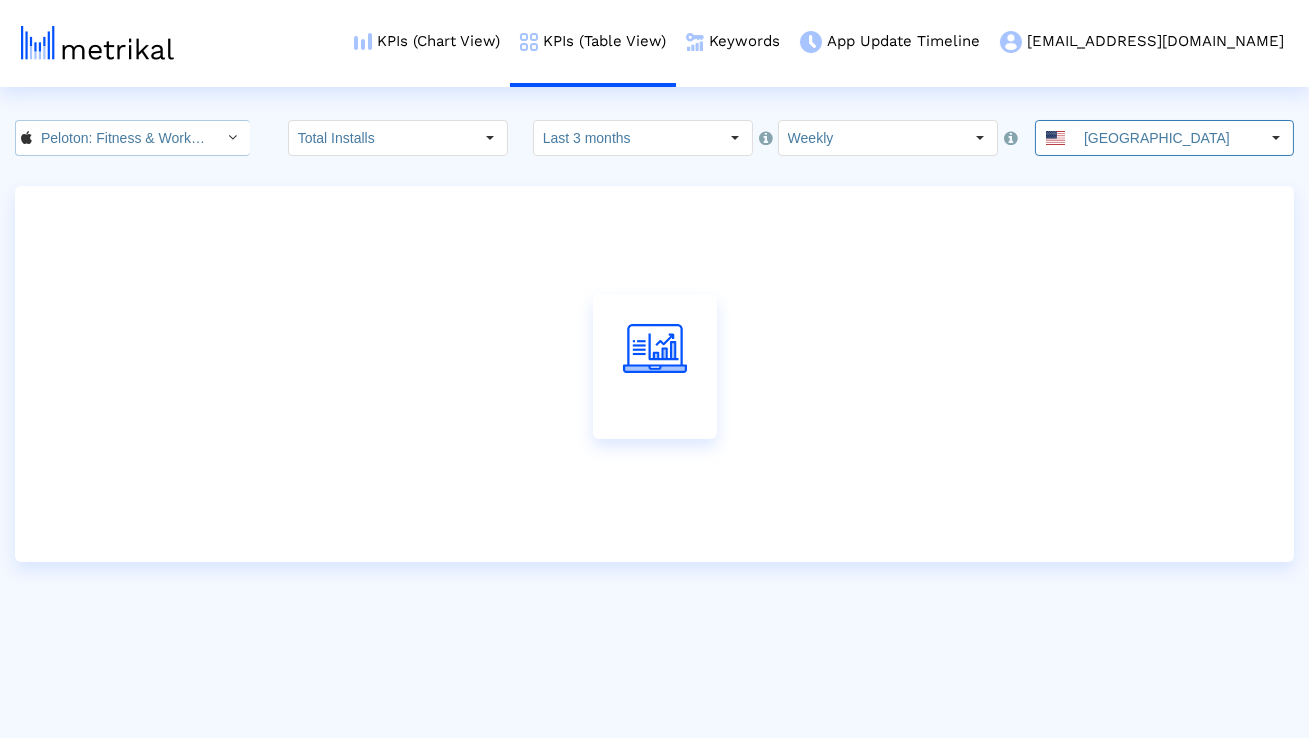 click on "Peloton: Fitness & Workouts < 792750948 >" 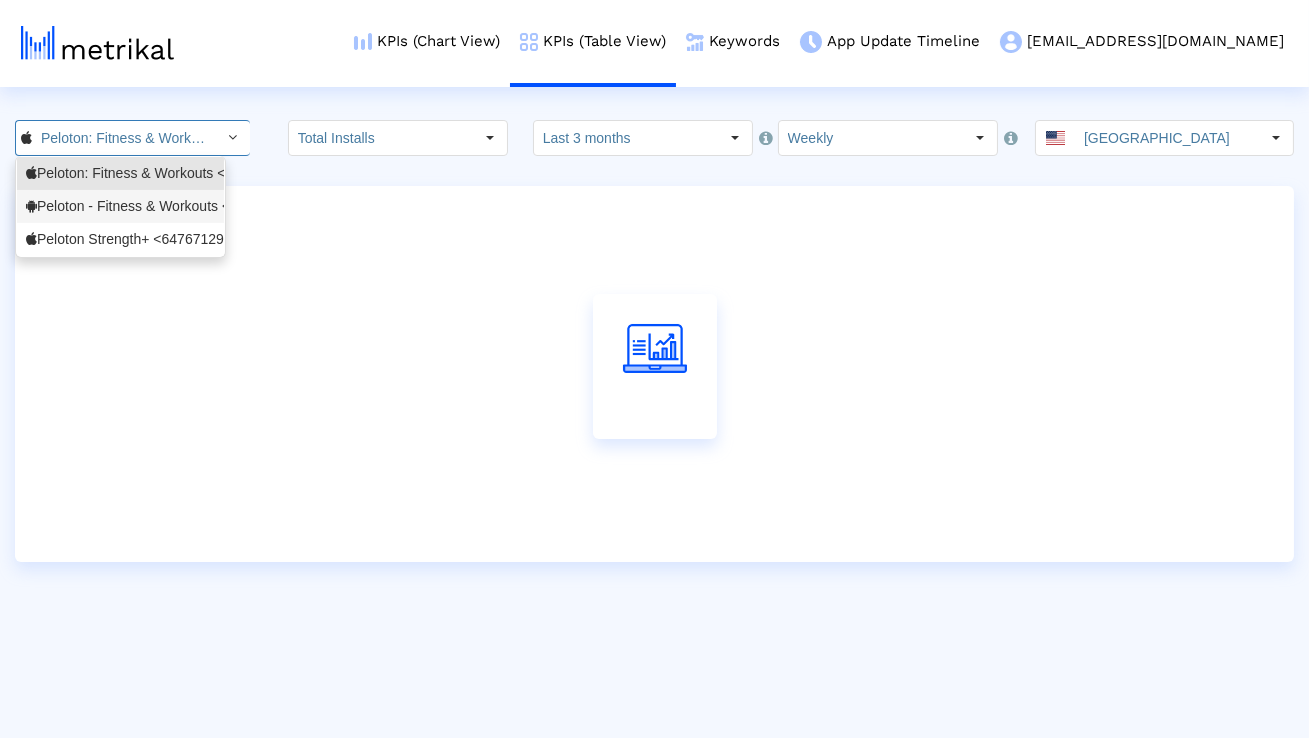 click on "Peloton - Fitness & Workouts <com.onepeloton.callisto>" at bounding box center [120, 206] 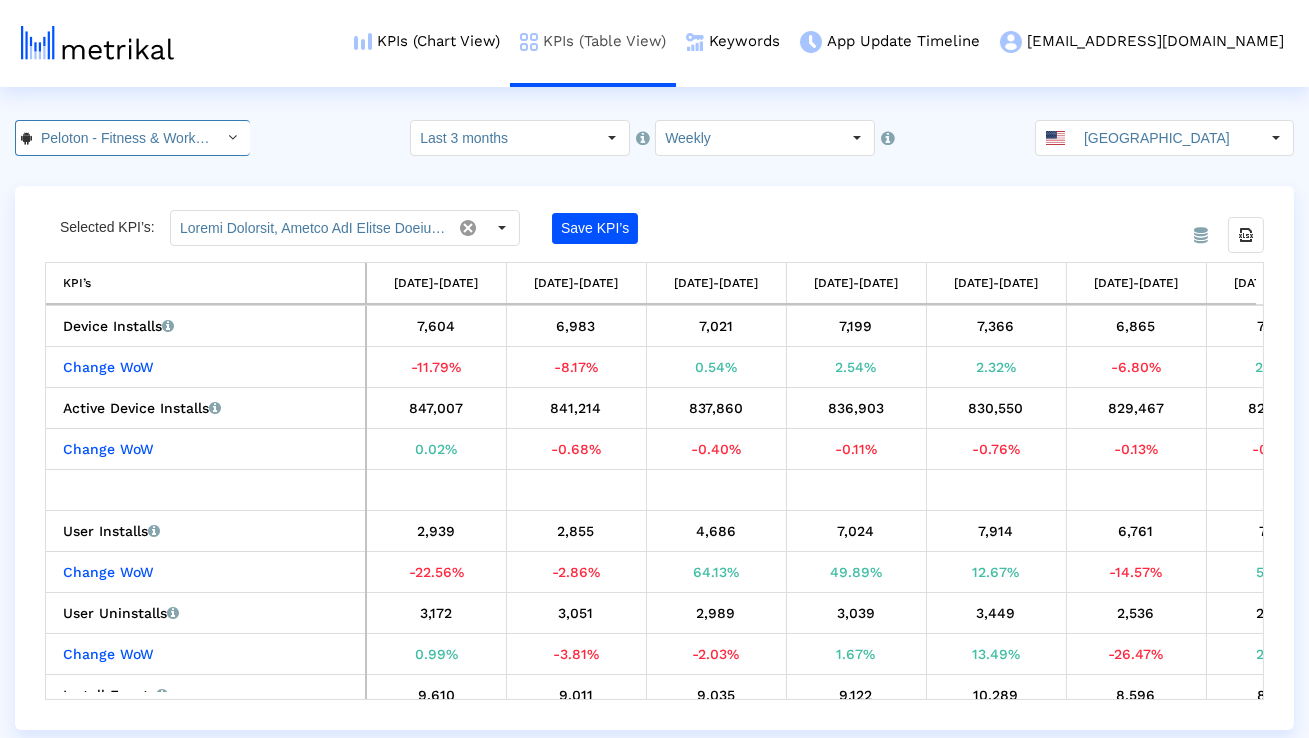 scroll, scrollTop: 0, scrollLeft: 214, axis: horizontal 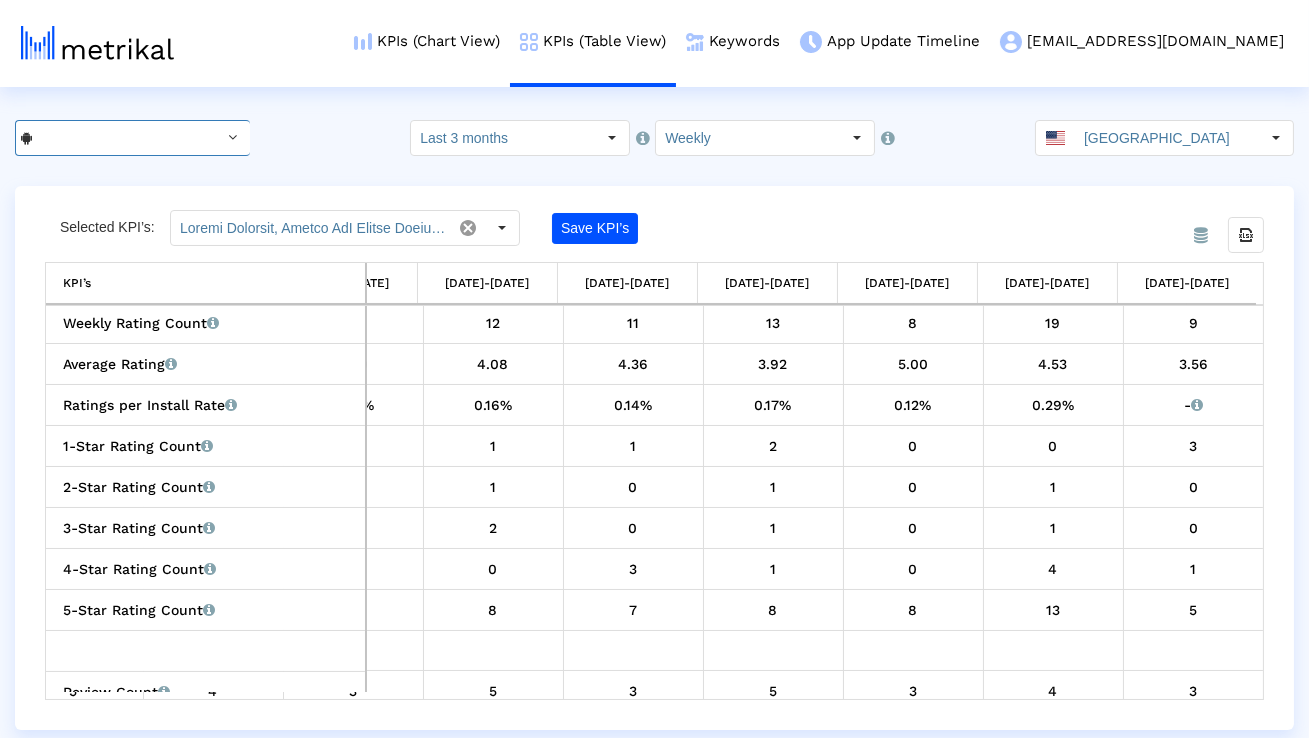 click on "Peloton - Fitness & Workouts < com.onepeloton.callisto >" 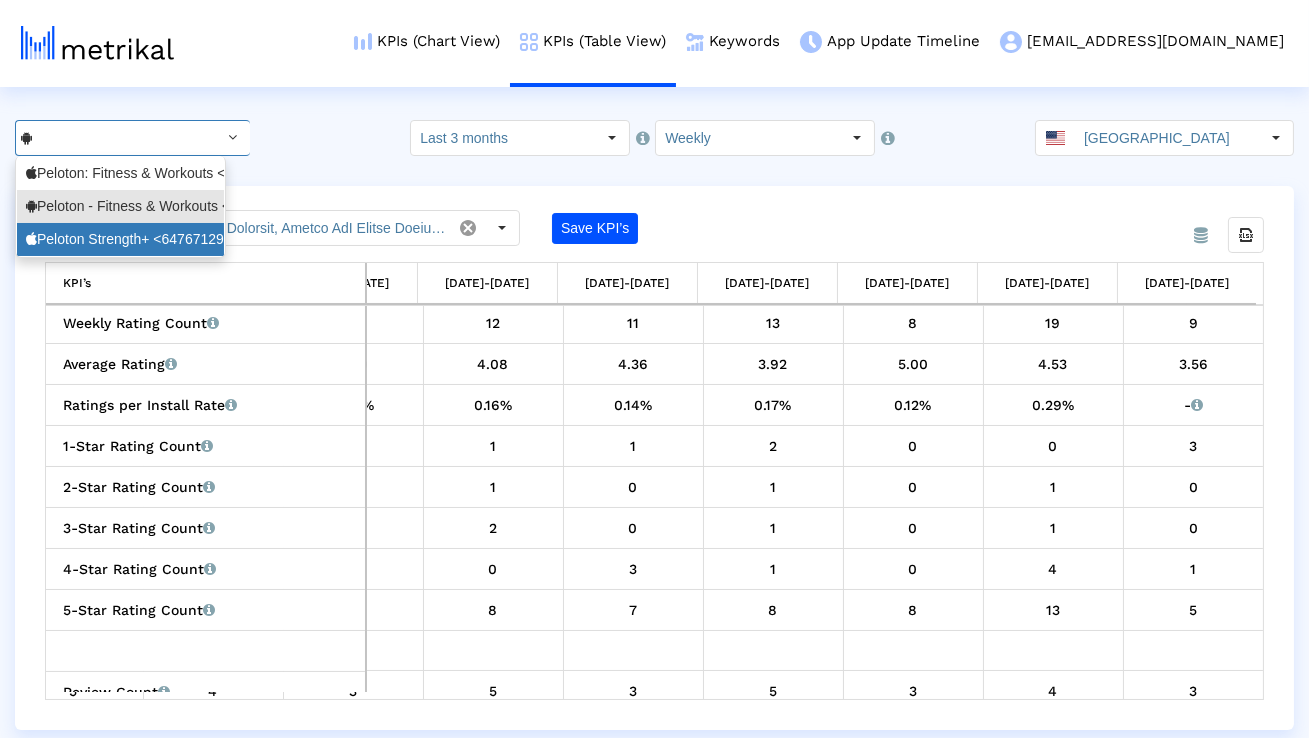 click on "Peloton Strength+ <6476712925>" at bounding box center (120, 239) 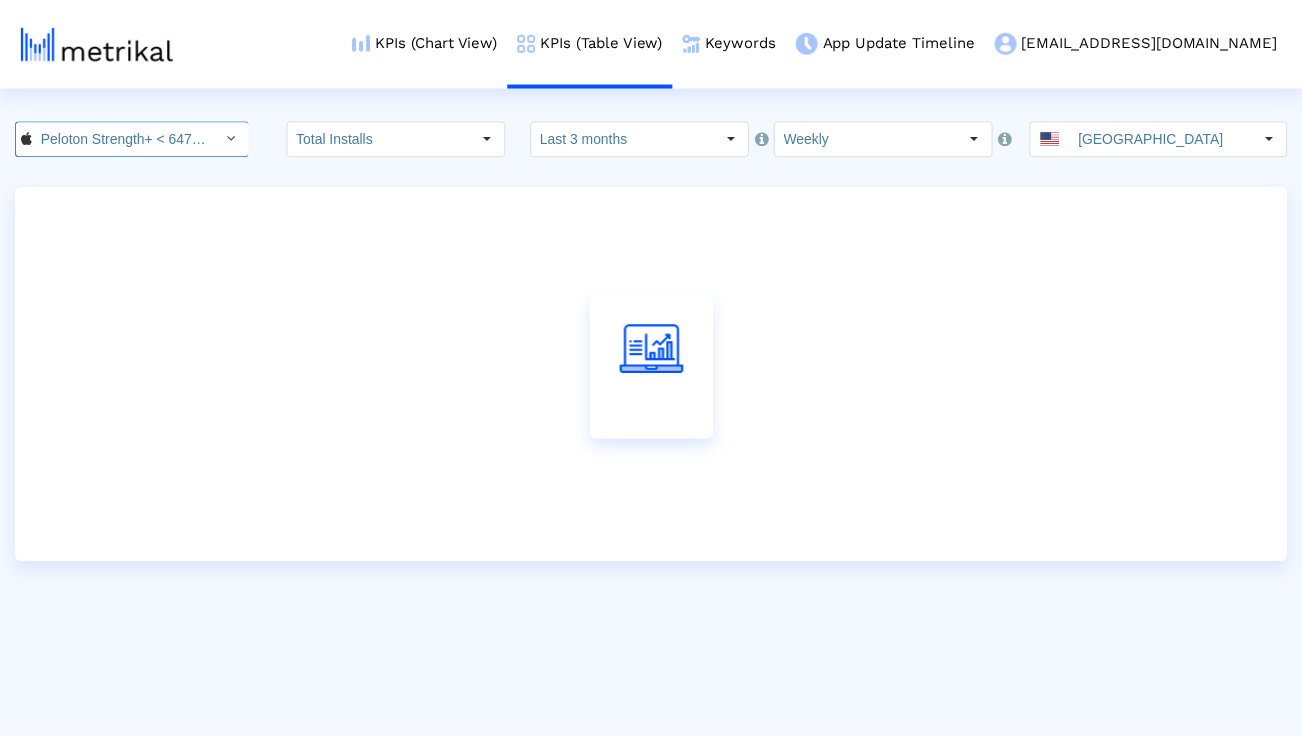 scroll, scrollTop: 0, scrollLeft: 74, axis: horizontal 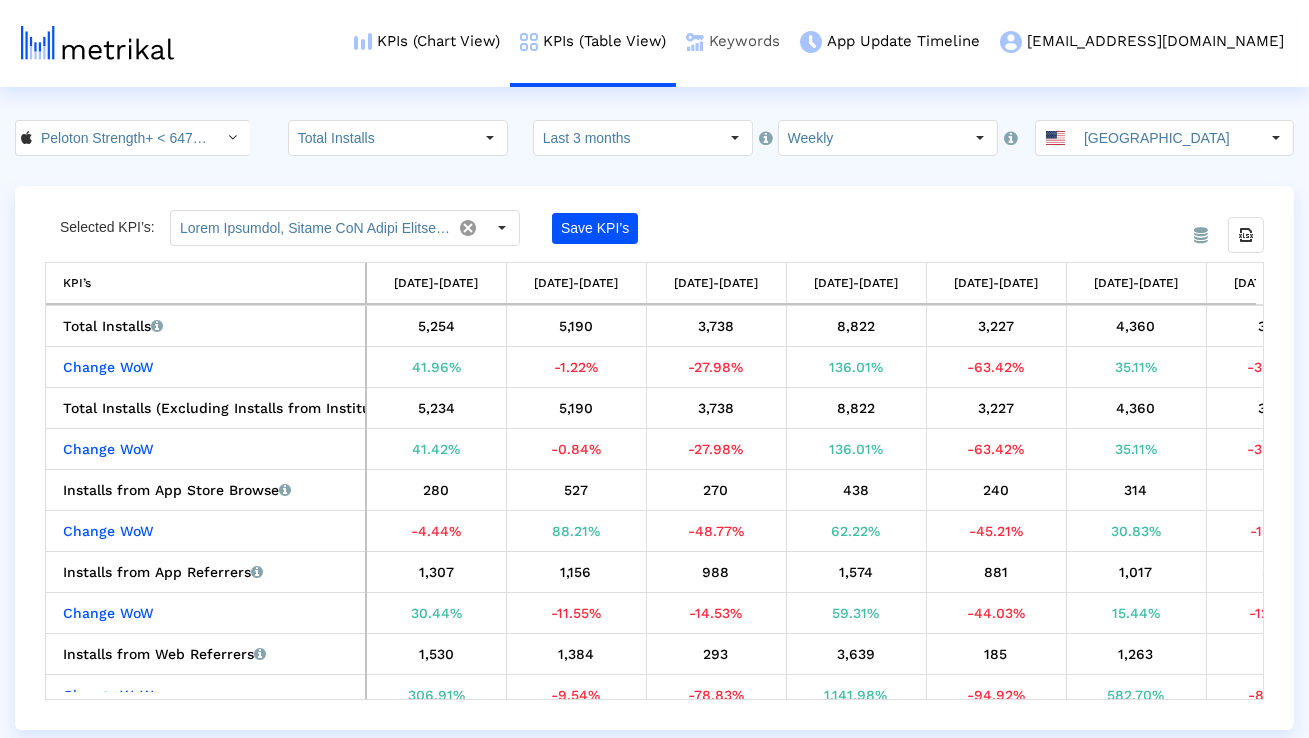 click on "Keywords" at bounding box center [733, 41] 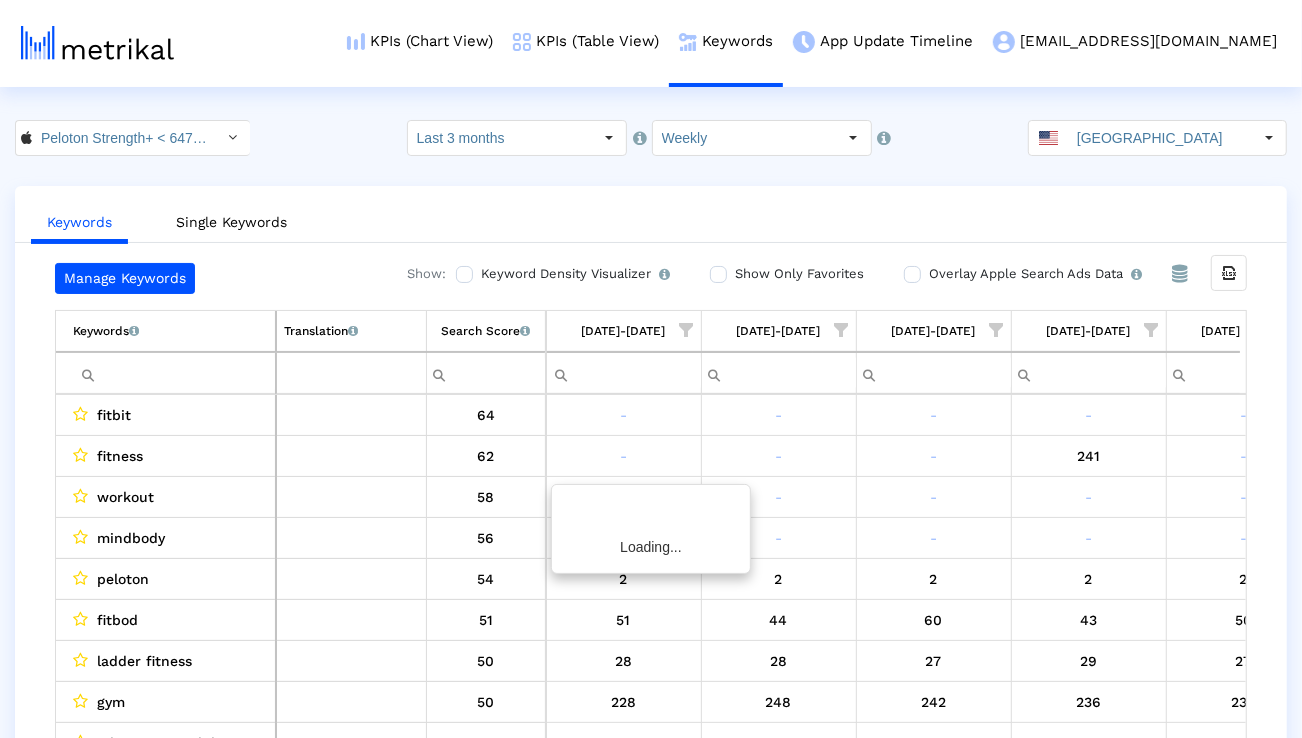 scroll, scrollTop: 0, scrollLeft: 1320, axis: horizontal 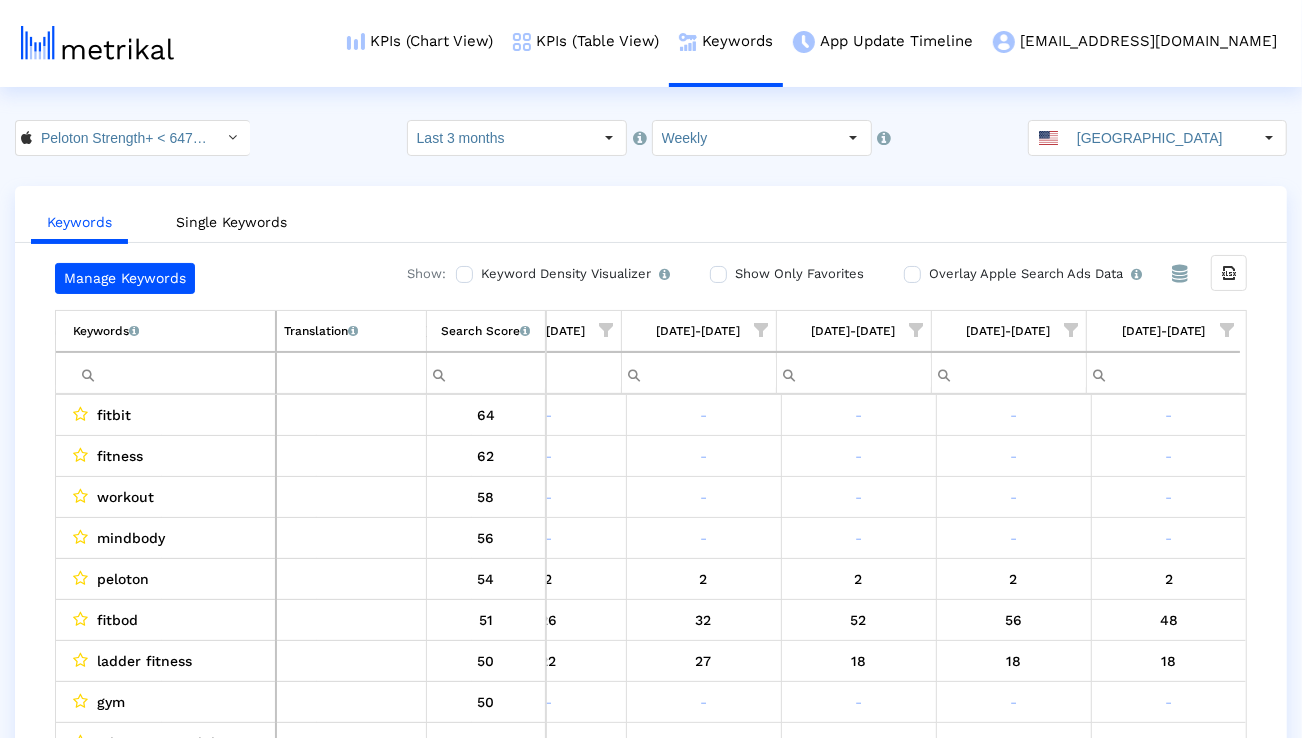 click at bounding box center [174, 373] 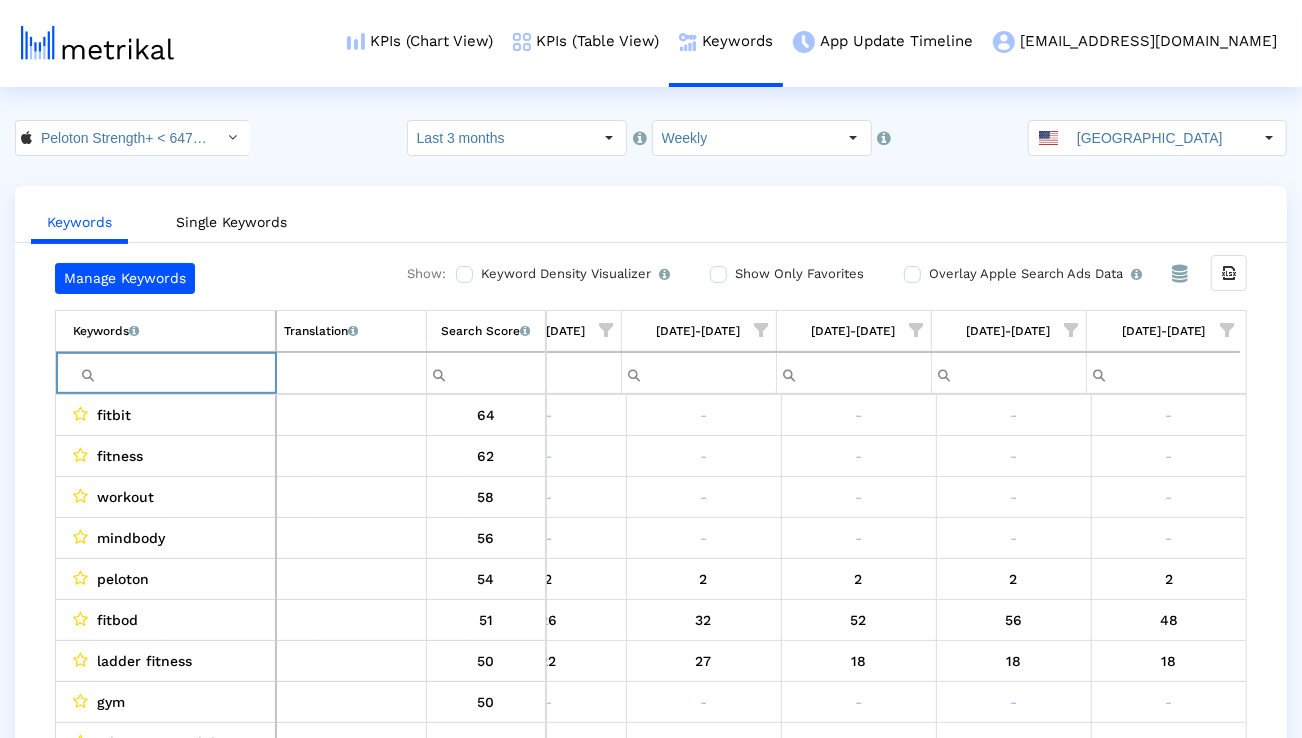 paste on "workout" 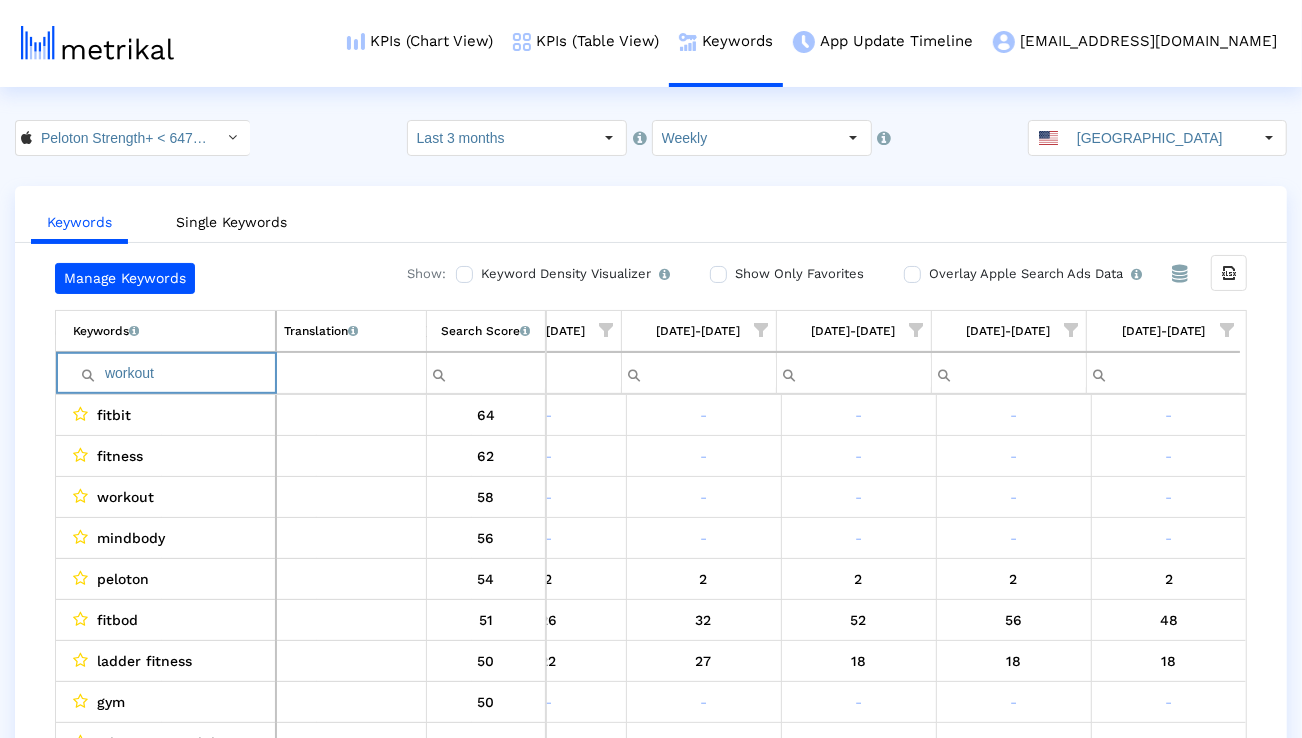 scroll, scrollTop: 0, scrollLeft: 1314, axis: horizontal 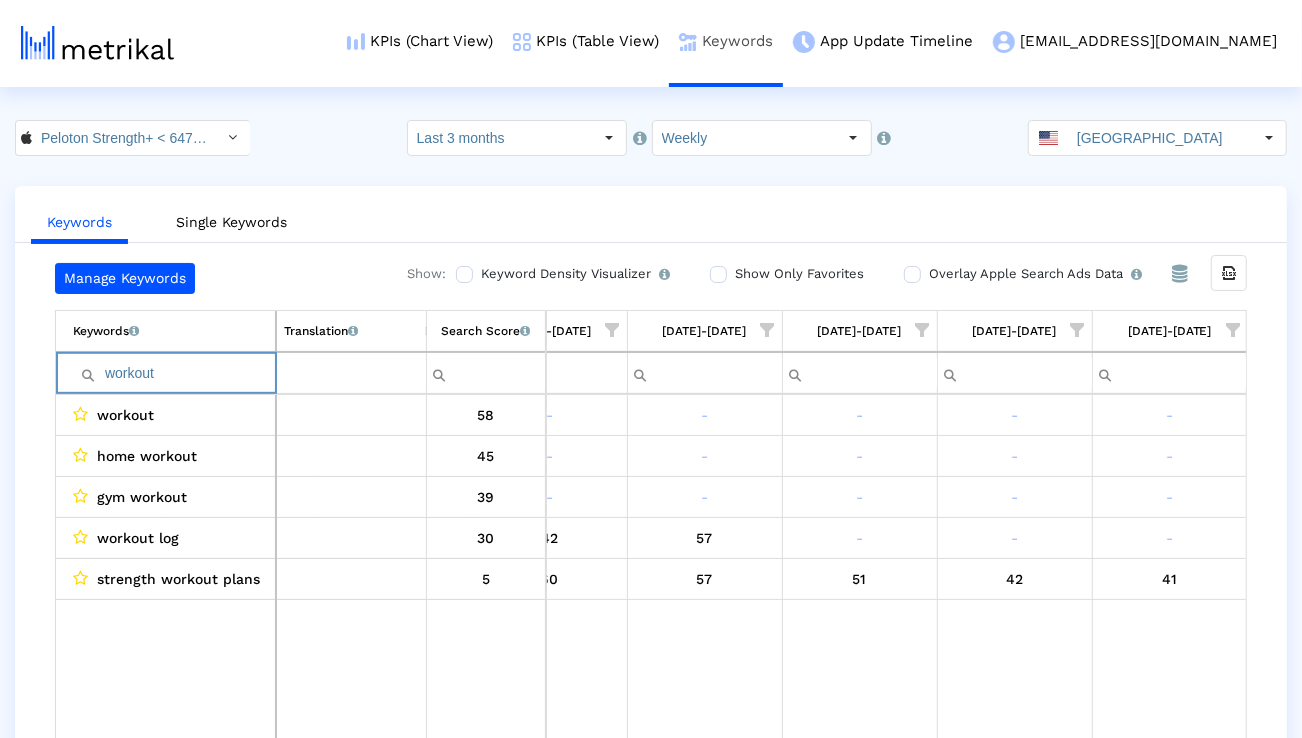 paste on "peloton" 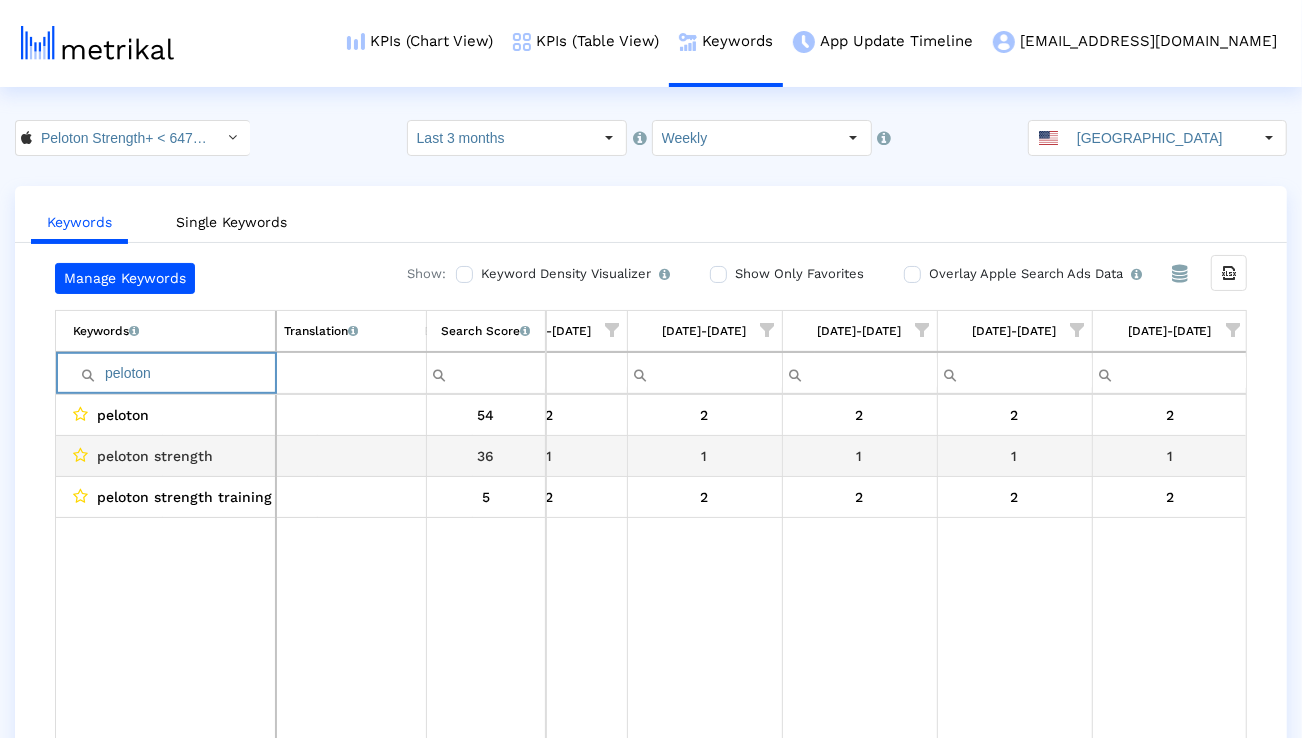 scroll, scrollTop: 0, scrollLeft: 1285, axis: horizontal 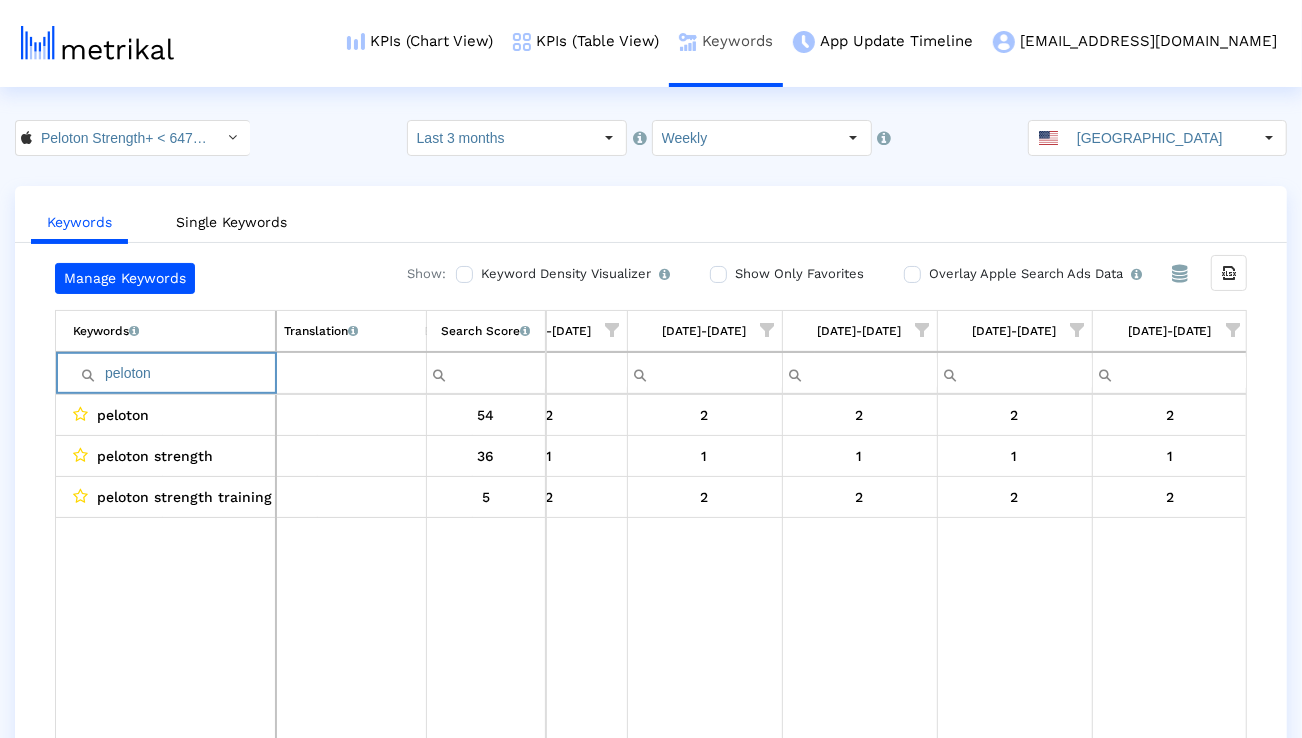 paste on "mindbody" 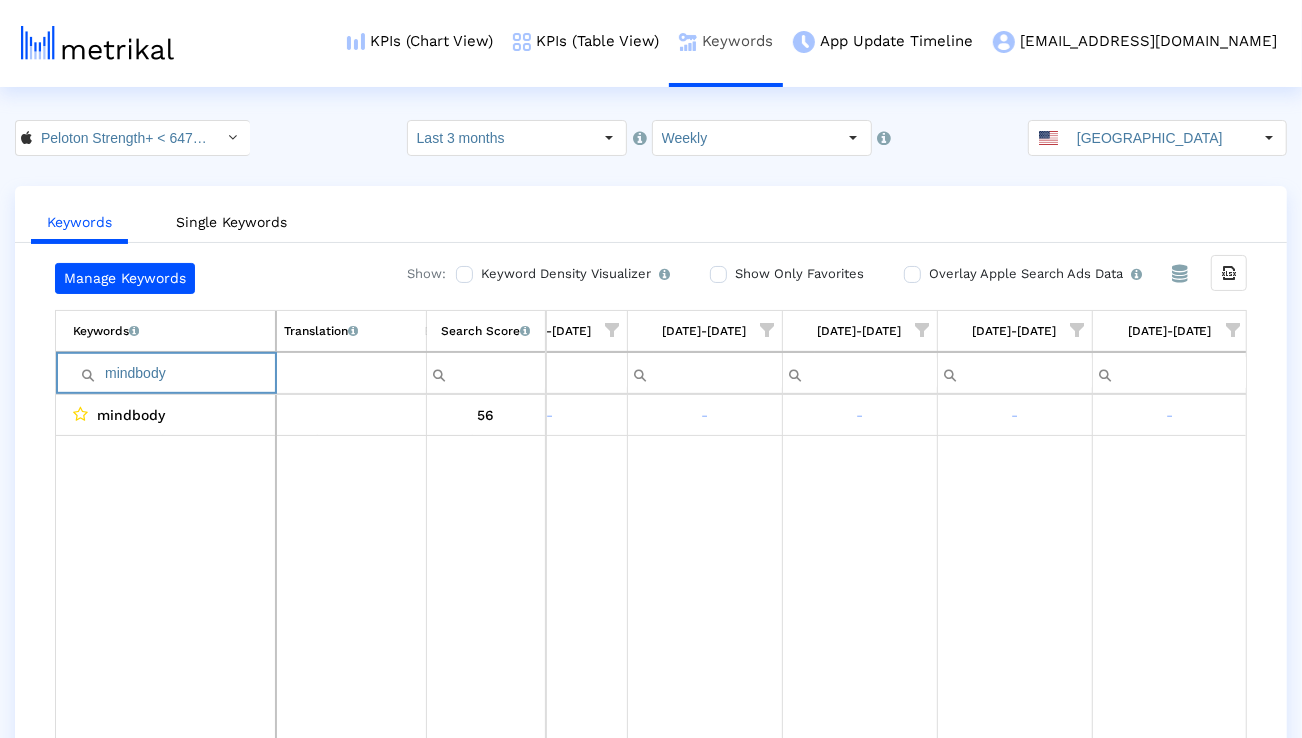 paste on "gym" 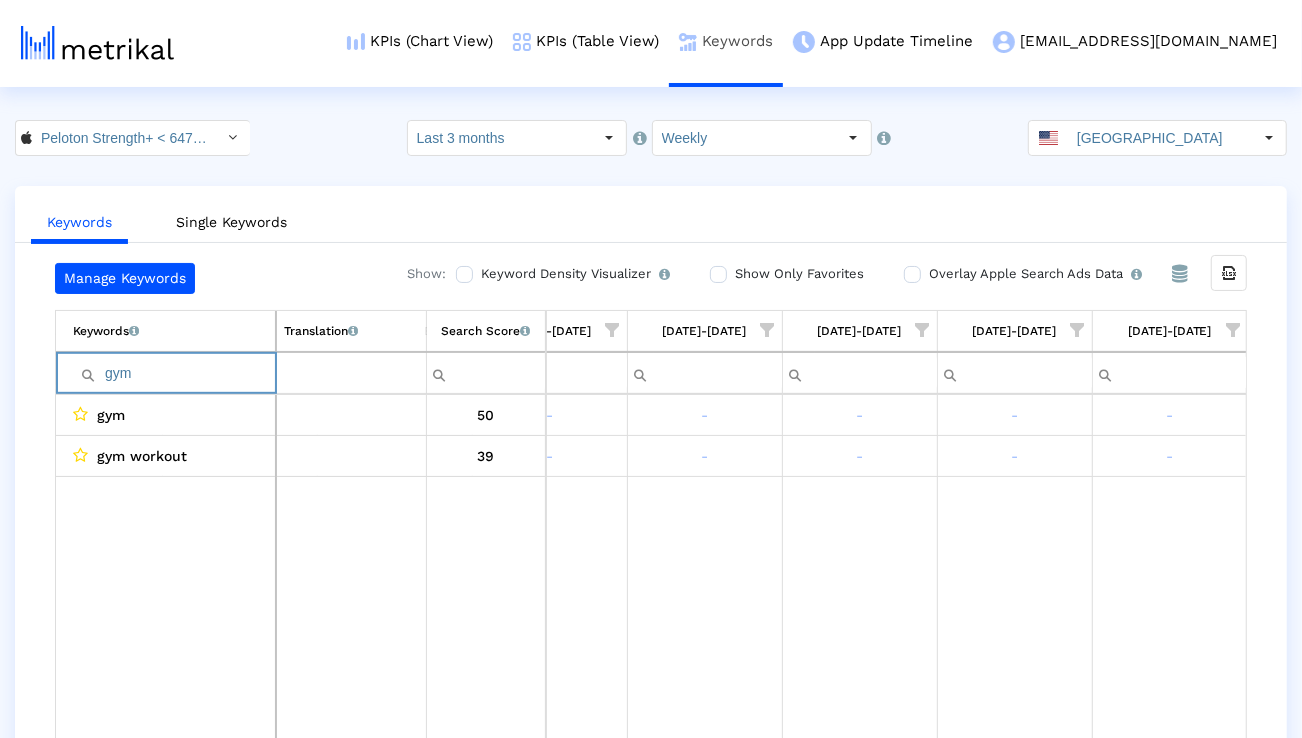 paste on "peloton strength" 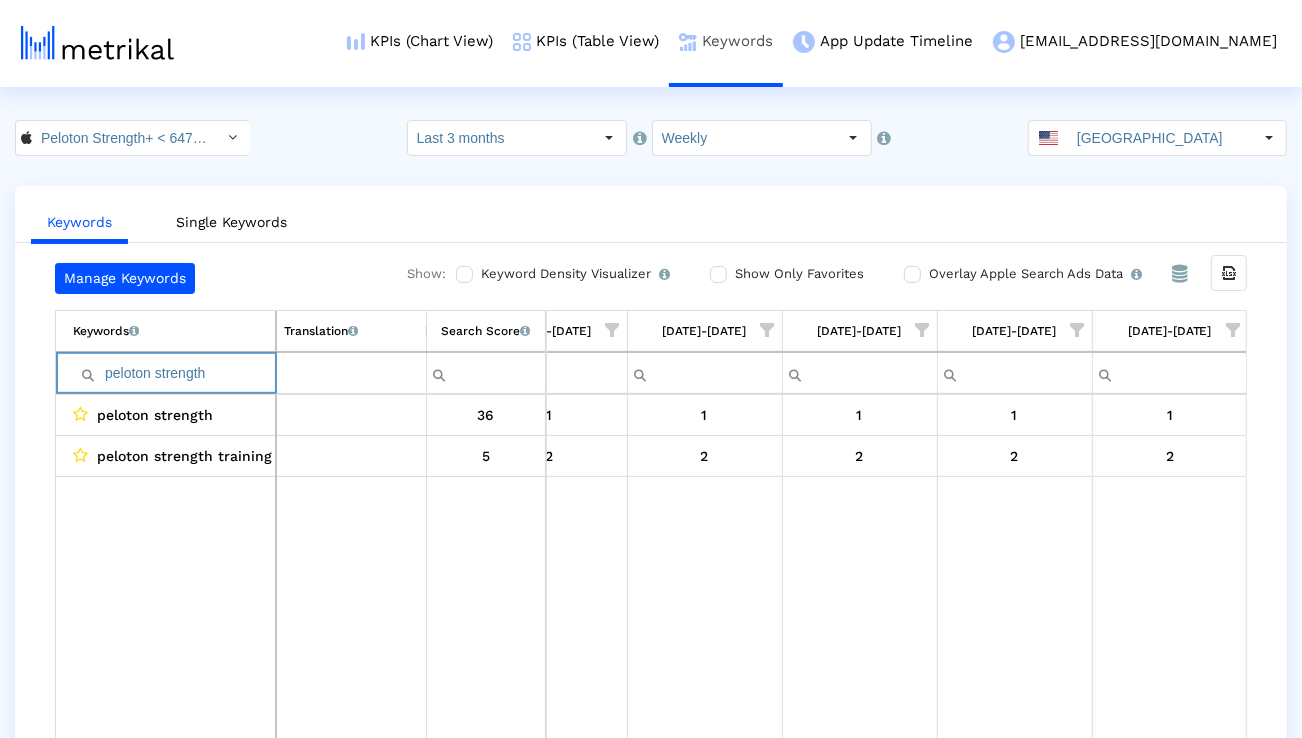 paste on "fitbod" 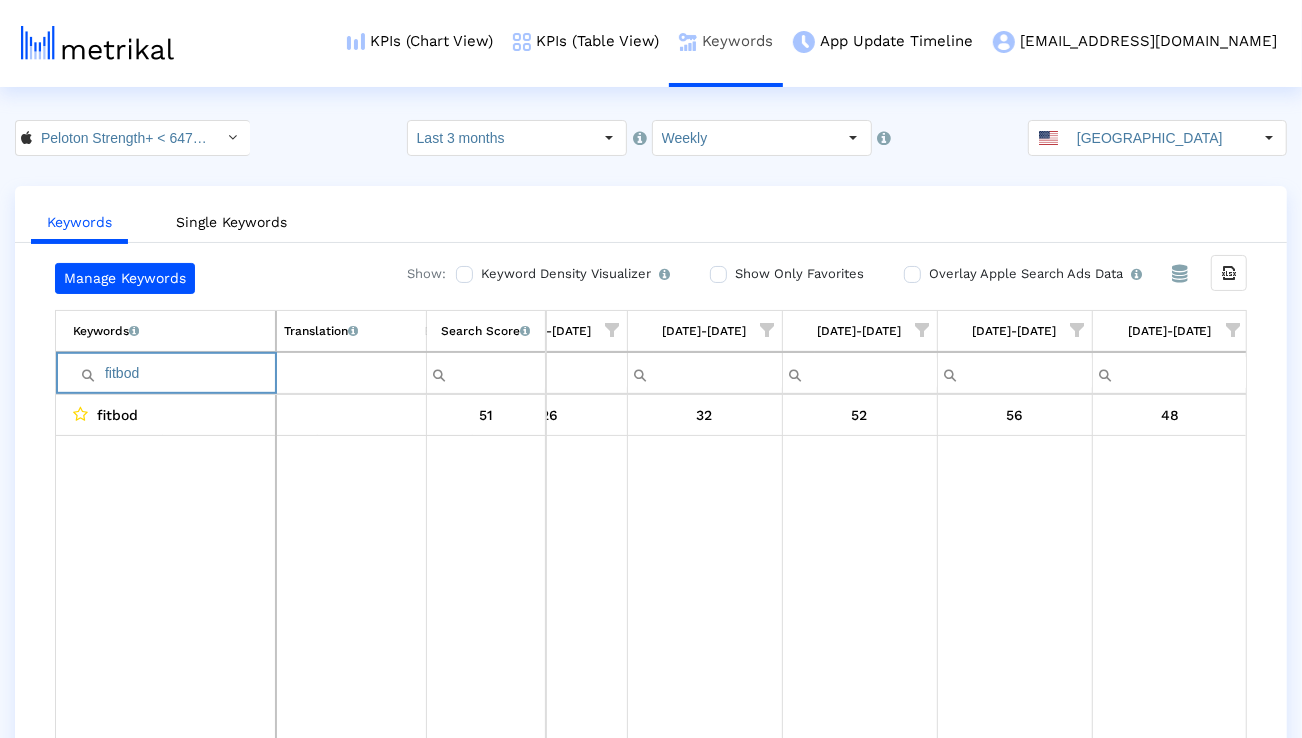 paste on "nike training club" 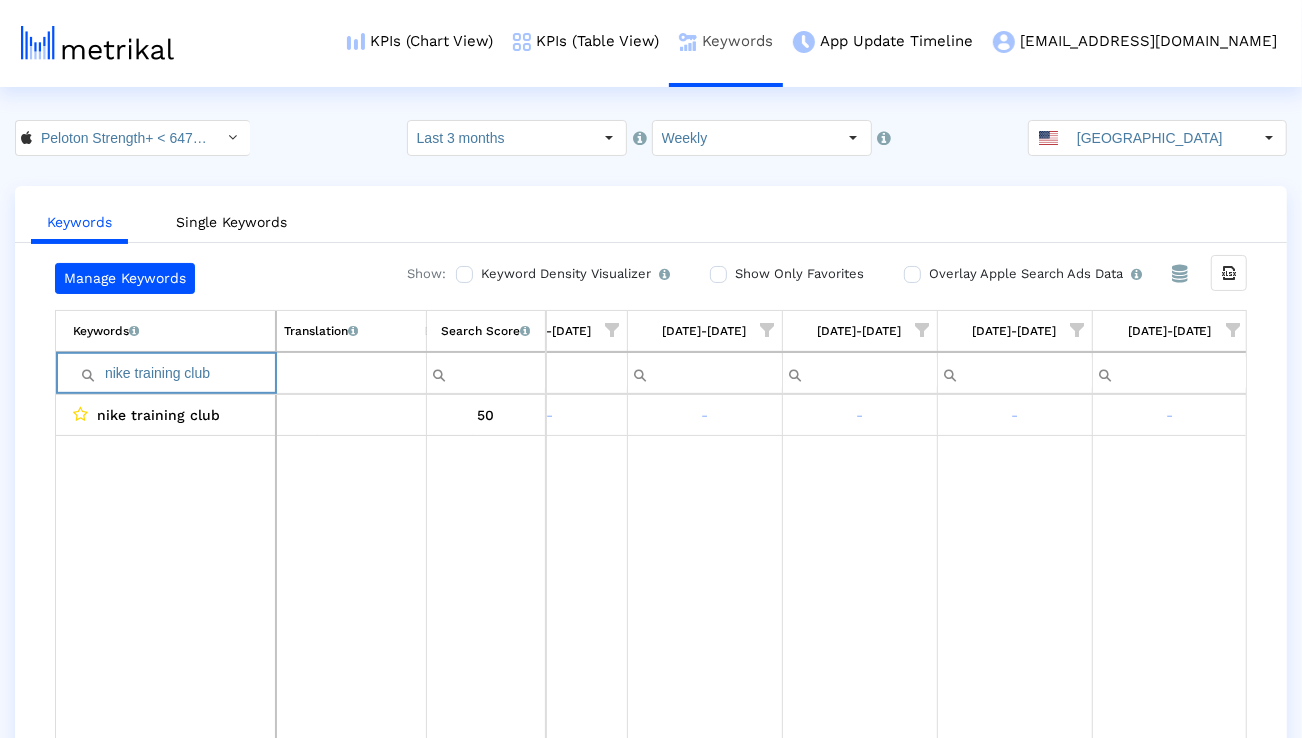 paste on "ladder fitness" 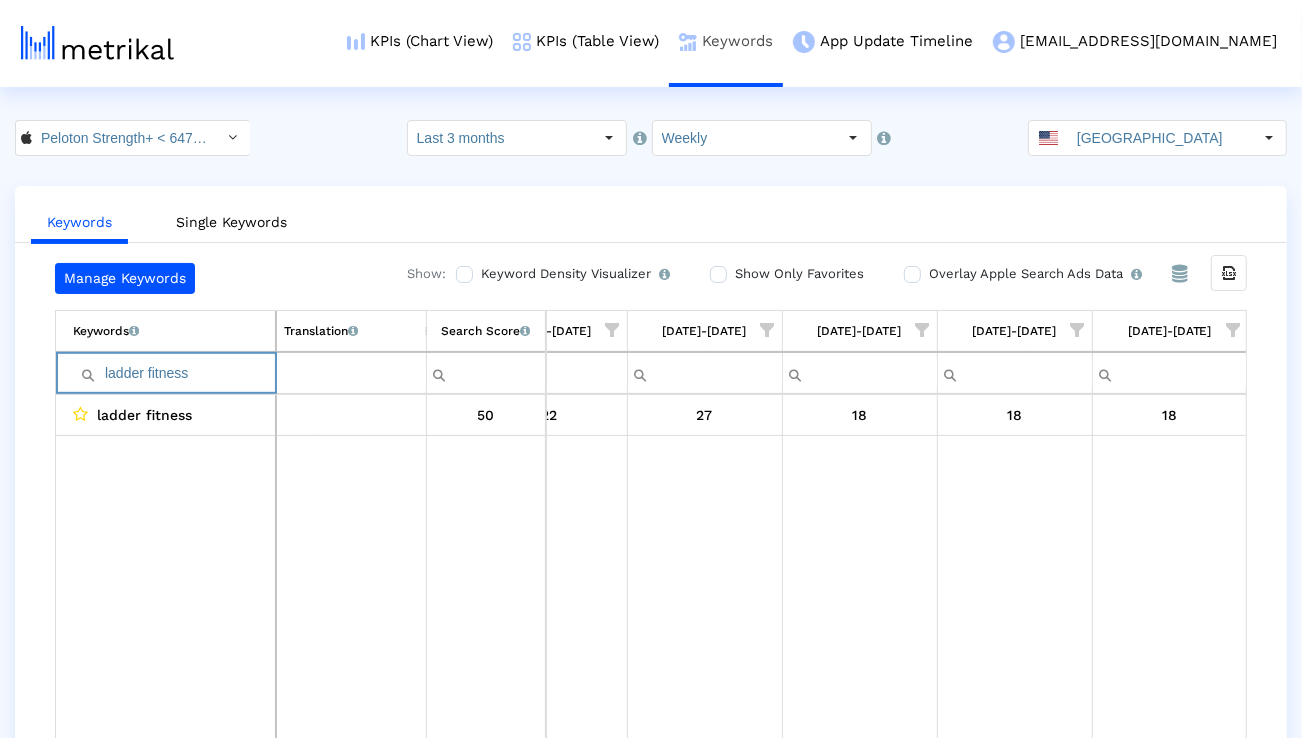 paste 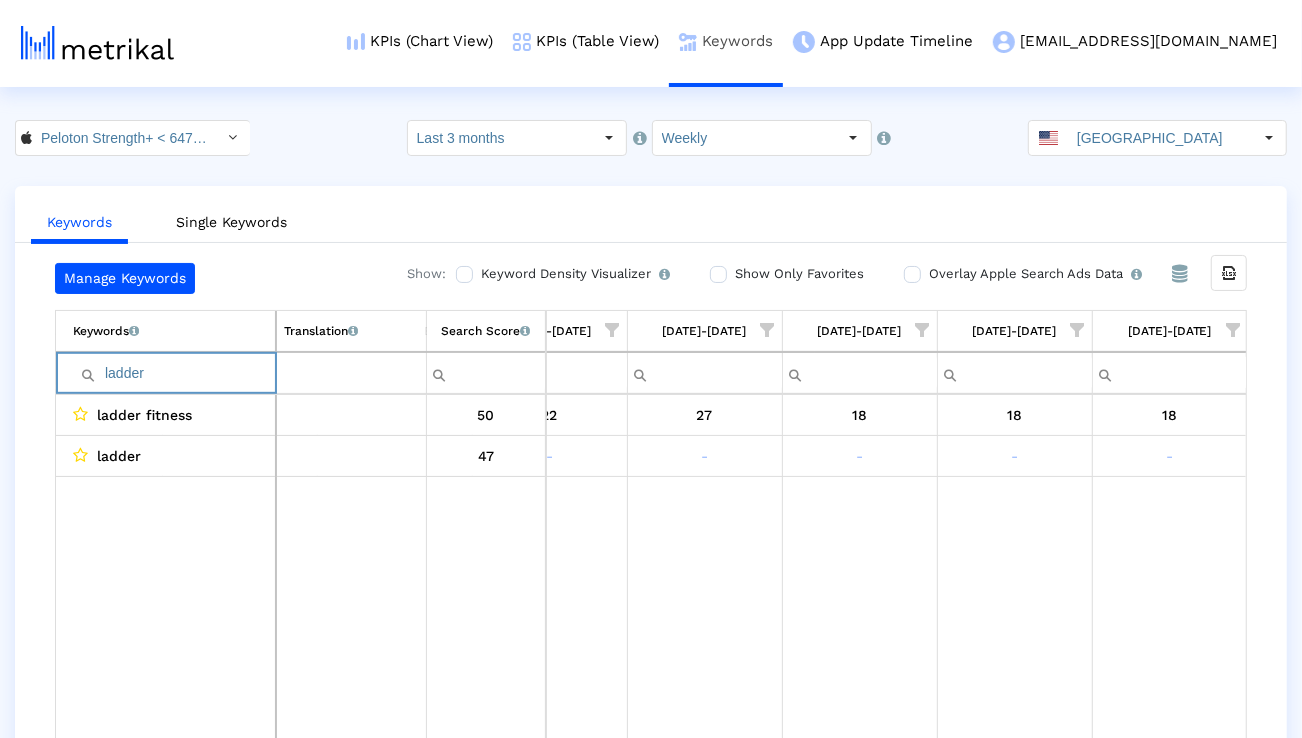 paste on "home workout" 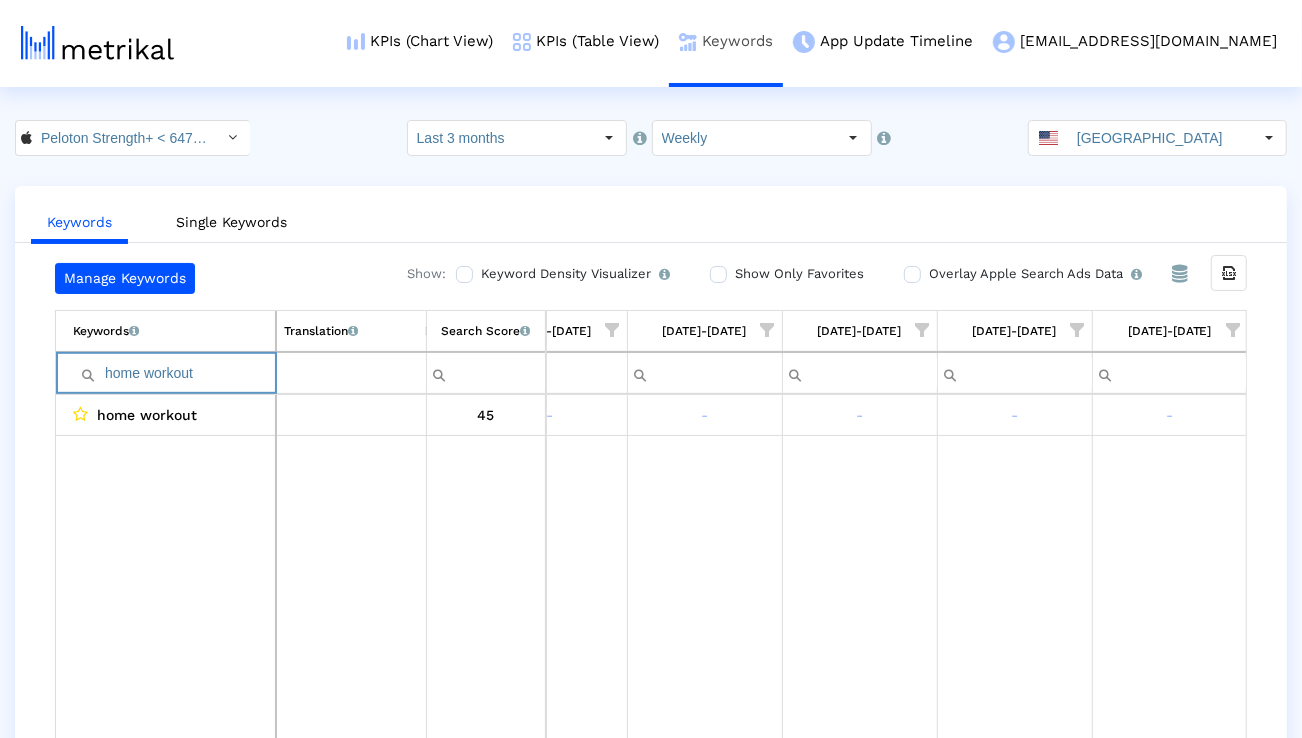 paste on "weigh" 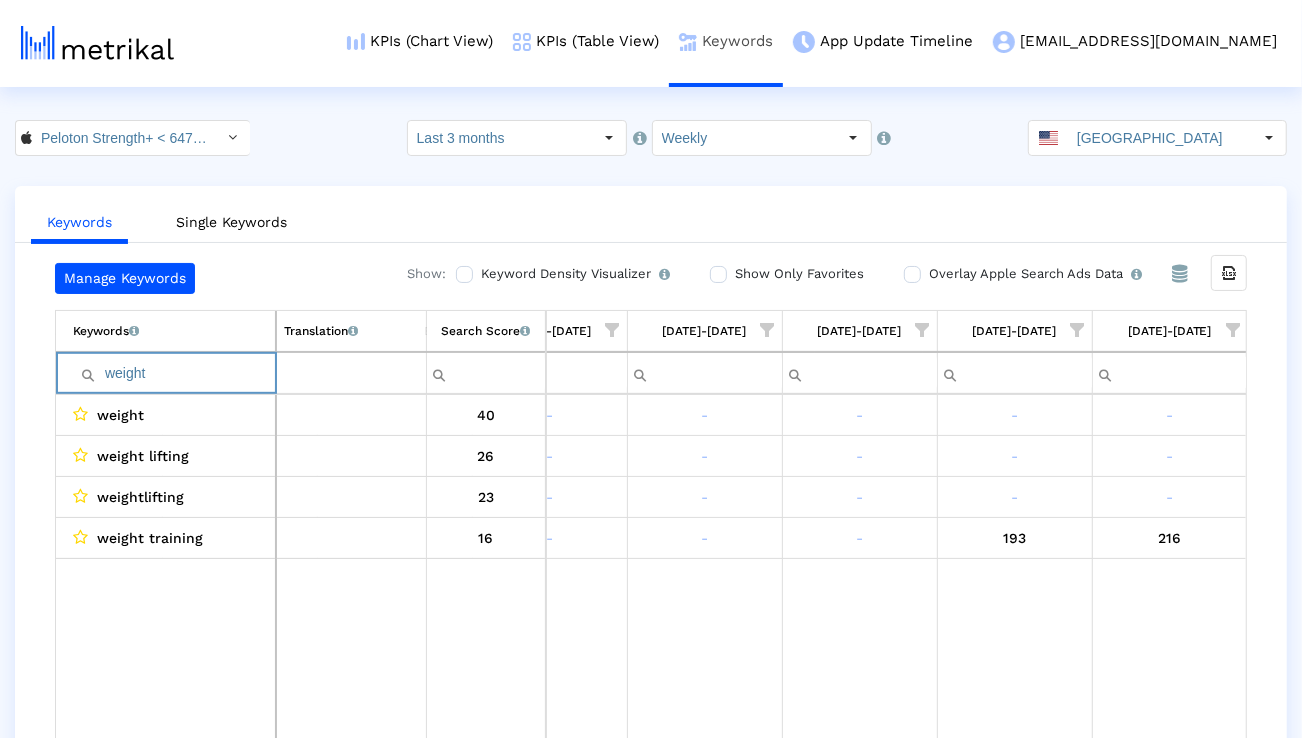 paste on "shred" 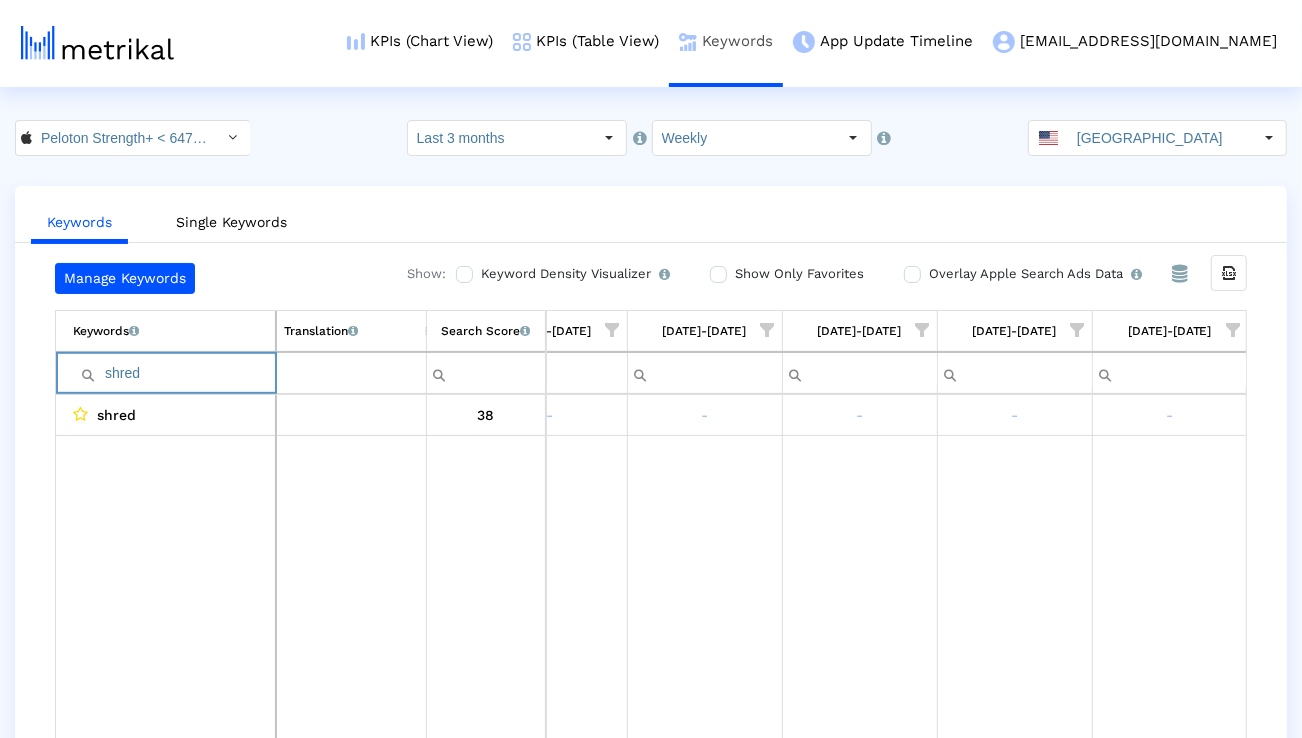 paste on "exercise" 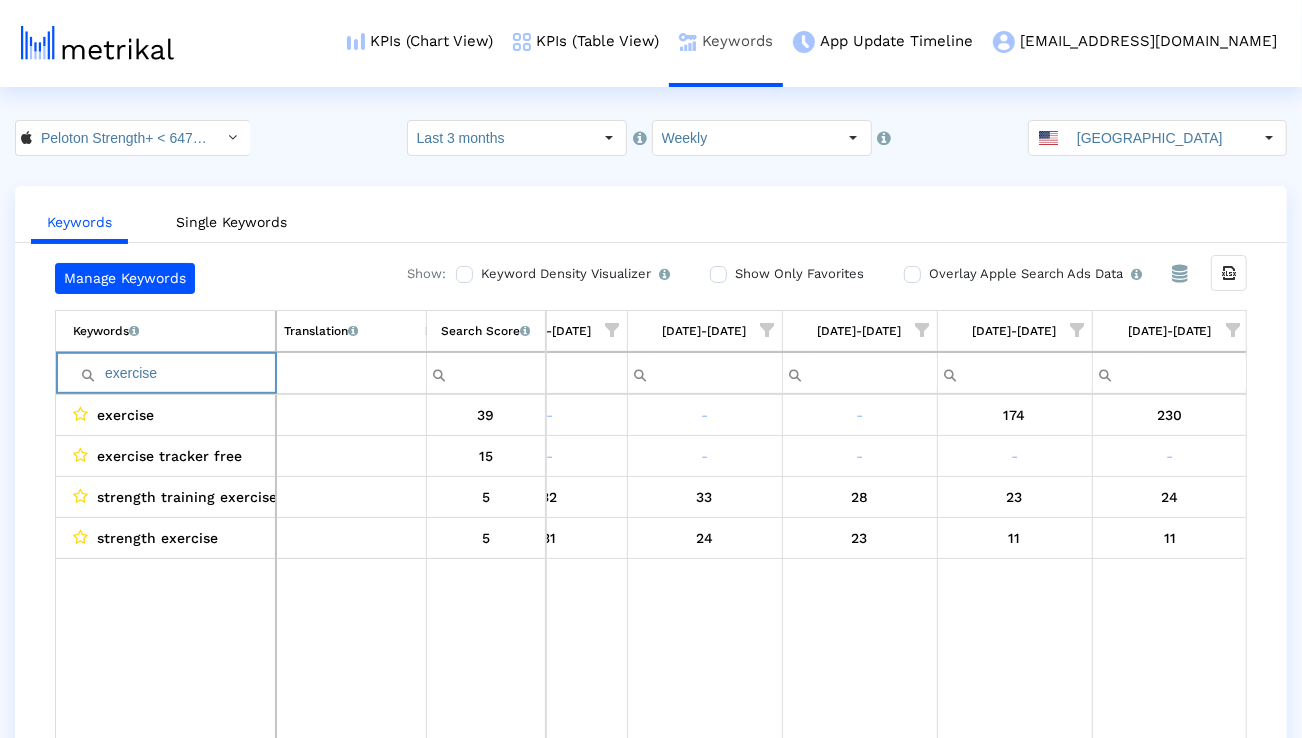 paste on "fitness tracker" 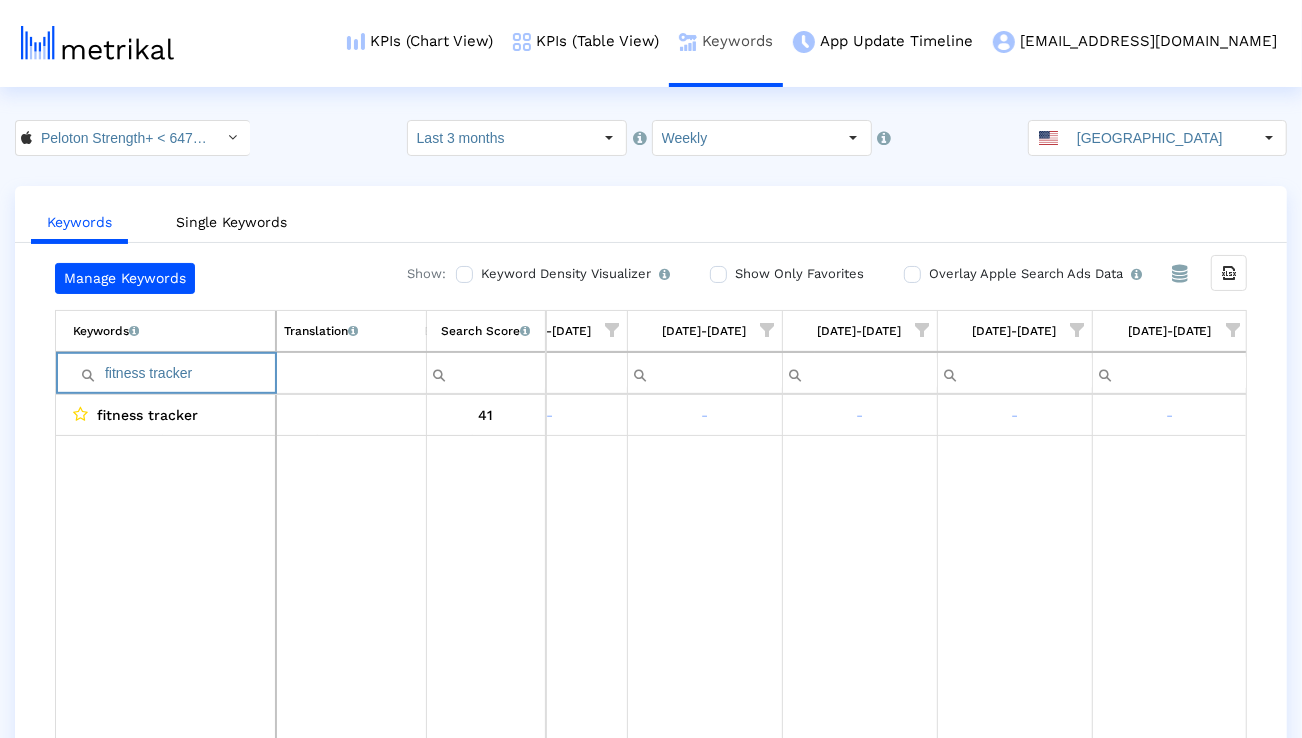 paste on "gym workout" 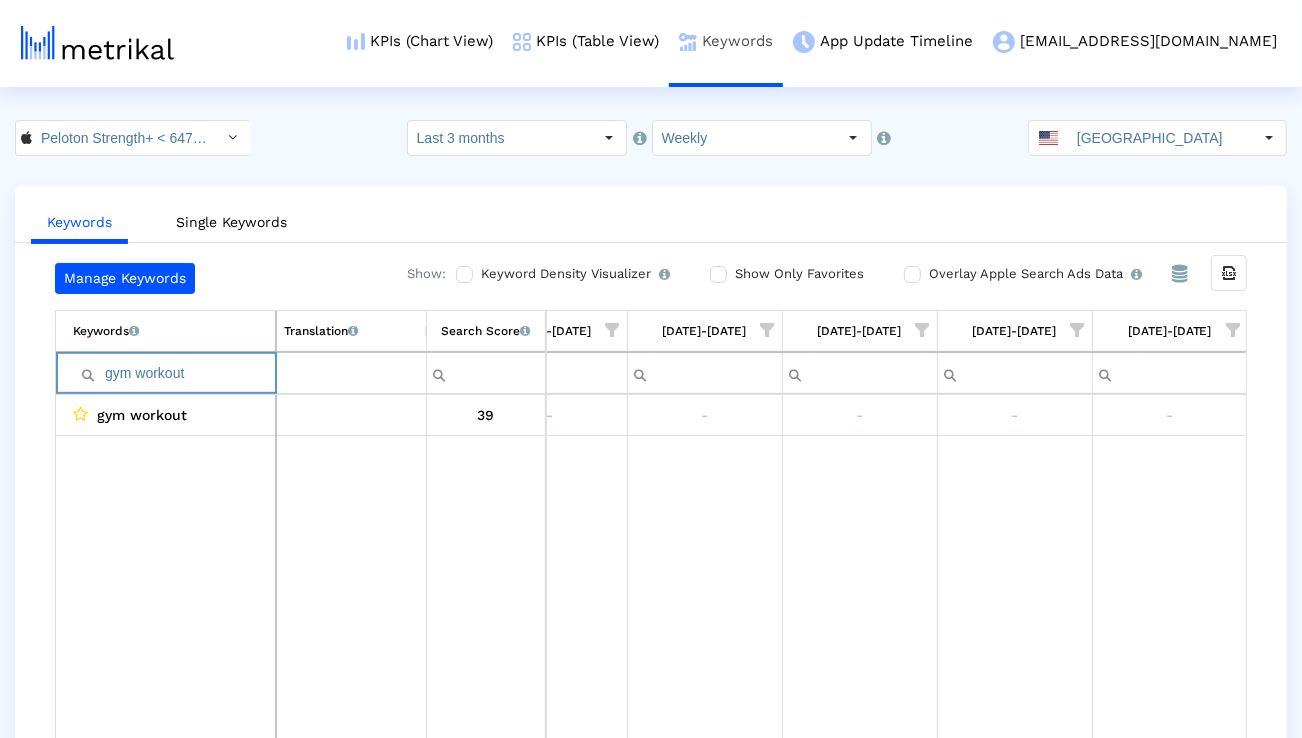 paste on "strength" 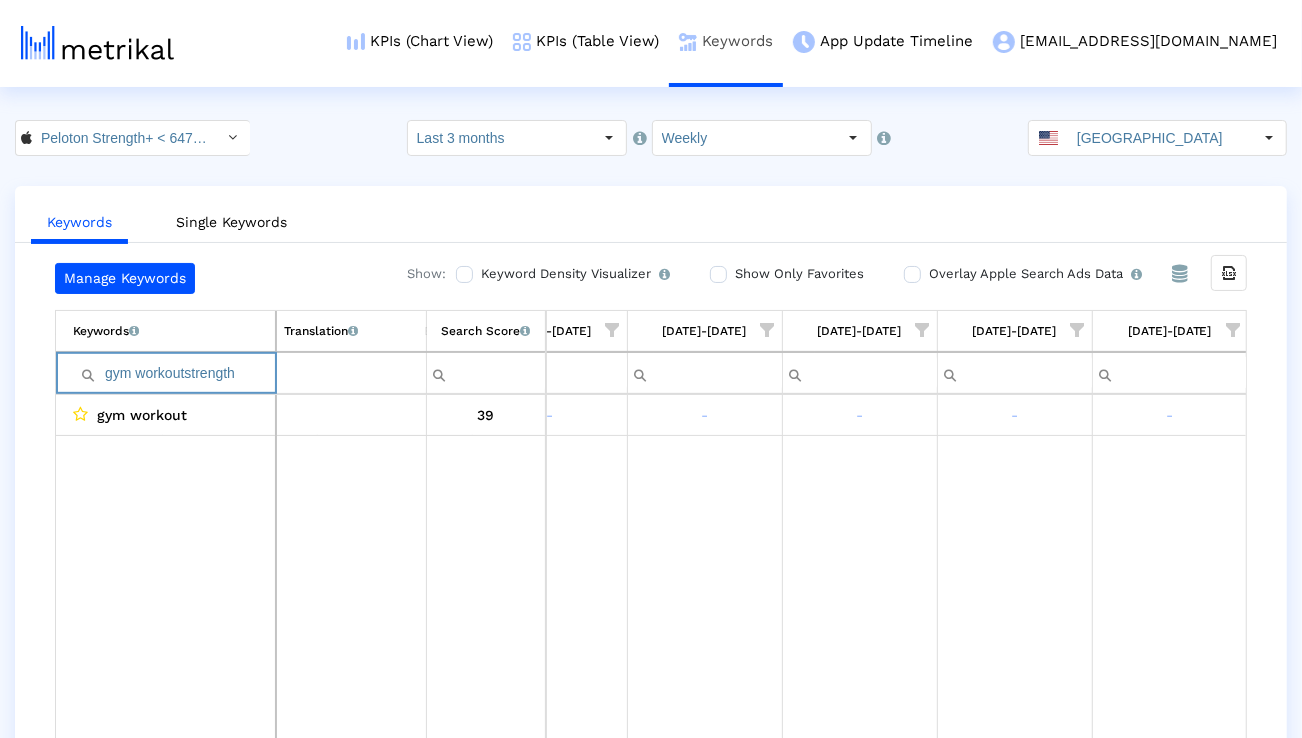 paste 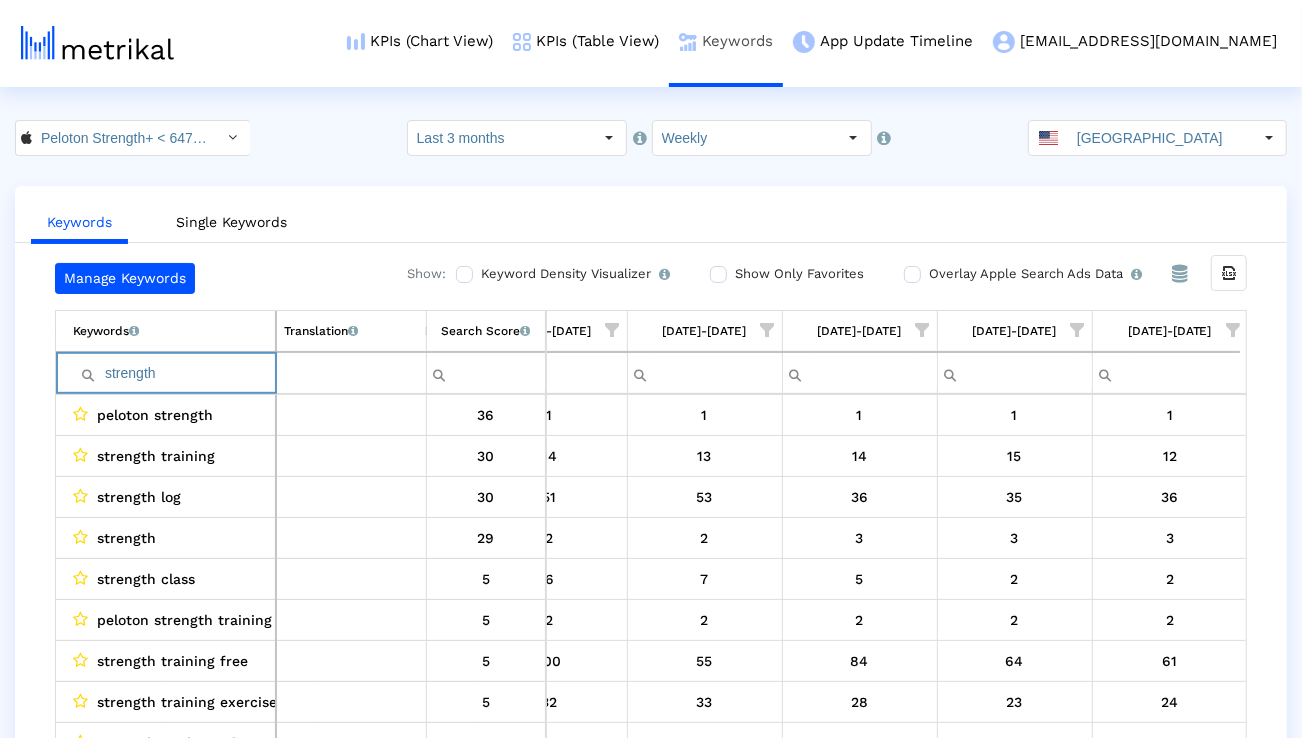 paste on "trainheroic" 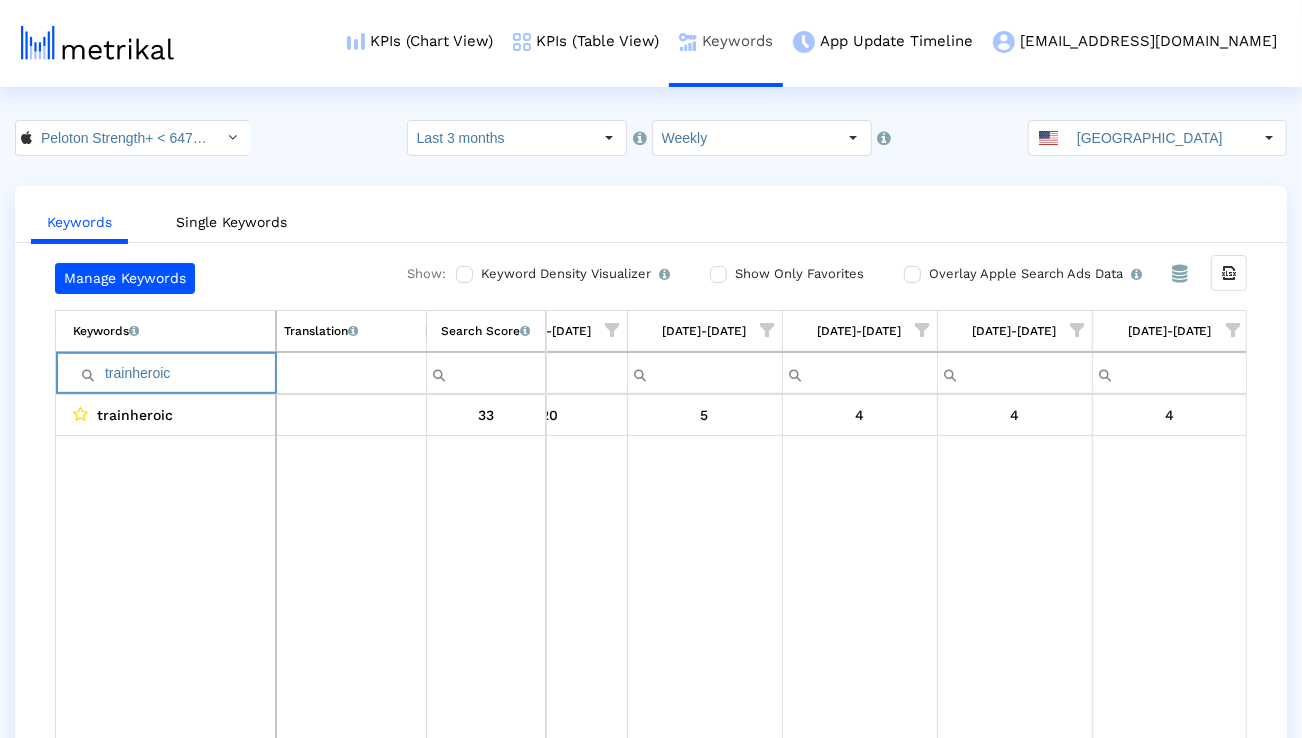 paste on "strength log" 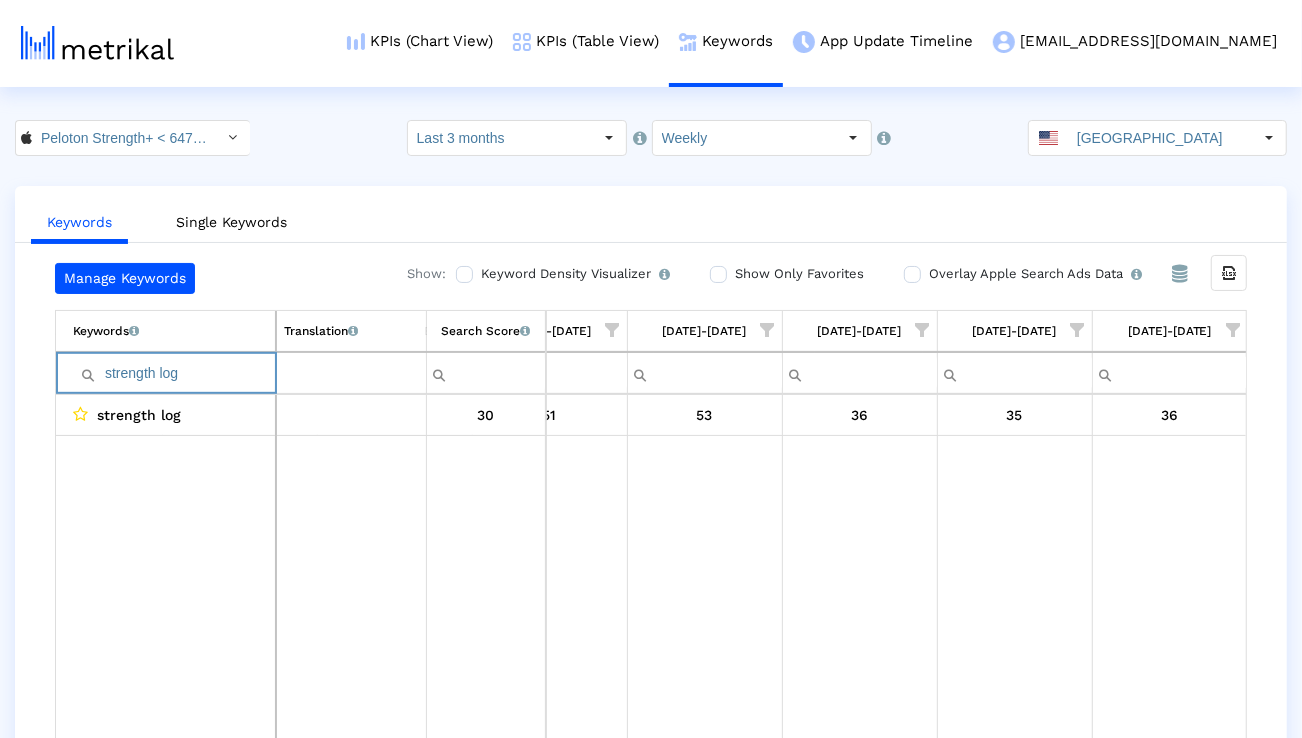 paste on "trainin" 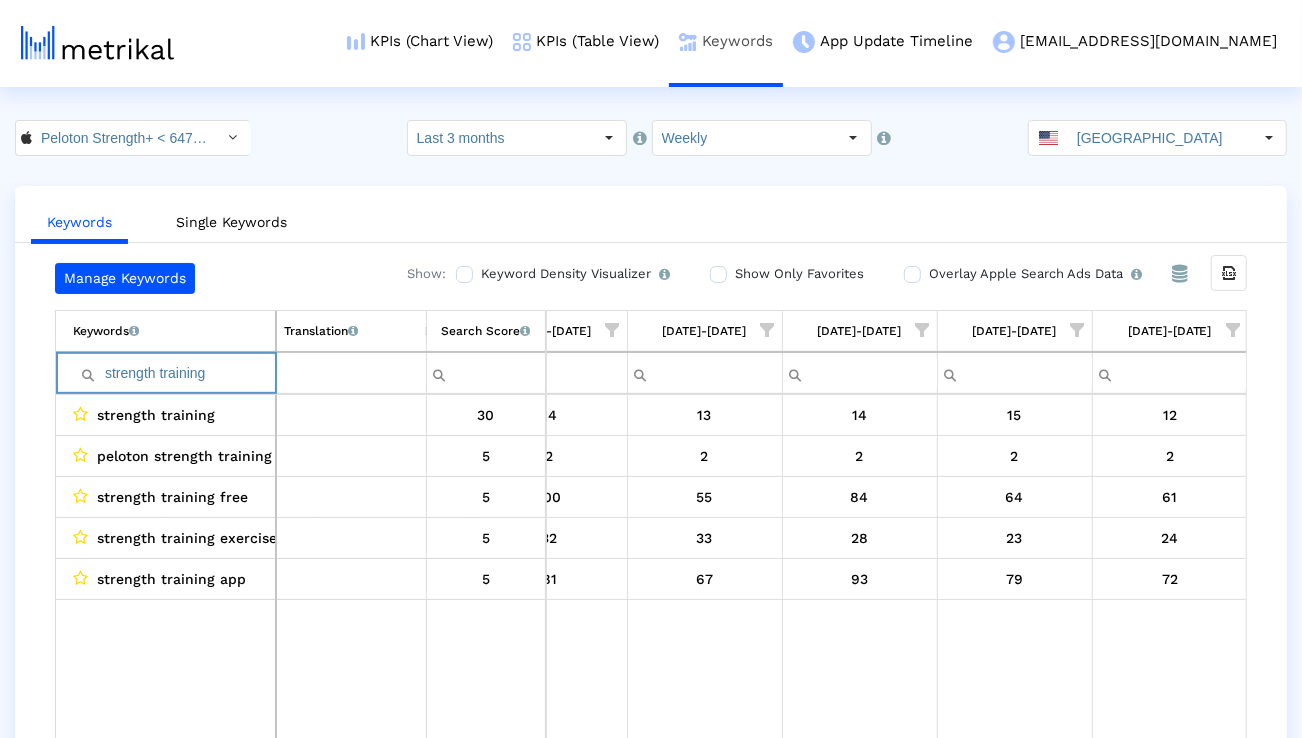 paste on "workout lo" 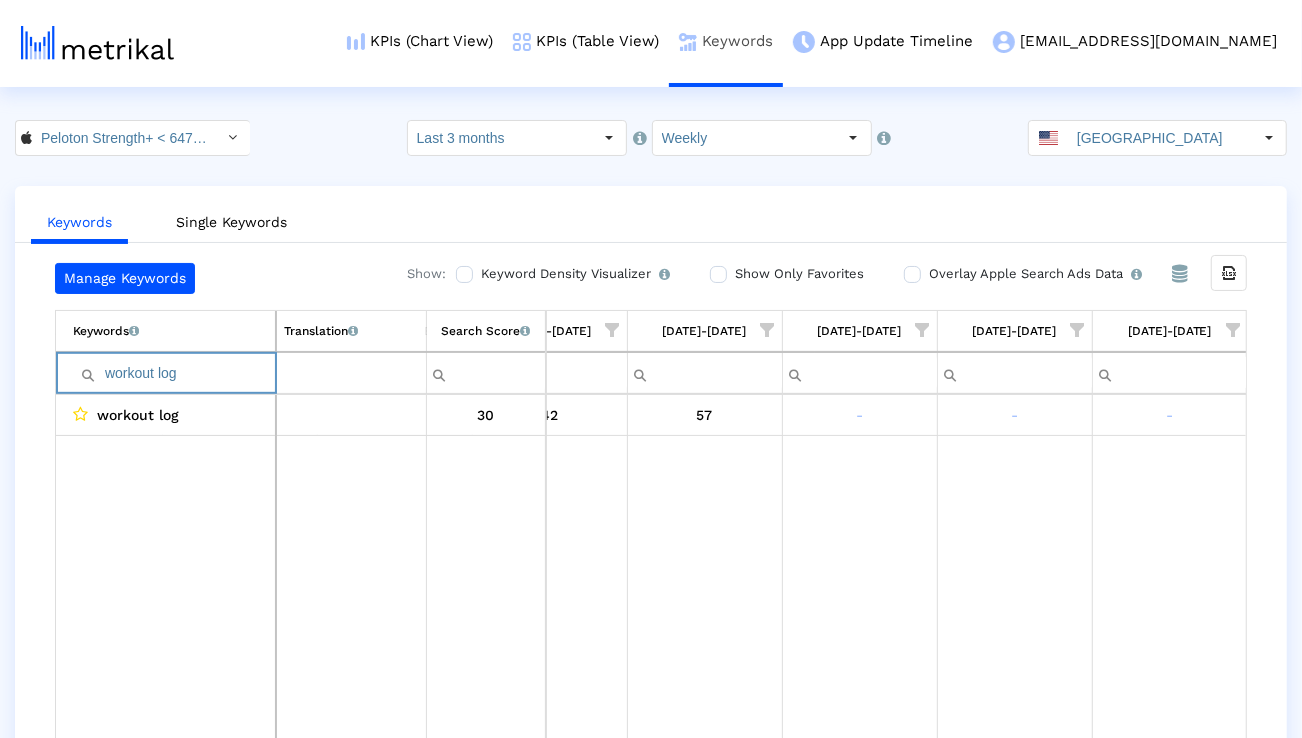 paste on "bodybuildin" 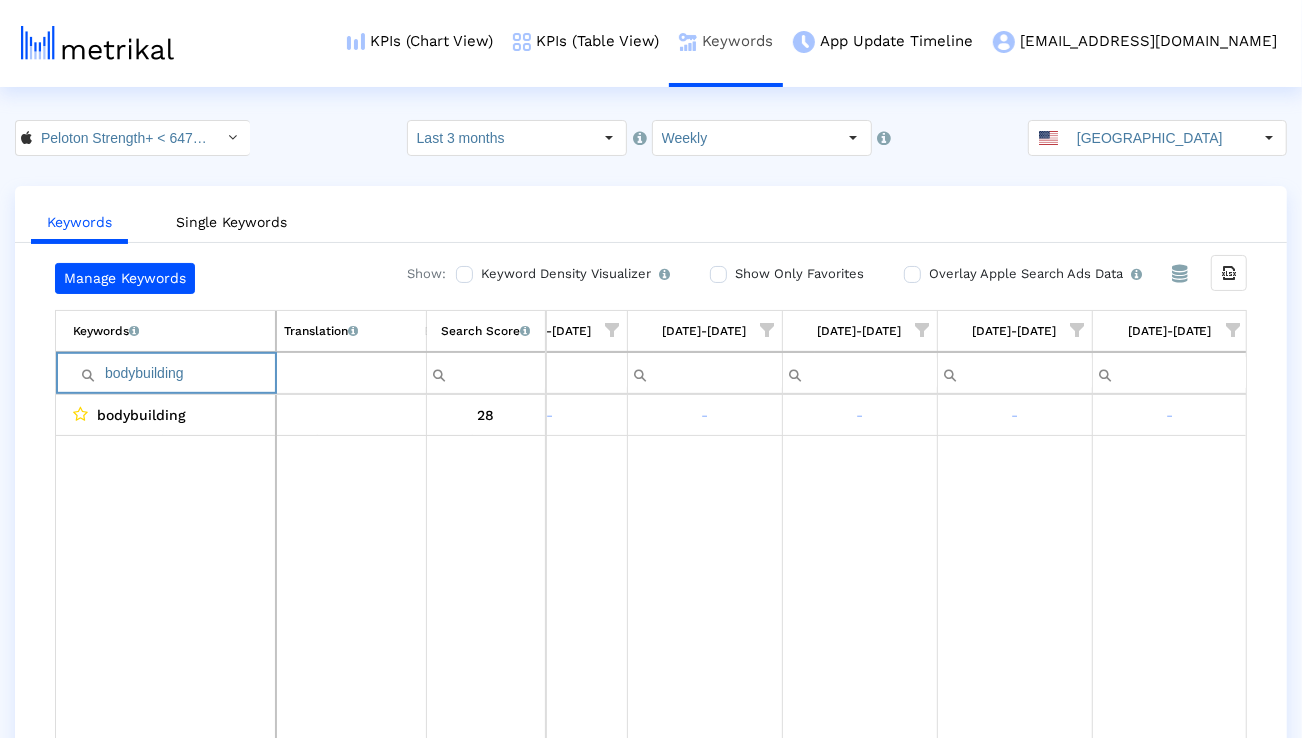 paste on "weight lift" 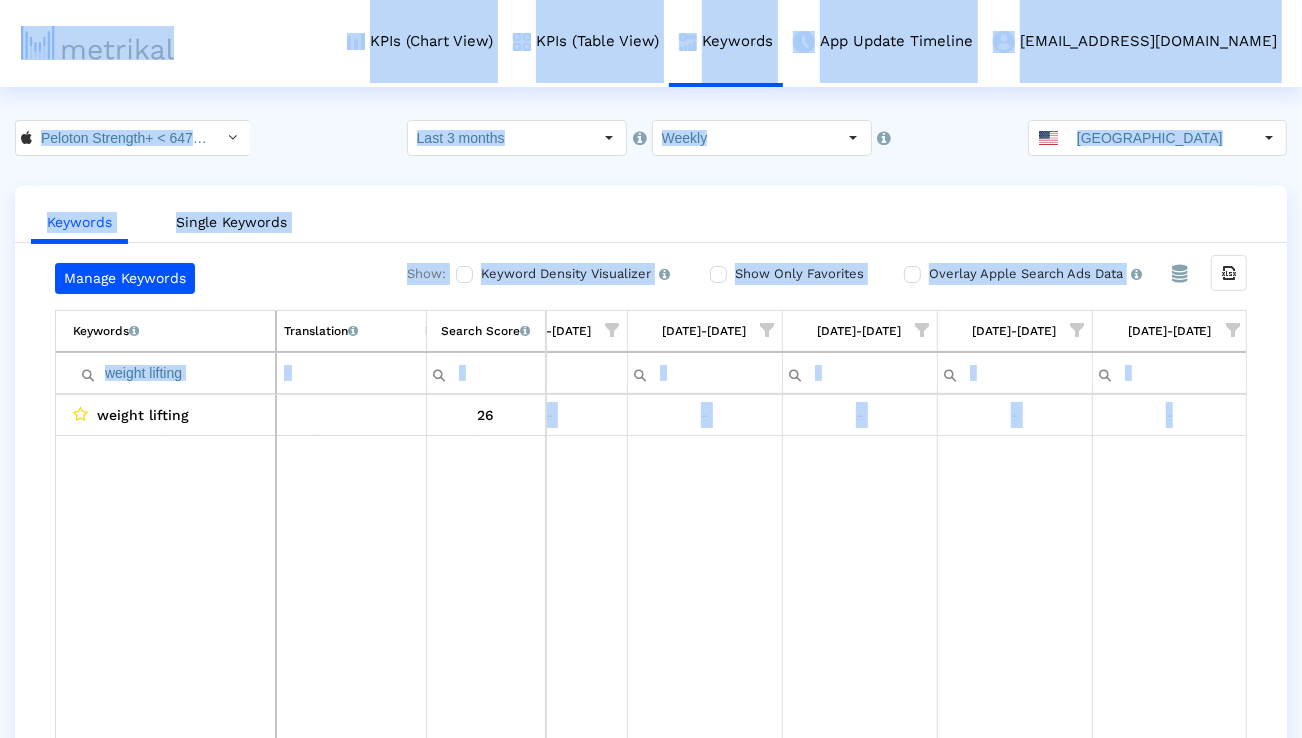 click on "weight lifting" at bounding box center [174, 373] 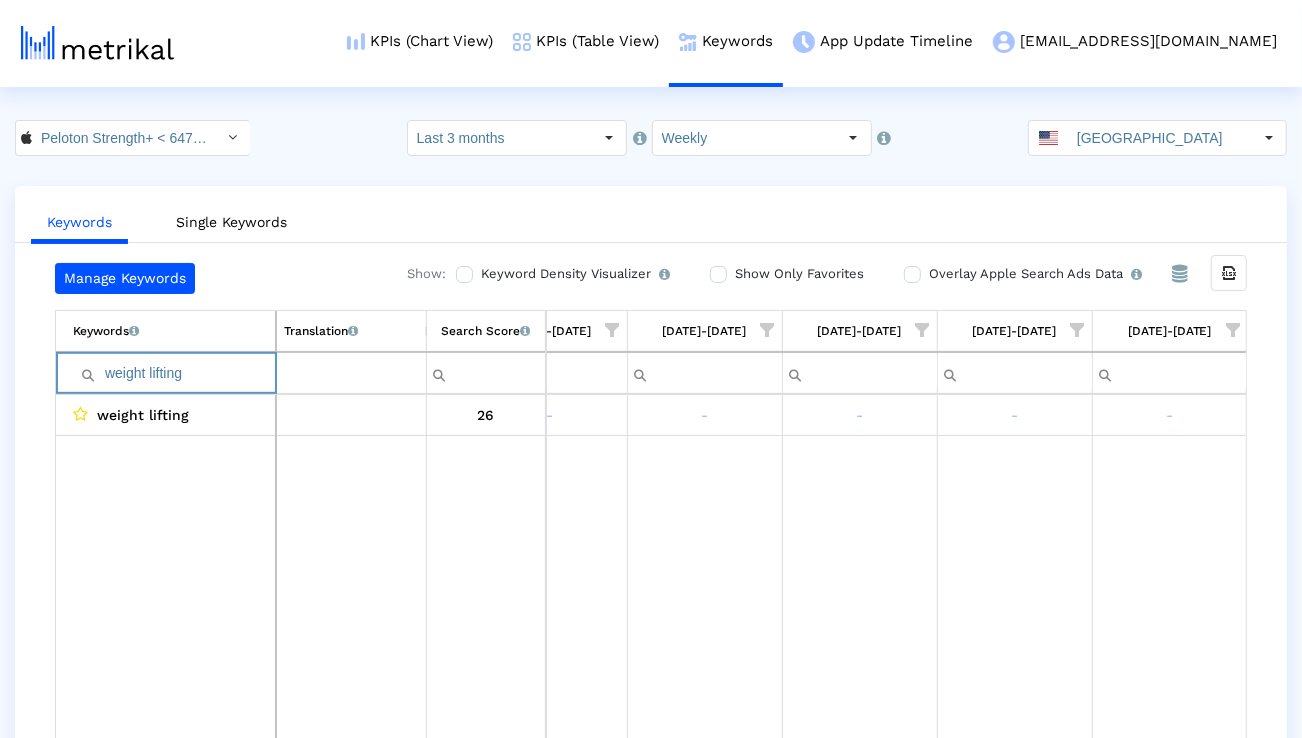 paste 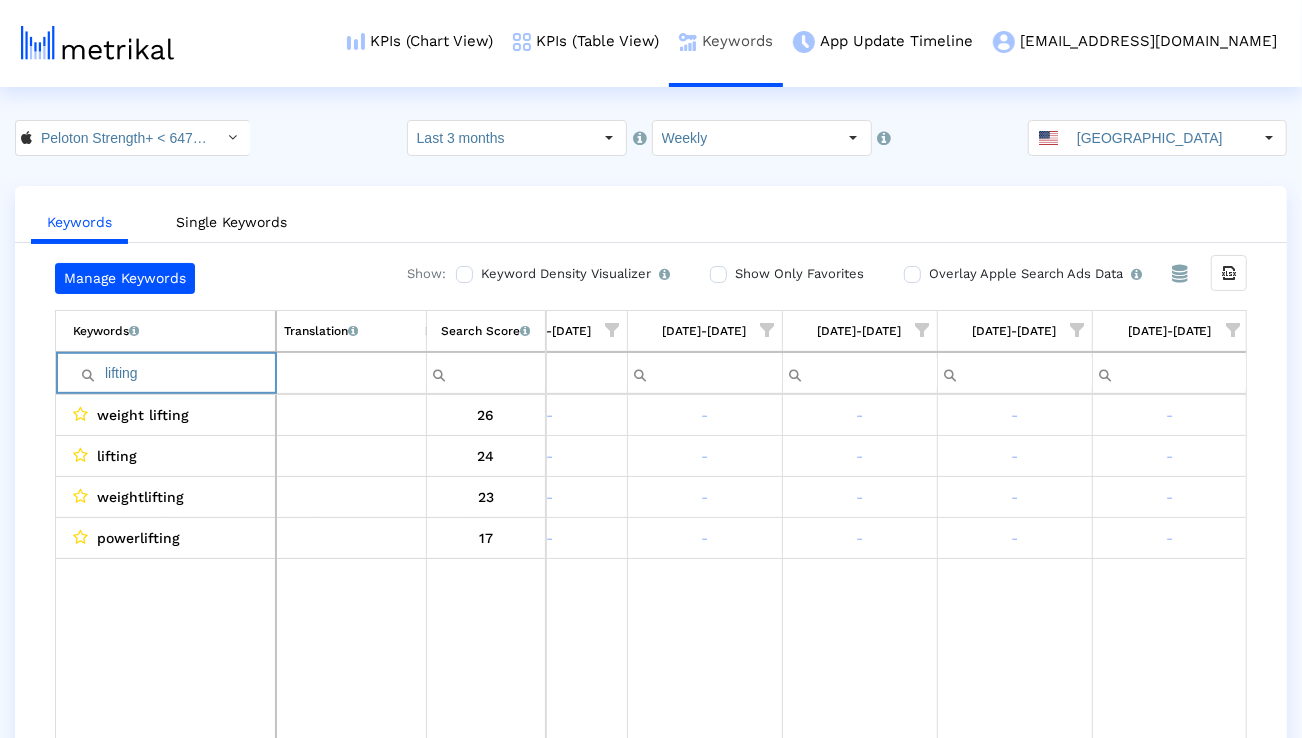 paste on "weight" 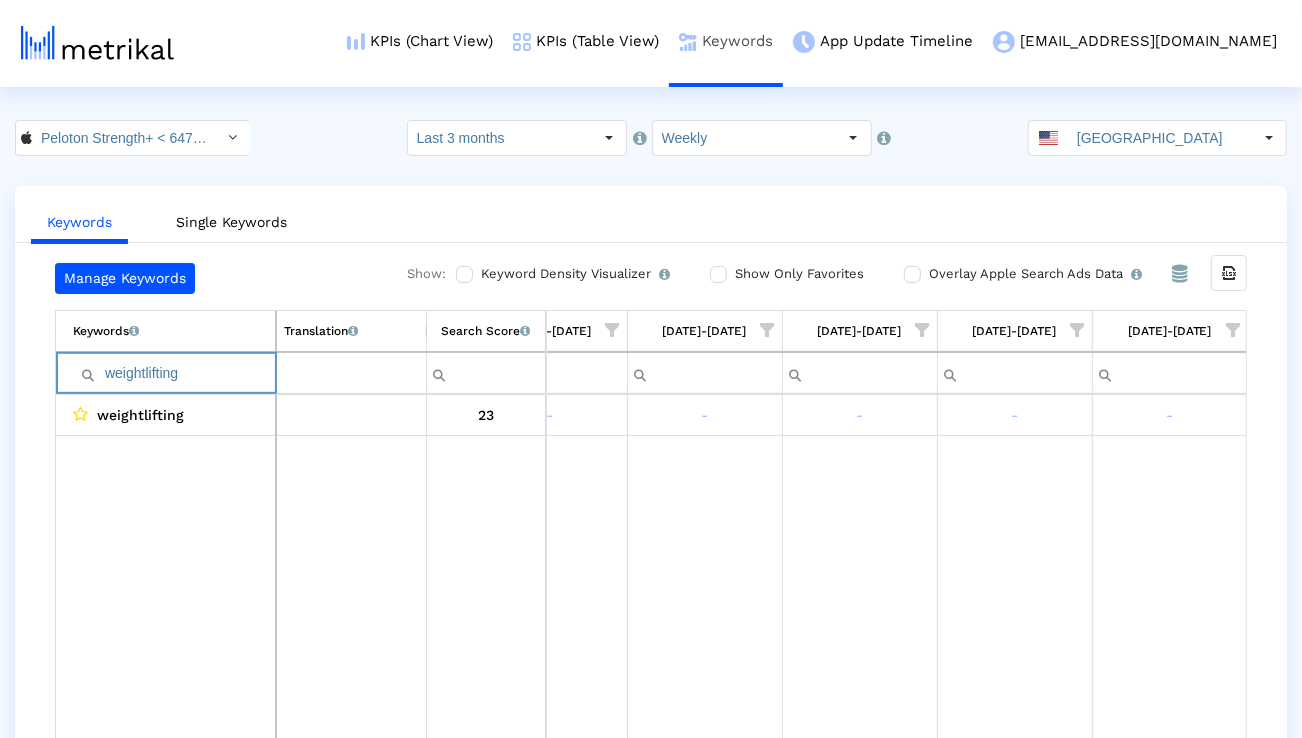 paste on "fitness coach" 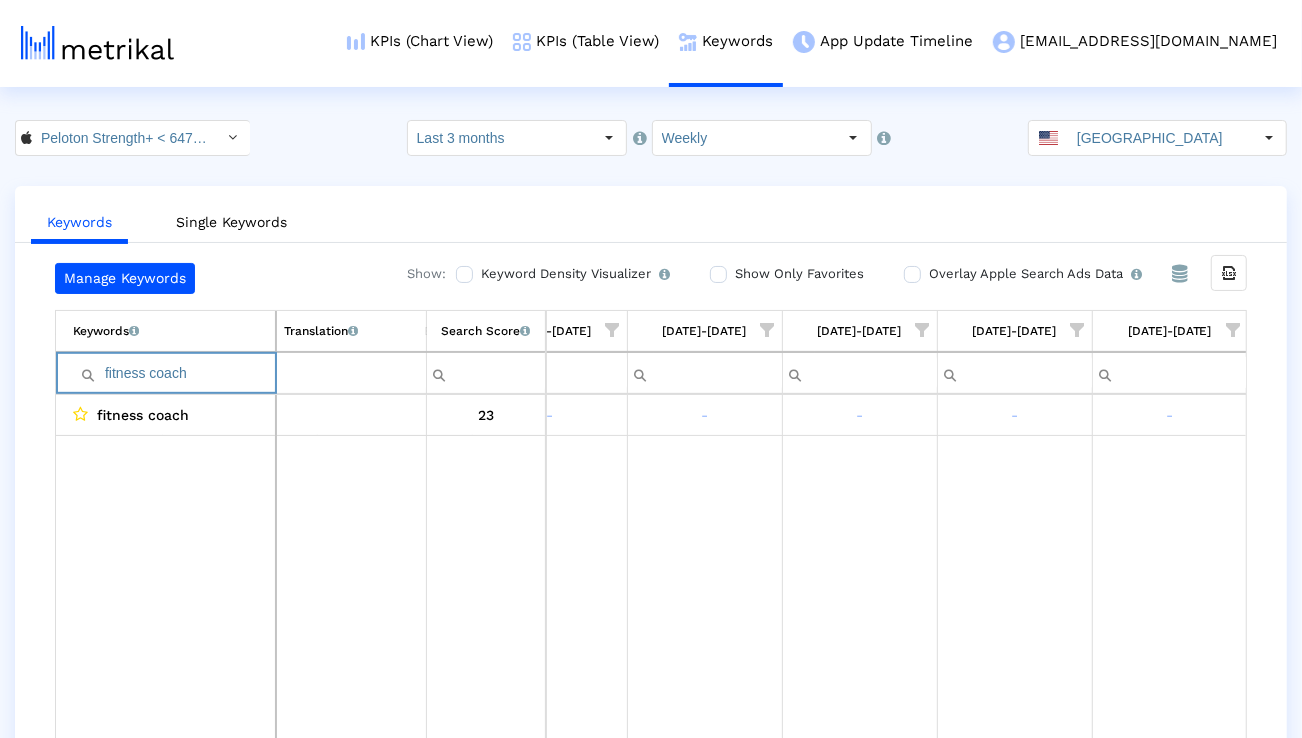click at bounding box center [166, 587] 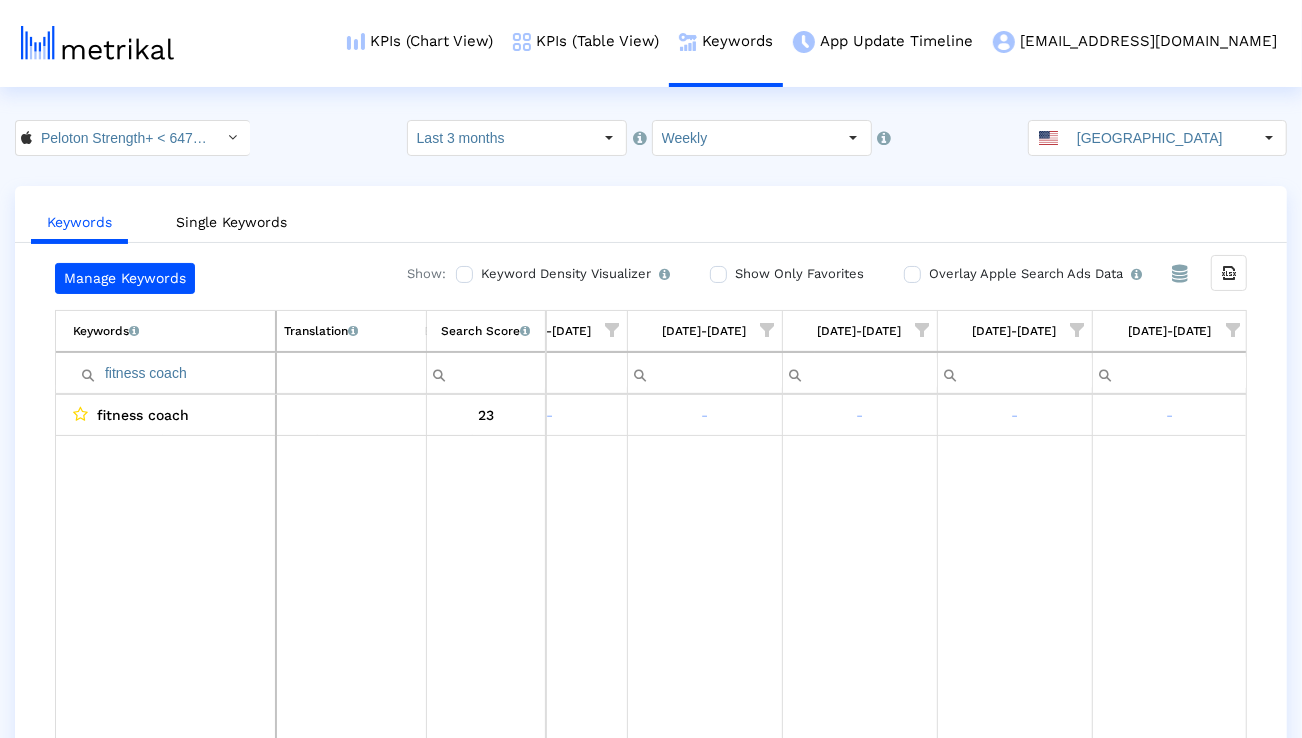 click on "fitness coach" at bounding box center (166, 373) 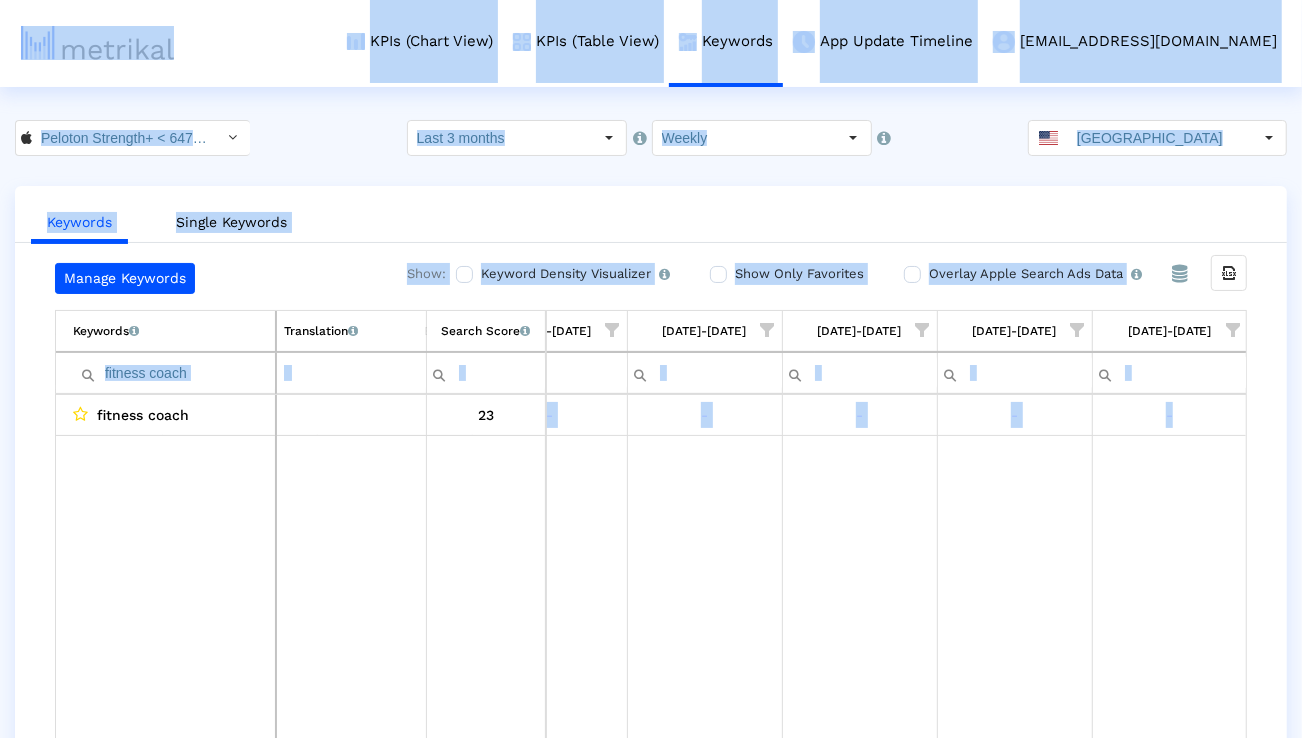 click on "fitness coach" at bounding box center [174, 373] 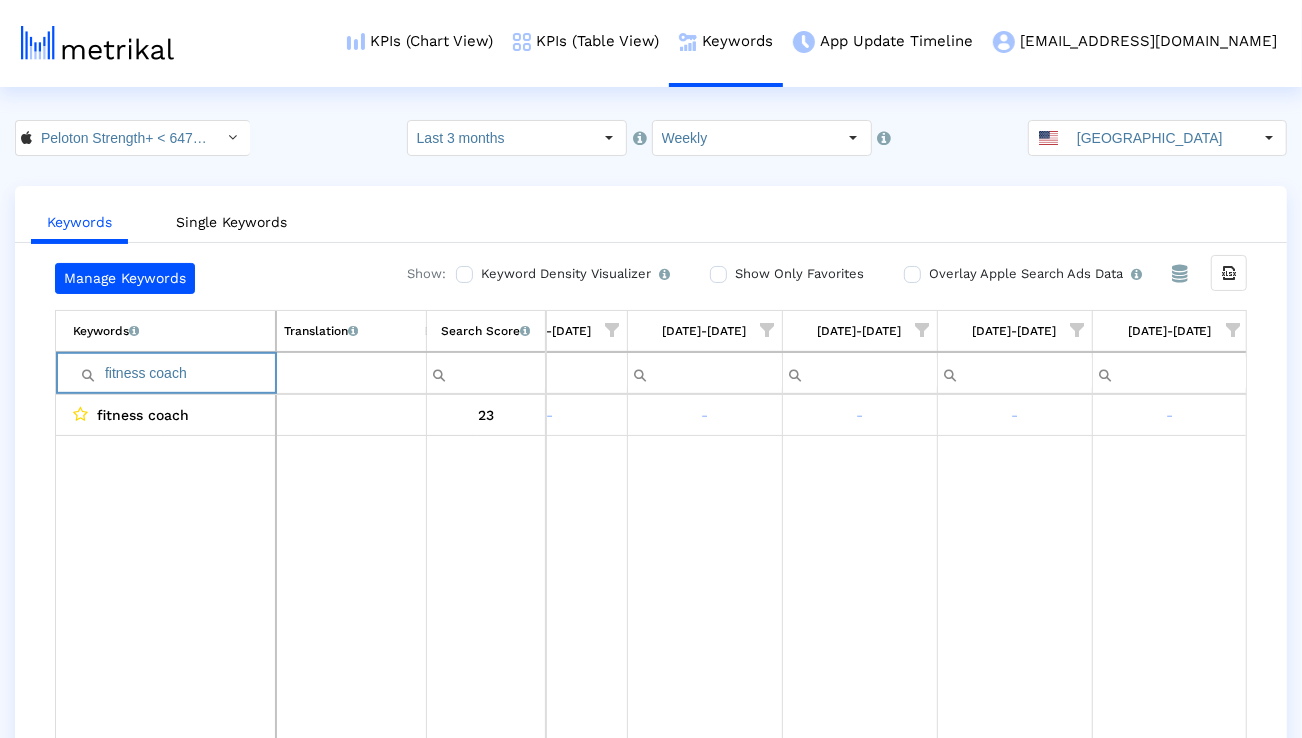 paste on "exercise tracker free" 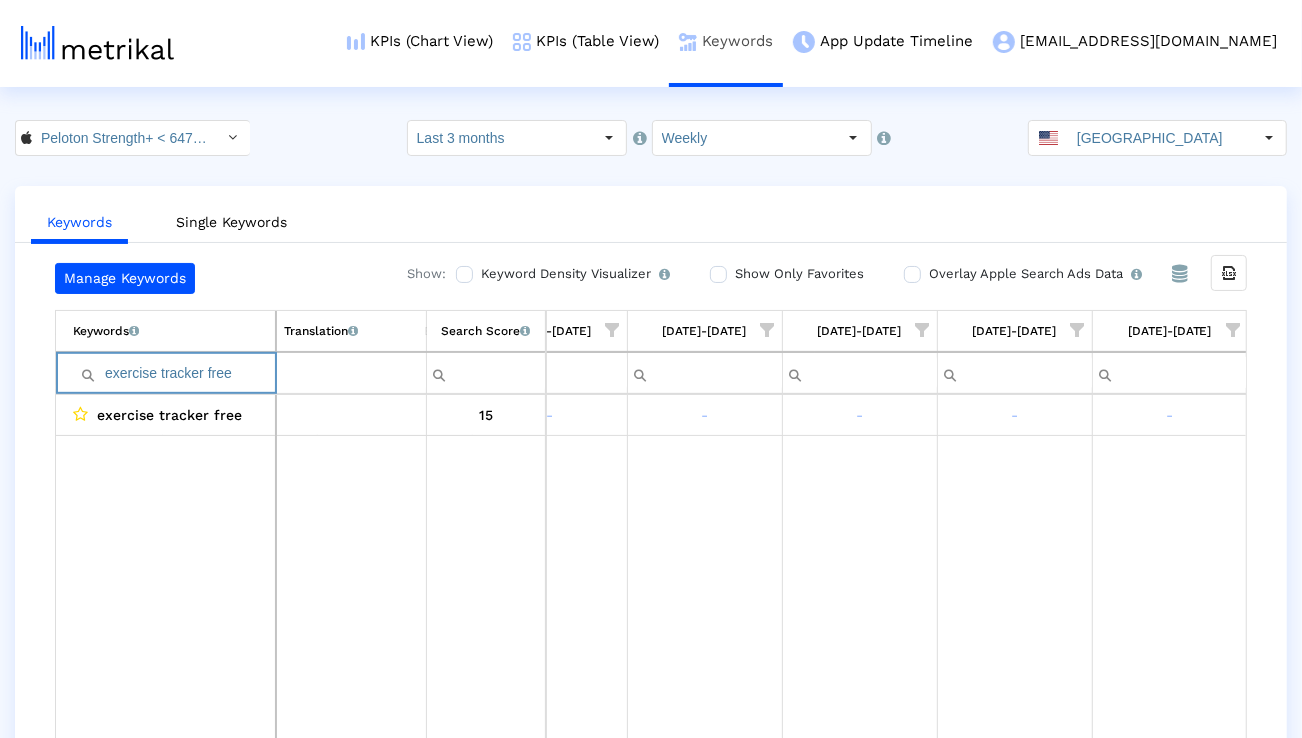 paste on "powerlifting" 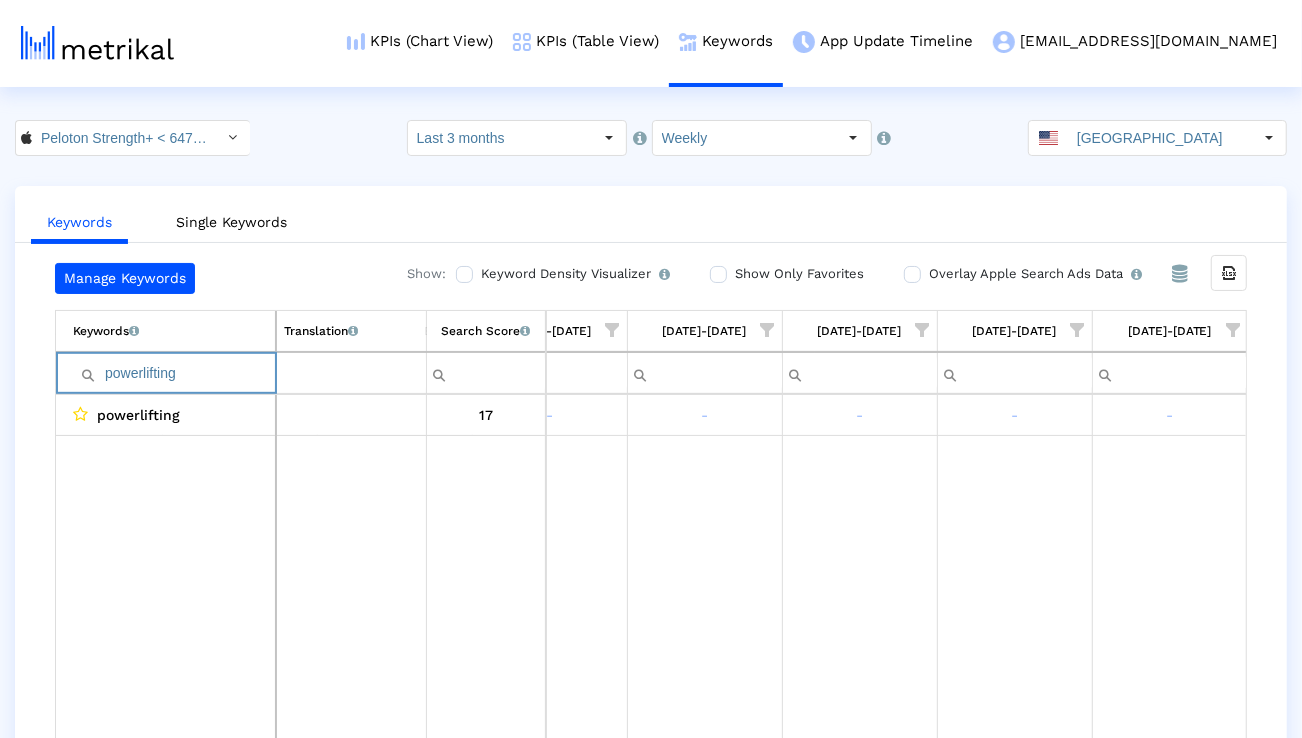 paste on "weight train" 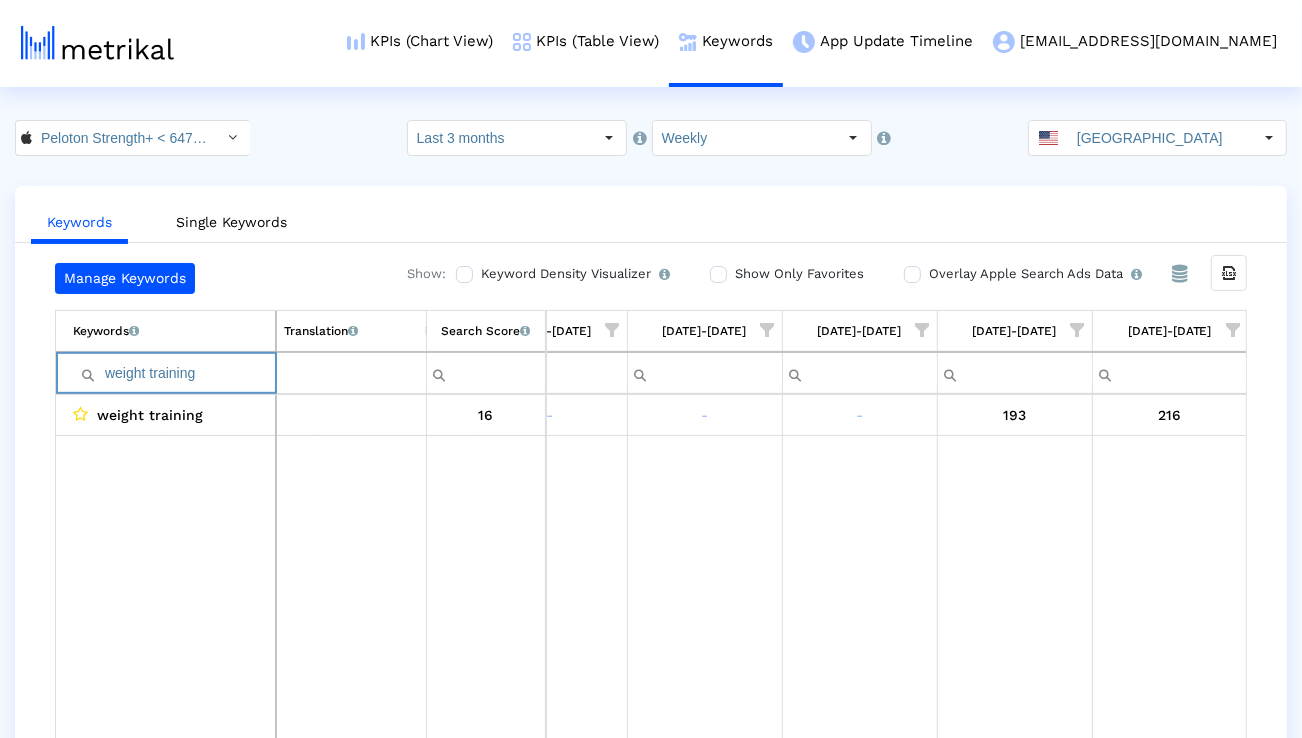 paste on "strength class" 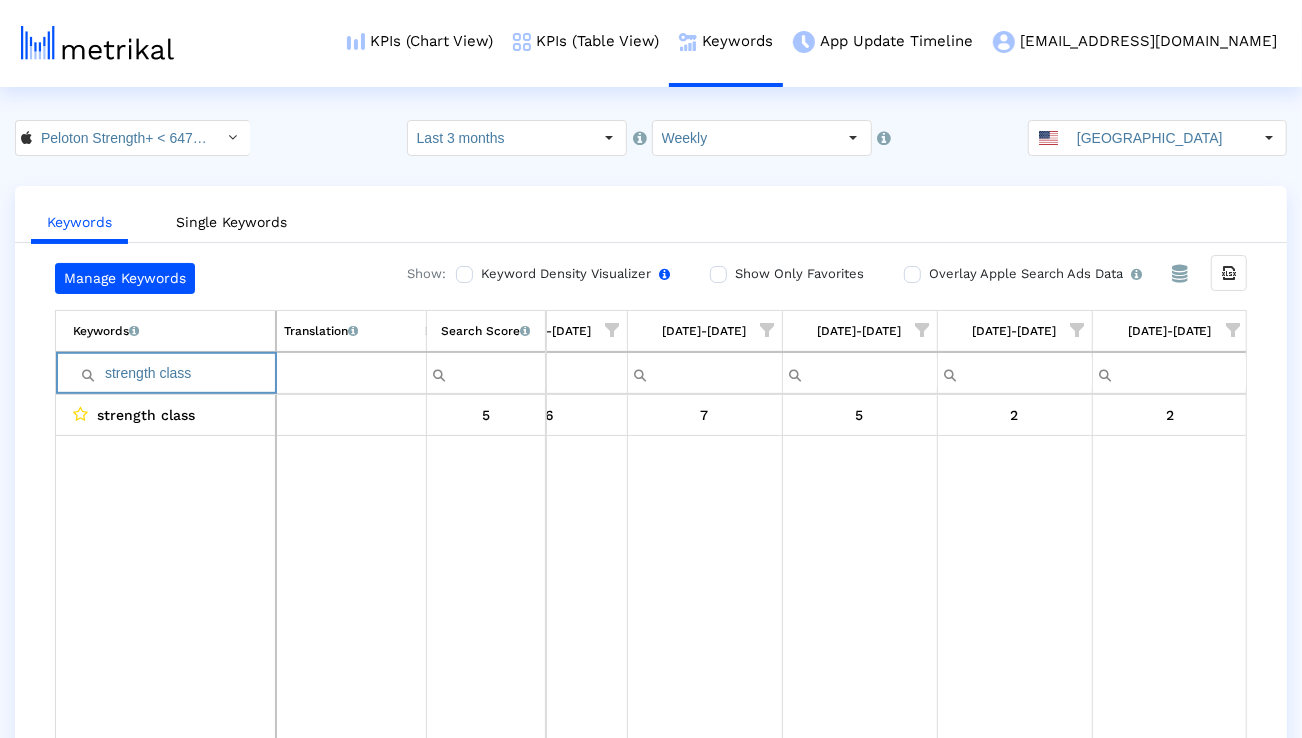 paste on "training app" 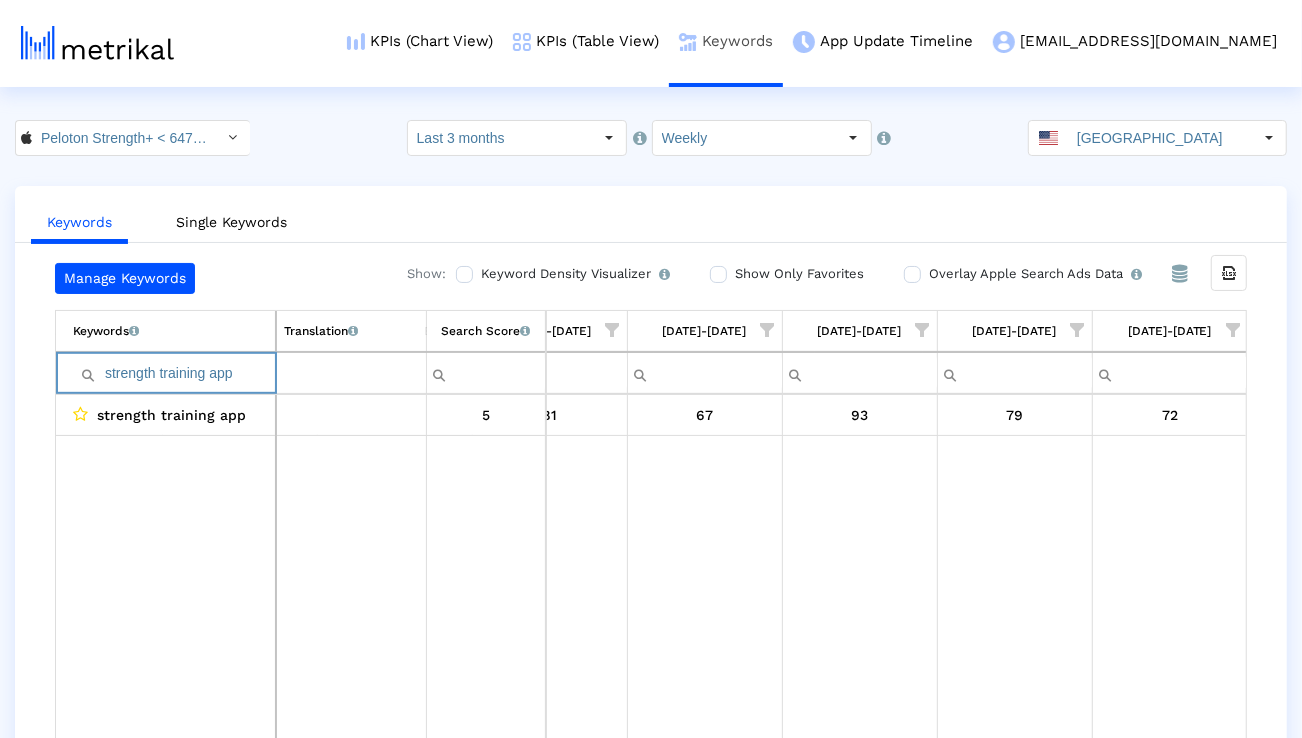 paste on "exercise" 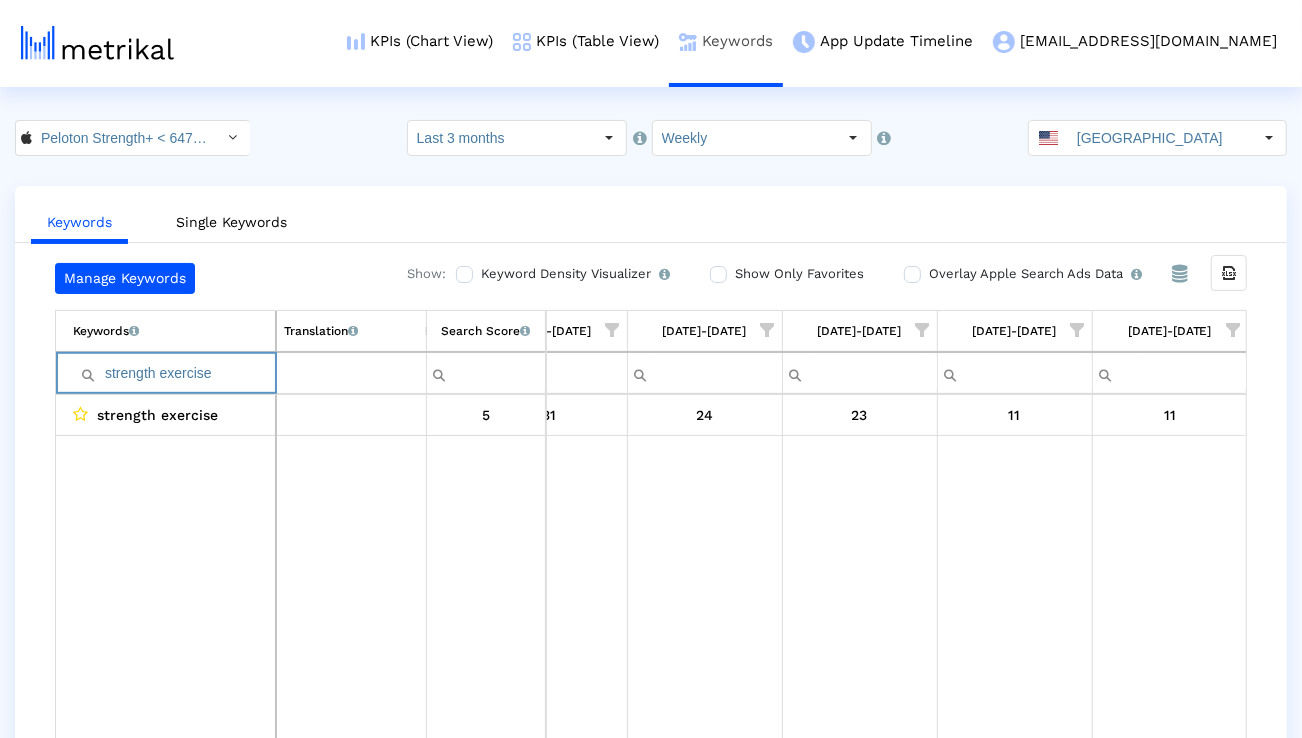 paste on "by mari" 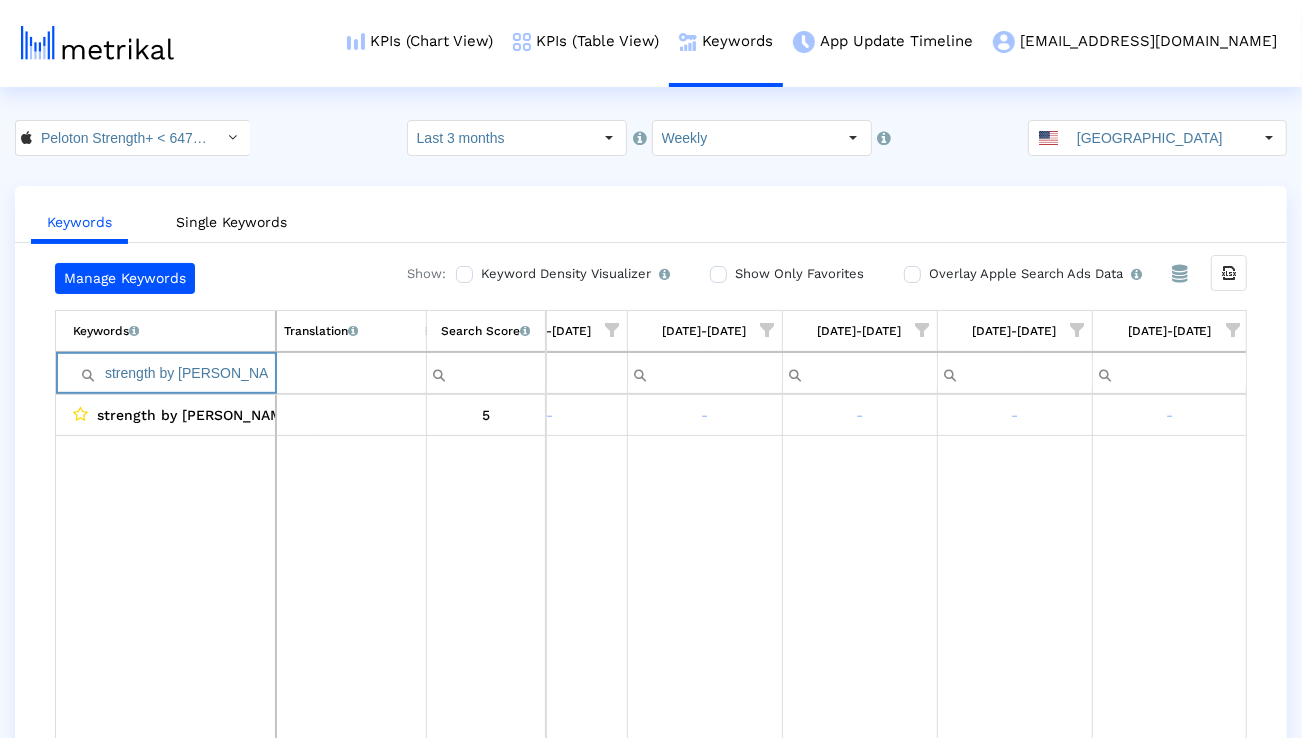 paste on "program" 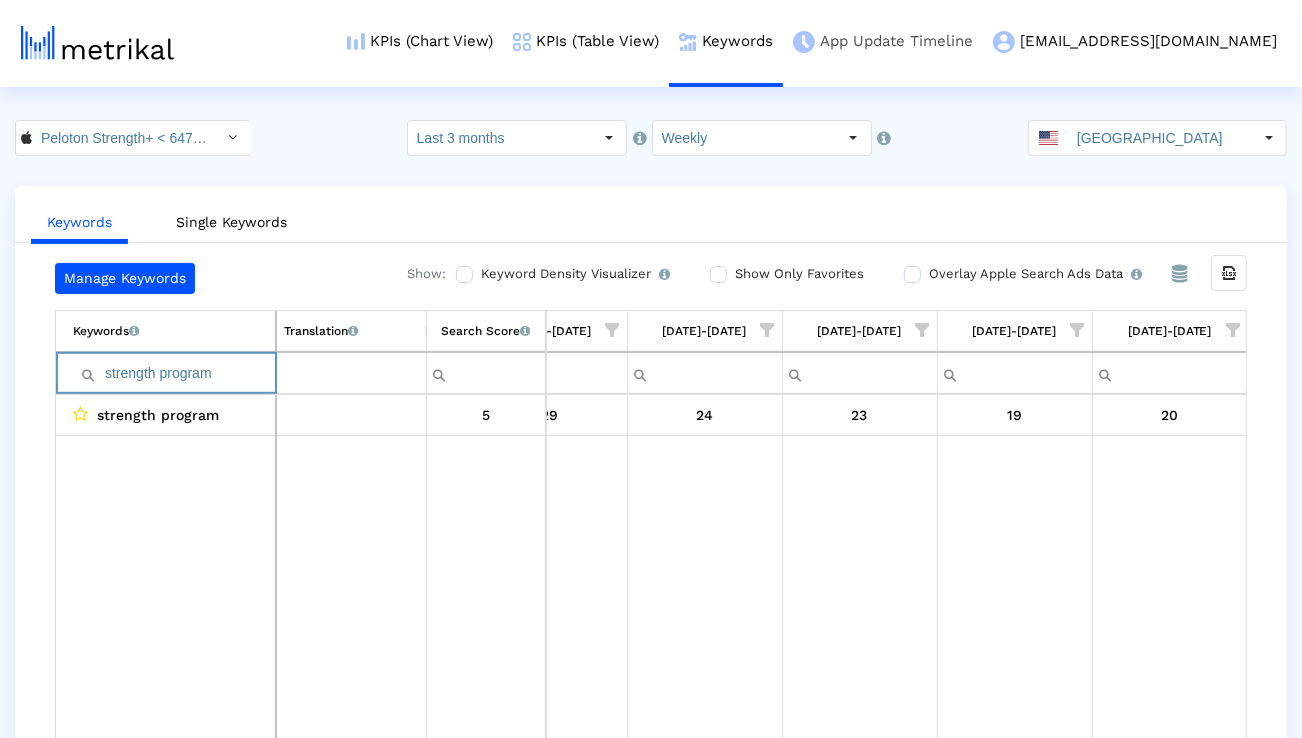 paste on "fitness" 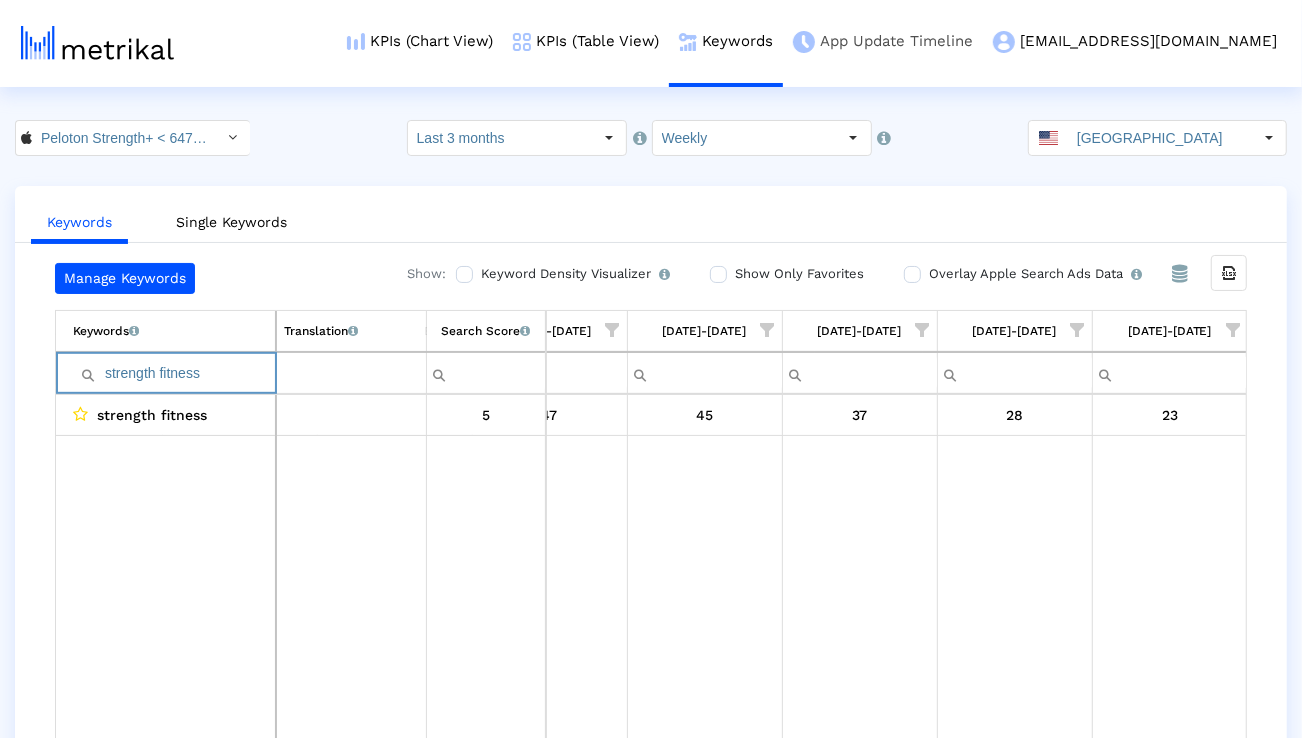 paste on "keelo" 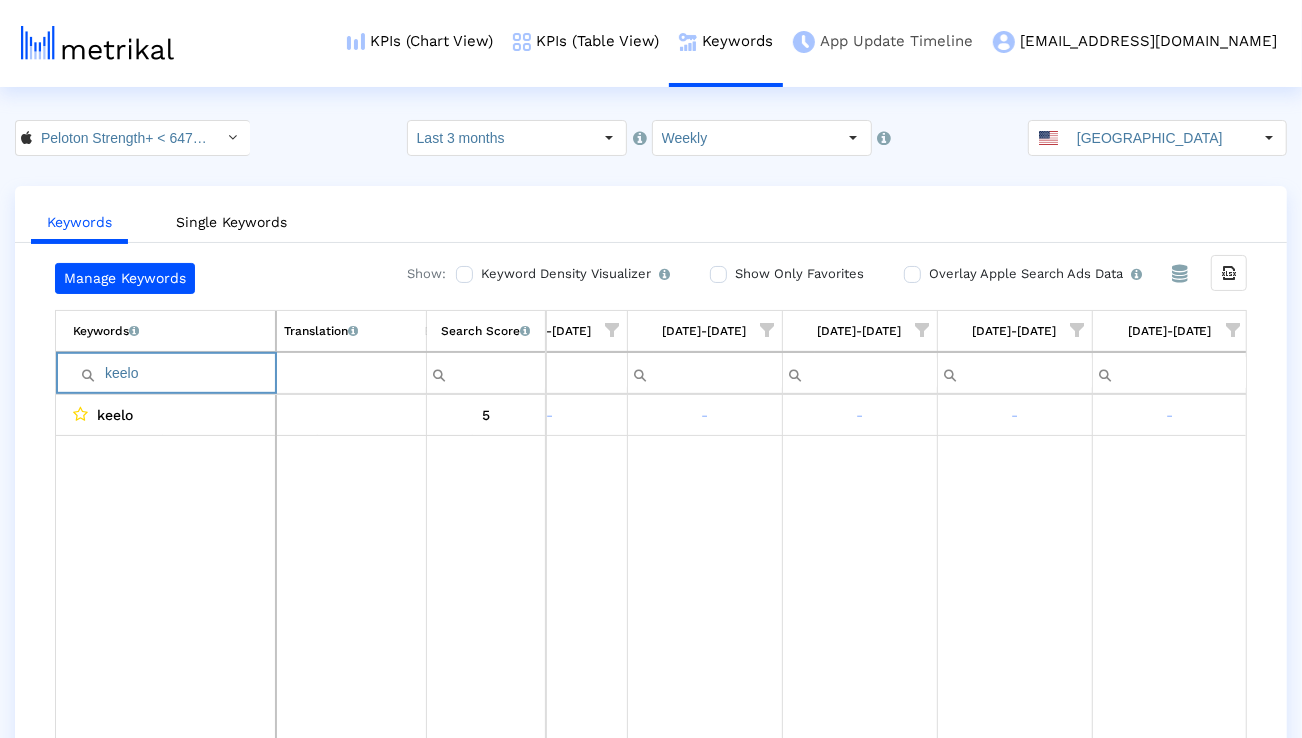 paste on "peloton strength training" 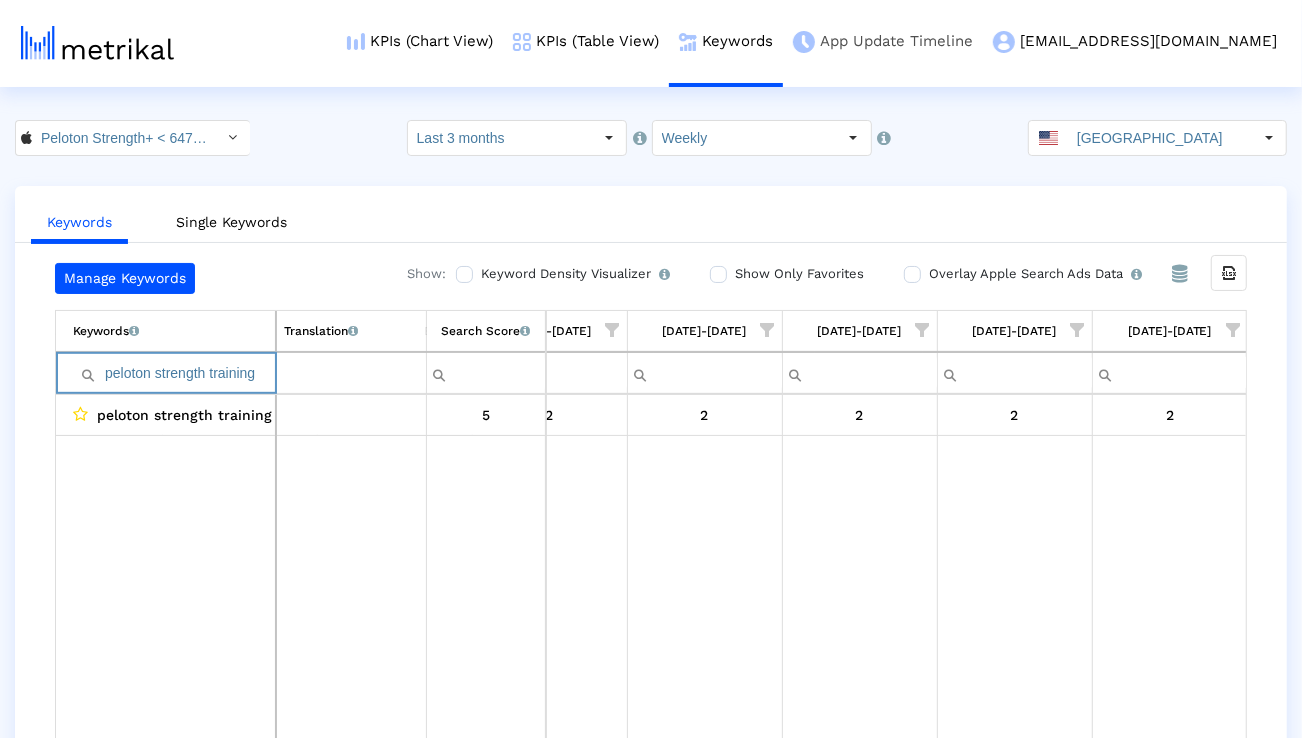 paste on "strength training exercise" 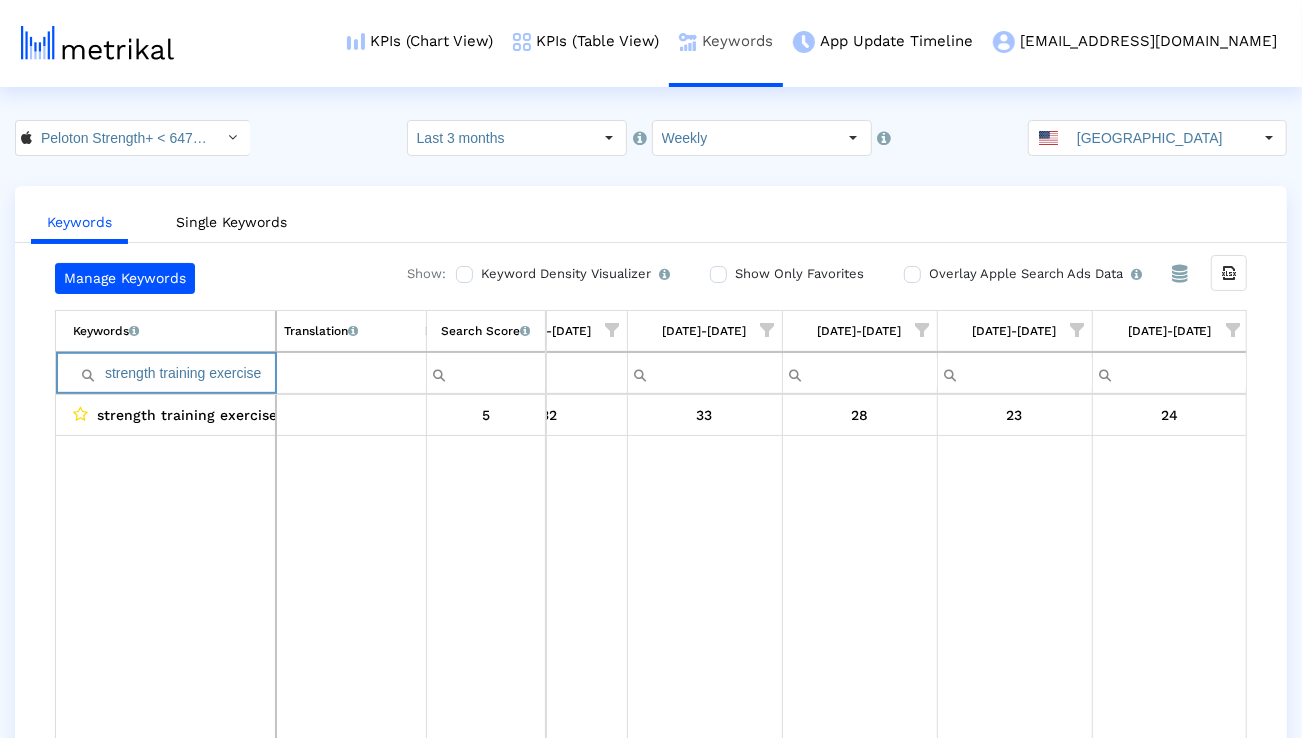 paste on "workout plans" 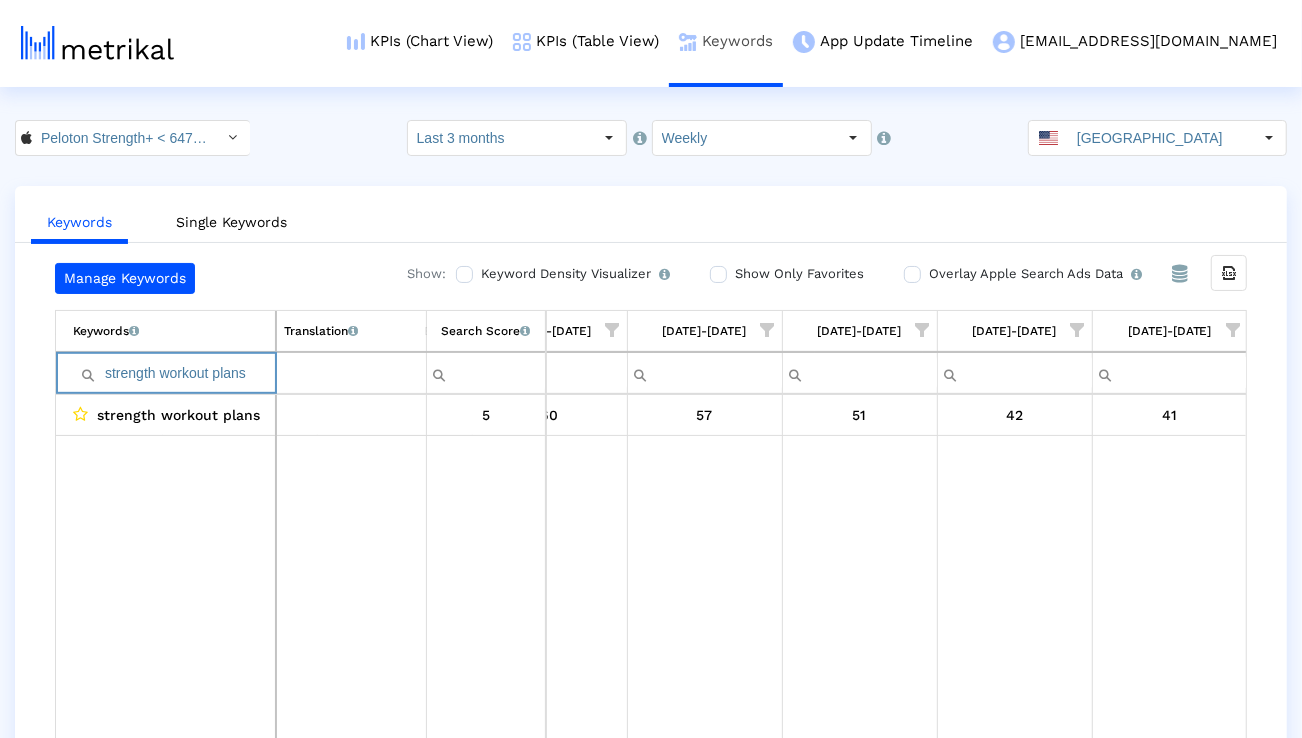 paste on "trainer" 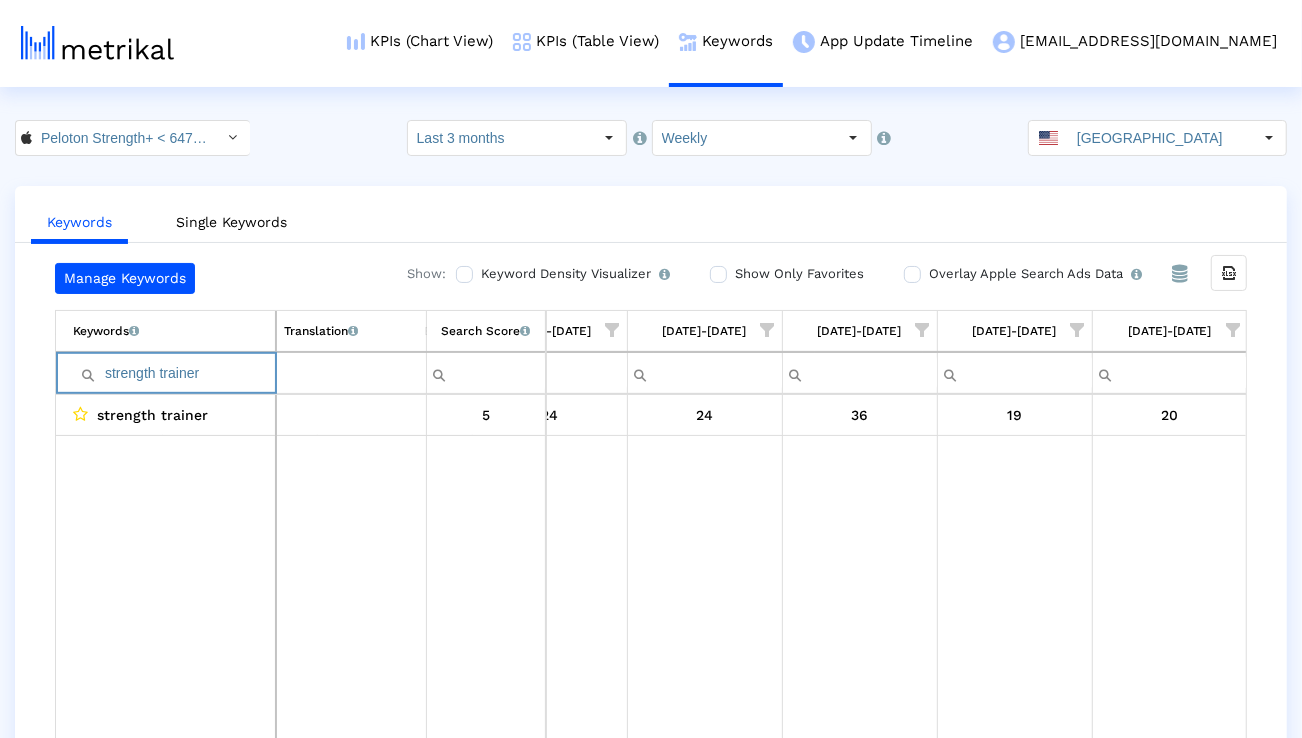 paste on "ing free" 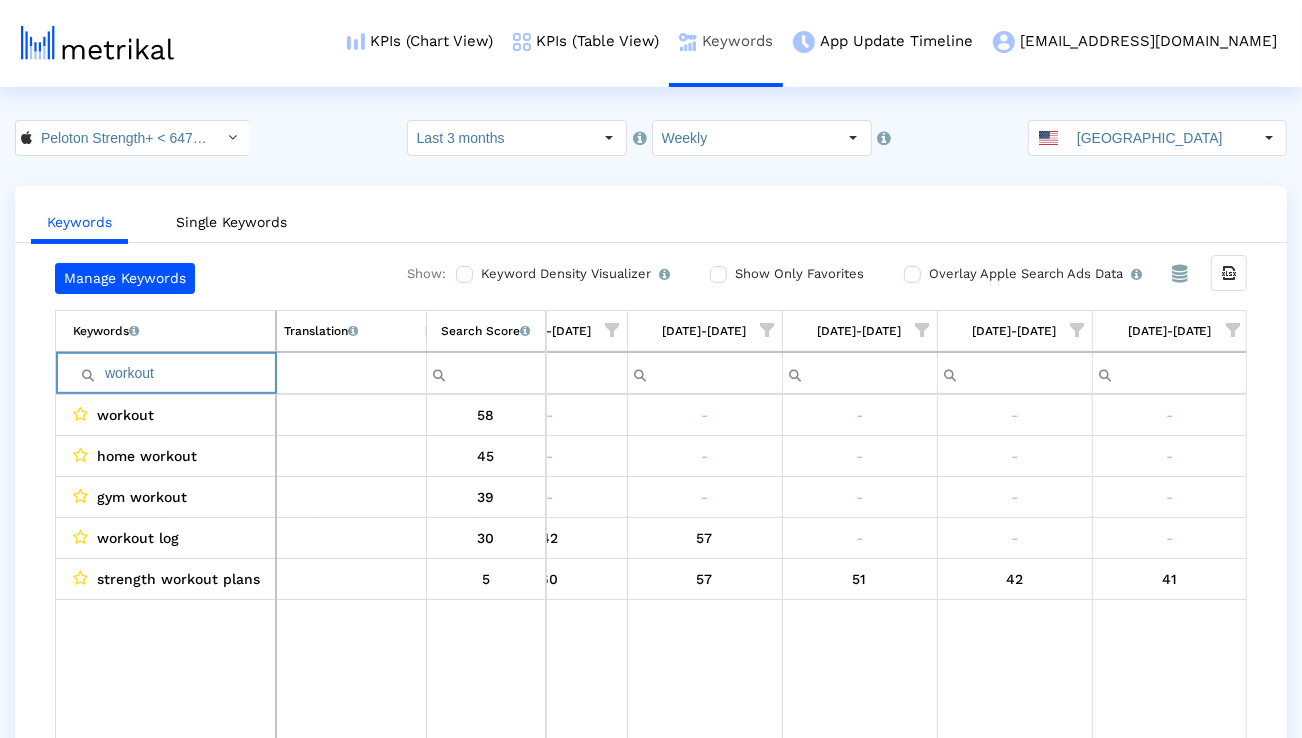 paste on "exercise" 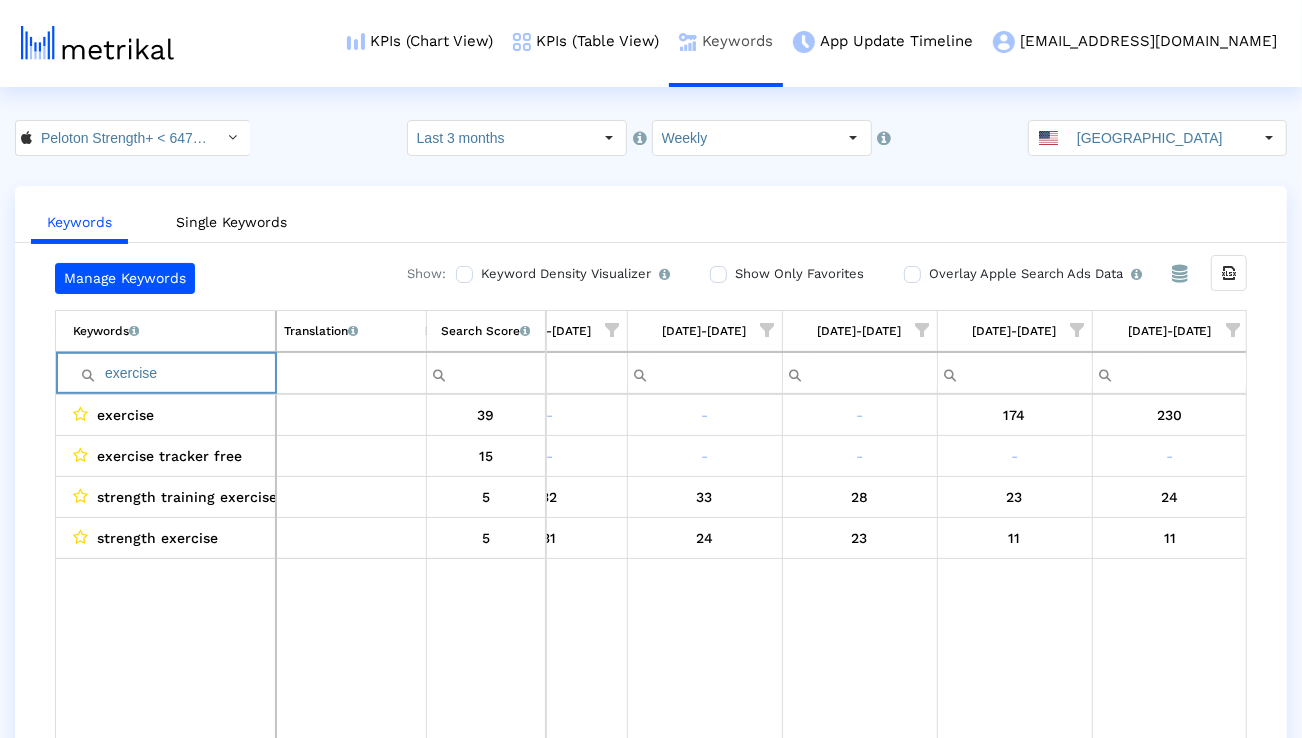 paste on "fitness tracker" 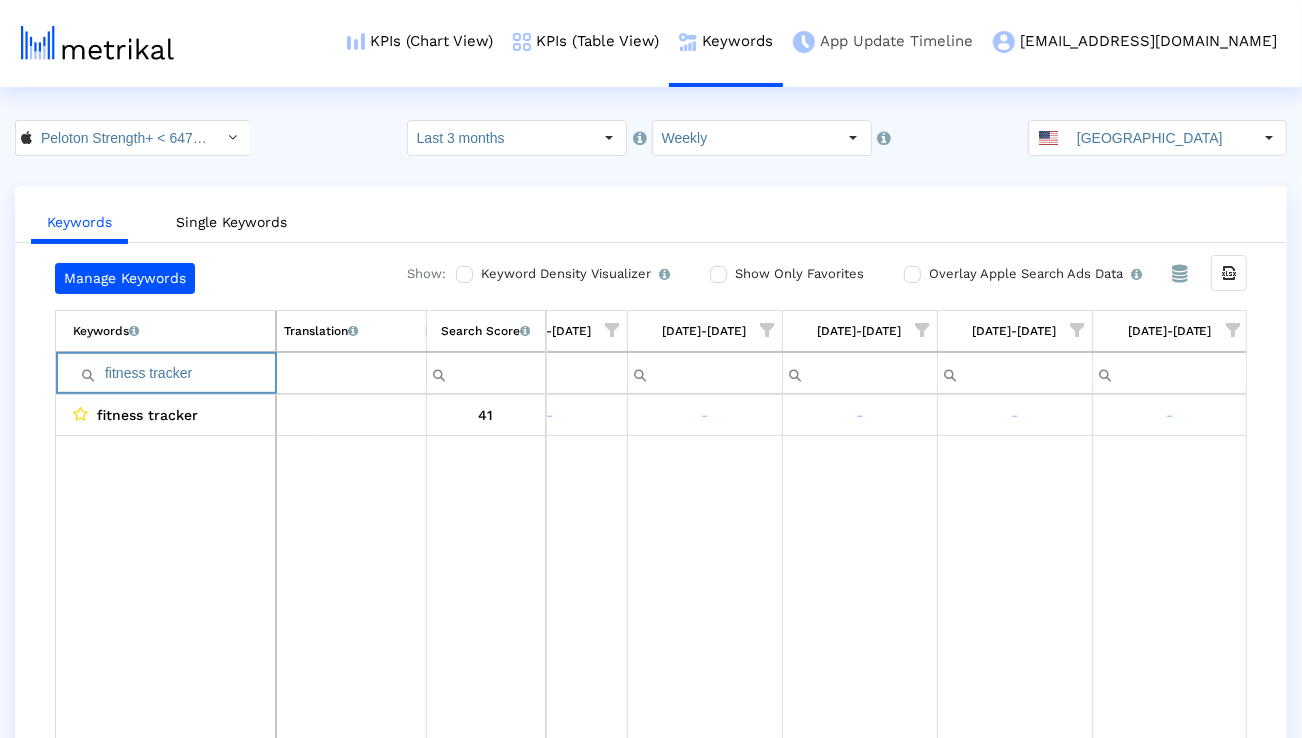 paste on "gym workout" 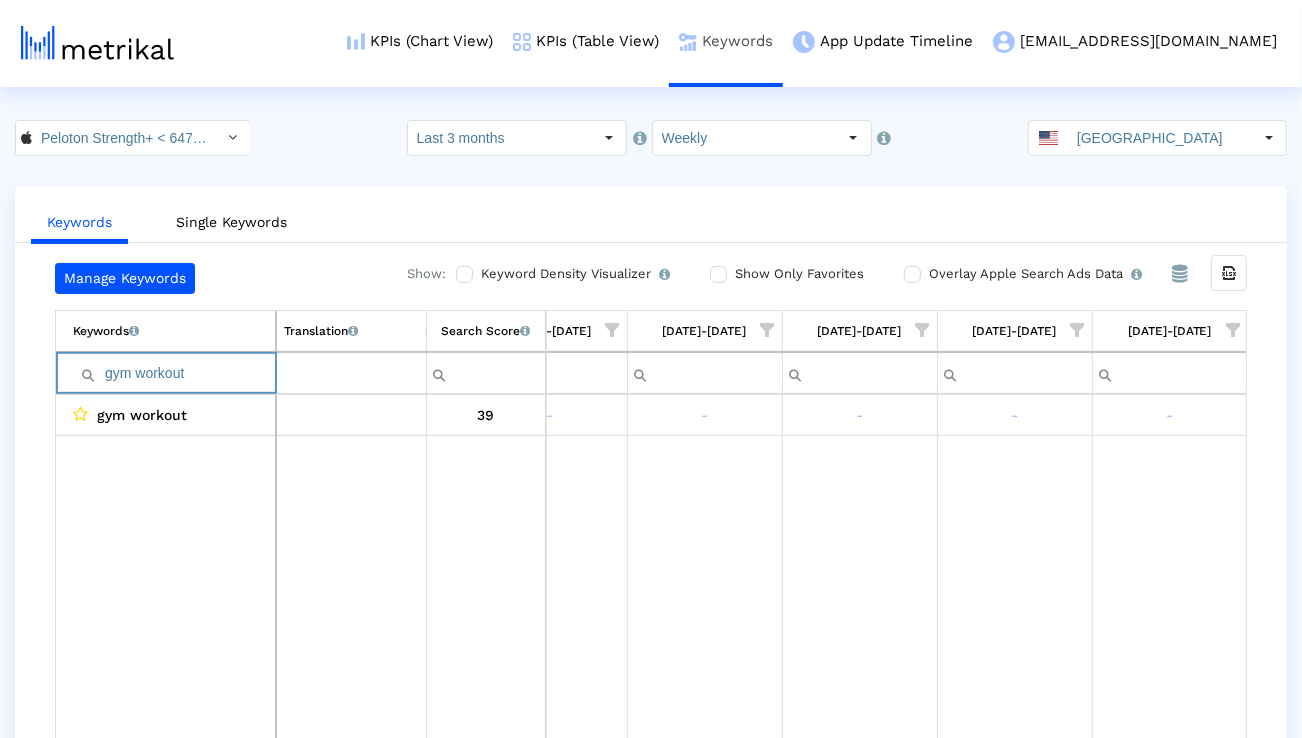 paste on "strength" 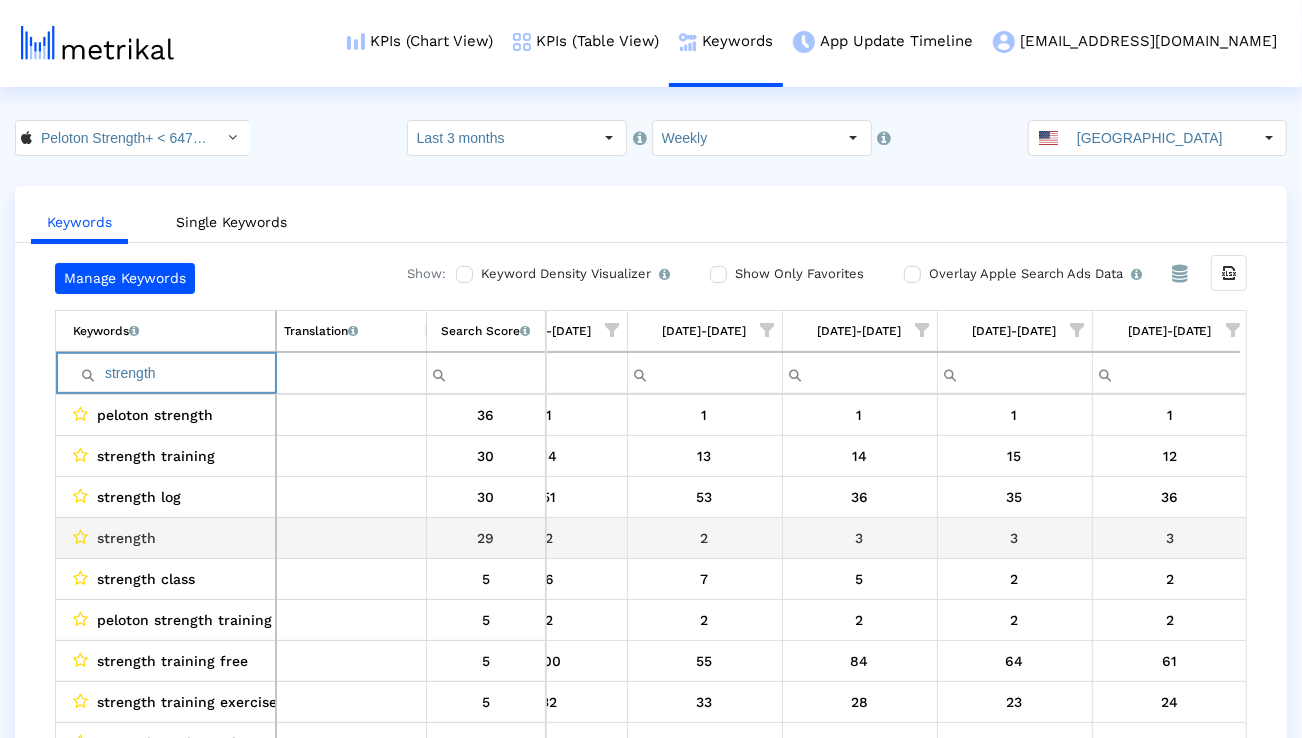 scroll, scrollTop: 0, scrollLeft: 1321, axis: horizontal 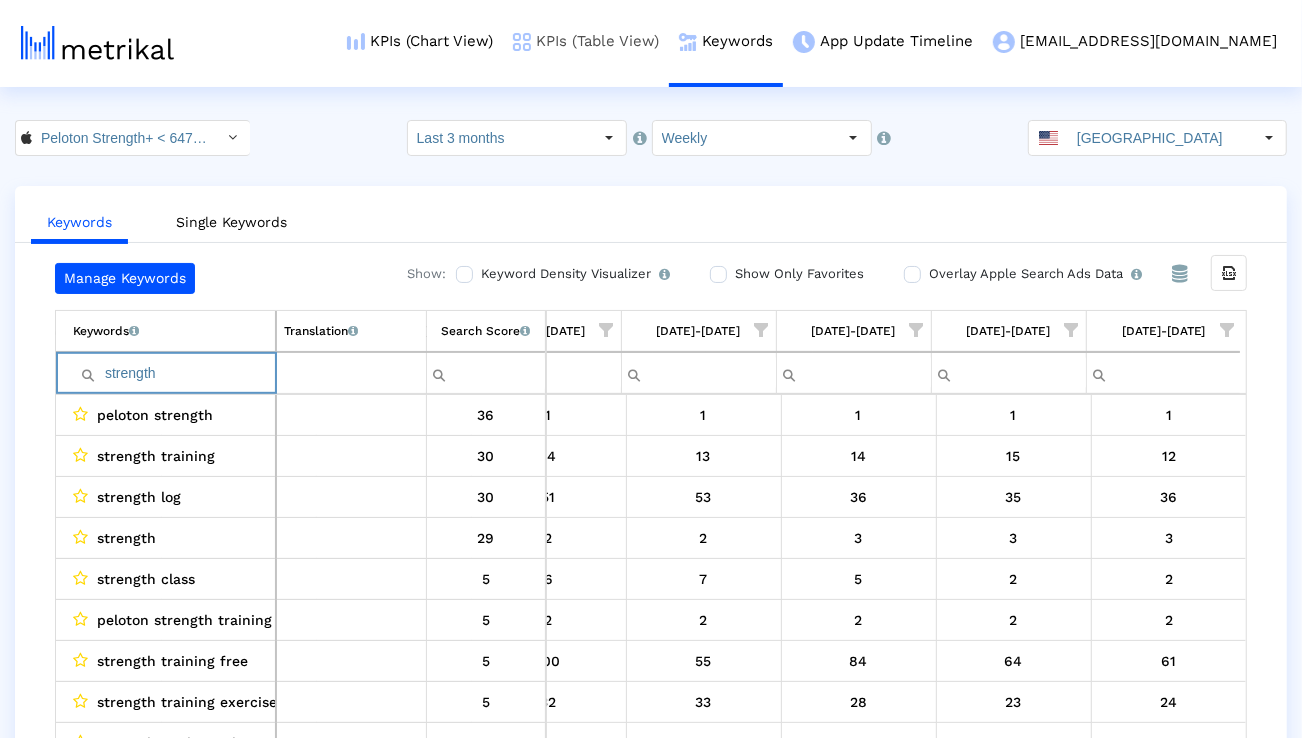 paste on "log" 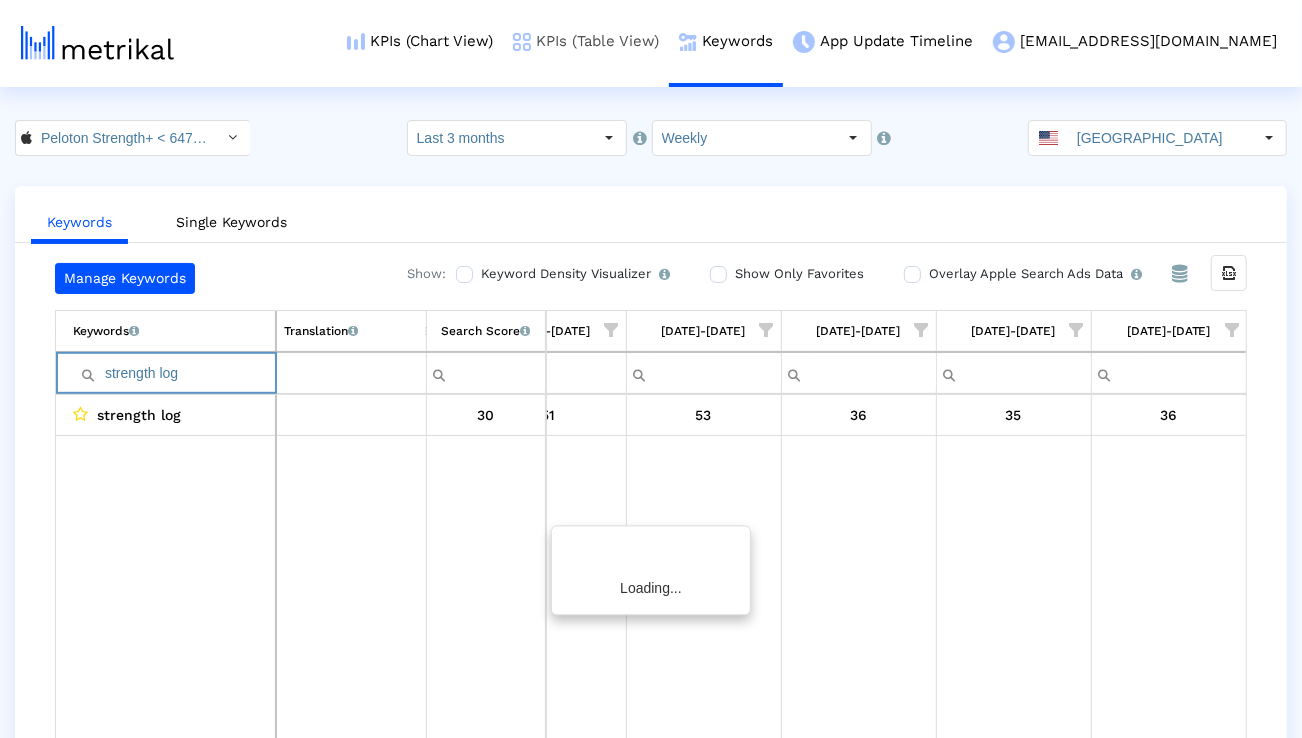 scroll, scrollTop: 0, scrollLeft: 1314, axis: horizontal 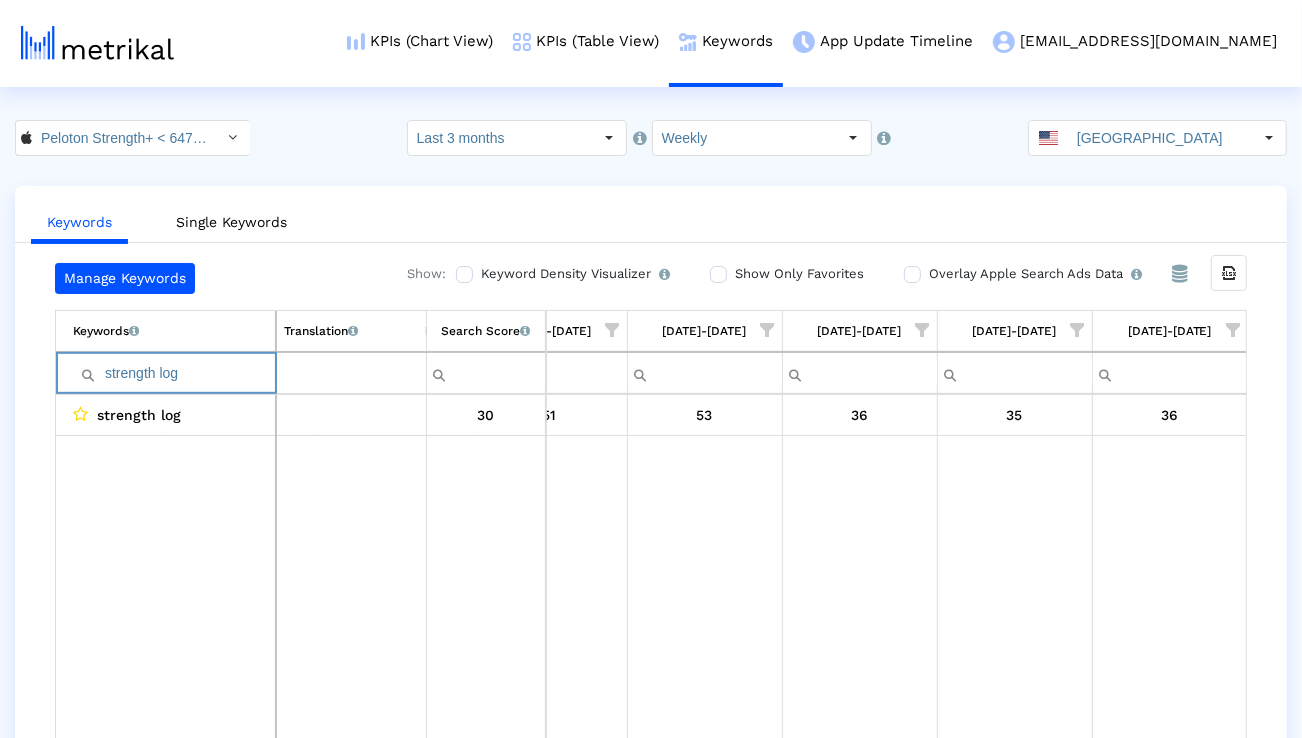 paste on "fitbod" 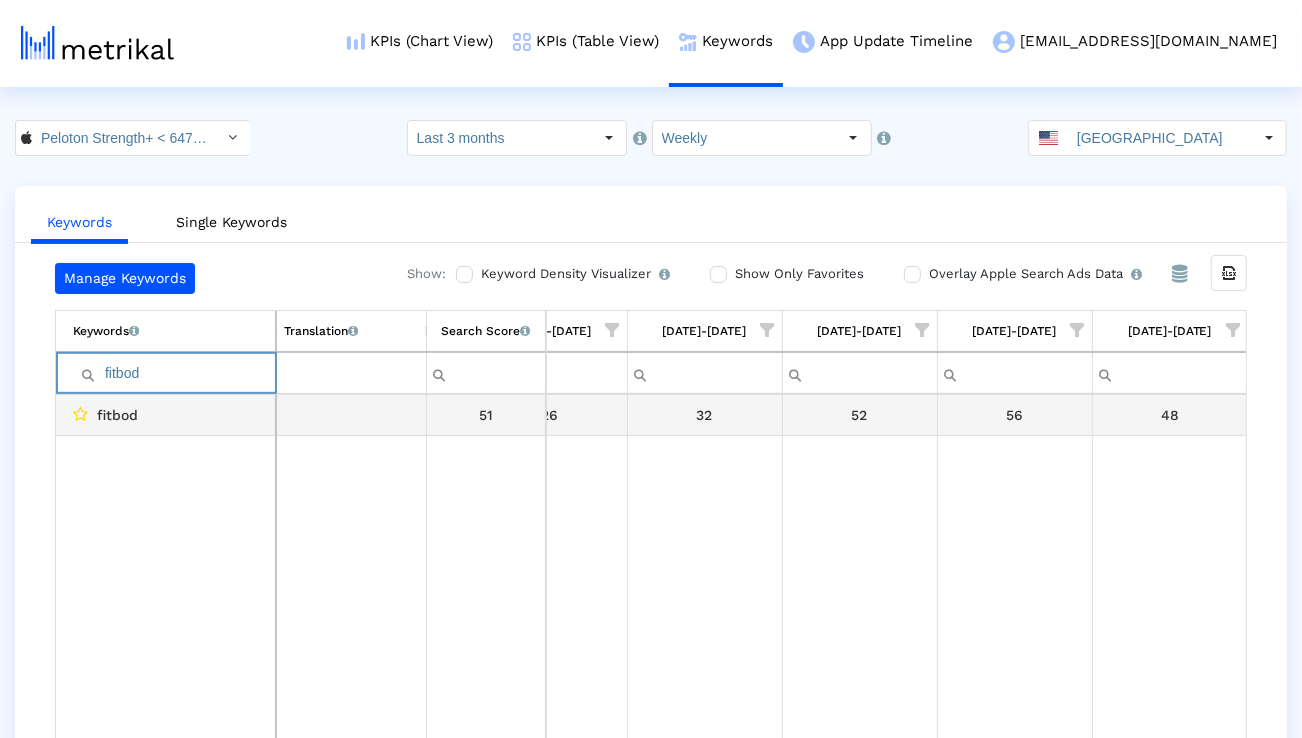 paste on "strength training" 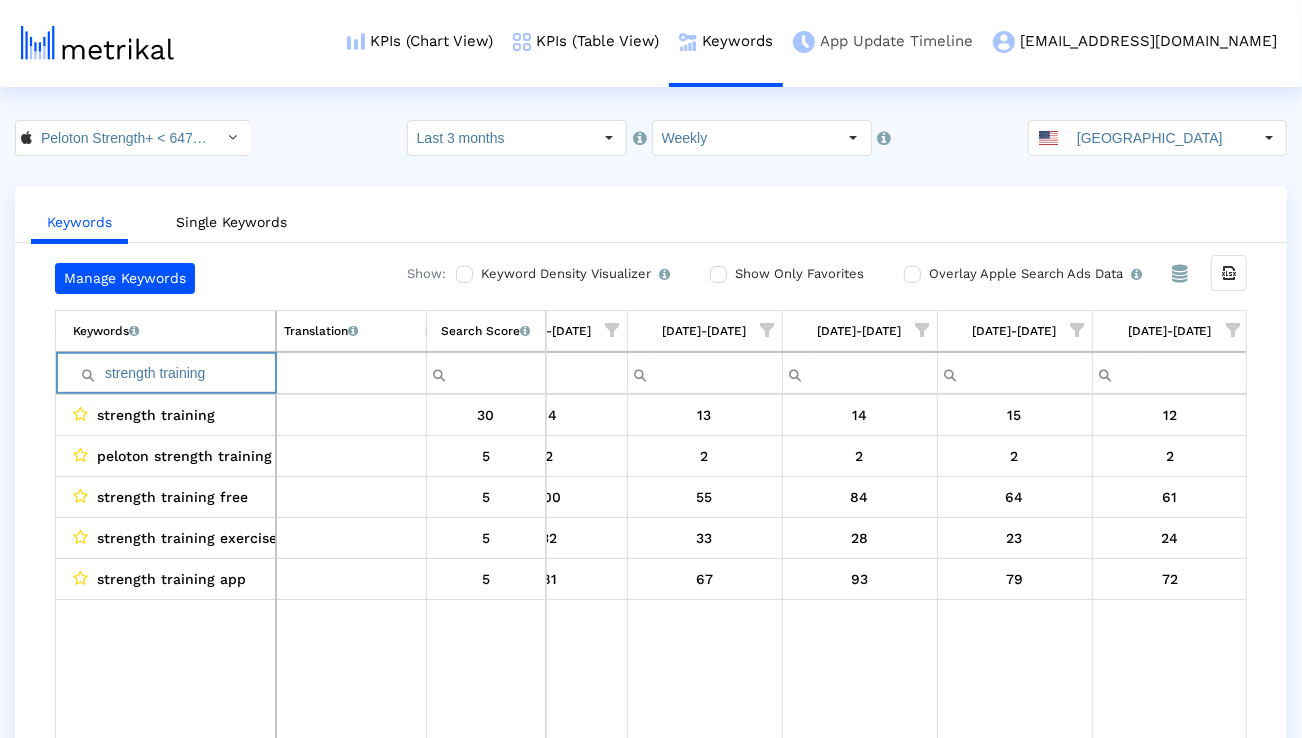 paste on "bodybuild" 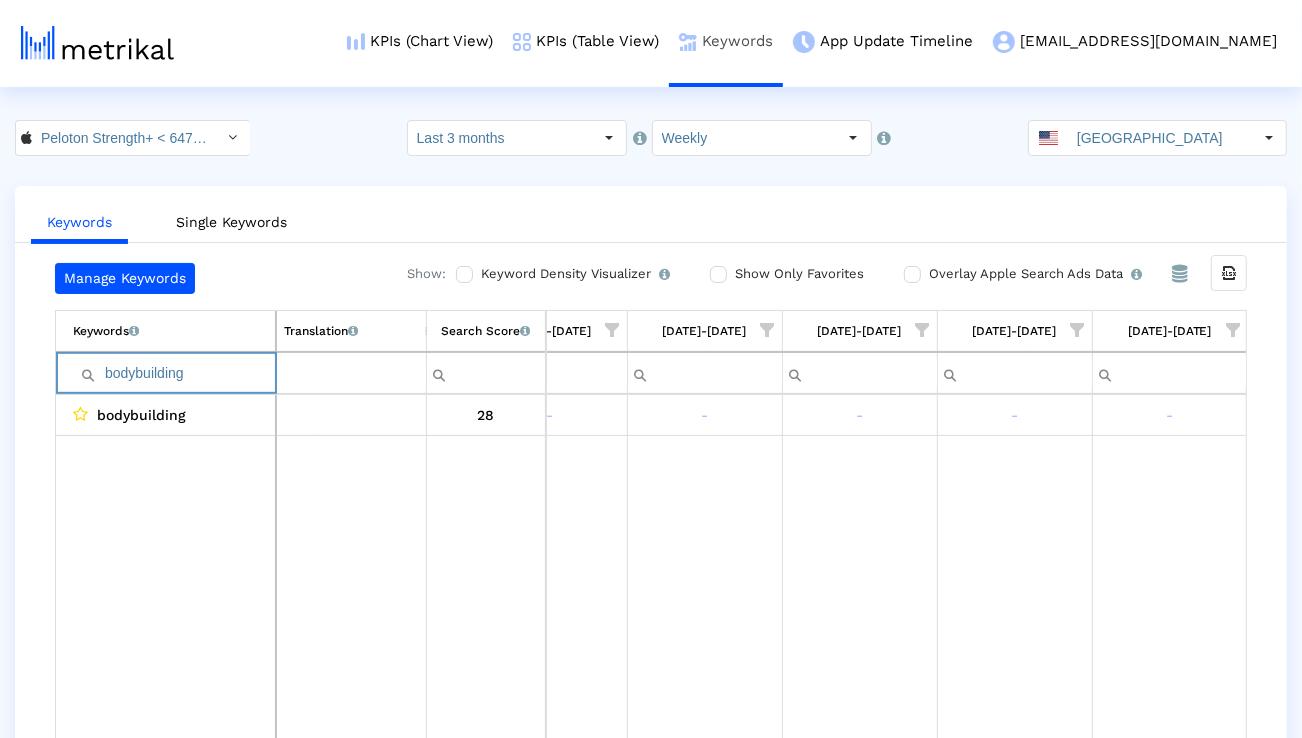 paste on "weight lift" 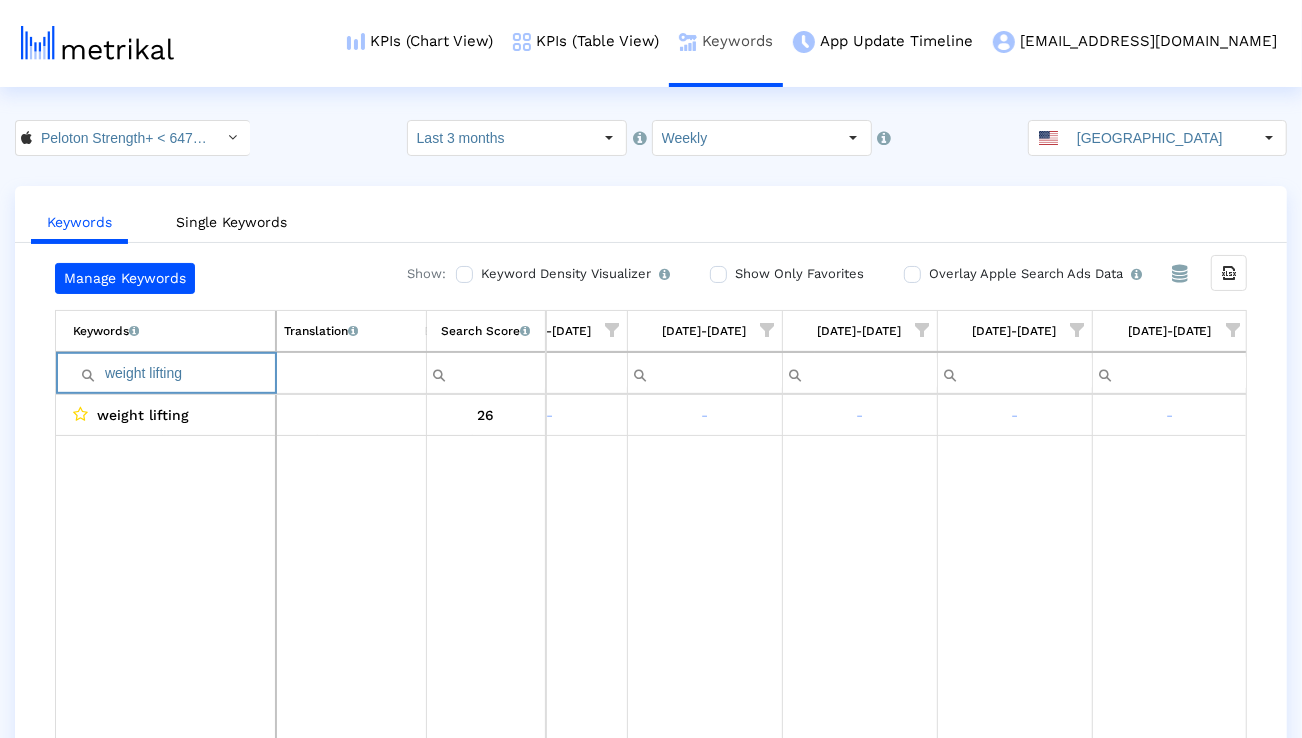 paste 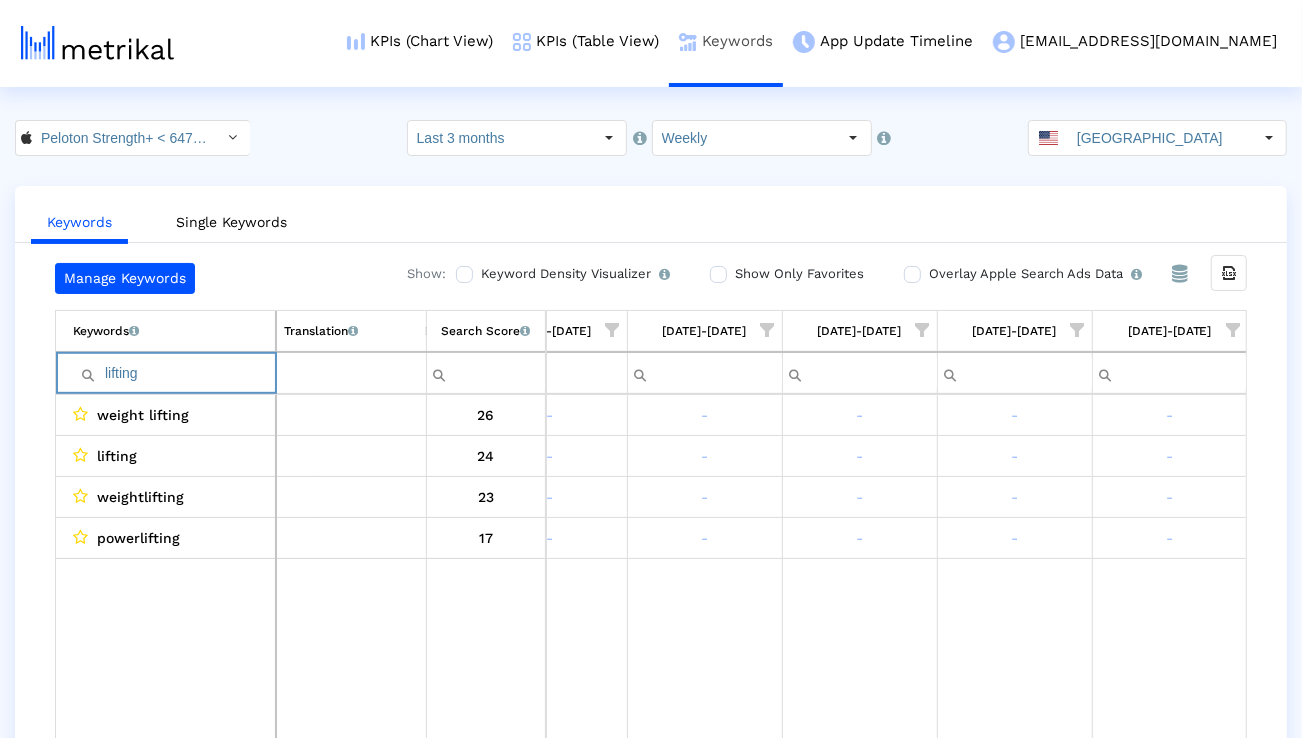 paste on "weight" 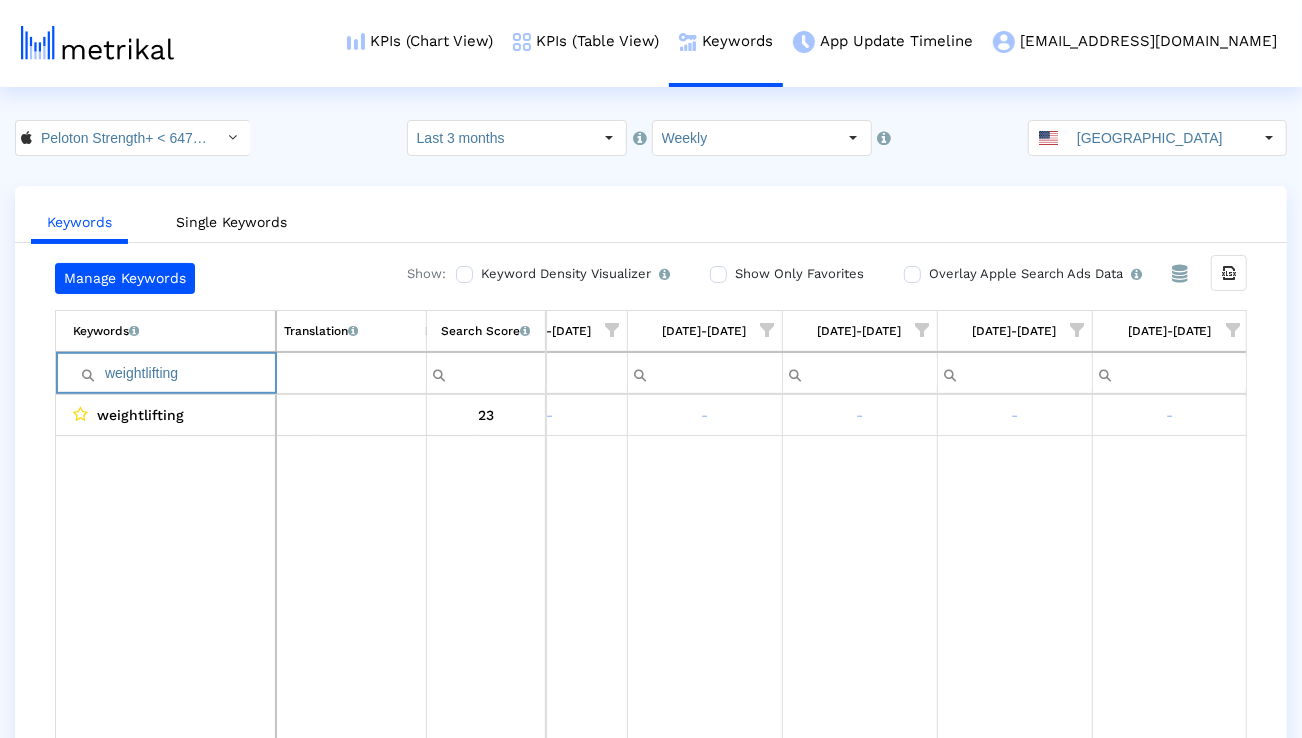 paste on "fitness coach" 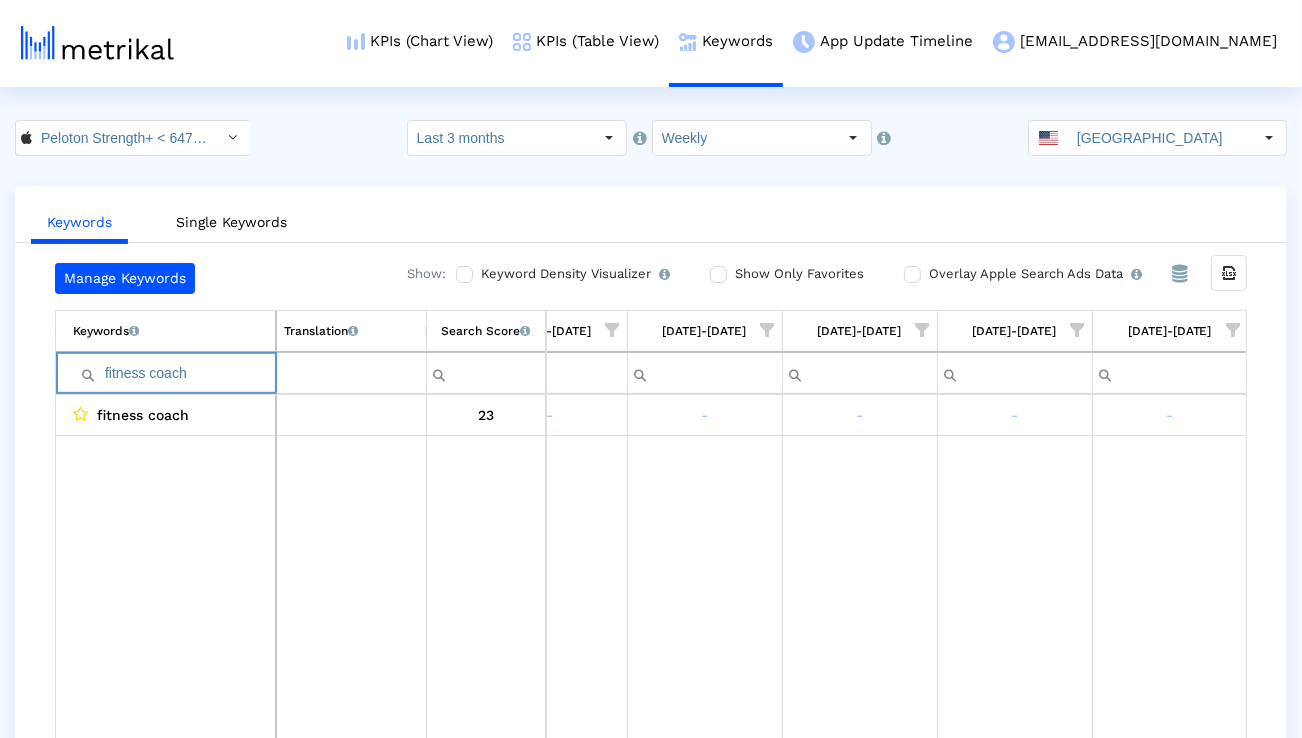 paste on "shred" 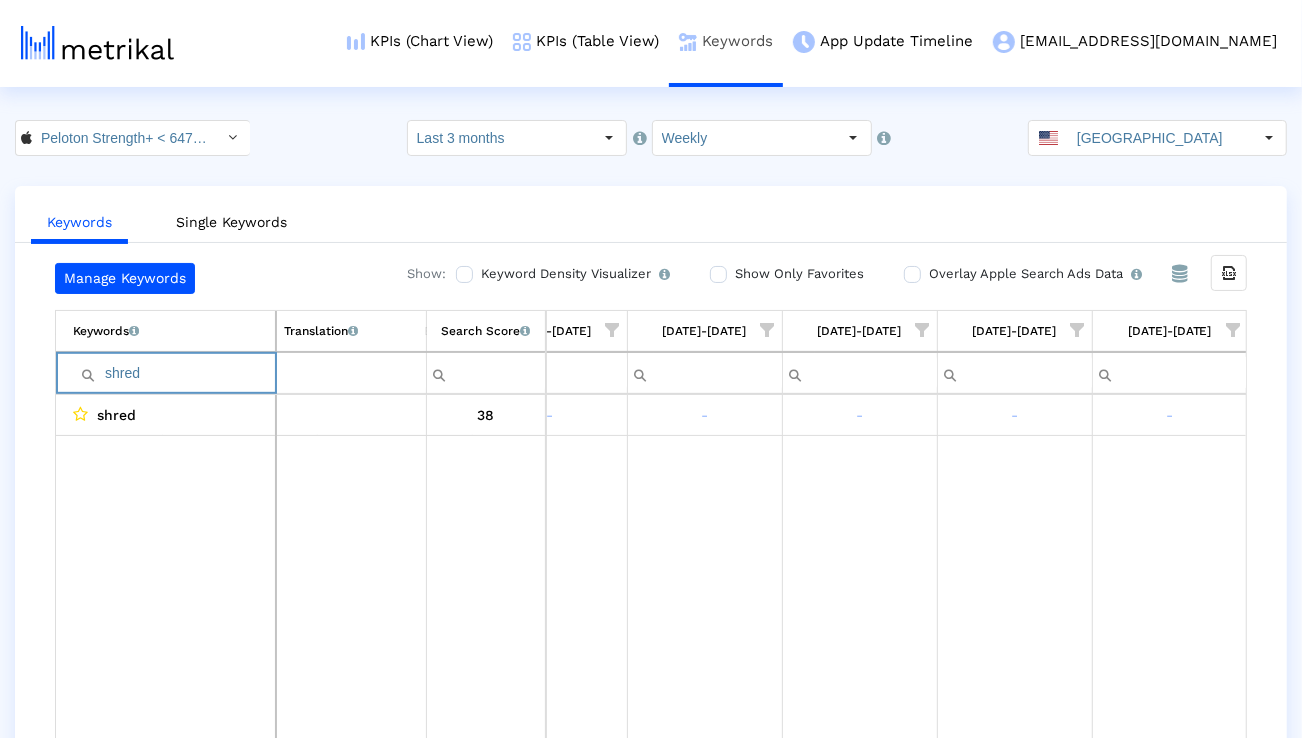 paste on "exercise tracker free" 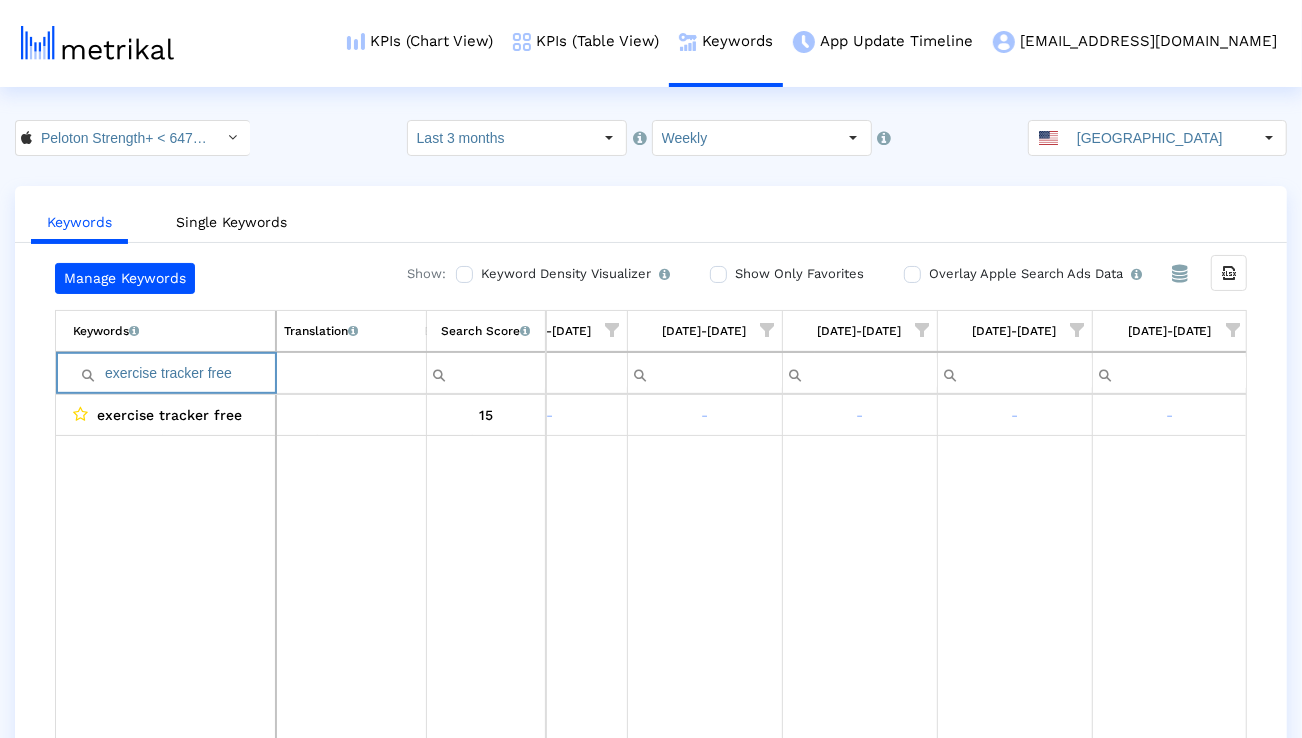 paste on "powerlifting" 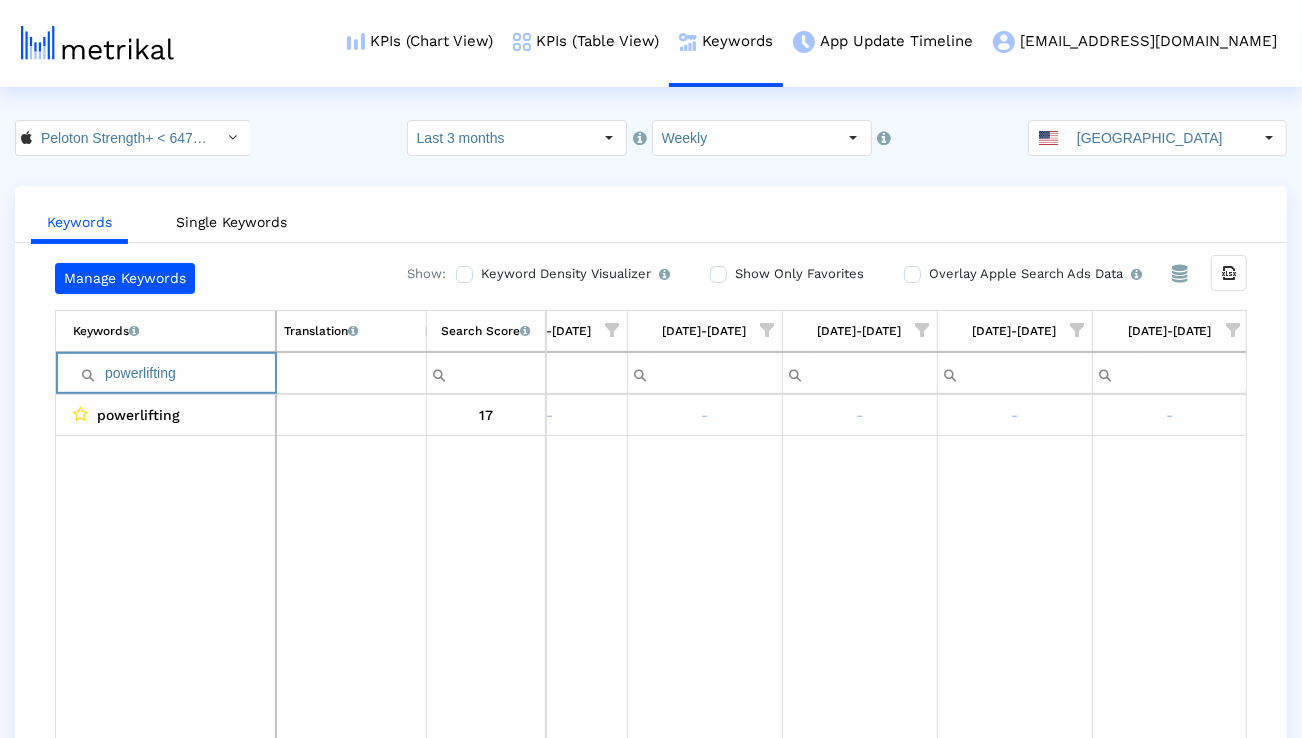 paste on "strength class" 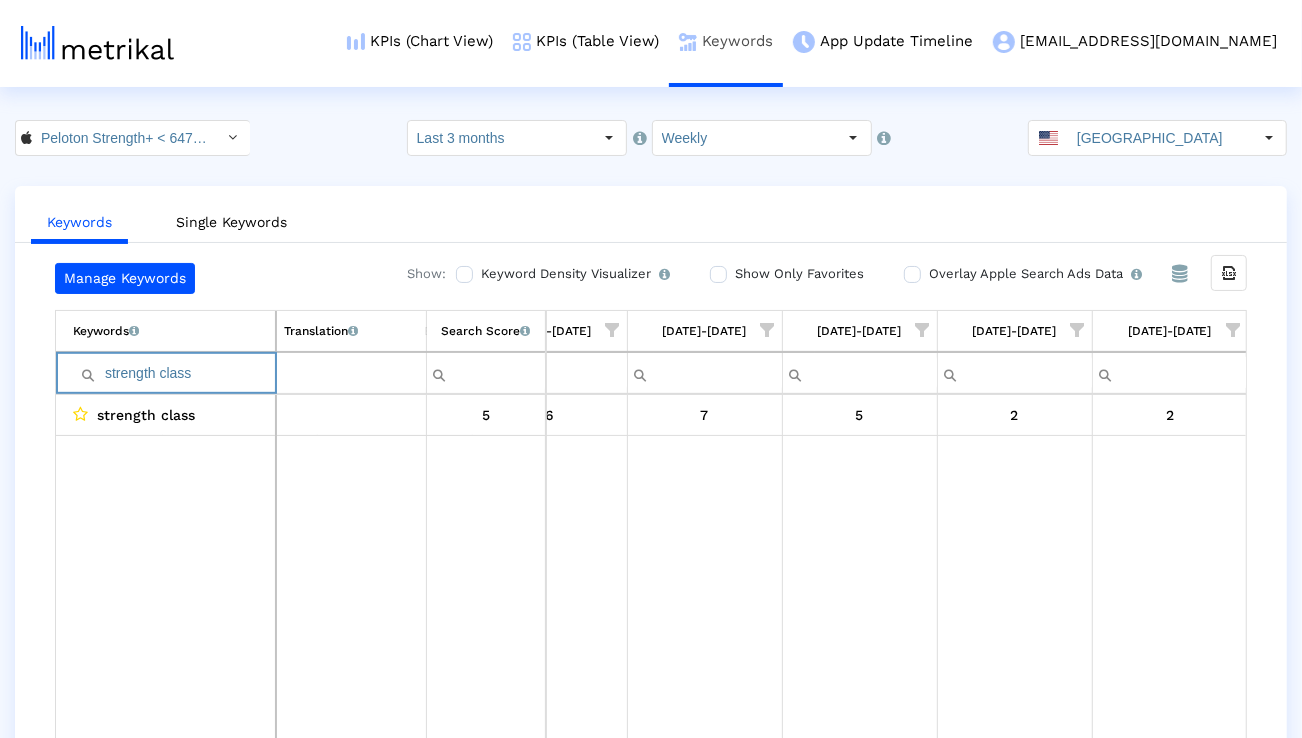 paste on "training app" 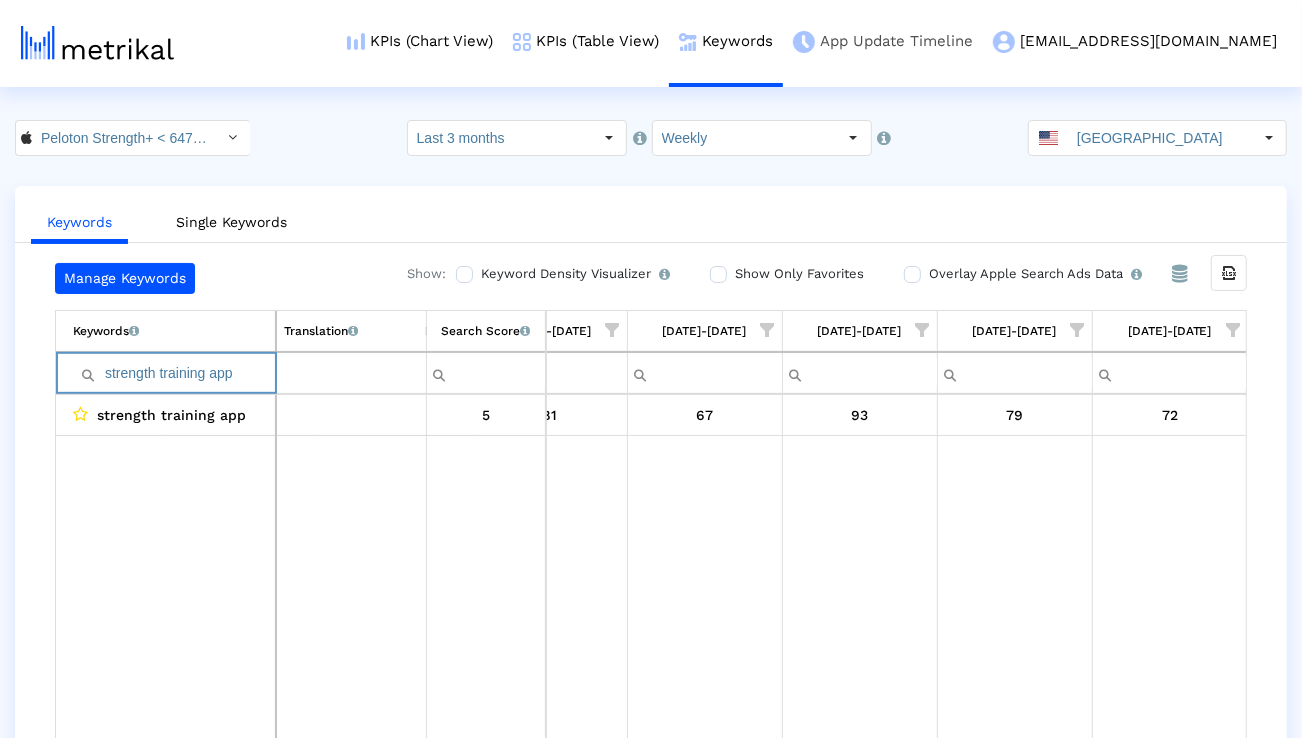 paste on "exercise" 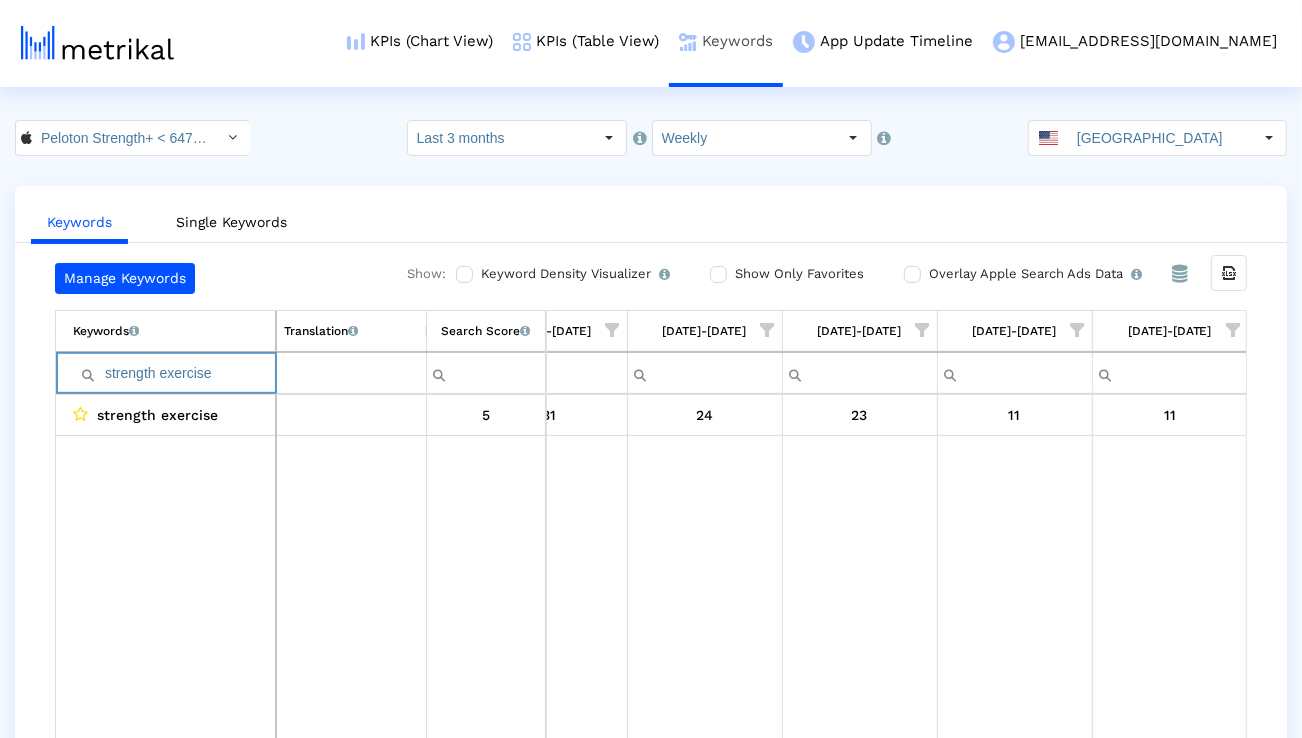 paste on "program" 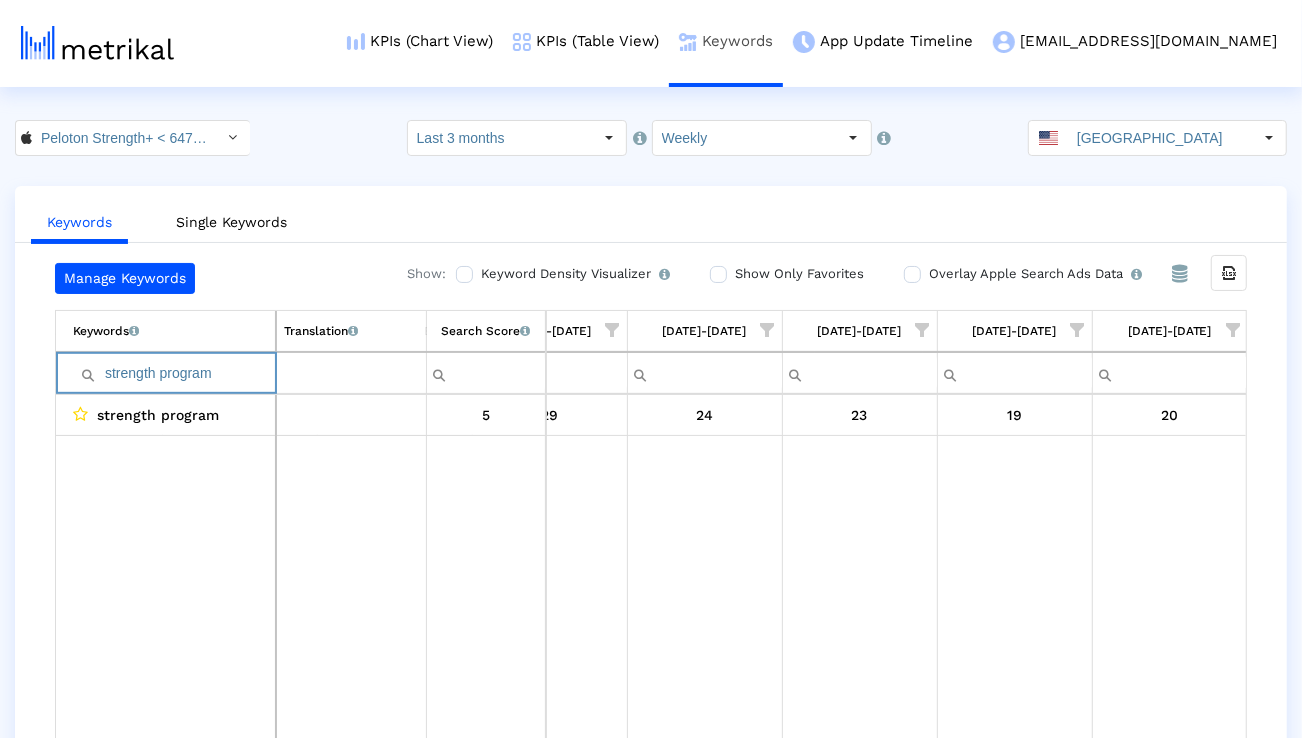 paste on "fitness" 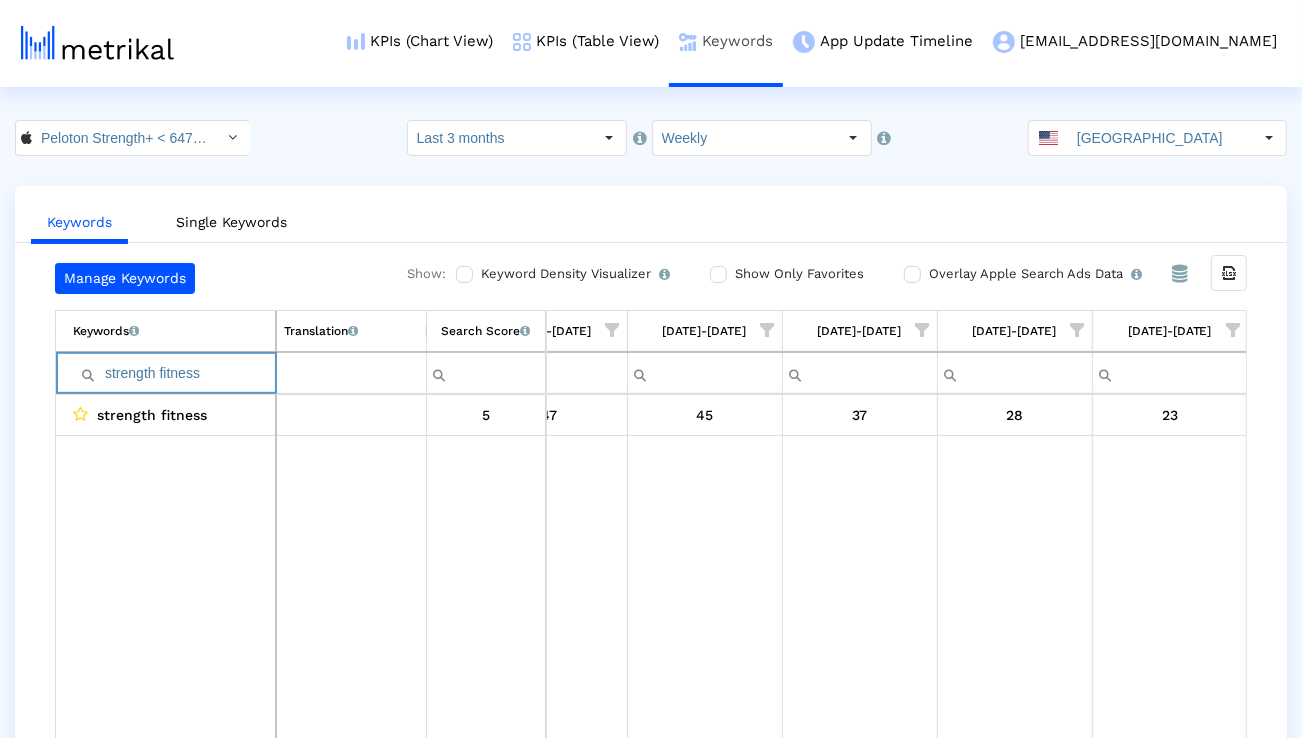 paste on "workout plan" 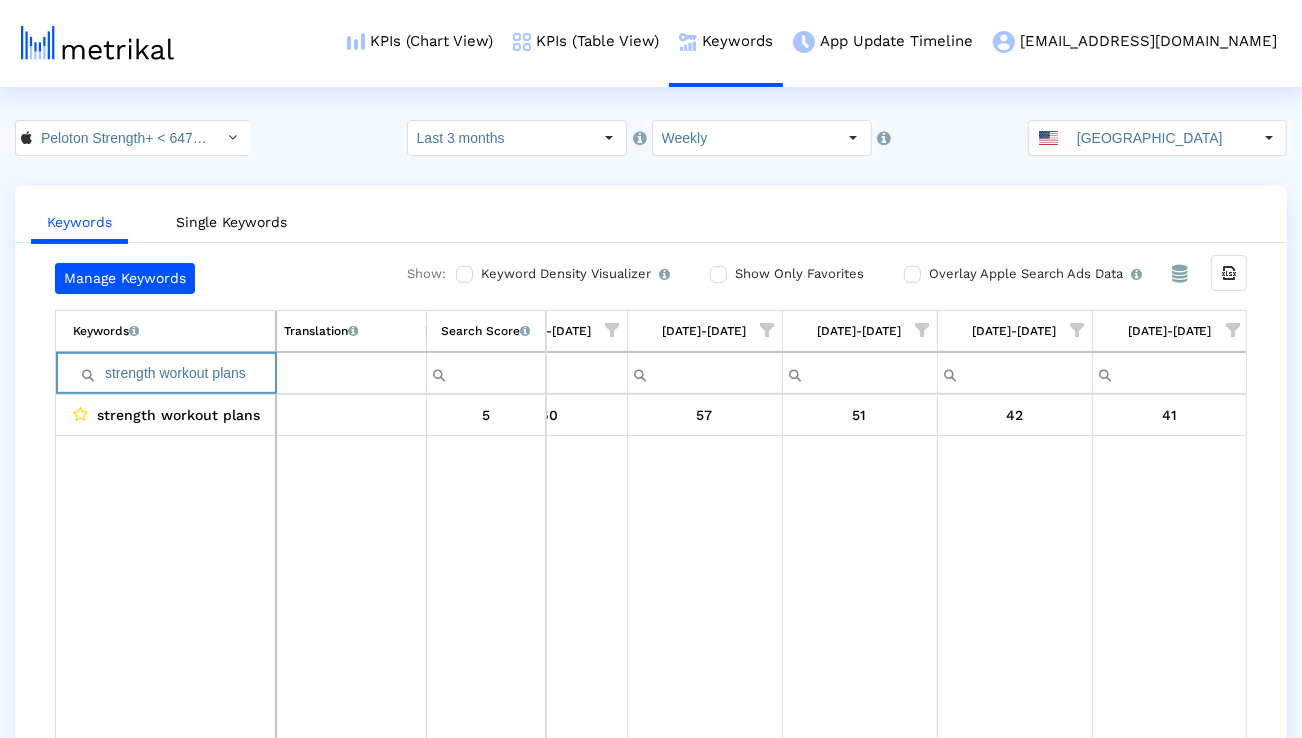 paste on "trainer" 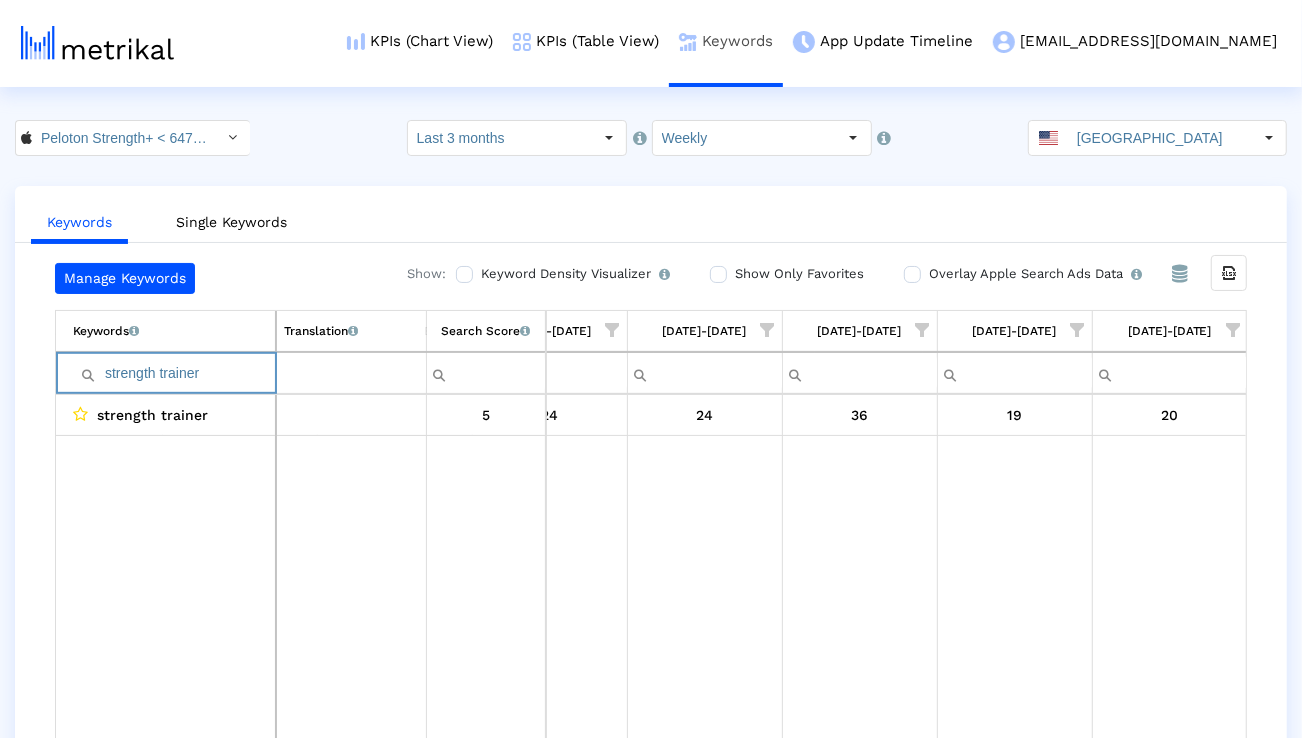 type on "strength trainer" 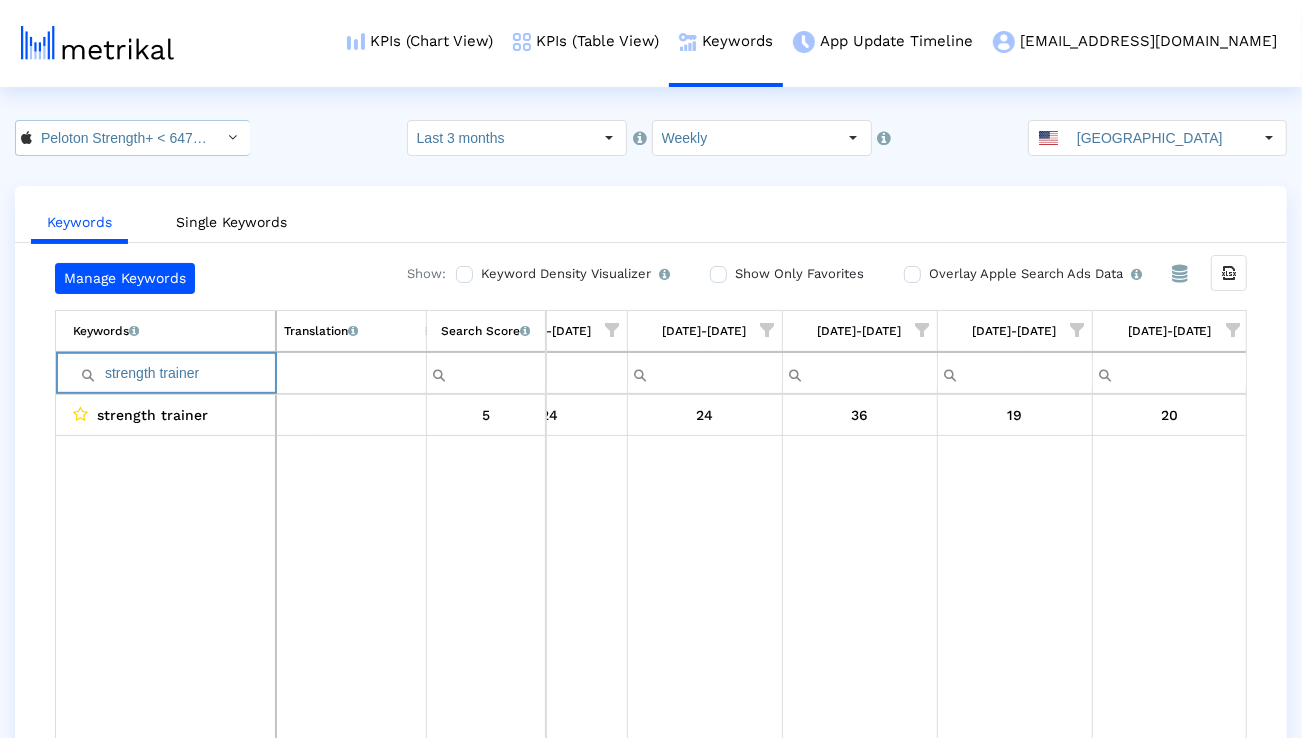click on "Peloton Strength+ < 6476712925 >" 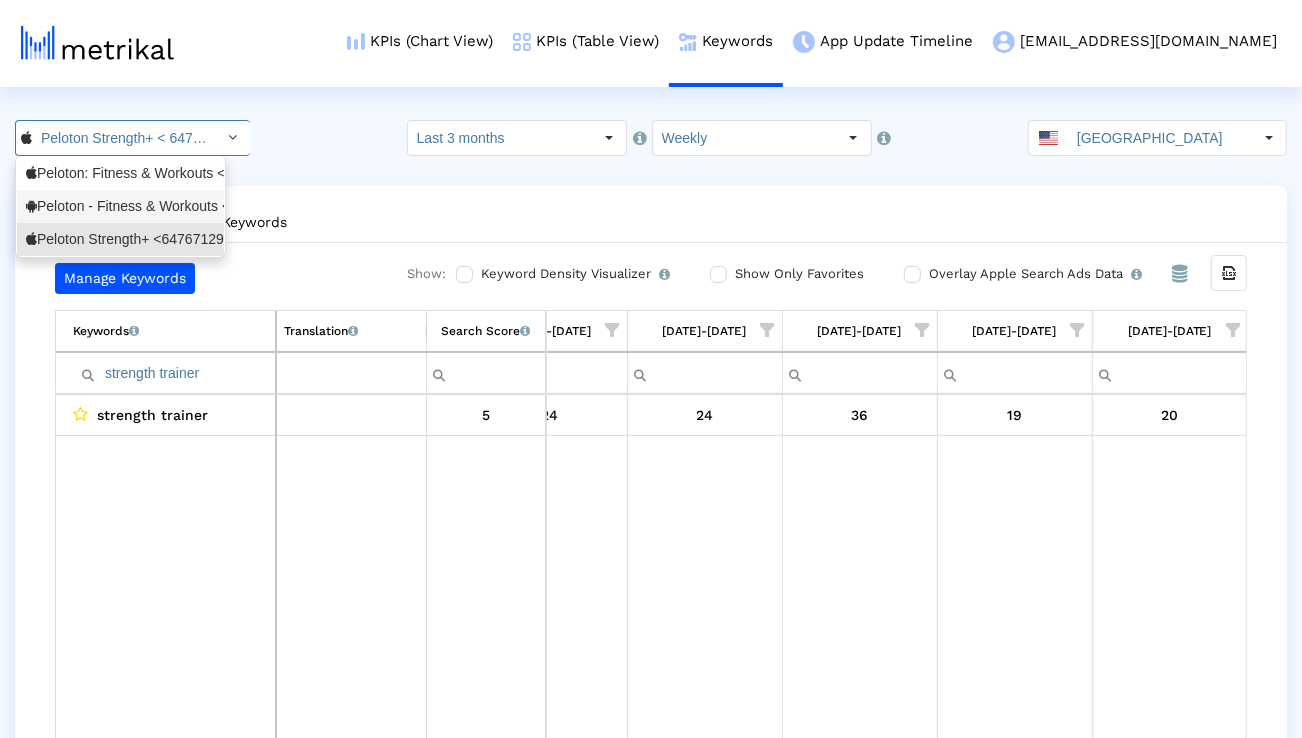 click on "Peloton - Fitness & Workouts <com.onepeloton.callisto>" at bounding box center (120, 206) 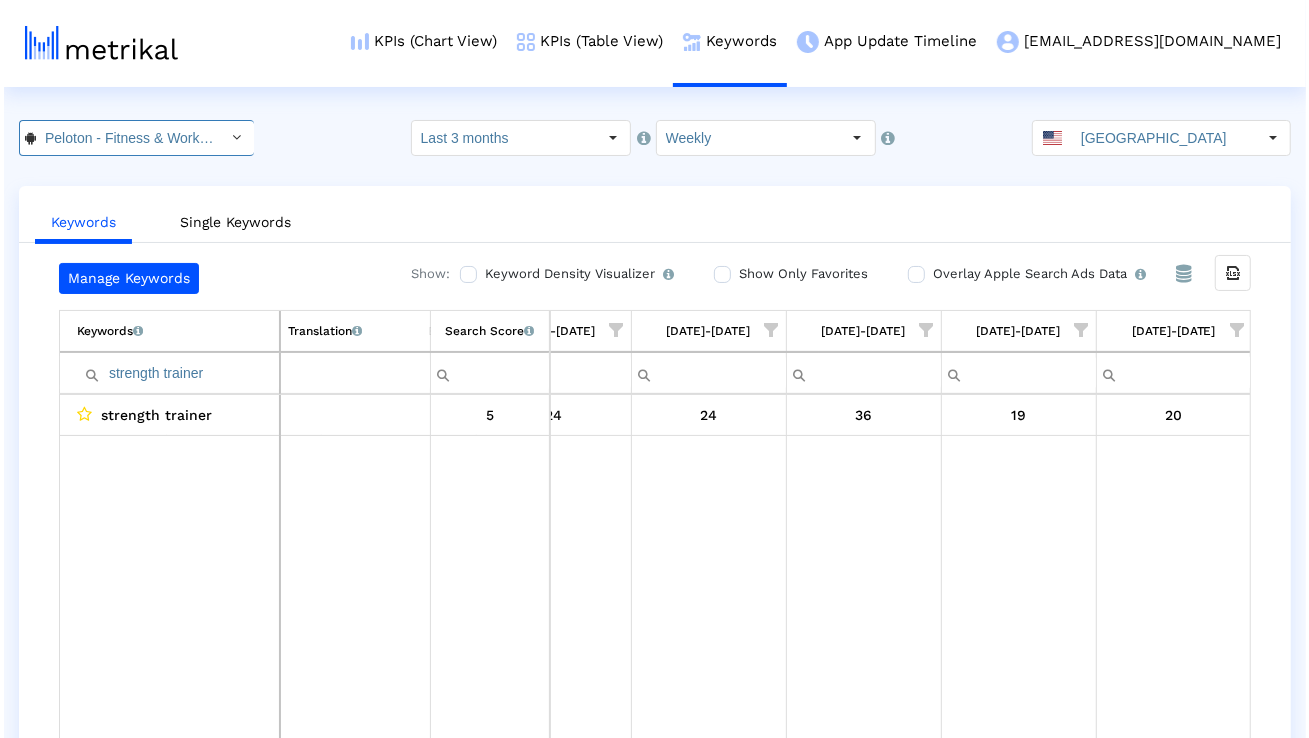 scroll, scrollTop: 0, scrollLeft: 214, axis: horizontal 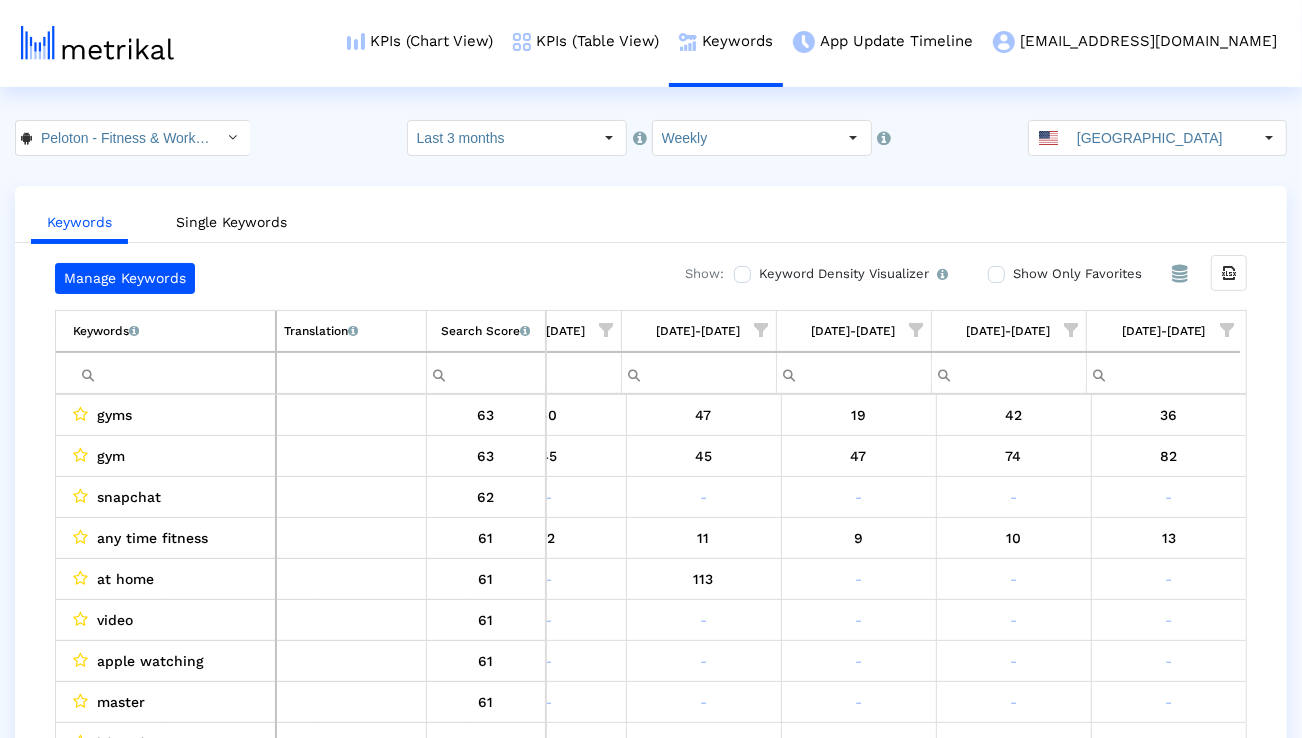 click at bounding box center [174, 373] 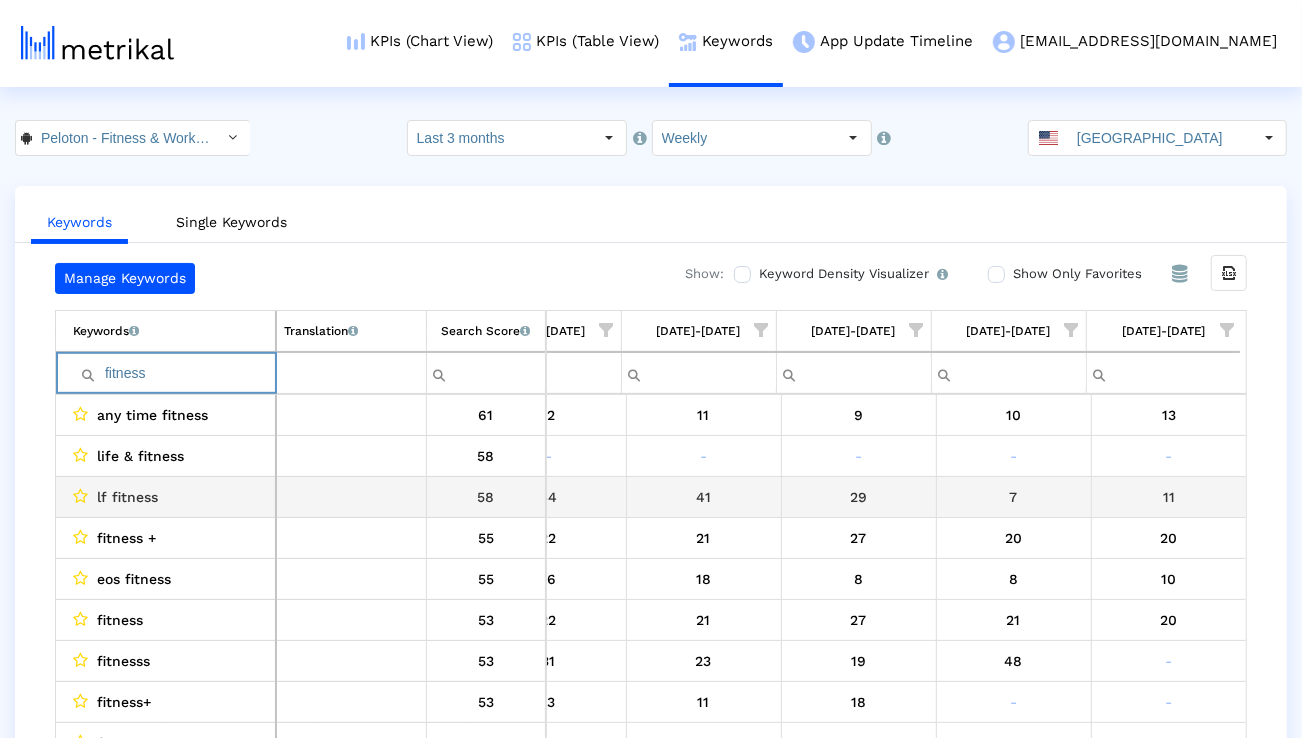 scroll, scrollTop: 0, scrollLeft: 1321, axis: horizontal 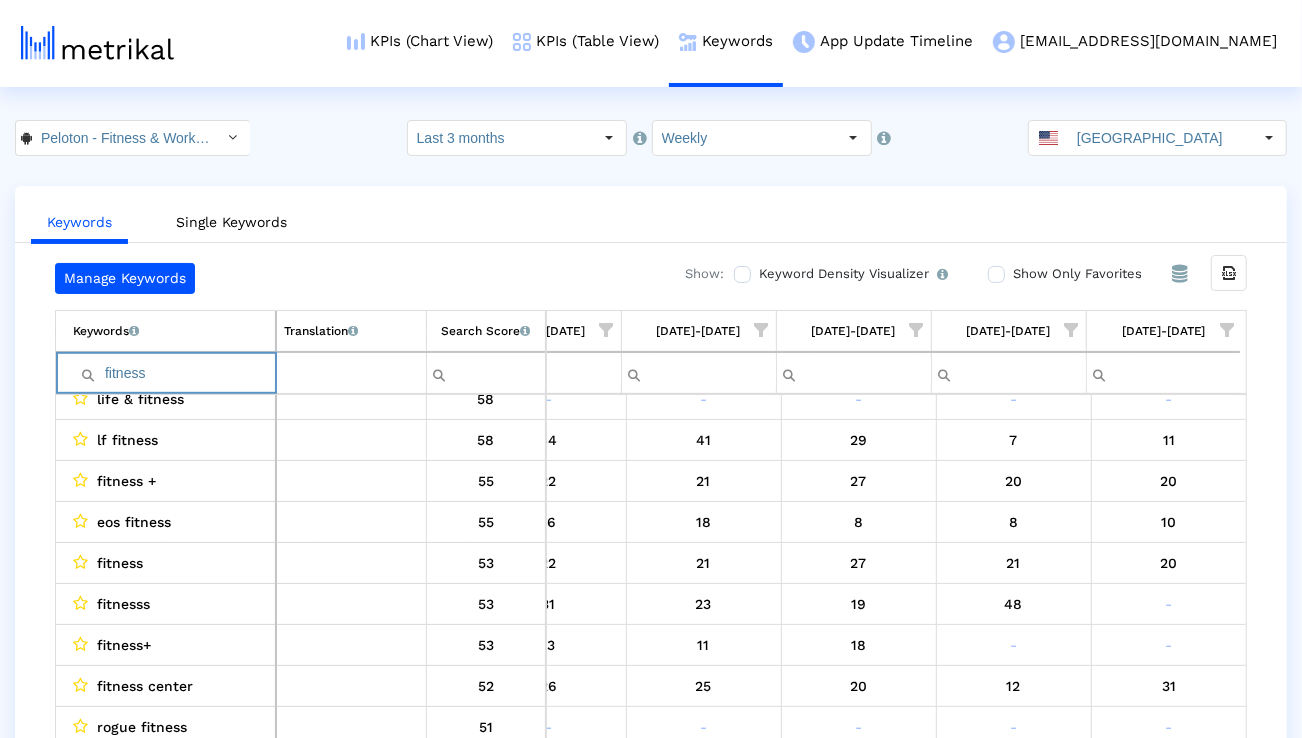 paste on "workout" 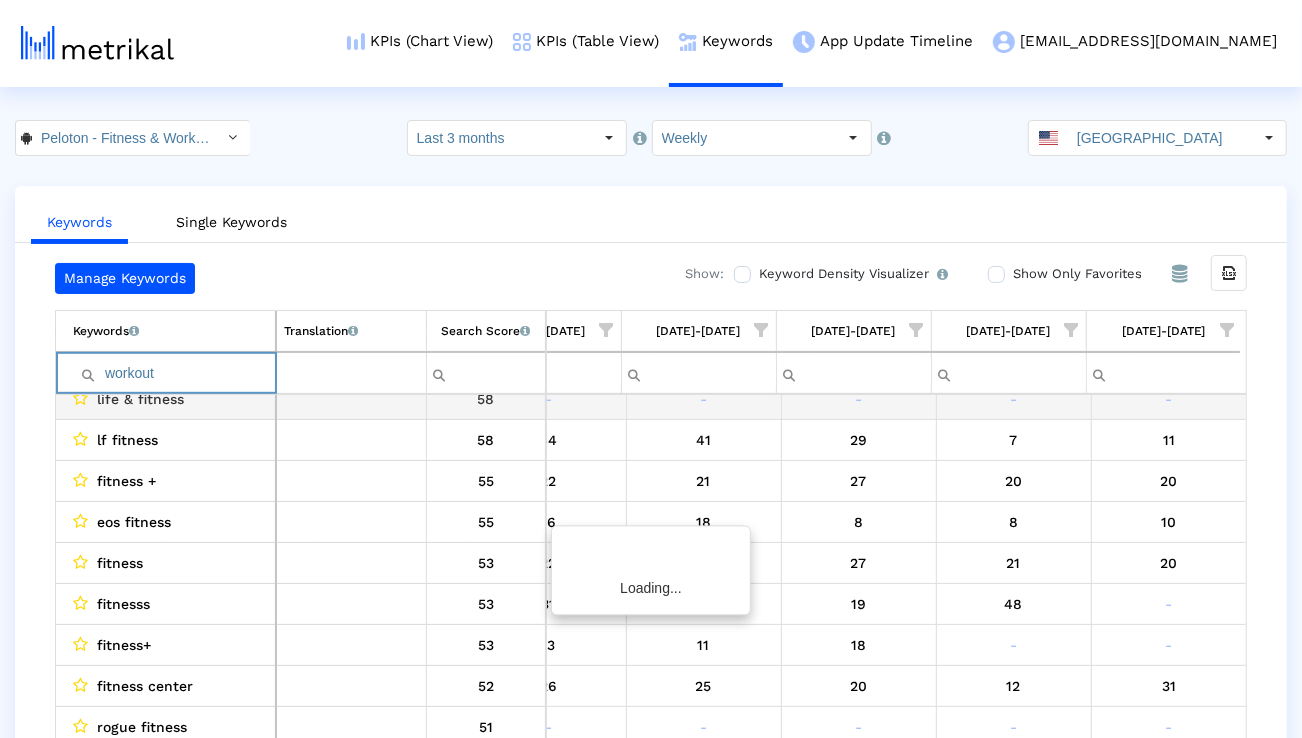 scroll, scrollTop: 0, scrollLeft: 1320, axis: horizontal 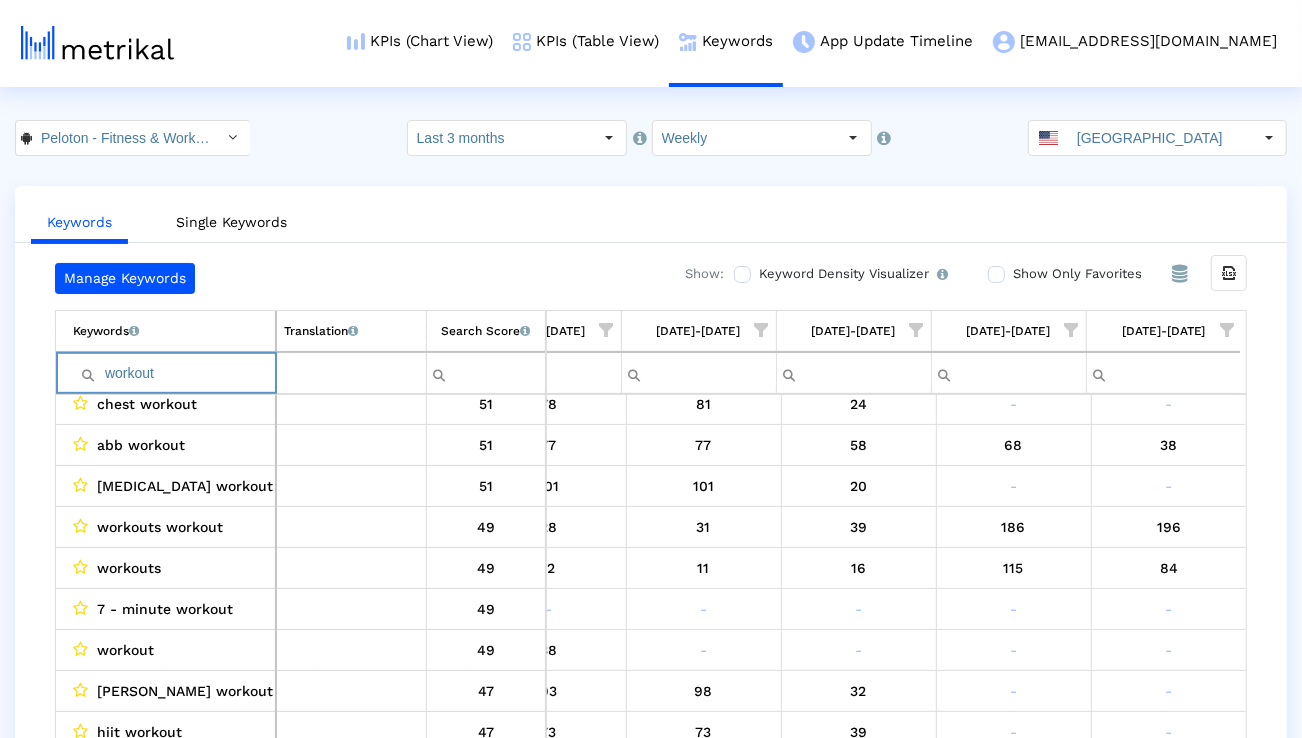 paste on "strength" 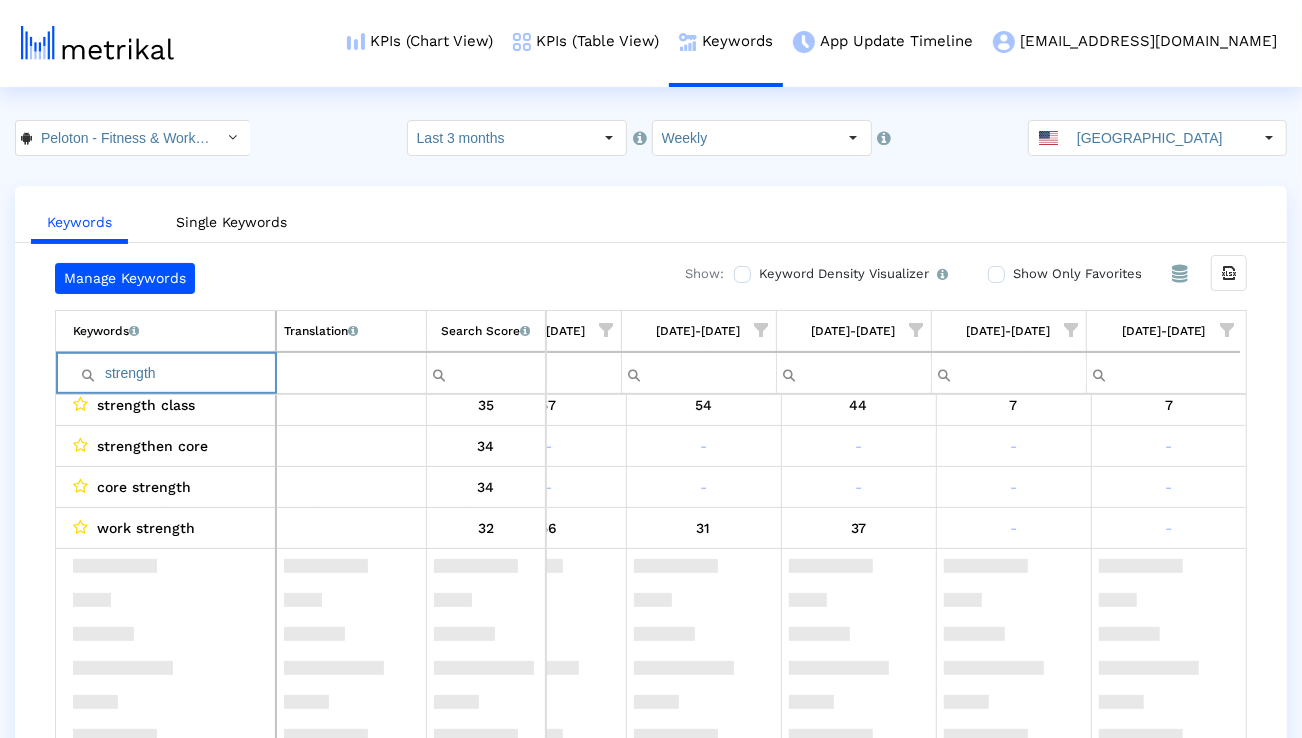 scroll, scrollTop: 0, scrollLeft: 1320, axis: horizontal 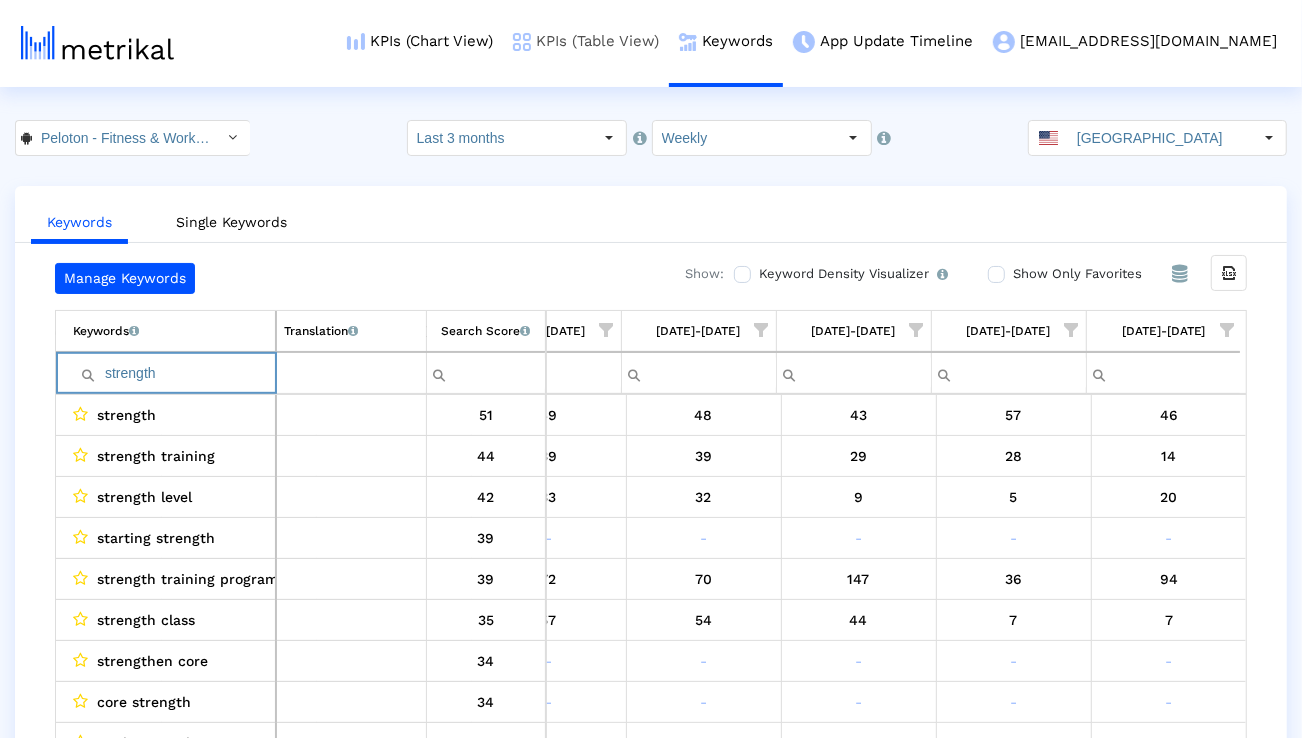 paste on "training" 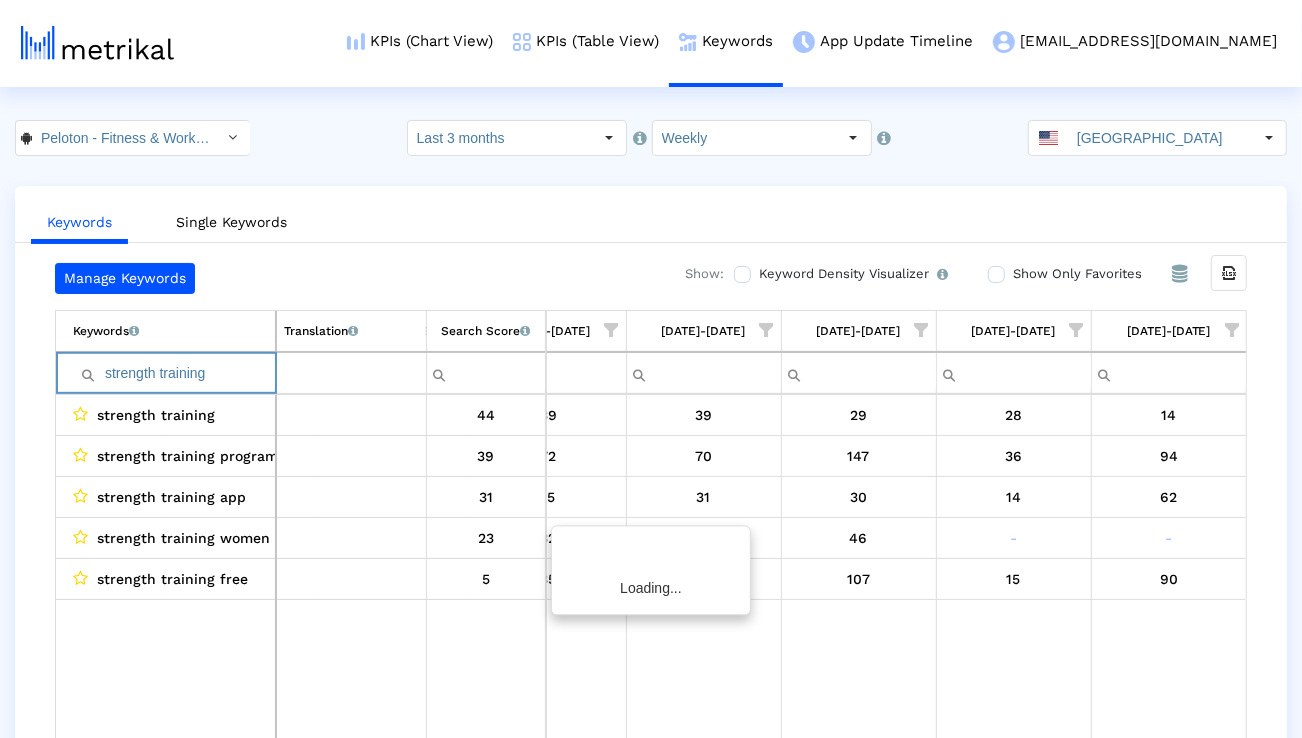 scroll, scrollTop: 0, scrollLeft: 1314, axis: horizontal 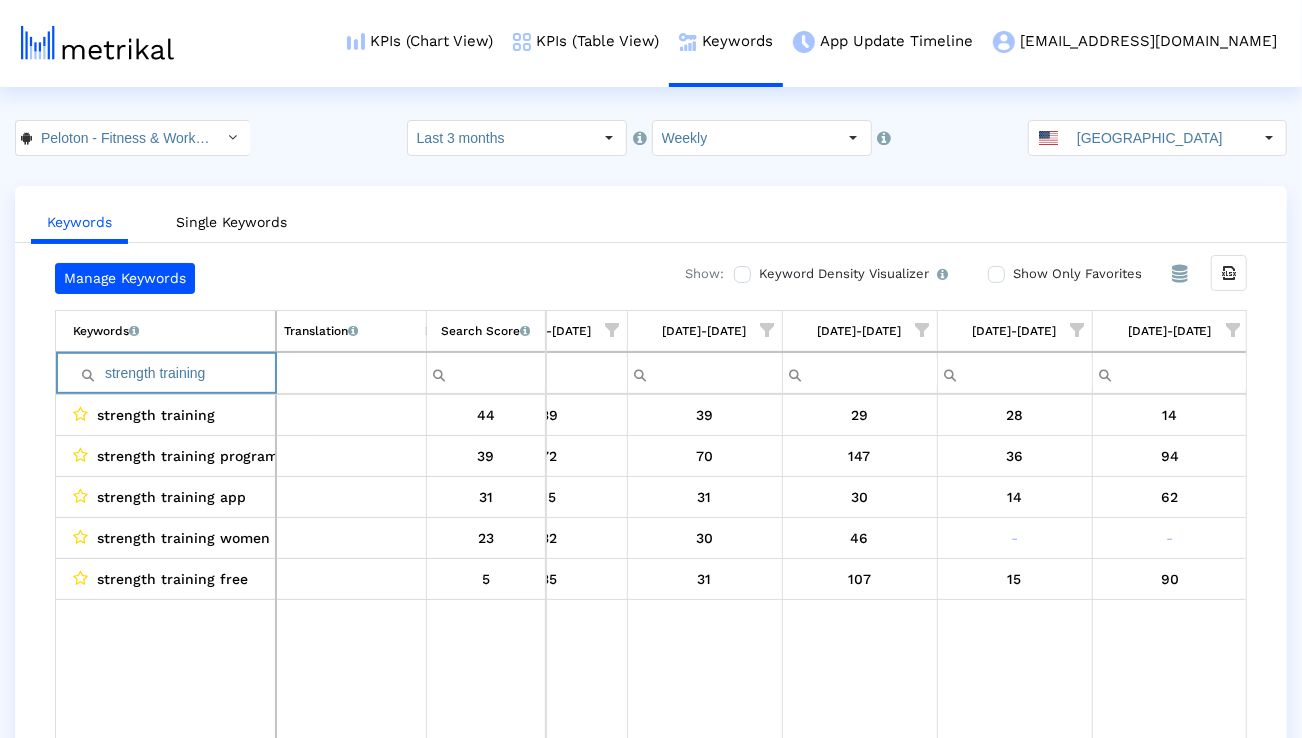 paste on "run" 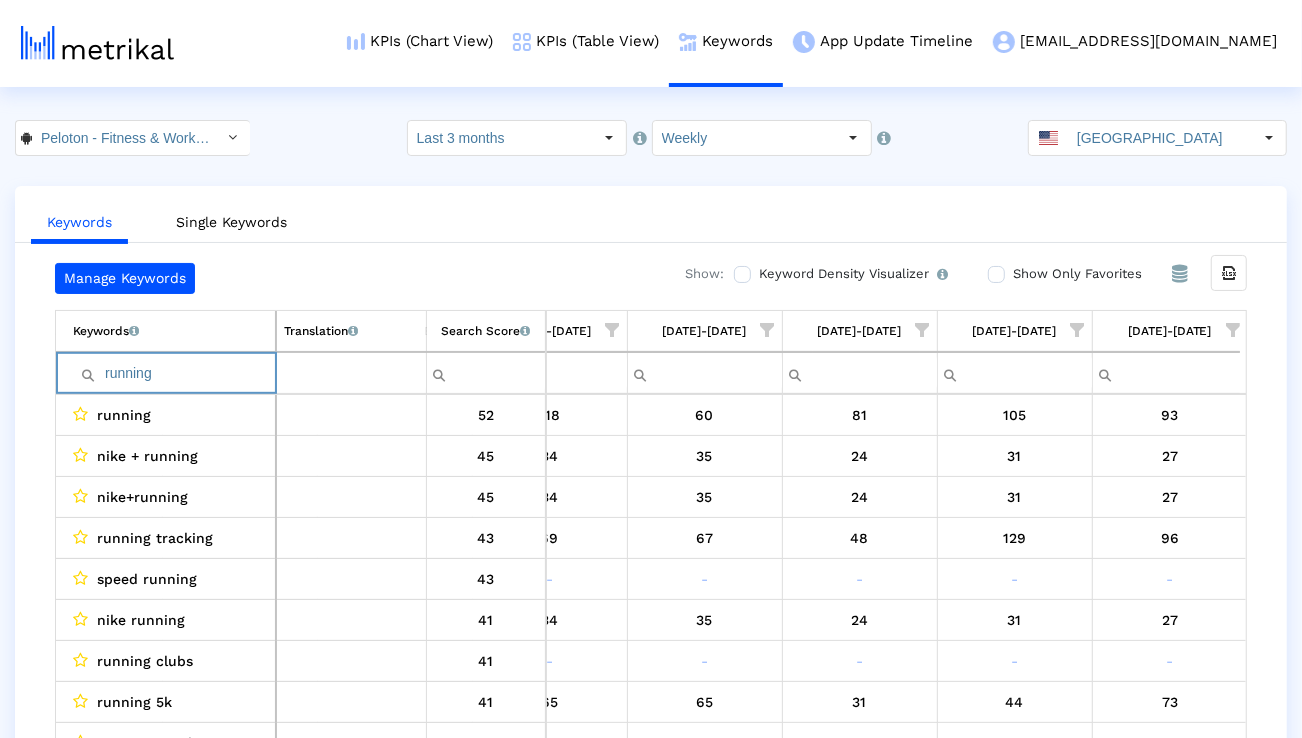 paste on "yoga" 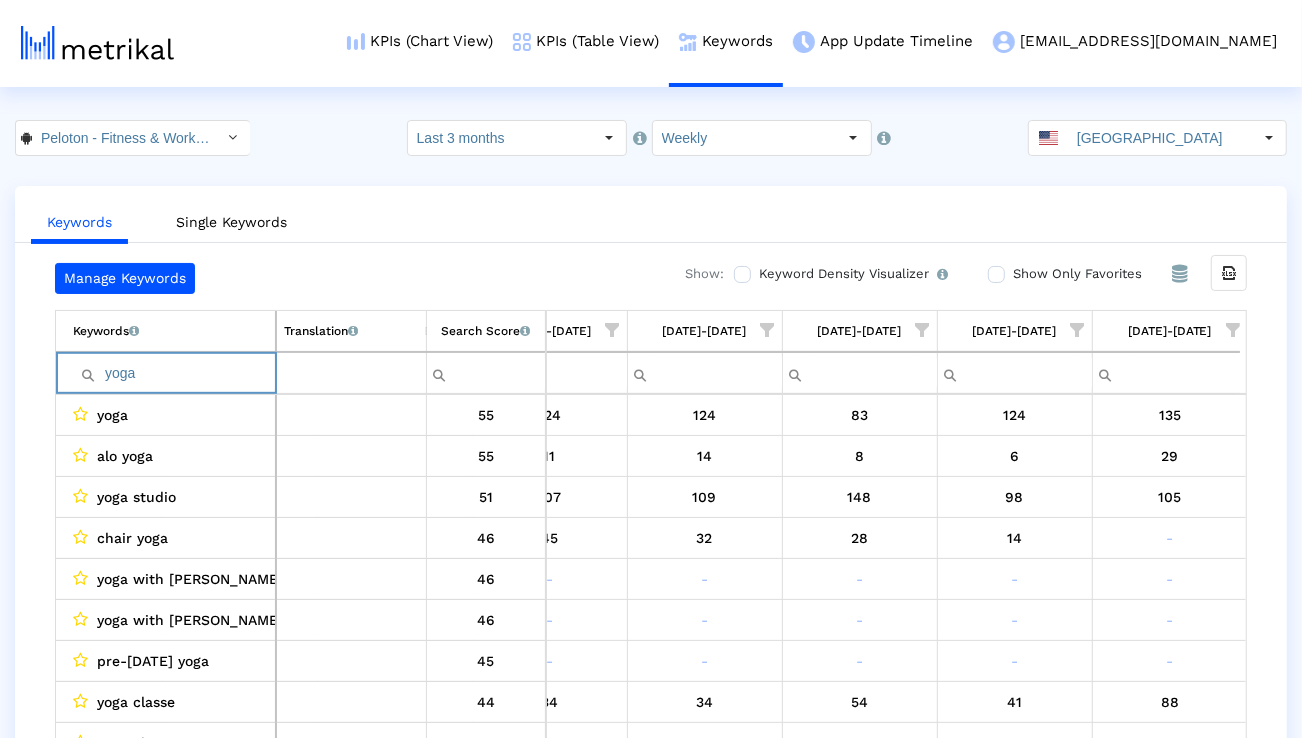 paste on "gym" 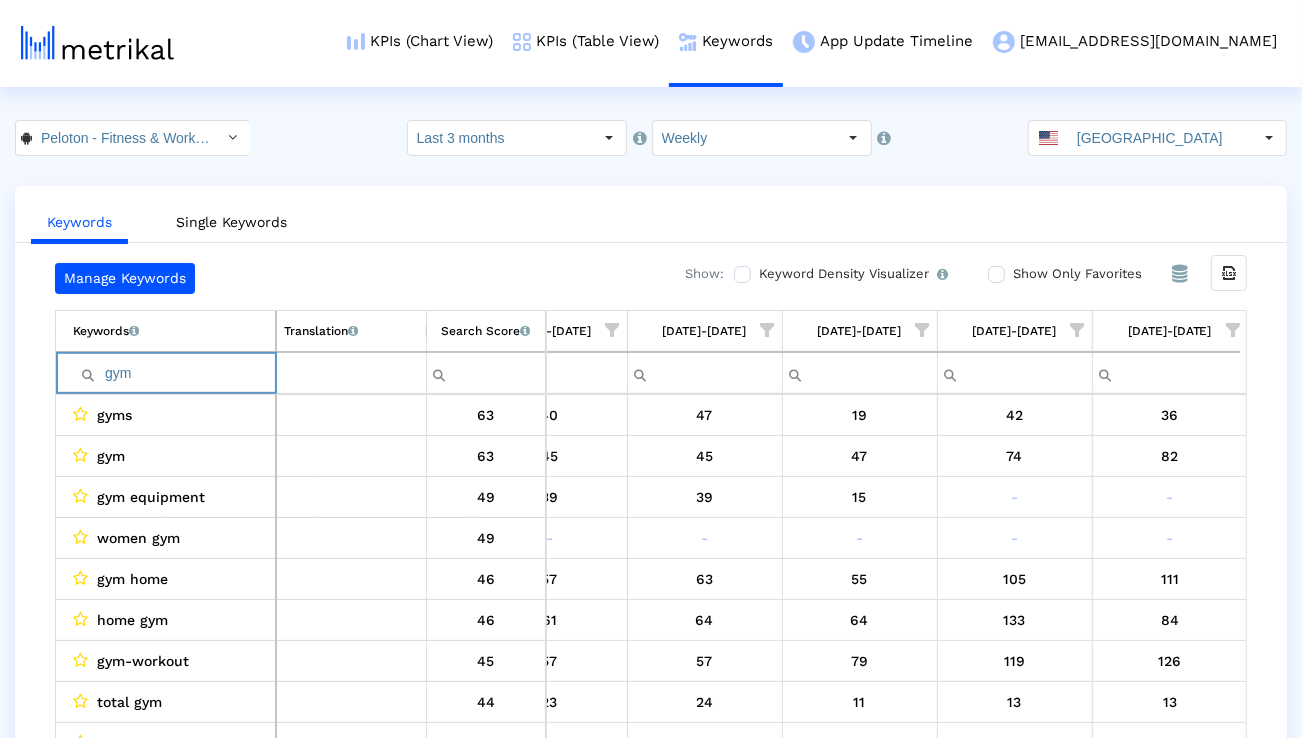 paste on "workout" 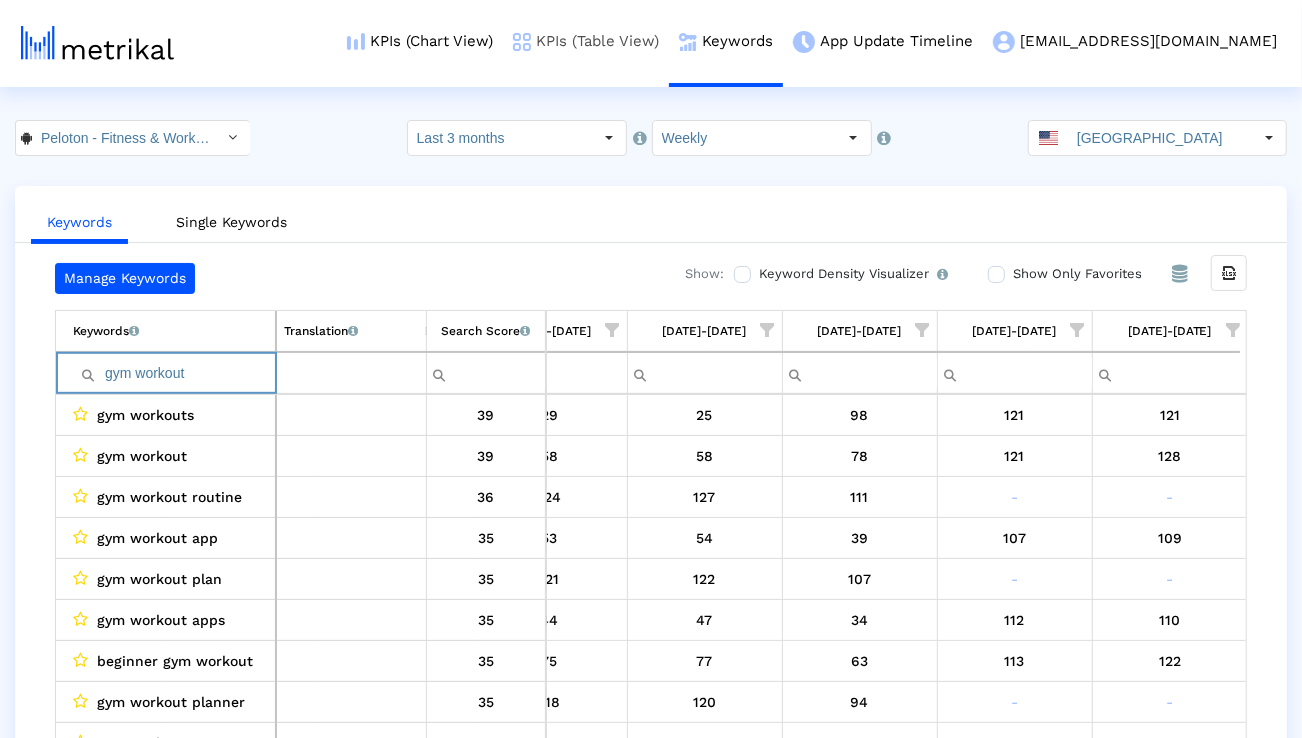 paste on "class" 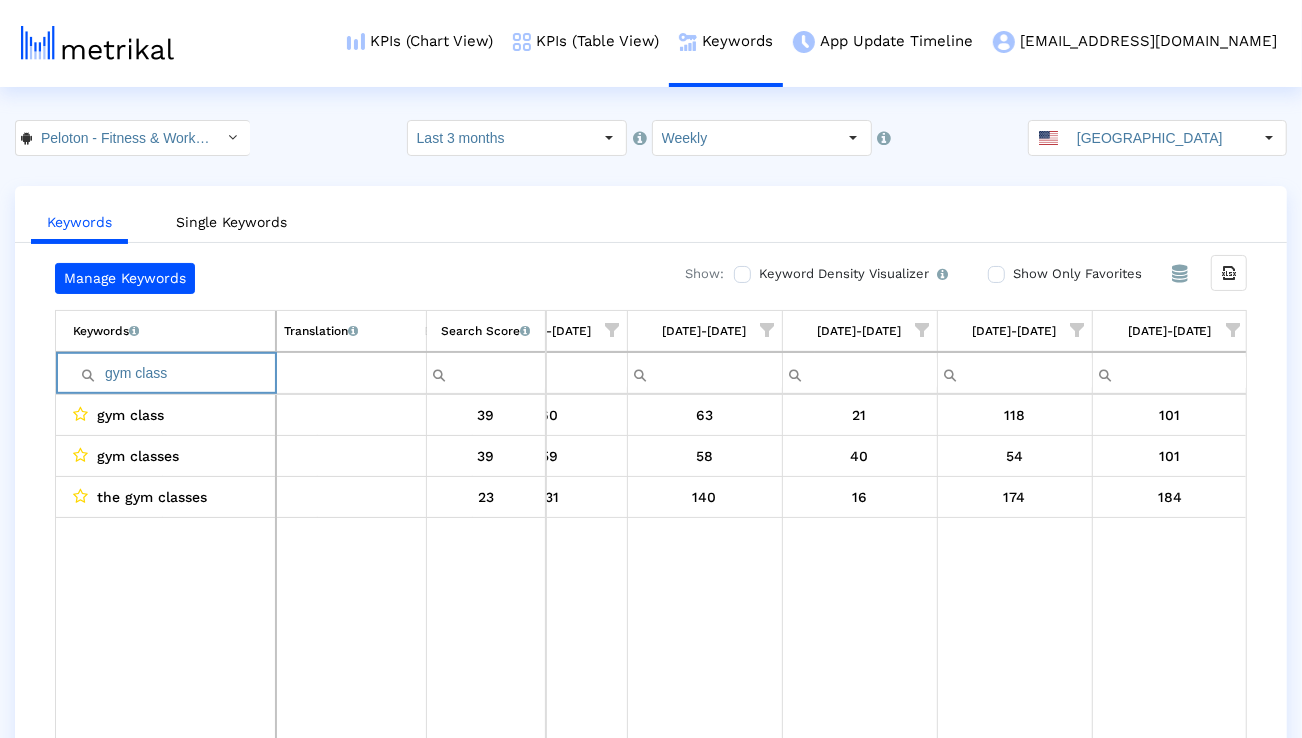 paste on "routine" 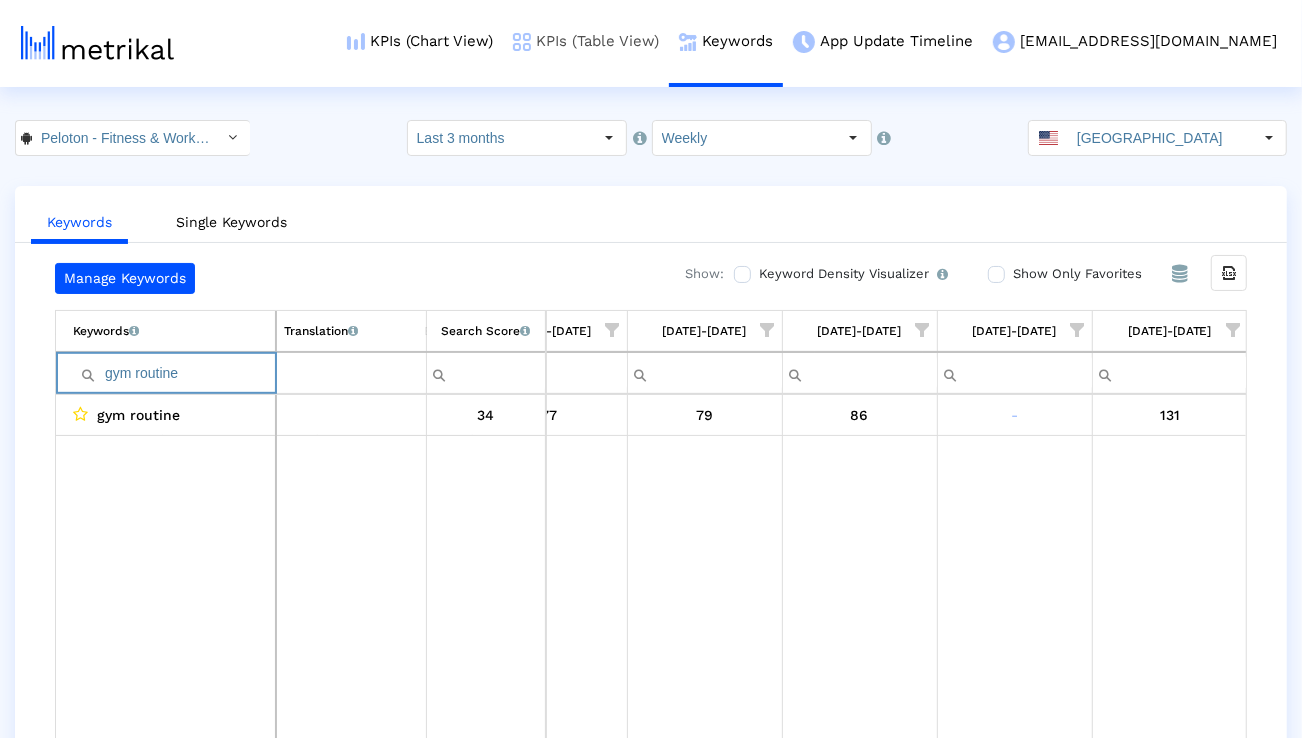 paste on "cardio" 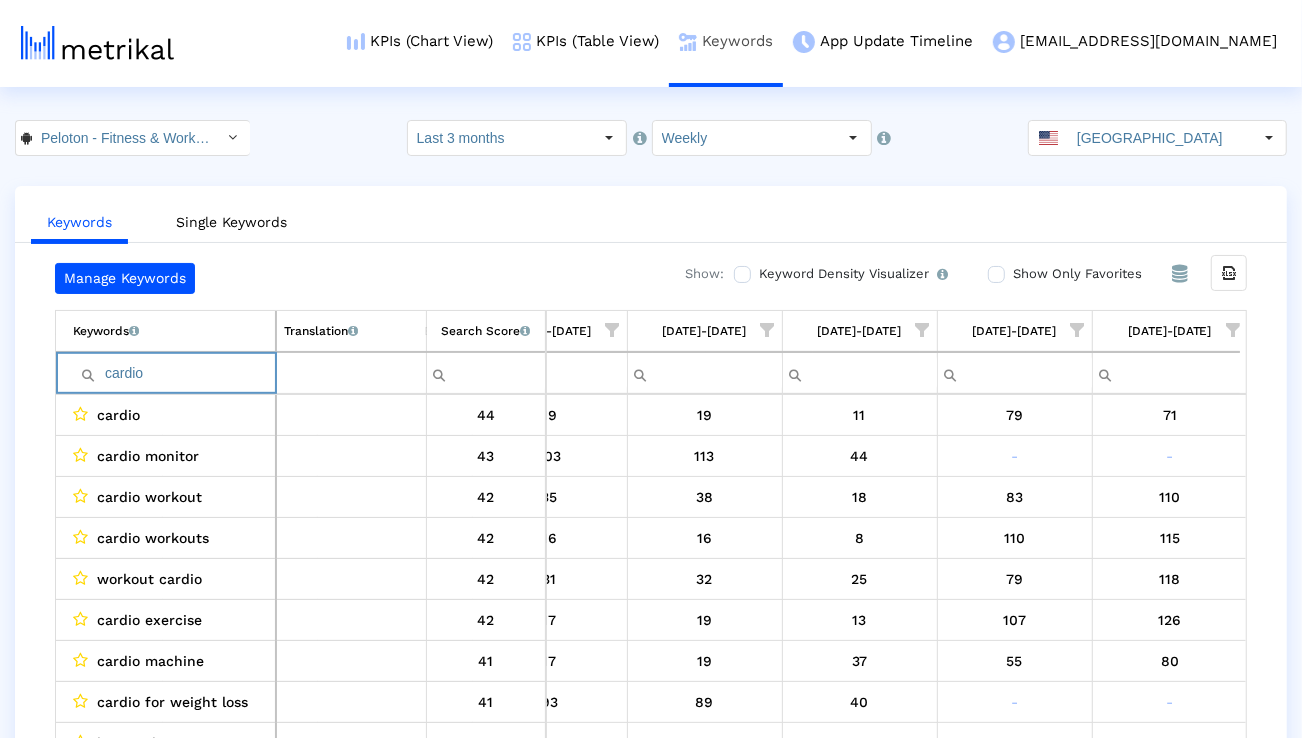 paste on "exercise" 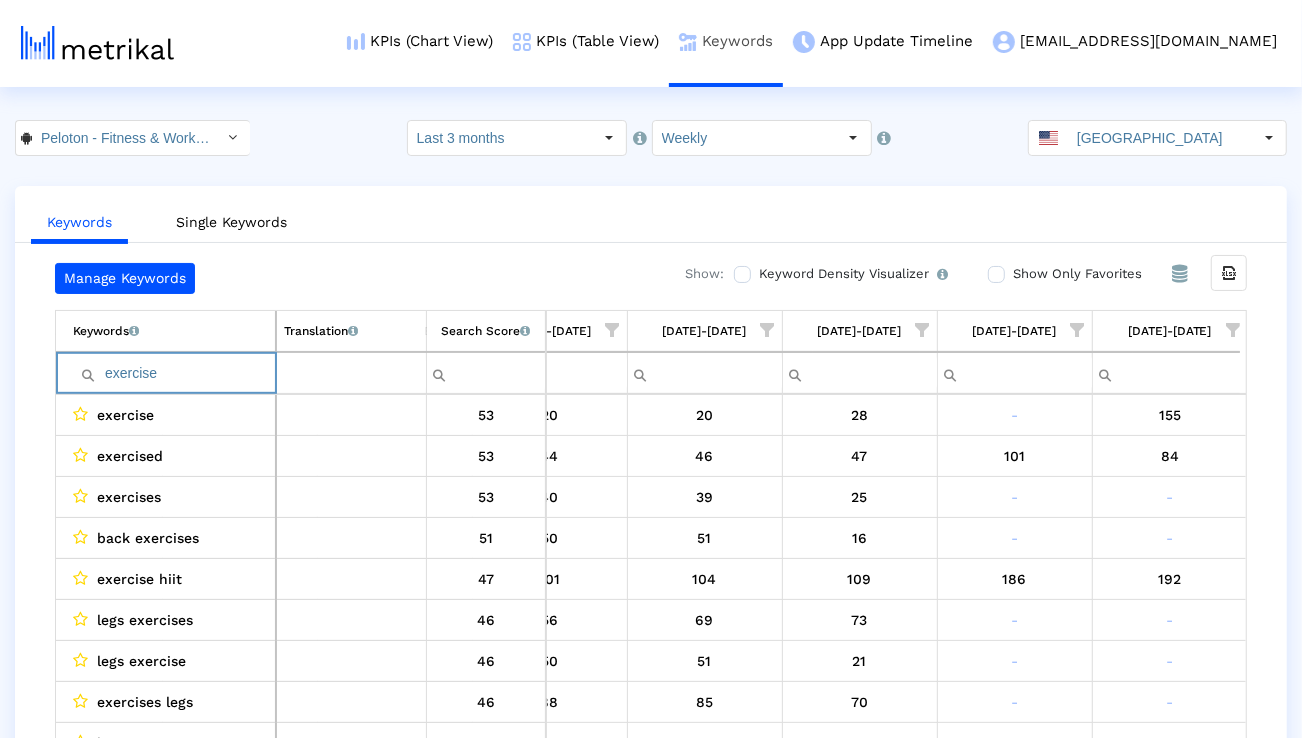 paste on "pilates" 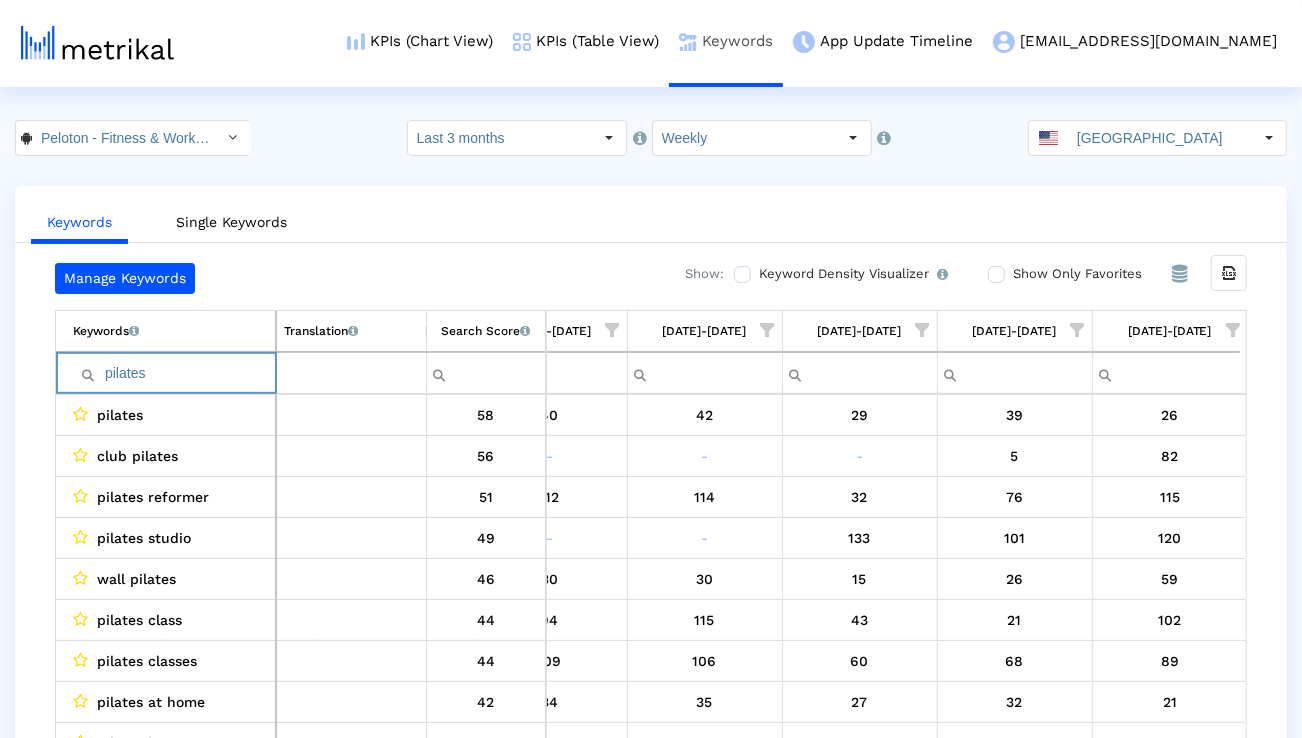 paste on "hiit workout" 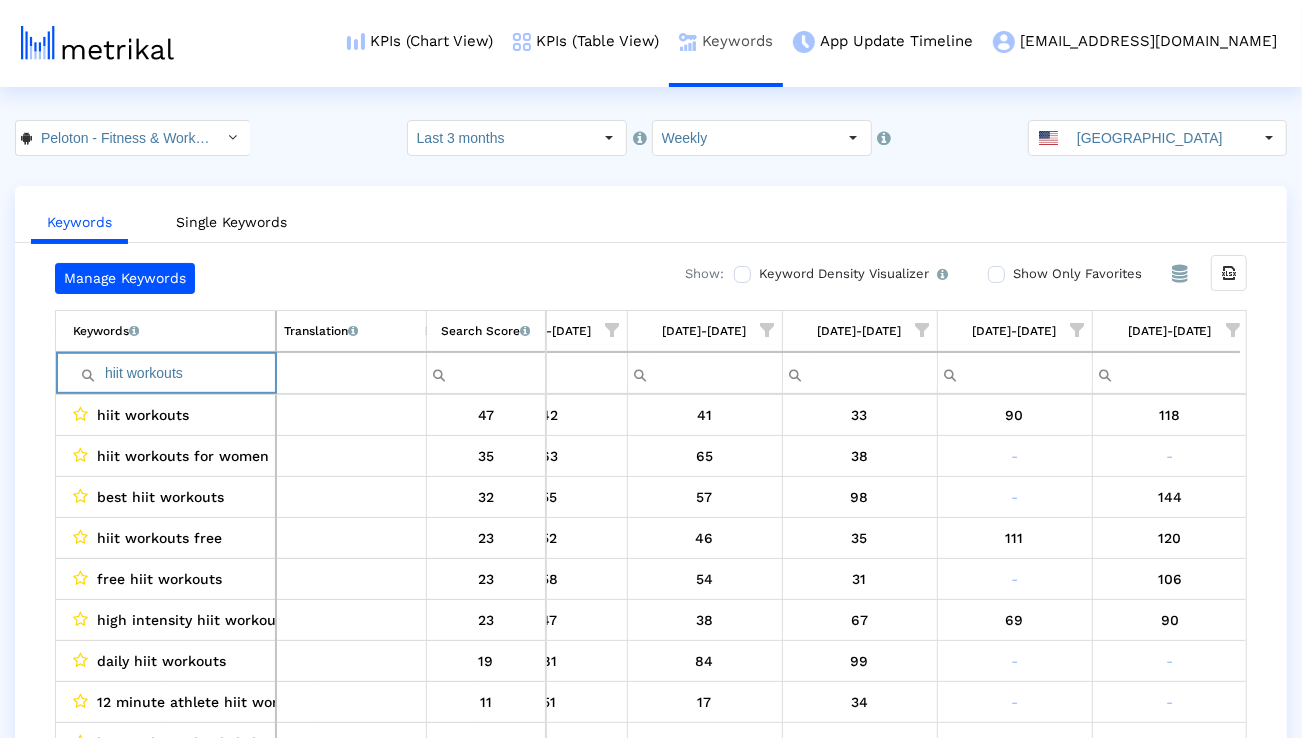 type on "hiit workouts" 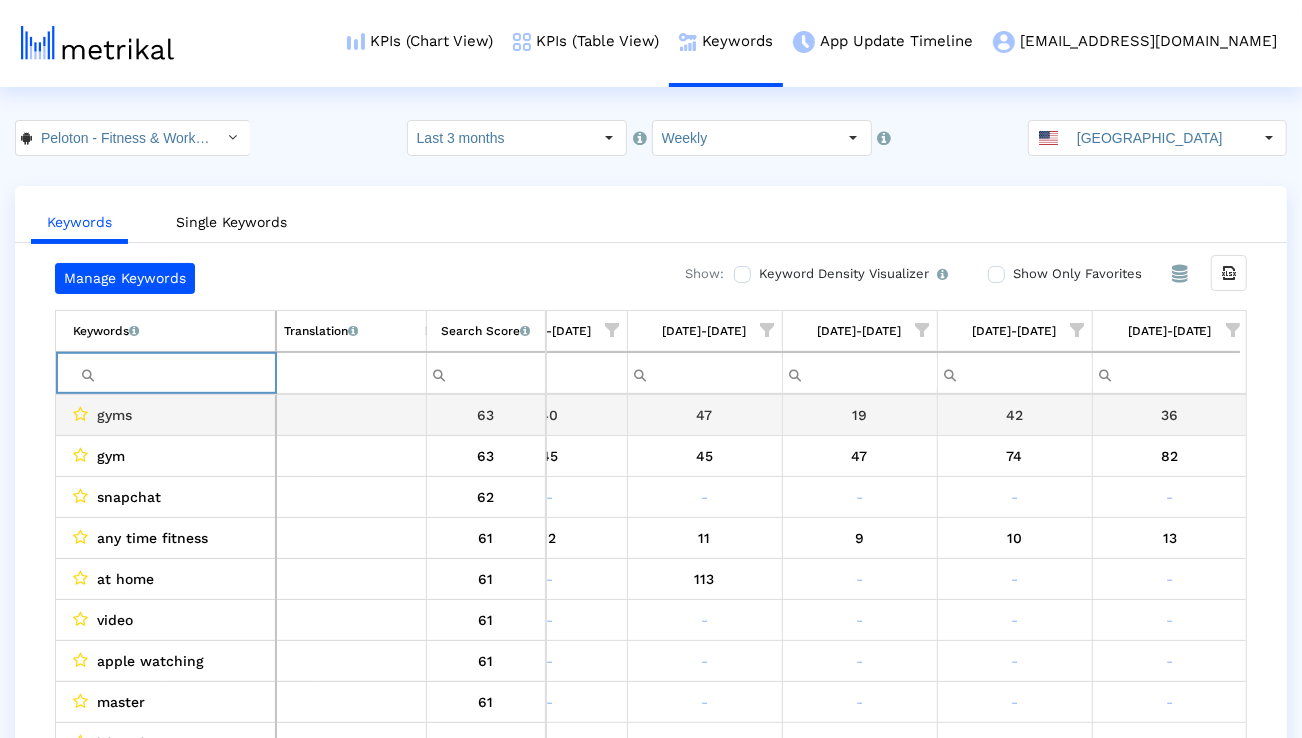 scroll, scrollTop: 0, scrollLeft: 1321, axis: horizontal 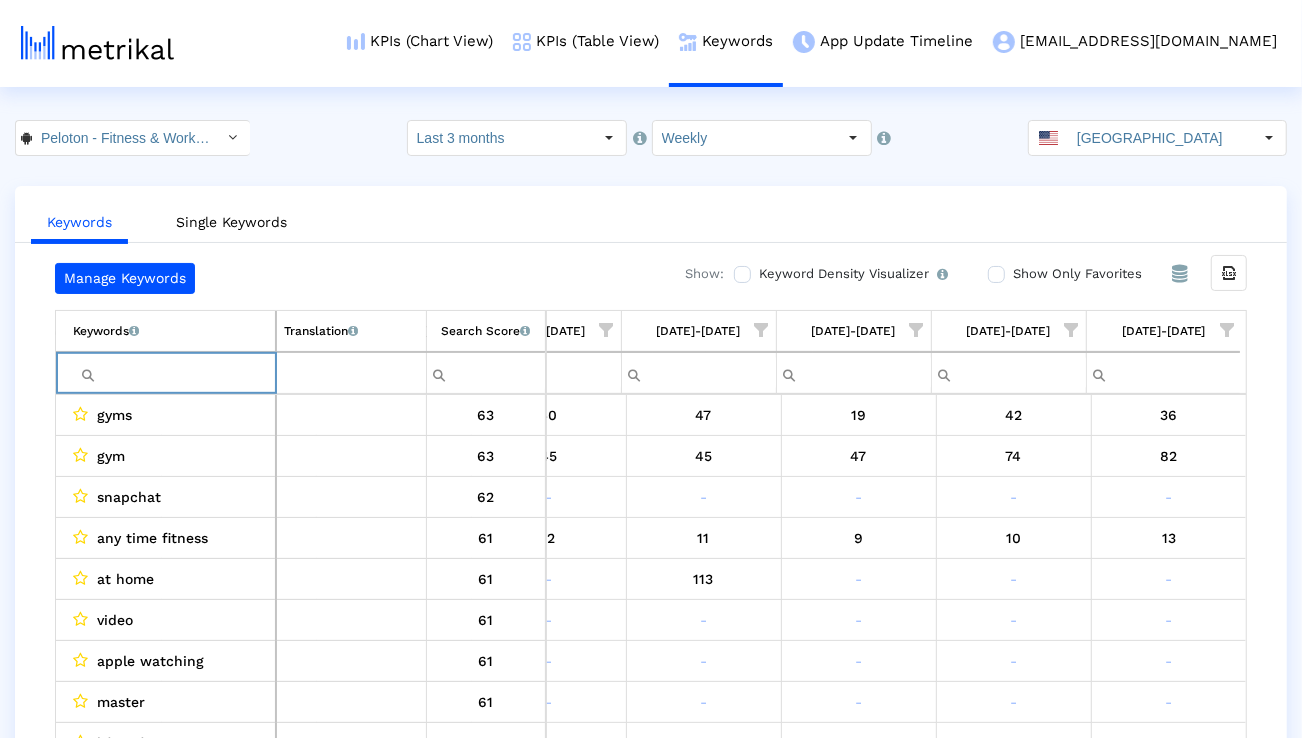 type 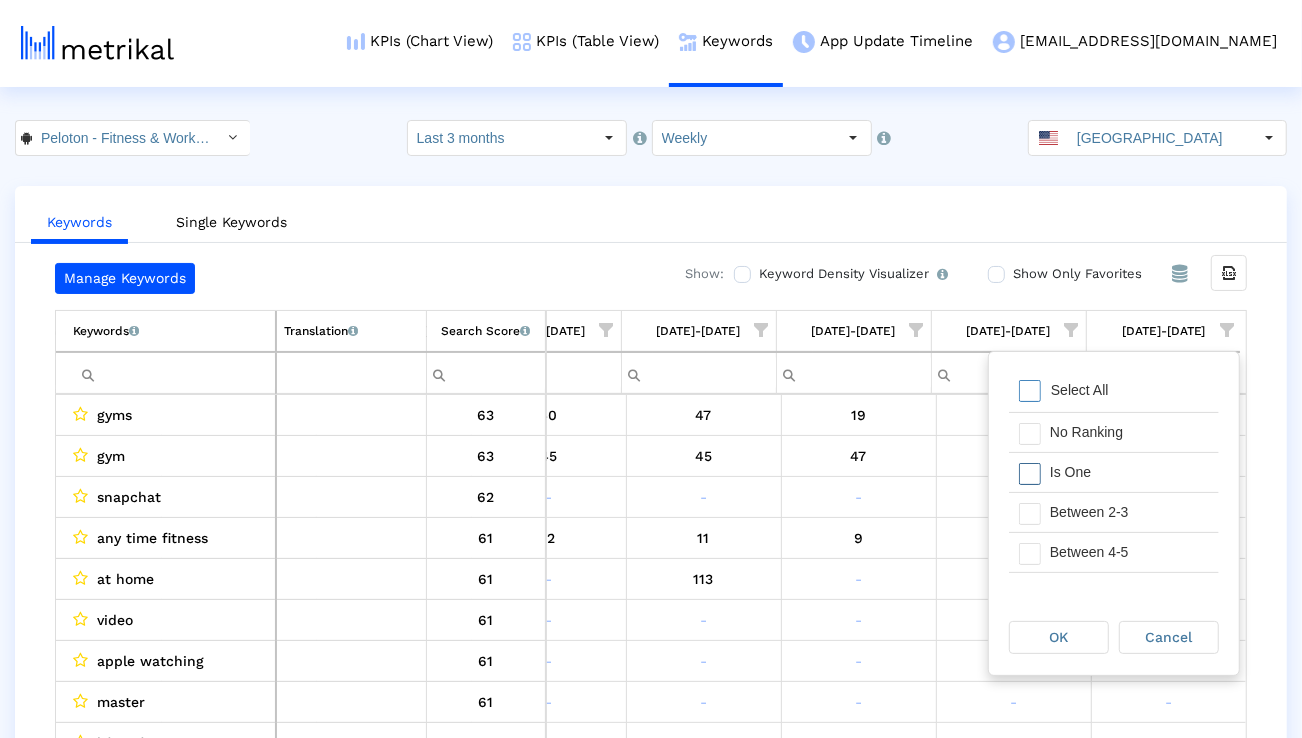 click on "Is One" at bounding box center [1129, 472] 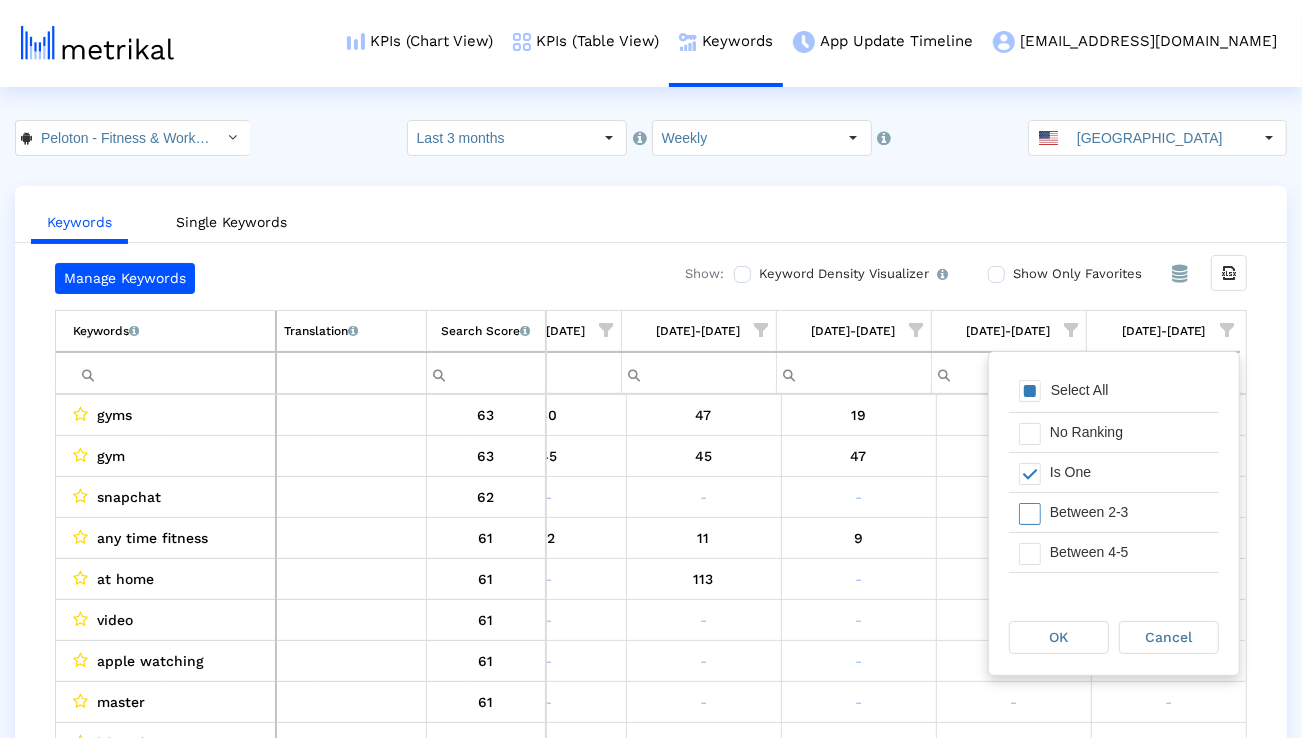 click on "Between 2-3" at bounding box center (1129, 512) 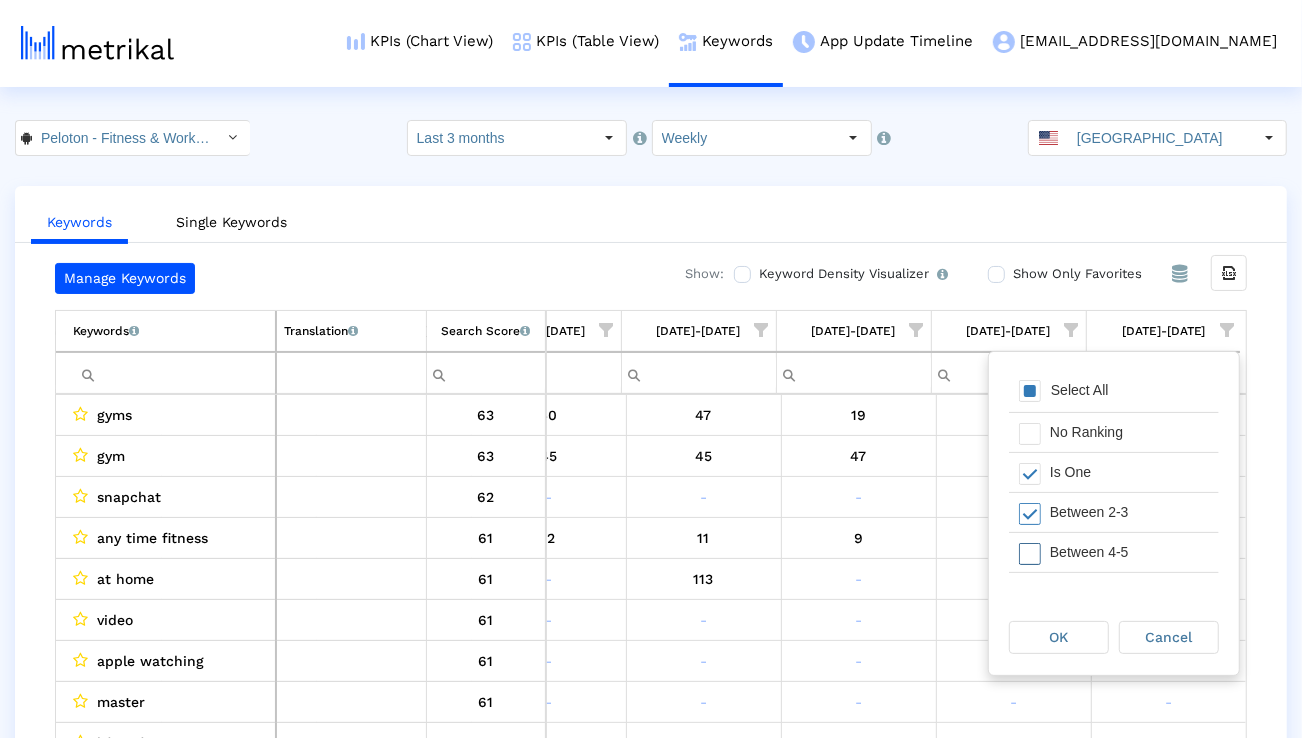 click on "Between 4-5" at bounding box center [1129, 552] 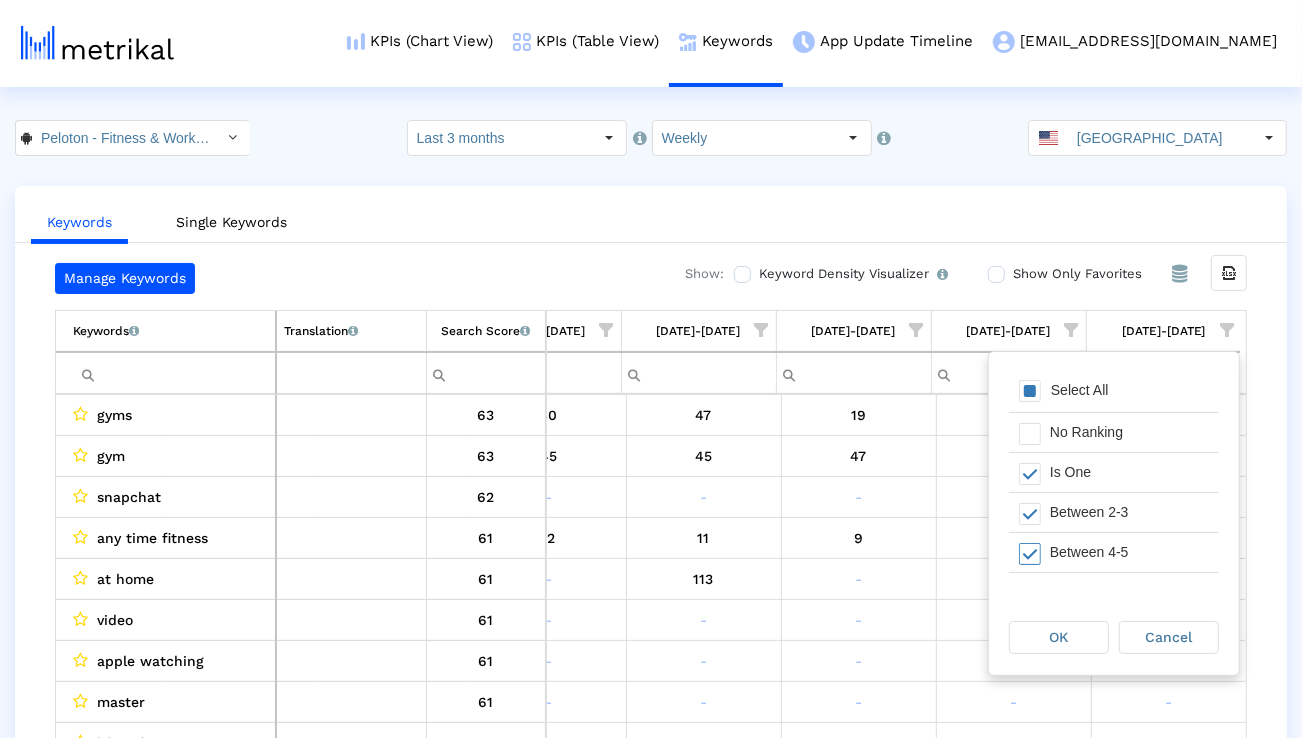 scroll, scrollTop: 49, scrollLeft: 0, axis: vertical 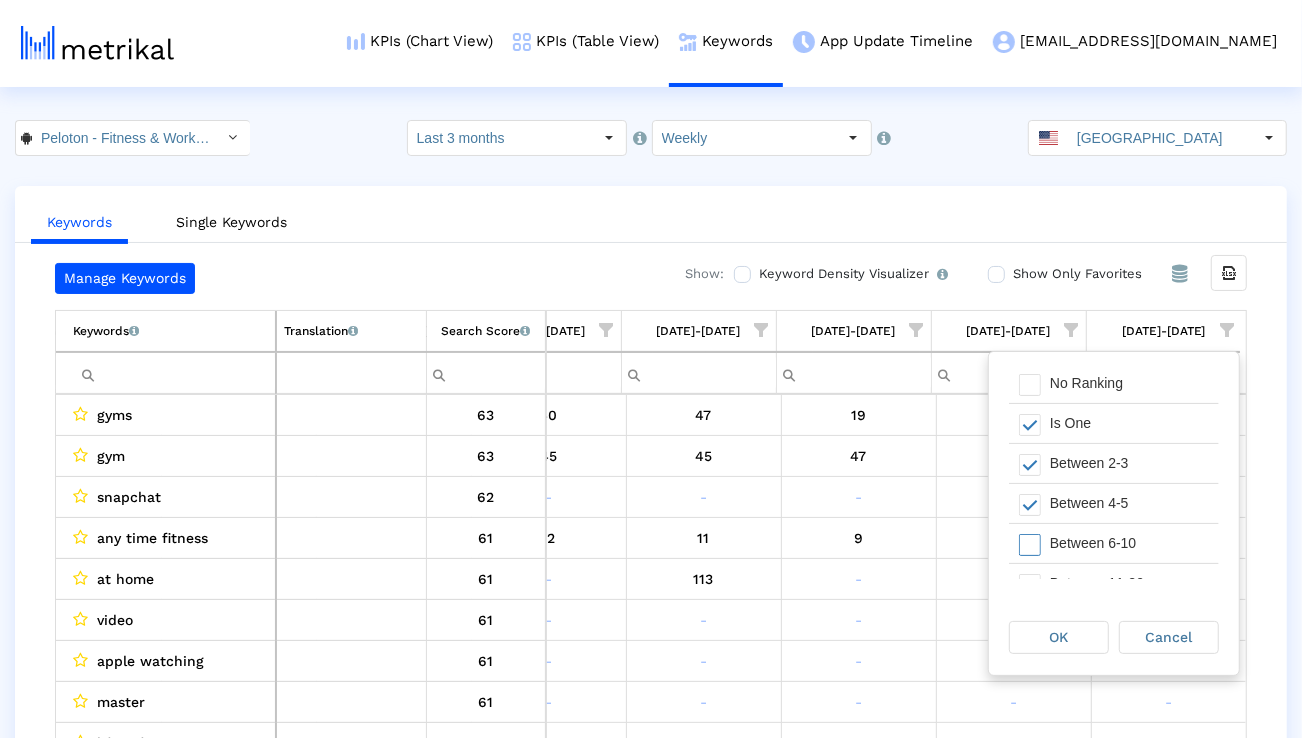 click on "Between 6-10" at bounding box center (1129, 543) 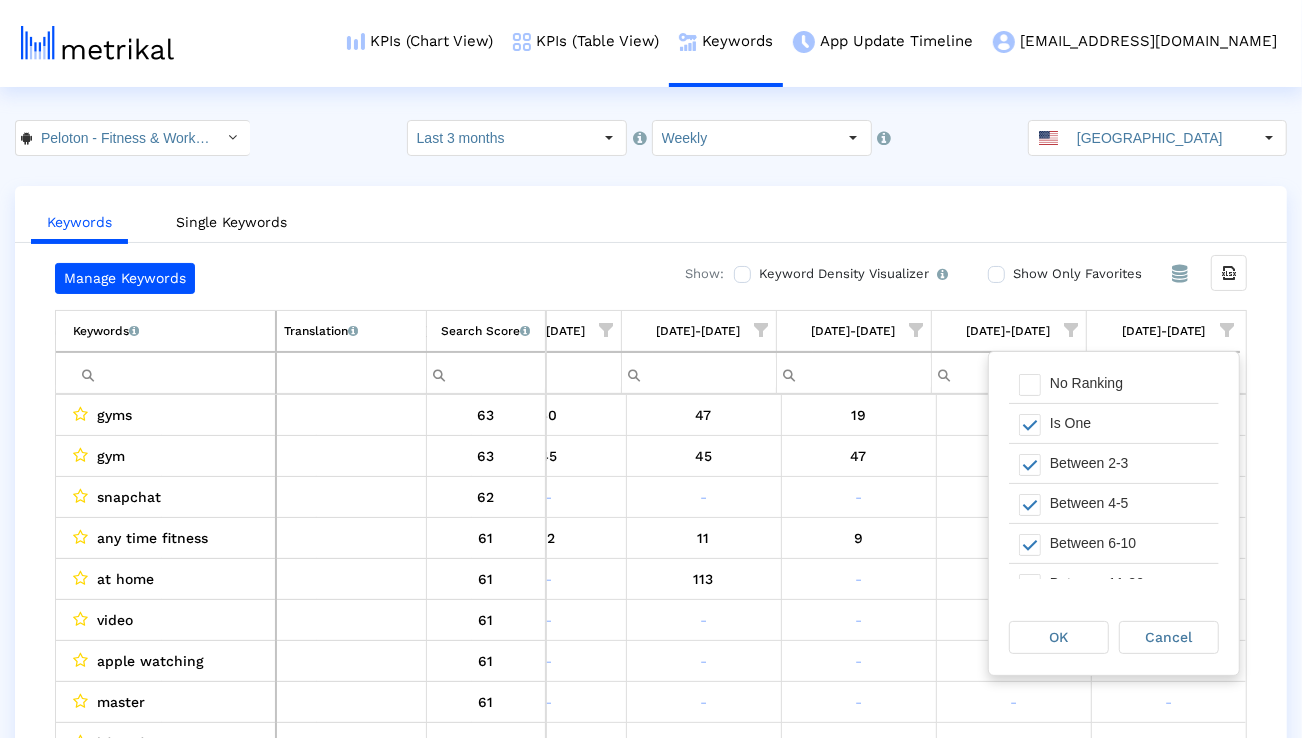 click on "OK Cancel" at bounding box center (1114, 637) 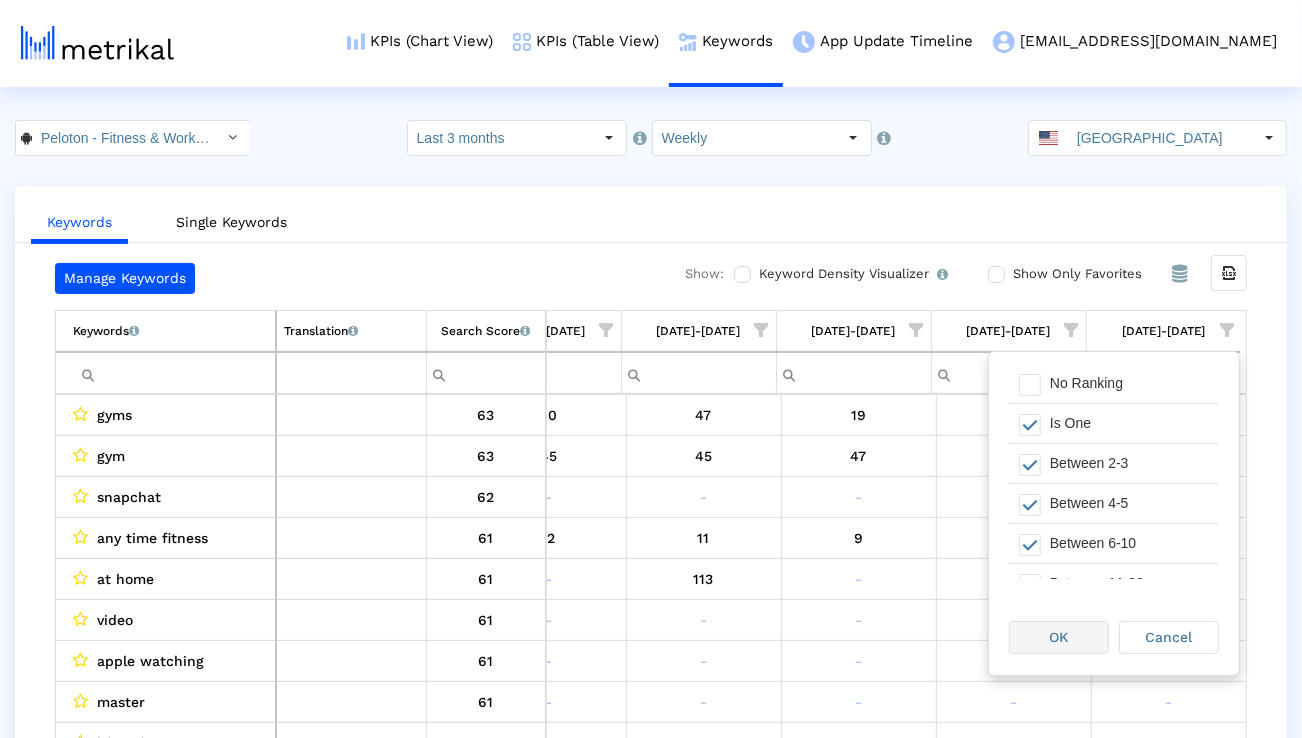 click on "OK" at bounding box center (1059, 637) 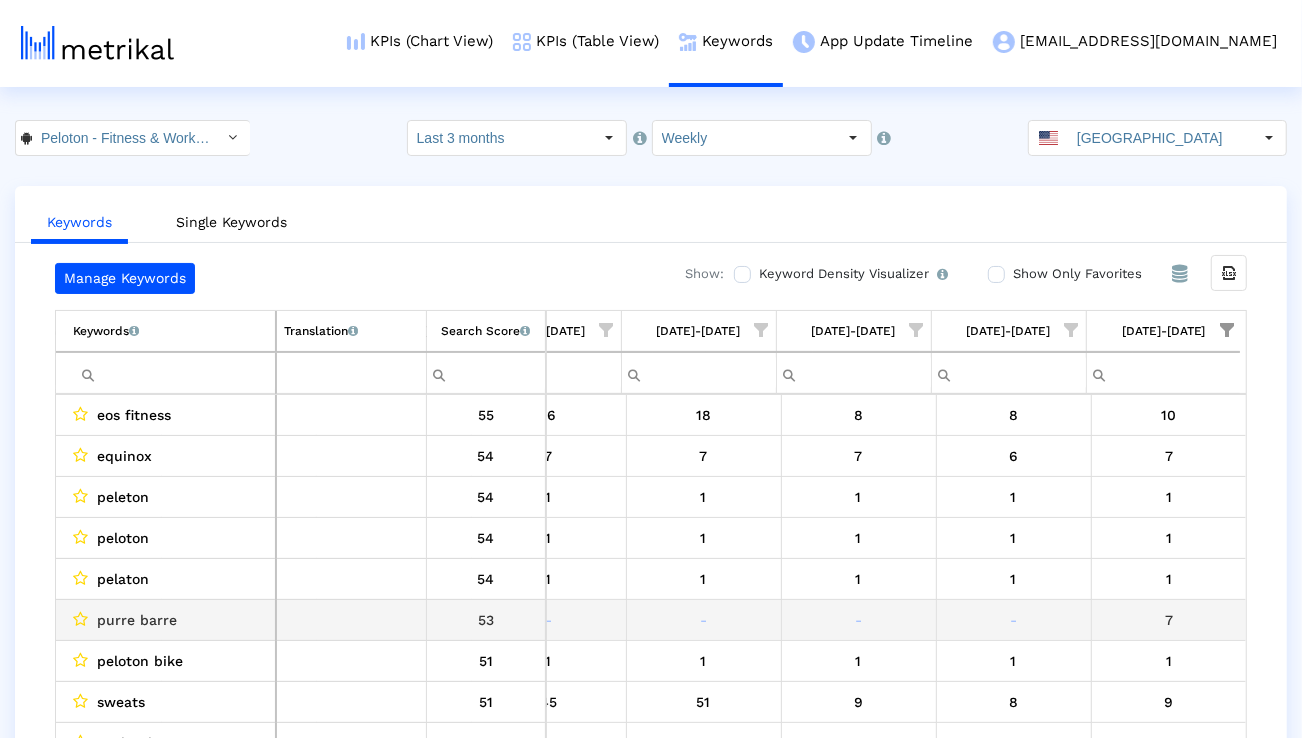scroll, scrollTop: 71, scrollLeft: 1321, axis: both 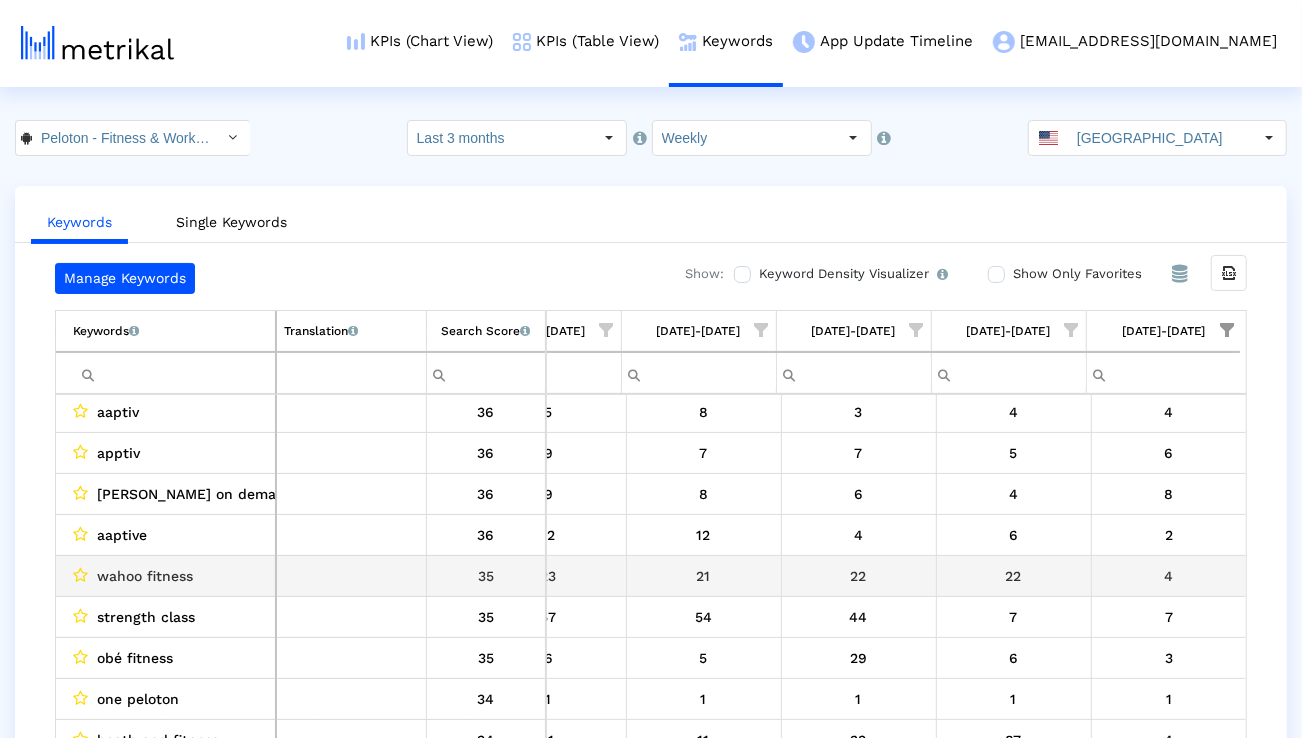 click on "wahoo fitness" at bounding box center (145, 576) 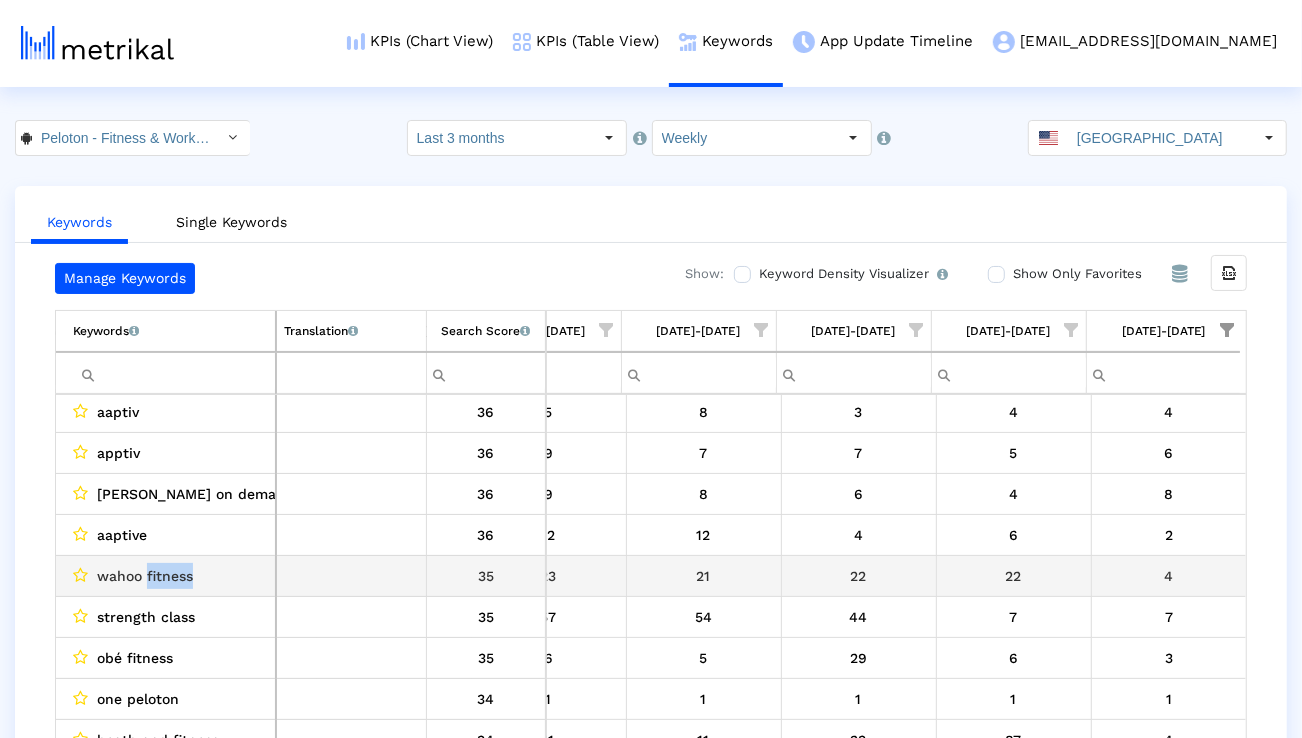 click on "wahoo fitness" at bounding box center [145, 576] 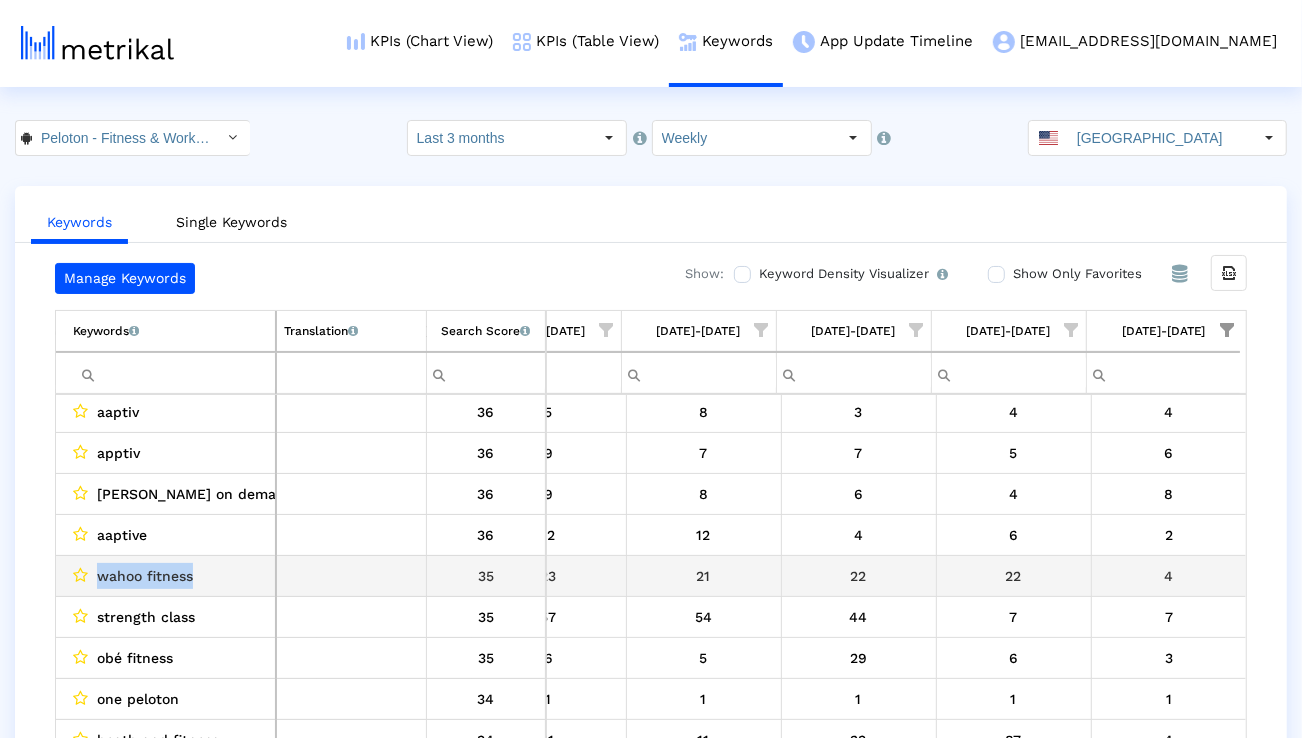 click on "wahoo fitness" at bounding box center [145, 576] 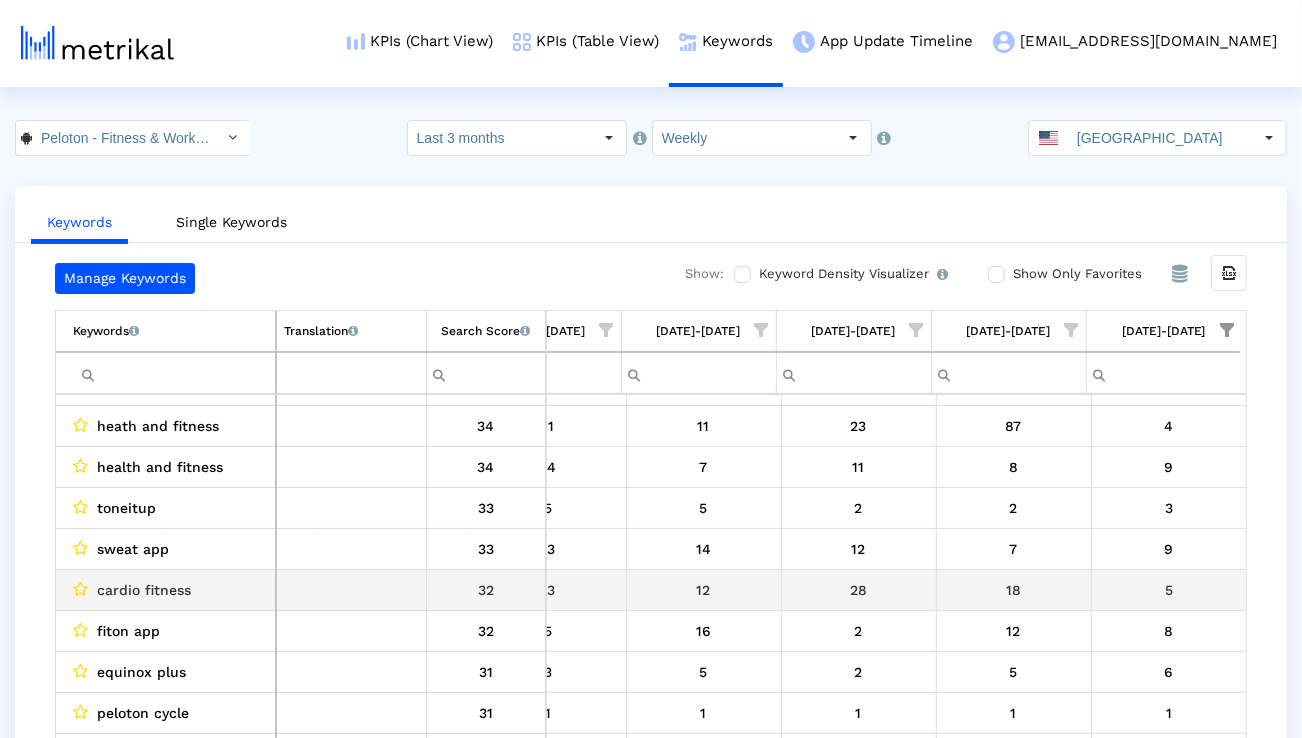 click on "cardio fitness" at bounding box center (144, 590) 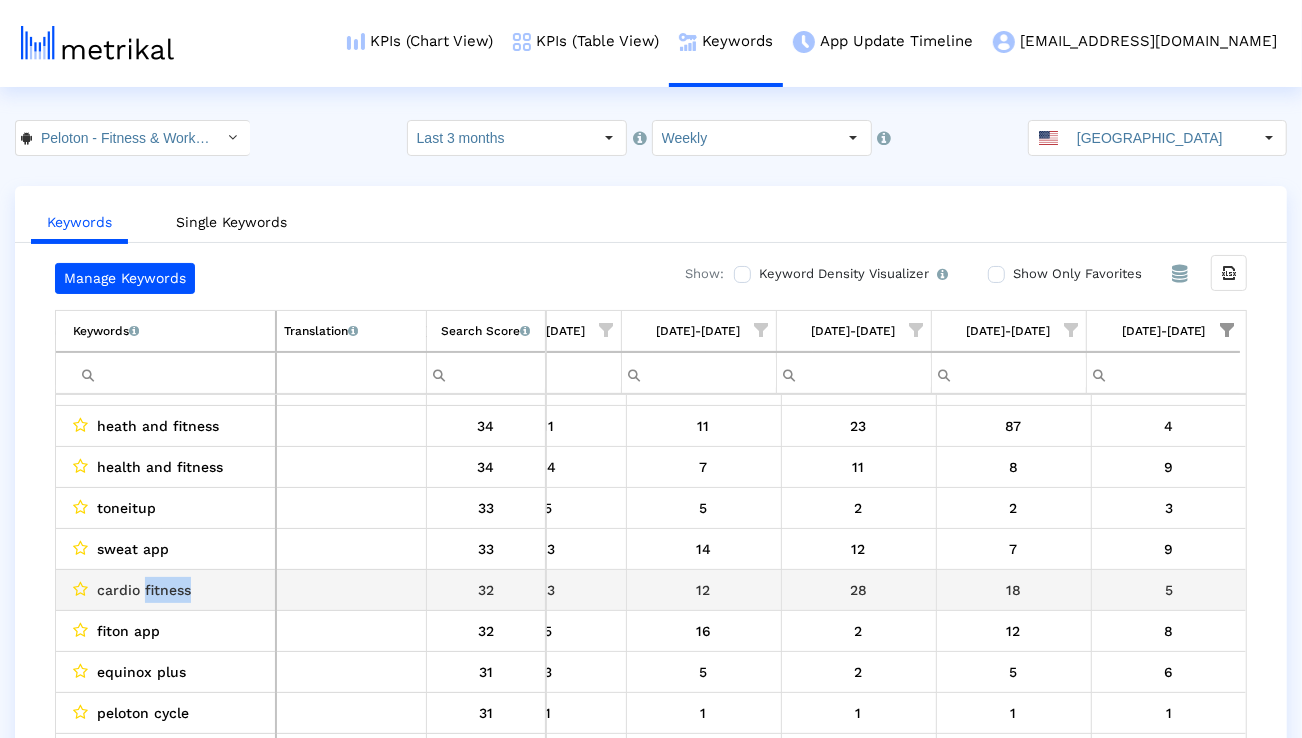 click on "cardio fitness" at bounding box center [144, 590] 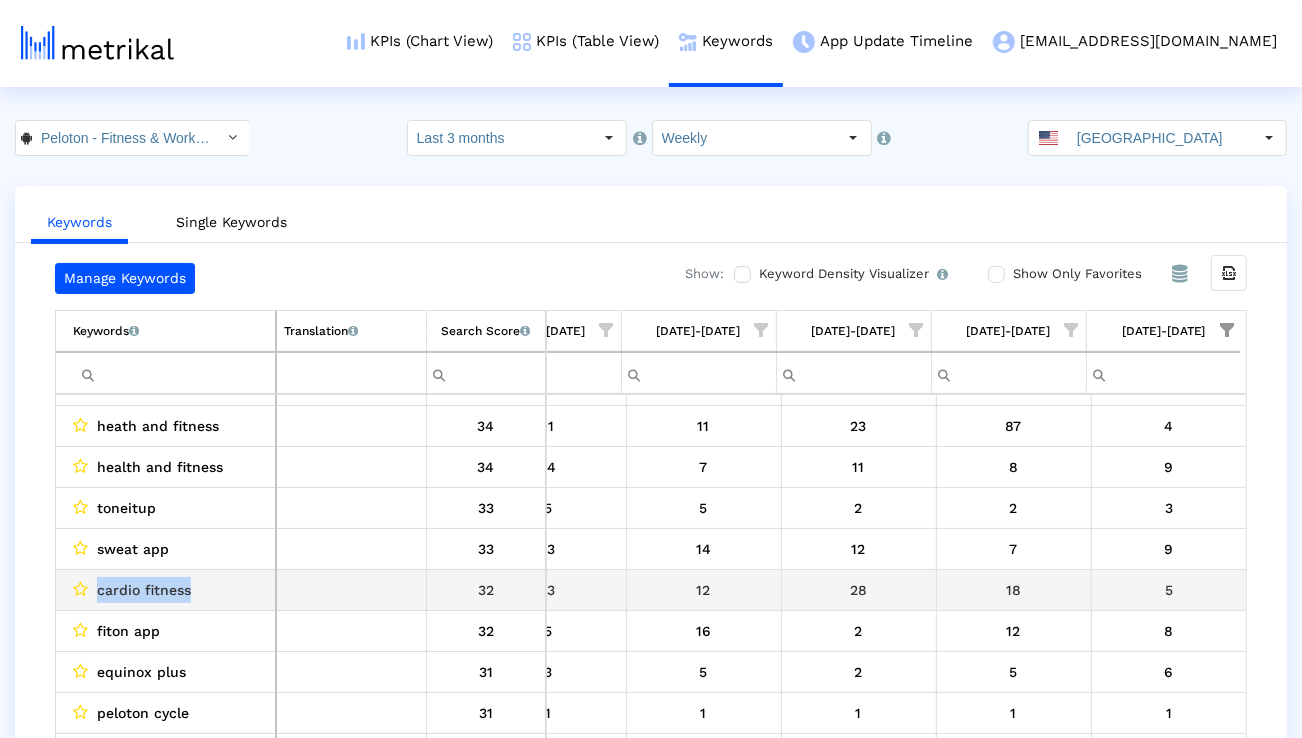 click on "cardio fitness" at bounding box center (144, 590) 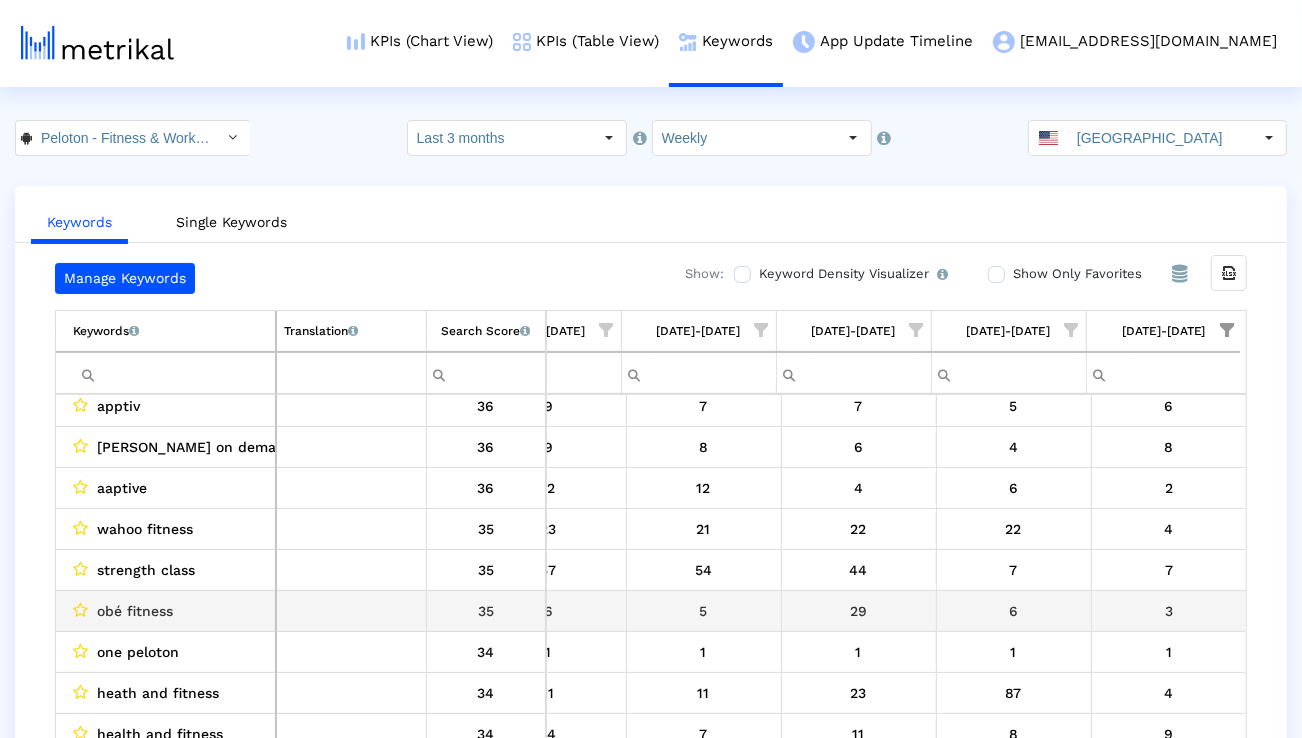 click on "obé fitness" at bounding box center [135, 611] 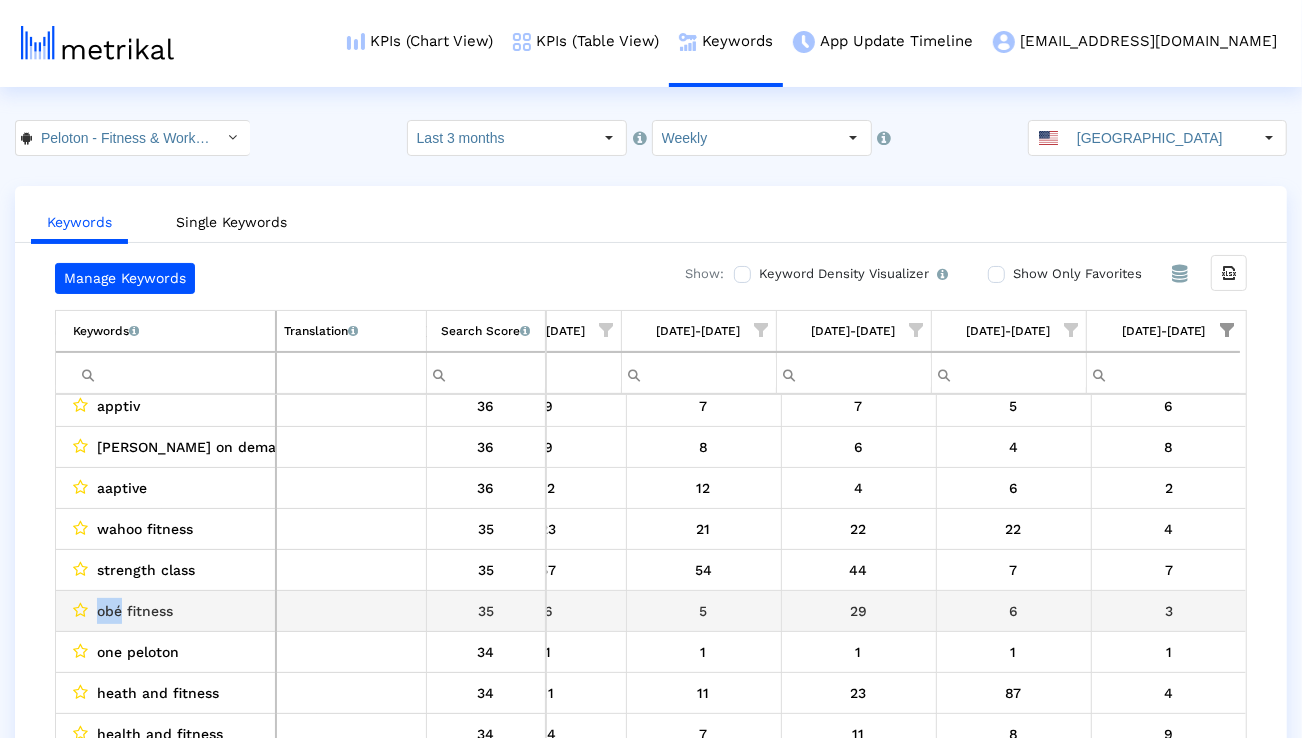 click on "obé fitness" at bounding box center [135, 611] 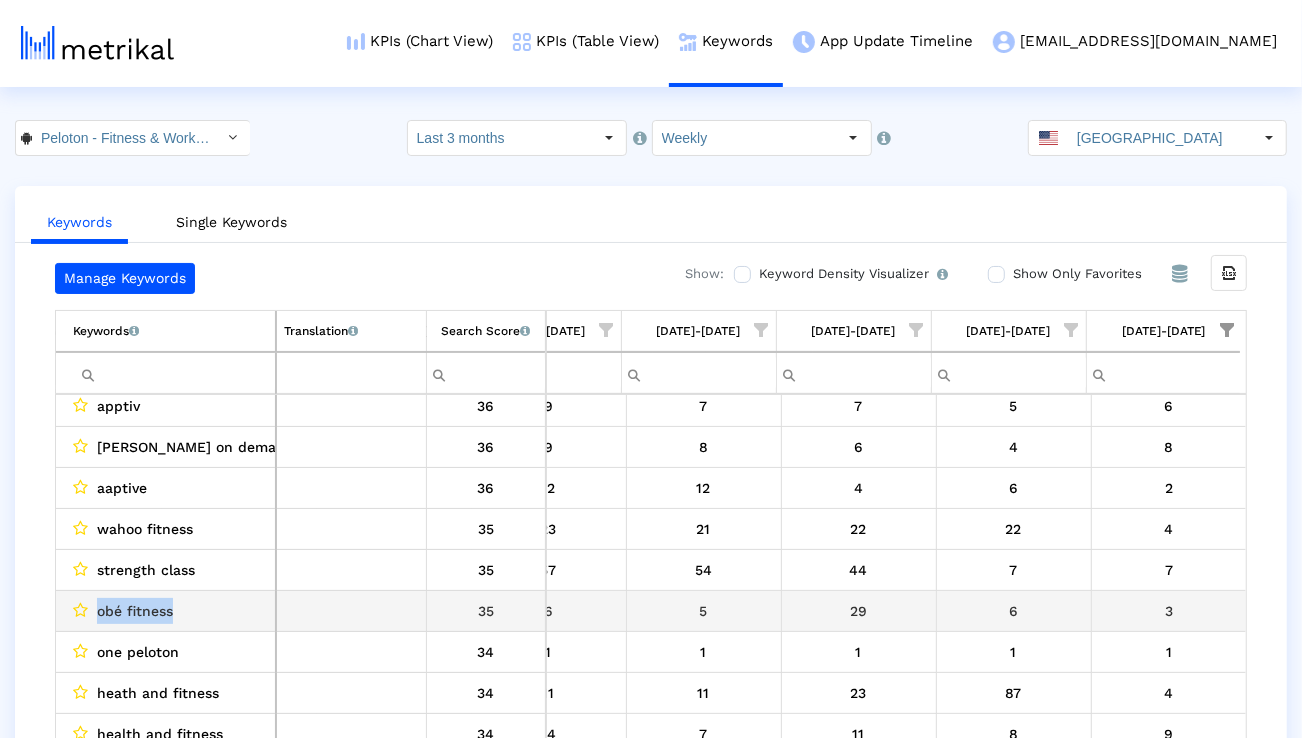 click on "obé fitness" at bounding box center [135, 611] 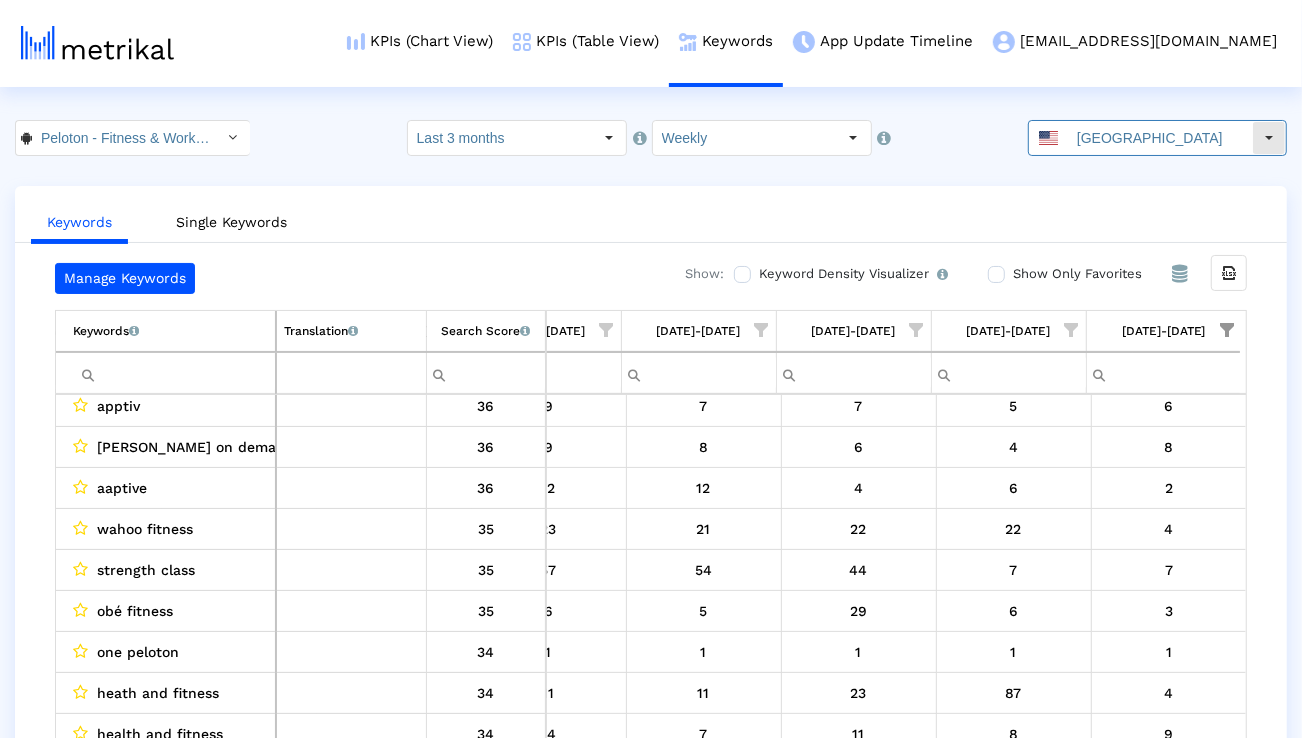 click on "[GEOGRAPHIC_DATA]" 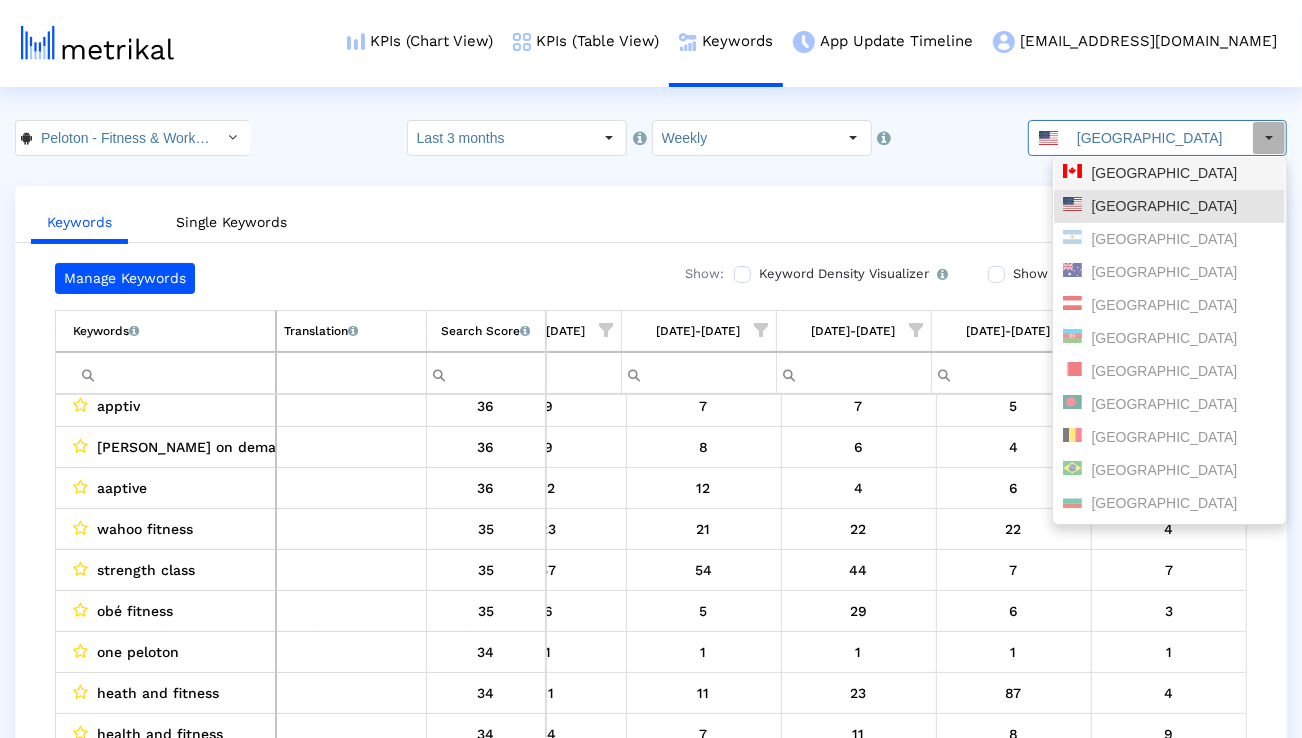 click on "[GEOGRAPHIC_DATA]" at bounding box center (1169, 173) 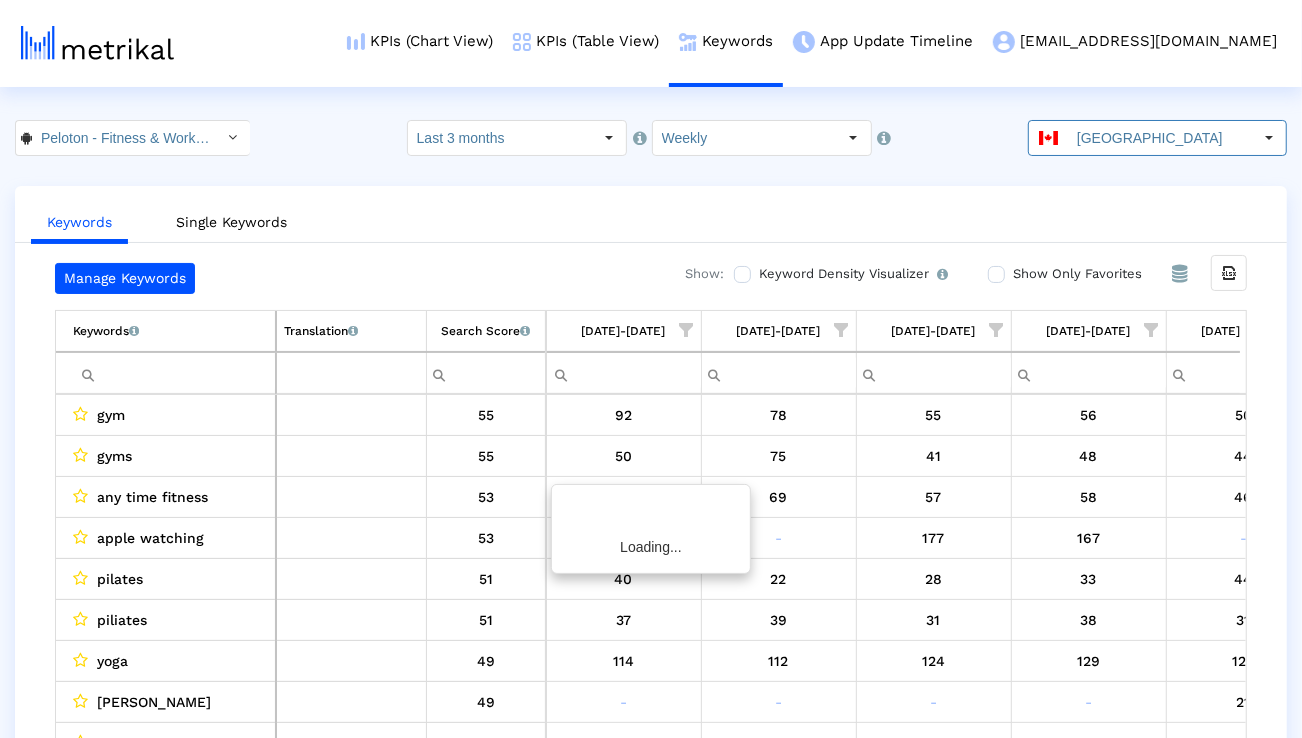 scroll, scrollTop: 0, scrollLeft: 1320, axis: horizontal 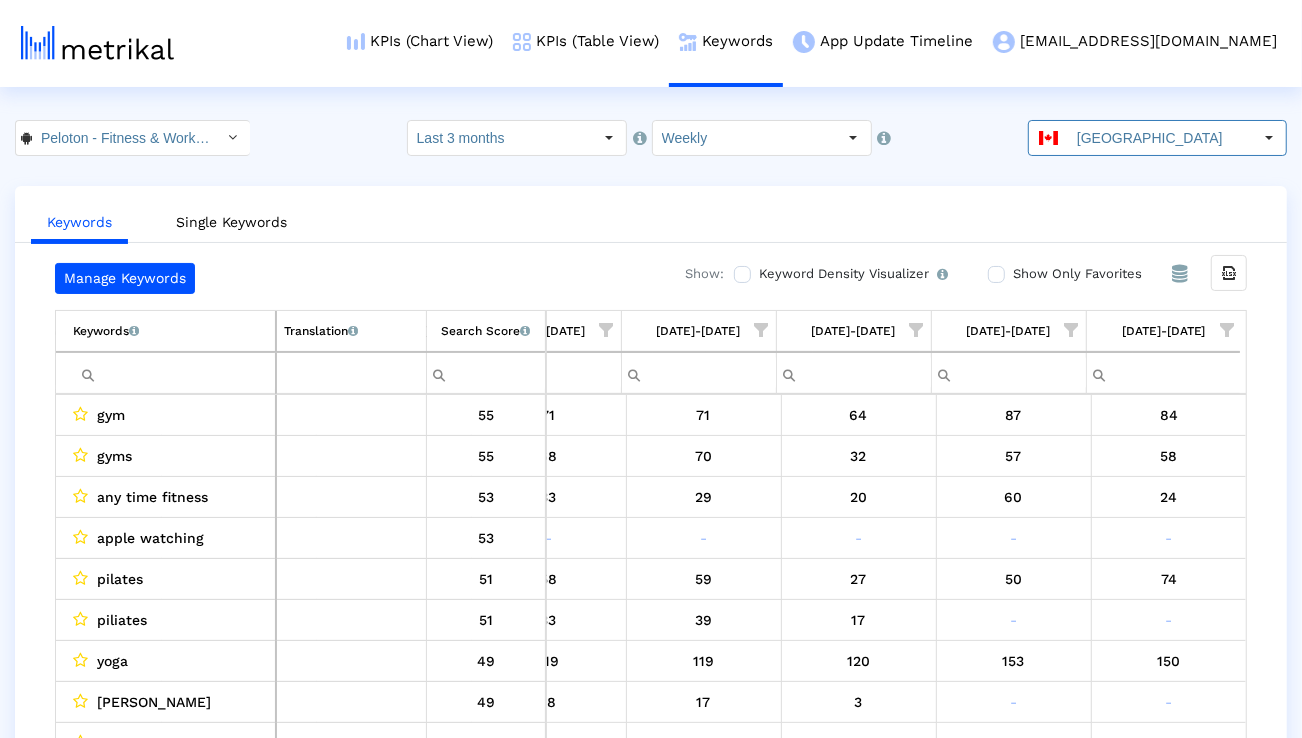 click at bounding box center (174, 373) 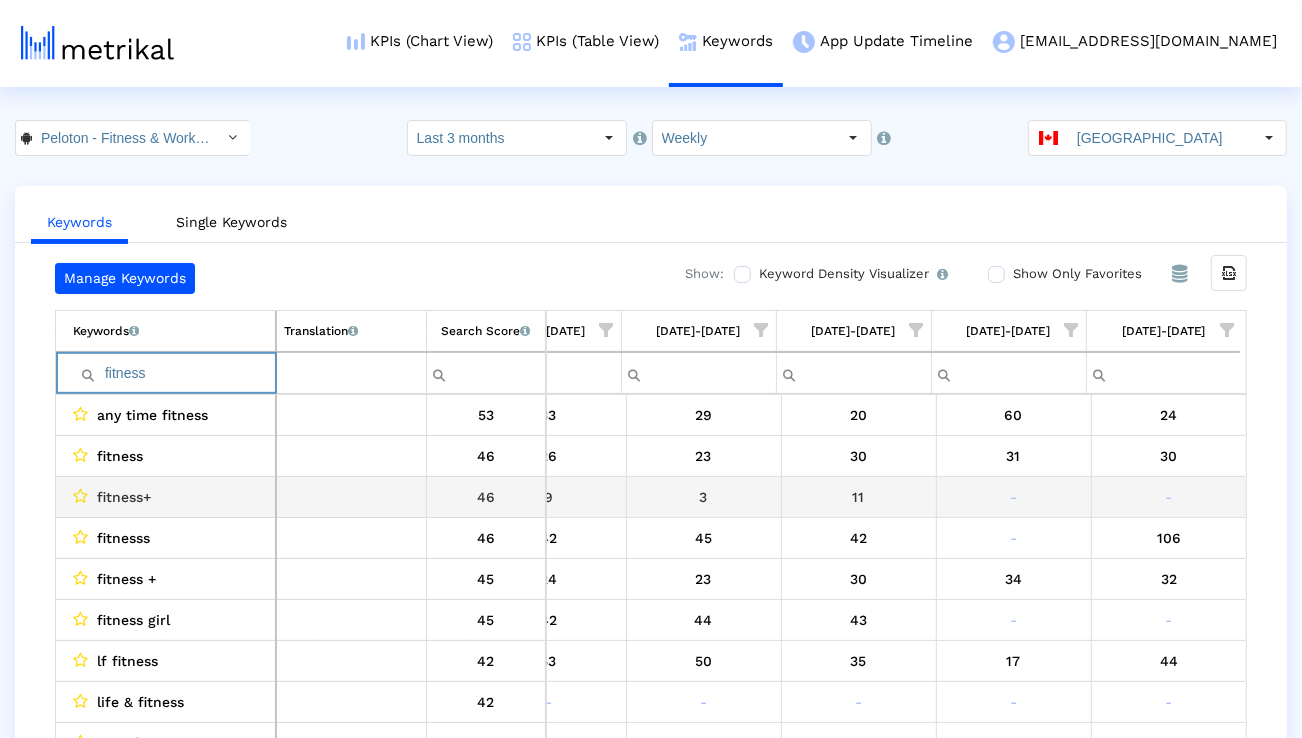 scroll, scrollTop: 0, scrollLeft: 1321, axis: horizontal 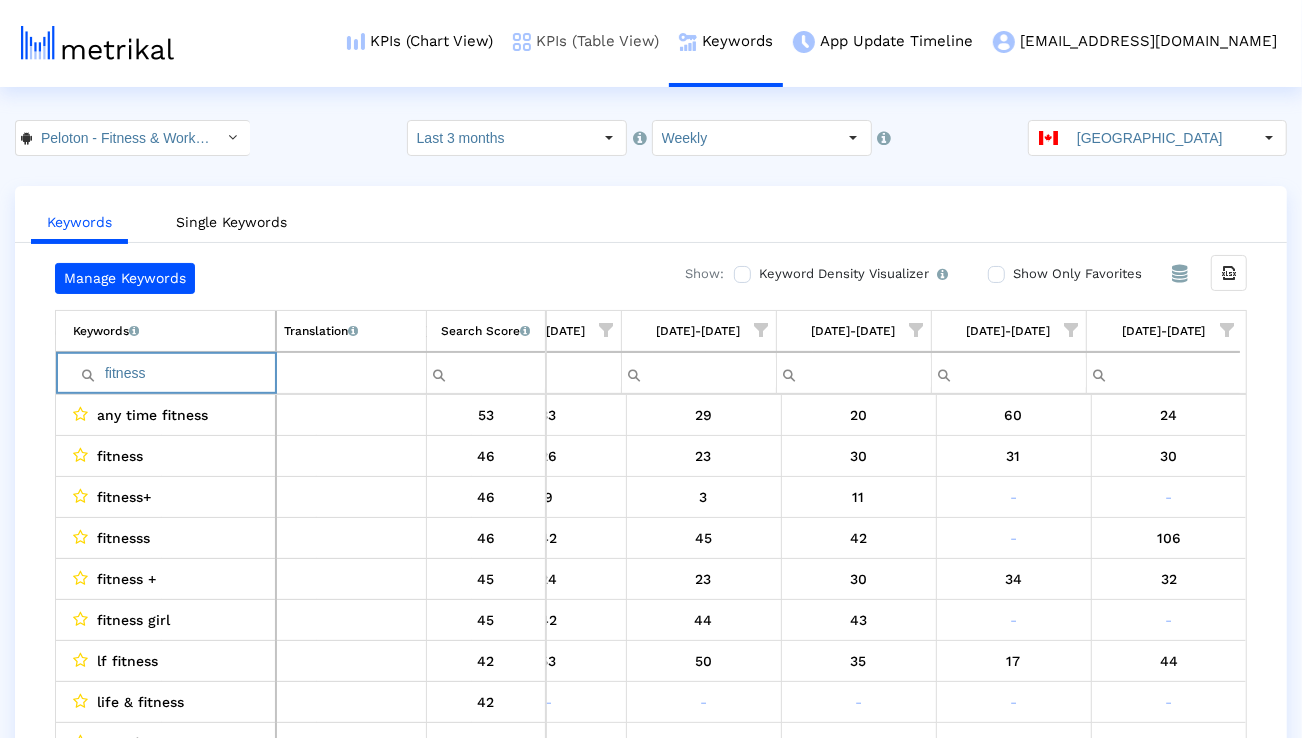 paste on "workout" 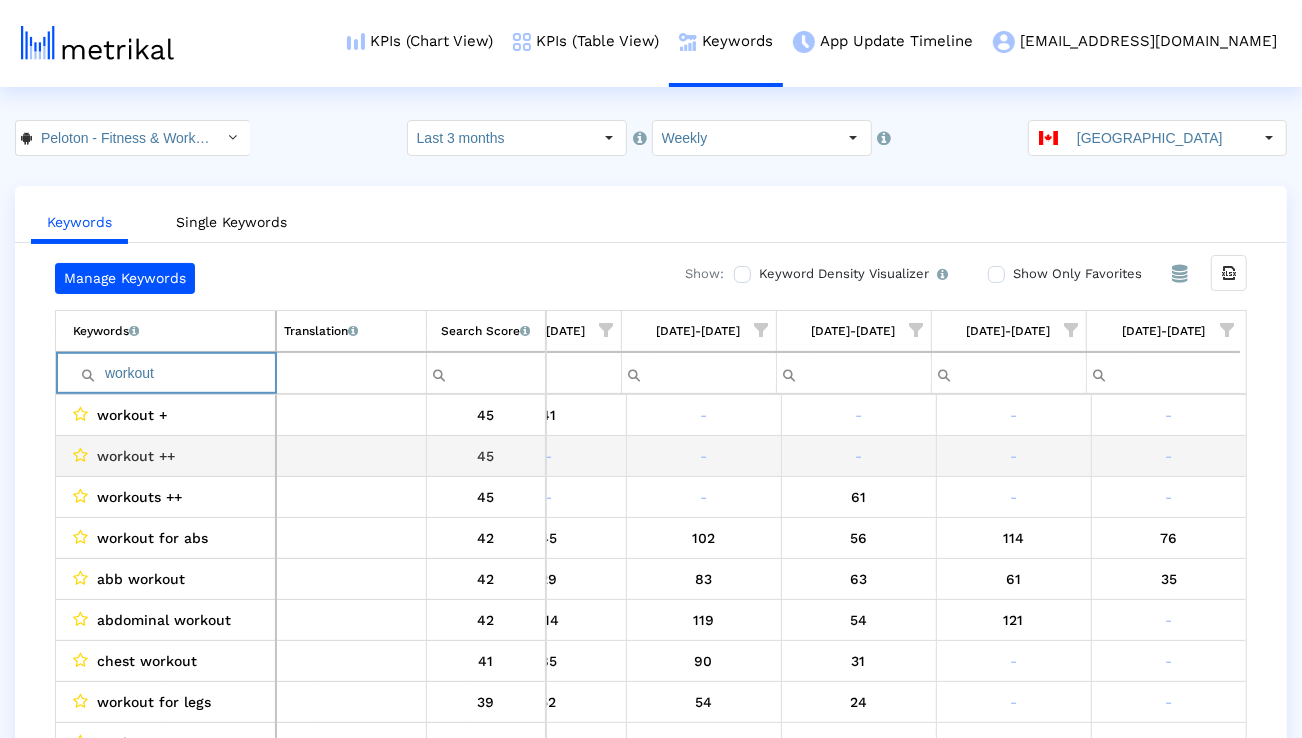 scroll, scrollTop: 77, scrollLeft: 1320, axis: both 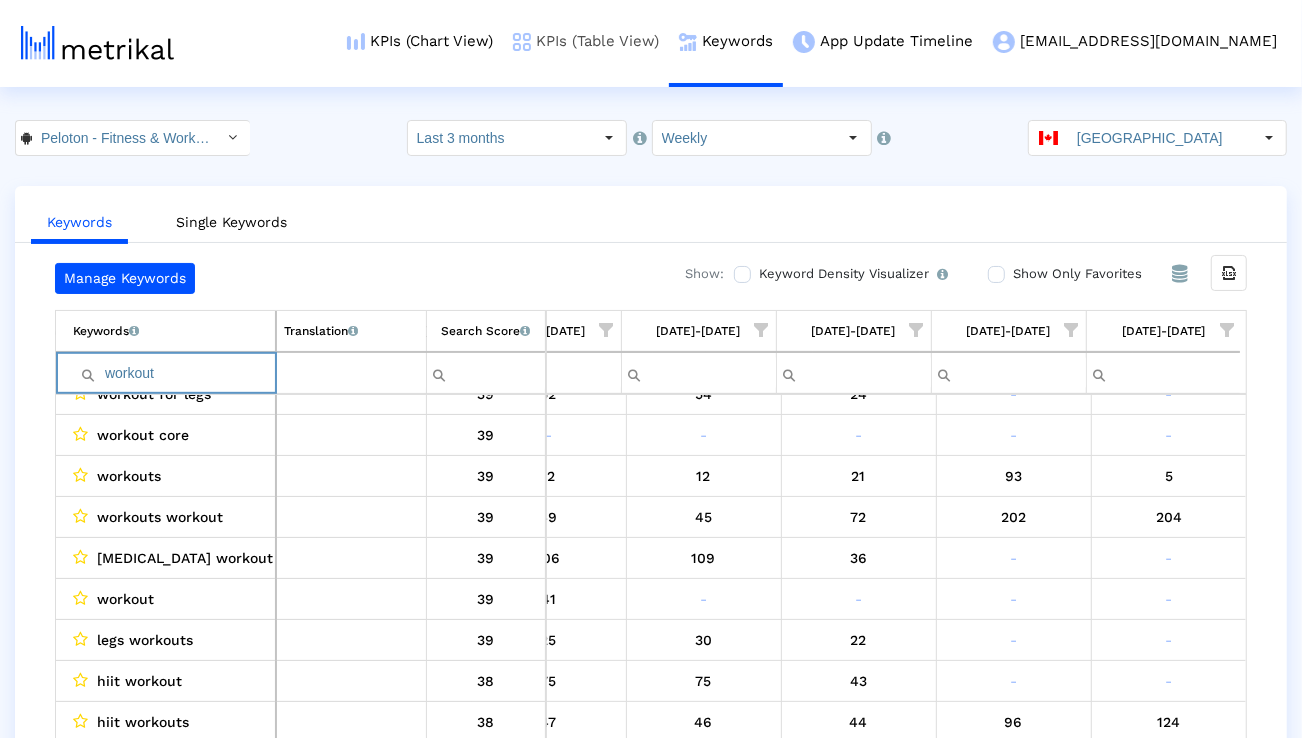 paste on "strength" 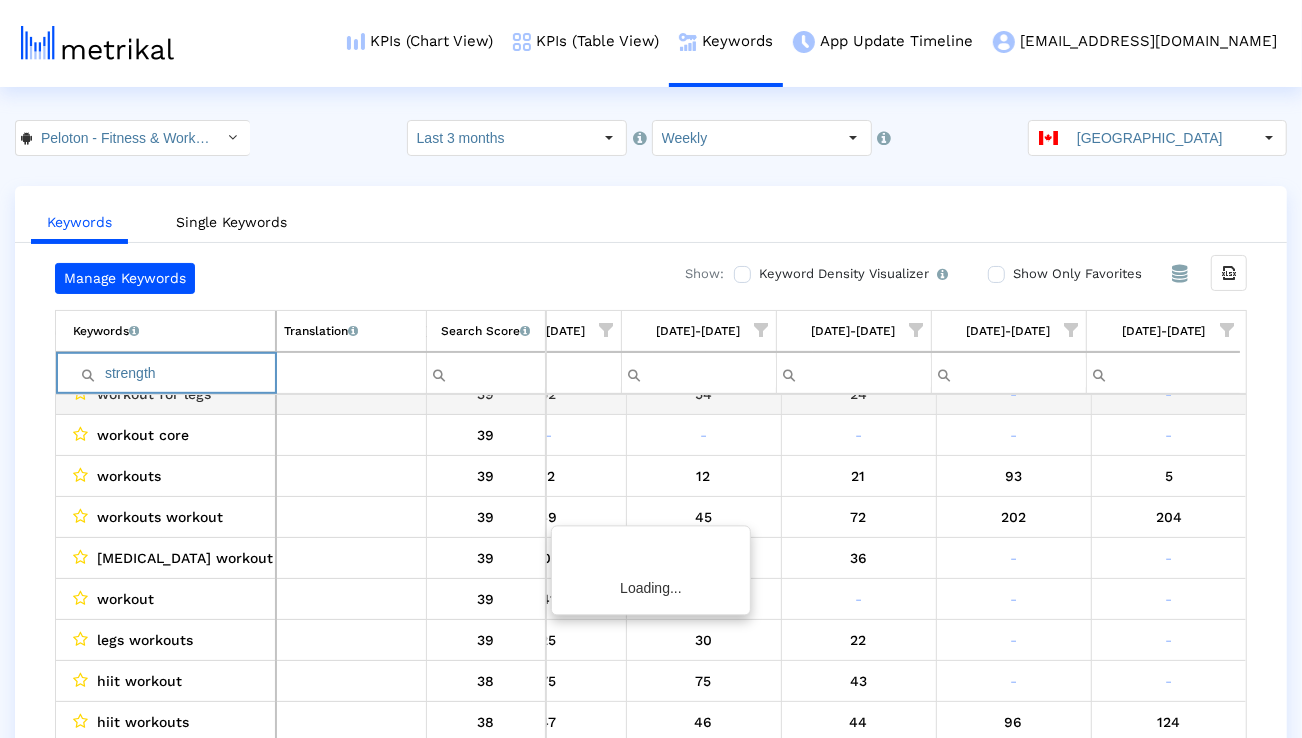 scroll, scrollTop: 0, scrollLeft: 0, axis: both 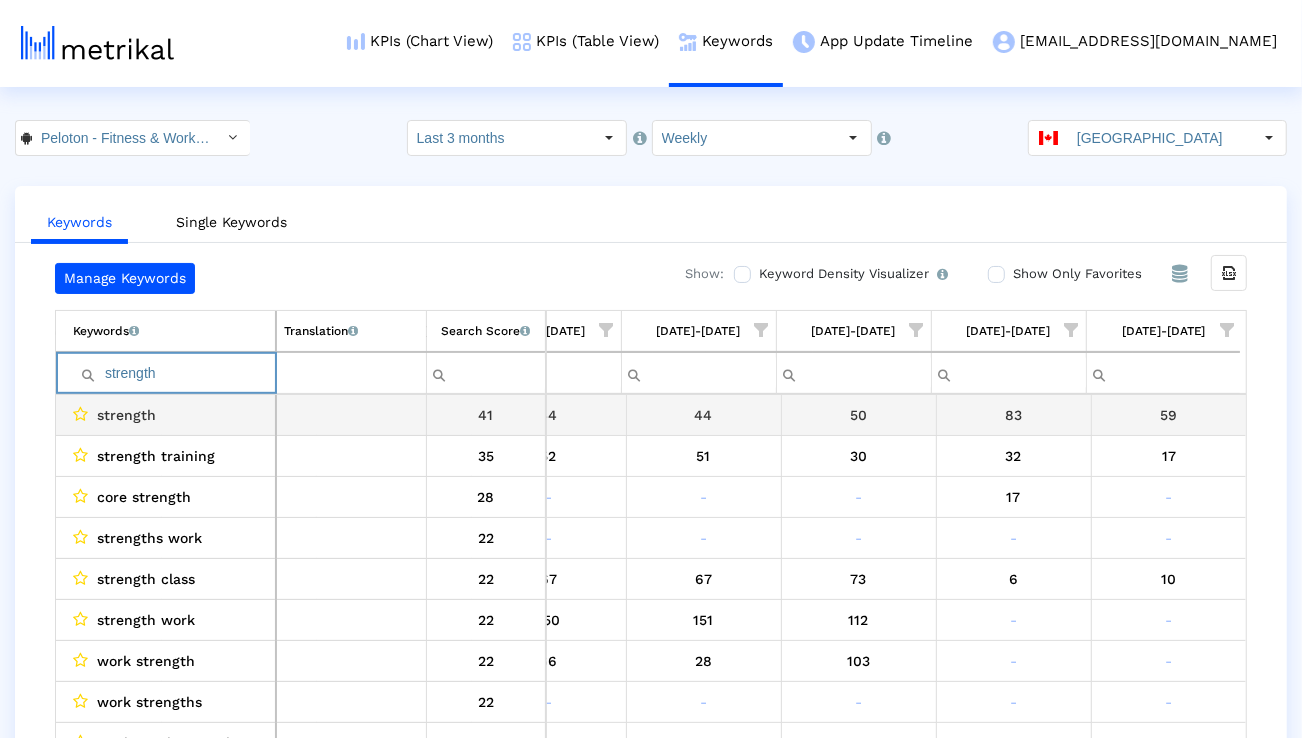 paste on "training" 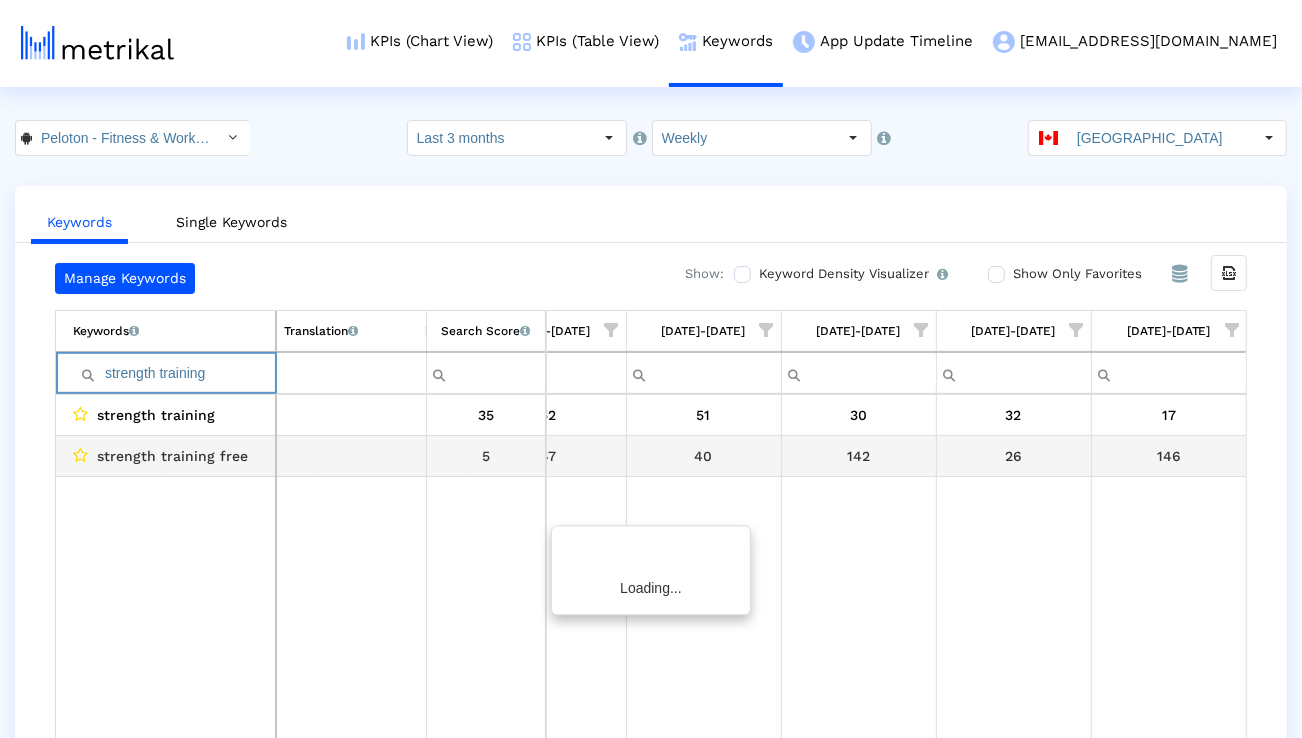 scroll, scrollTop: 0, scrollLeft: 1314, axis: horizontal 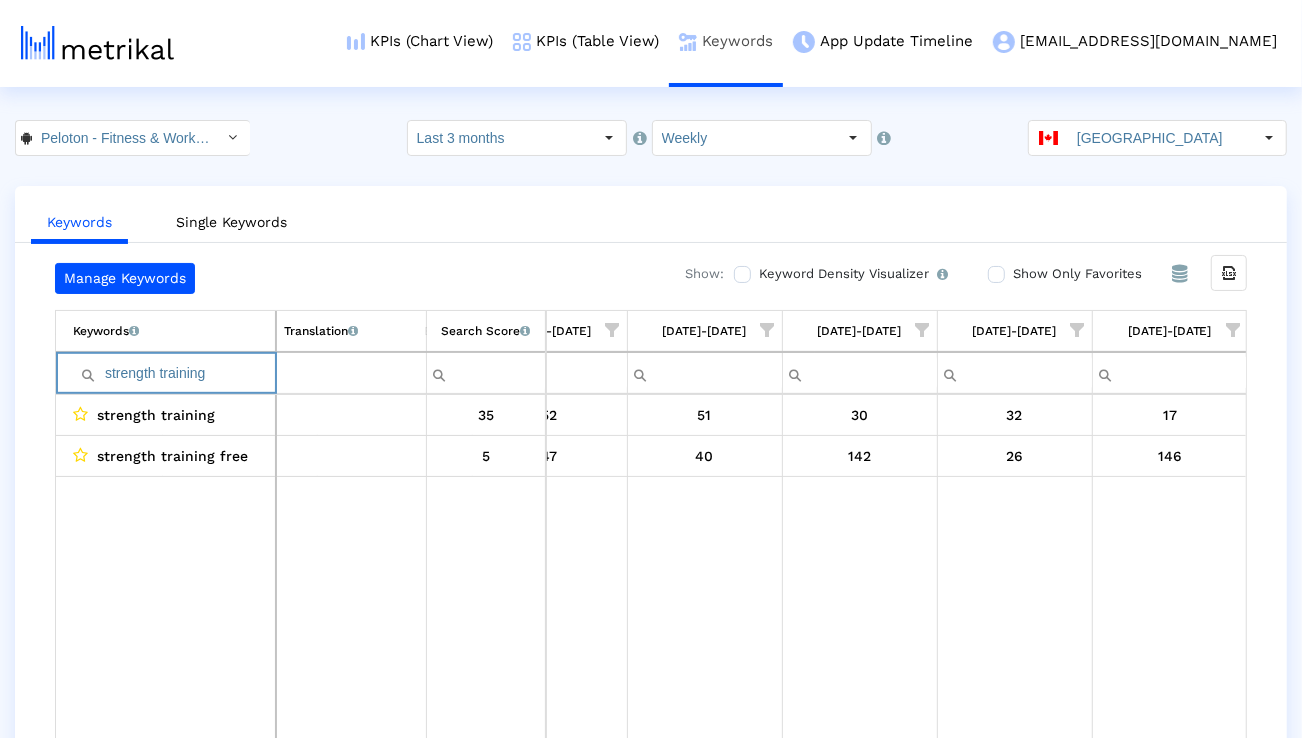 paste on "run" 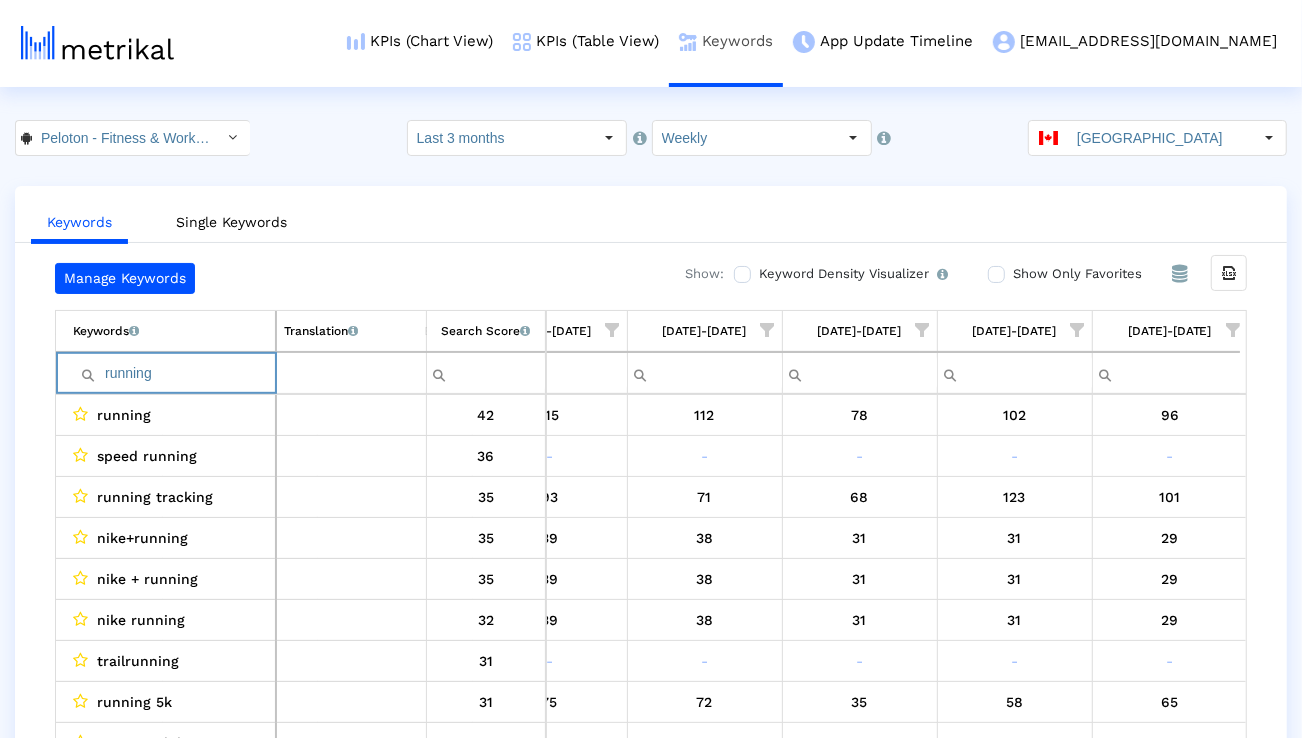 paste on "yoga" 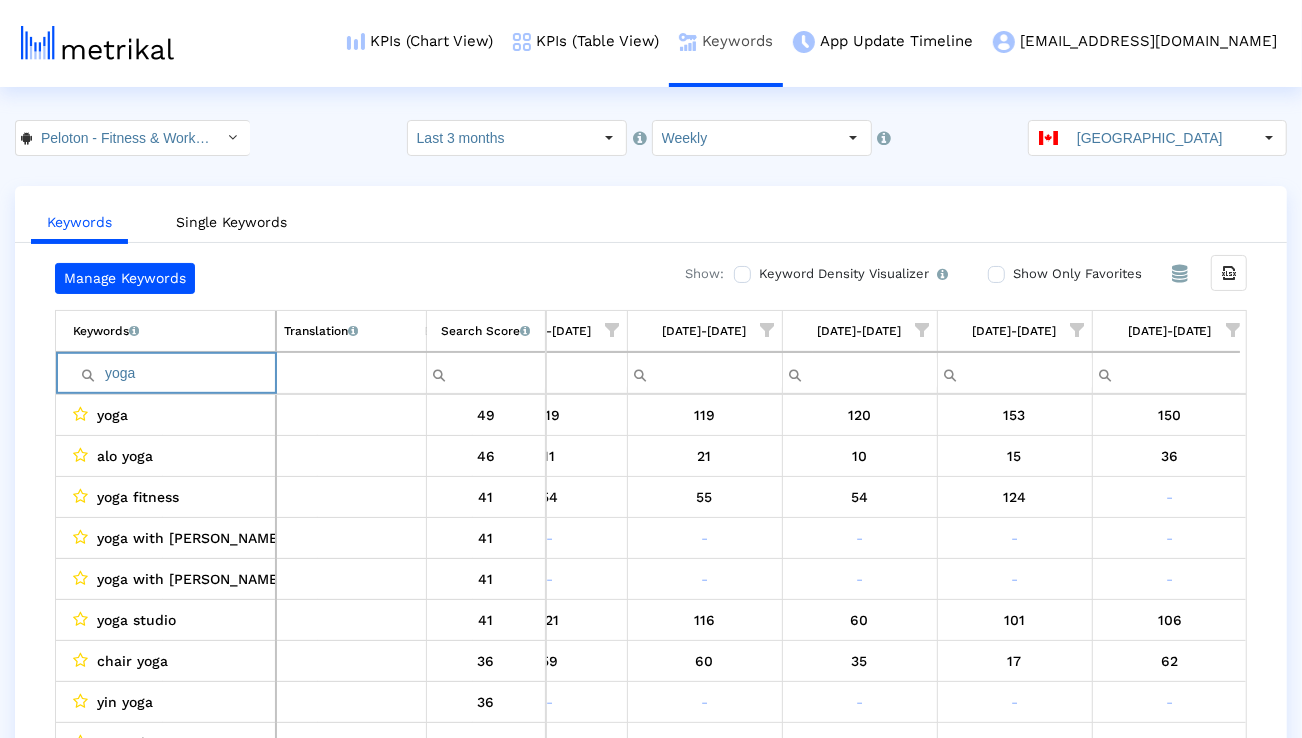 paste on "gym" 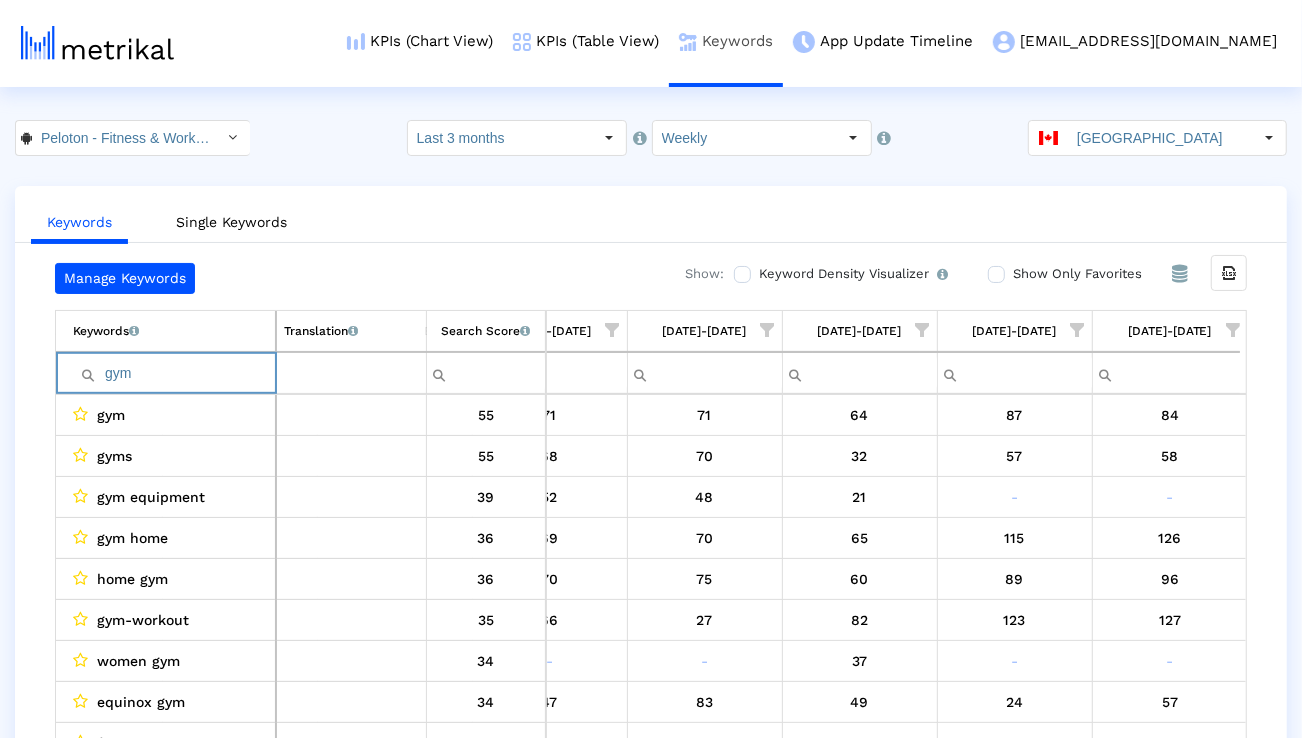 paste on "workout" 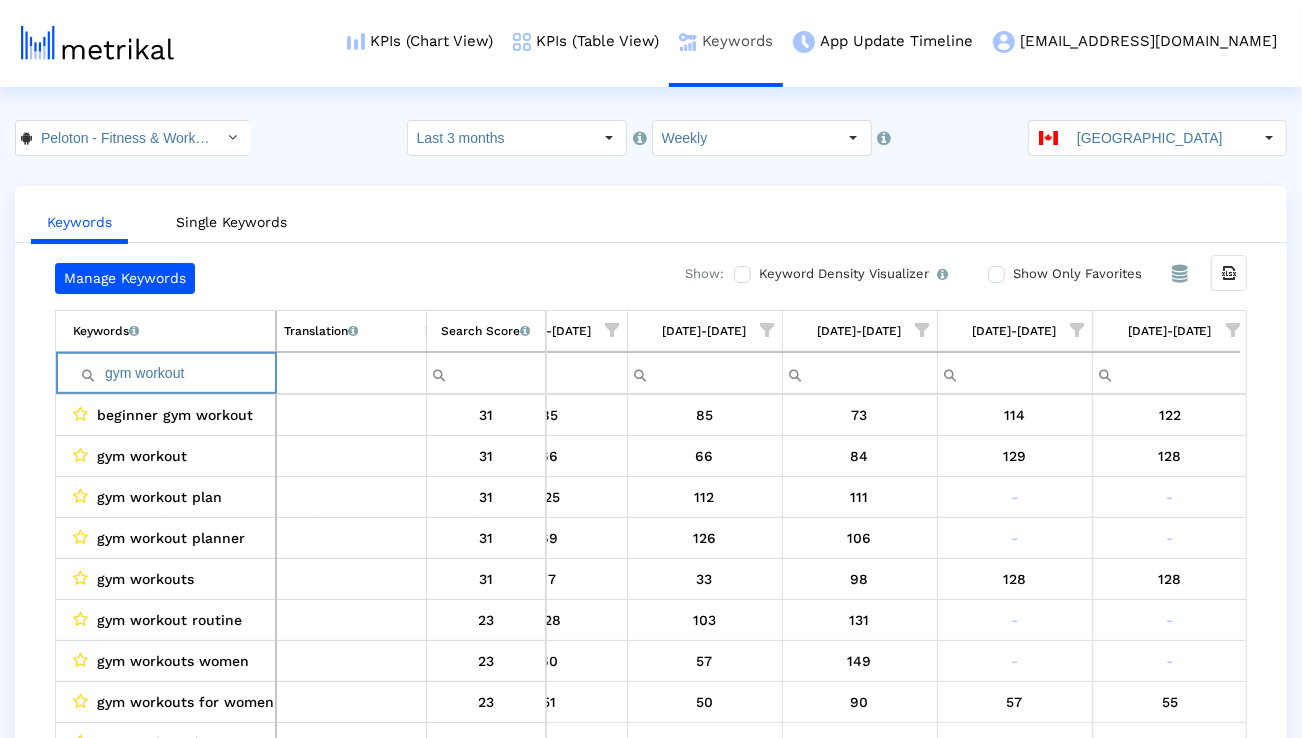 paste on "class" 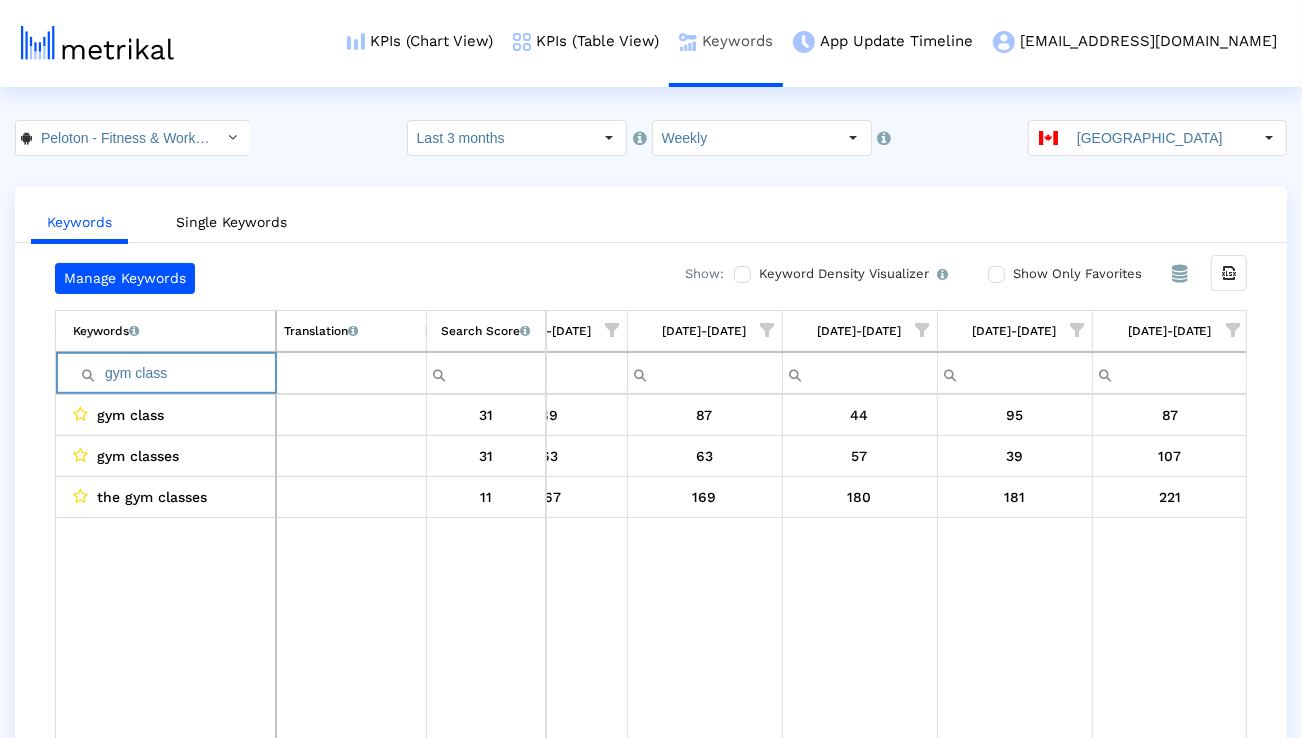 paste on "routine" 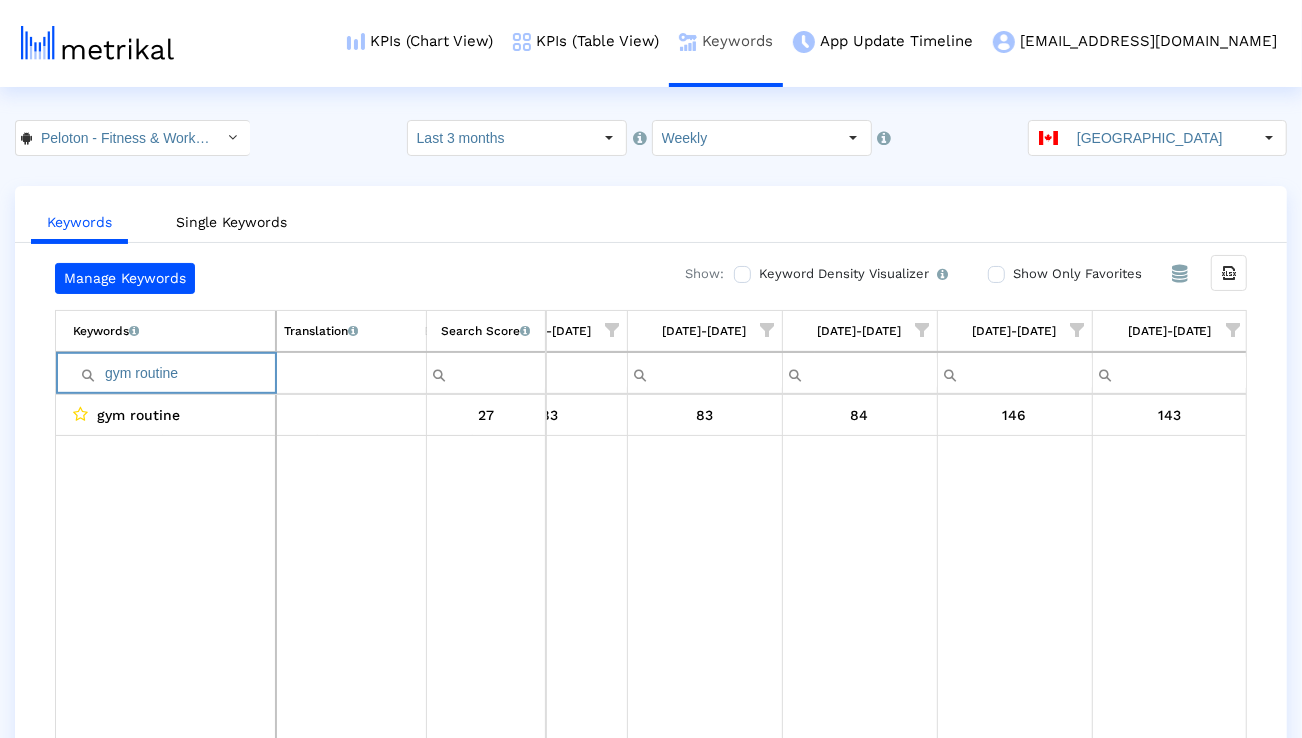 paste on "cardio" 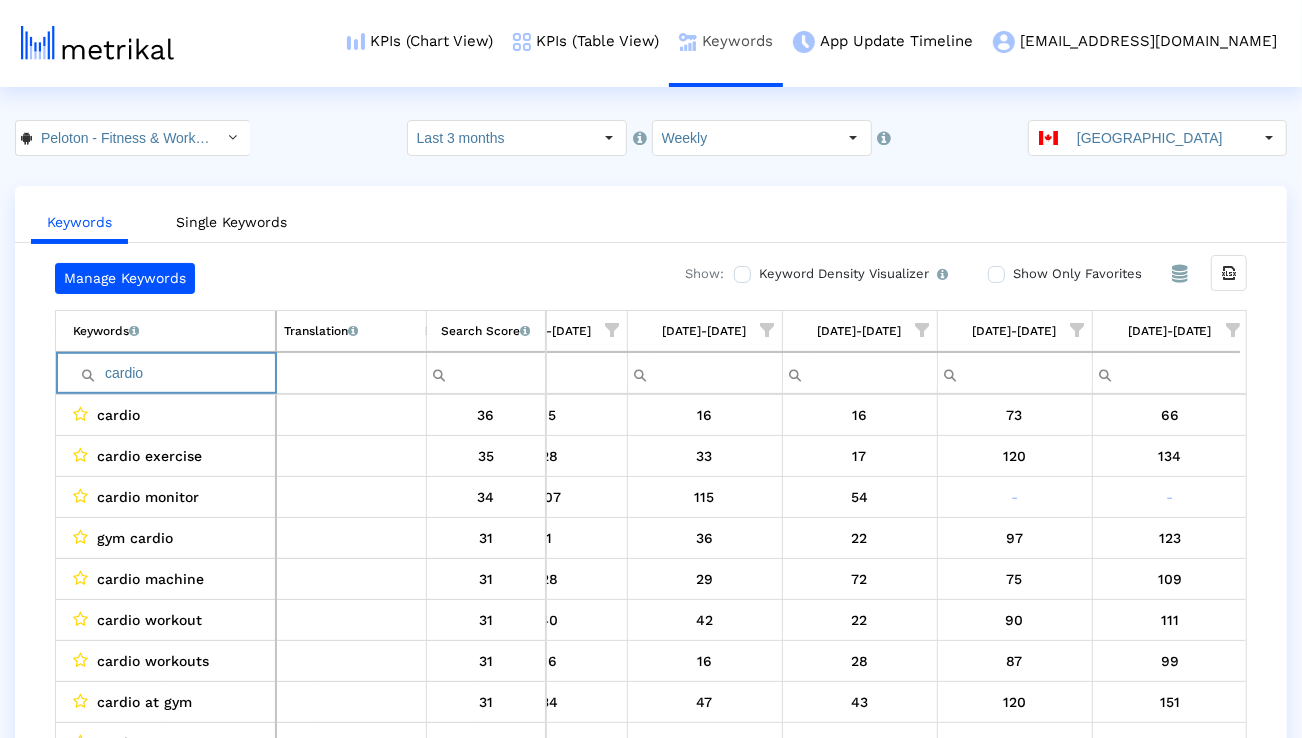 paste on "exercise" 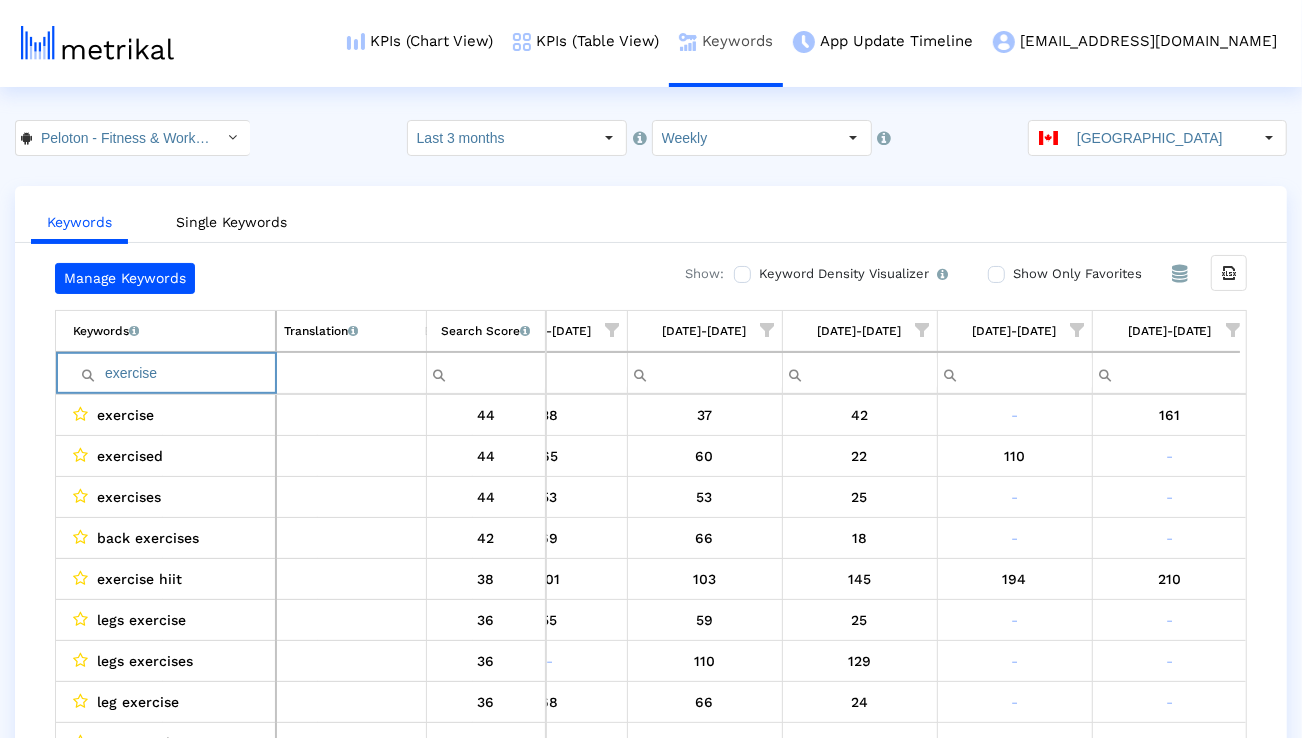 paste on "home workout" 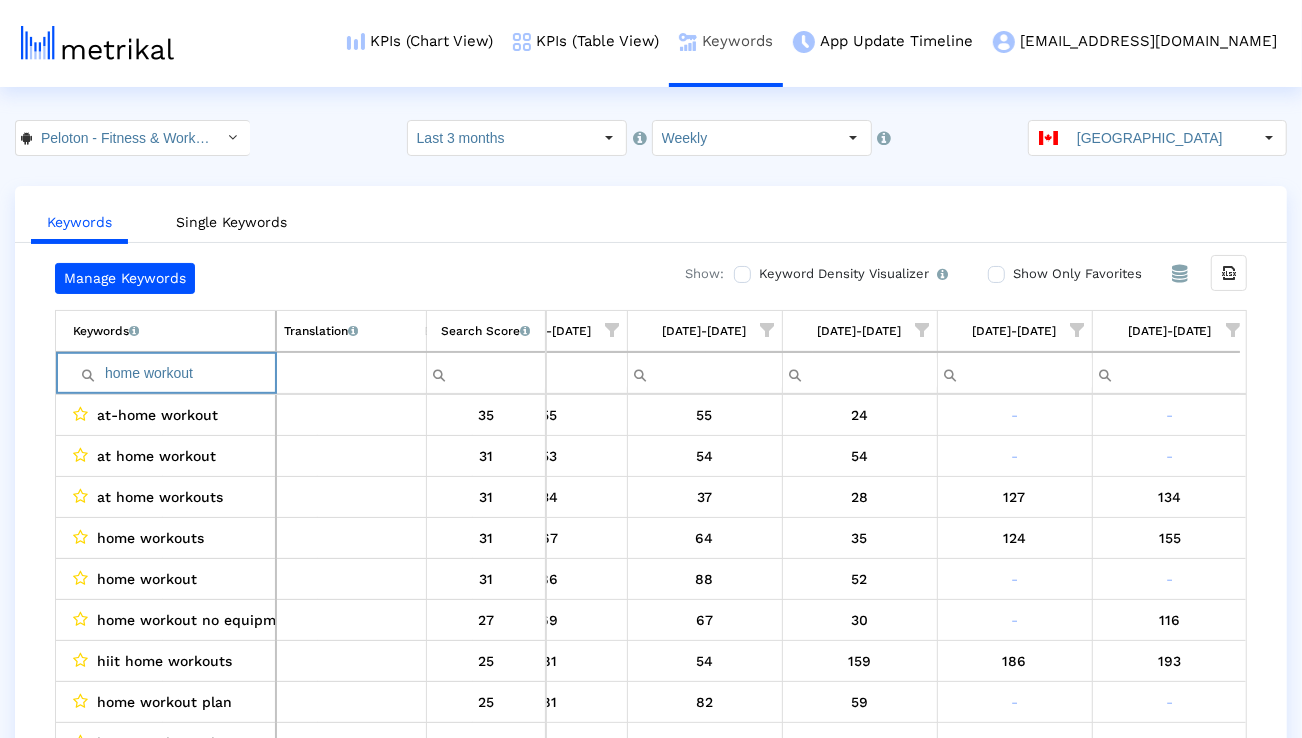 paste on "pilates" 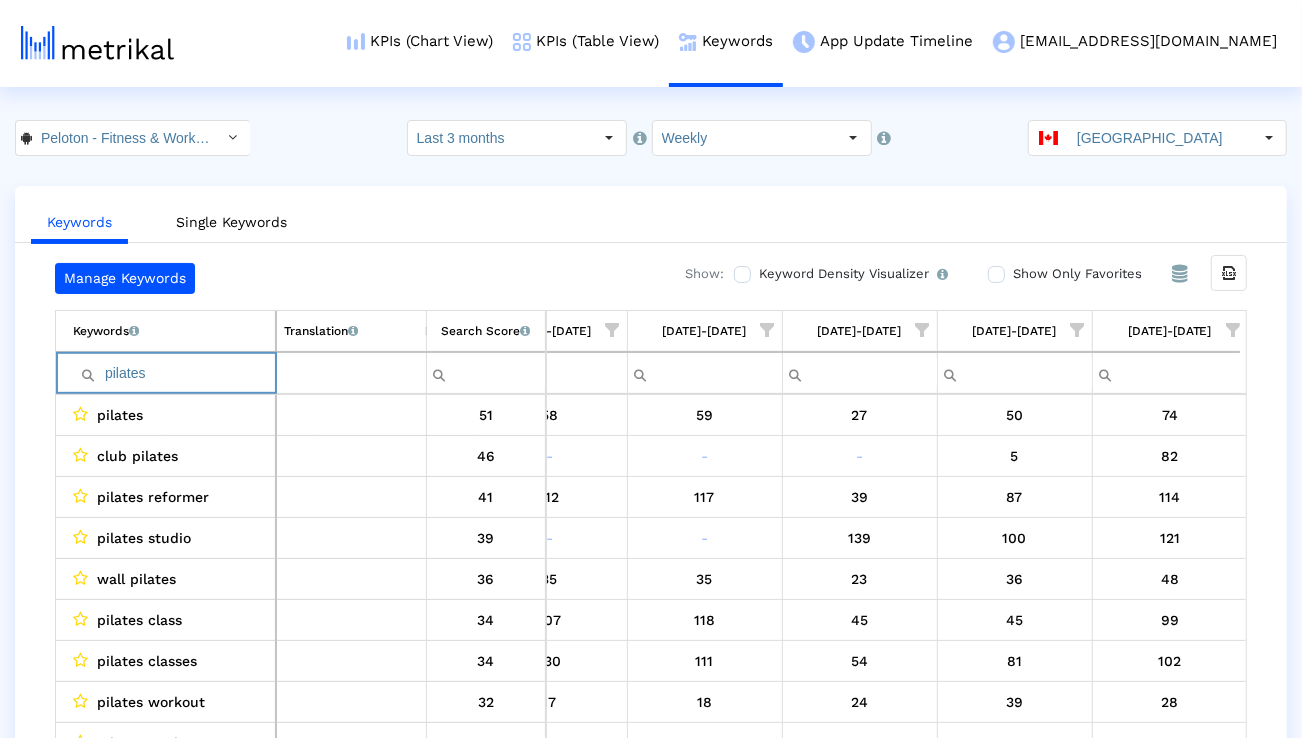 click at bounding box center [1233, 330] 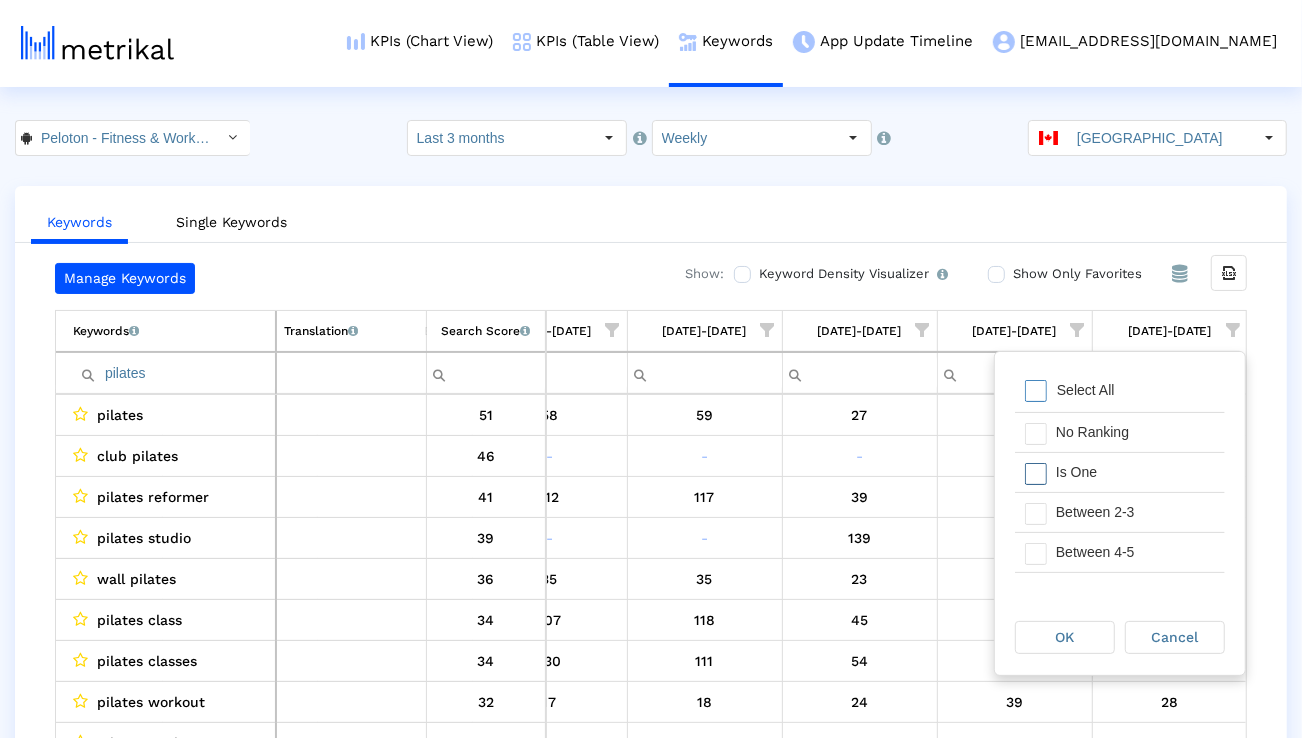 click on "Is One" at bounding box center (1135, 472) 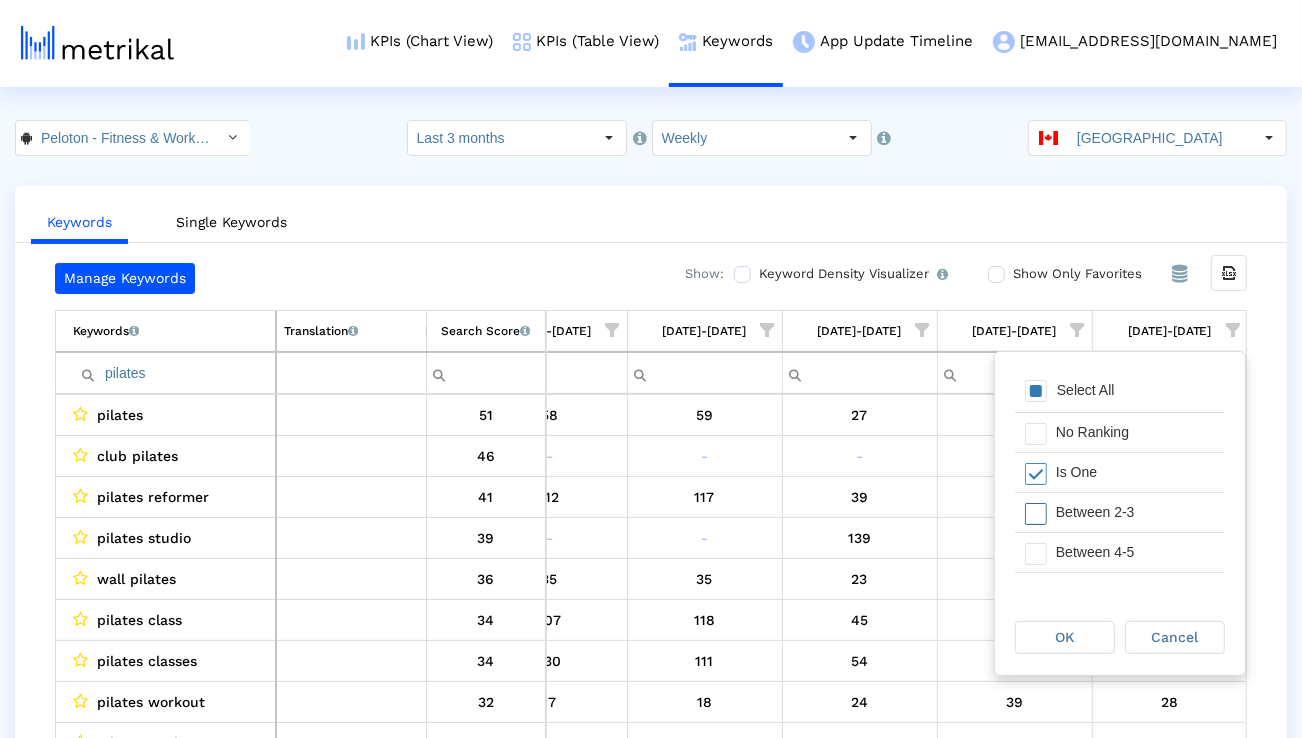 click on "Between 2-3" at bounding box center [1135, 512] 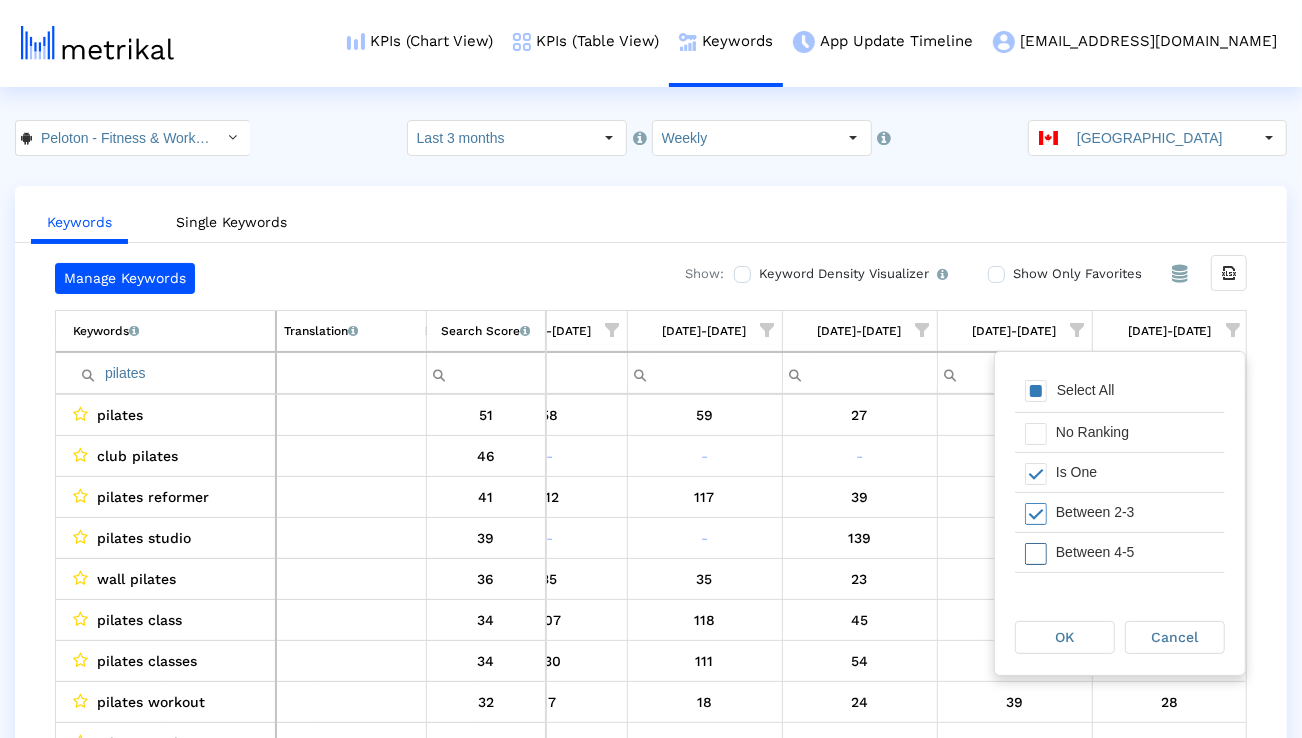 click on "Between 4-5" at bounding box center (1135, 552) 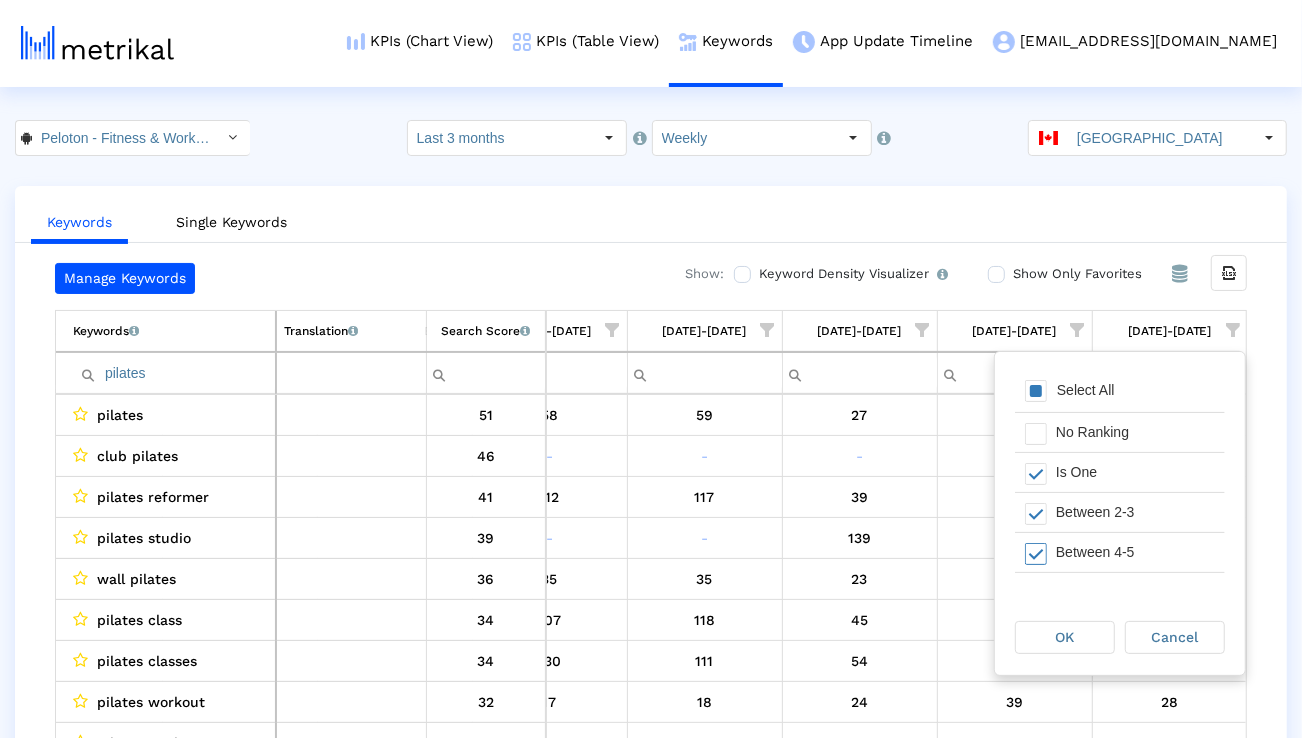 scroll, scrollTop: 13, scrollLeft: 0, axis: vertical 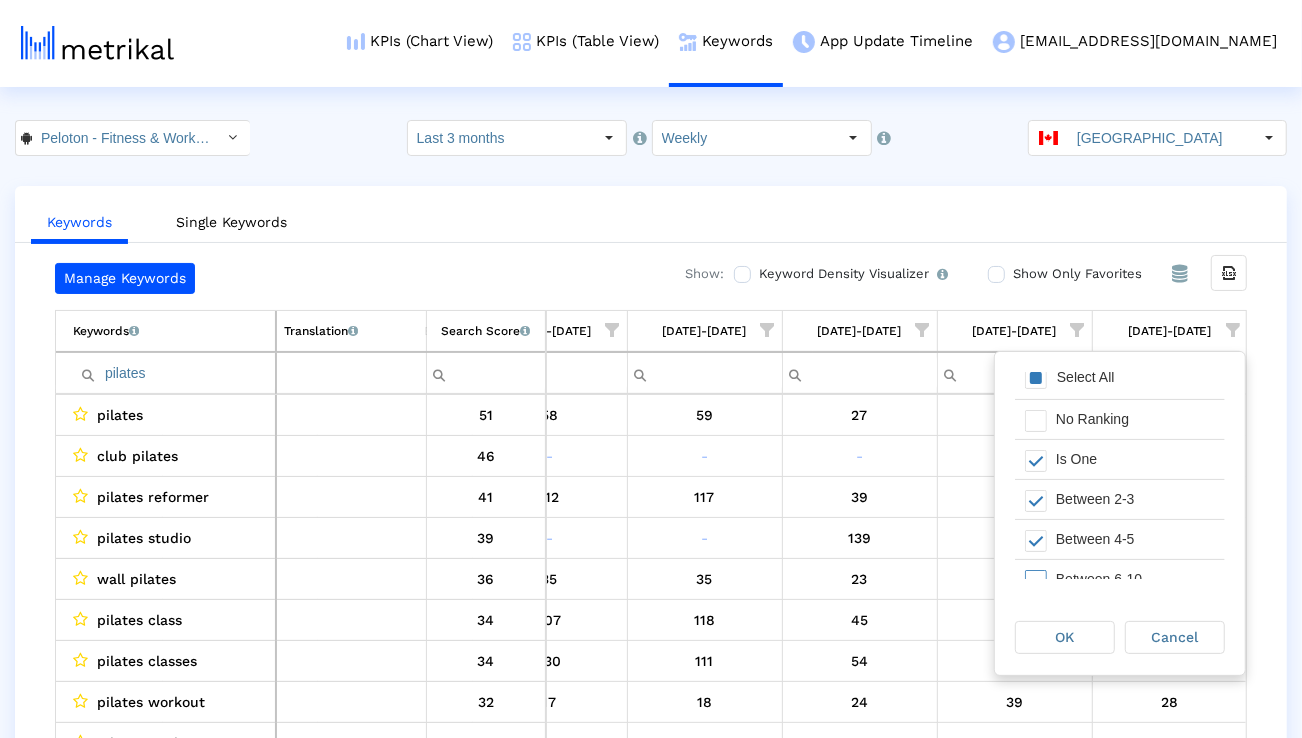 click on "Between 6-10" at bounding box center [1120, 579] 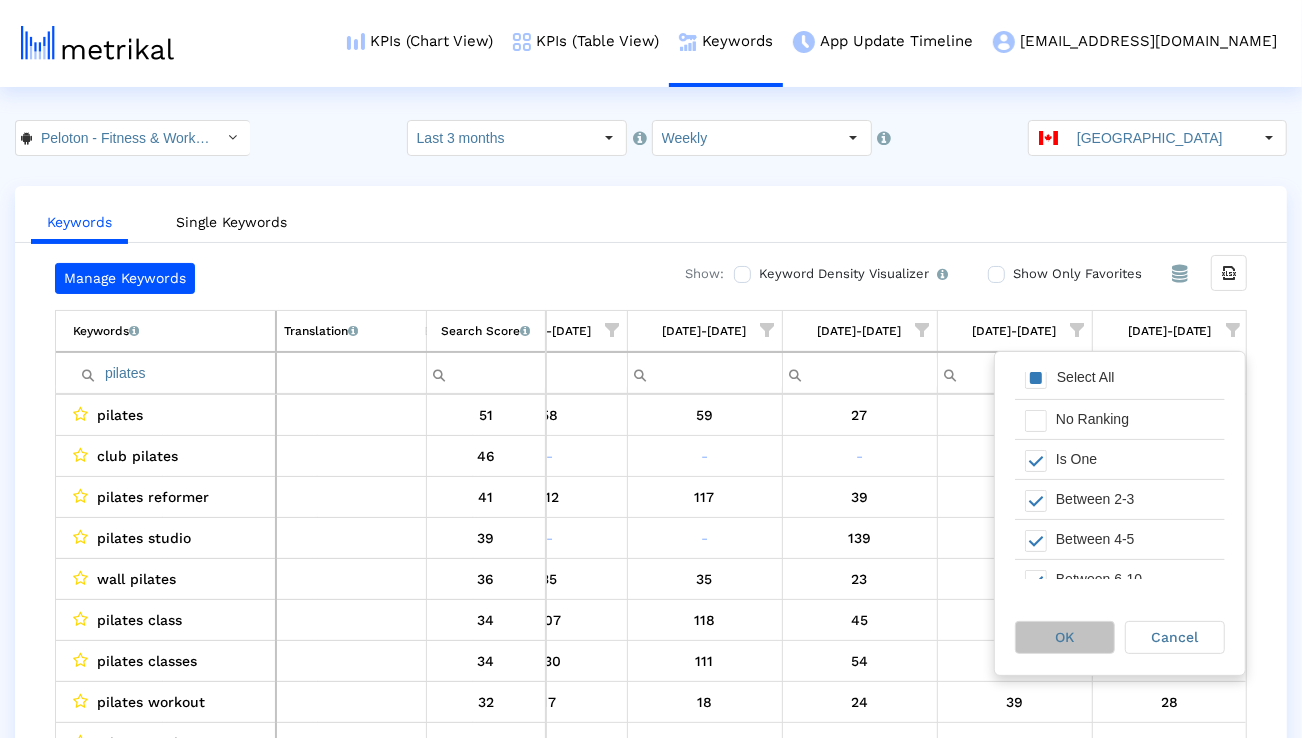click on "OK" at bounding box center [1065, 637] 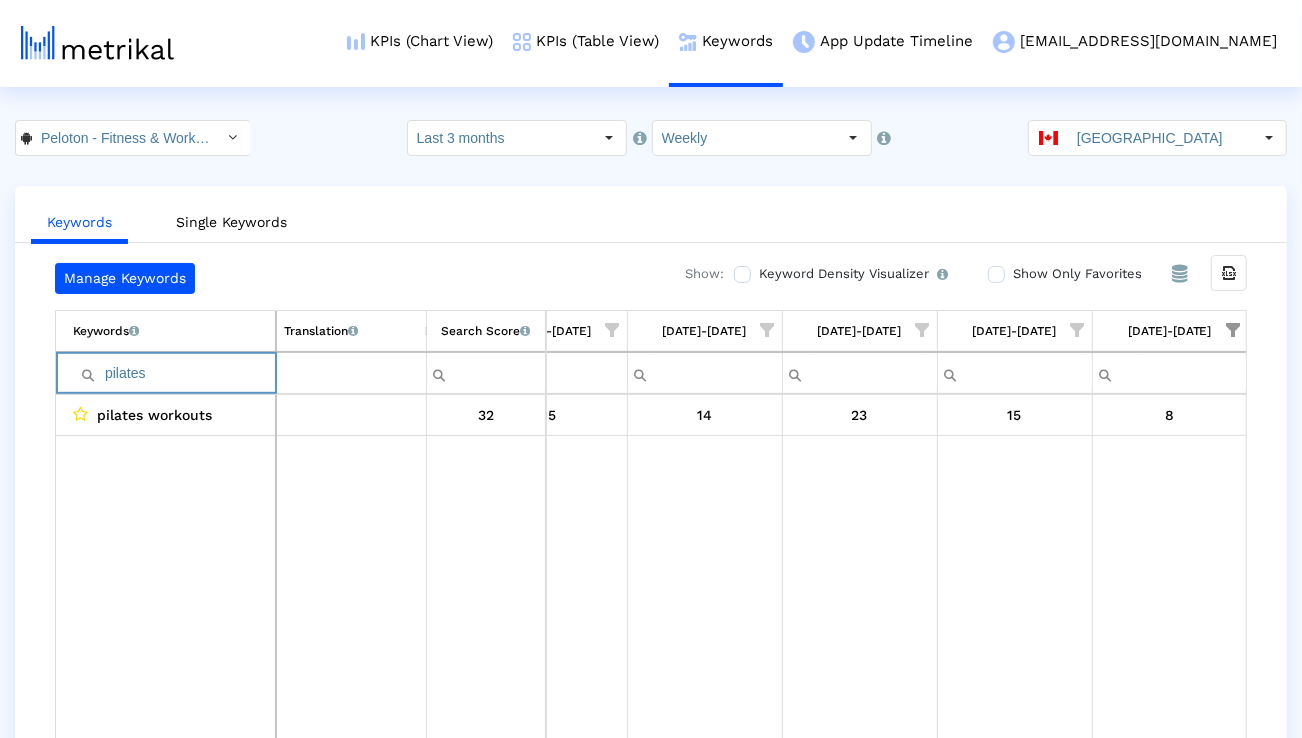 click on "pilates" at bounding box center [174, 373] 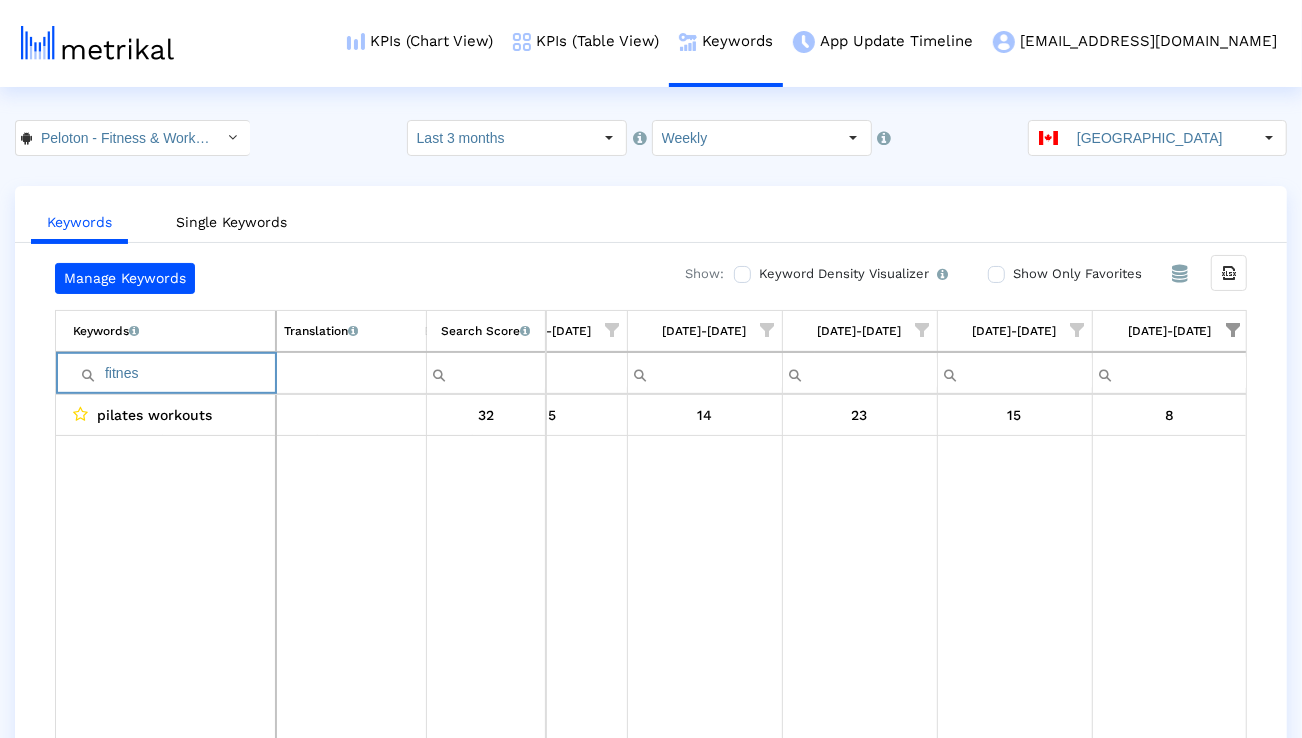 type on "fitness" 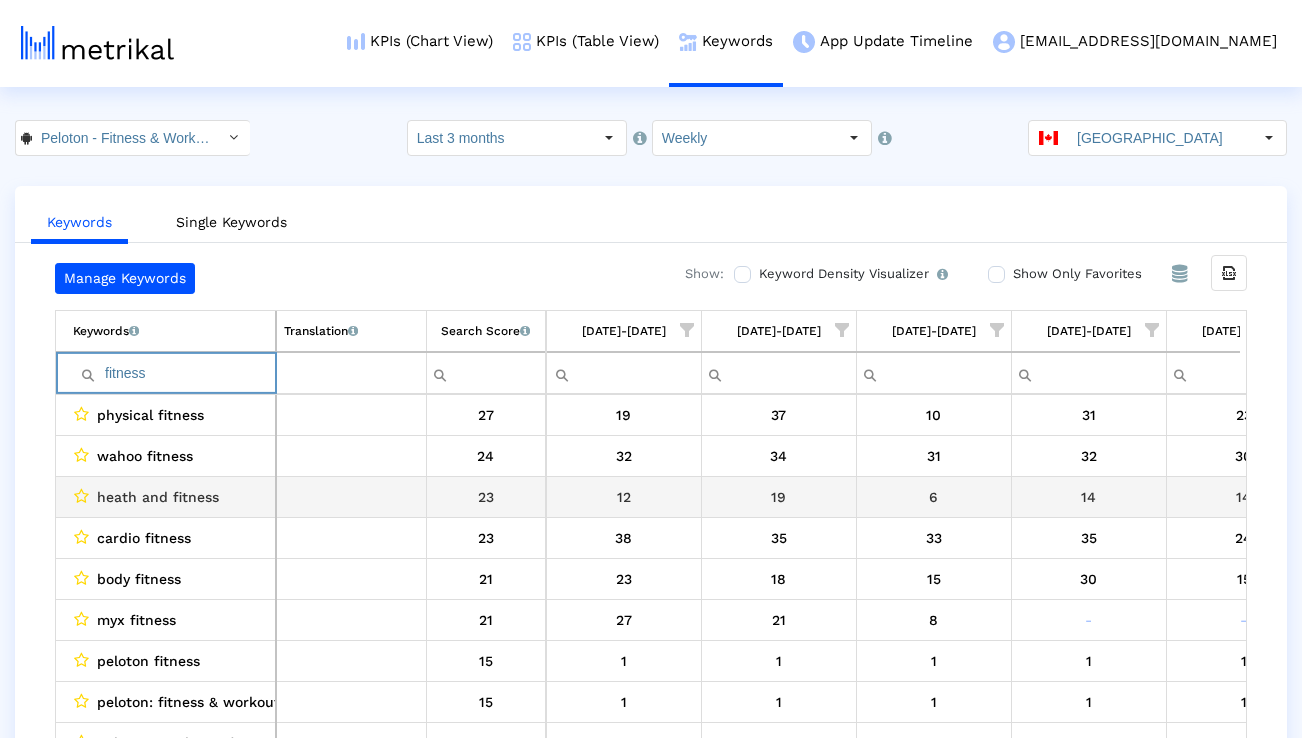 scroll, scrollTop: 0, scrollLeft: 0, axis: both 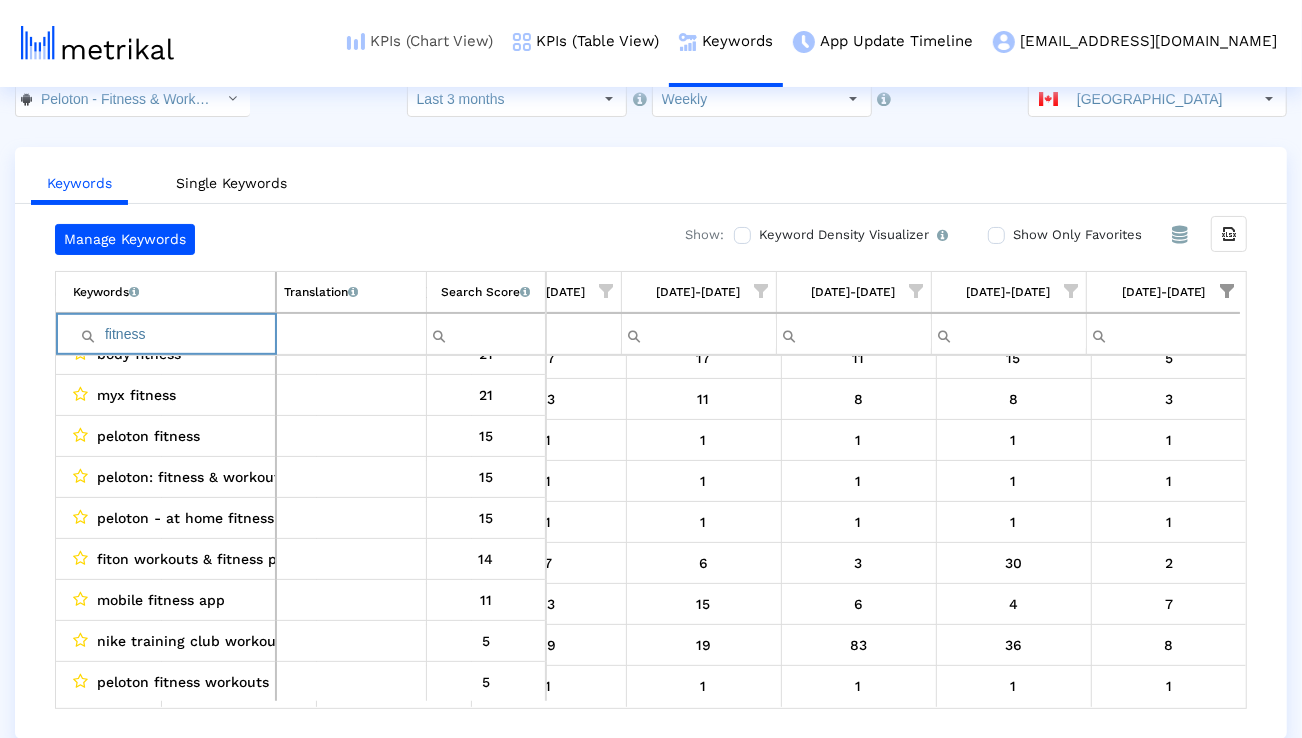 type on "fitness" 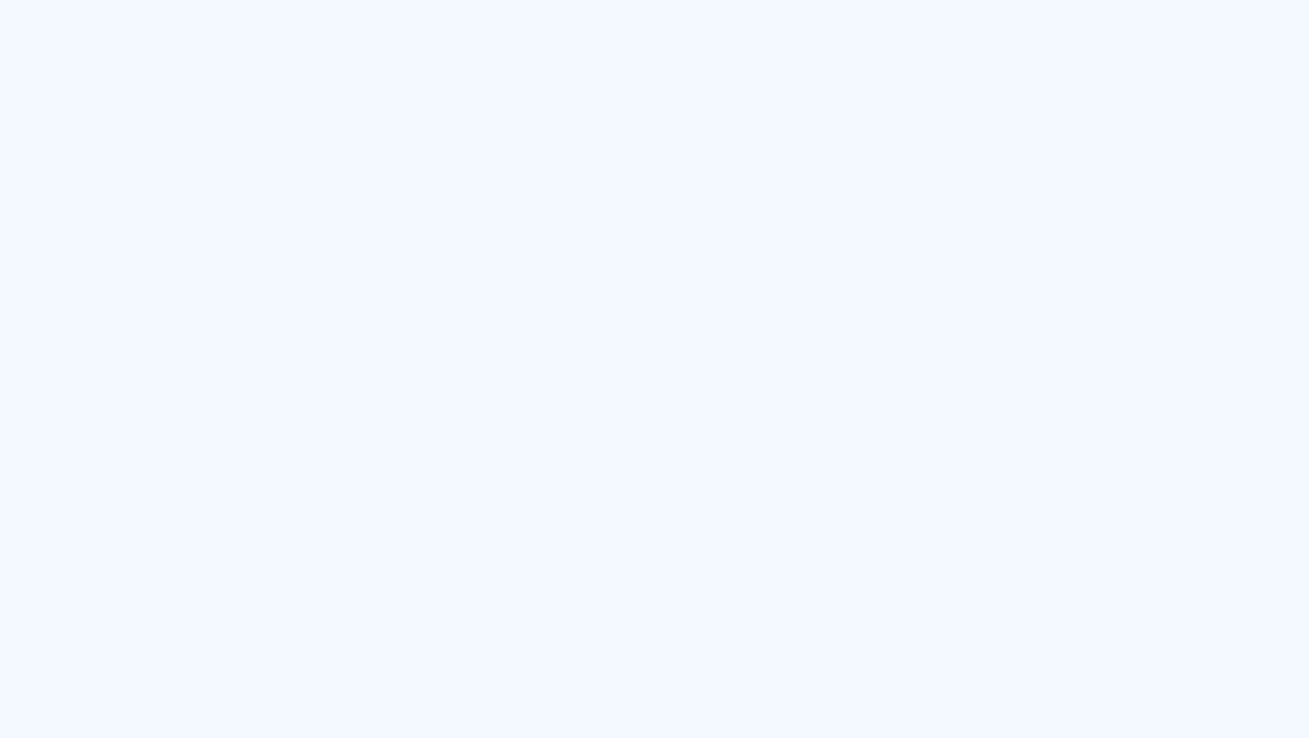 scroll, scrollTop: 0, scrollLeft: 0, axis: both 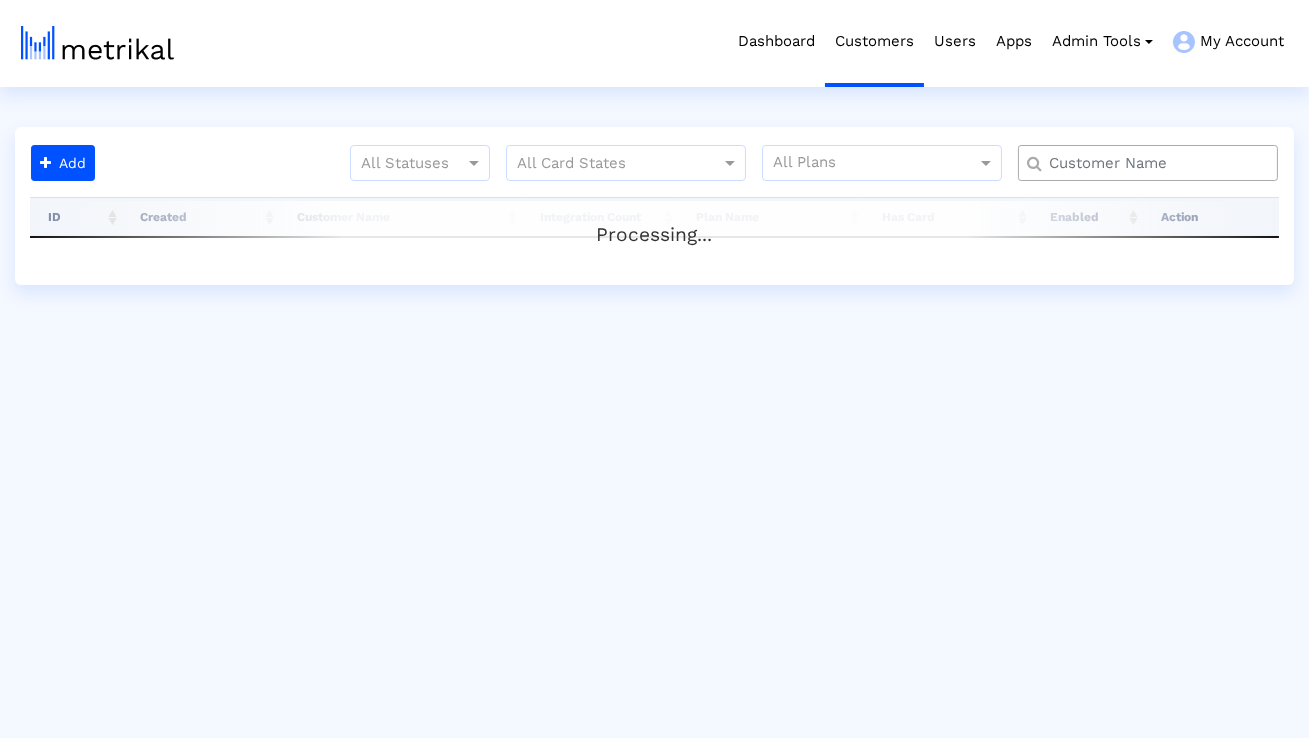 click 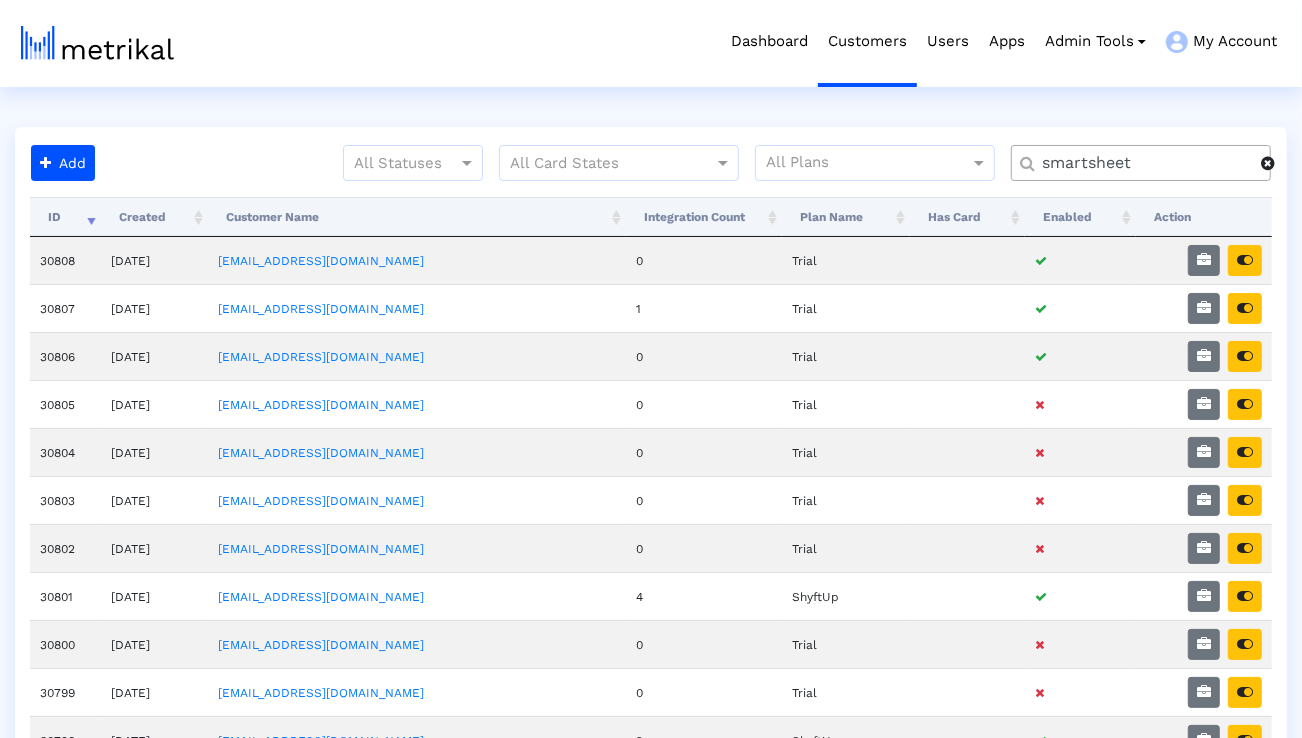 type on "smartsheet" 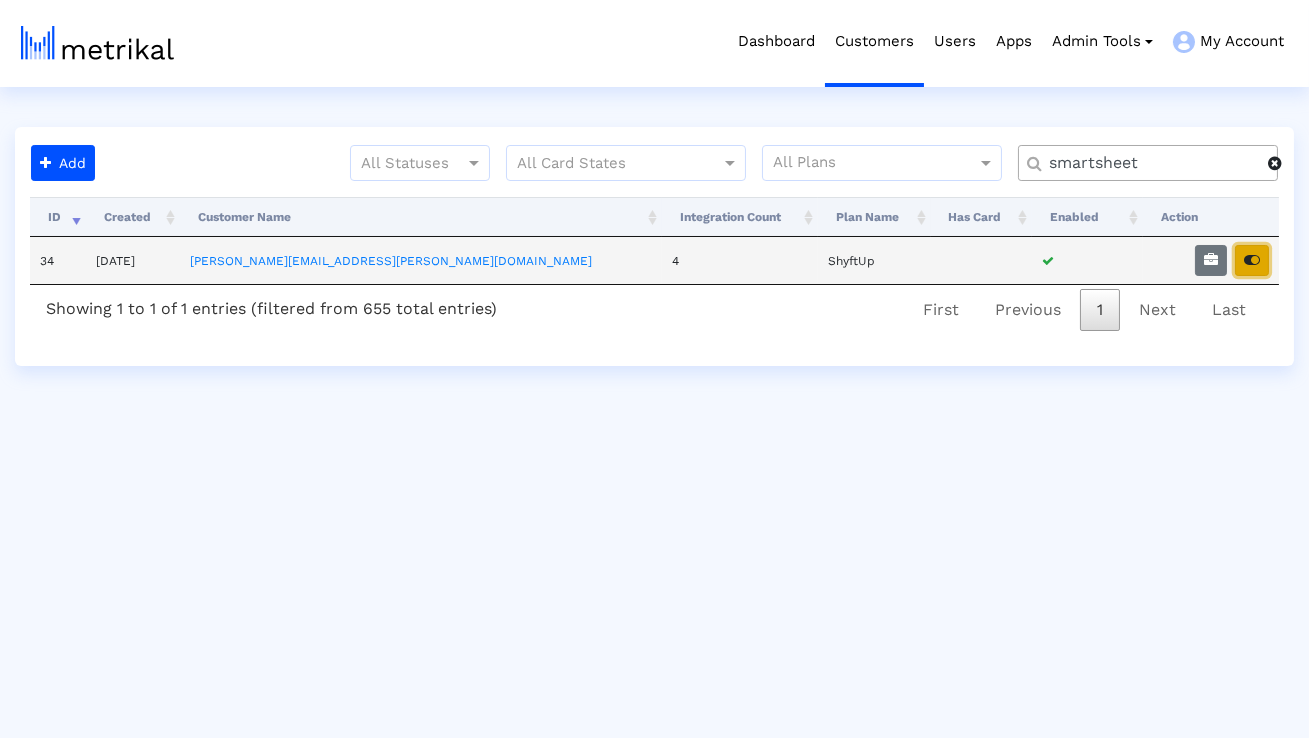 click at bounding box center (1252, 260) 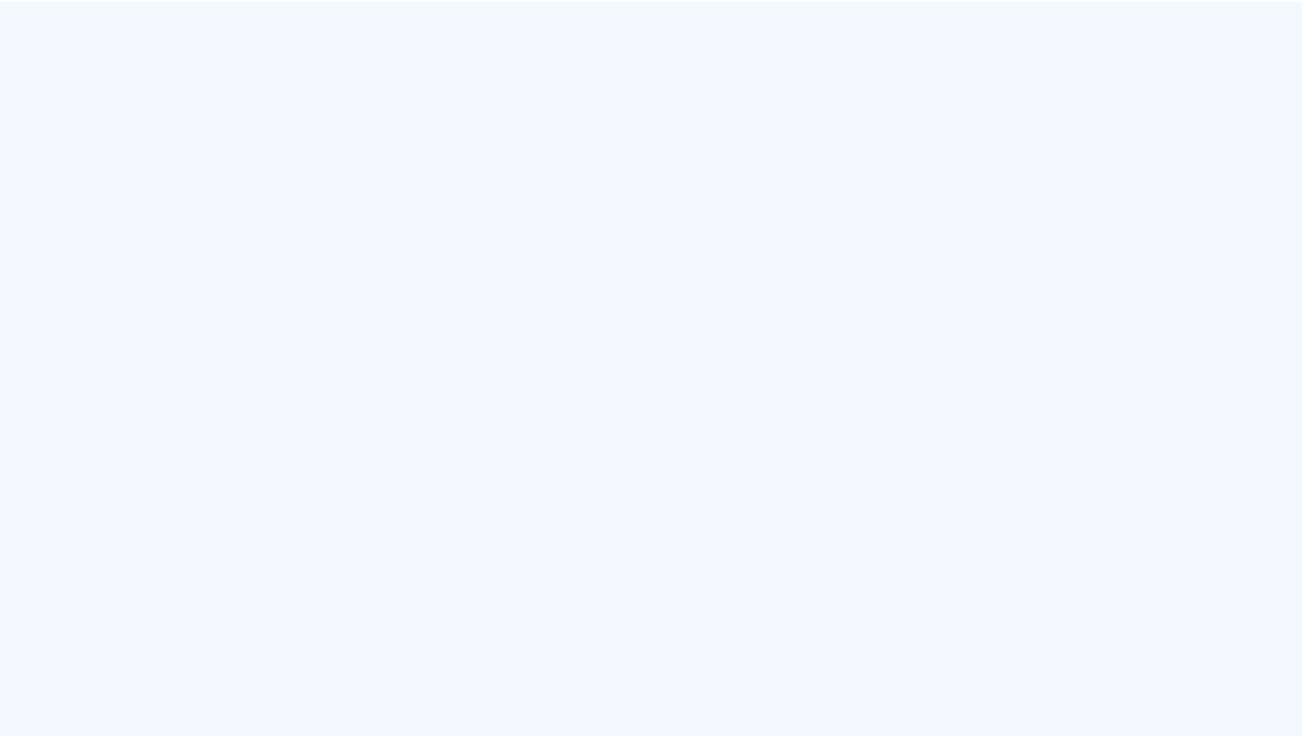 scroll, scrollTop: 0, scrollLeft: 0, axis: both 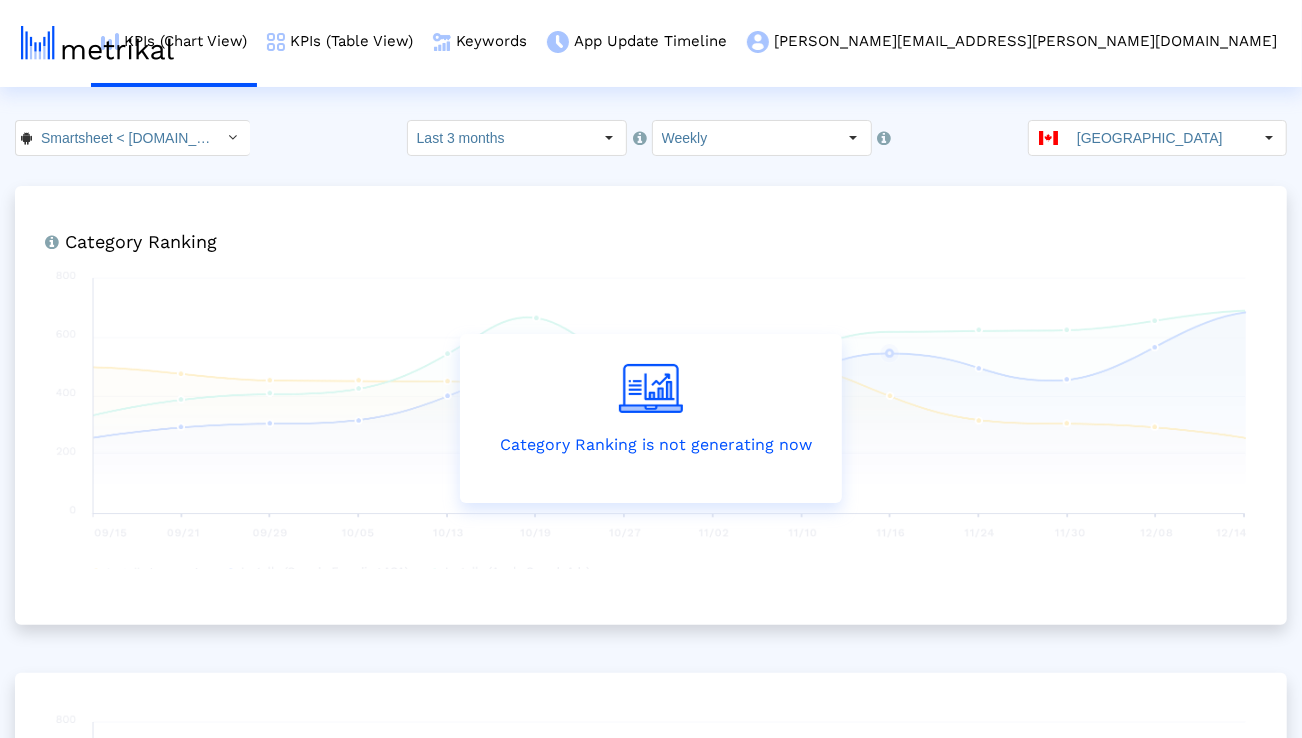 click on "[GEOGRAPHIC_DATA]" 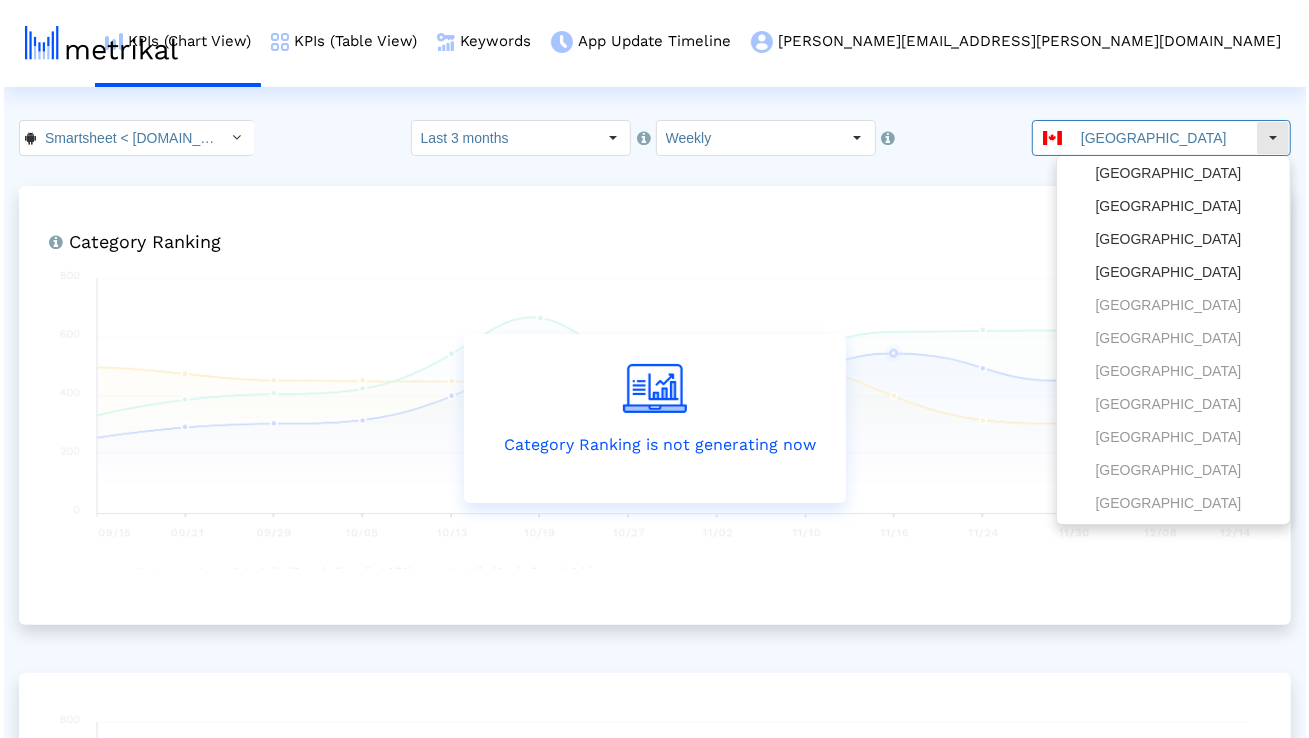 scroll, scrollTop: 95, scrollLeft: 0, axis: vertical 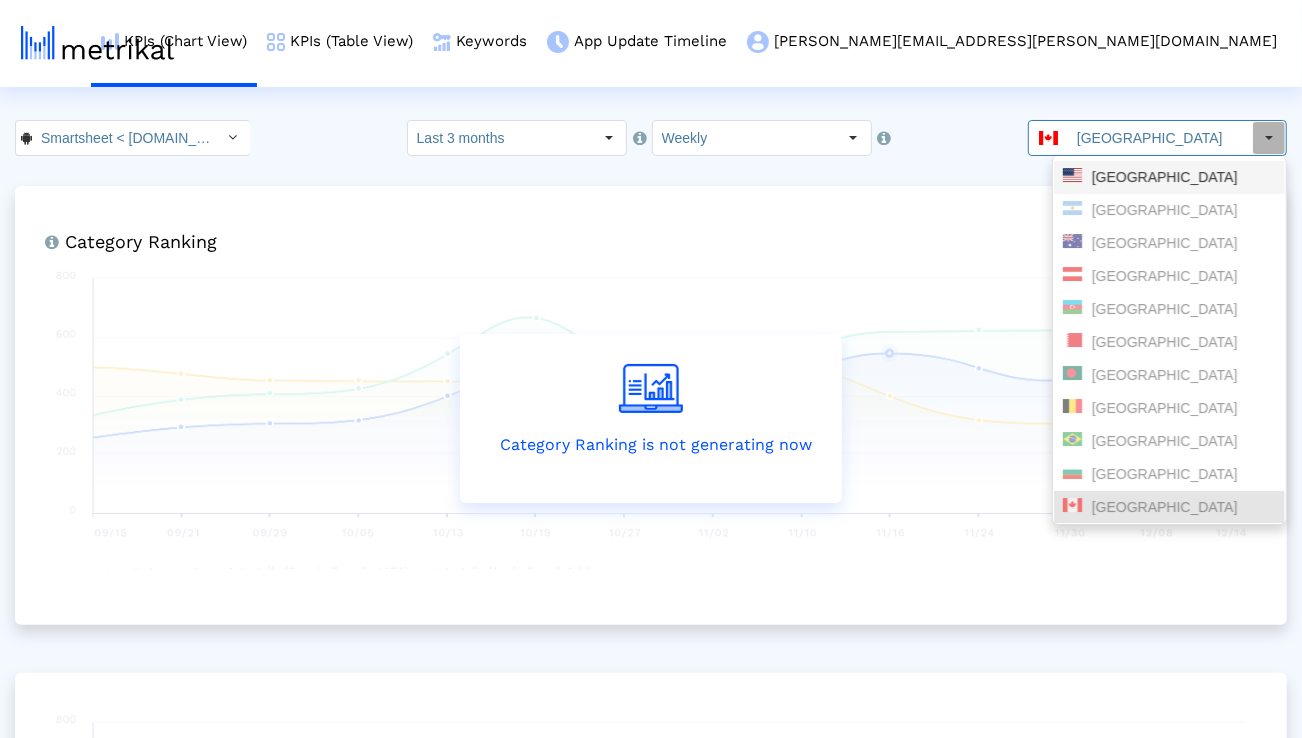 click on "[GEOGRAPHIC_DATA]" at bounding box center (1169, 177) 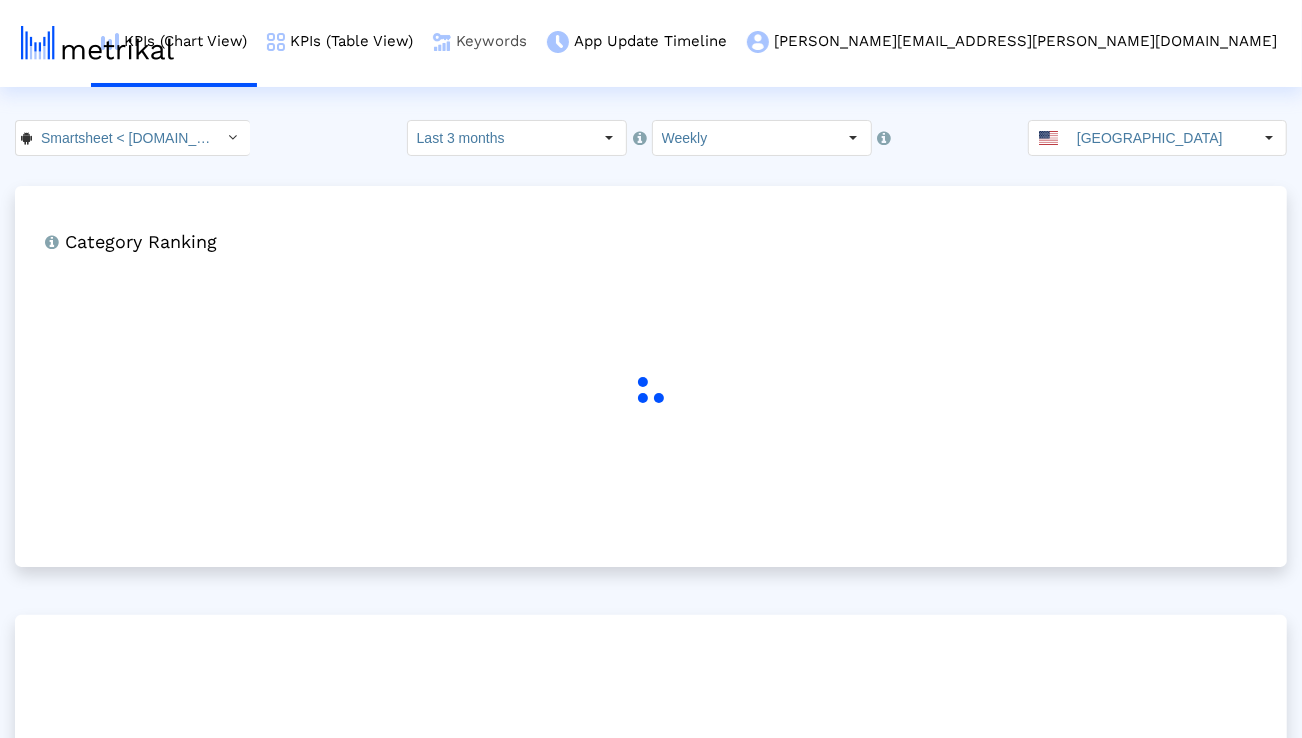 click on "Keywords" at bounding box center (480, 41) 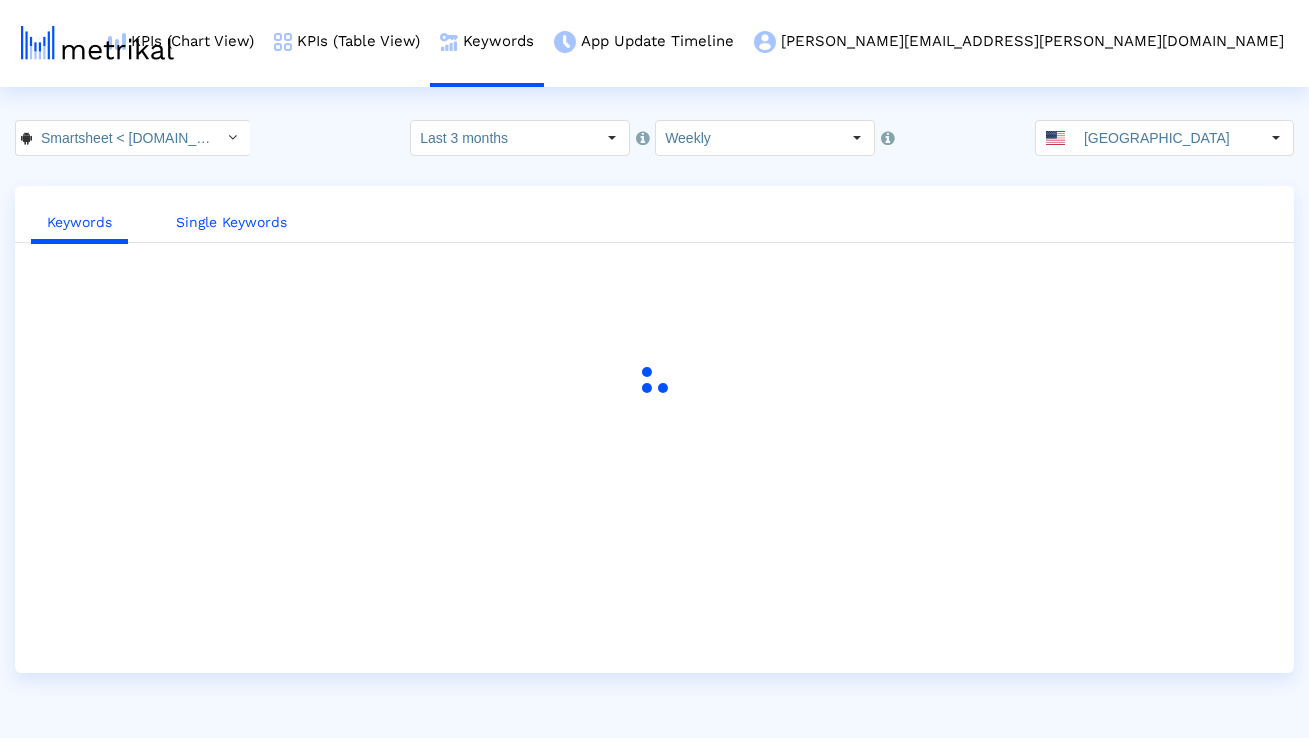 click on "Single Keywords" at bounding box center [231, 222] 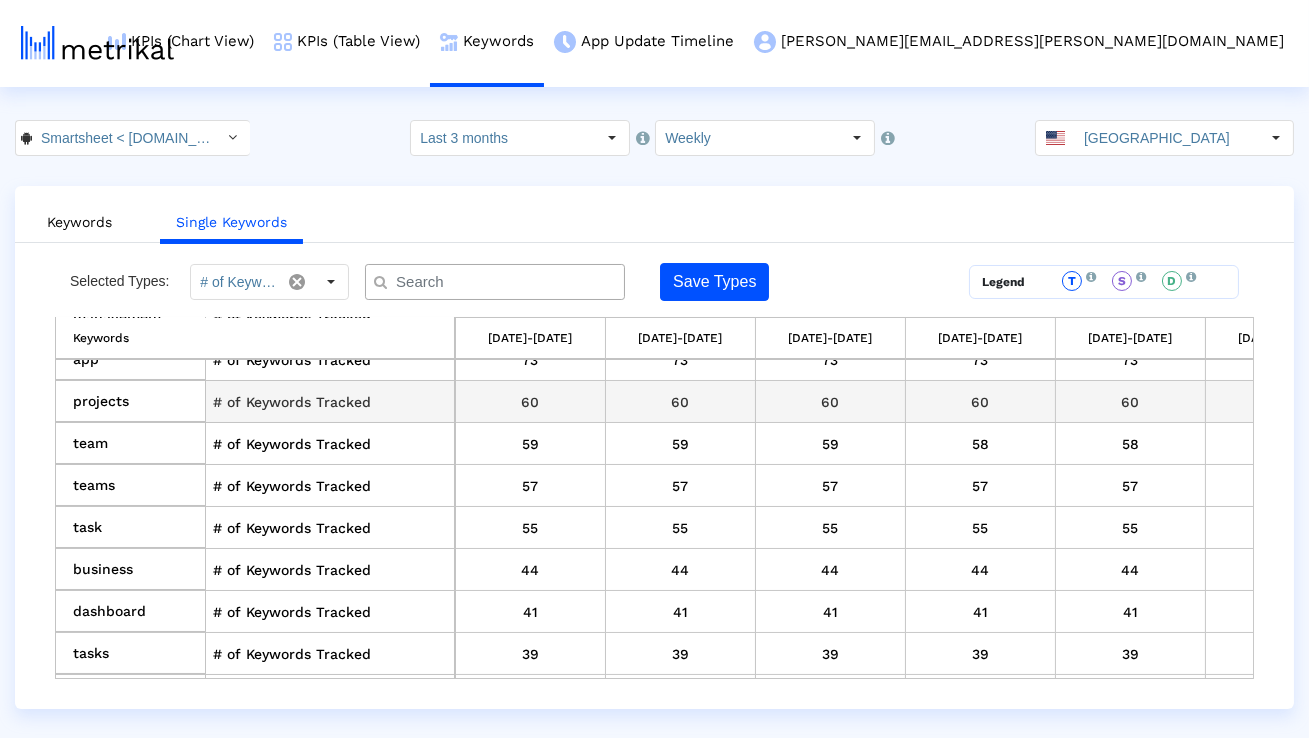 scroll, scrollTop: 157, scrollLeft: 0, axis: vertical 